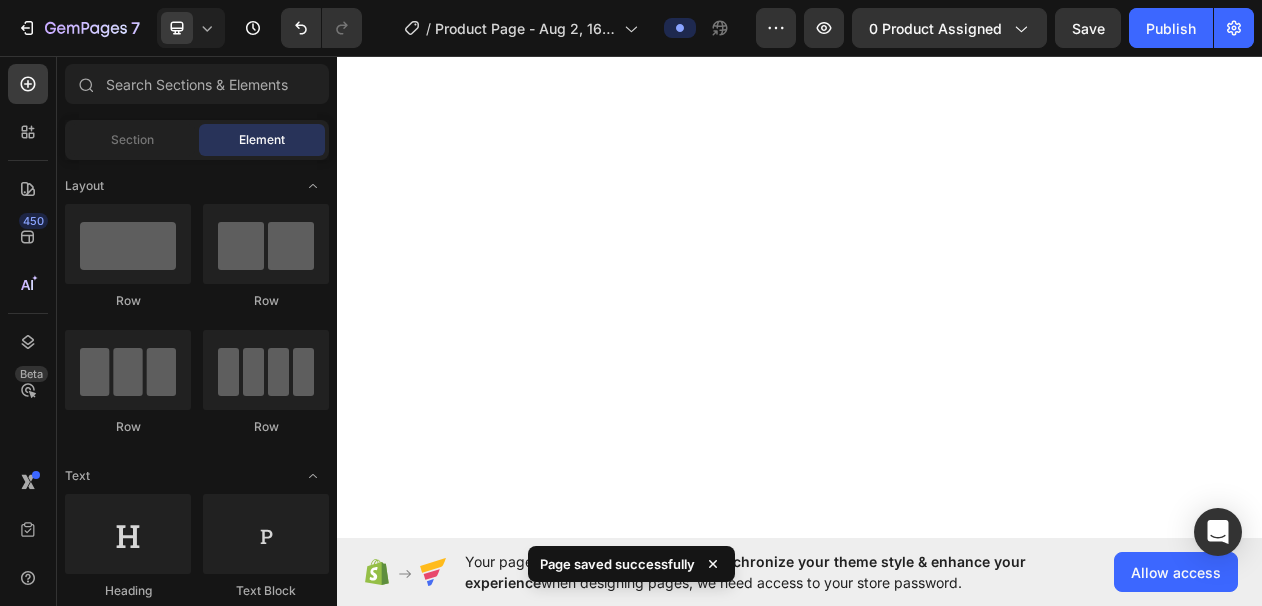 scroll, scrollTop: 0, scrollLeft: 0, axis: both 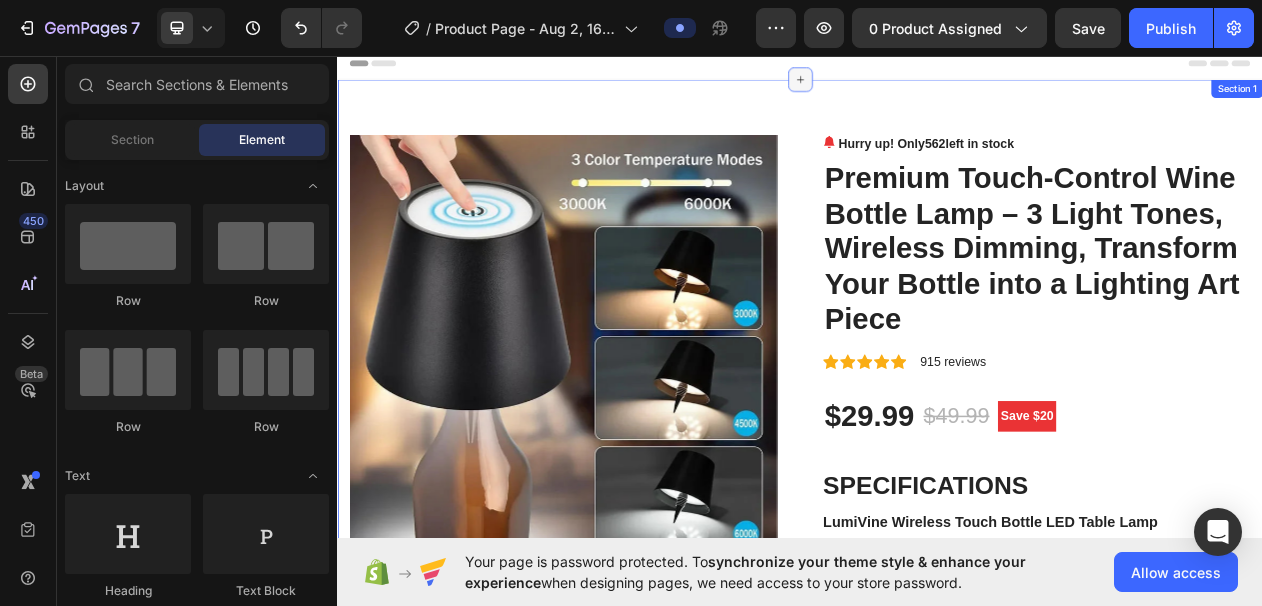 click 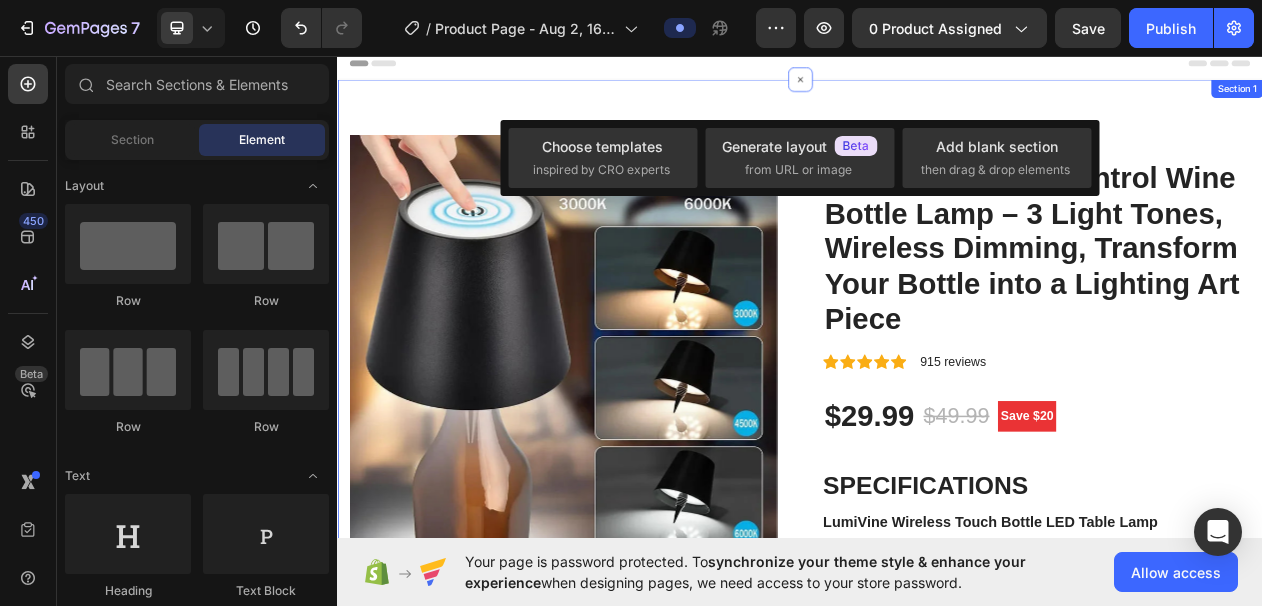 click on "Product Images Hurry up! Only 562 left in stock (P) Stock Counter Premium Touch-Control Wine Bottle Lamp – 3 Light Tones, Wireless Dimming, Transform Your Bottle into a Lighting Art Piece (P) Title Icon Icon Icon Icon Icon Icon Icon List Hoz 915 reviews Text block Row $29.99 (P) Price (P) Price $49.99 (P) Price (P) Price Save $20 Product Badge Row SPECIFICATIONS LumiVine Wireless Touch Bottle LED Table Lamp Material: High-quality ABS plastic Colors: White / Black Design: Modern, minimalist (shadeless) LED light with stepless dimming Touch control for on/off and brightness adjustment Built-in rechargeable battery, no power cord needed Power source: 5V, low energy consumption (0–5W) Perfect for: Bedroom, table décor, wine bottles, cozy ambient lighting Rechargeable Wireless Bottle Lamp – Touch Control, 3 Color Modes, Stepless Dimming Product Name:" at bounding box center (937, 3428) 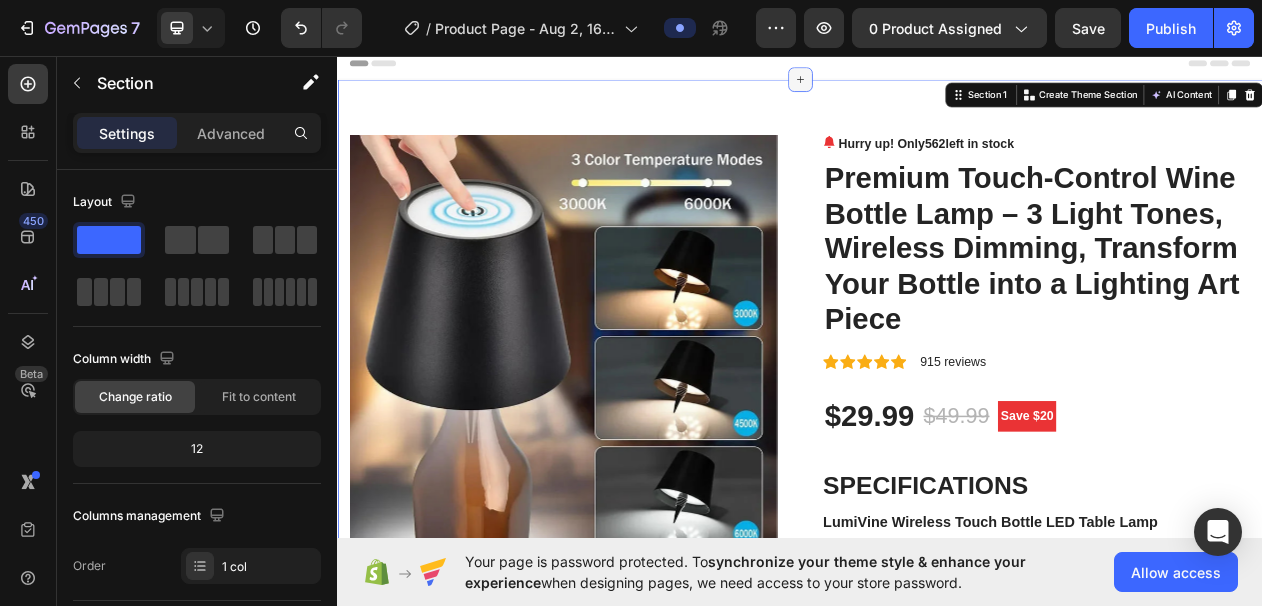 click 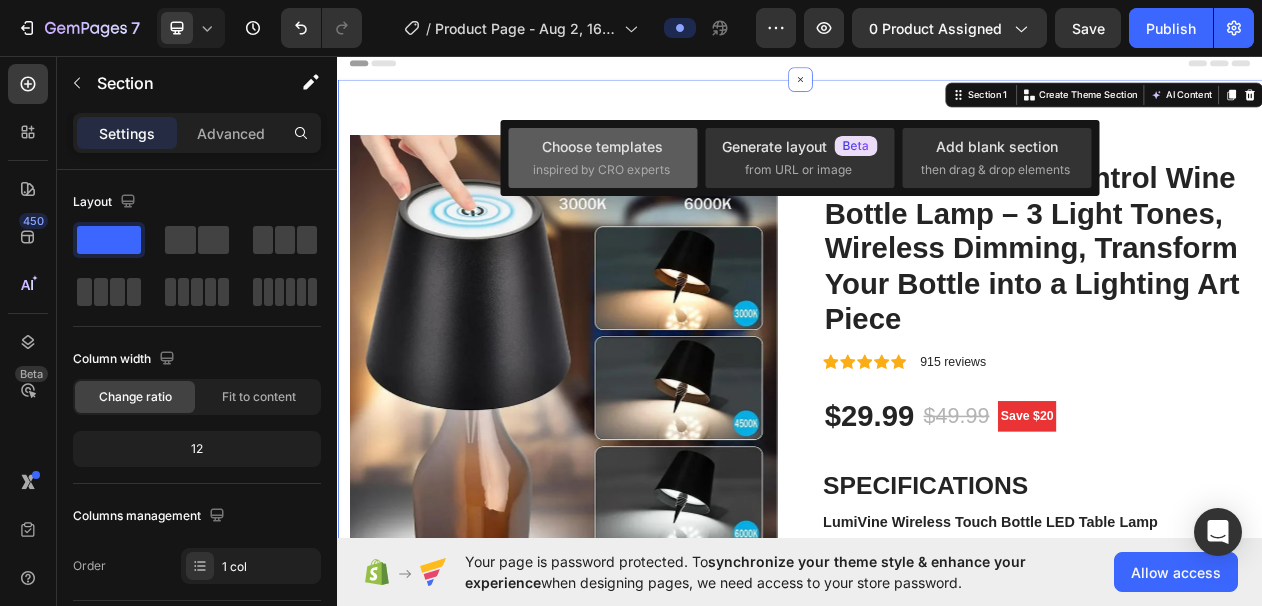 click on "Choose templates" at bounding box center [602, 146] 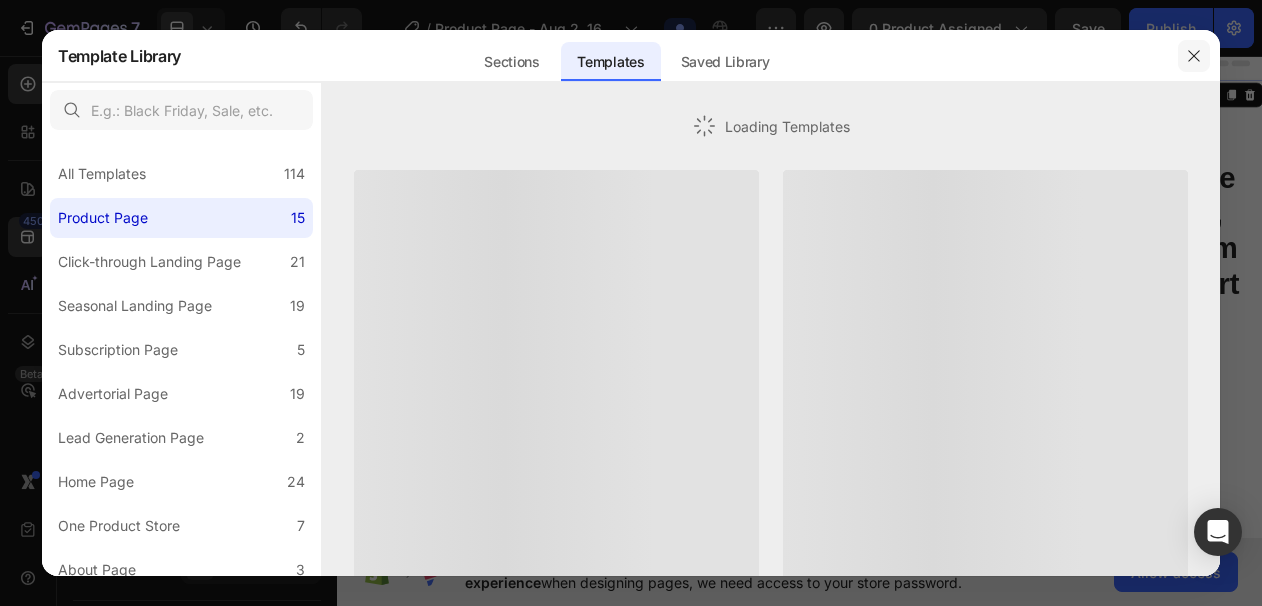 click 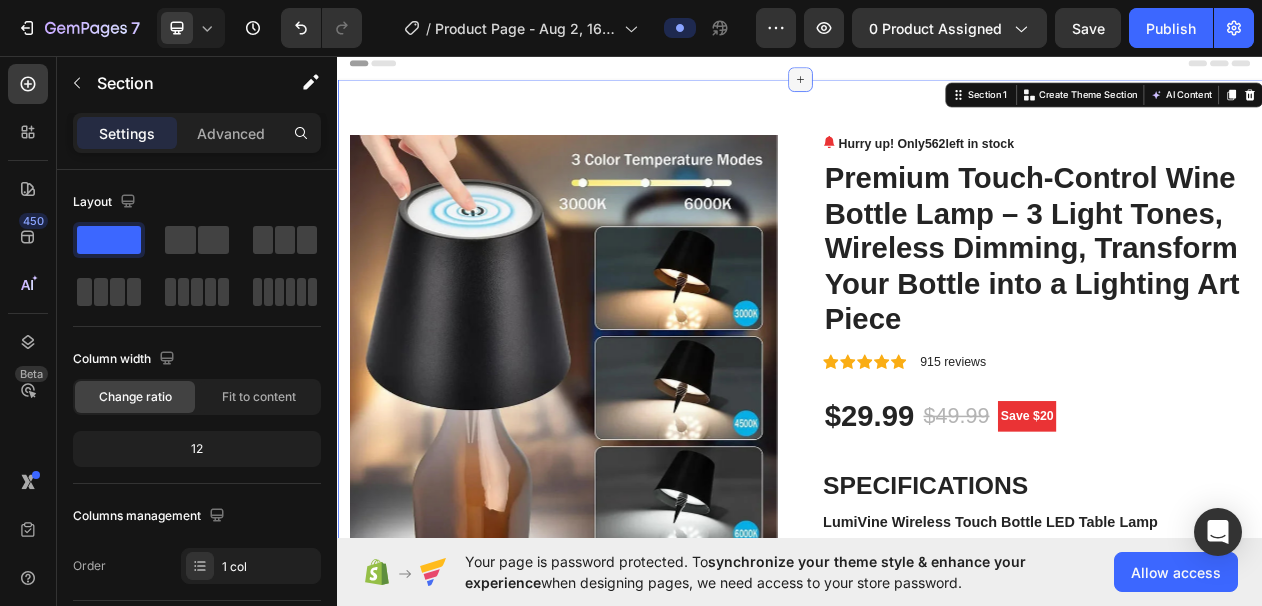 click at bounding box center [937, 89] 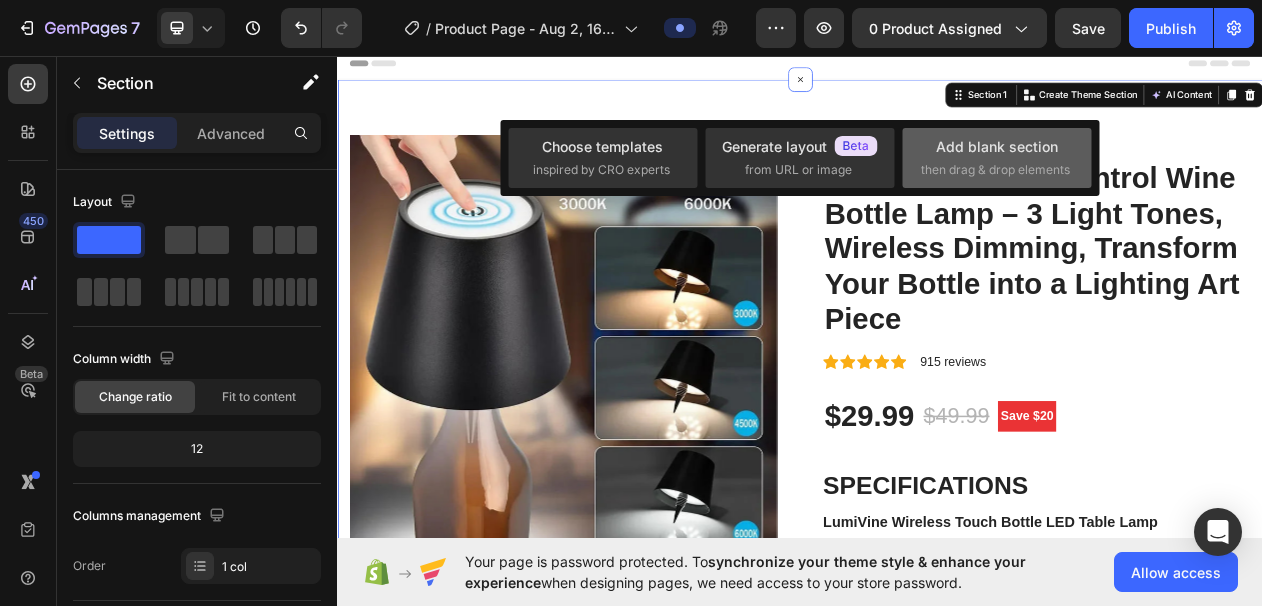 click on "then drag & drop elements" at bounding box center (995, 170) 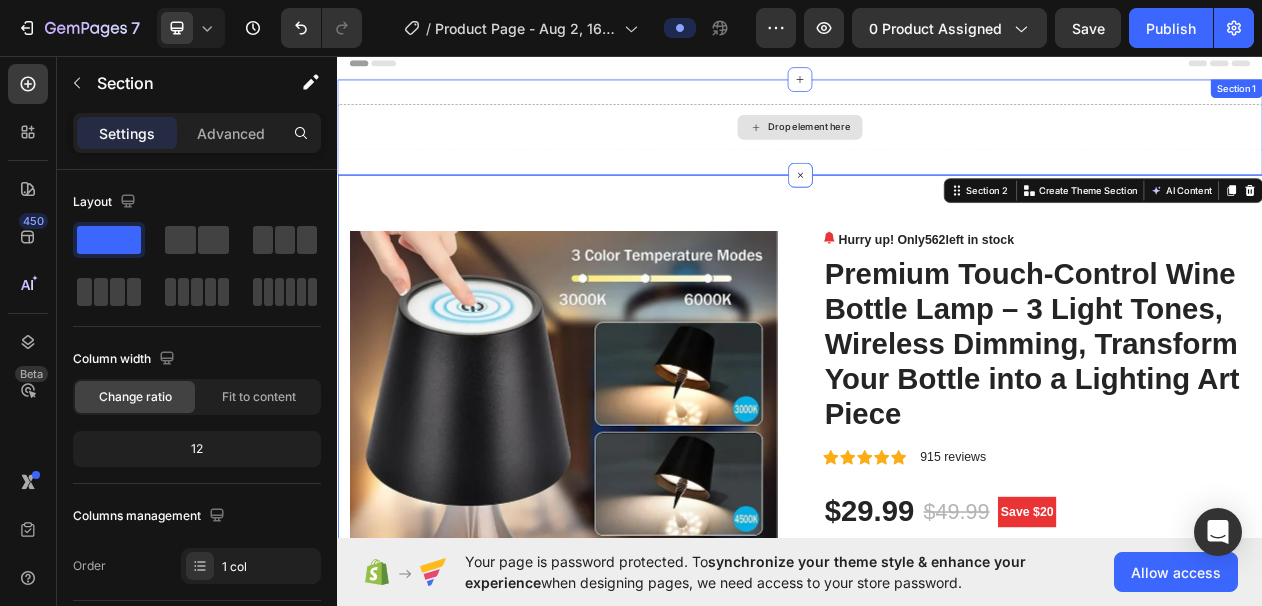 click on "Drop element here" at bounding box center (937, 151) 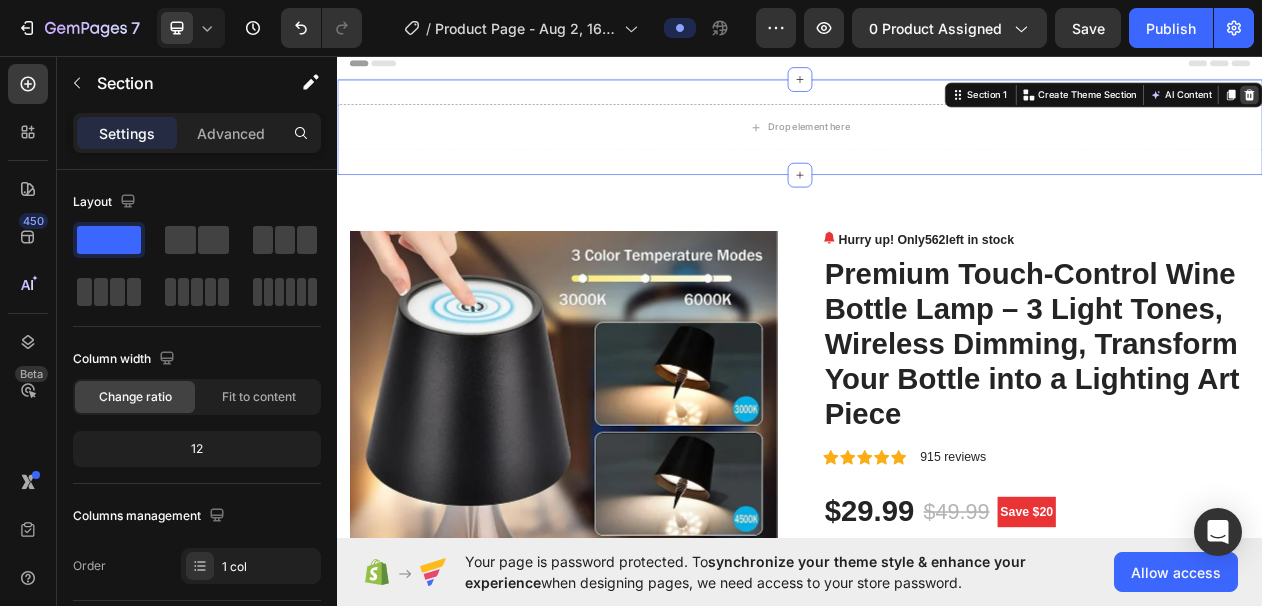 click 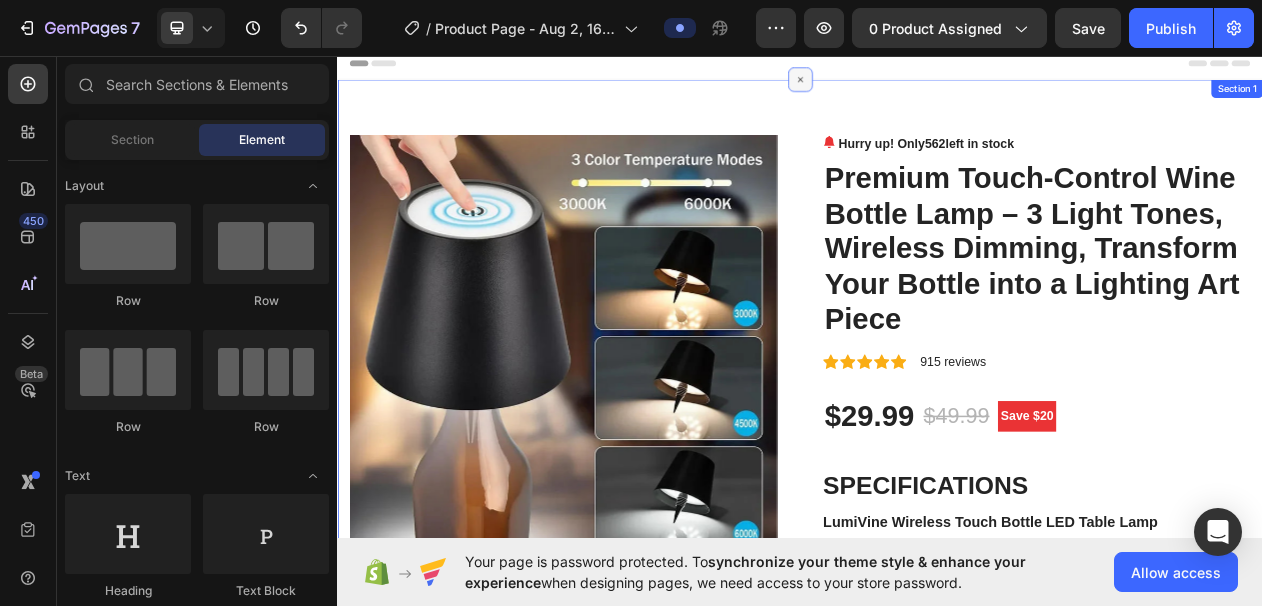 click 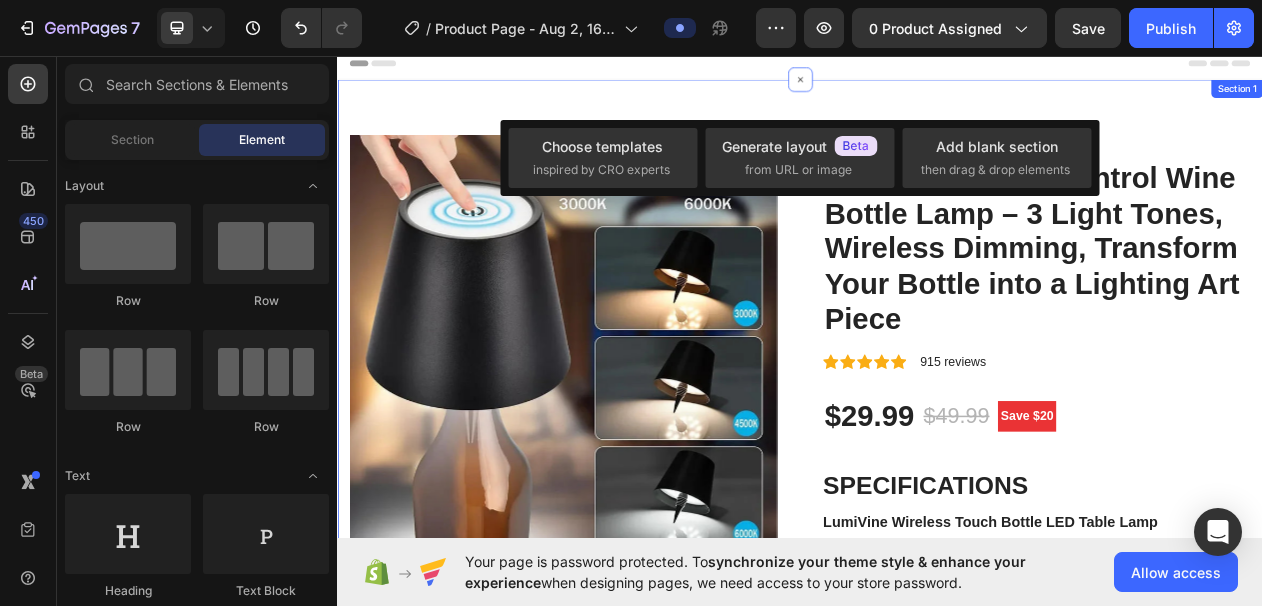 click on "Product Images
Hurry up! Only  562  left in stock (P) Stock Counter Premium Touch-Control Wine Bottle Lamp – 3 Light Tones, Wireless Dimming, Transform Your Bottle into a Lighting Art Piece (P) Title
Icon
Icon
Icon
Icon
Icon Icon List Hoz 915 reviews Text block Row $29.99 (P) Price (P) Price $49.99 (P) Price (P) Price Save $20 Product Badge Row SPECIFICATIONS
LumiVine Wireless Touch Bottle LED Table Lamp
Material:  High-quality ABS plastic
Colors:  White / Black
Design:  Modern, minimalist (shadeless)
LED light  with  stepless dimming
Touch control  for on/off and brightness adjustment
Built-in rechargeable battery , no power cord needed
Power source:  5V, low energy consumption (0–5W)
Perfect for:  Bedroom, table décor, wine bottles, cozy ambient lighting
Rechargeable Wireless Bottle Lamp – Touch Control, 3 Color Modes, Stepless Dimming
Product Name:" at bounding box center (937, 3428) 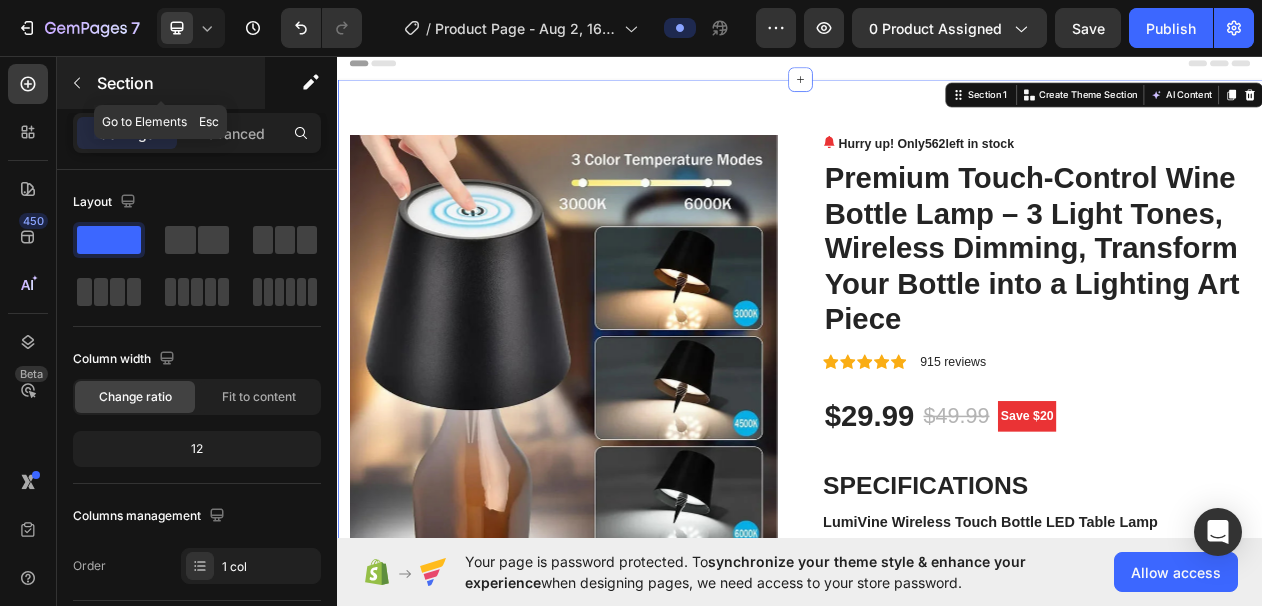 click 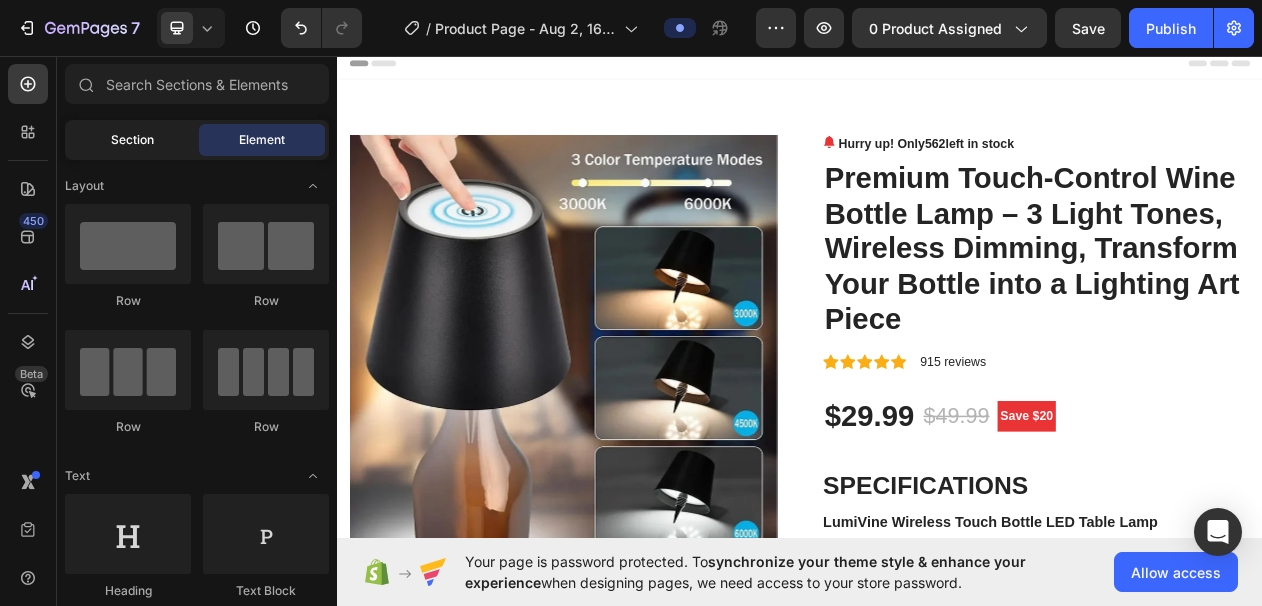 click on "Section" at bounding box center [132, 140] 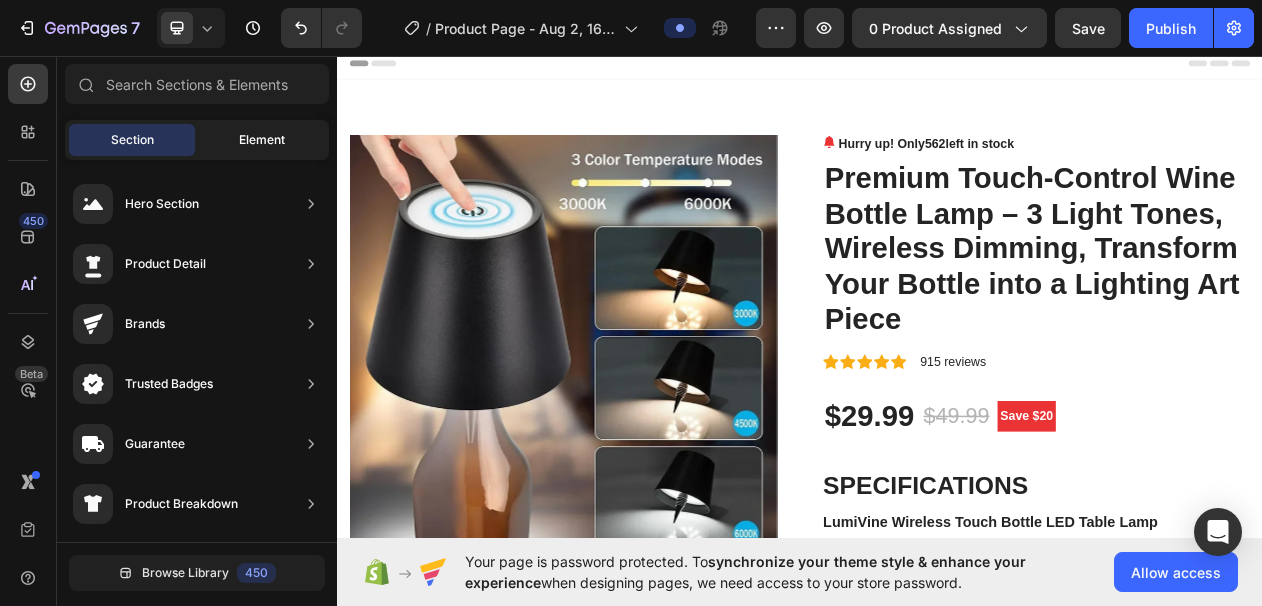 click on "Element" at bounding box center (262, 140) 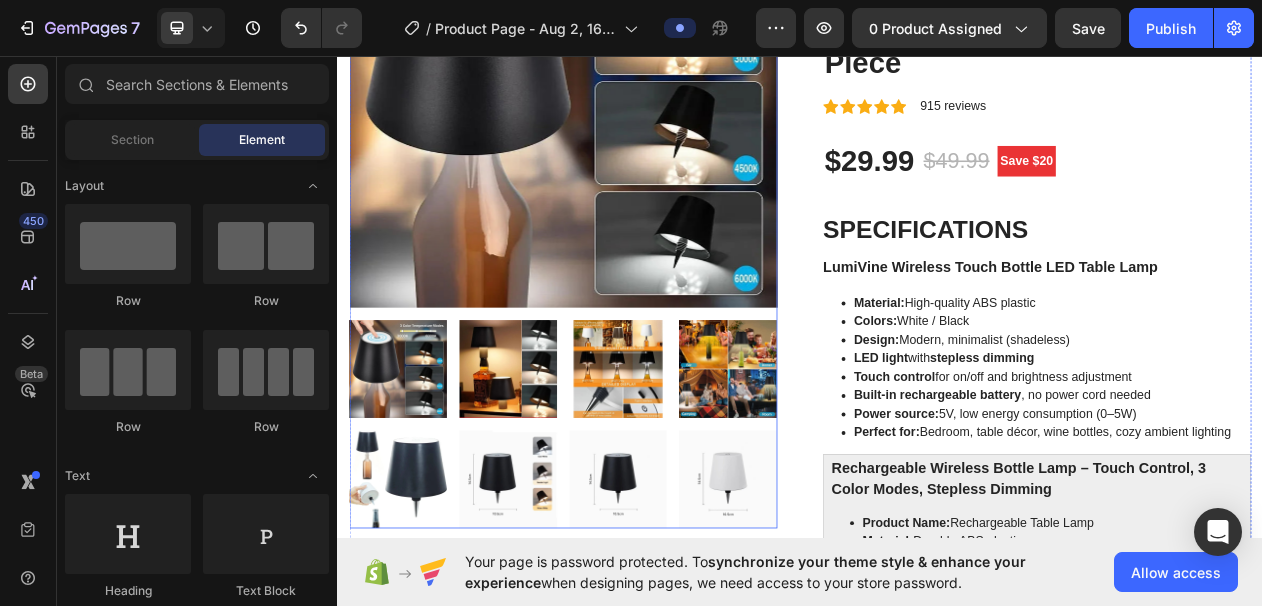 scroll, scrollTop: 336, scrollLeft: 0, axis: vertical 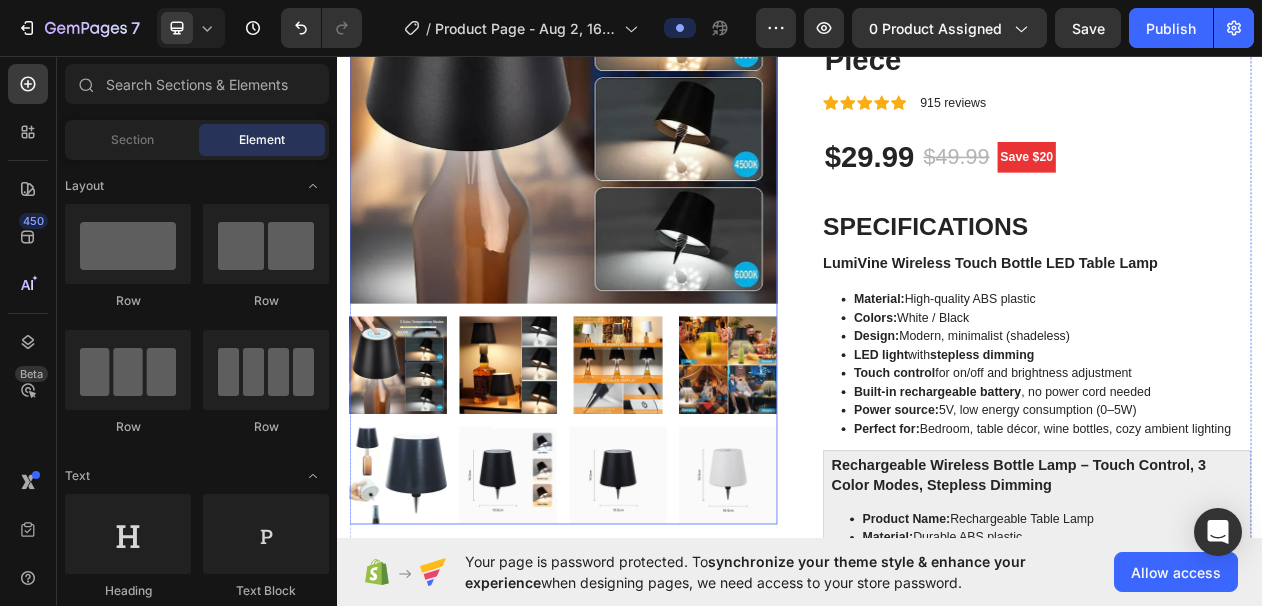 click at bounding box center [701, 459] 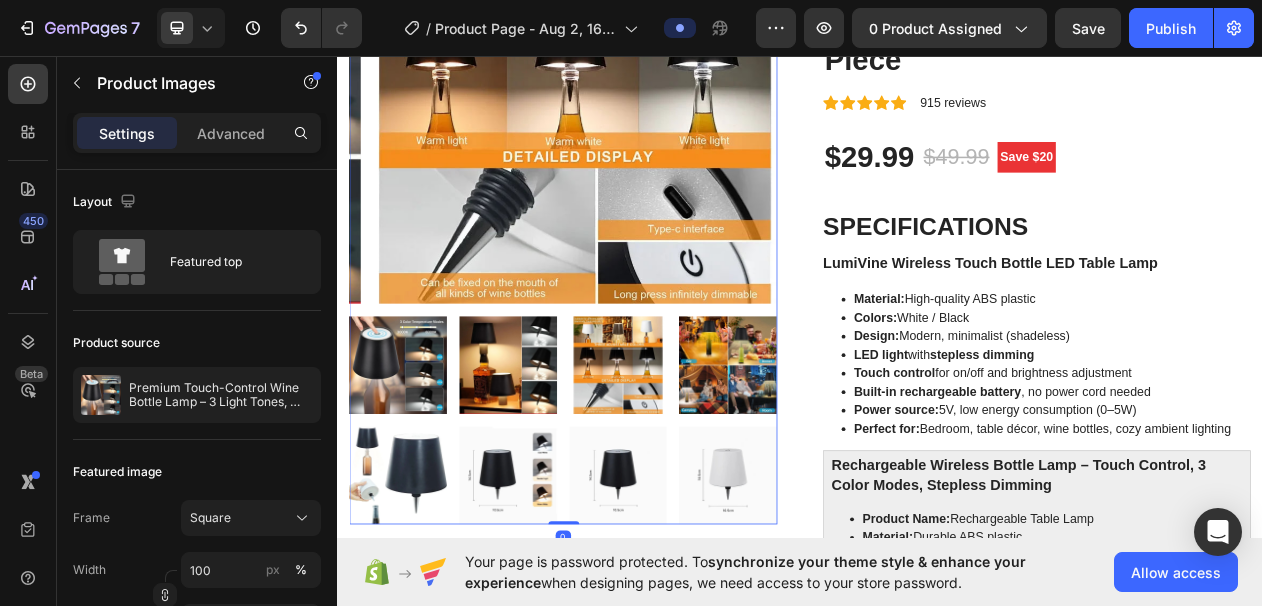 click at bounding box center (701, 459) 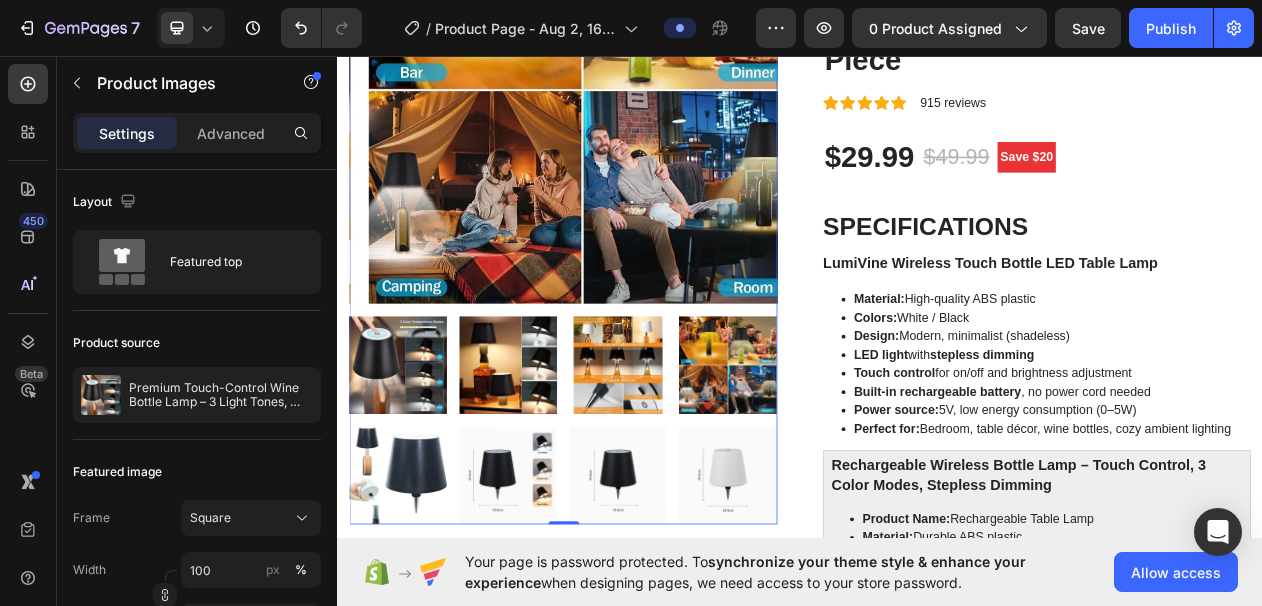 click at bounding box center (843, 459) 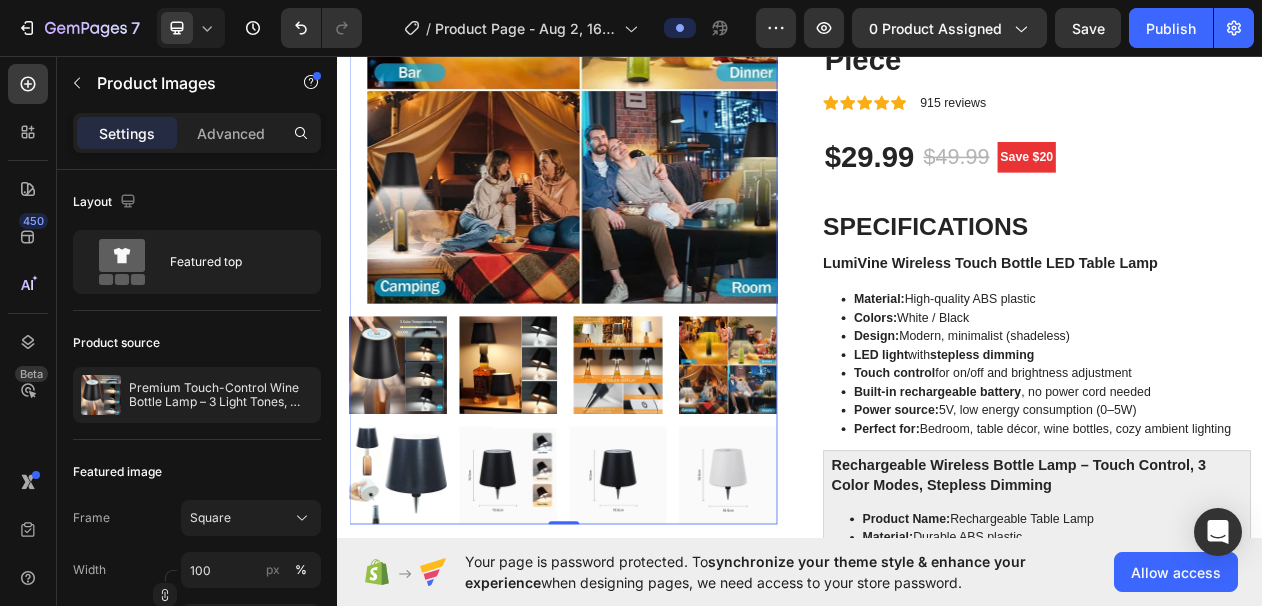 click at bounding box center [701, 459] 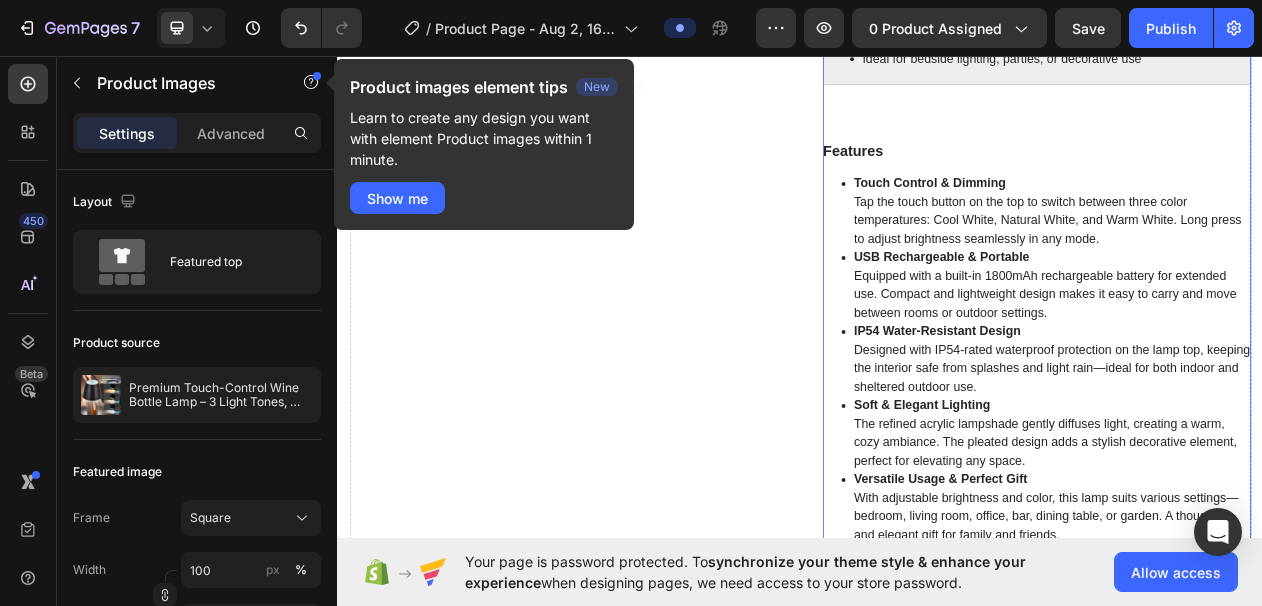 scroll, scrollTop: 1654, scrollLeft: 0, axis: vertical 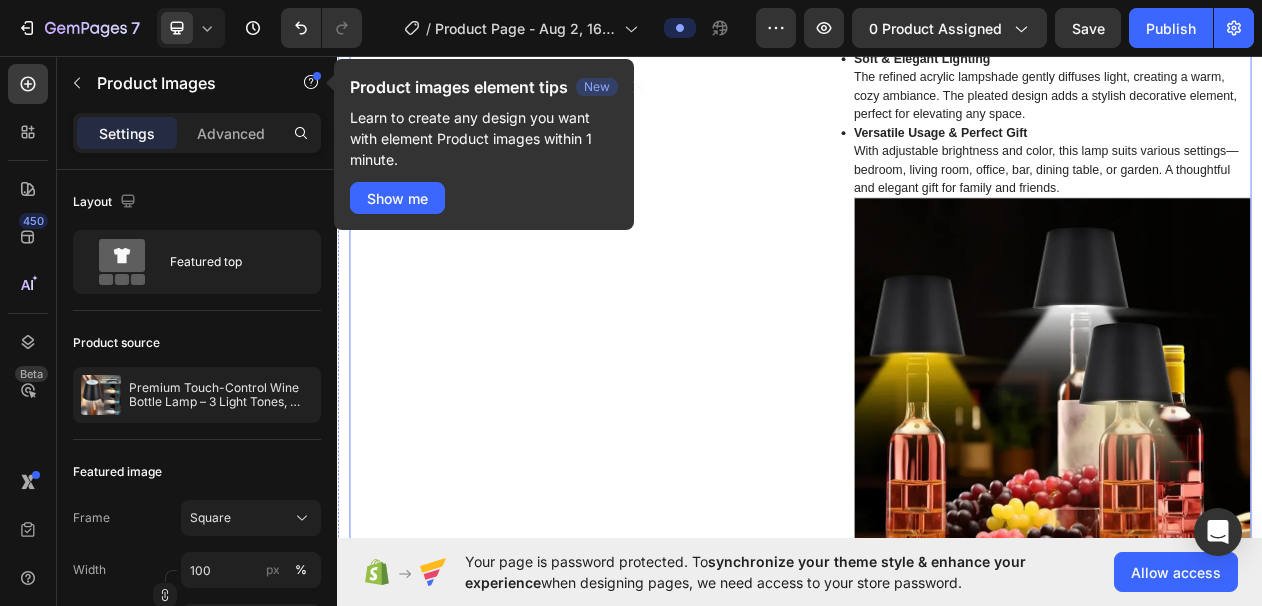 drag, startPoint x: 908, startPoint y: 447, endPoint x: 518, endPoint y: 300, distance: 416.78412 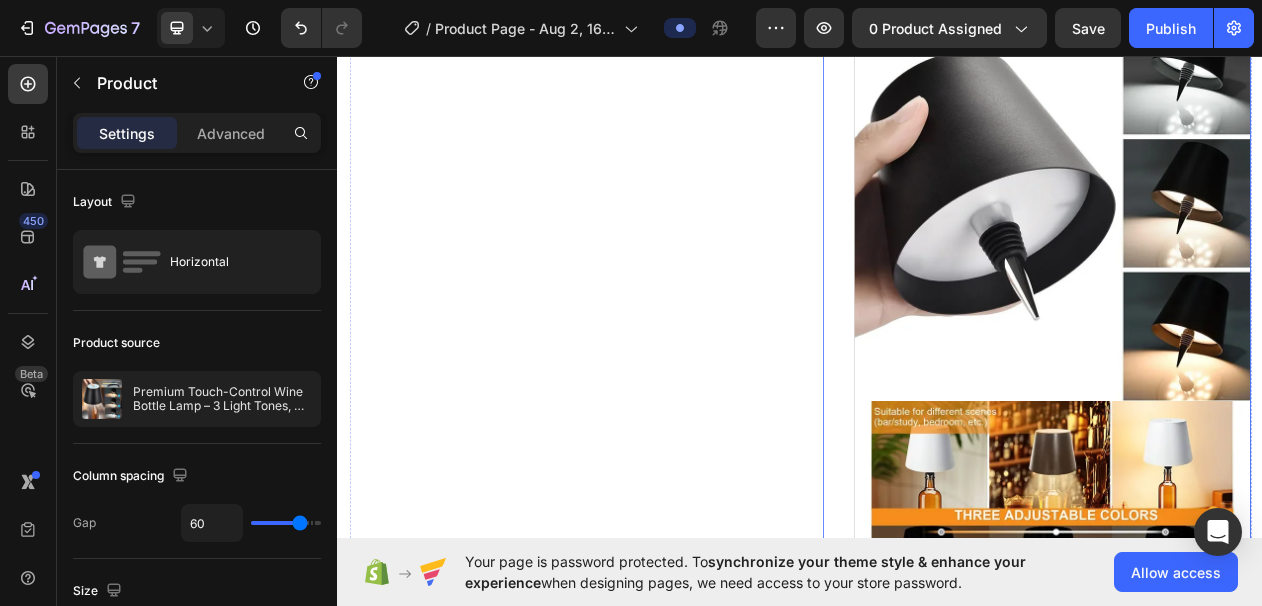 scroll, scrollTop: 2939, scrollLeft: 0, axis: vertical 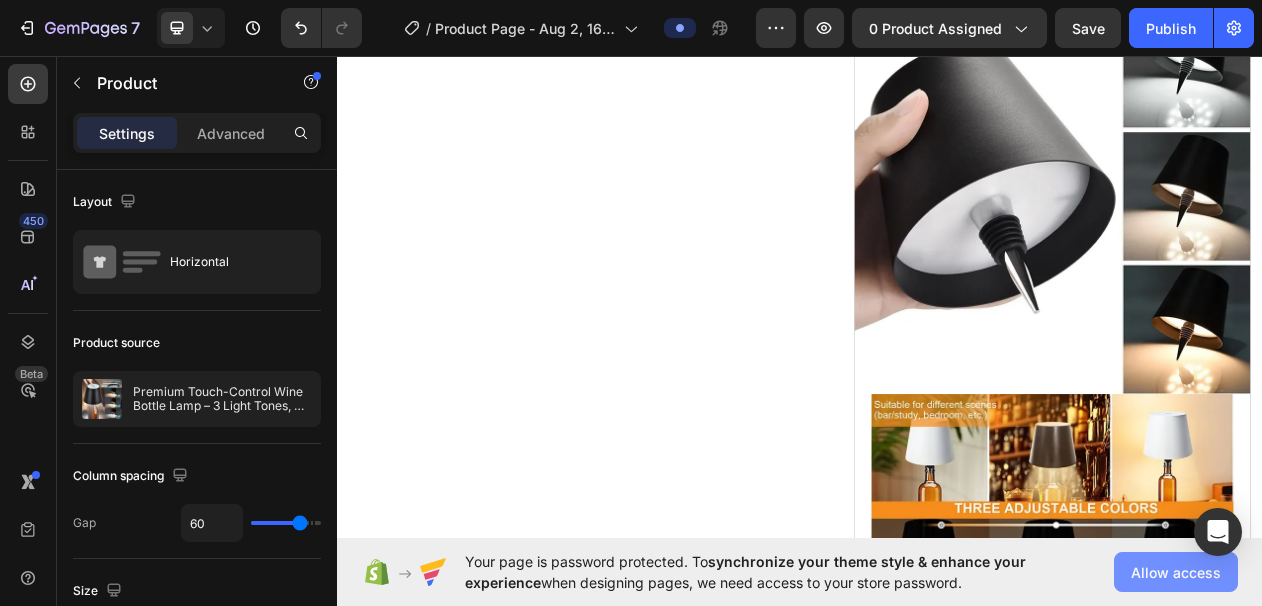 click on "Allow access" 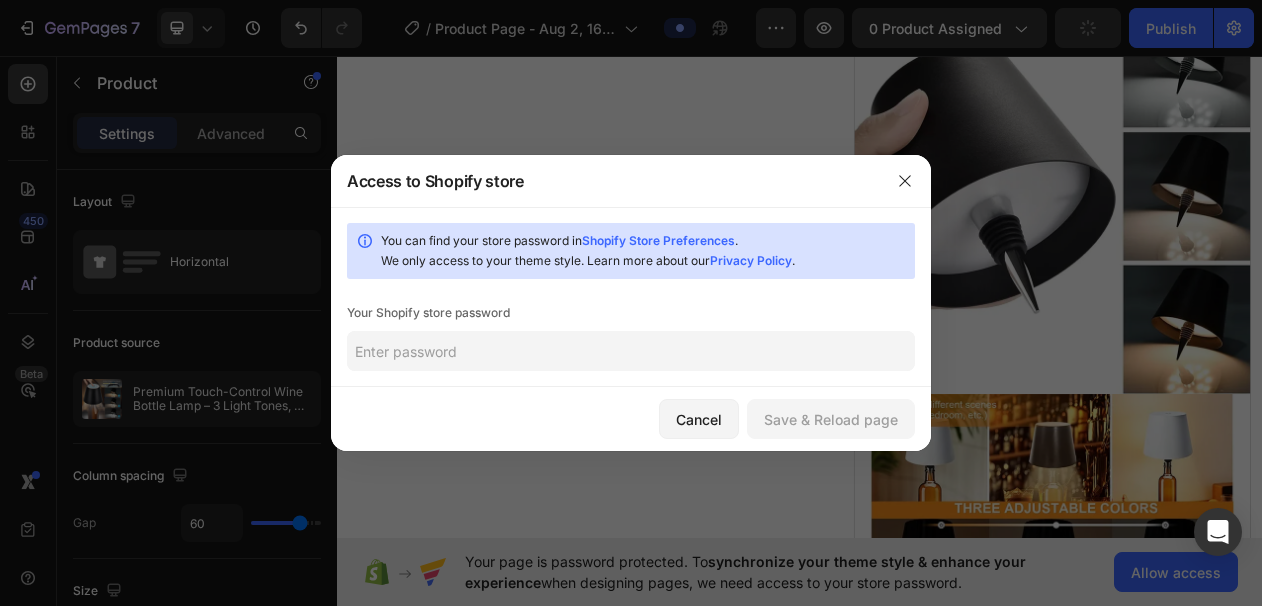 drag, startPoint x: 711, startPoint y: 417, endPoint x: 731, endPoint y: 385, distance: 37.735924 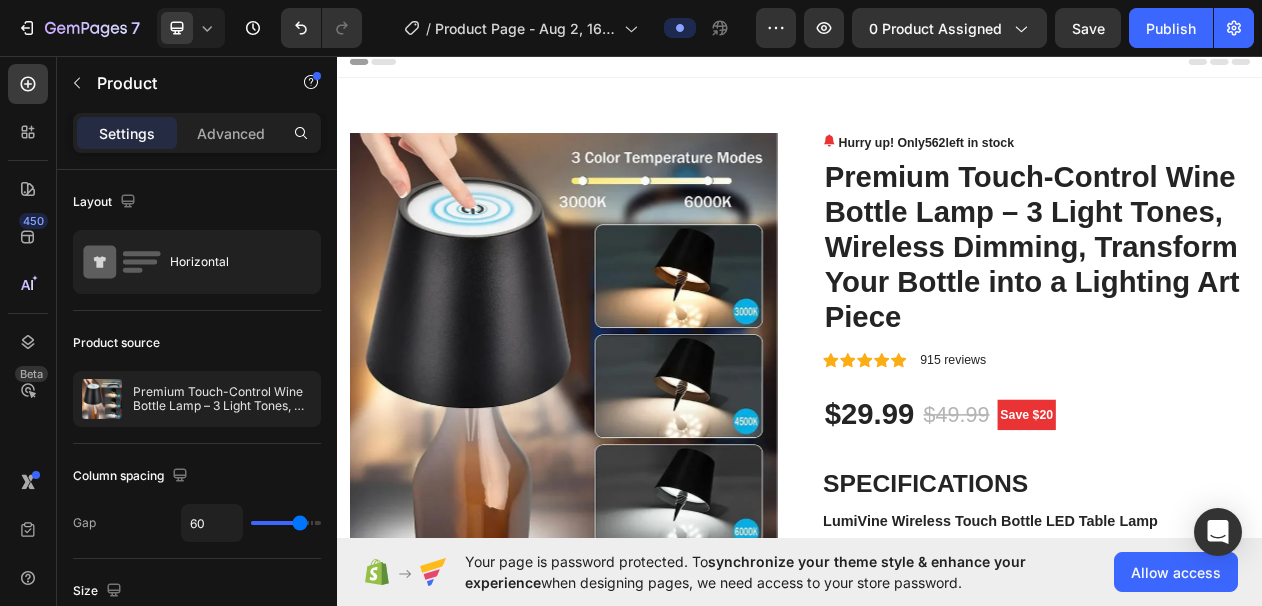 scroll, scrollTop: 0, scrollLeft: 0, axis: both 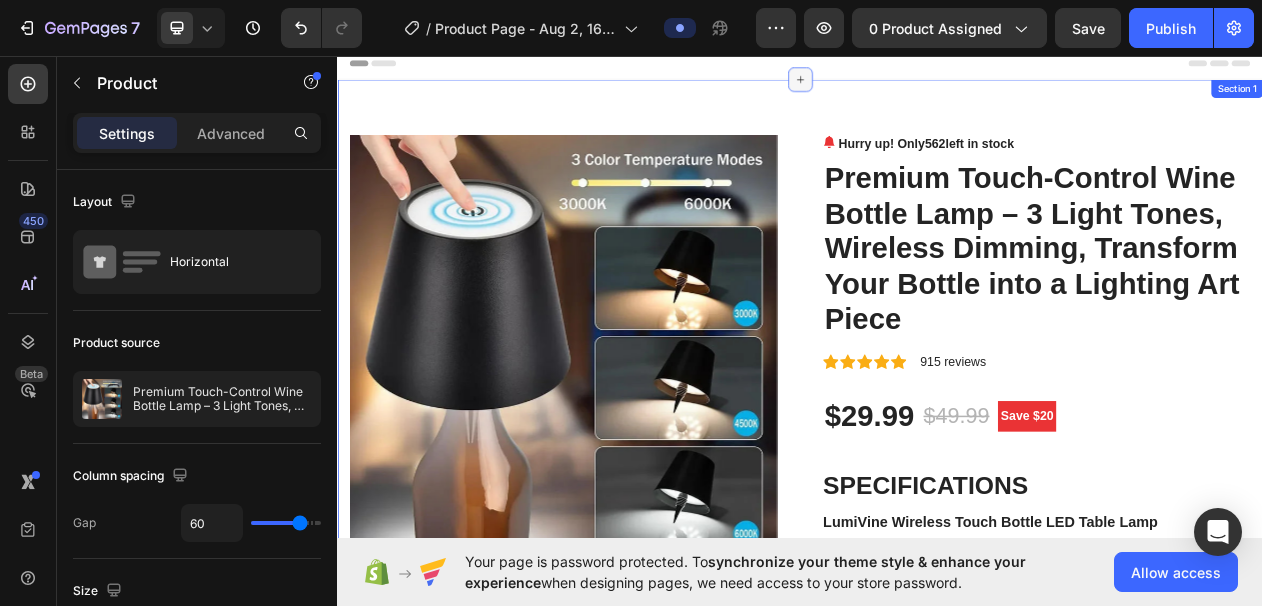 click 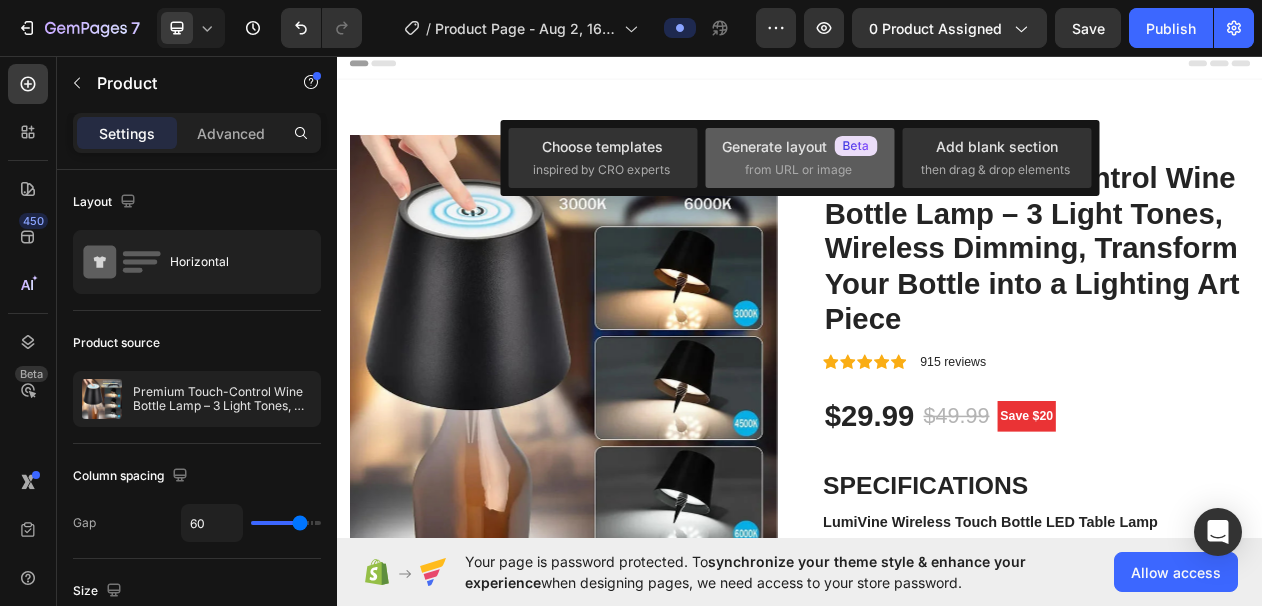 click on "Generate layout" at bounding box center [800, 146] 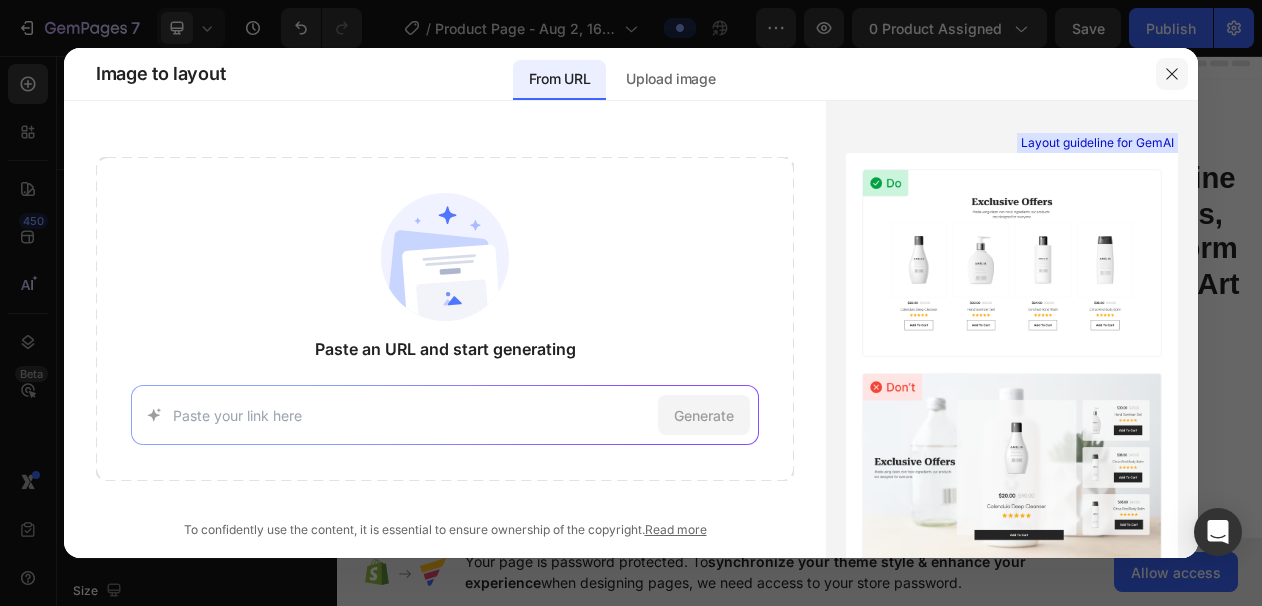 click 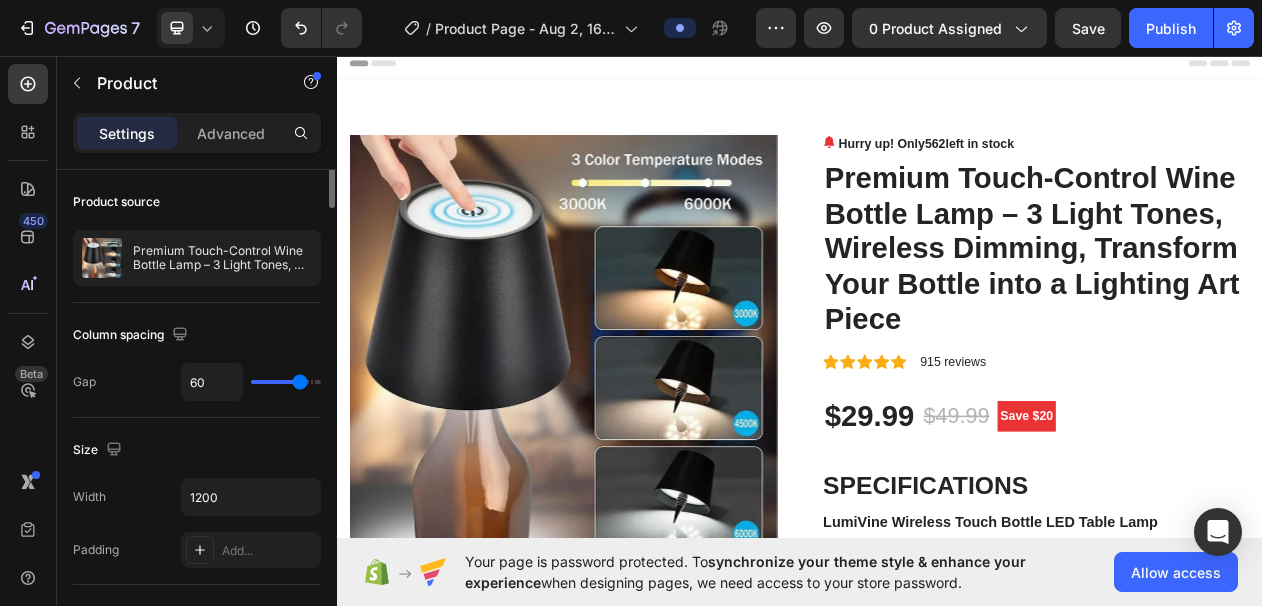 scroll, scrollTop: 0, scrollLeft: 0, axis: both 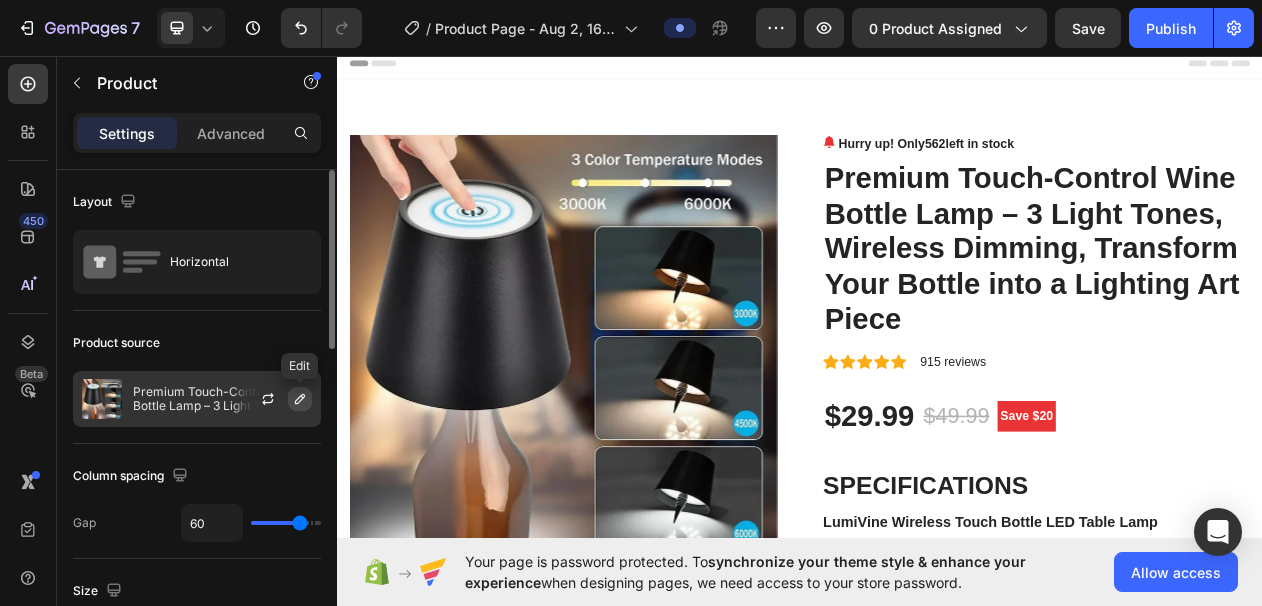 click 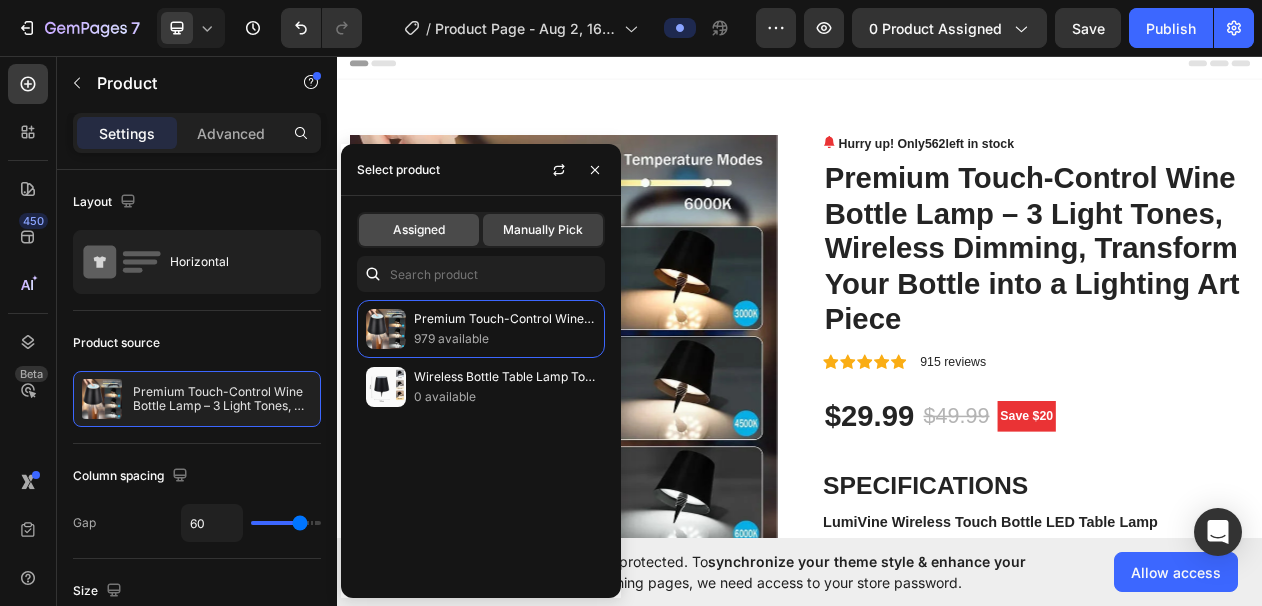 click on "Assigned" 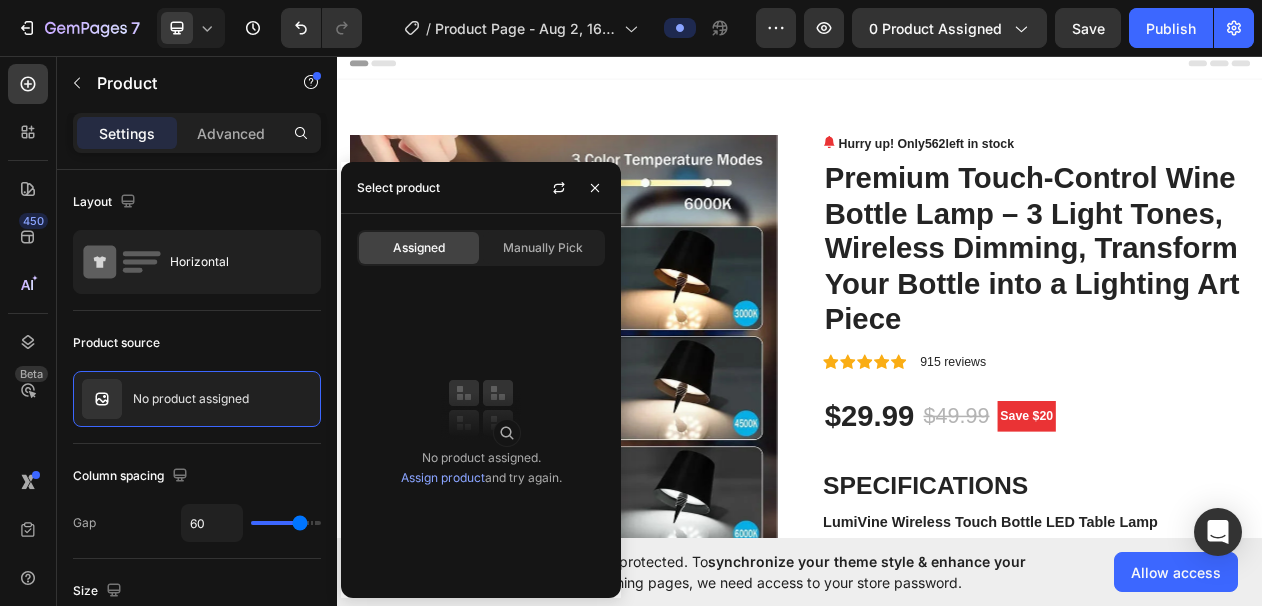 click on "Assign product" at bounding box center [443, 477] 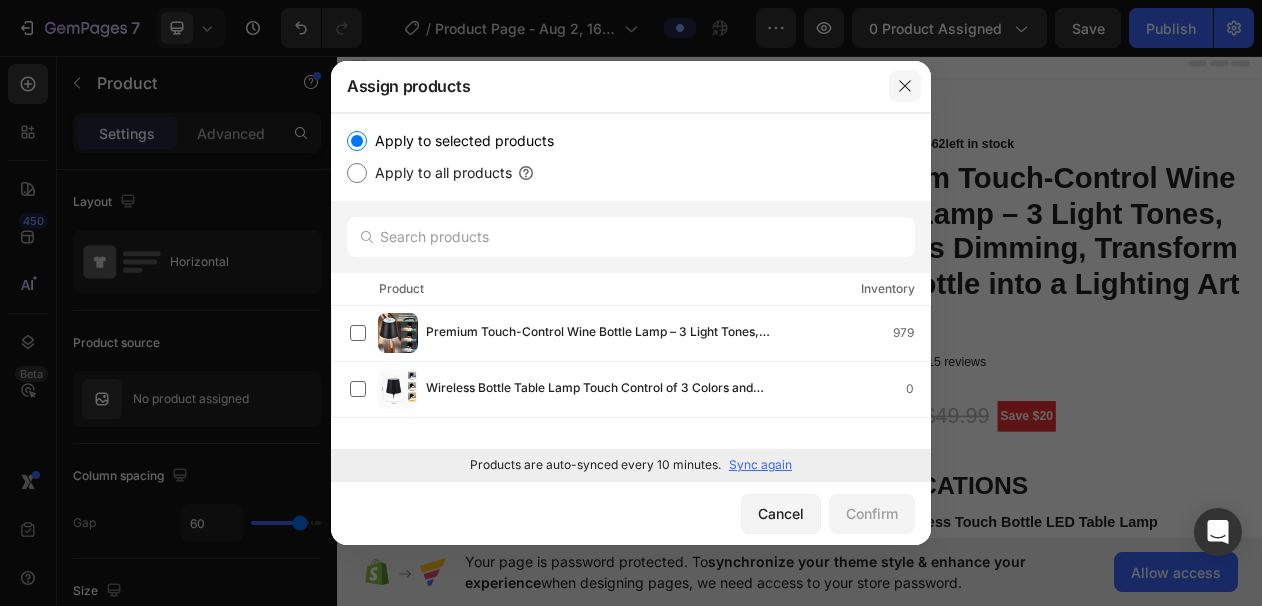 click 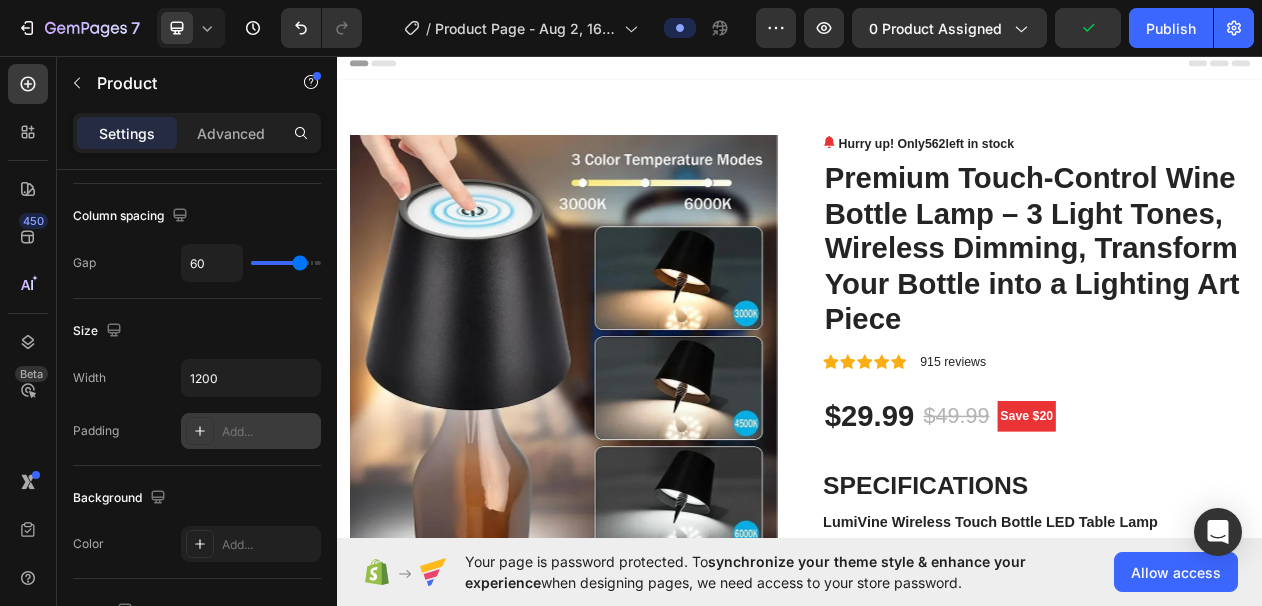 scroll, scrollTop: 0, scrollLeft: 0, axis: both 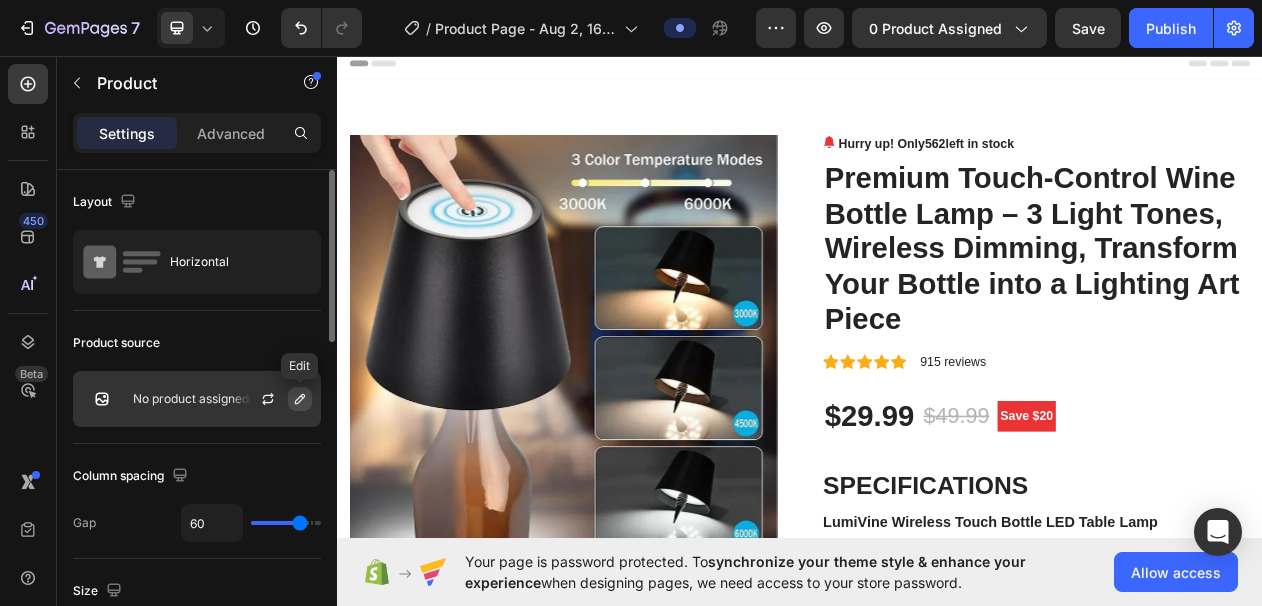 click 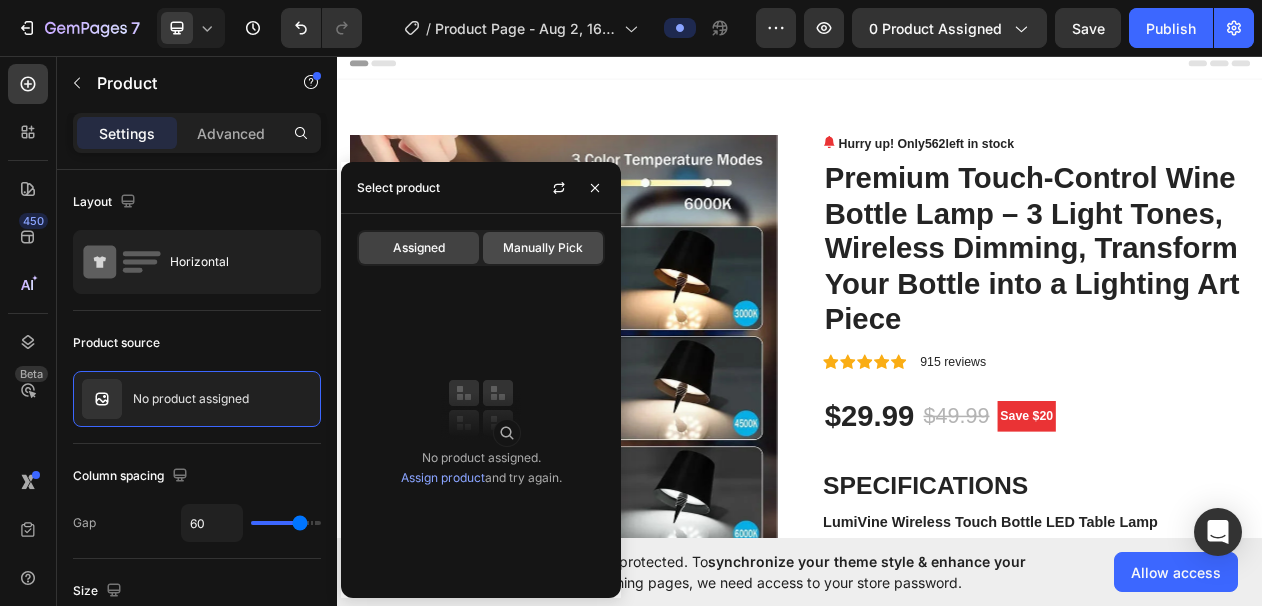 click on "Manually Pick" 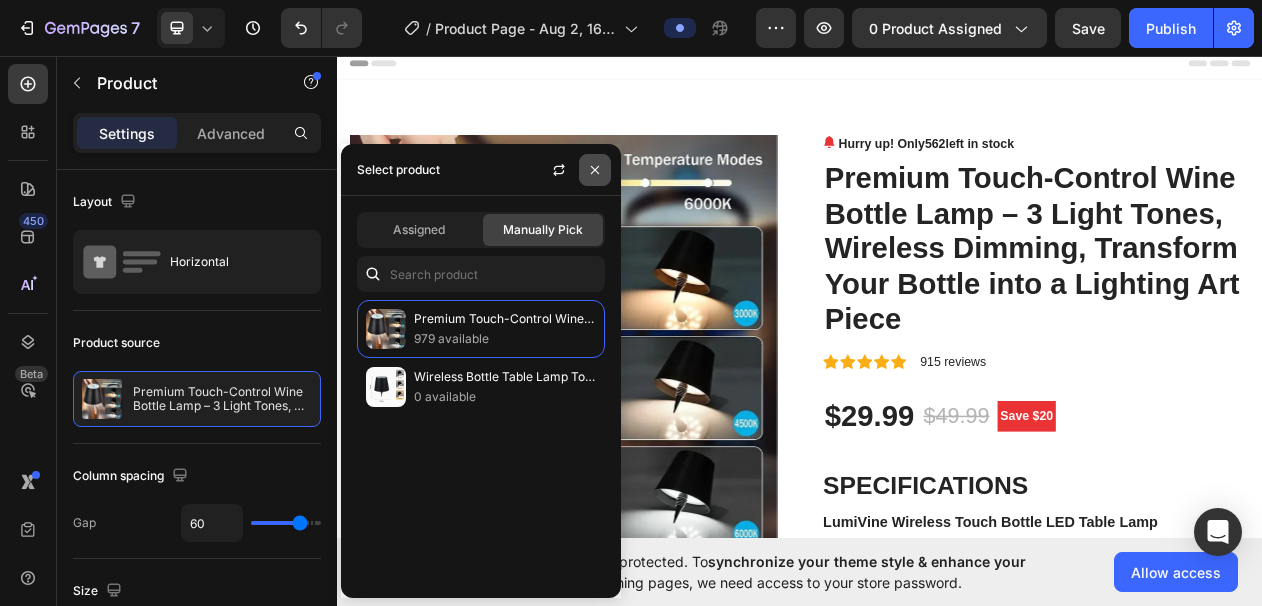 drag, startPoint x: 596, startPoint y: 172, endPoint x: 365, endPoint y: 186, distance: 231.42386 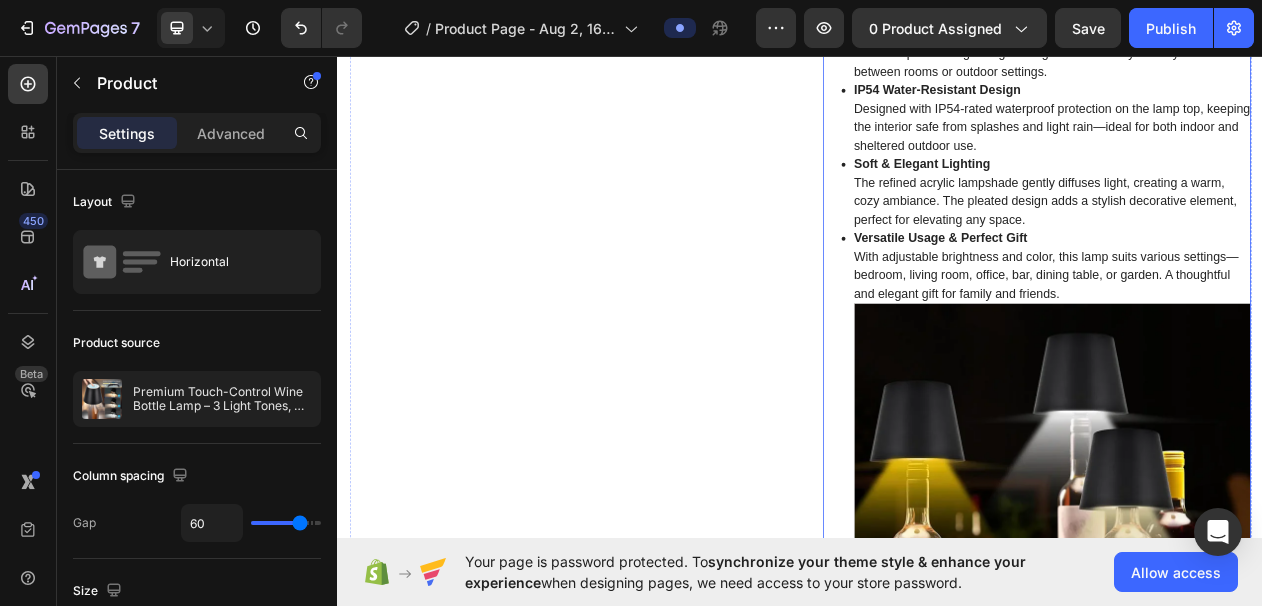 scroll, scrollTop: 1825, scrollLeft: 0, axis: vertical 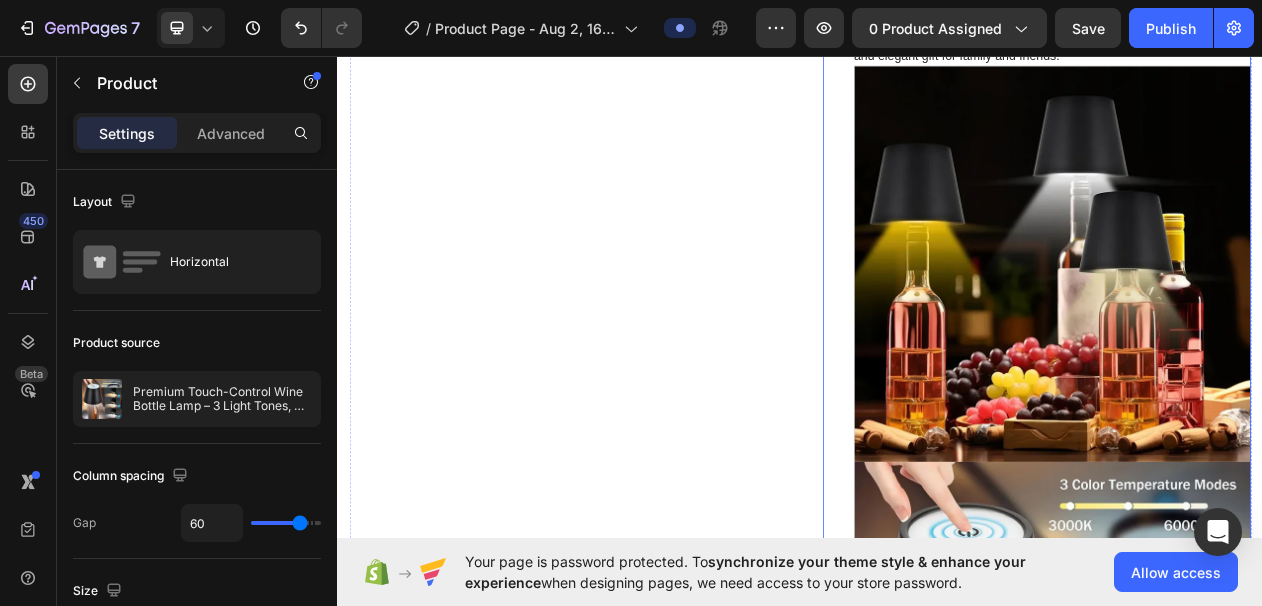 click at bounding box center (1264, 328) 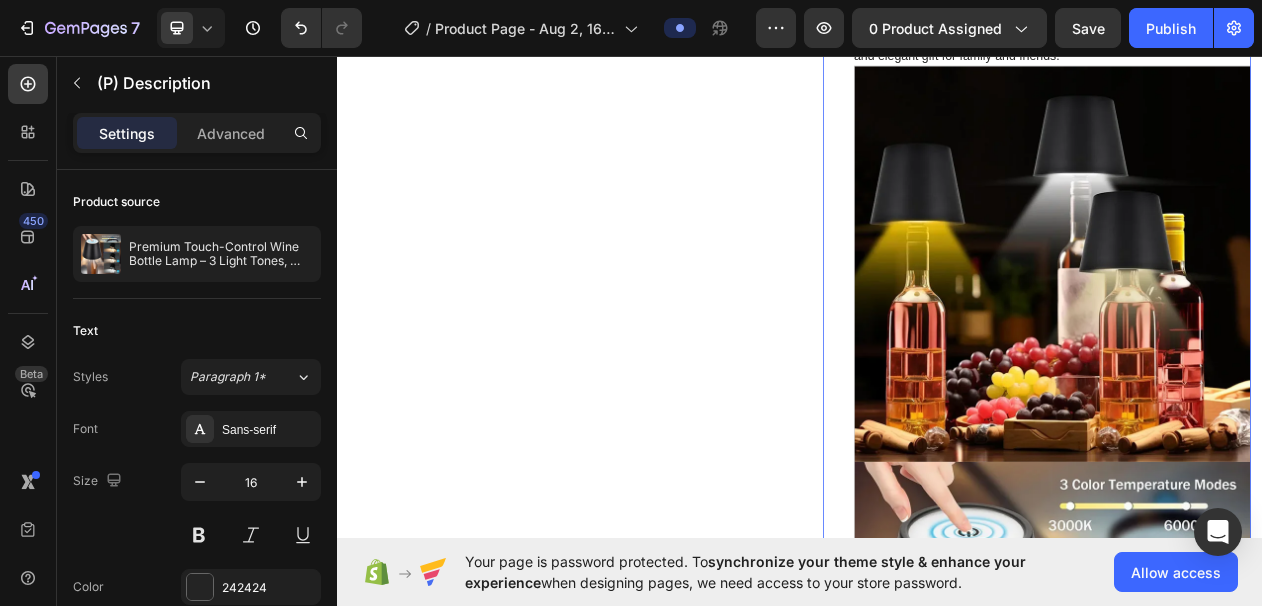 click at bounding box center (1264, 328) 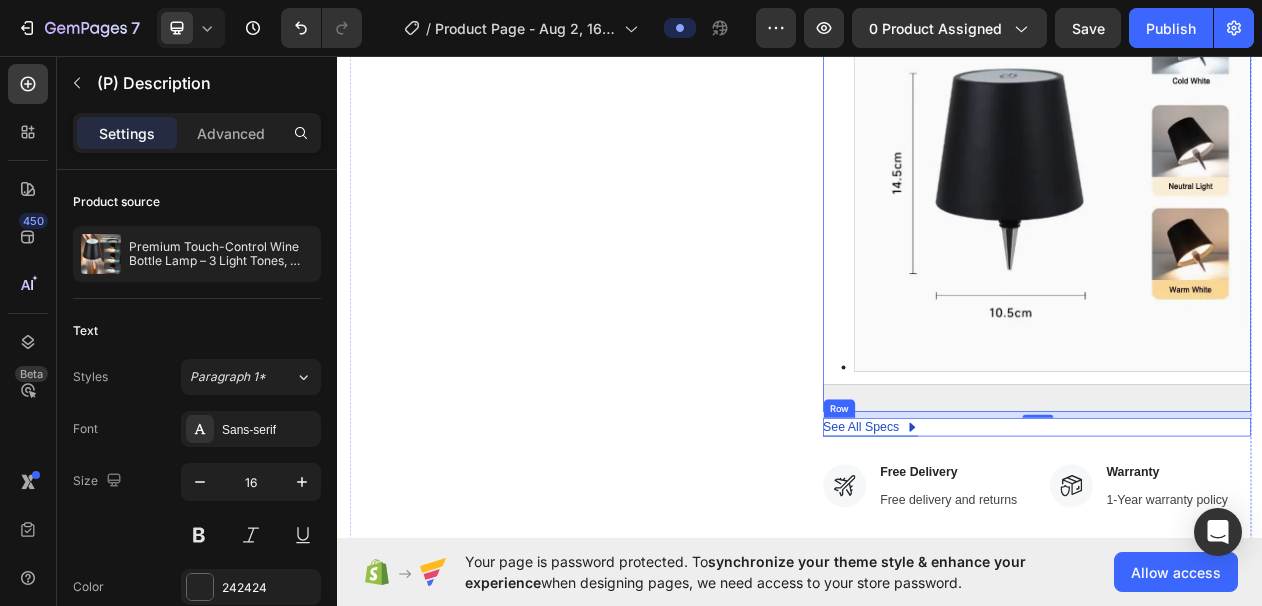 scroll, scrollTop: 5500, scrollLeft: 0, axis: vertical 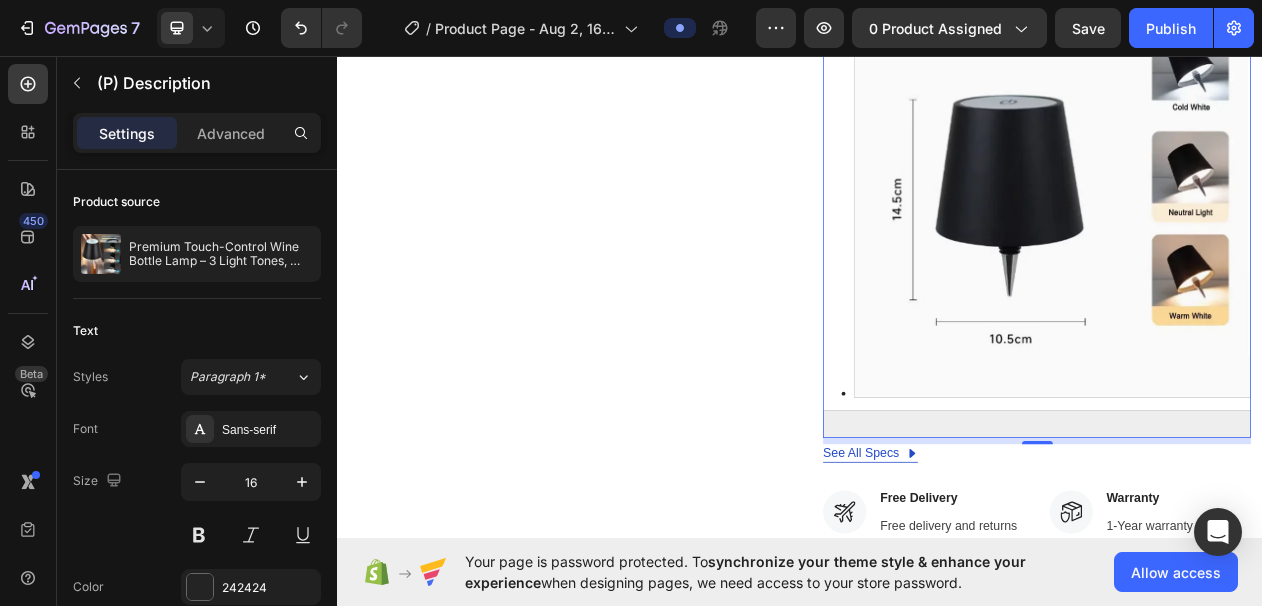 click at bounding box center (1264, 244) 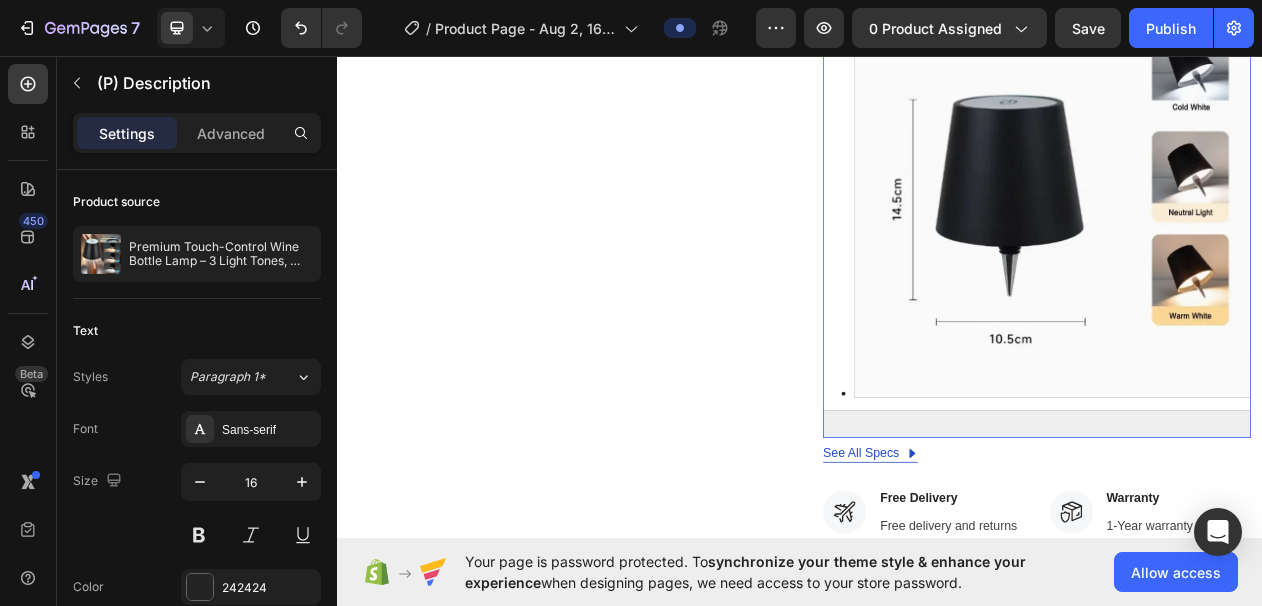 click at bounding box center (1244, 536) 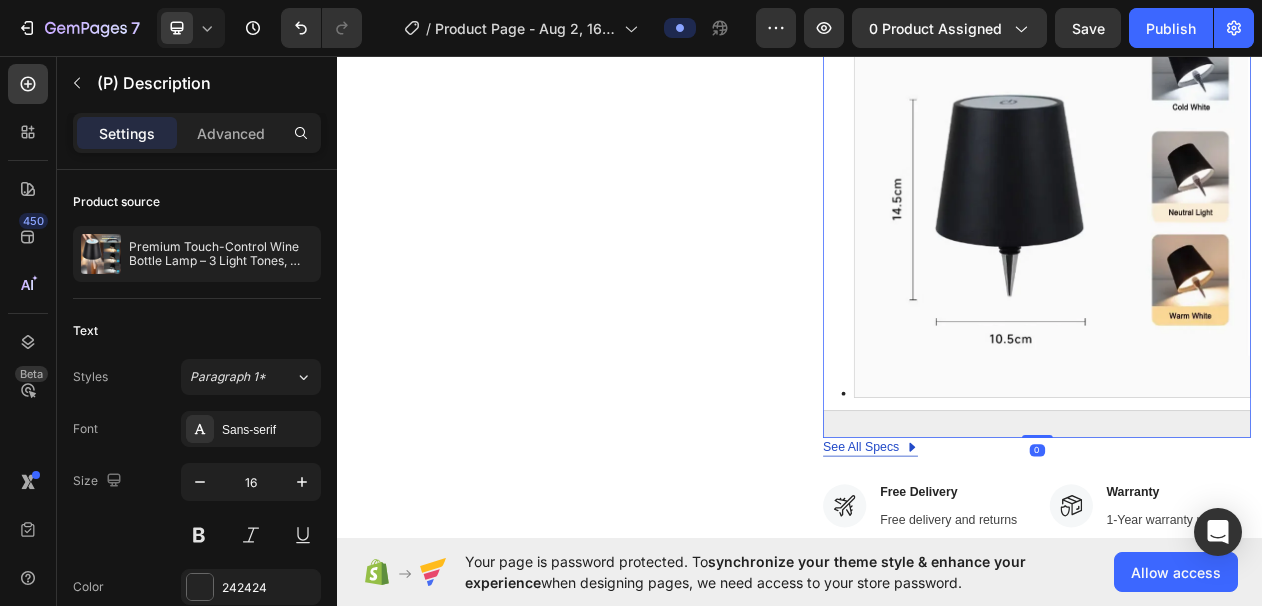 drag, startPoint x: 1234, startPoint y: 481, endPoint x: 1245, endPoint y: 408, distance: 73.82411 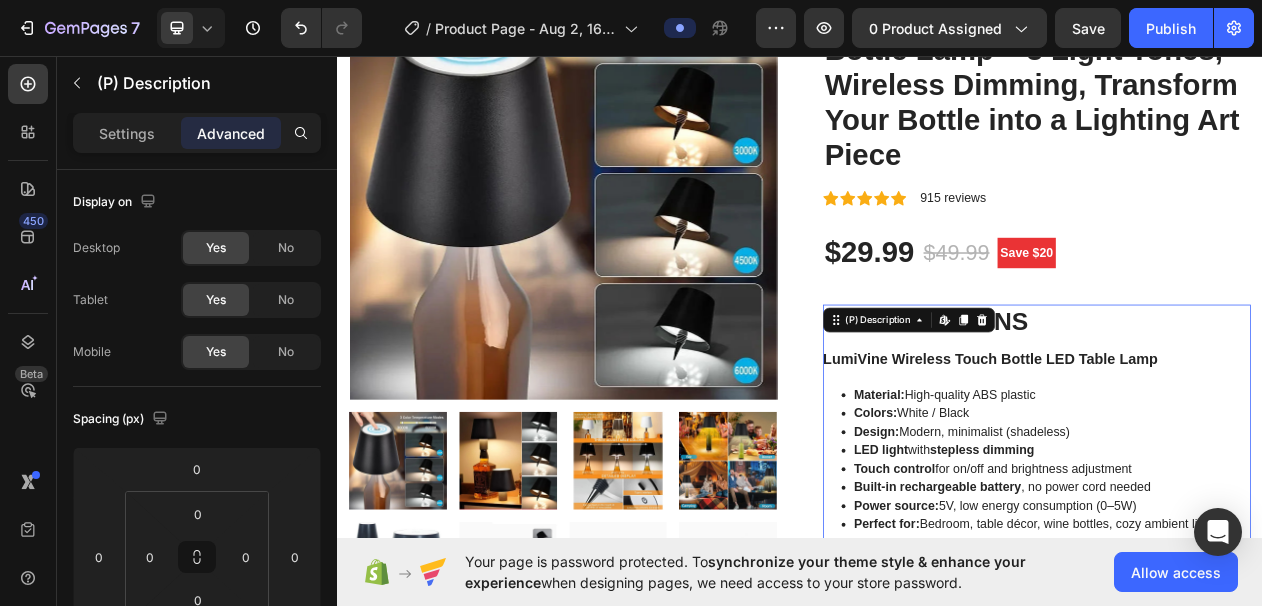 scroll, scrollTop: 211, scrollLeft: 0, axis: vertical 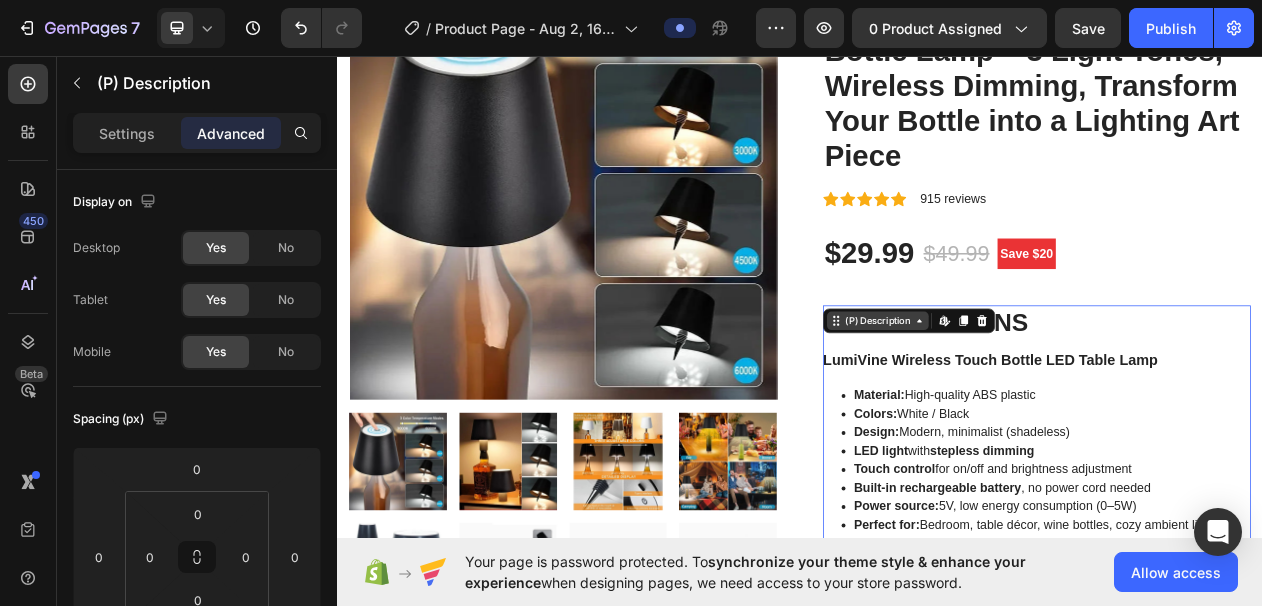 click on "(P) Description" at bounding box center [1038, 402] 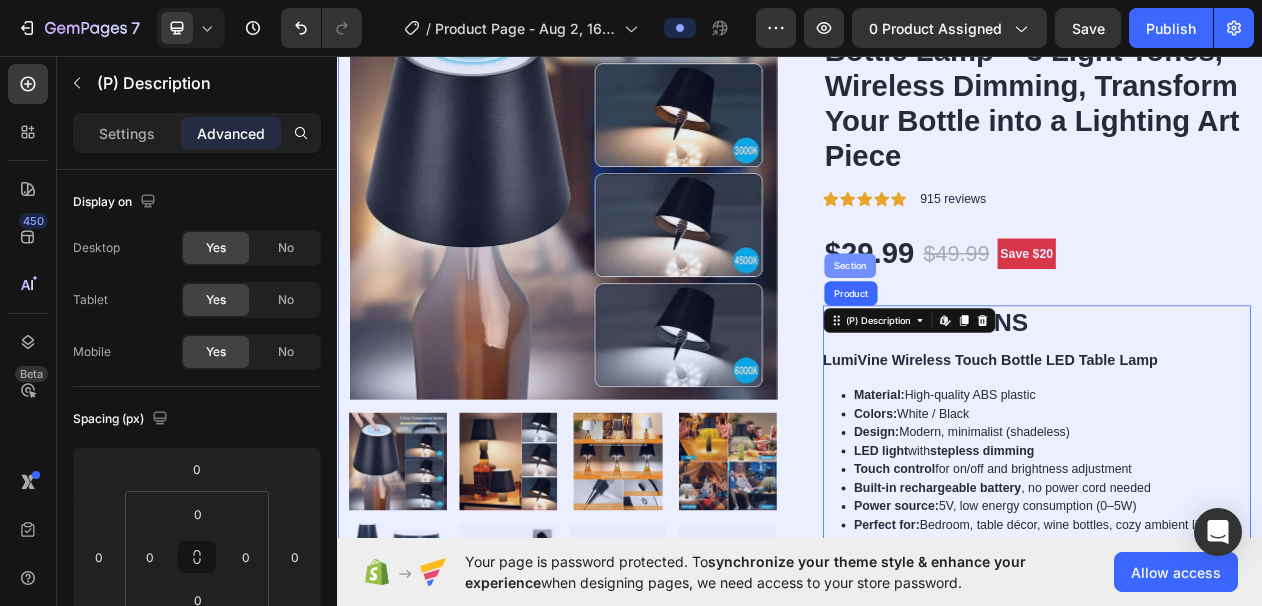 click on "Section" at bounding box center (1001, 331) 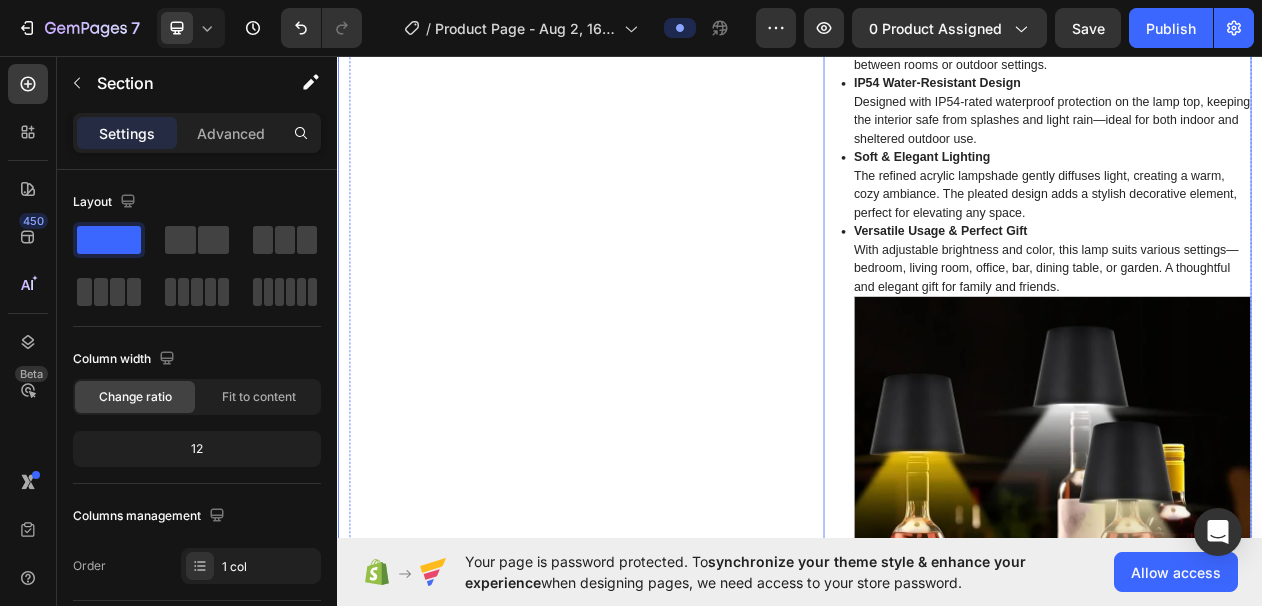 scroll, scrollTop: 1859, scrollLeft: 0, axis: vertical 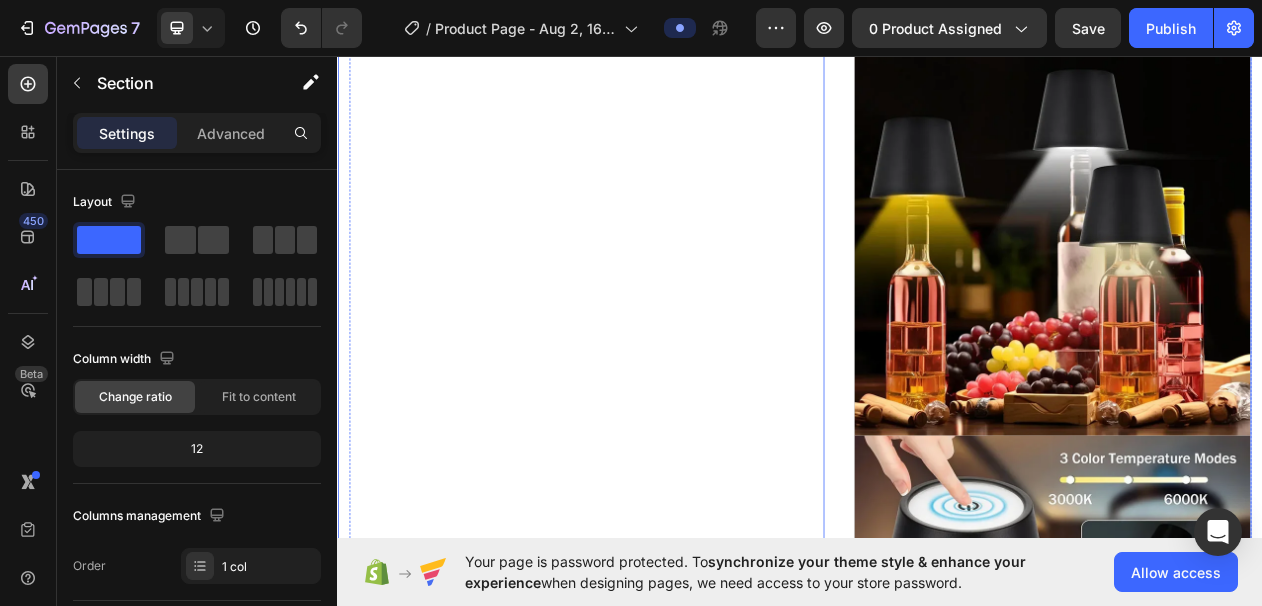 click at bounding box center [1264, 294] 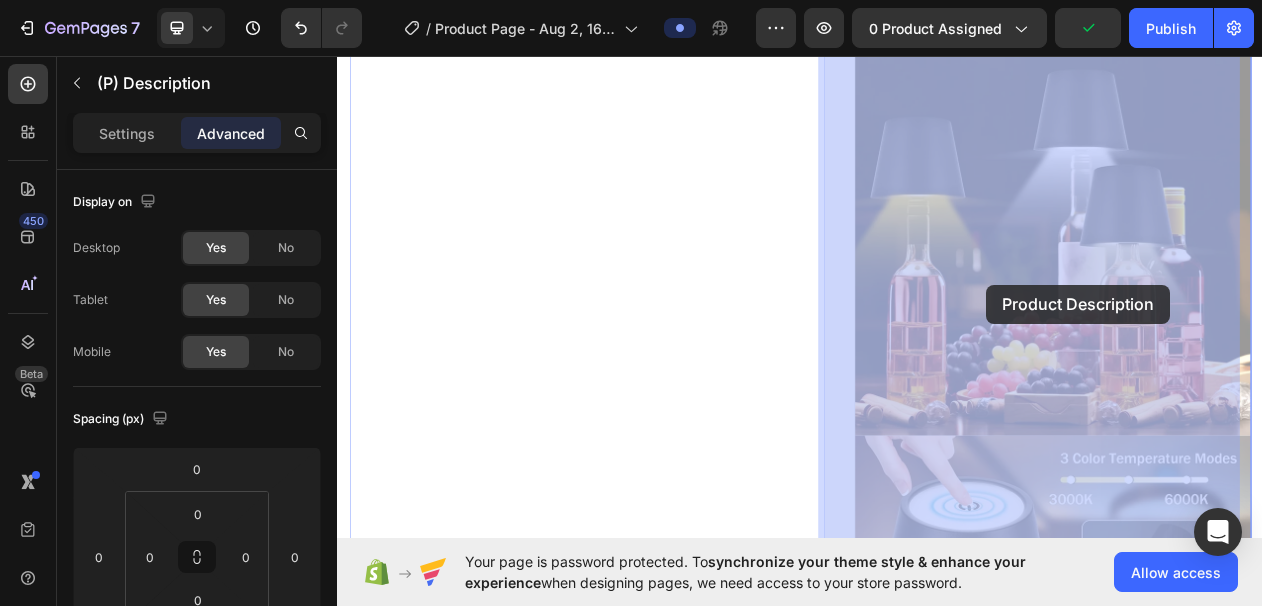 click on "Product Images" at bounding box center [629, 1535] 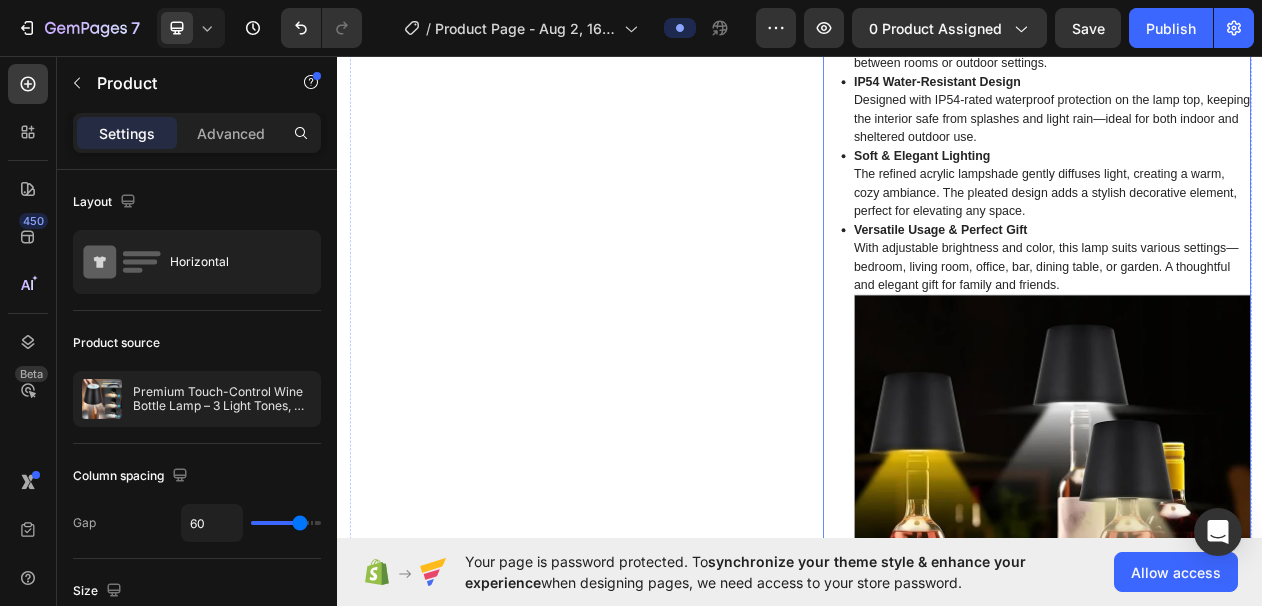 scroll, scrollTop: 611, scrollLeft: 0, axis: vertical 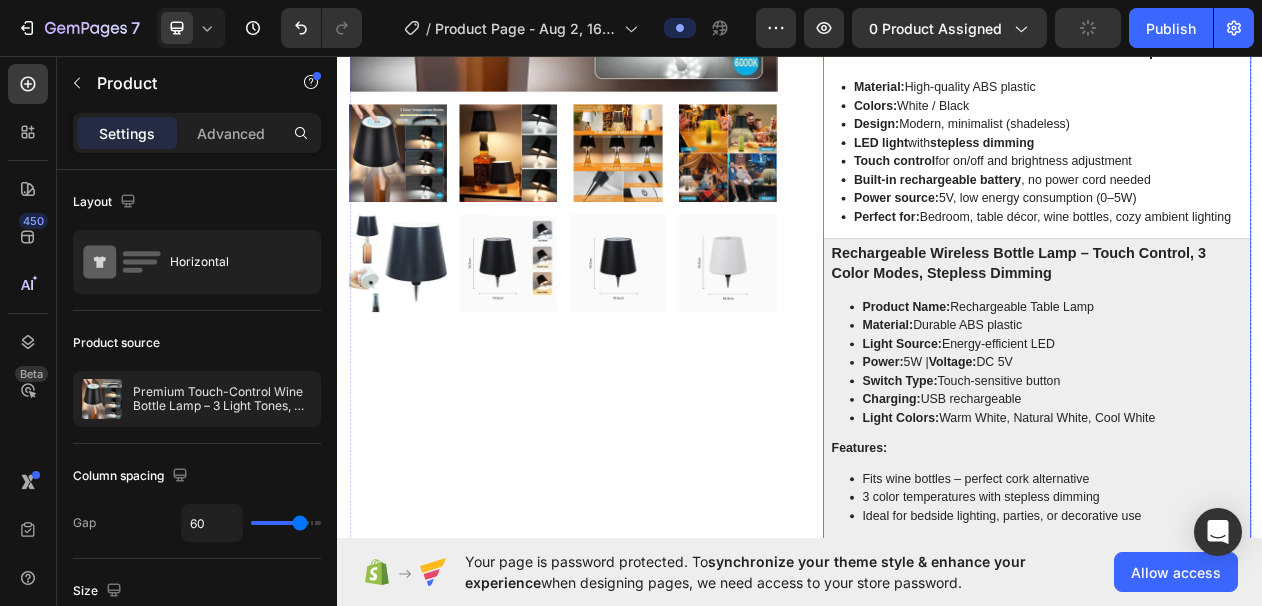 click on "Switch Type:  Touch-sensitive button" at bounding box center [1264, 480] 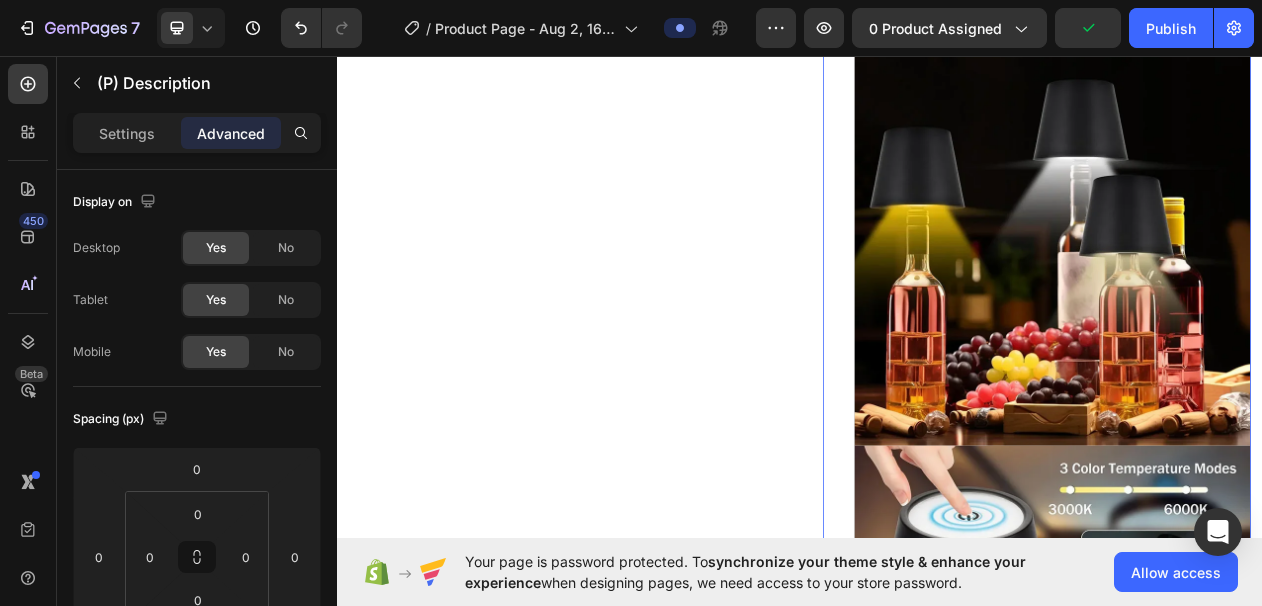 scroll, scrollTop: 2140, scrollLeft: 0, axis: vertical 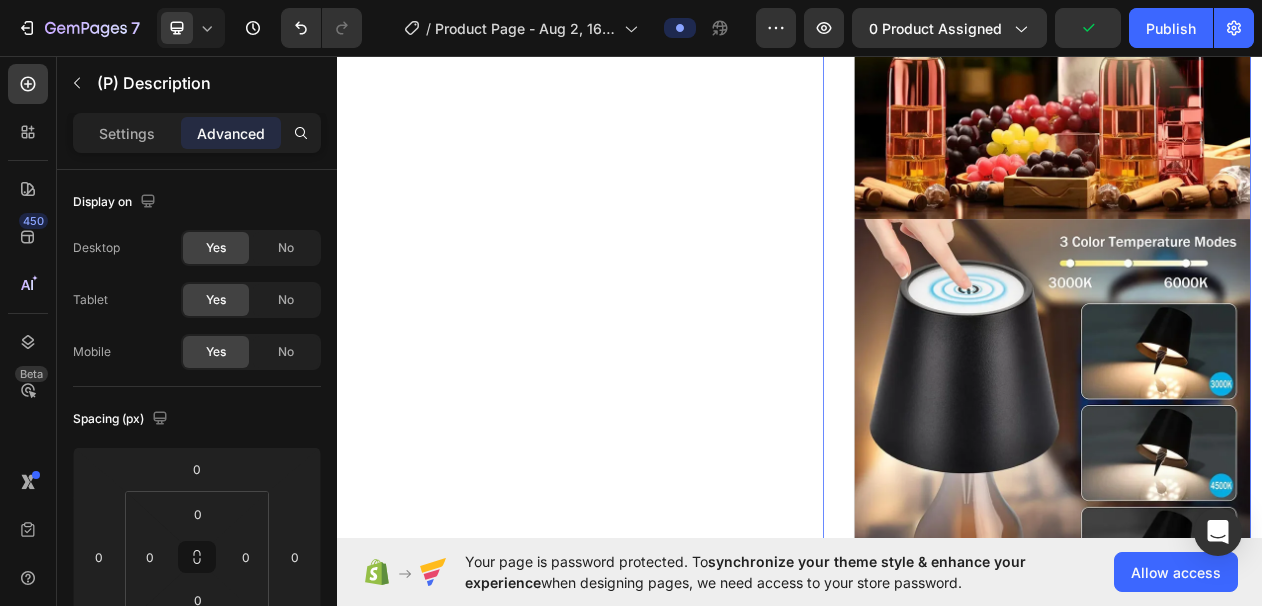 click at bounding box center (1264, 526) 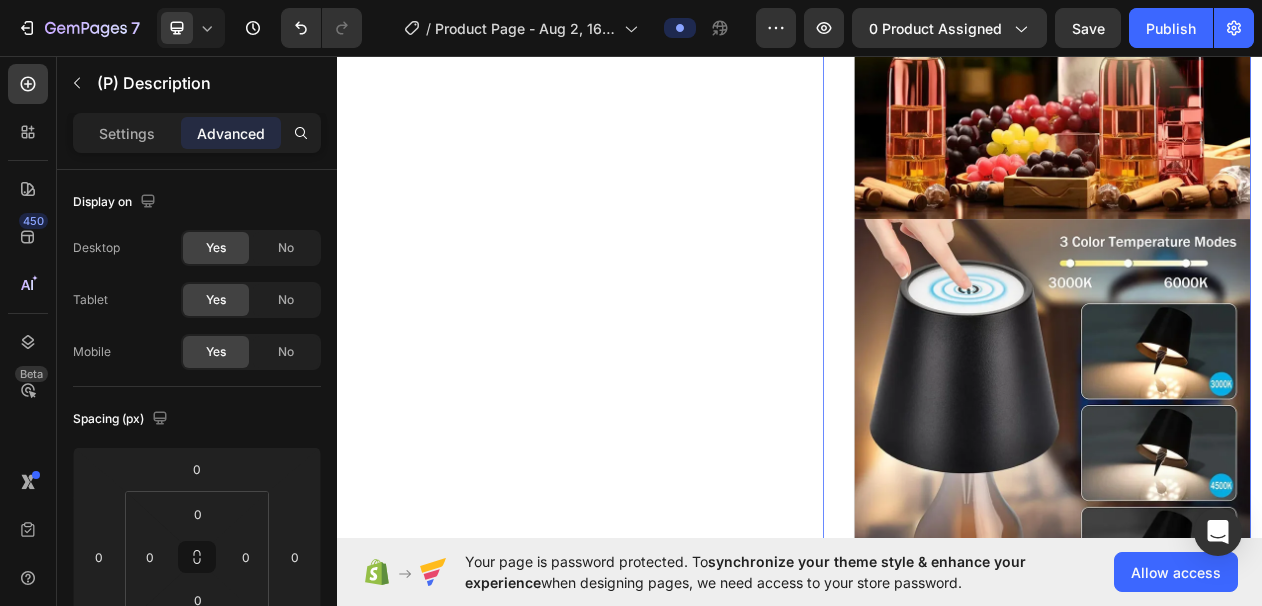 click at bounding box center [1264, 526] 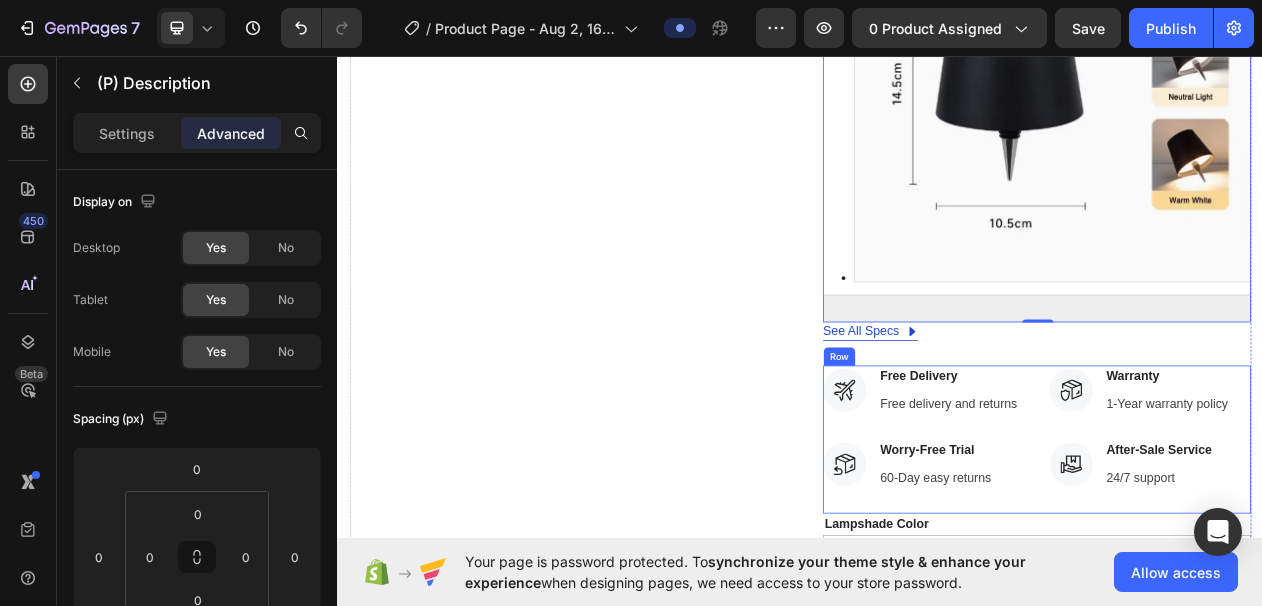 scroll, scrollTop: 5648, scrollLeft: 0, axis: vertical 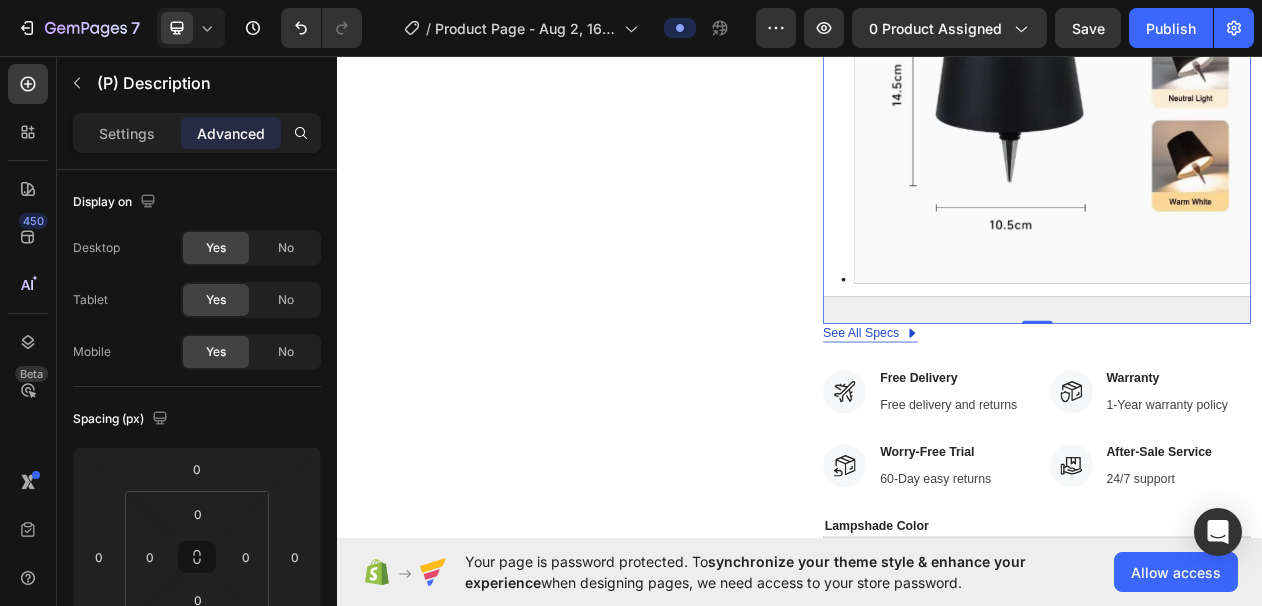 click at bounding box center [1244, 388] 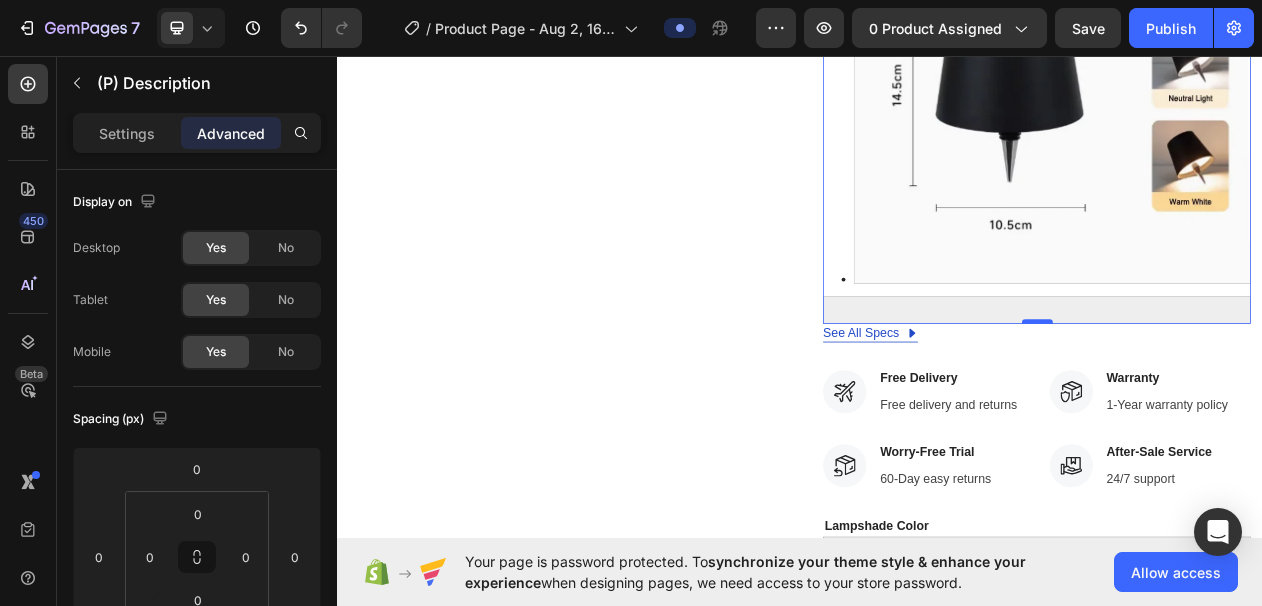 click at bounding box center [1245, 403] 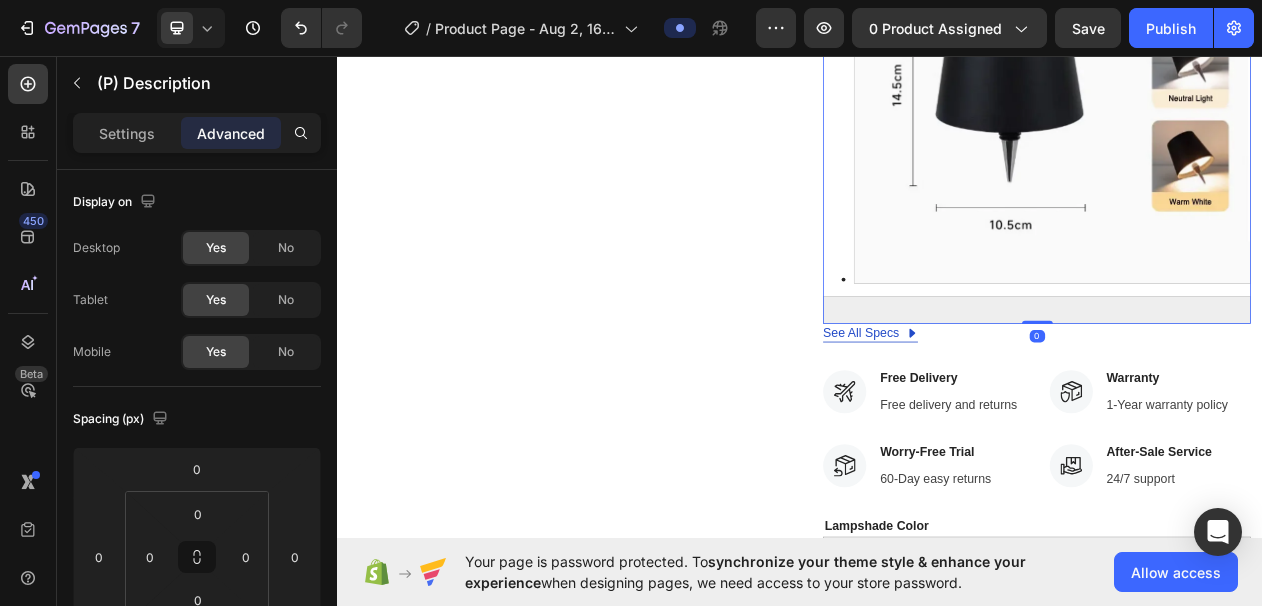 drag, startPoint x: 1231, startPoint y: 342, endPoint x: 1267, endPoint y: 247, distance: 101.59232 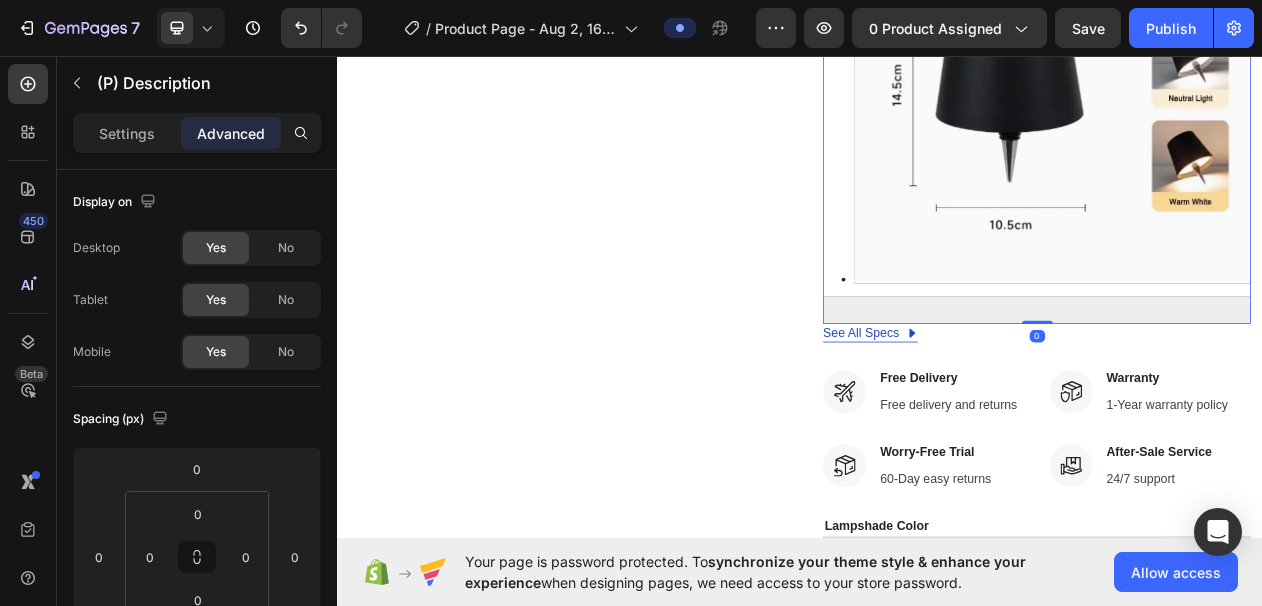 click on "SPECIFICATIONS
LumiVine Wireless Touch Bottle LED Table Lamp
Material:  High-quality ABS plastic
Colors:  White / Black
Design:  Modern, minimalist (shadeless)
LED light  with  stepless dimming
Touch control  for on/off and brightness adjustment
Built-in rechargeable battery , no power cord needed
Power source:  5V, low energy consumption (0–5W)
Perfect for:  Bedroom, table décor, wine bottles, cozy ambient lighting
Rechargeable Wireless Bottle Lamp – Touch Control, 3 Color Modes, Stepless Dimming
Product Name:  Rechargeable Table Lamp
Material:  Durable ABS plastic
Light Source:  Energy-efficient LED
Power:  5W |  Voltage:  DC 5V
Switch Type:  Touch-sensitive button
Charging:  USB rechargeable
Light Colors:  Warm White, Natural White, Cool White
Features:
Fits wine bottles – perfect cork alternative
3 color temperatures with stepless dimming
Ideal for bedside lighting, parties, or decorative use" at bounding box center [1244, -2324] 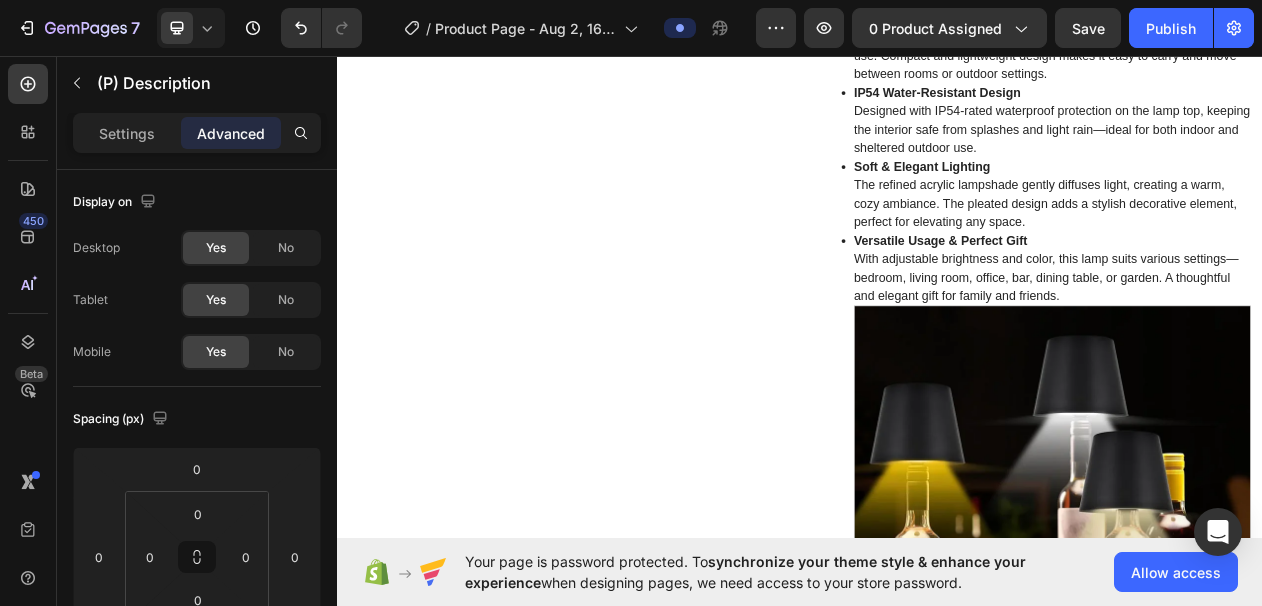 scroll, scrollTop: 2164, scrollLeft: 0, axis: vertical 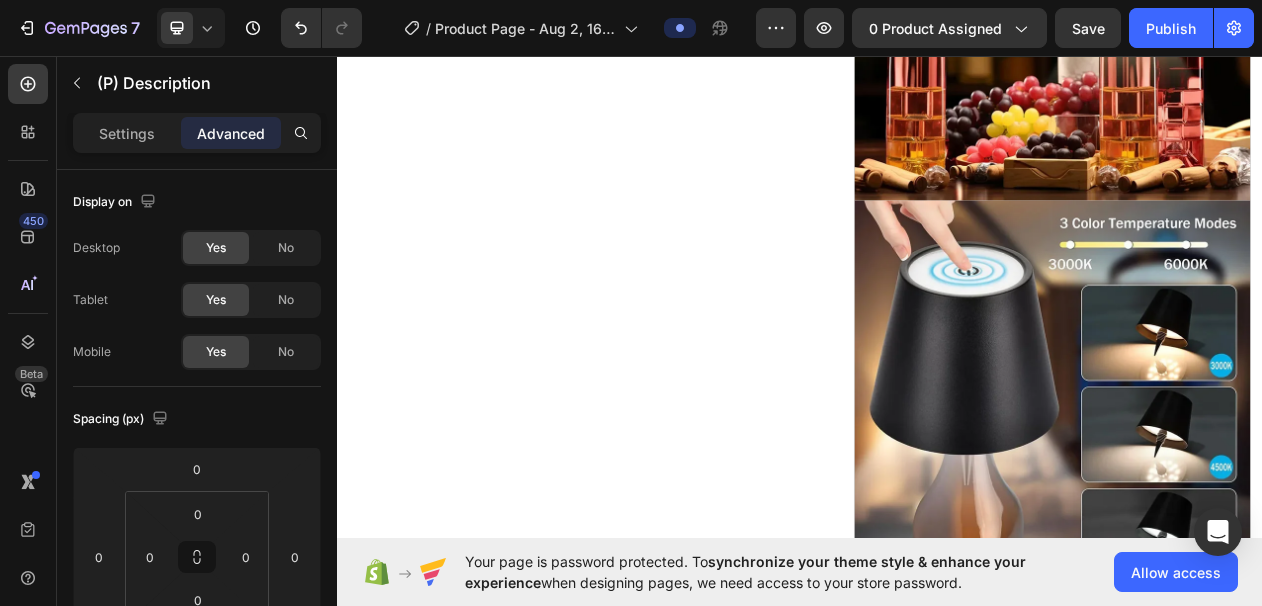 click at bounding box center [1264, 502] 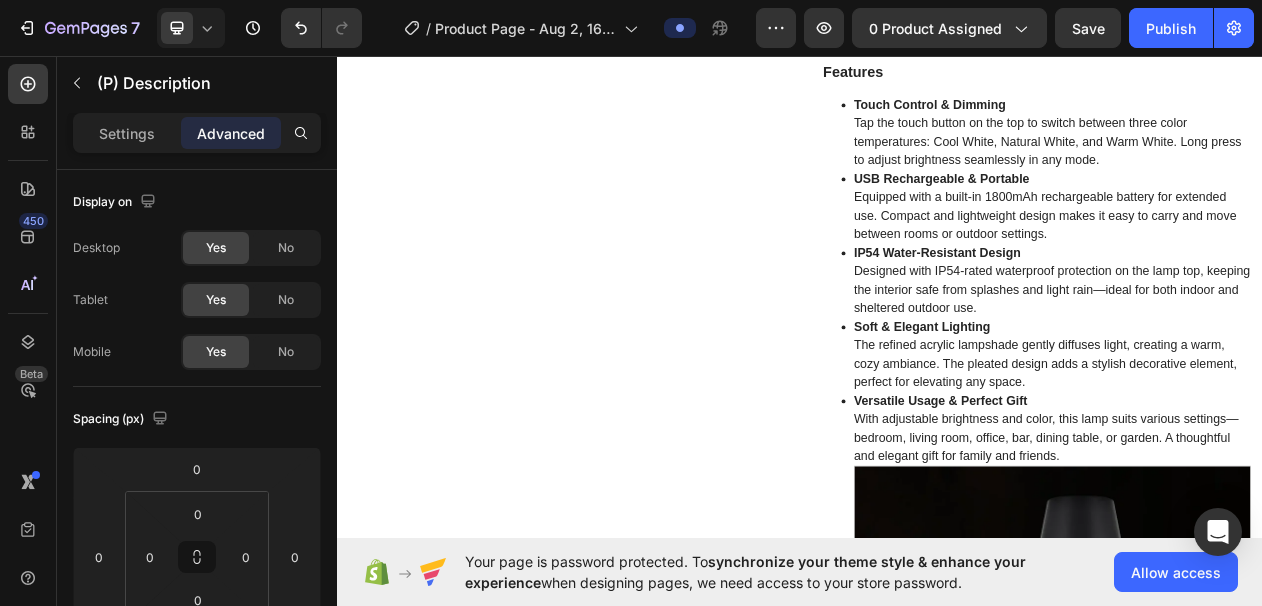scroll, scrollTop: 1686, scrollLeft: 0, axis: vertical 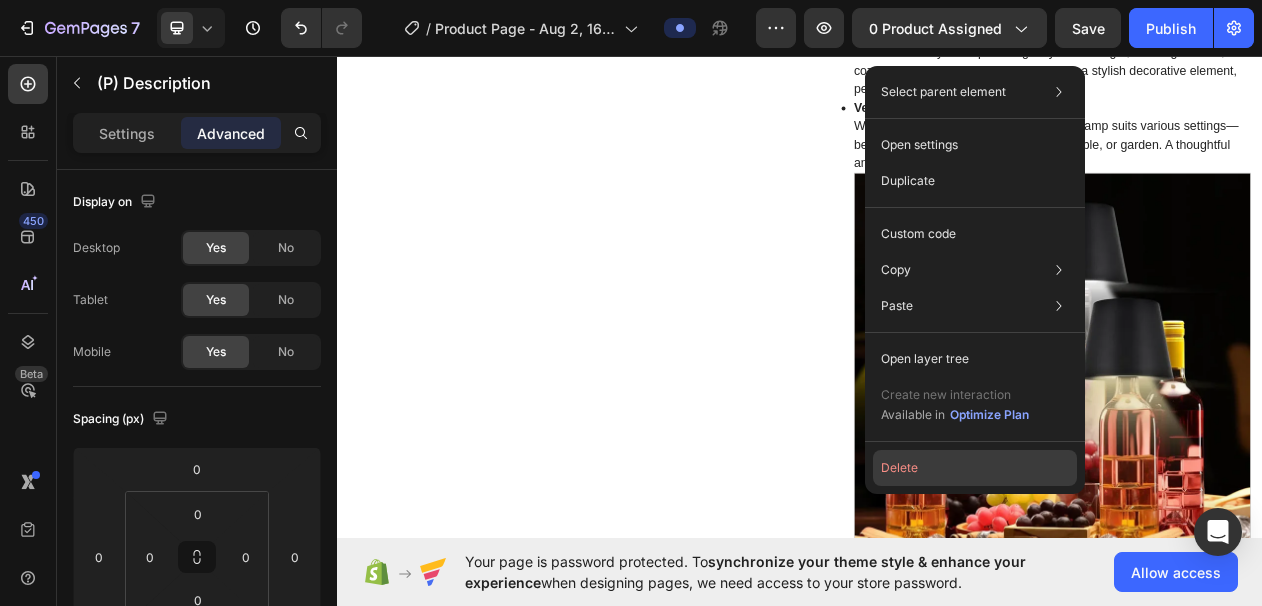 click on "Delete" 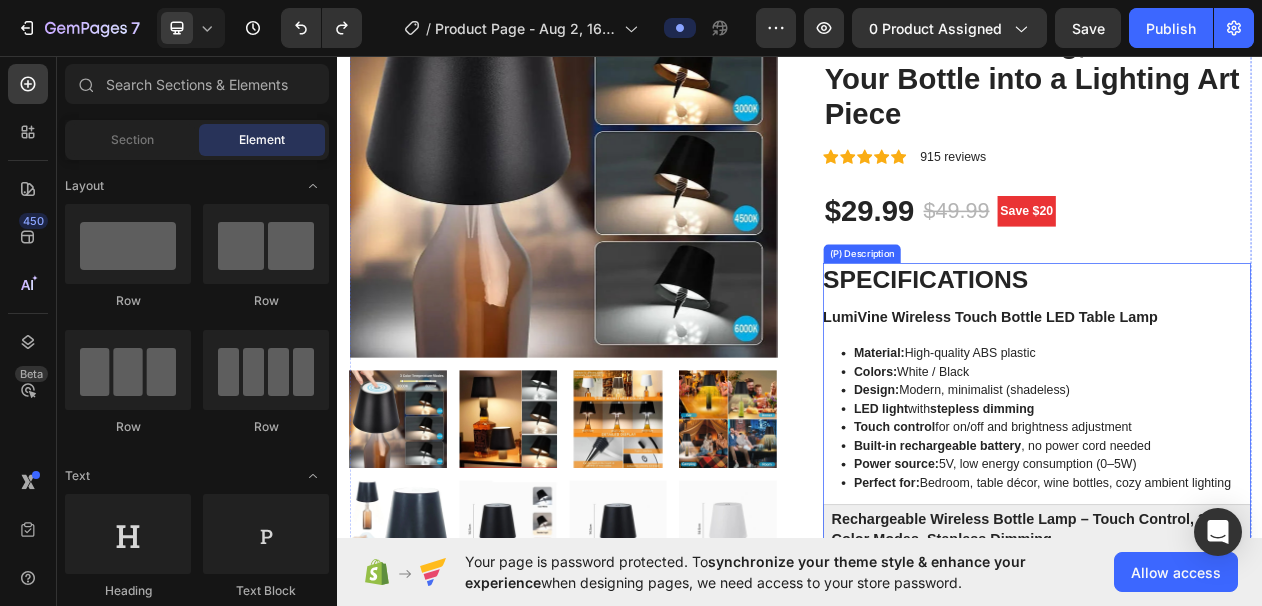 scroll, scrollTop: 275, scrollLeft: 0, axis: vertical 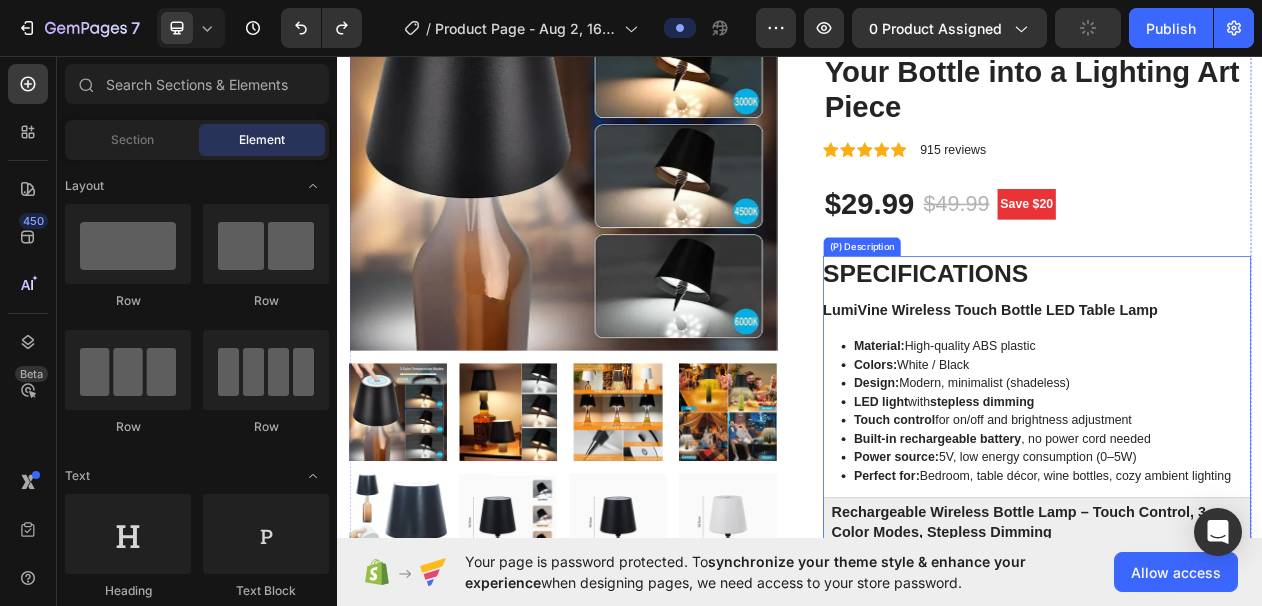 click on "SPECIFICATIONS
LumiVine Wireless Touch Bottle LED Table Lamp
Material:  High-quality ABS plastic
Colors:  White / Black
Design:  Modern, minimalist (shadeless)
LED light  with  stepless dimming
Touch control  for on/off and brightness adjustment
Built-in rechargeable battery , no power cord needed
Power source:  5V, low energy consumption (0–5W)
Perfect for:  Bedroom, table décor, wine bottles, cozy ambient lighting
Rechargeable Wireless Bottle Lamp – Touch Control, 3 Color Modes, Stepless Dimming
Product Name:  Rechargeable Table Lamp
Material:  Durable ABS plastic
Light Source:  Energy-efficient LED
Power:  5W |  Voltage:  DC 5V
Switch Type:  Touch-sensitive button
Charging:  USB rechargeable
Light Colors:  Warm White, Natural White, Cool White
Features:
Fits wine bottles – perfect cork alternative
3 color temperatures with stepless dimming
Ideal for bedside lighting, parties, or decorative use" at bounding box center (1244, 3049) 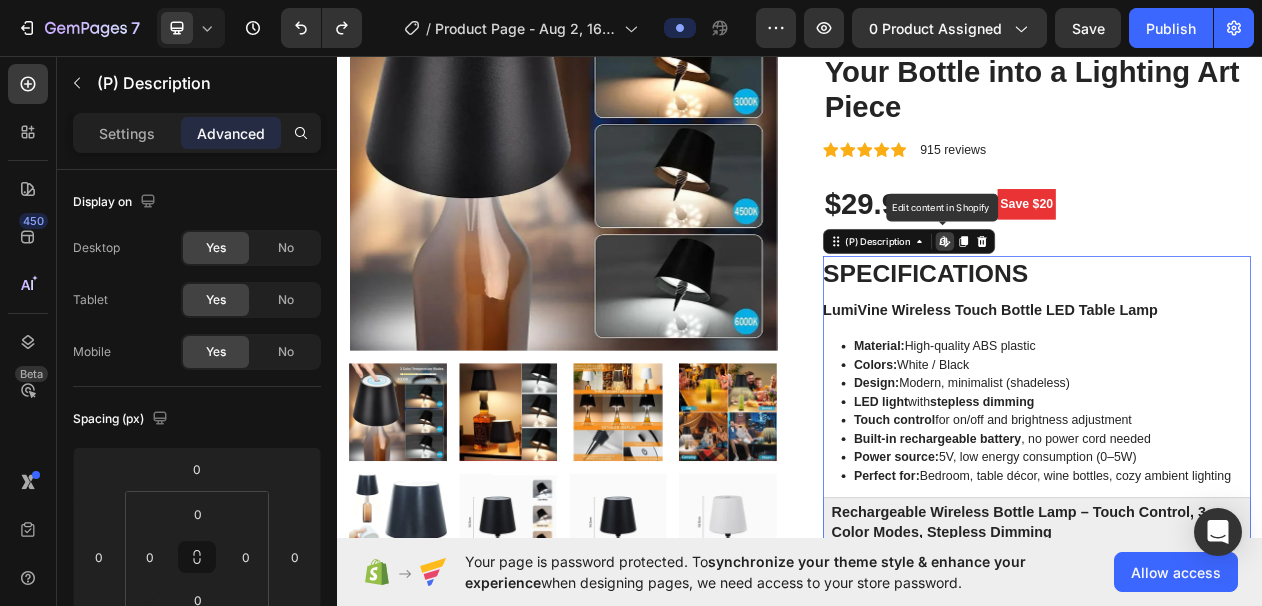 click 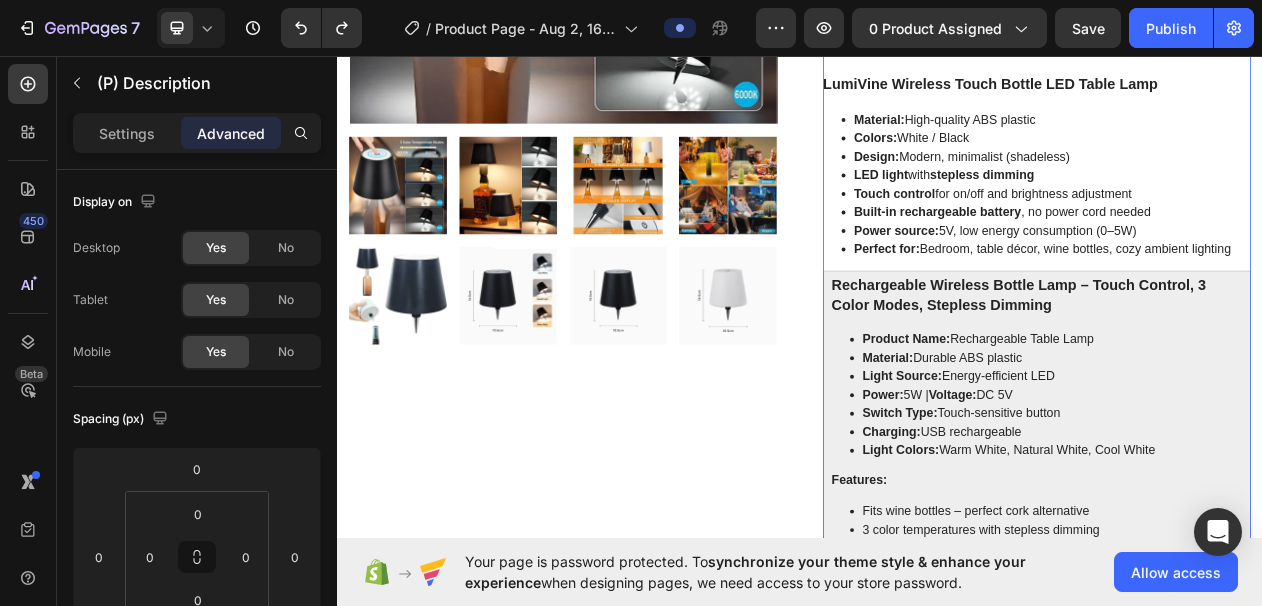 scroll, scrollTop: 882, scrollLeft: 0, axis: vertical 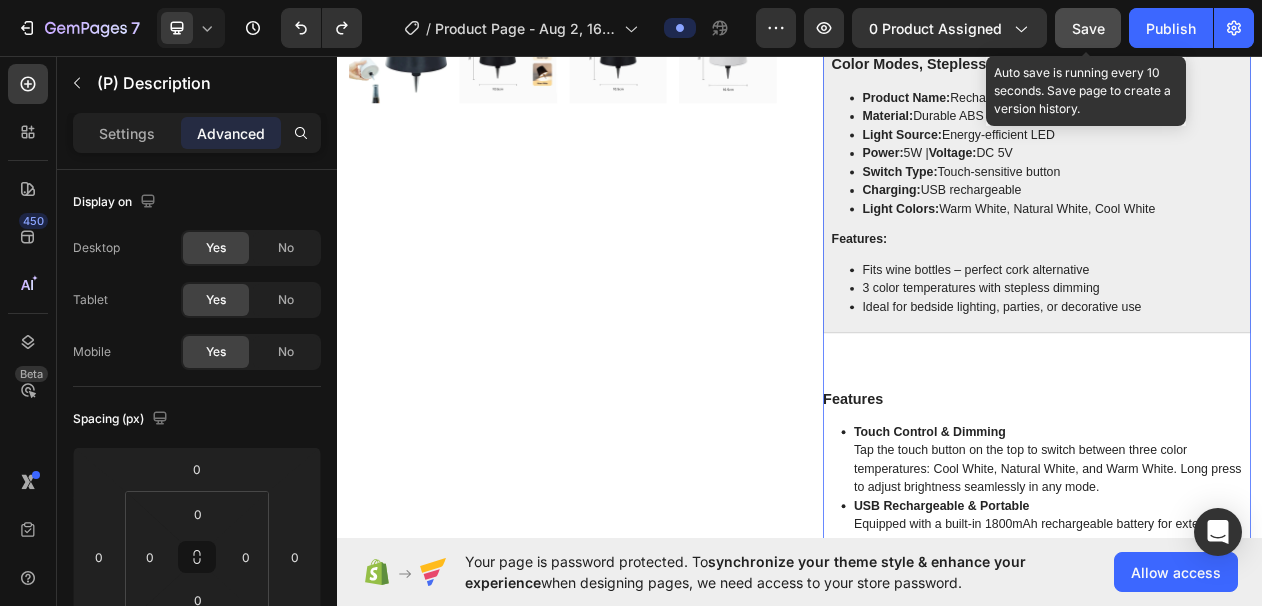 click on "Save" at bounding box center [1088, 28] 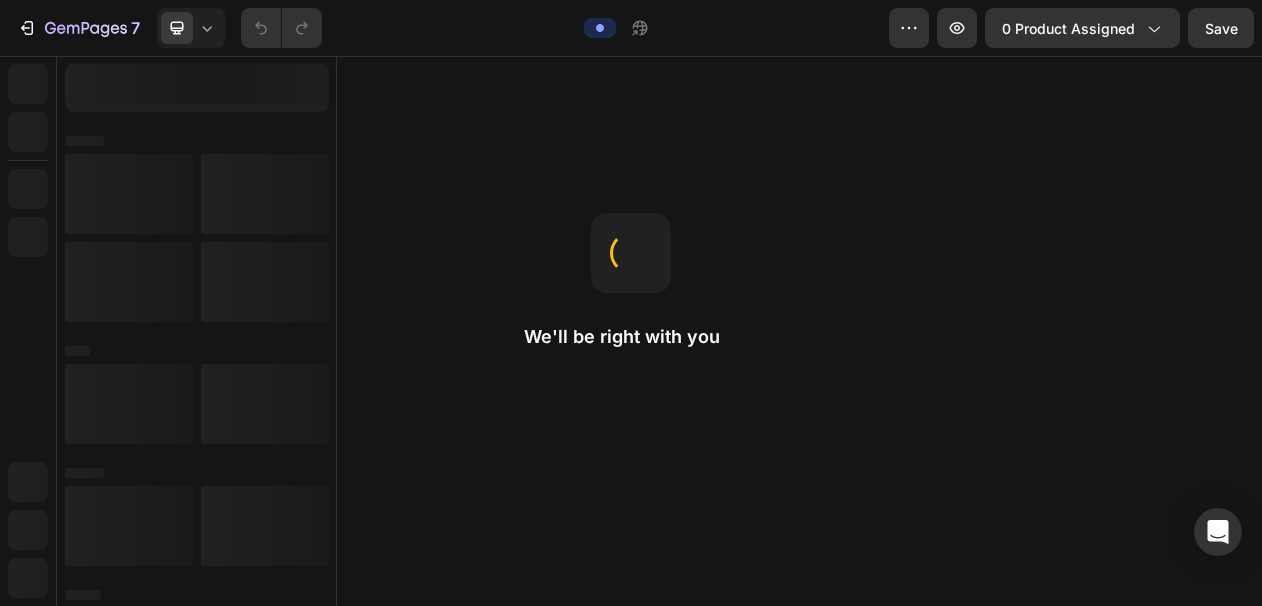 scroll, scrollTop: 0, scrollLeft: 0, axis: both 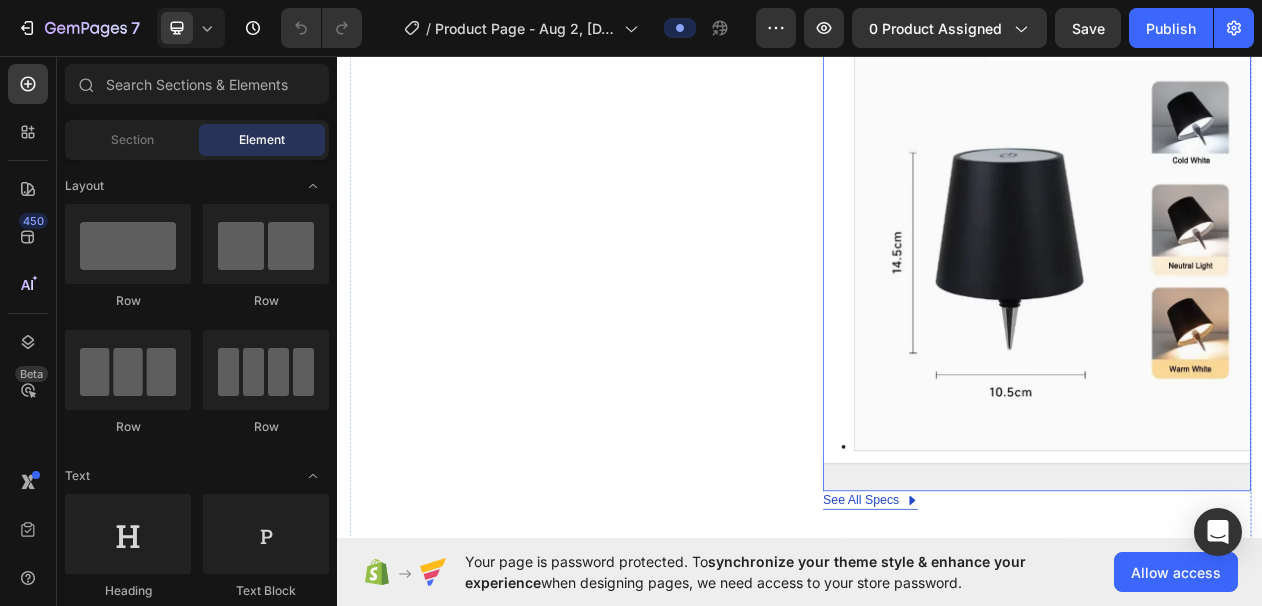 click at bounding box center [1264, 313] 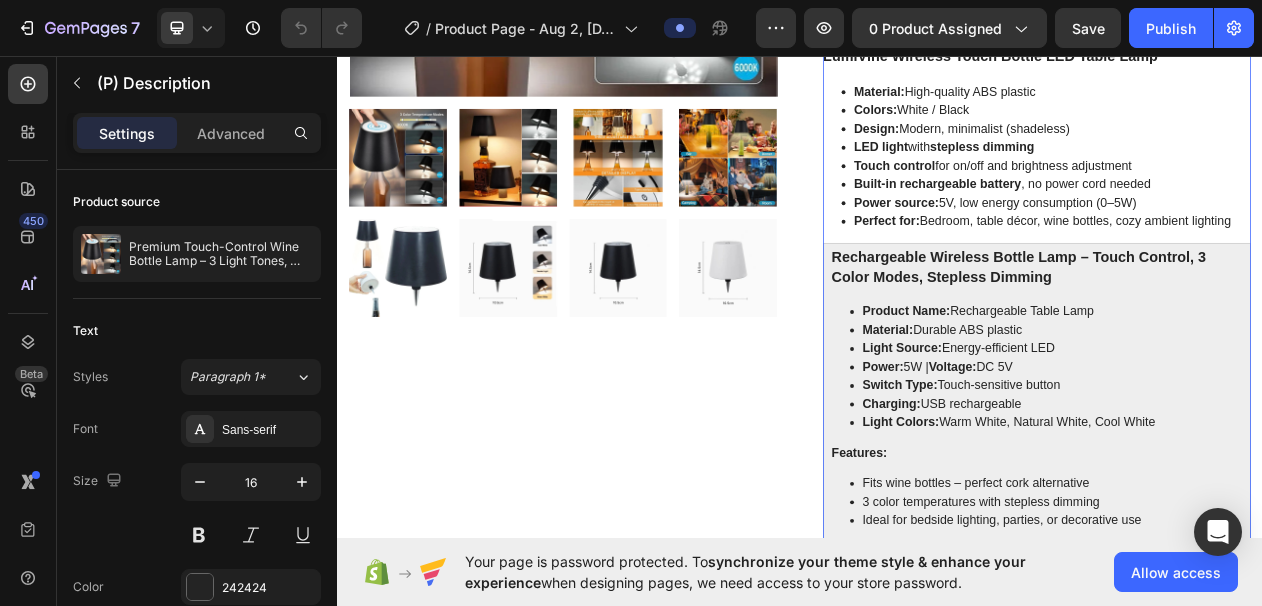 scroll, scrollTop: 380, scrollLeft: 0, axis: vertical 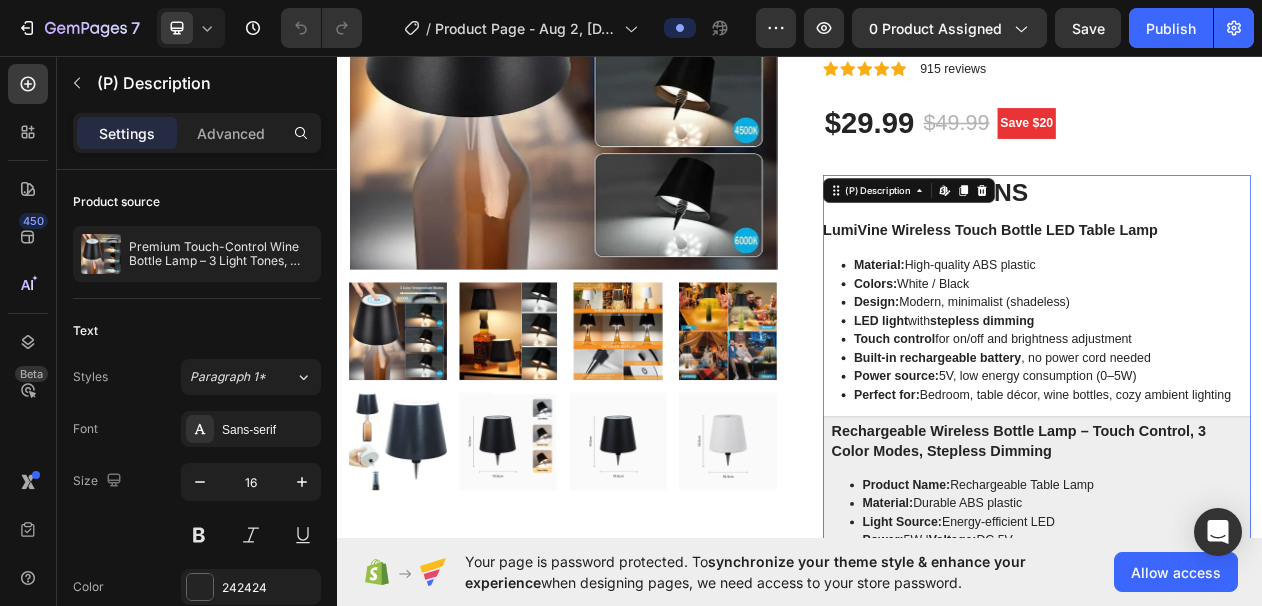 click on "SPECIFICATIONS
LumiVine Wireless Touch Bottle LED Table Lamp
Material: High-quality ABS plastic
Colors: White / Black
Design: Modern, minimalist (shadeless)
LED light with stepless dimming
Touch control for on/off and brightness adjustment
Built-in rechargeable battery, no power cord needed
Power source: 5V, low energy consumption (0–5W)
Perfect for: Bedroom, table décor, wine bottles, cozy ambient lighting
Rechargeable Wireless Bottle Lamp – Touch Control, 3 Color Modes, Stepless Dimming
Product Name: Rechargeable Table Lamp
Material: Durable ABS plastic
Light Source: Energy-efficient LED
Power: 5W | Voltage: DC 5V
Switch Type: Touch-sensitive button
Charging: USB rechargeable
Light Colors: Warm White, Natural White, Cool White
Features:
Fits wine bottles – perfect cork alternative
3 color temperatures with stepless dimming
Ideal for bedside lighting, parties, or decorative use" at bounding box center (1244, 2944) 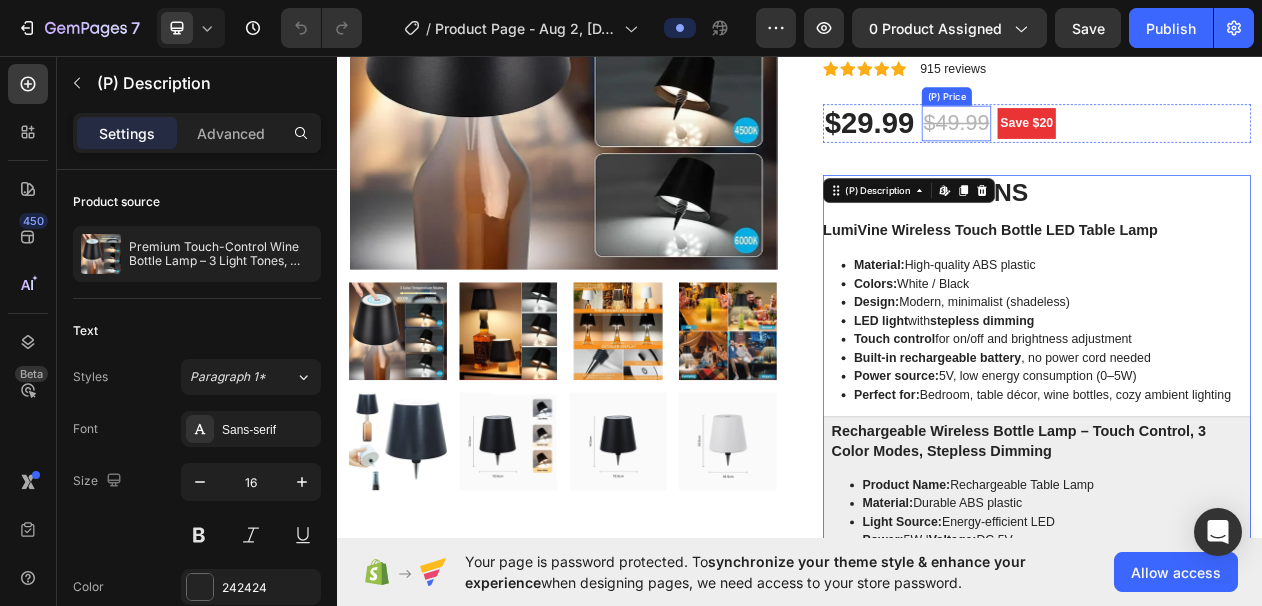 click on "$49.99 (P) Price (P) Price" at bounding box center (1140, 146) 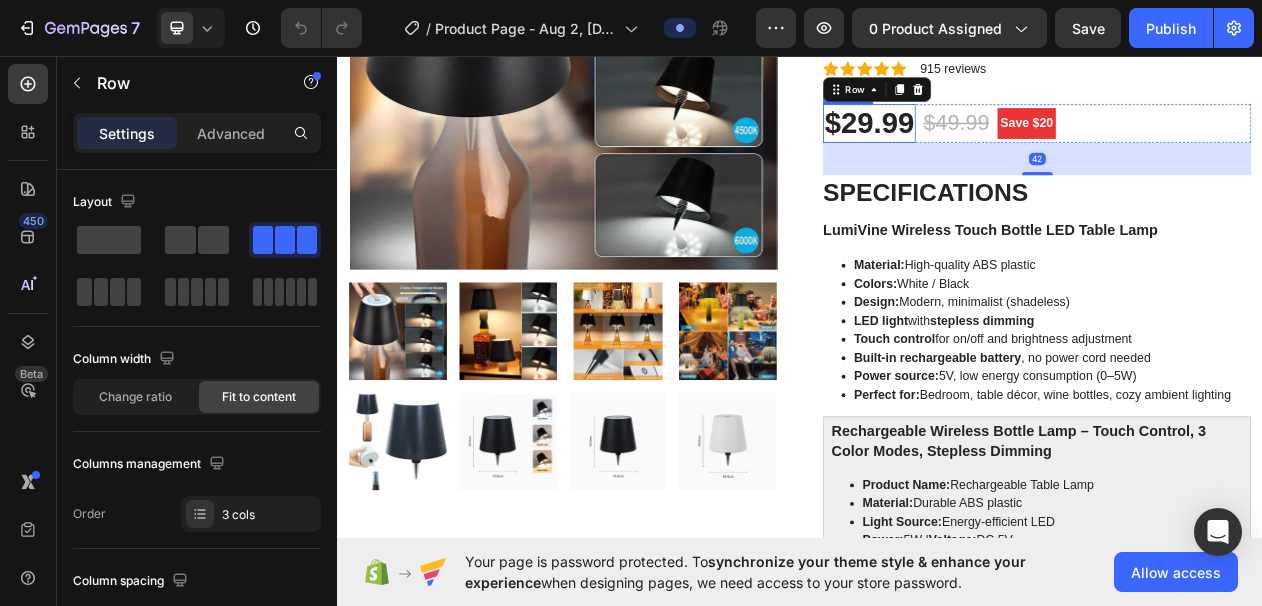 click on "$29.99" at bounding box center [1027, 146] 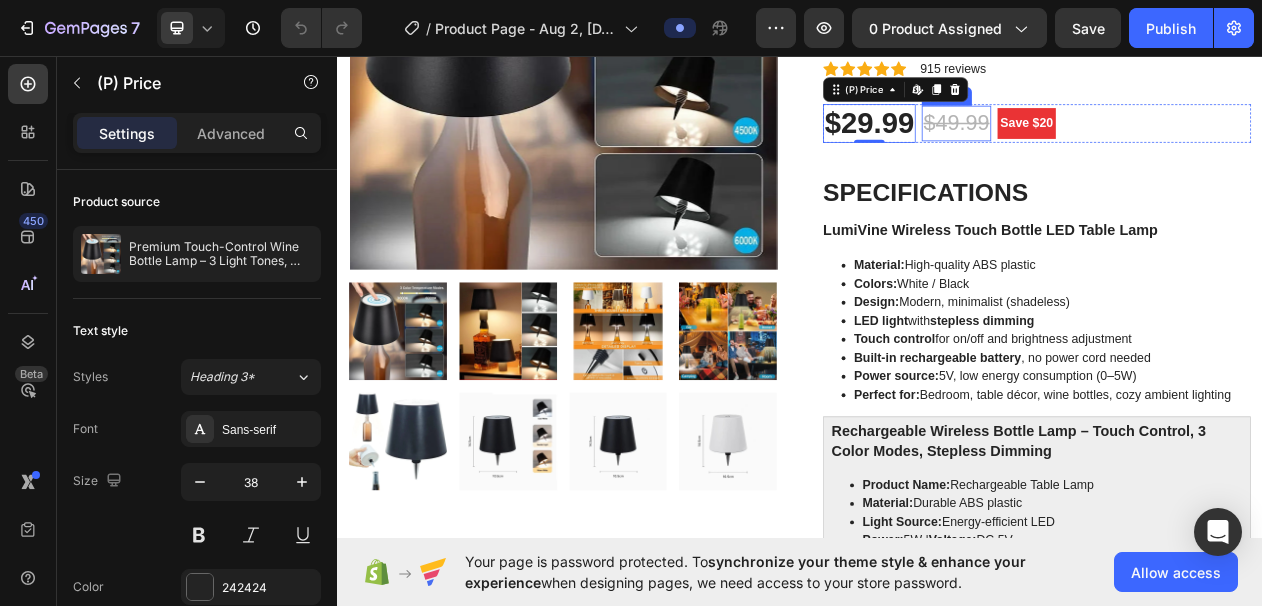 click on "$49.99" at bounding box center (1140, 146) 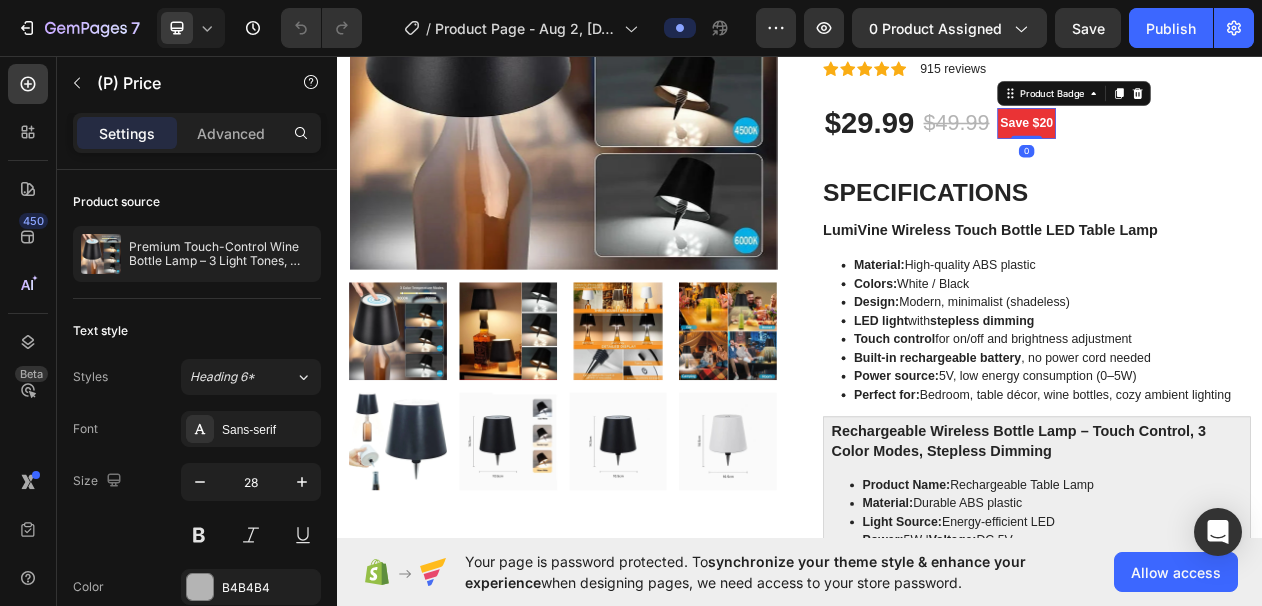 click on "Save $20" at bounding box center (1231, 146) 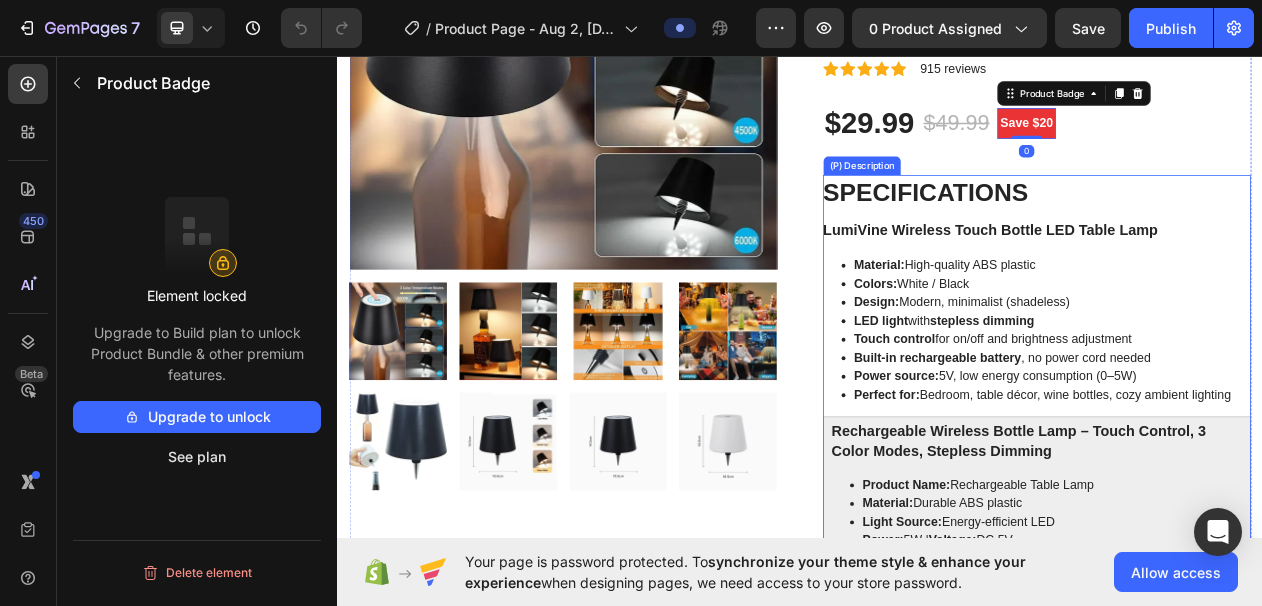 click on "SPECIFICATIONS
LumiVine Wireless Touch Bottle LED Table Lamp
Material:  High-quality ABS plastic
Colors:  White / Black
Design:  Modern, minimalist (shadeless)
LED light  with  stepless dimming
Touch control  for on/off and brightness adjustment
Built-in rechargeable battery , no power cord needed
Power source:  5V, low energy consumption (0–5W)
Perfect for:  Bedroom, table décor, wine bottles, cozy ambient lighting
Rechargeable Wireless Bottle Lamp – Touch Control, 3 Color Modes, Stepless Dimming
Product Name:  Rechargeable Table Lamp
Material:  Durable ABS plastic
Light Source:  Energy-efficient LED
Power:  5W |  Voltage:  DC 5V
Switch Type:  Touch-sensitive button
Charging:  USB rechargeable
Light Colors:  Warm White, Natural White, Cool White
Features:
Fits wine bottles – perfect cork alternative
3 color temperatures with stepless dimming
Ideal for bedside lighting, parties, or decorative use" at bounding box center (1244, 2944) 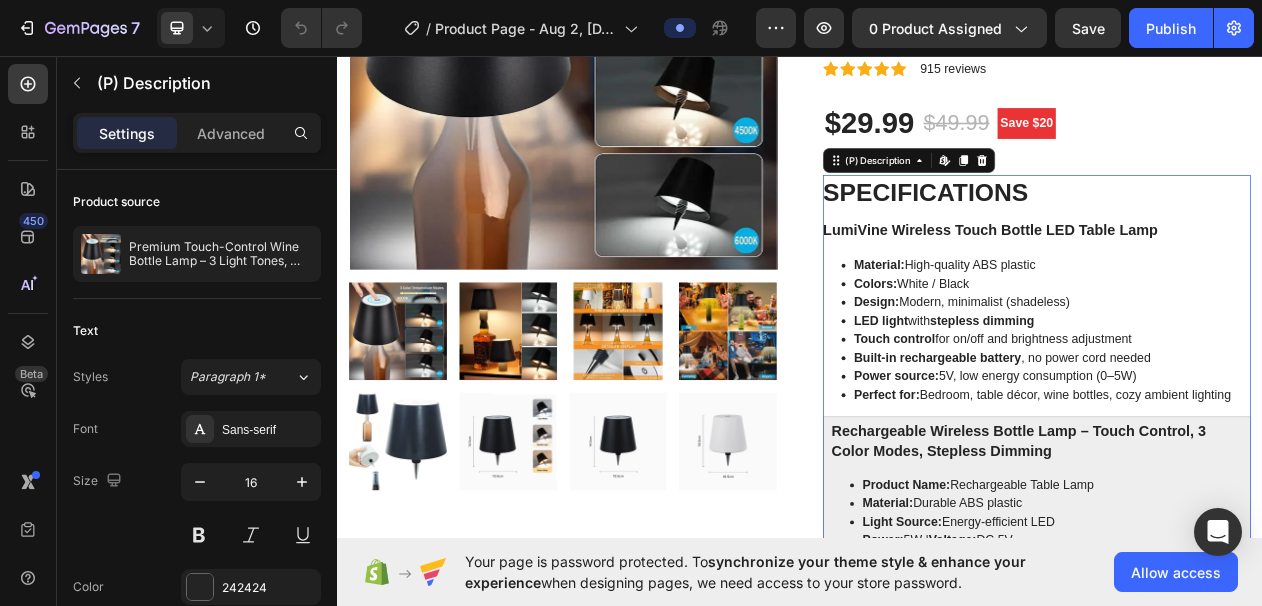 scroll, scrollTop: 321, scrollLeft: 0, axis: vertical 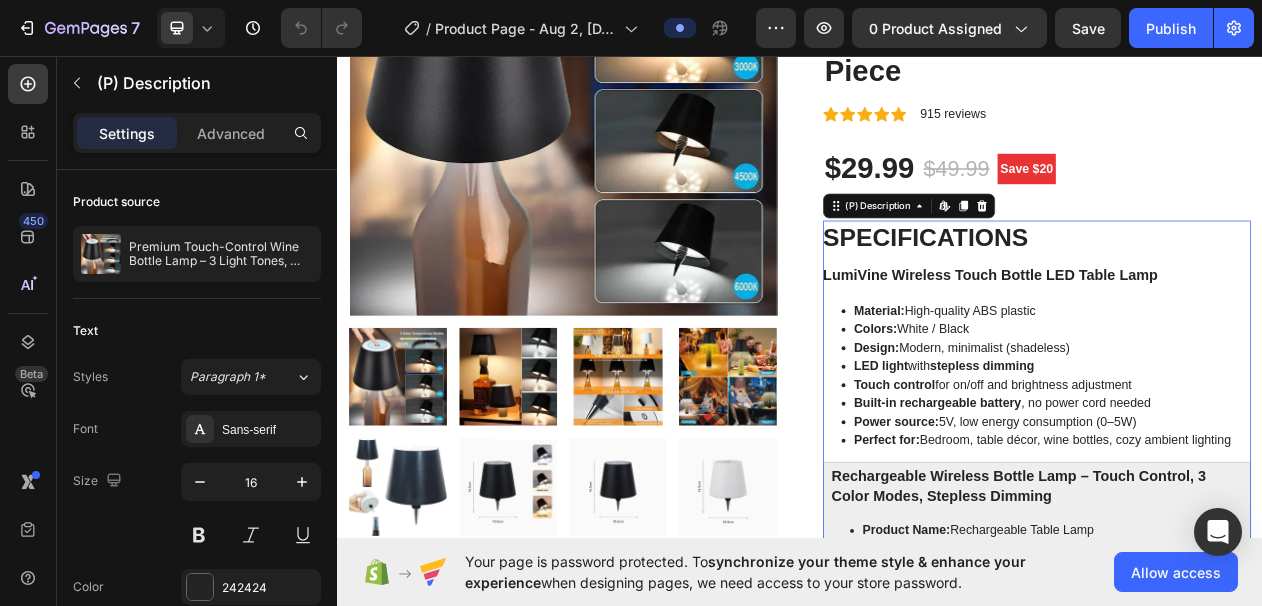 click on "$29.99 (P) Price (P) Price $49.99 (P) Price (P) Price Save $20 Product Badge Row" at bounding box center [1244, 205] 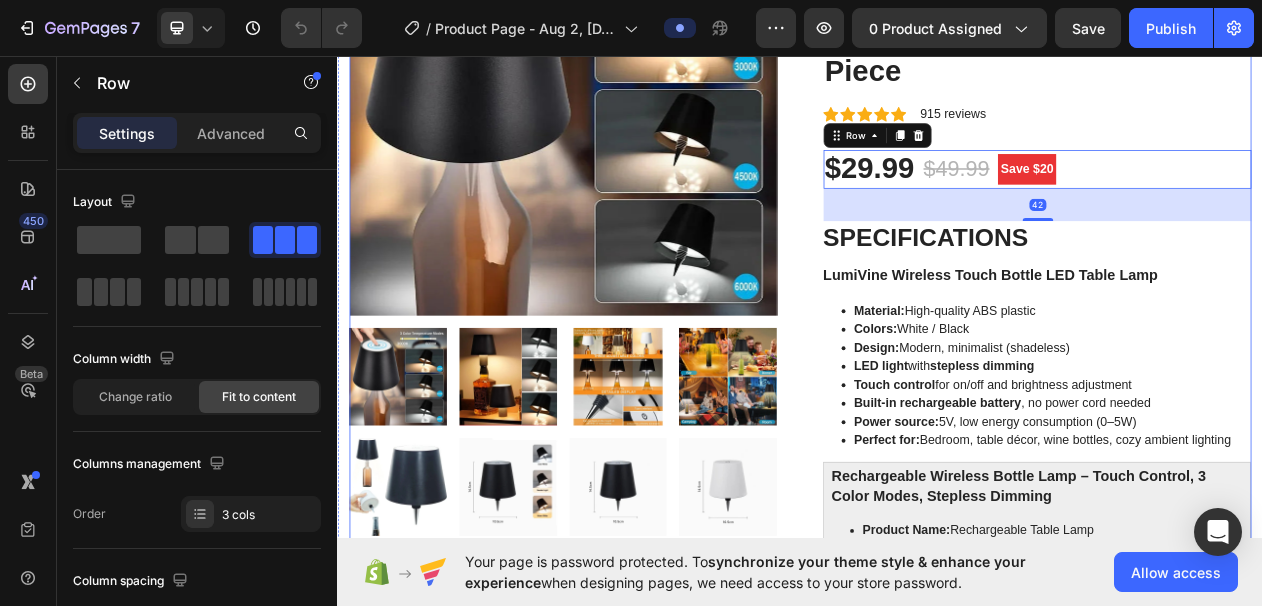 click on "Icon
Icon
Icon
Icon
Icon Icon List Hoz 915 reviews Text block Row" at bounding box center (1244, 134) 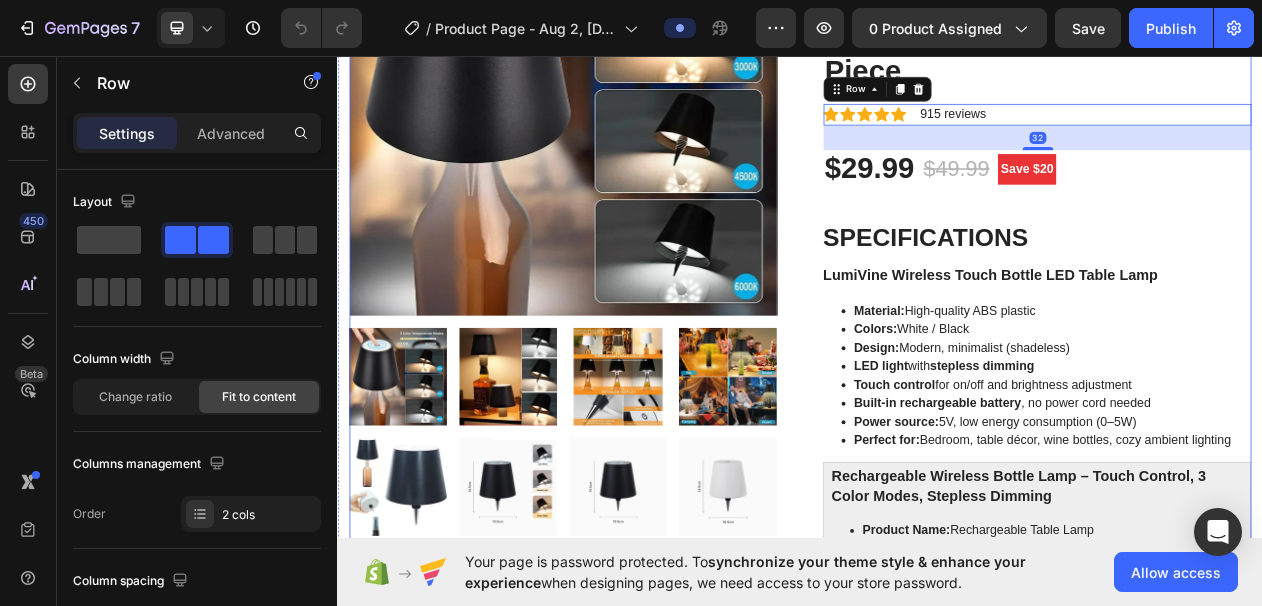 click on "Hurry up! Only  562  left in stock (P) Stock Counter Premium Touch-Control Wine Bottle Lamp – 3 Light Tones, Wireless Dimming, Transform Your Bottle into a Lighting Art Piece (P) Title
Icon
Icon
Icon
Icon
Icon Icon List Hoz 915 reviews Text block Row   32 $29.99 (P) Price (P) Price $49.99 (P) Price (P) Price Save $20 Product Badge Row SPECIFICATIONS
LumiVine Wireless Touch Bottle LED Table Lamp
Material:  High-quality ABS plastic
Colors:  White / Black
Design:  Modern, minimalist (shadeless)
LED light  with  stepless dimming
Touch control  for on/off and brightness adjustment
Built-in rechargeable battery , no power cord needed
Power source:  5V, low energy consumption (0–5W)
Perfect for:  Bedroom, table décor, wine bottles, cozy ambient lighting
Rechargeable Wireless Bottle Lamp – Touch Control, 3 Color Modes, Stepless Dimming
Product Name:
Material:" at bounding box center (1244, 3103) 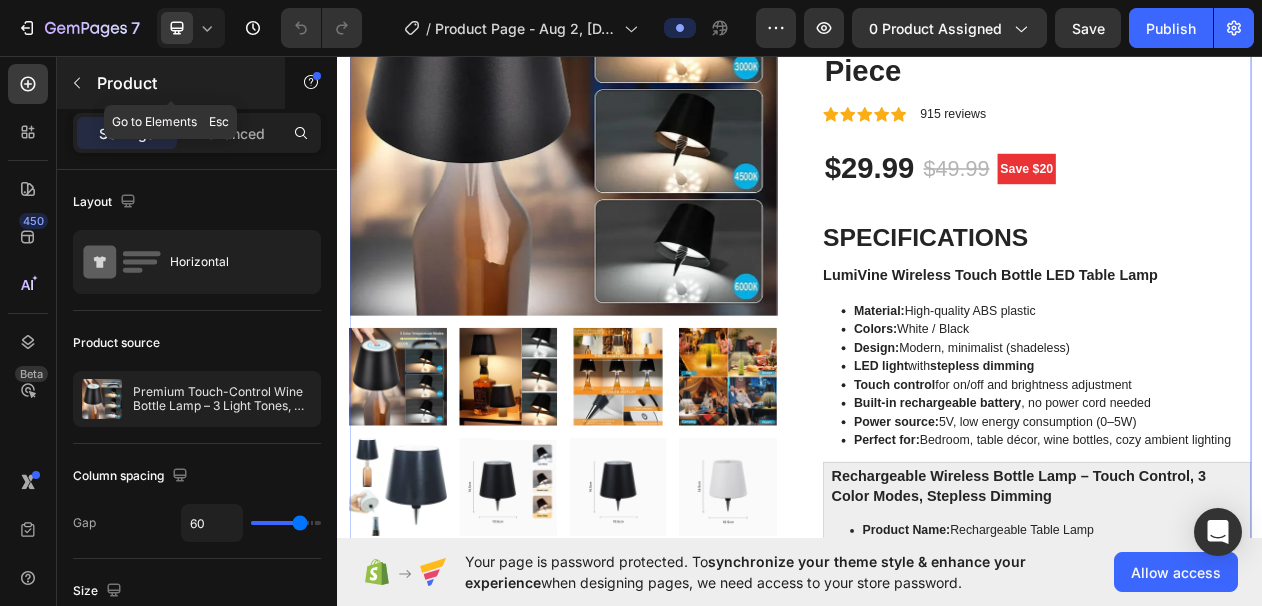 click 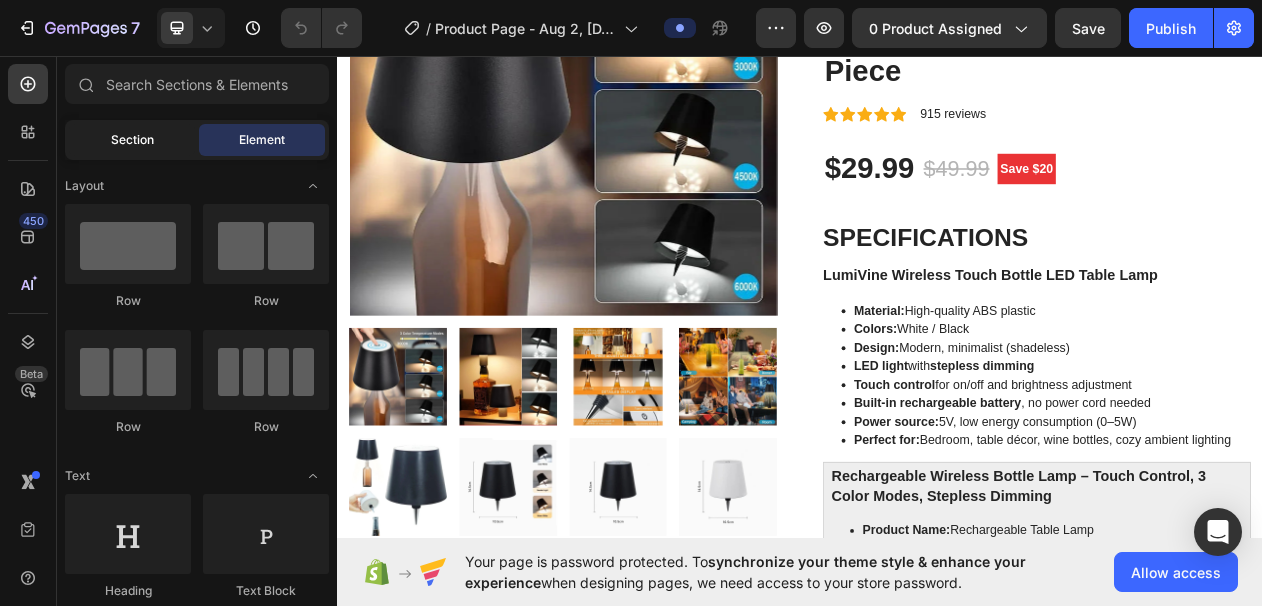 click on "Section" at bounding box center (132, 140) 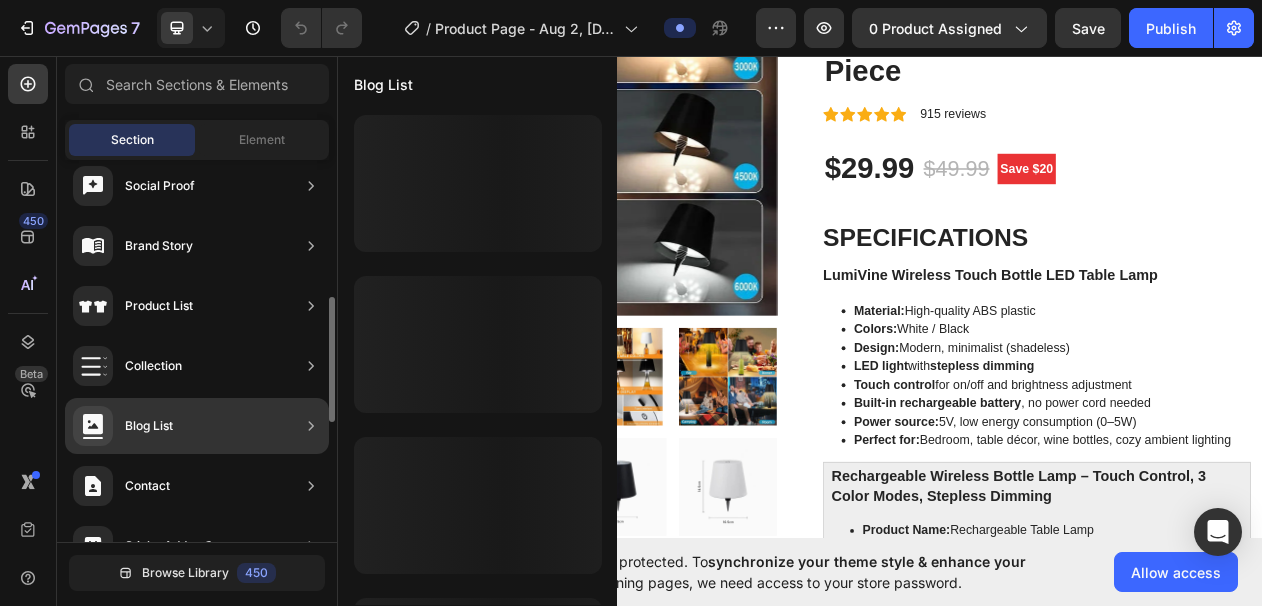 scroll, scrollTop: 778, scrollLeft: 0, axis: vertical 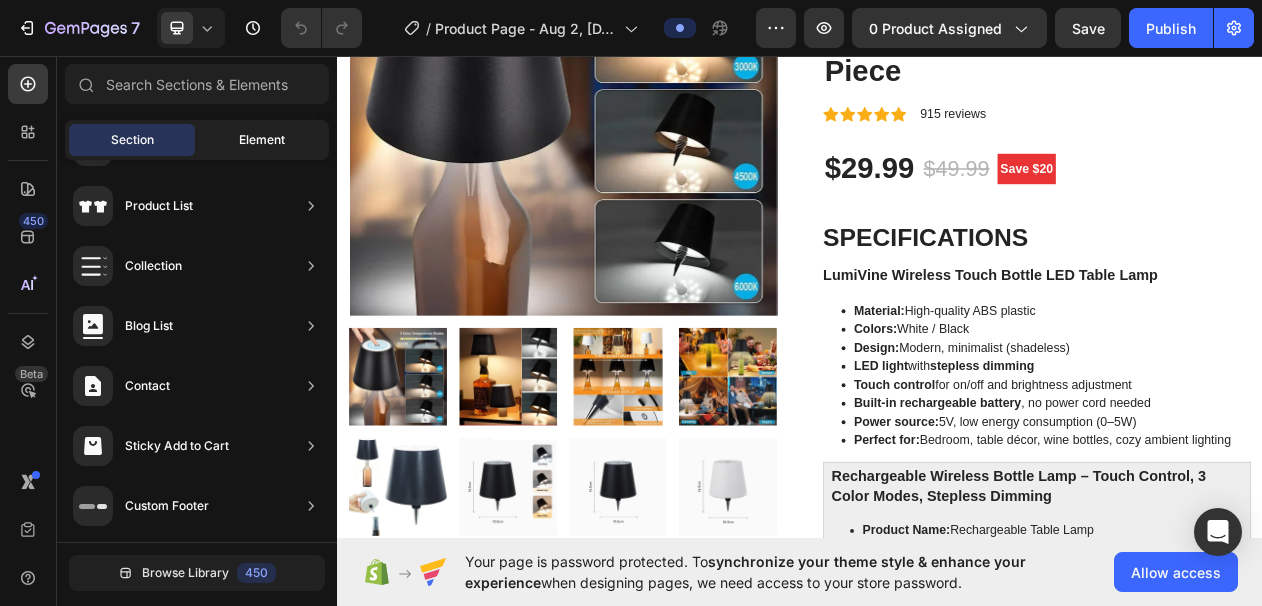 click on "Element" at bounding box center (262, 140) 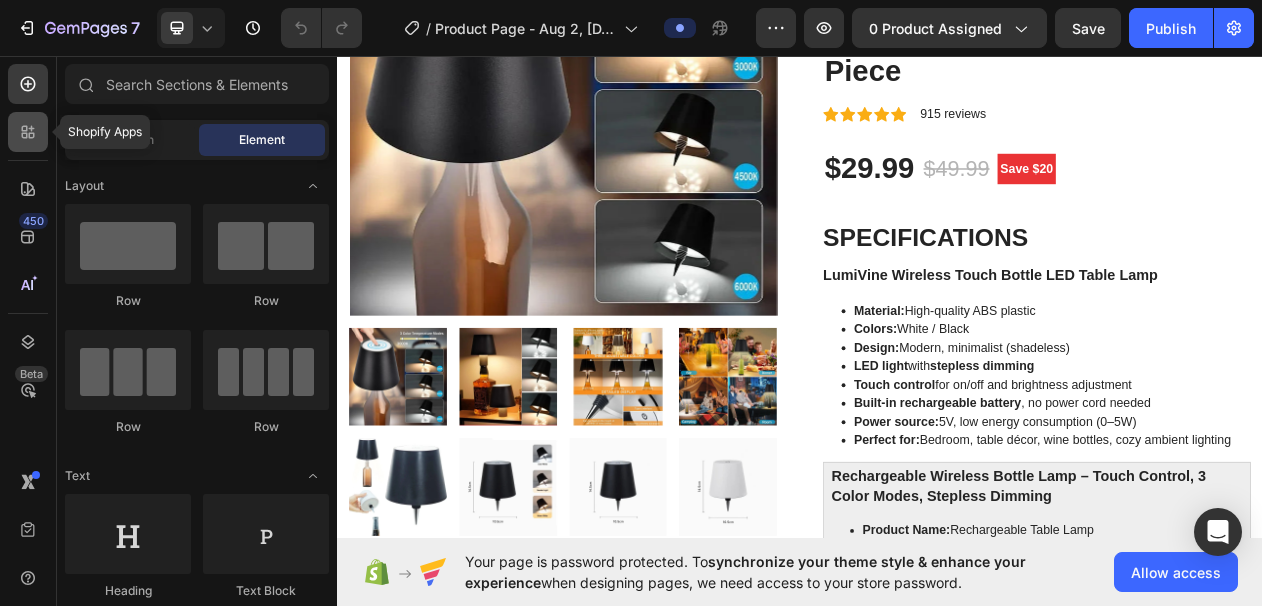 click 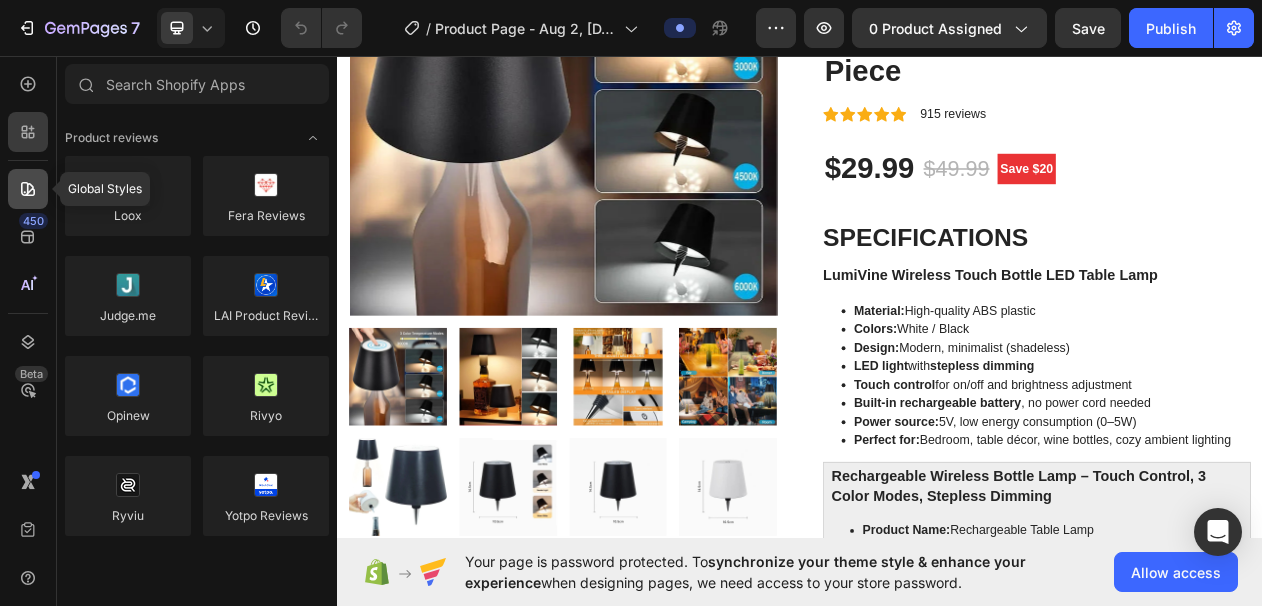 click 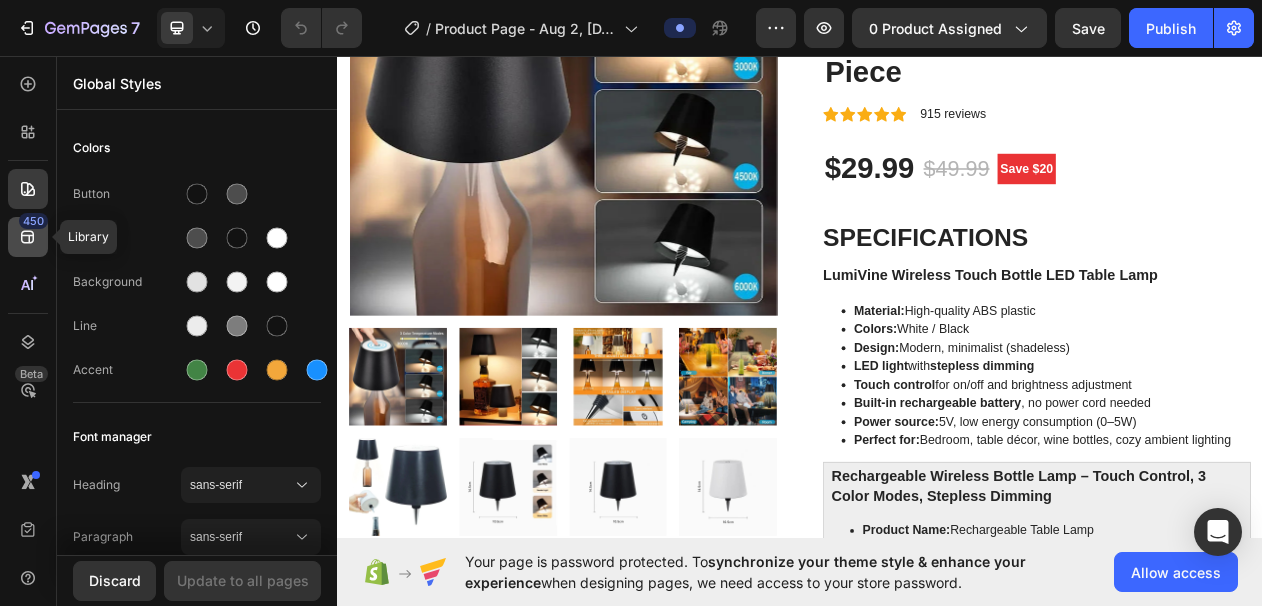 click 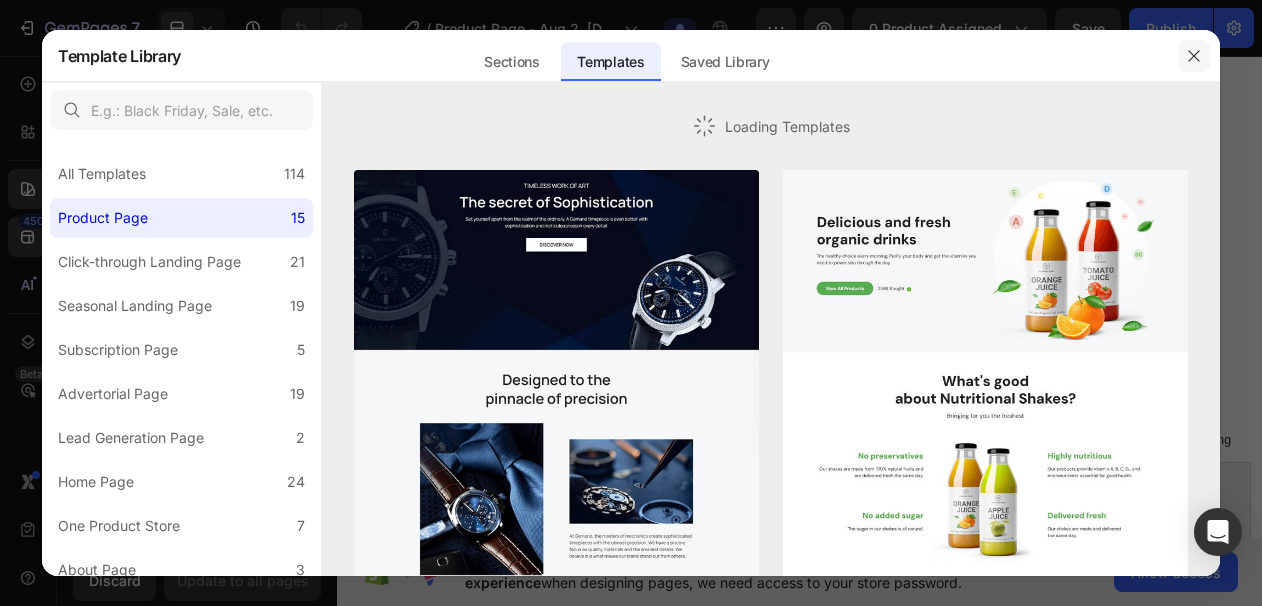 click 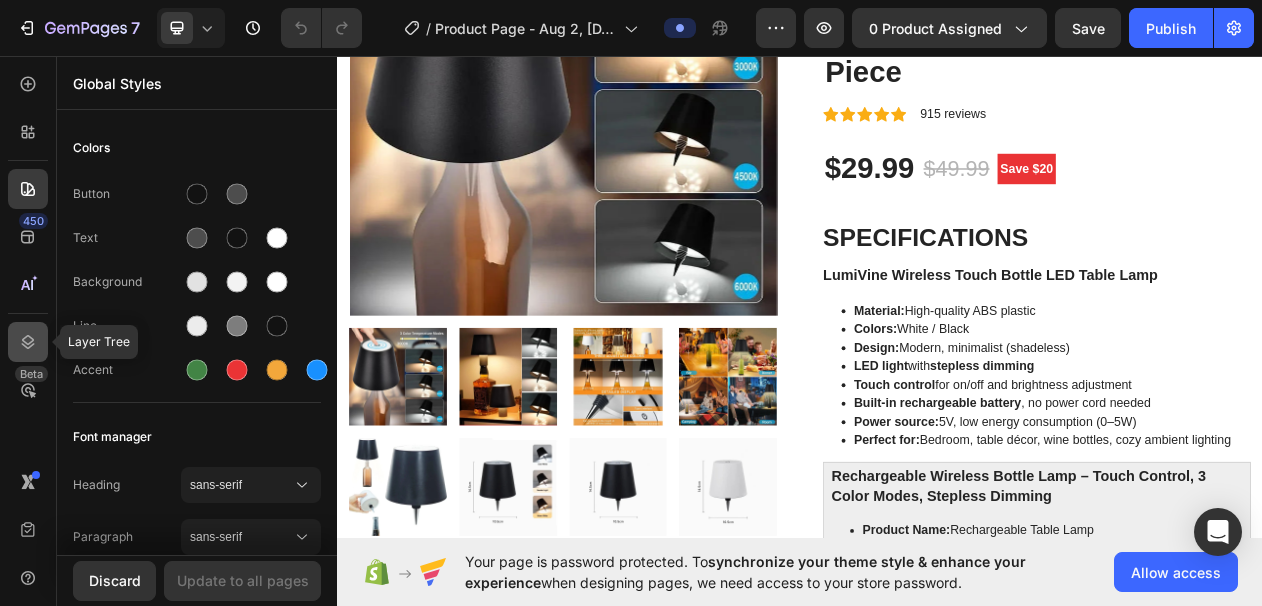 click 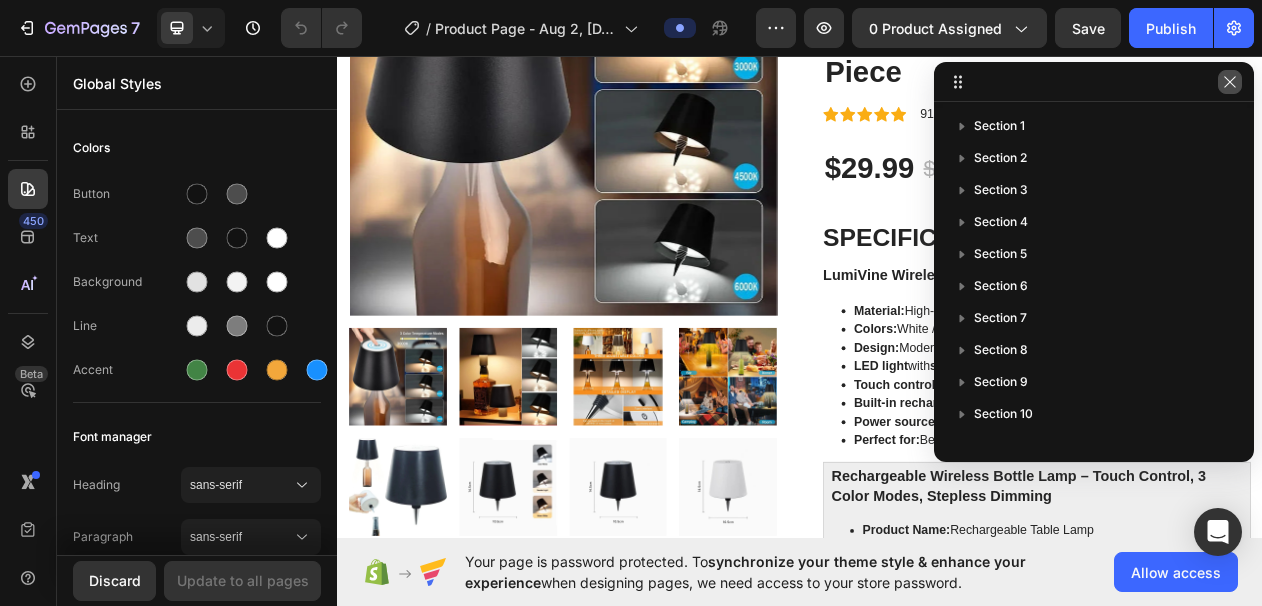 click 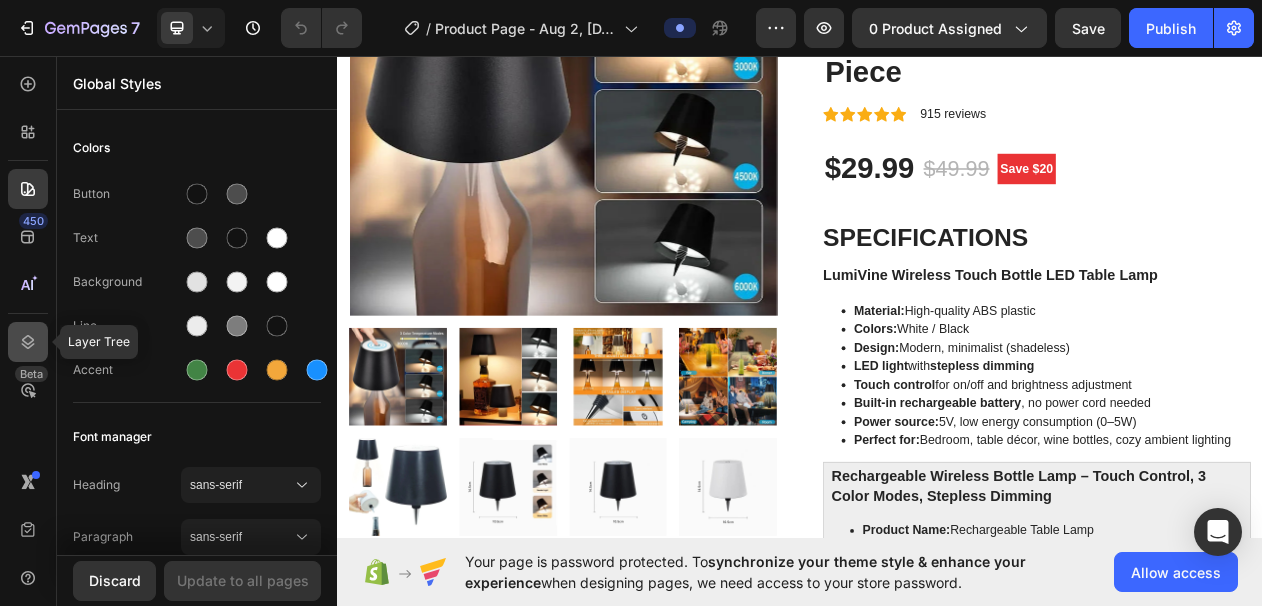 click 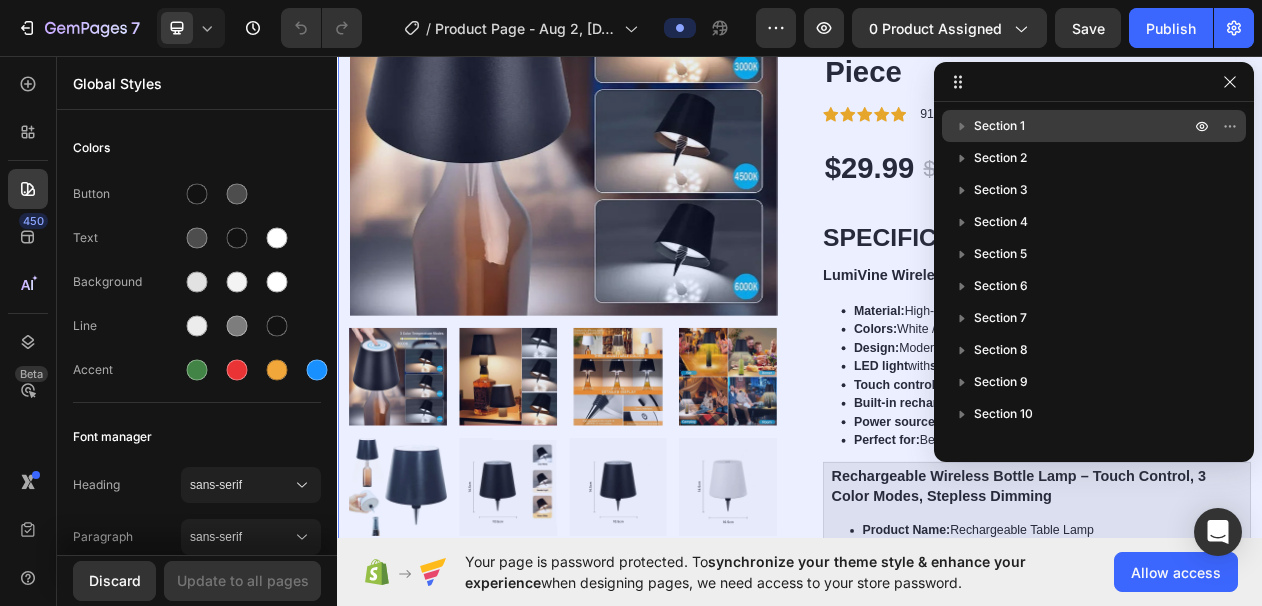 click 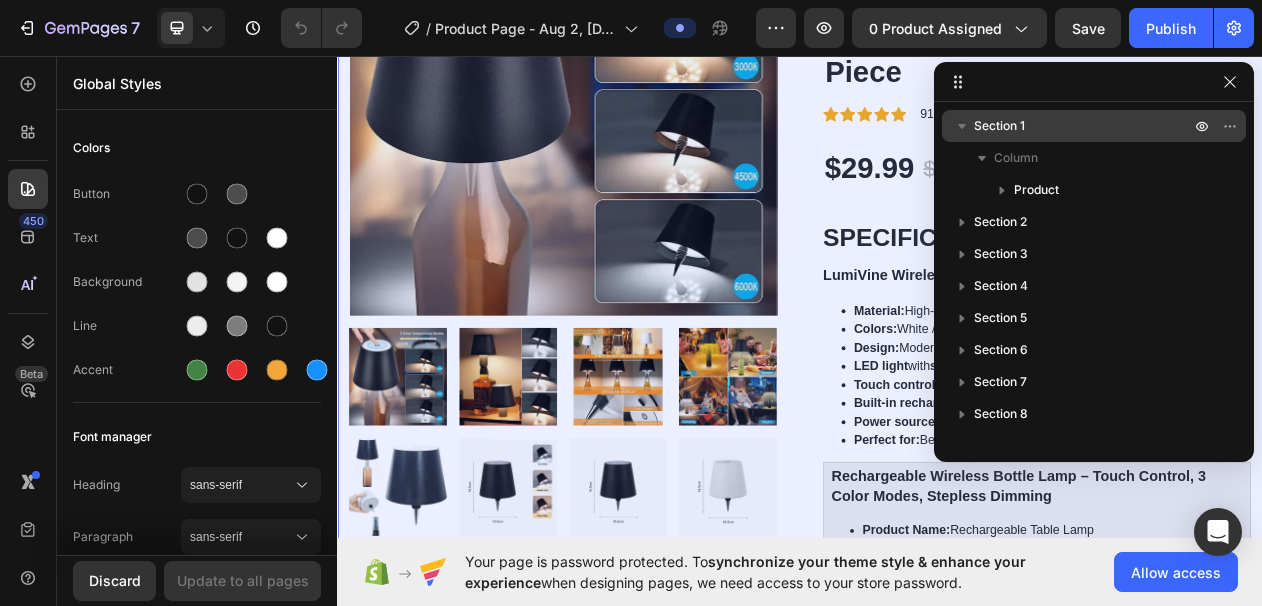 click 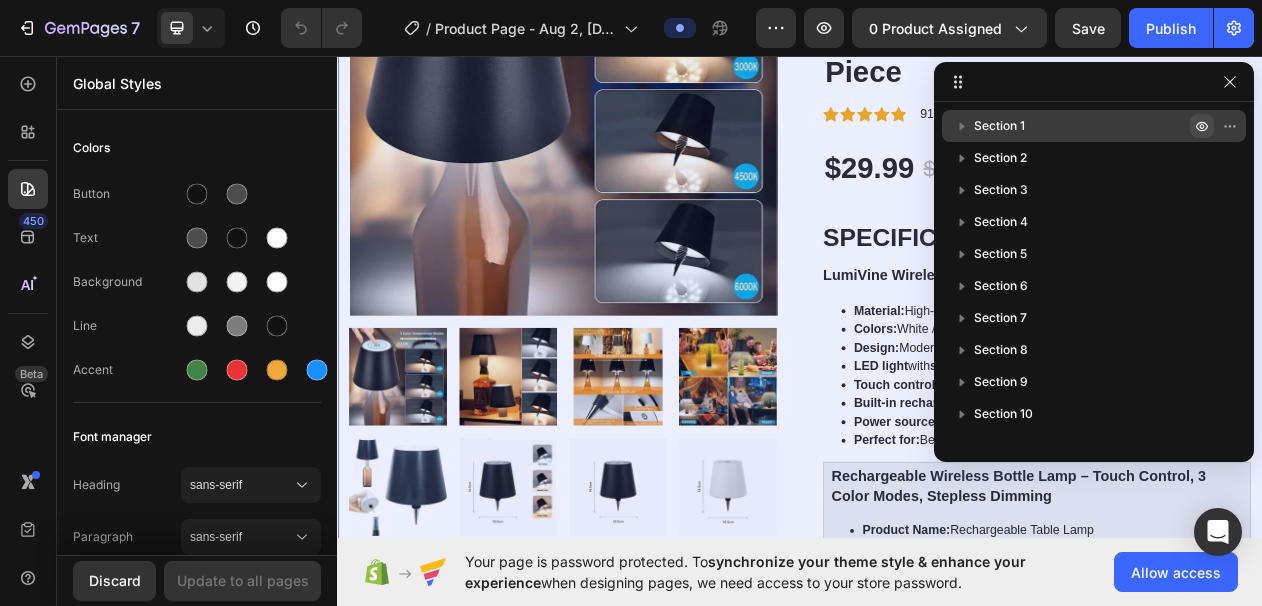click 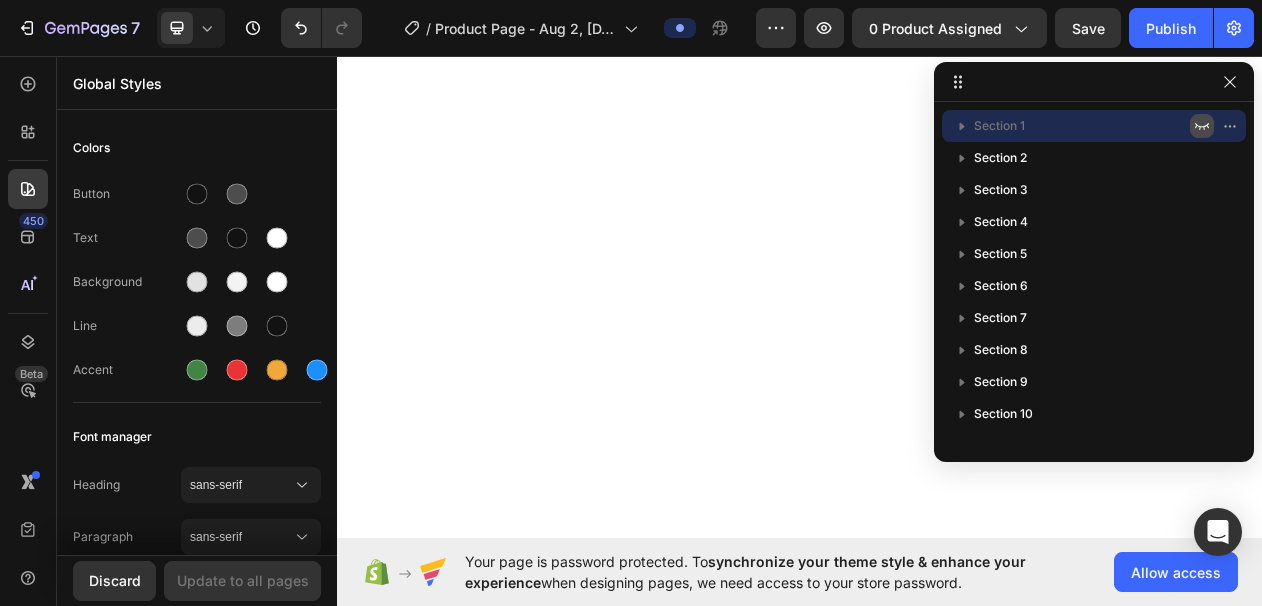 click 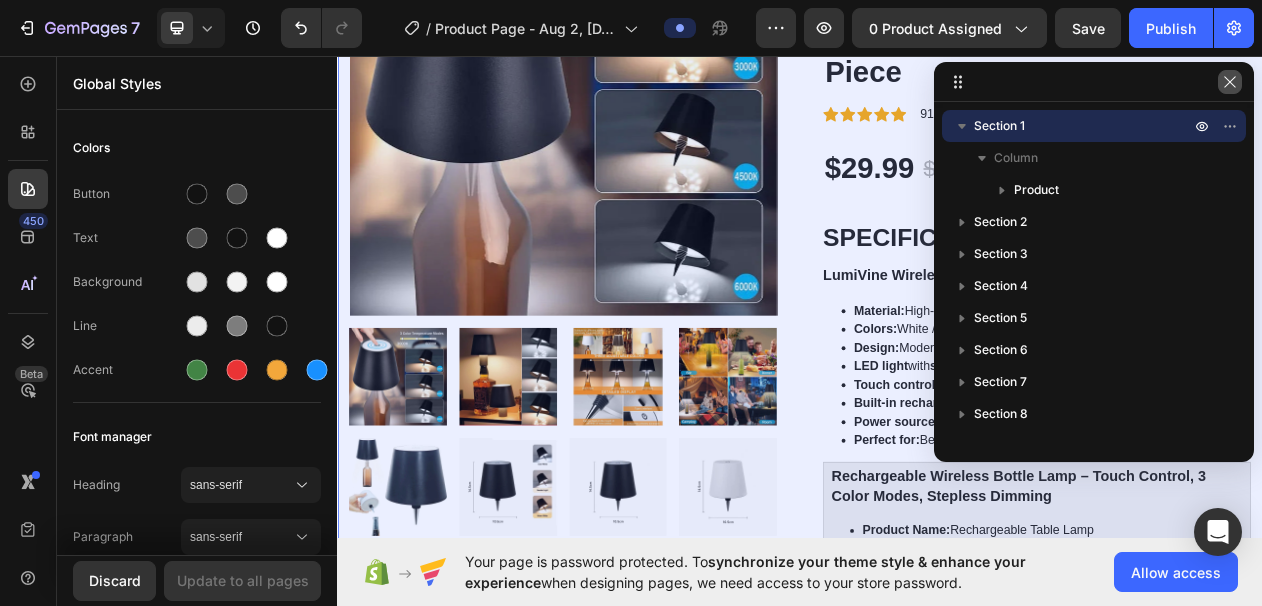click 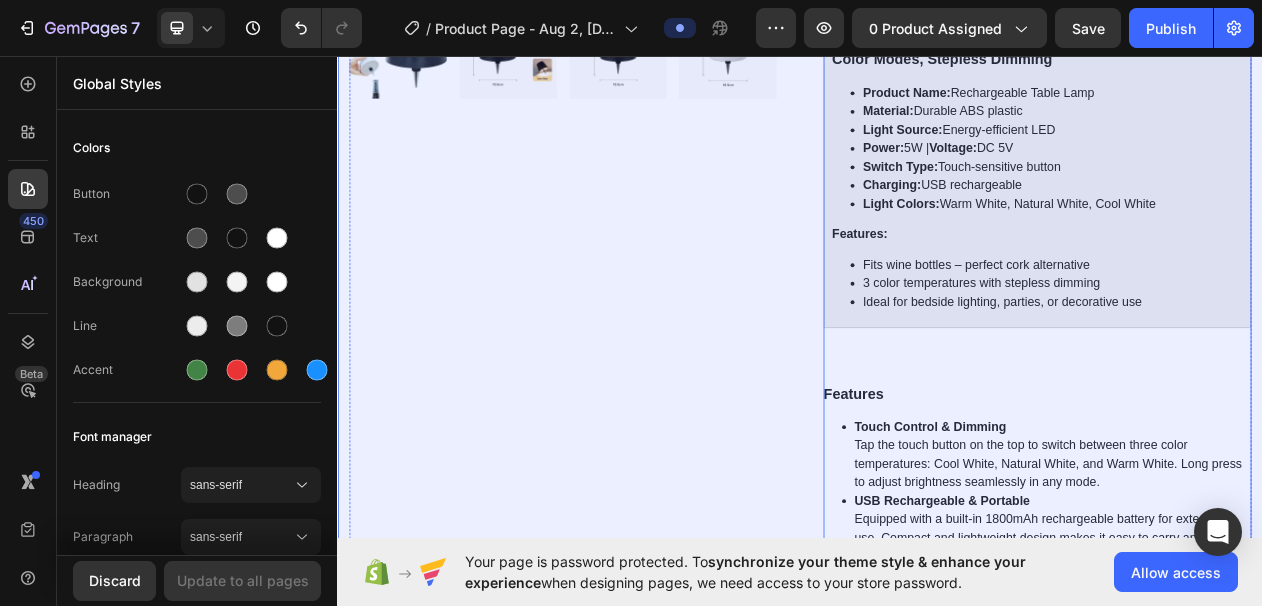 scroll, scrollTop: 909, scrollLeft: 0, axis: vertical 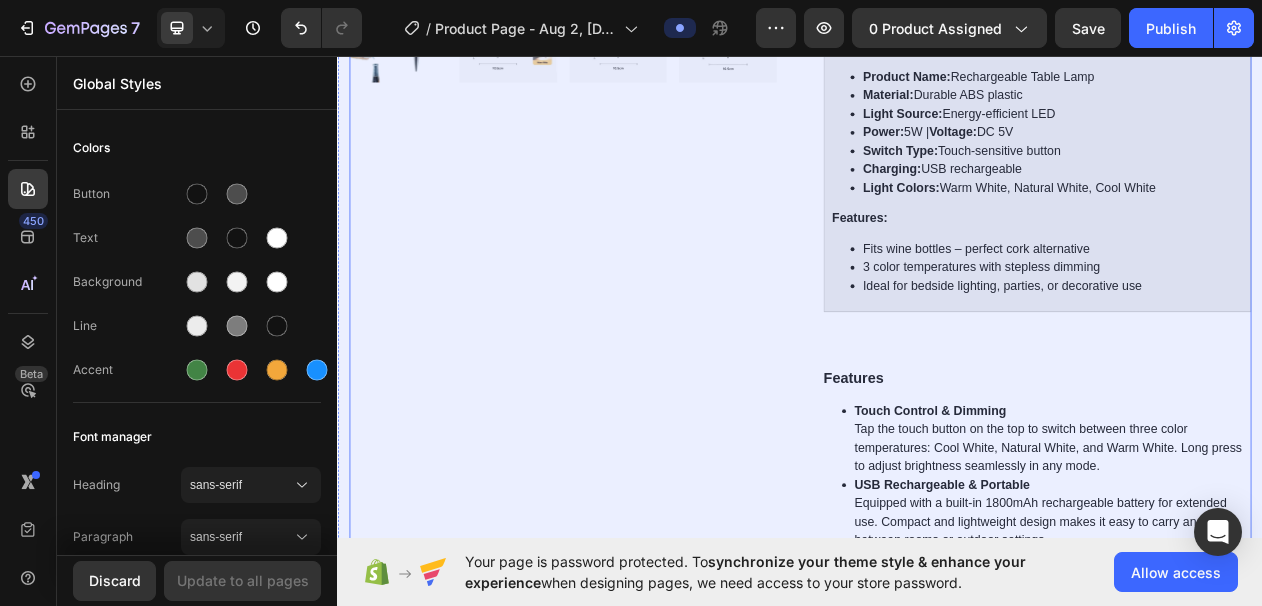 click on "Product Images" at bounding box center [629, 2515] 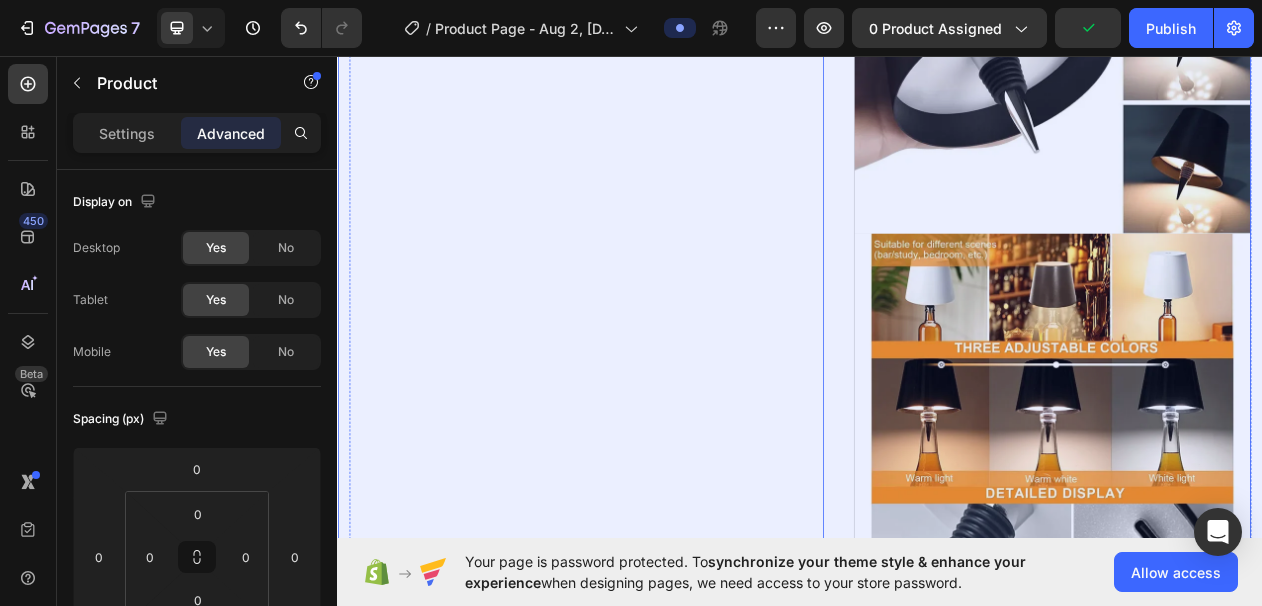scroll, scrollTop: 3440, scrollLeft: 0, axis: vertical 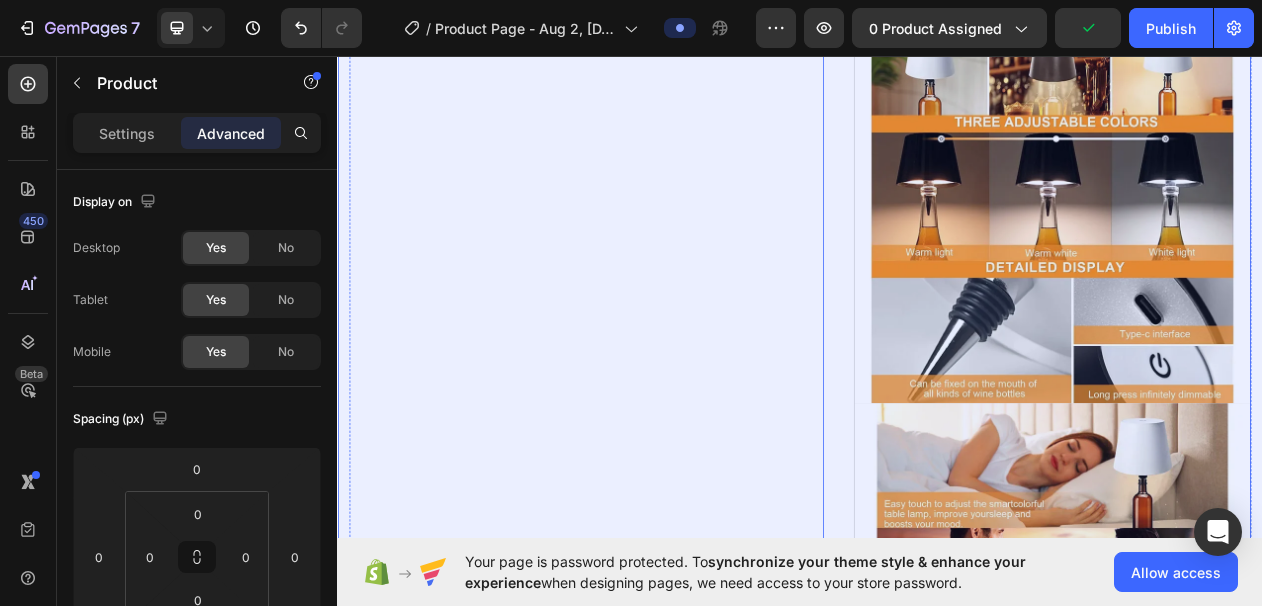 click at bounding box center [1264, 252] 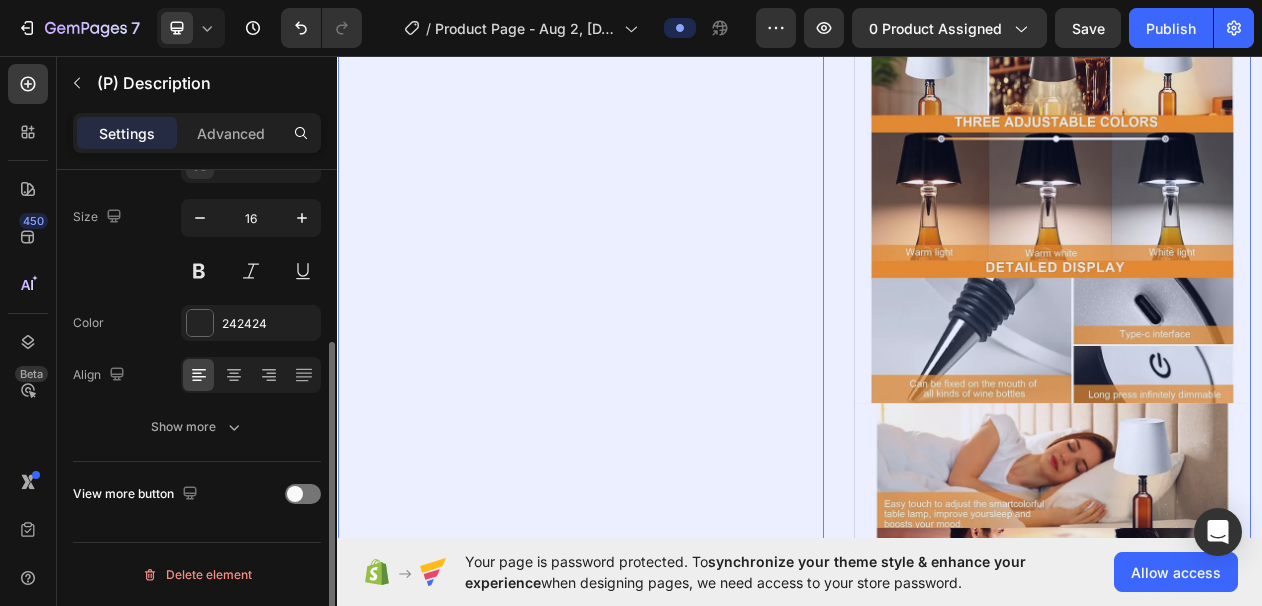 scroll, scrollTop: 0, scrollLeft: 0, axis: both 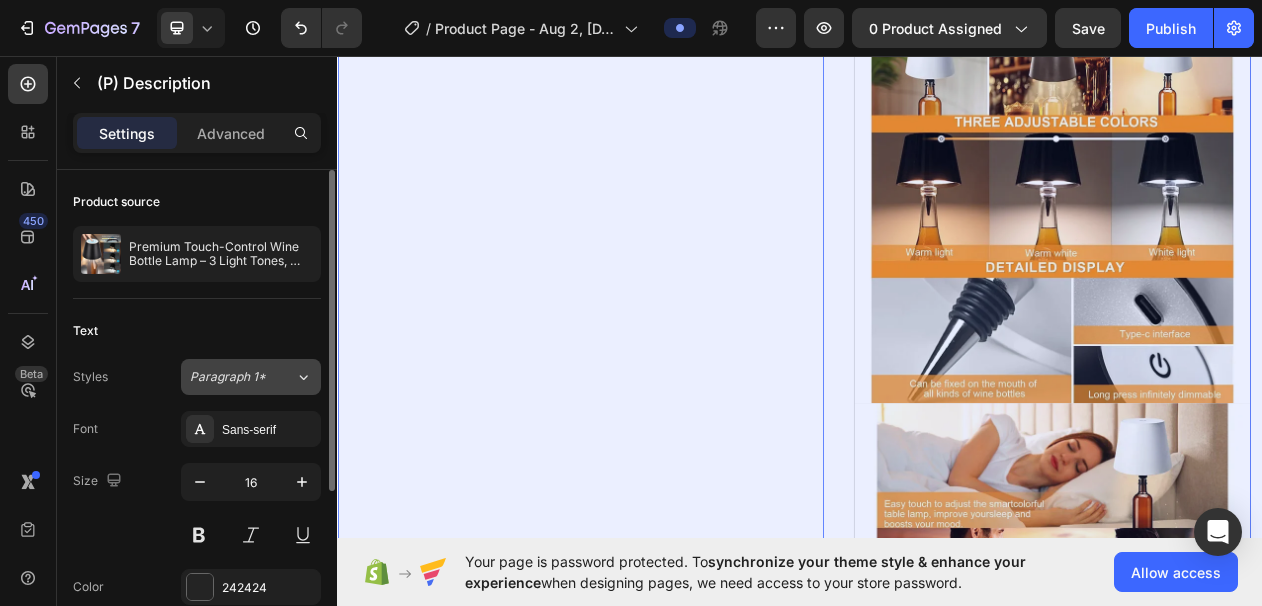 click on "Paragraph 1*" 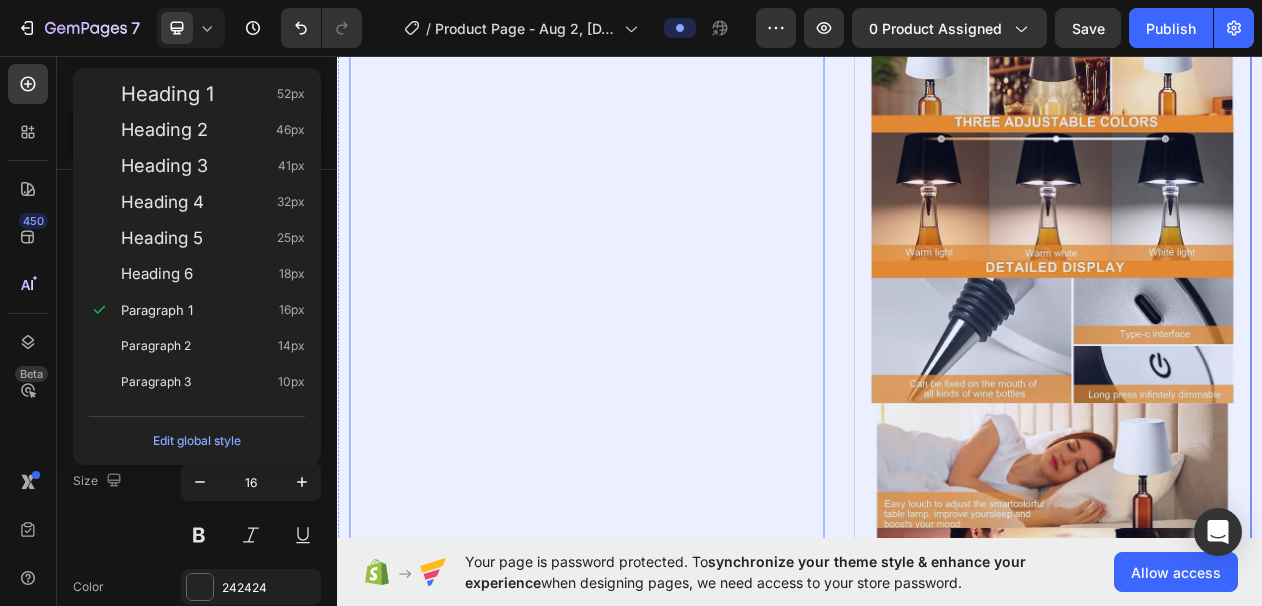 click on "Product Images" at bounding box center (629, -16) 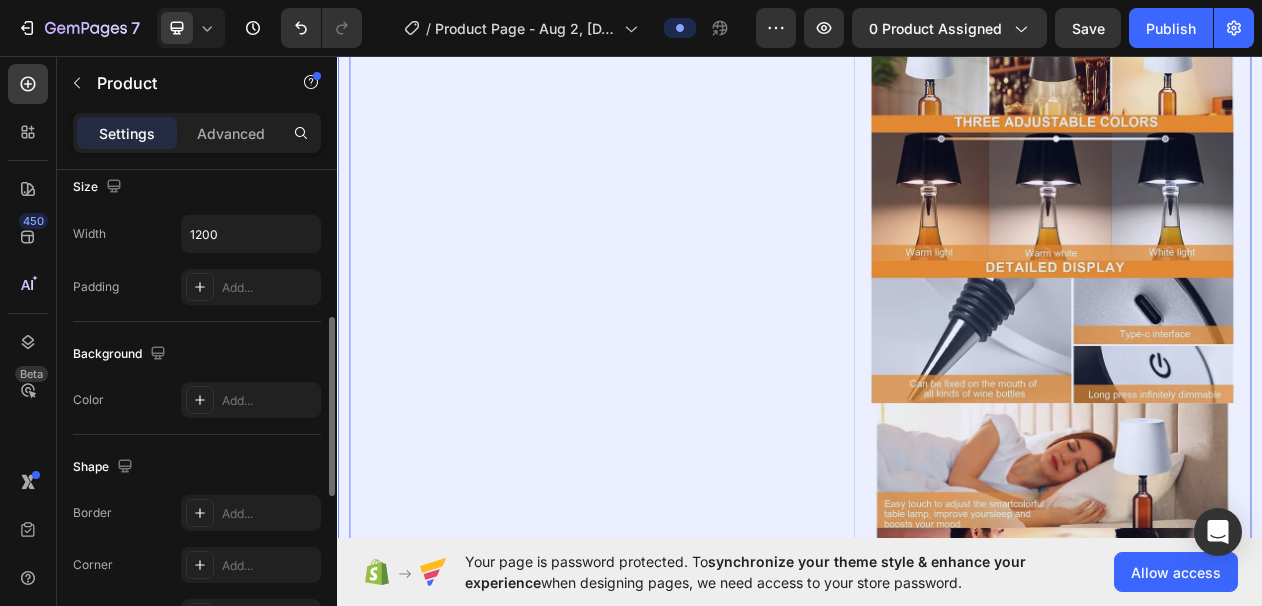 scroll, scrollTop: 463, scrollLeft: 0, axis: vertical 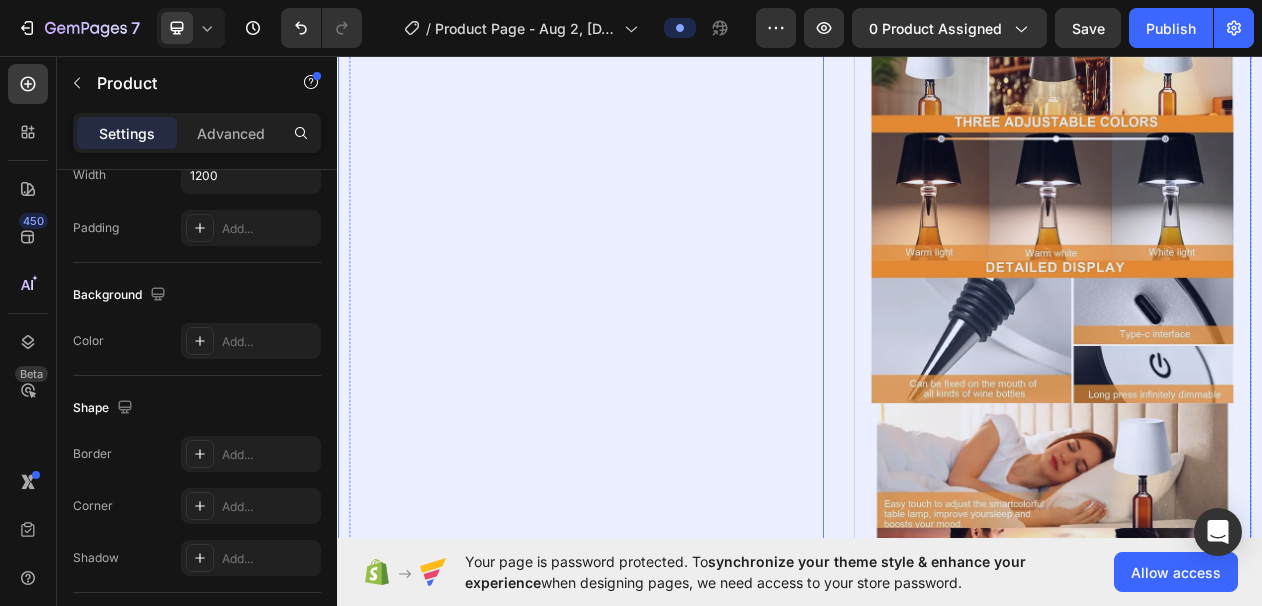 click at bounding box center [1264, 765] 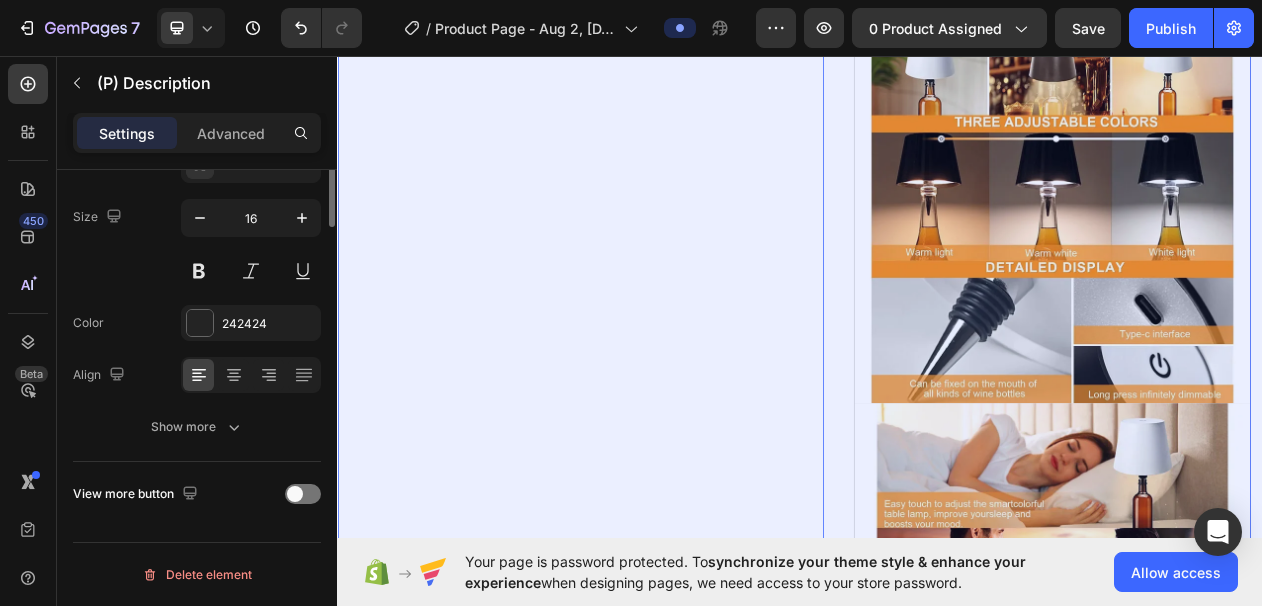 scroll, scrollTop: 0, scrollLeft: 0, axis: both 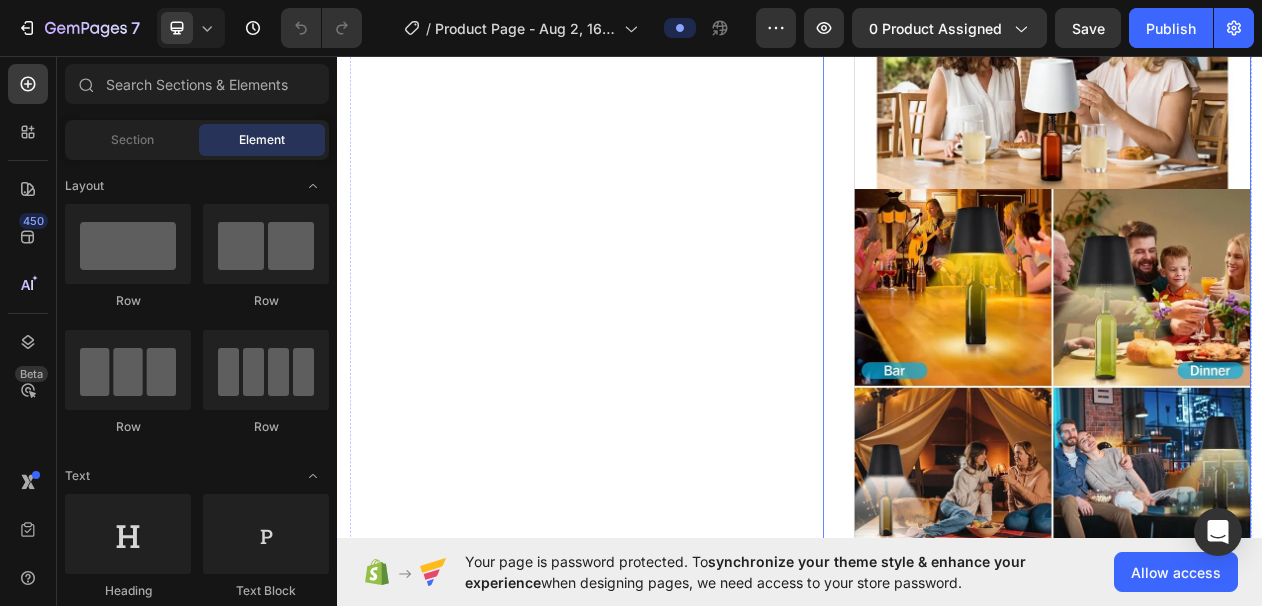 click at bounding box center [1264, 487] 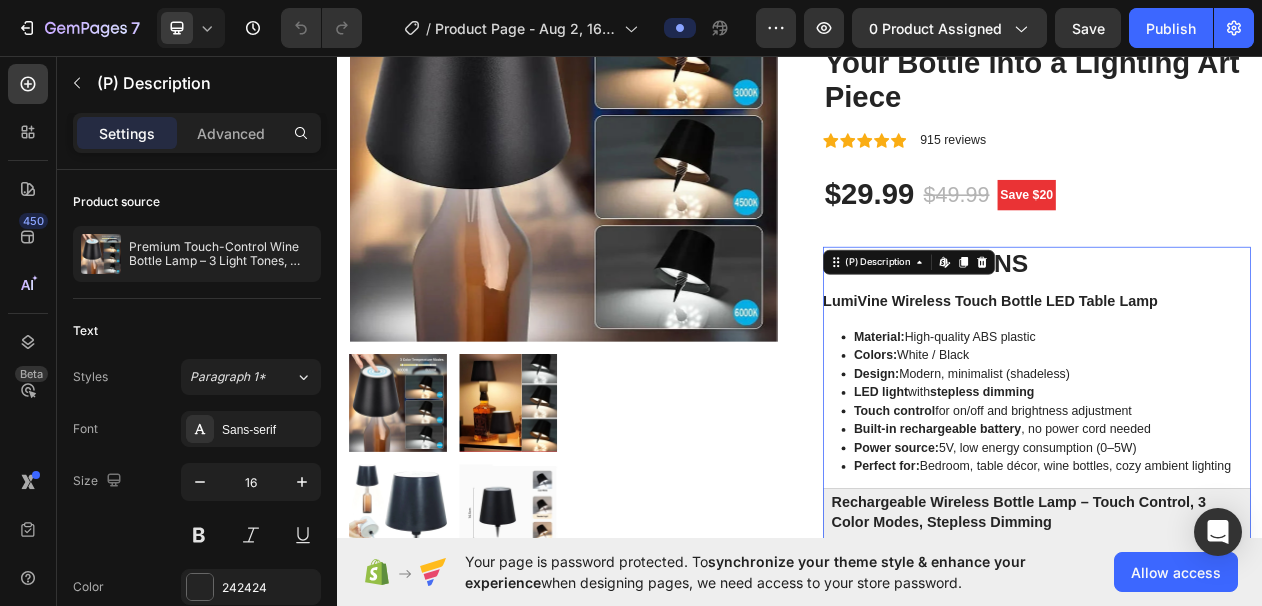 scroll, scrollTop: 258, scrollLeft: 0, axis: vertical 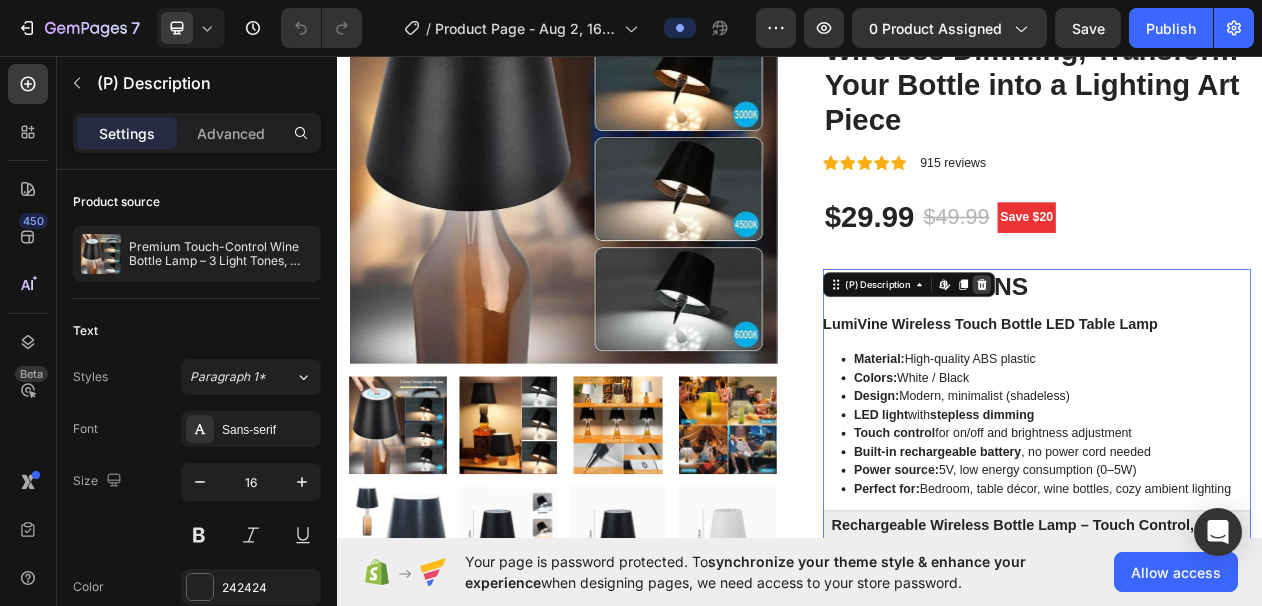 click 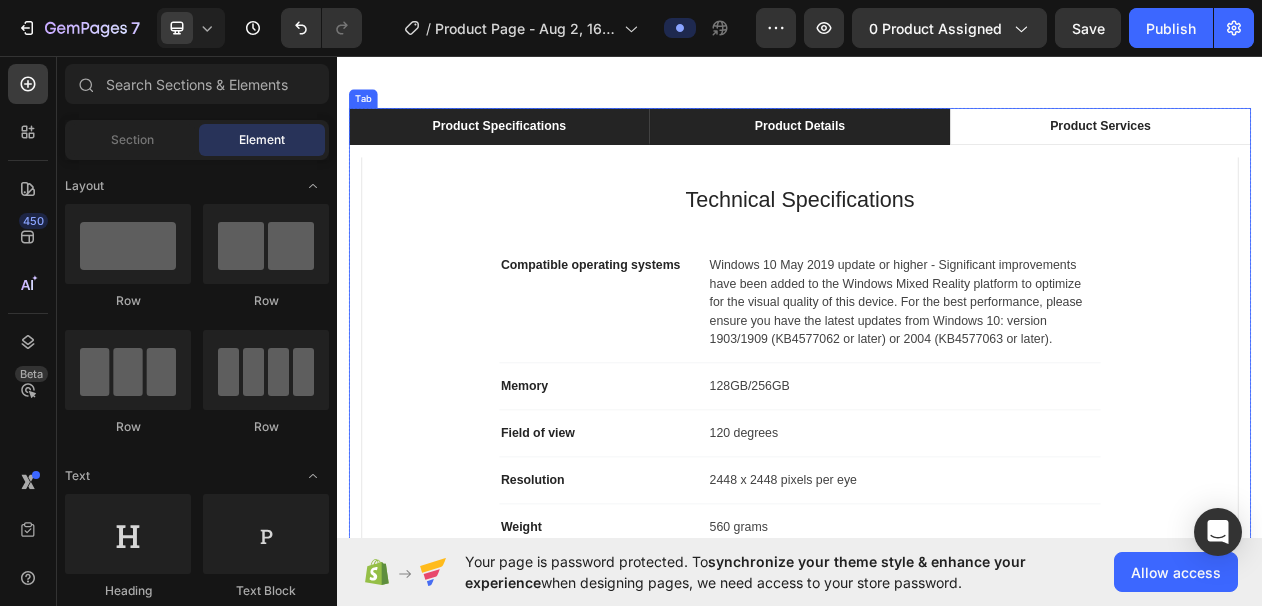 scroll, scrollTop: 1103, scrollLeft: 0, axis: vertical 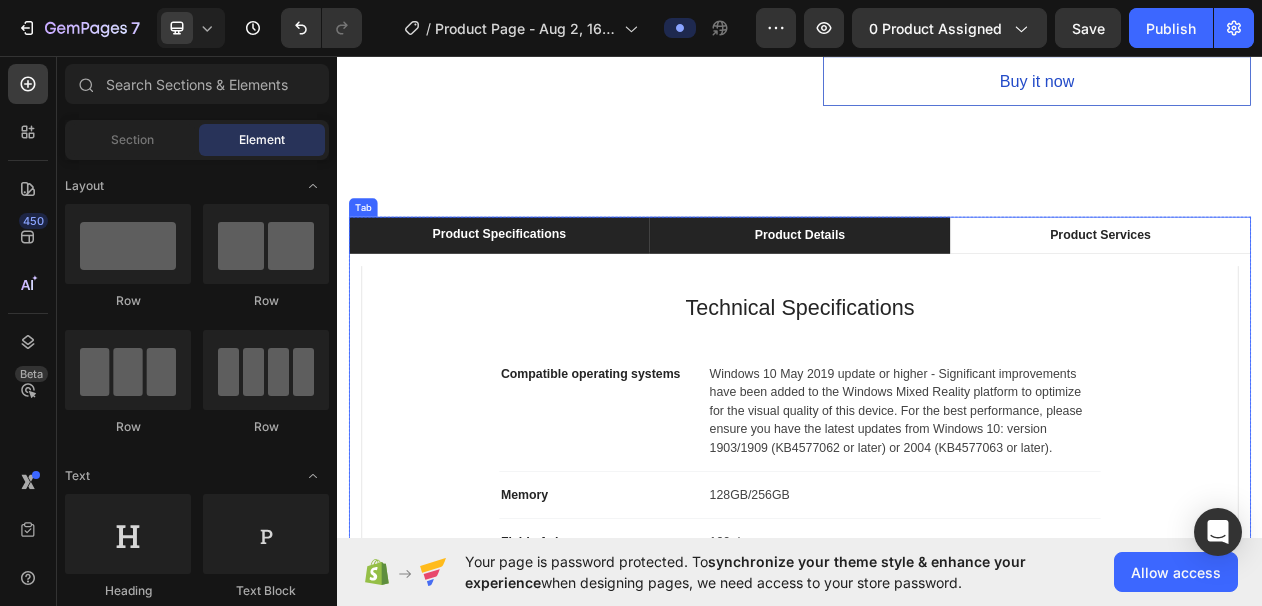 click on "Product Details" at bounding box center [936, 291] 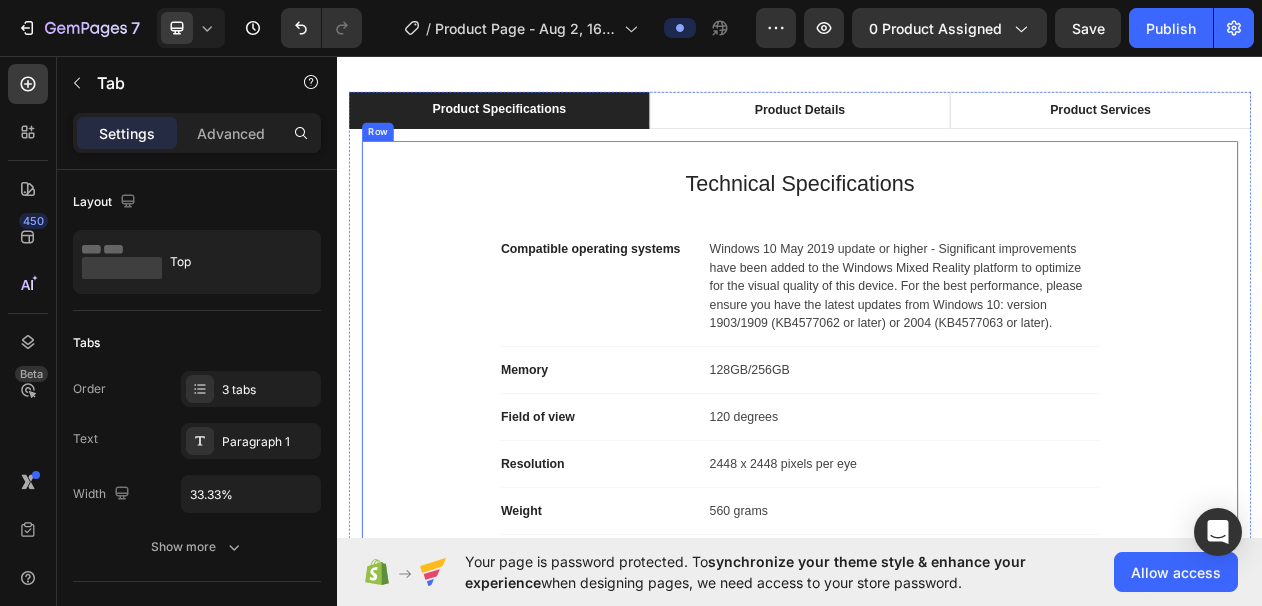 scroll, scrollTop: 1248, scrollLeft: 0, axis: vertical 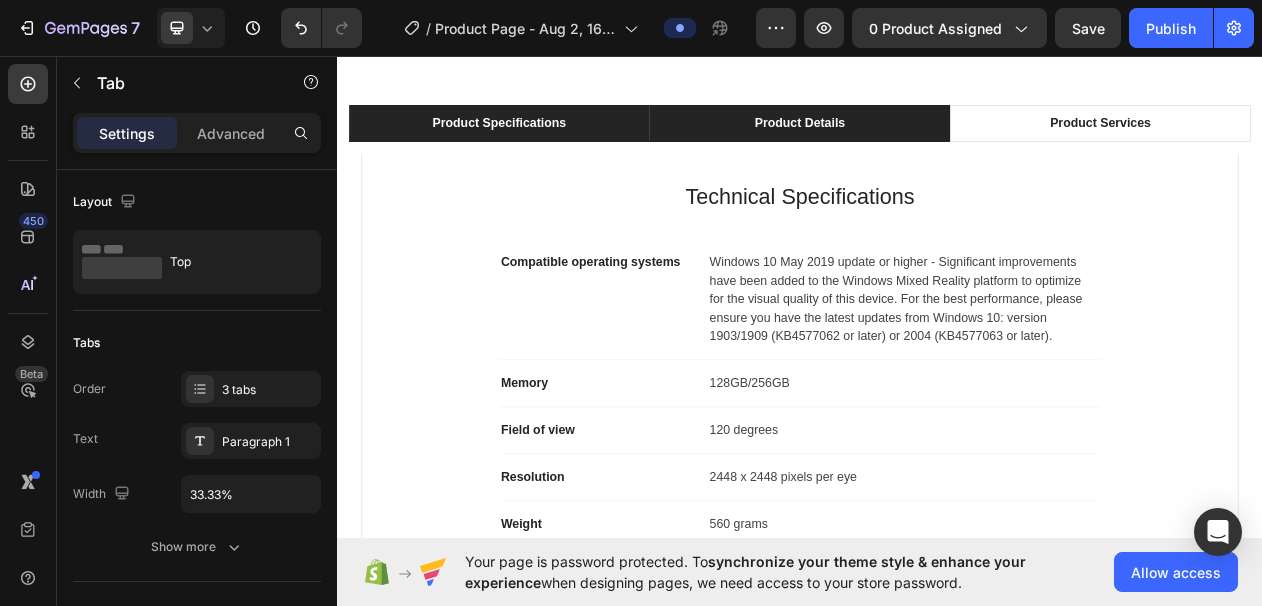 click on "Product Details" at bounding box center [937, 146] 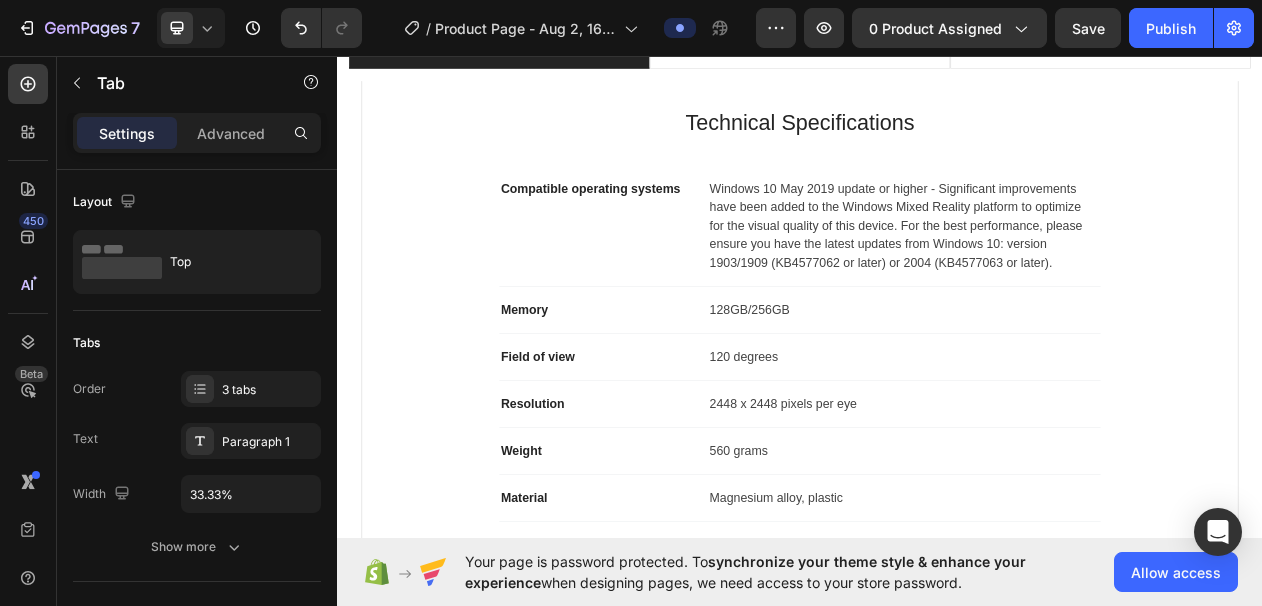 scroll, scrollTop: 1324, scrollLeft: 0, axis: vertical 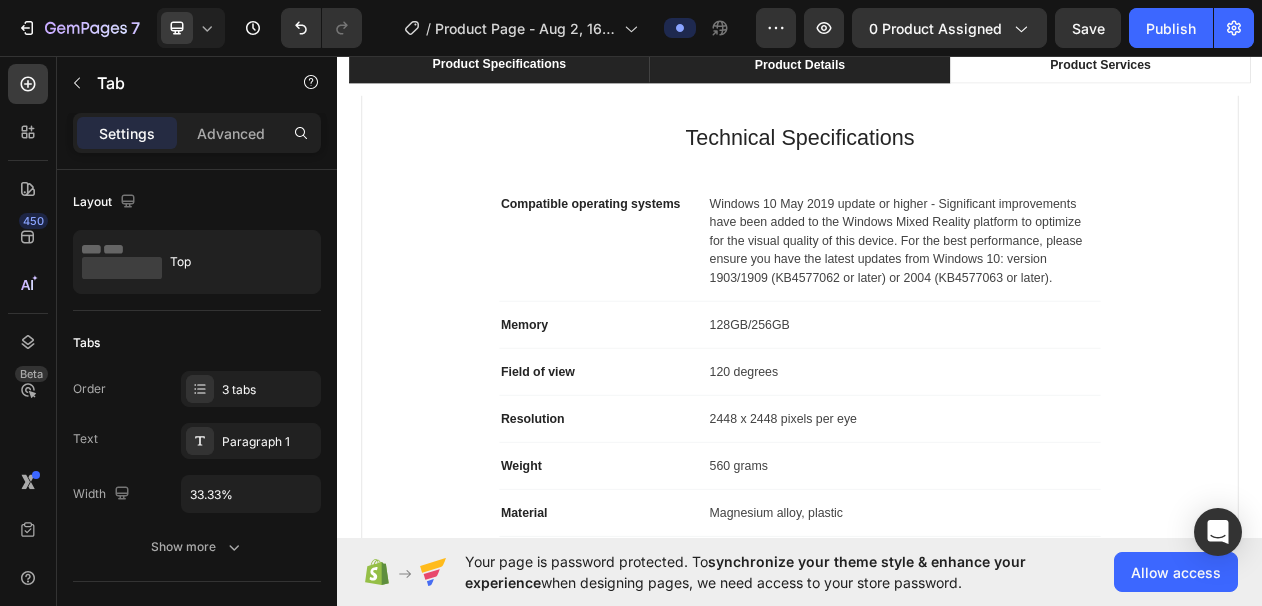 click on "Product Details" at bounding box center [936, 70] 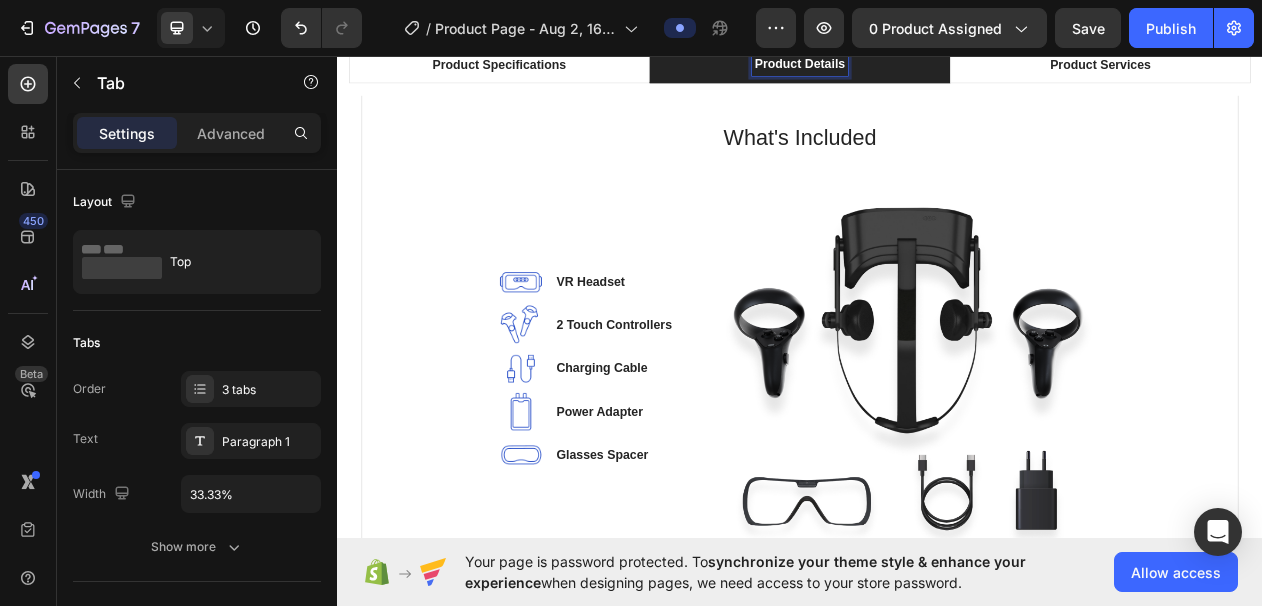 scroll, scrollTop: 1151, scrollLeft: 0, axis: vertical 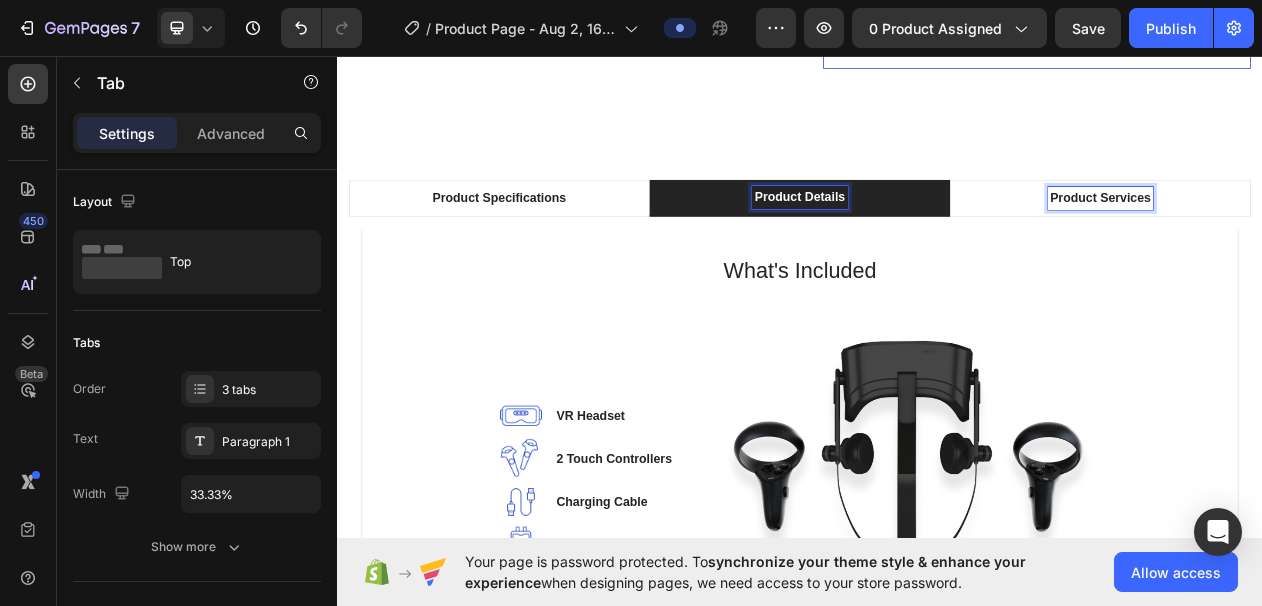 click on "Product Services" at bounding box center (1327, 243) 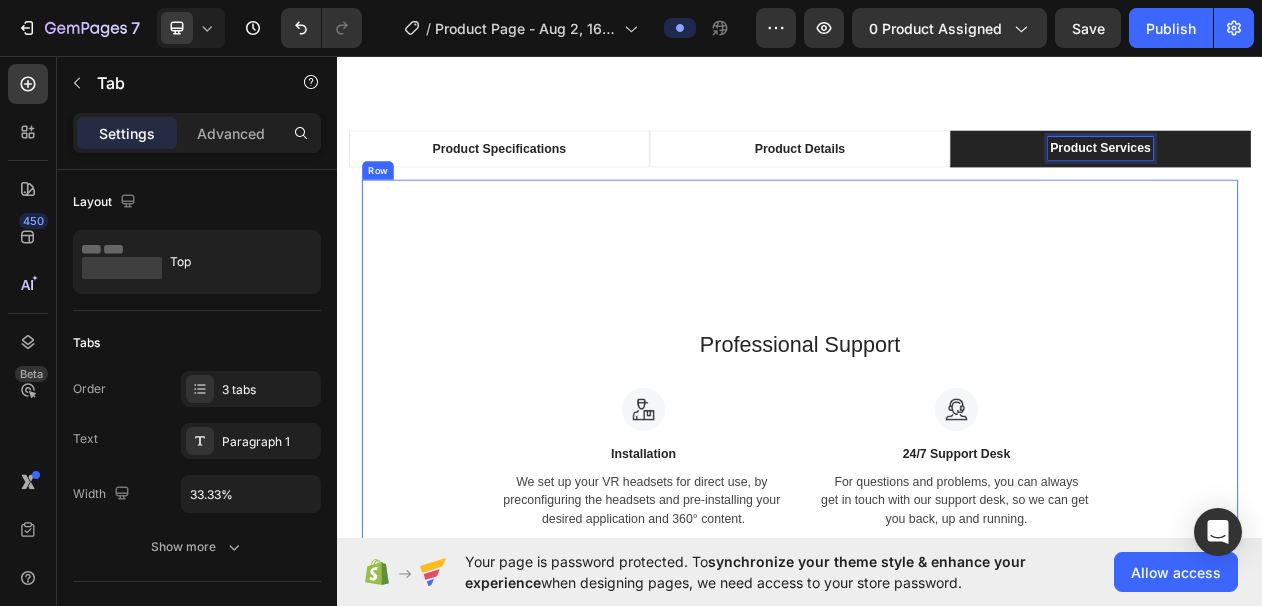 scroll, scrollTop: 1288, scrollLeft: 0, axis: vertical 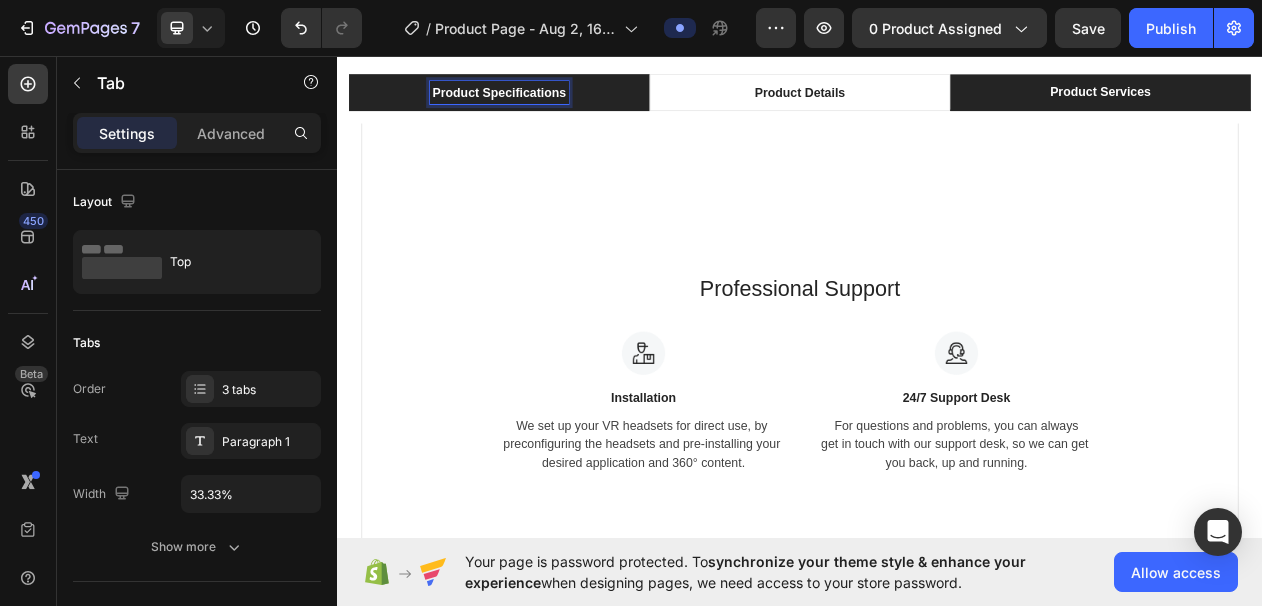 click on "Product Specifications" at bounding box center (546, 106) 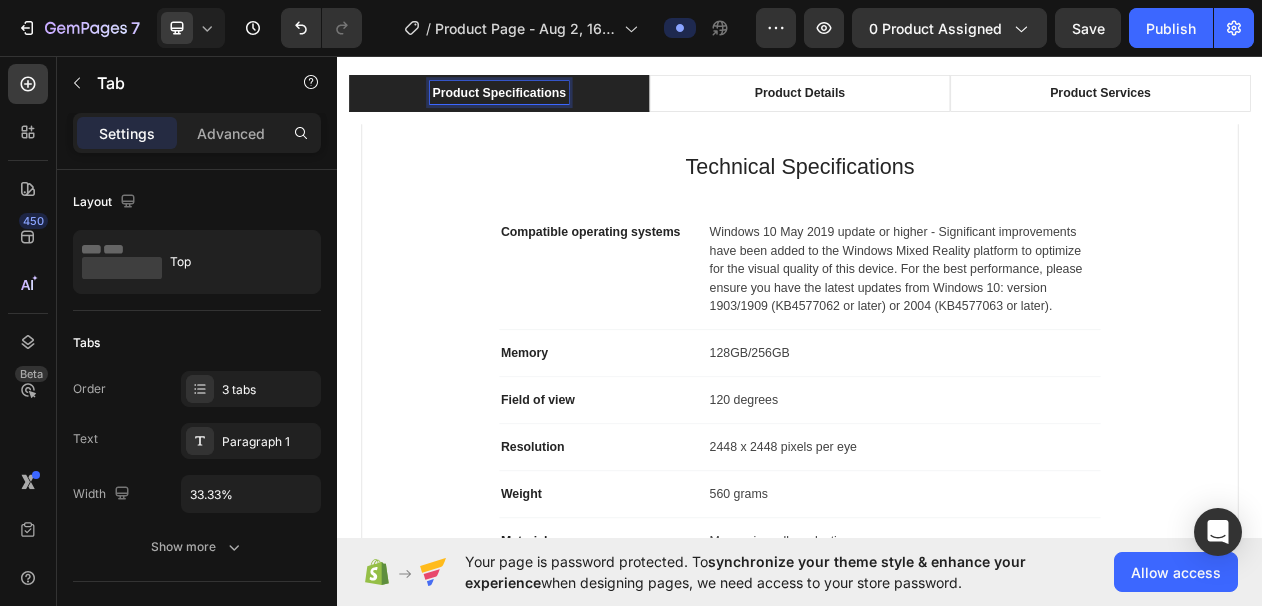 click on "Product Specifications" at bounding box center [546, 106] 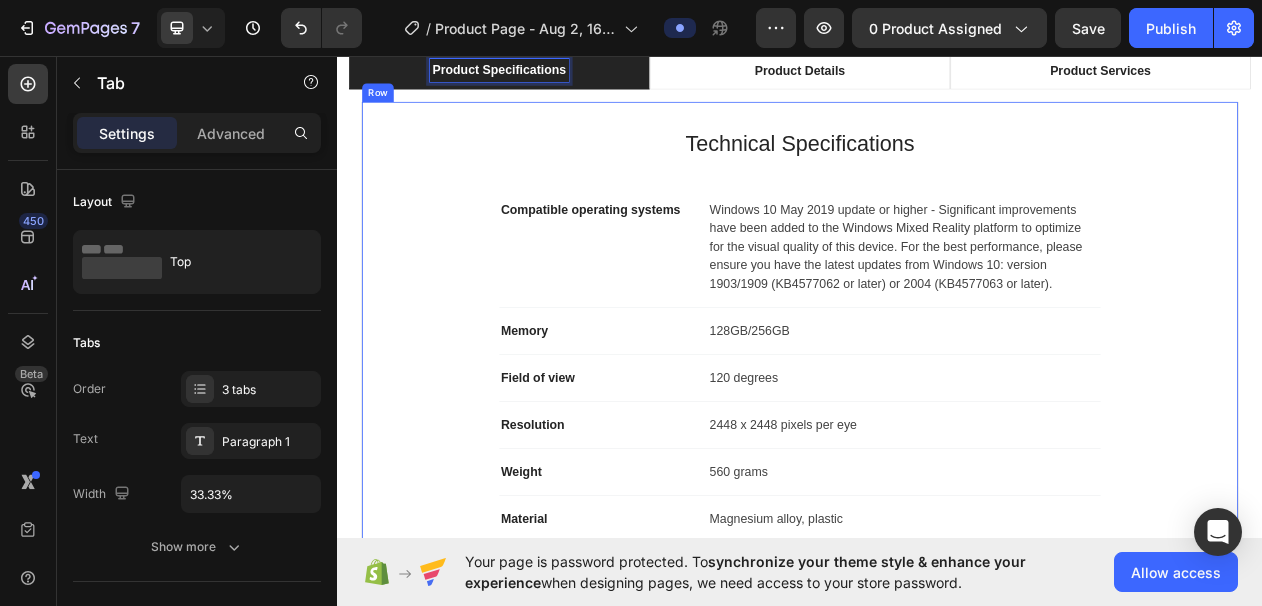 scroll, scrollTop: 1167, scrollLeft: 0, axis: vertical 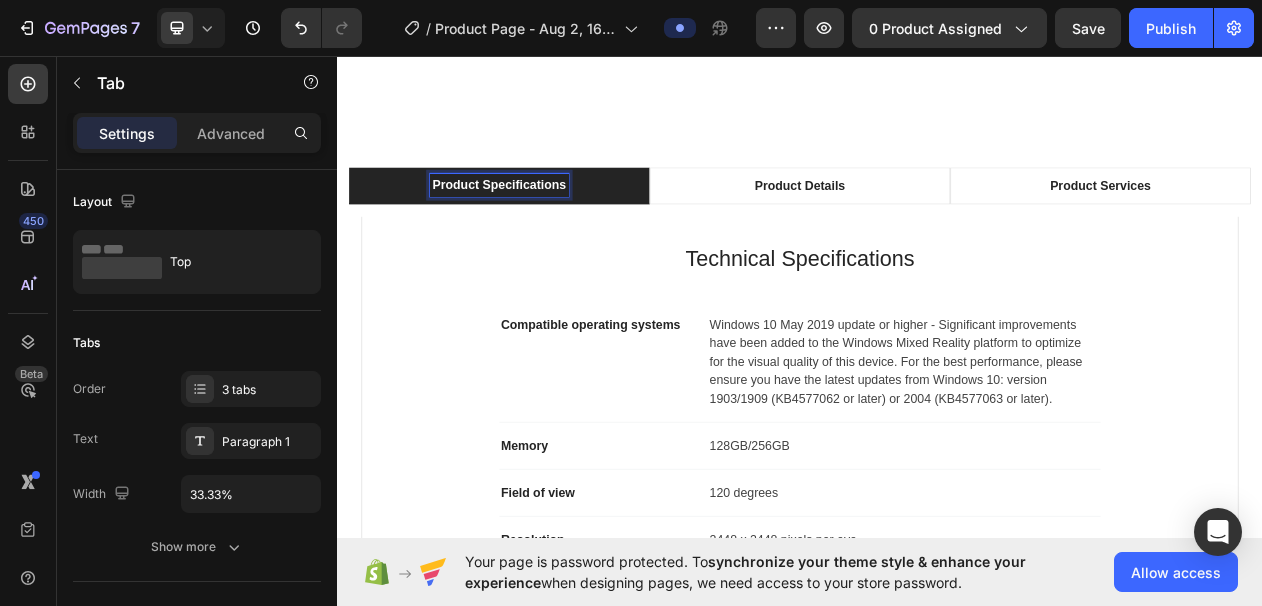 click on "Product Specifications" at bounding box center [546, 226] 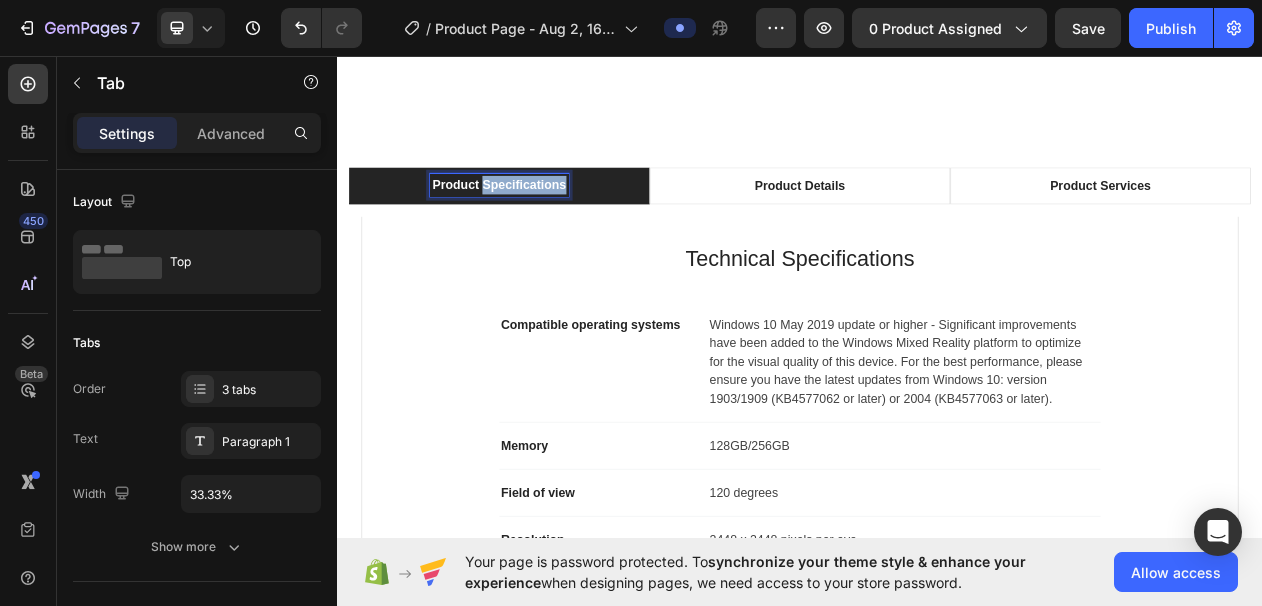 click on "Product Specifications" at bounding box center [546, 226] 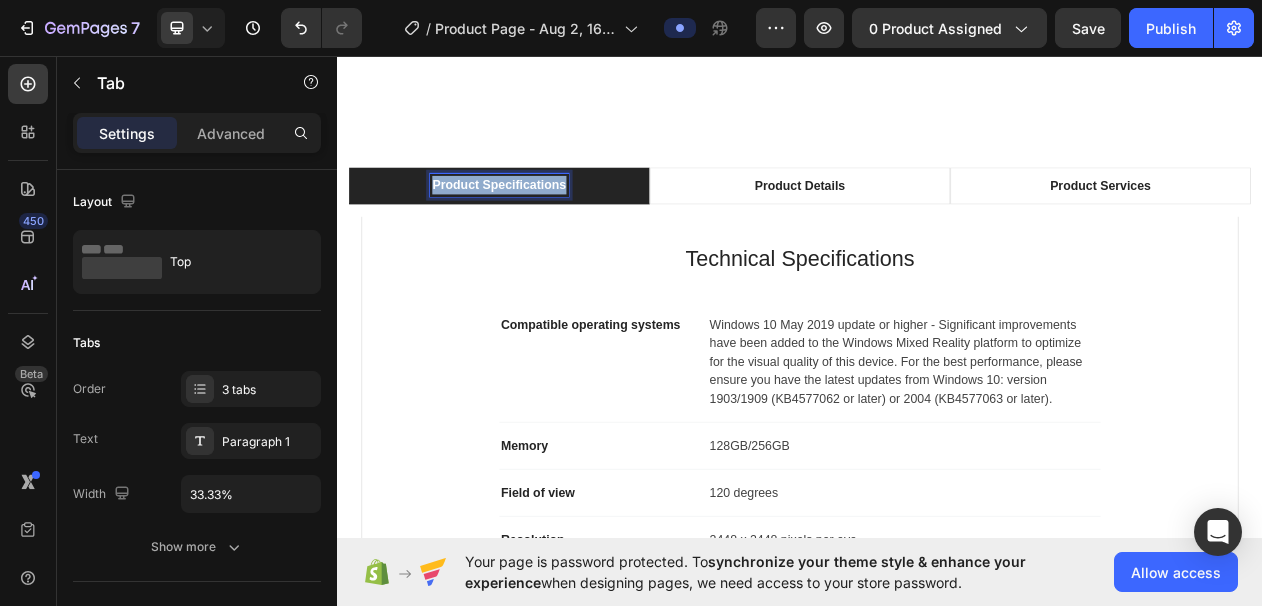 click on "Product Specifications" at bounding box center [546, 226] 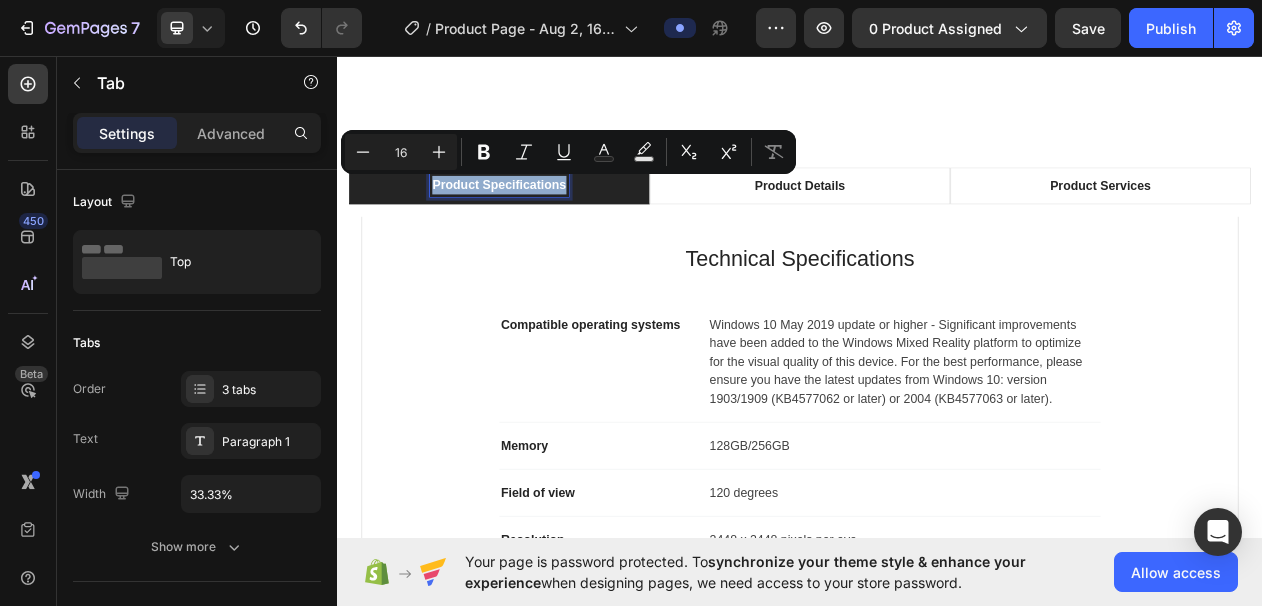 copy on "Product Specifications" 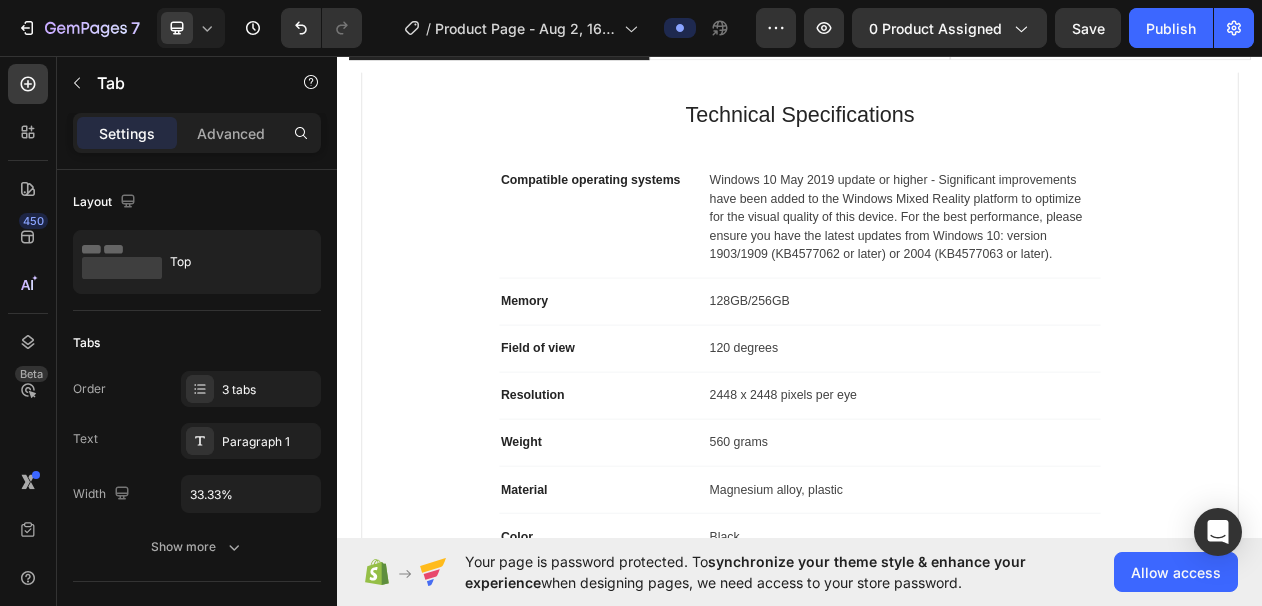 scroll, scrollTop: 1385, scrollLeft: 0, axis: vertical 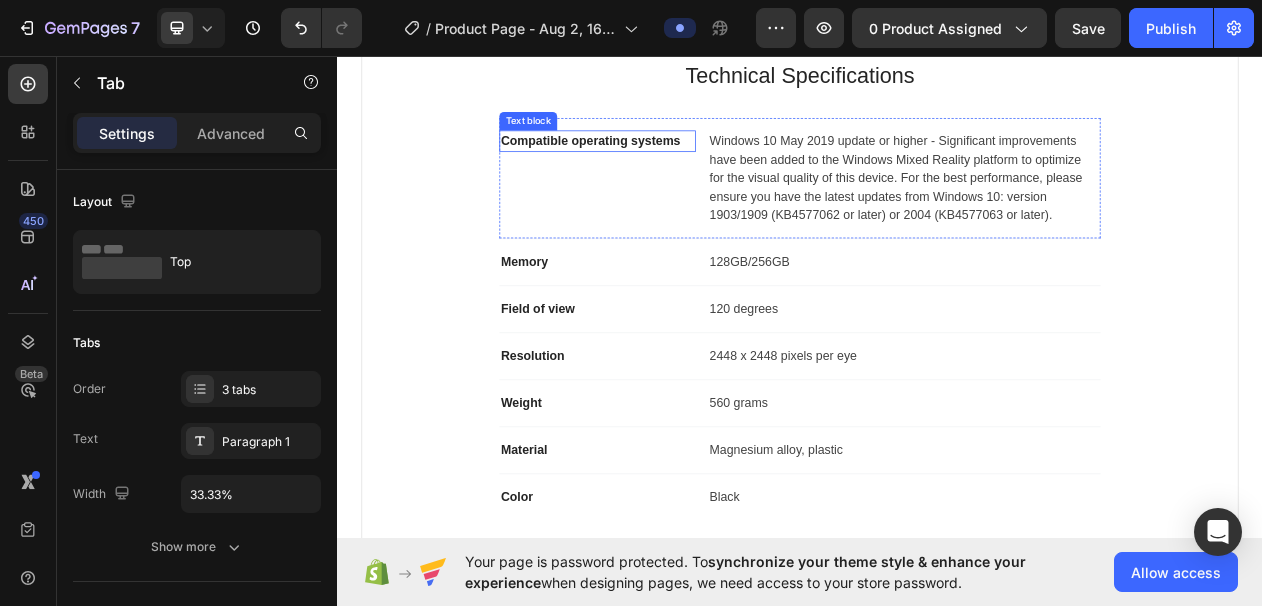 click on "Compatible operating systems" at bounding box center (674, 169) 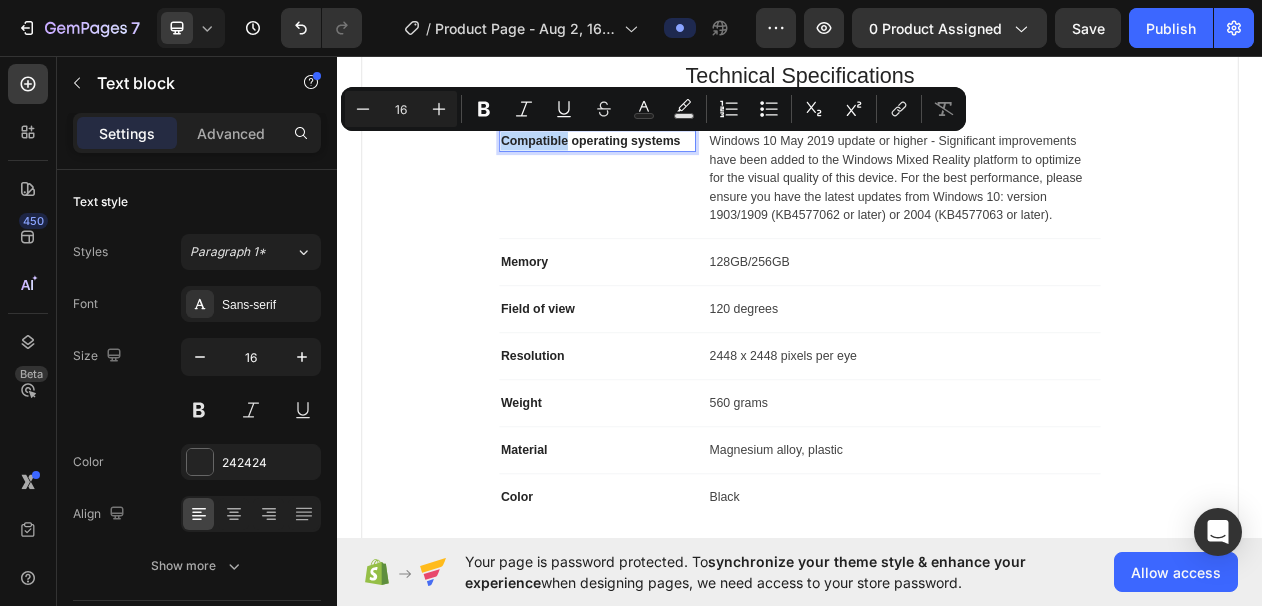 click on "Compatible operating systems" at bounding box center (674, 169) 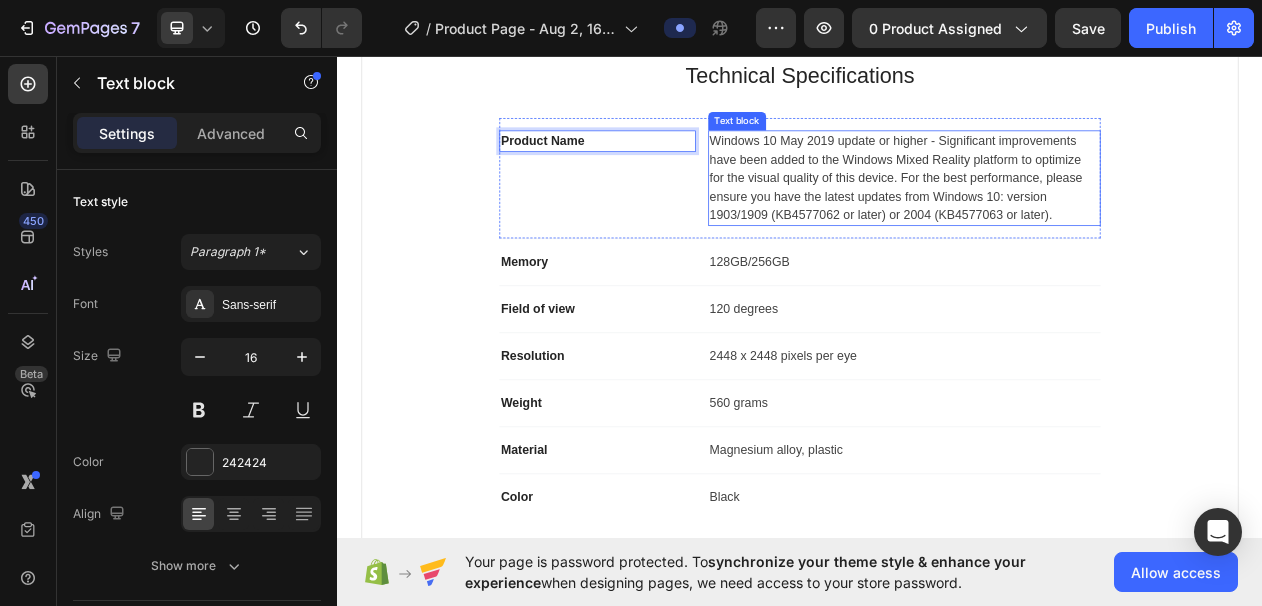 click on "Windows 10 May 2019 update or higher - Significant improvements have been added to the Windows Mixed Reality platform to optimize for the visual quality of this device. For the best performance, please ensure you have the latest updates from Windows 10: version 1903/1909 (KB4577062 or later) or 2004 (KB4577063 or later)." at bounding box center (1072, 217) 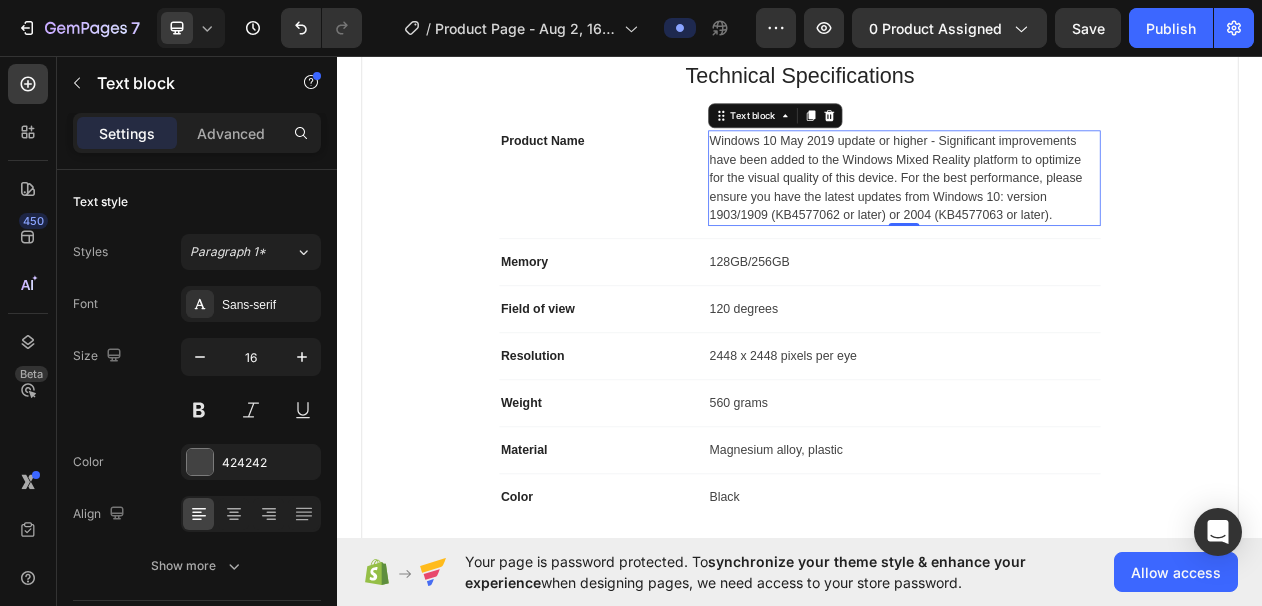 click on "Windows 10 May 2019 update or higher - Significant improvements have been added to the Windows Mixed Reality platform to optimize for the visual quality of this device. For the best performance, please ensure you have the latest updates from Windows 10: version 1903/1909 (KB4577062 or later) or 2004 (KB4577063 or later)." at bounding box center (1072, 217) 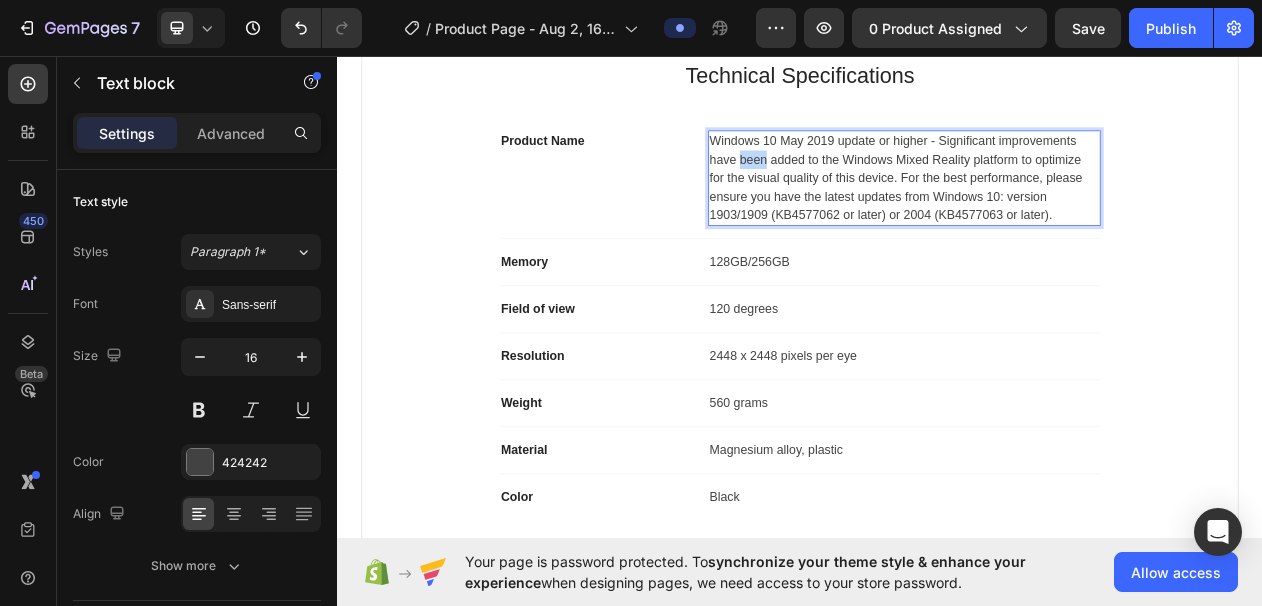 click on "Windows 10 May 2019 update or higher - Significant improvements have been added to the Windows Mixed Reality platform to optimize for the visual quality of this device. For the best performance, please ensure you have the latest updates from Windows 10: version 1903/1909 (KB4577062 or later) or 2004 (KB4577063 or later)." at bounding box center (1072, 217) 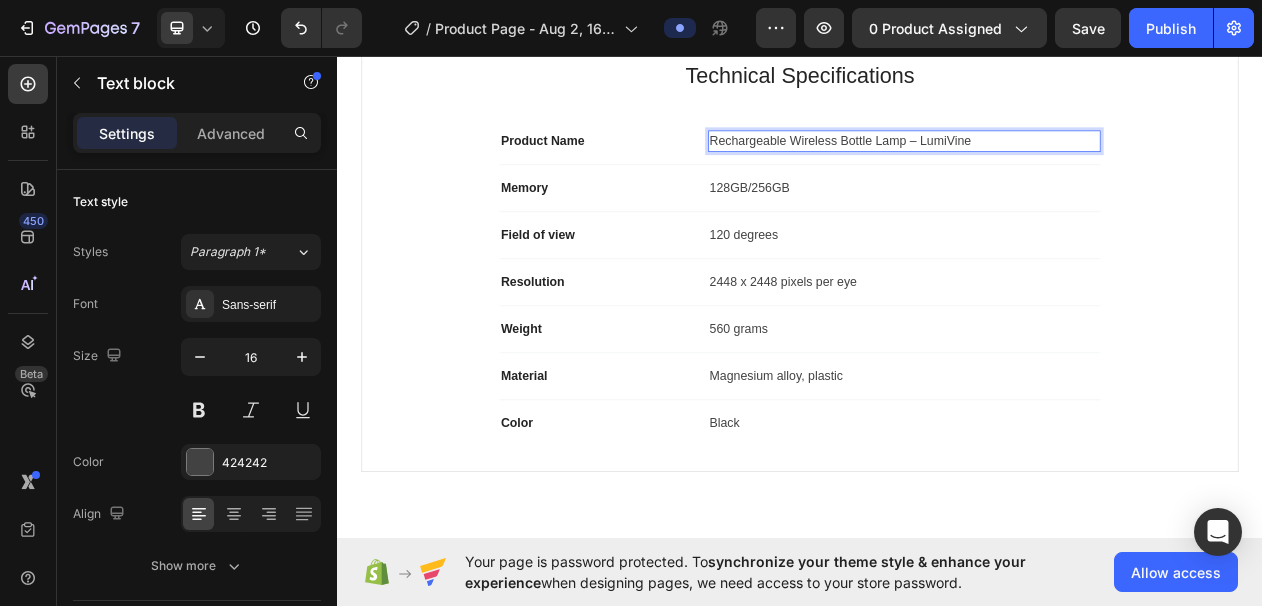 click on "Rechargeable Wireless Bottle Lamp – LumiVine" at bounding box center [1072, 169] 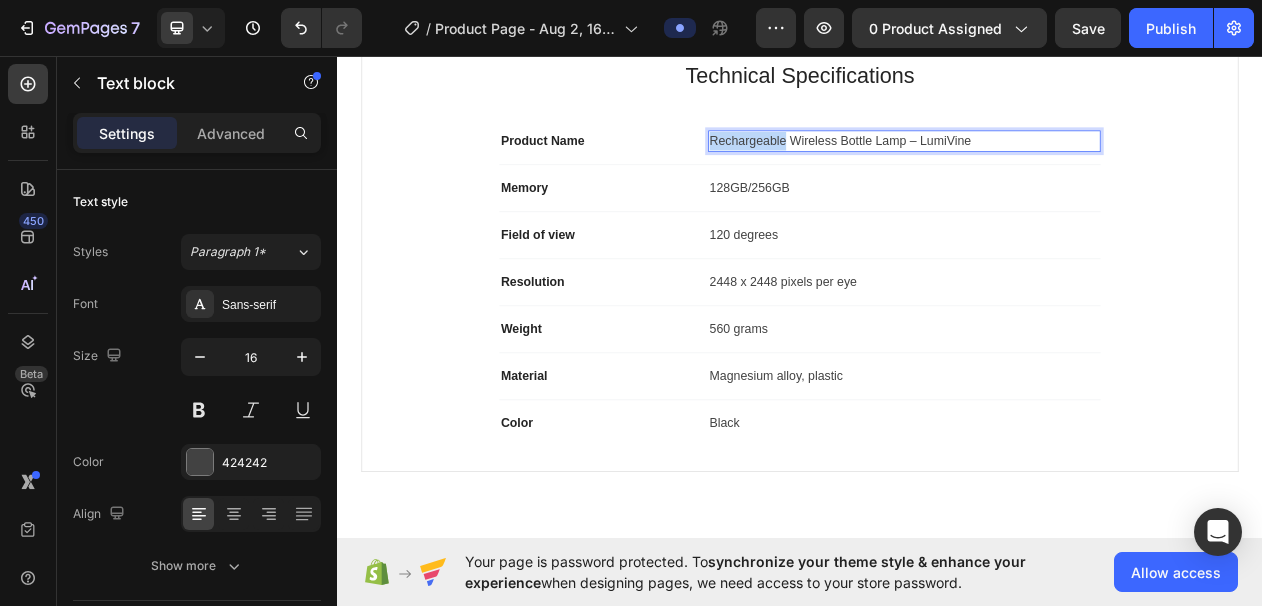 click on "Rechargeable Wireless Bottle Lamp – LumiVine" at bounding box center (1072, 169) 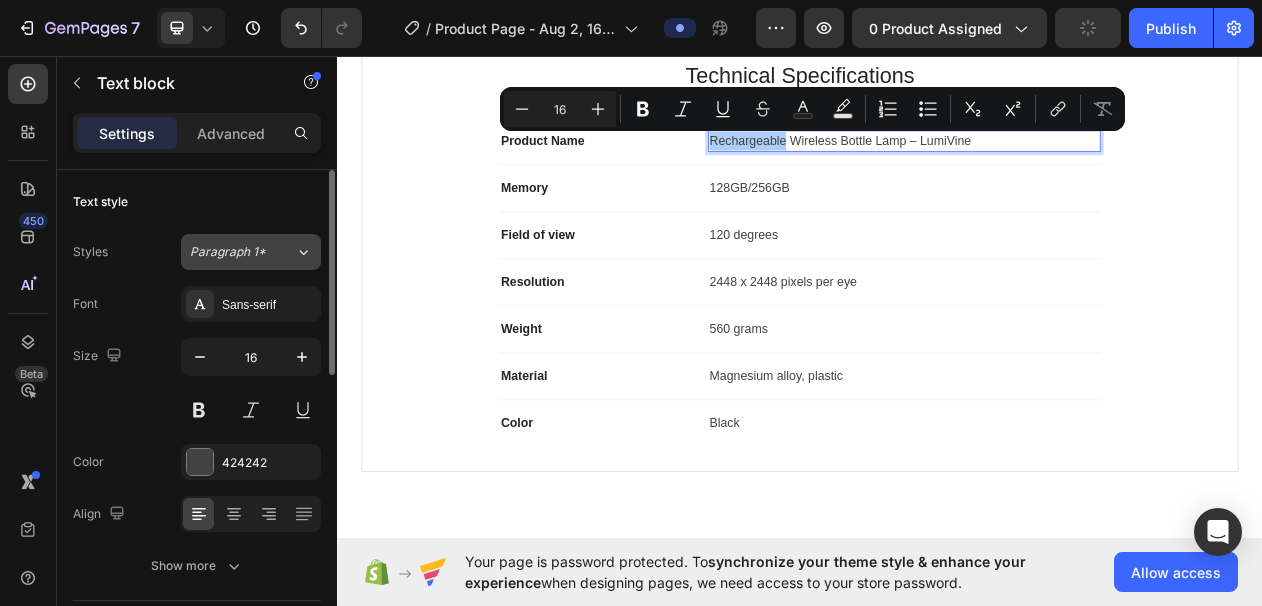 click on "Paragraph 1*" at bounding box center [242, 252] 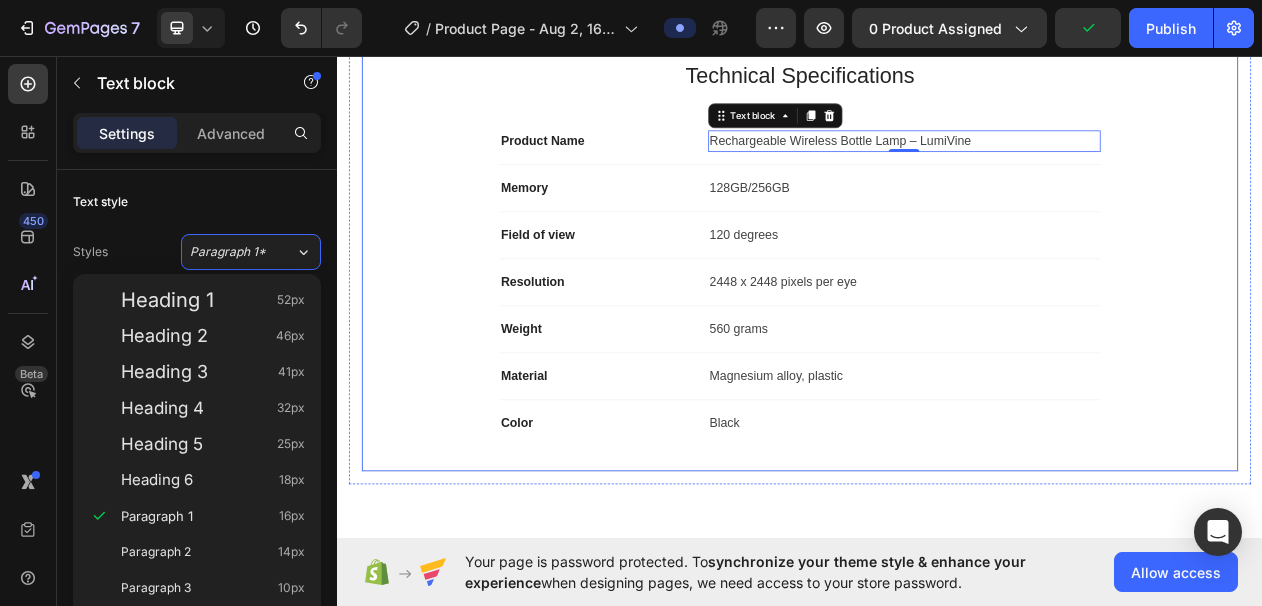 click on "Technical Specifications Heading Product Name Text block Rechargeable Wireless Bottle Lamp – LumiVine Text block   0 Row Memory Text block 128GB/256GB Text block Row Field of view Text block 120 degrees Text block Row Resolution Text block 2448 x 2448 pixels per eye Text block Row Weight Text block 560 grams Text block Row Material Text block Magnesium alloy, plastic Text block Row Color Text block Black Text block Row" at bounding box center (937, 313) 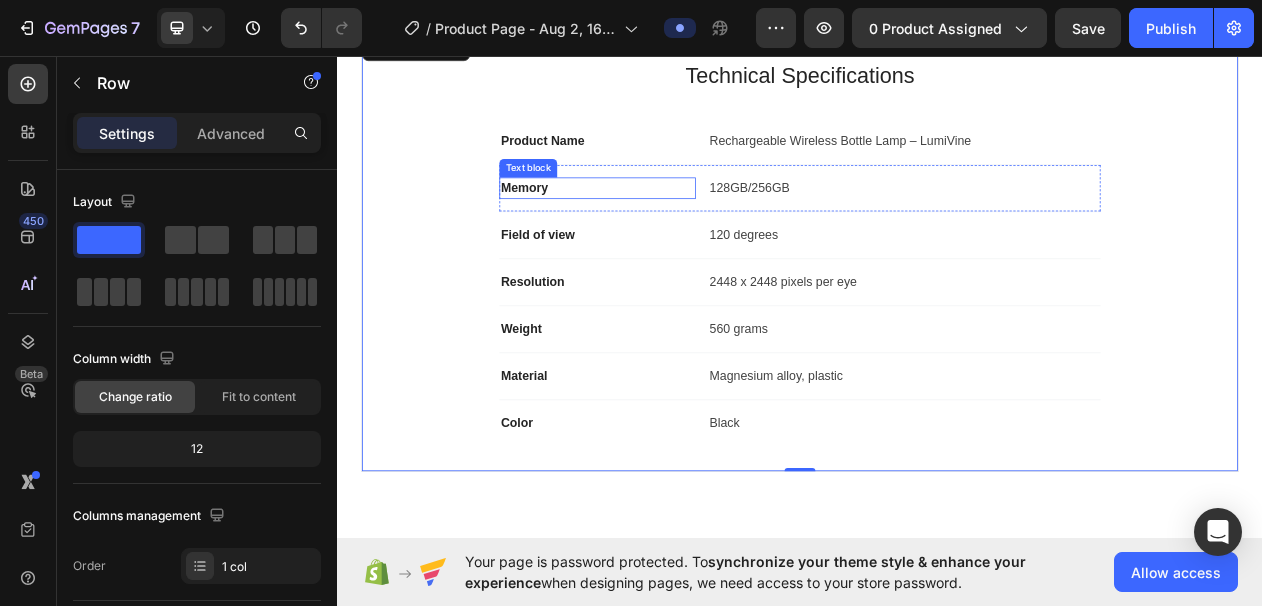 click on "Memory" at bounding box center [674, 230] 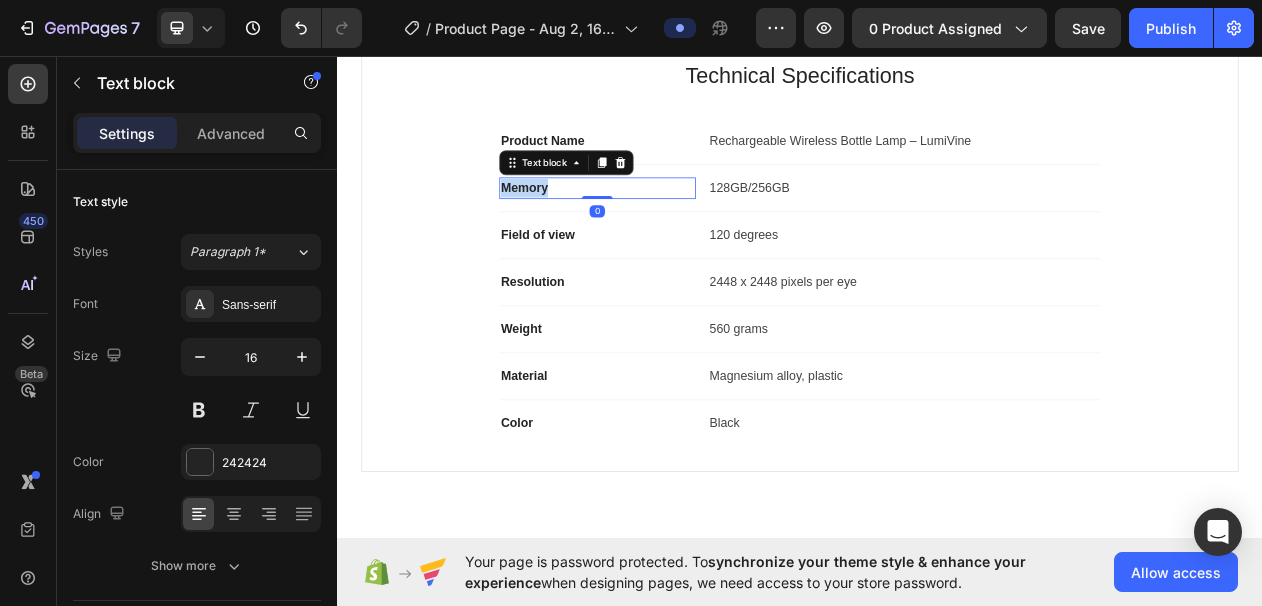 click on "Memory" at bounding box center [674, 230] 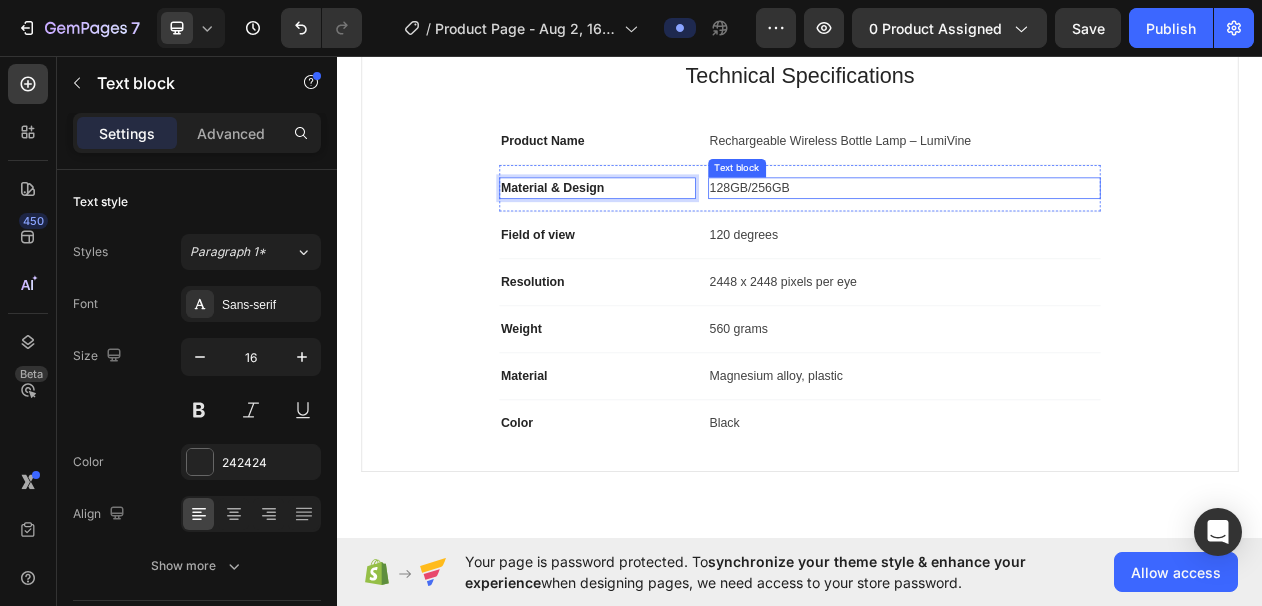 click on "128GB/256GB" at bounding box center (1072, 230) 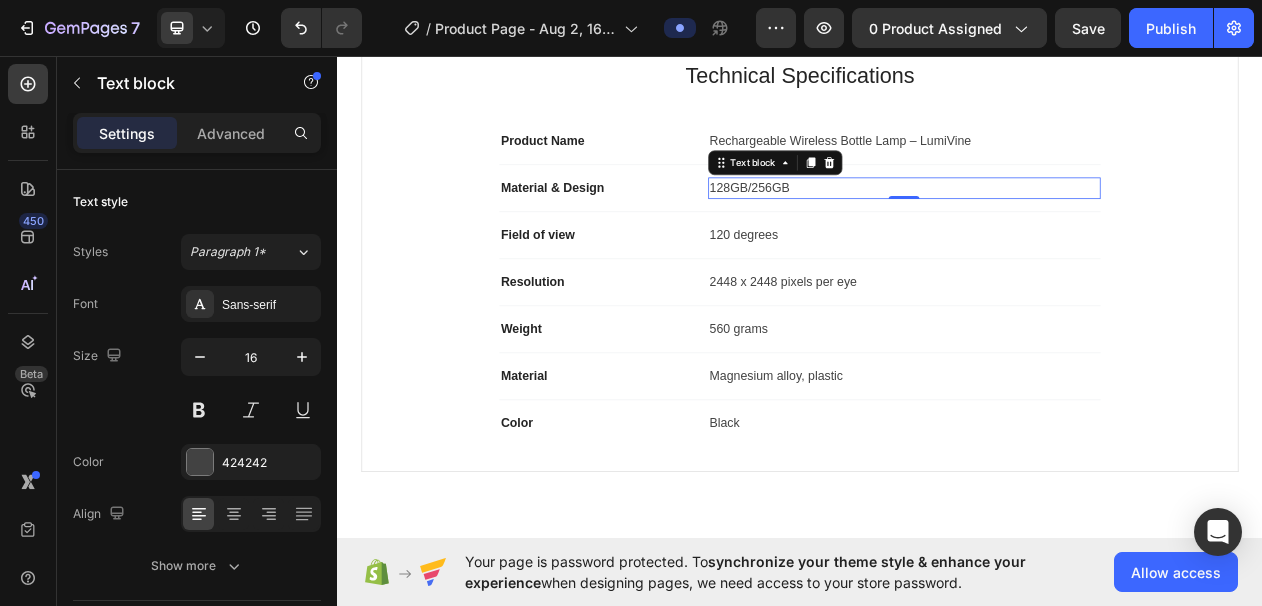 click on "128GB/256GB" at bounding box center (1072, 230) 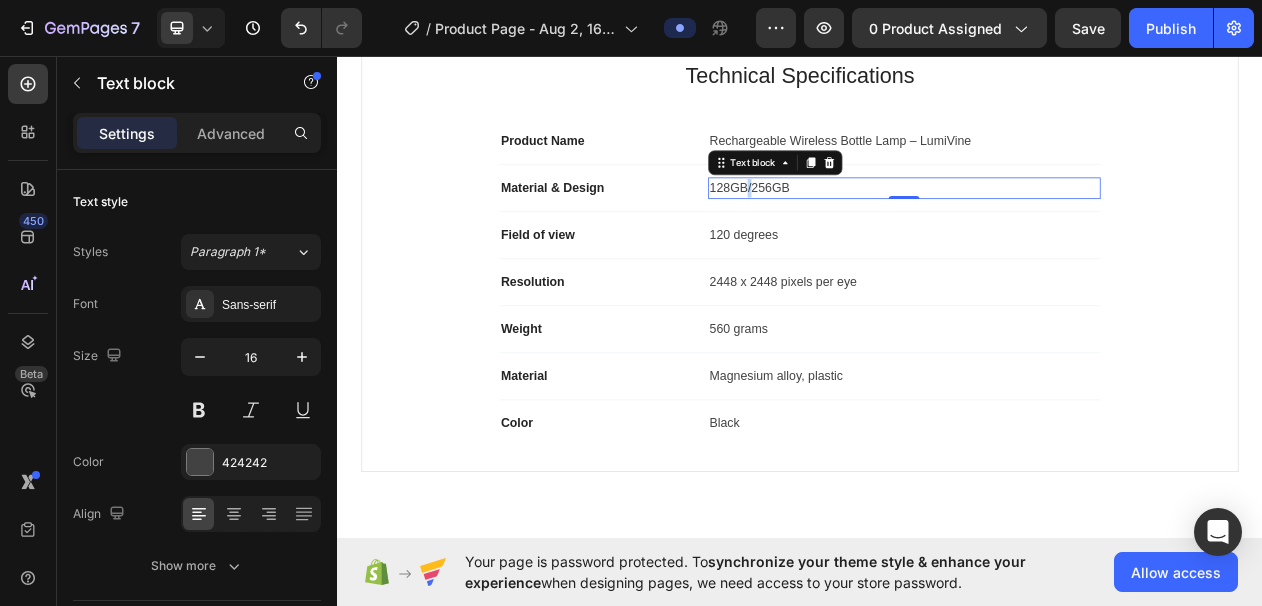click on "128GB/256GB" at bounding box center (1072, 230) 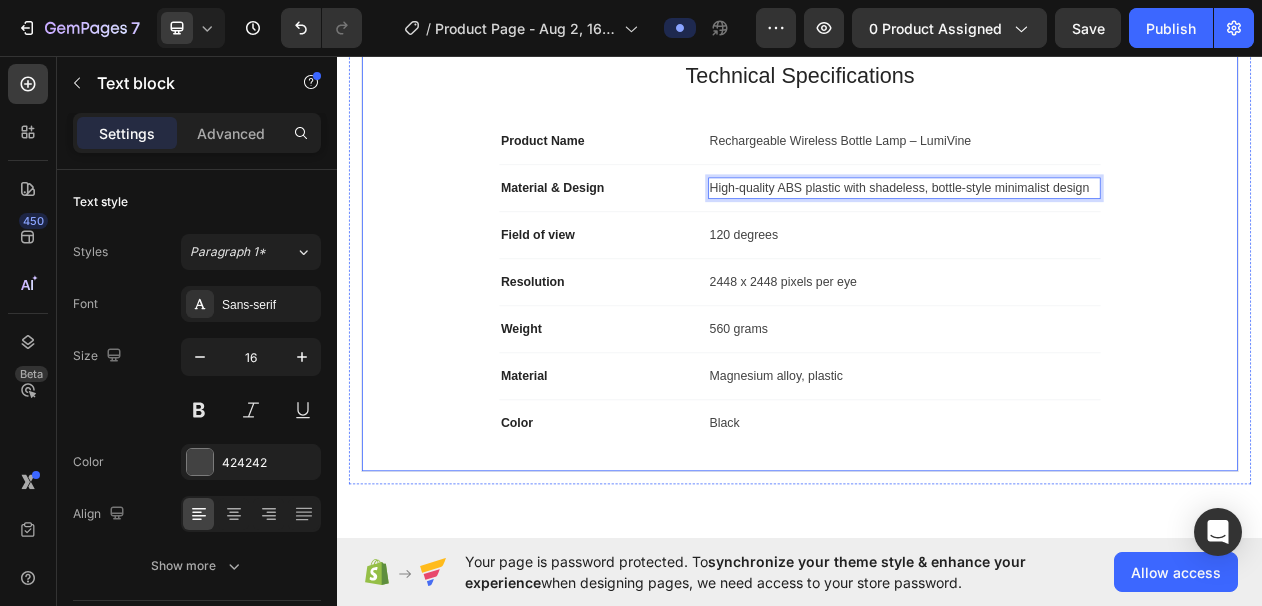 click on "Technical Specifications Heading Product Name Text block Rechargeable Wireless Bottle Lamp – LumiVine Text block Row Material & Design Text block High-quality ABS plastic with shadeless, bottle-style minimalist design Text block   0 Row Field of view Text block 120 degrees Text block Row Resolution Text block 2448 x 2448 pixels per eye Text block Row Weight Text block 560 grams Text block Row Material Text block Magnesium alloy, plastic Text block Row Color Text block Black Text block Row" at bounding box center [937, 313] 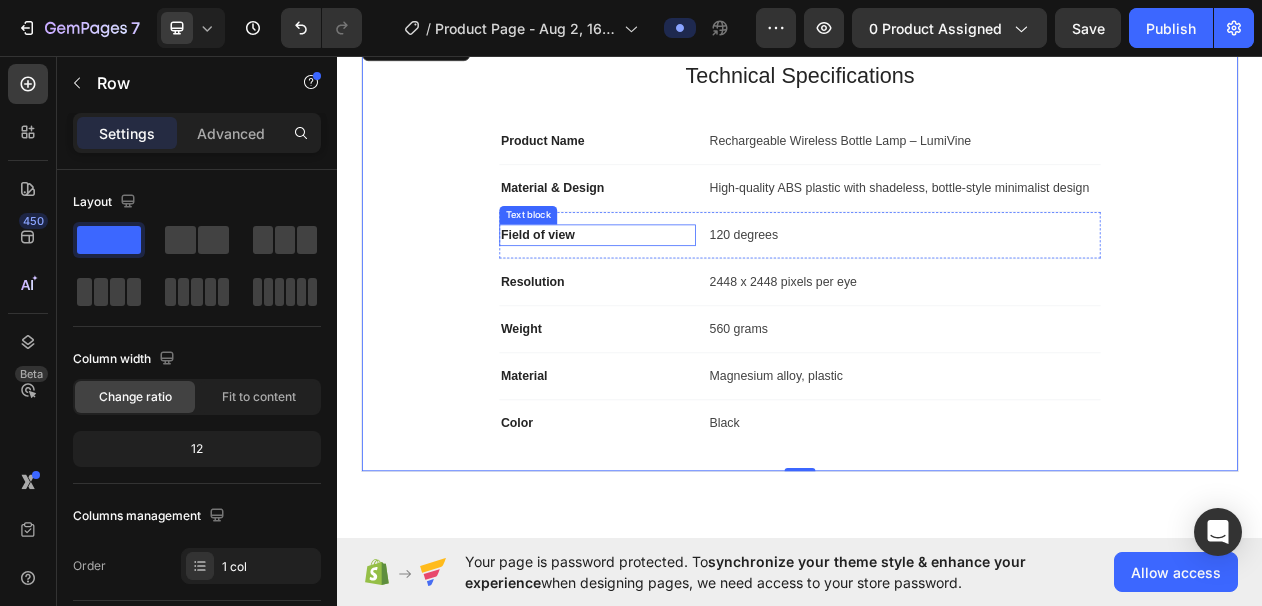 click on "Field of view" at bounding box center (674, 291) 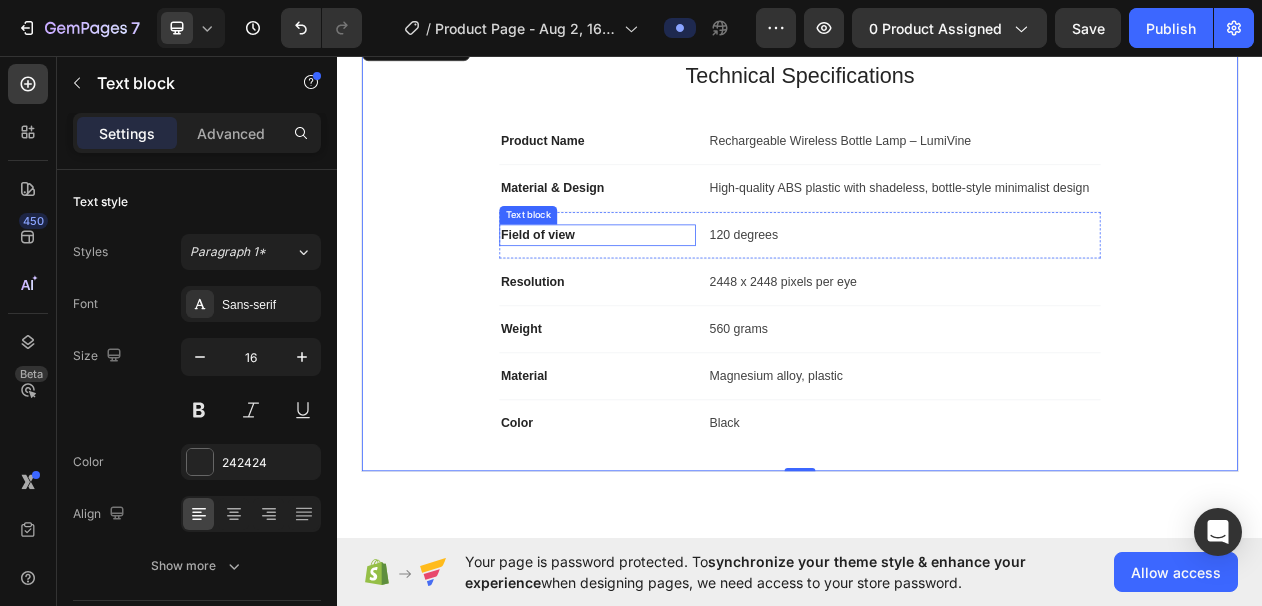 click on "Field of view" at bounding box center (674, 291) 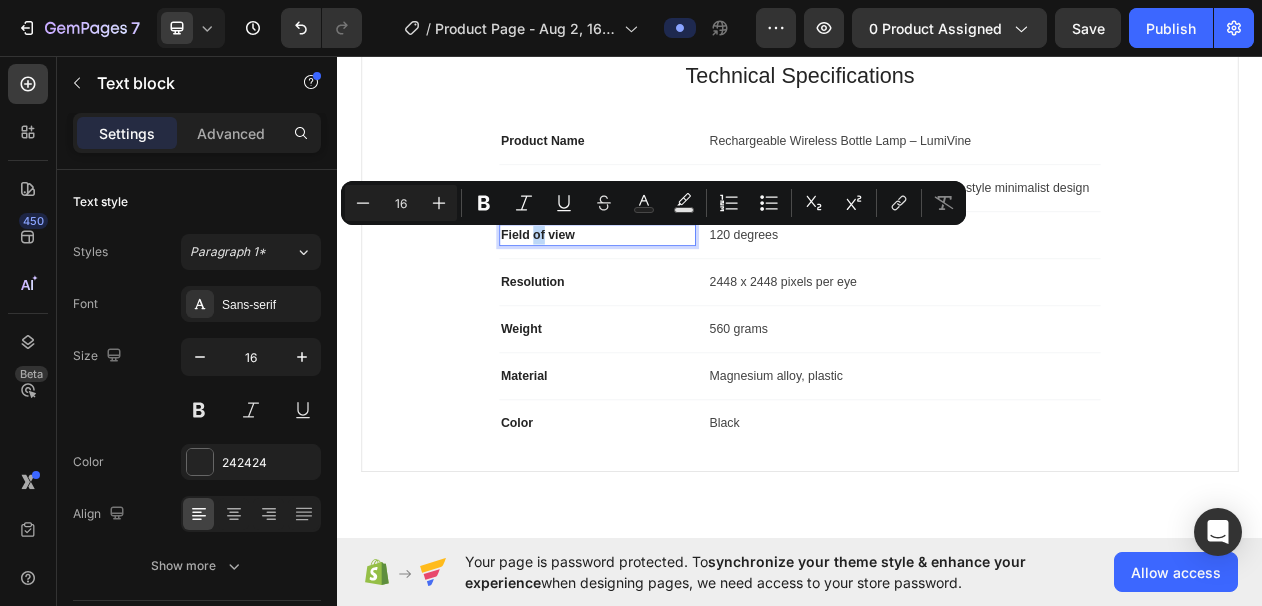 click on "Field of view" at bounding box center [674, 291] 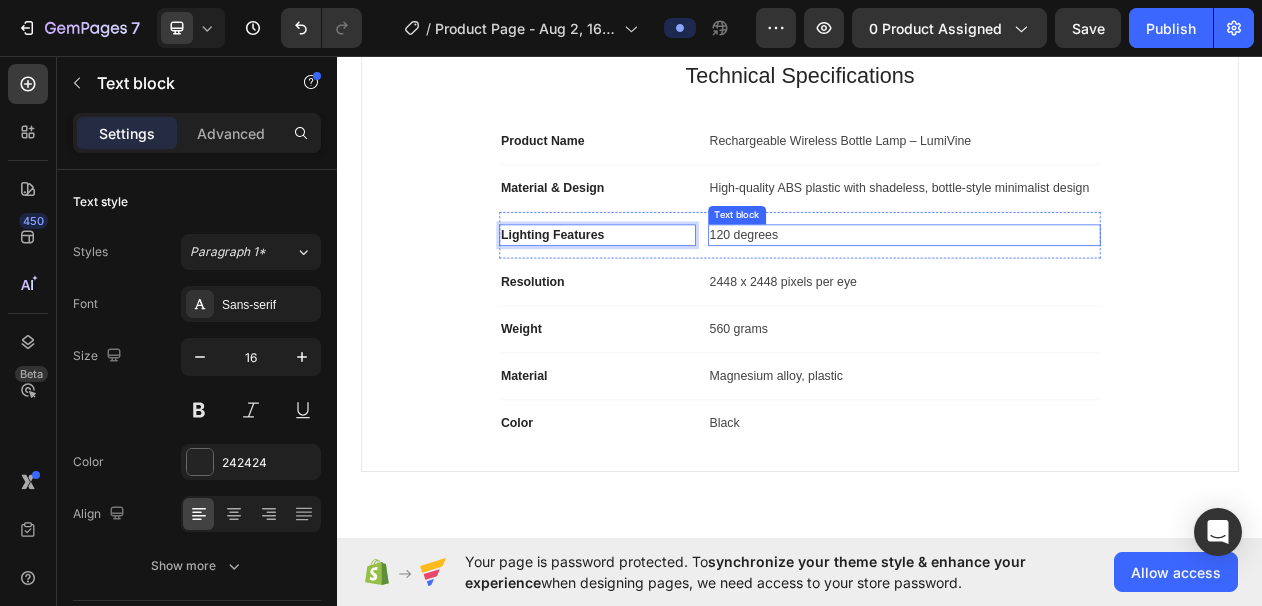click on "120 degrees" at bounding box center (1072, 291) 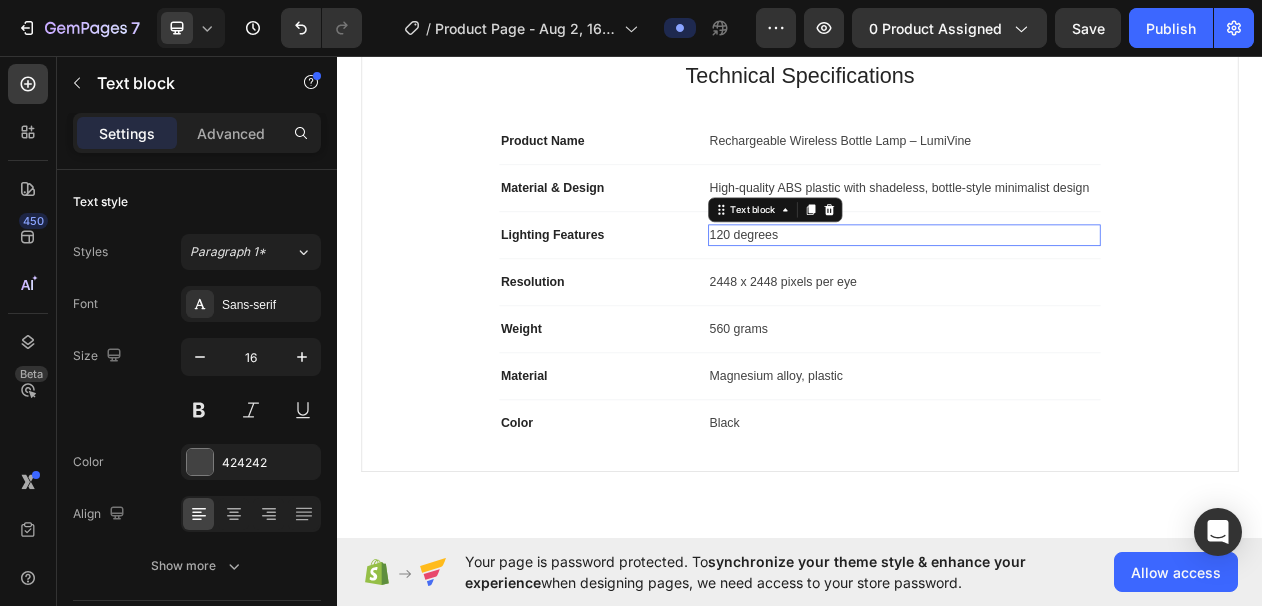 click on "120 degrees" at bounding box center [1072, 291] 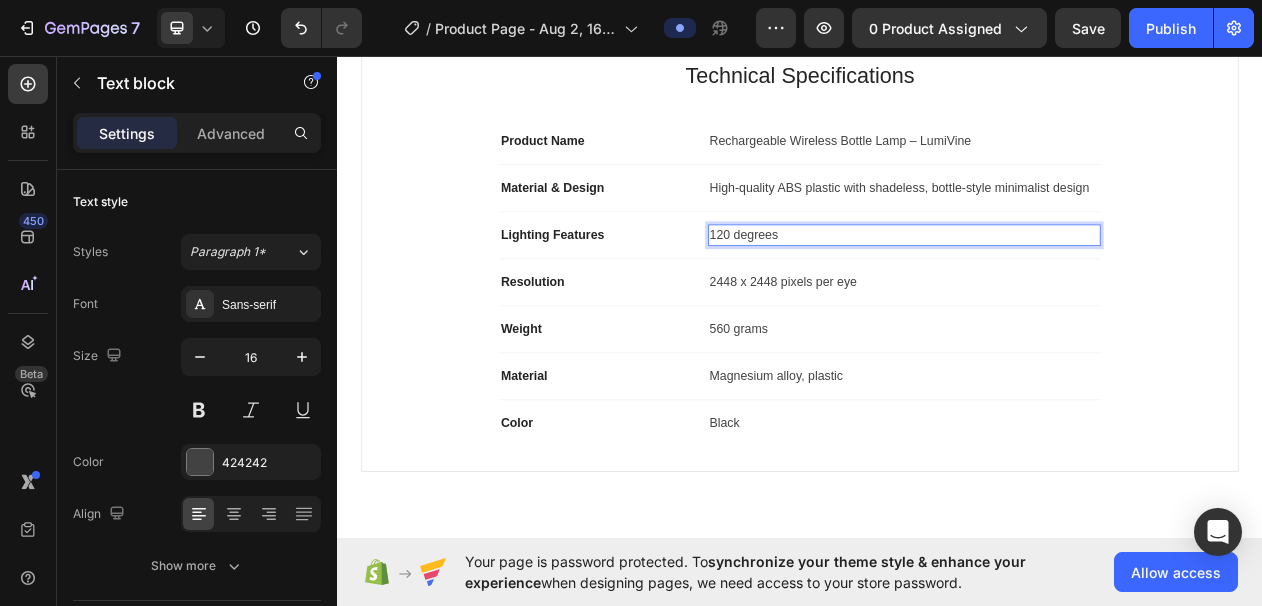 click on "120 degrees" at bounding box center [1072, 291] 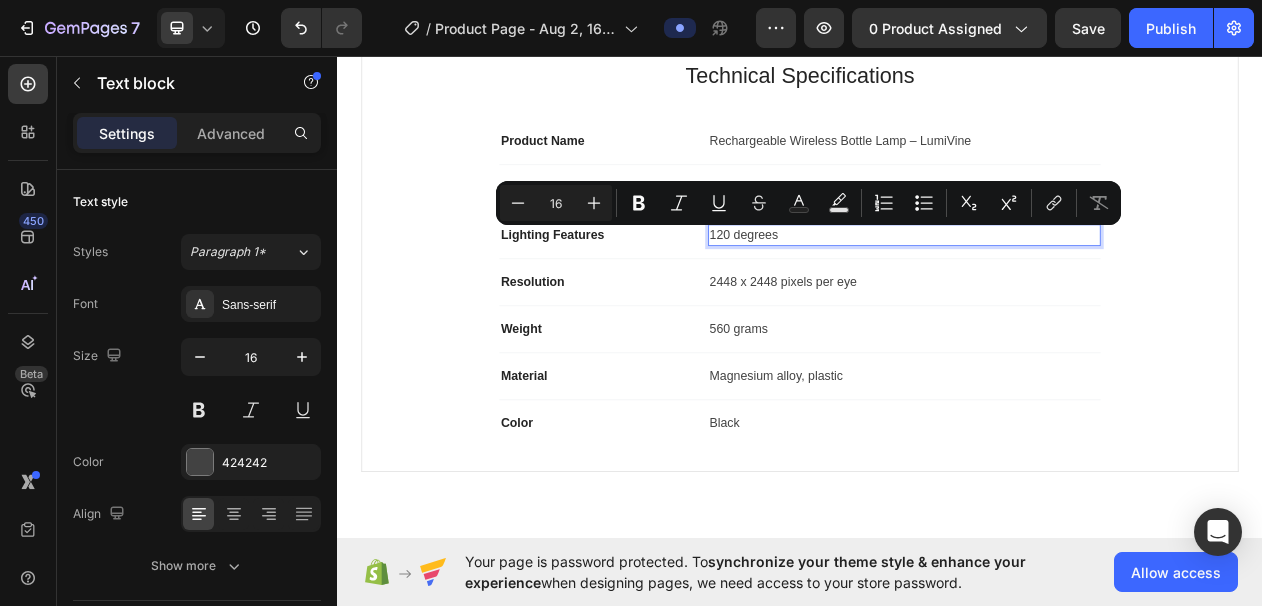 click on "120 degrees" at bounding box center [1072, 291] 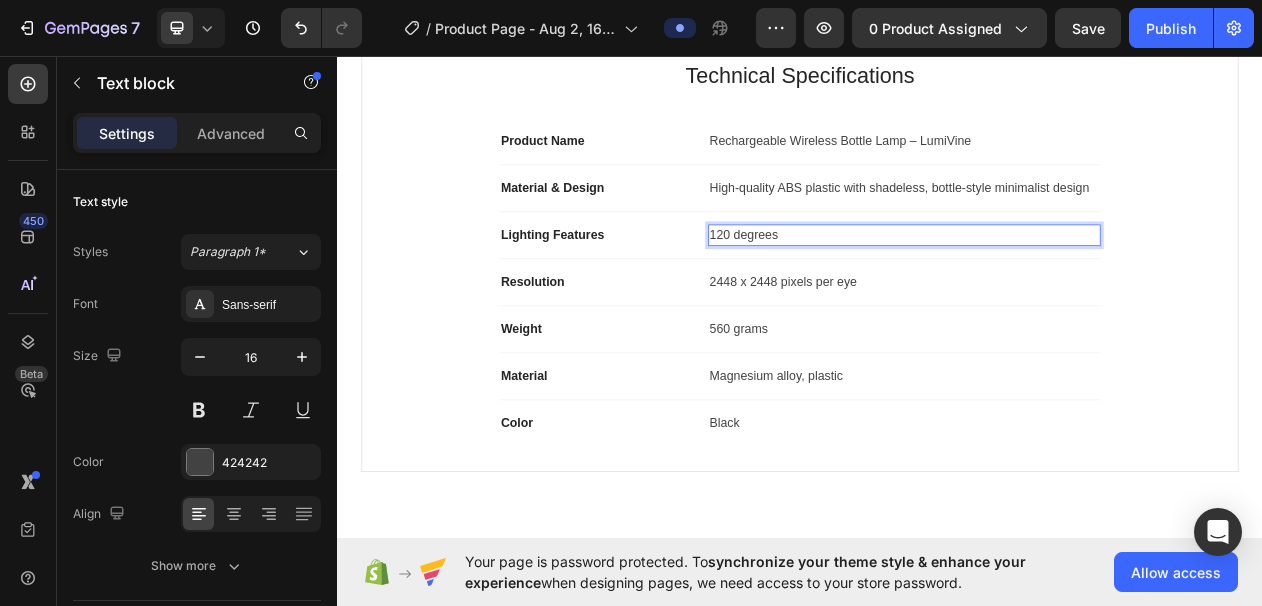 click on "120 degrees" at bounding box center [1072, 291] 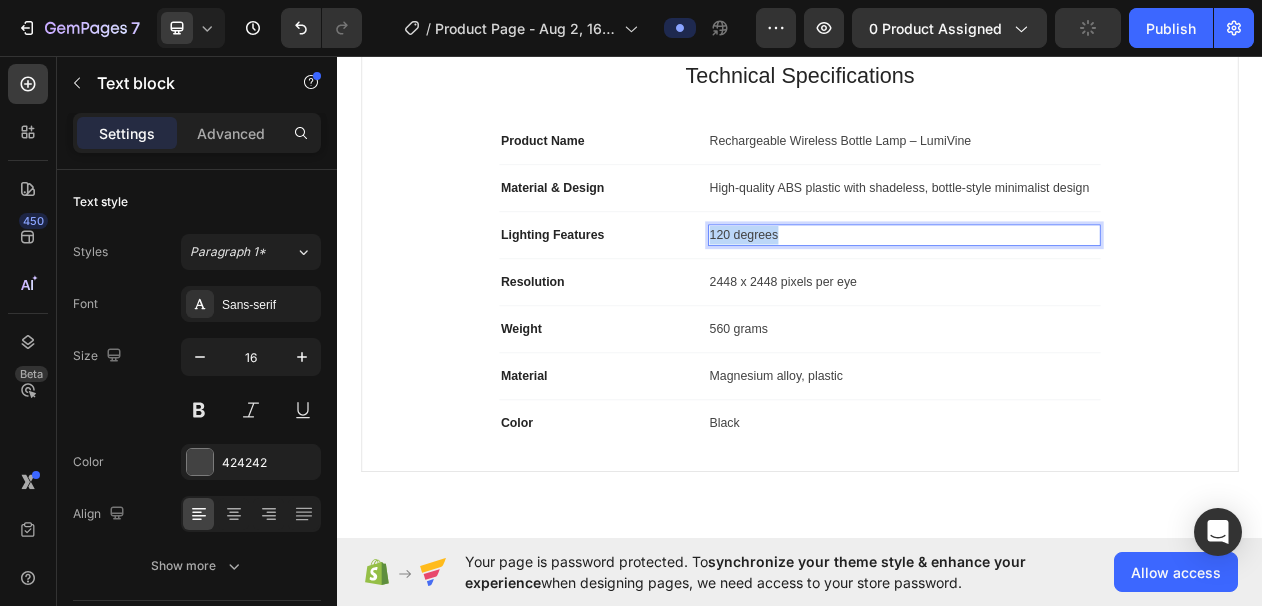 click on "120 degrees" at bounding box center [1072, 291] 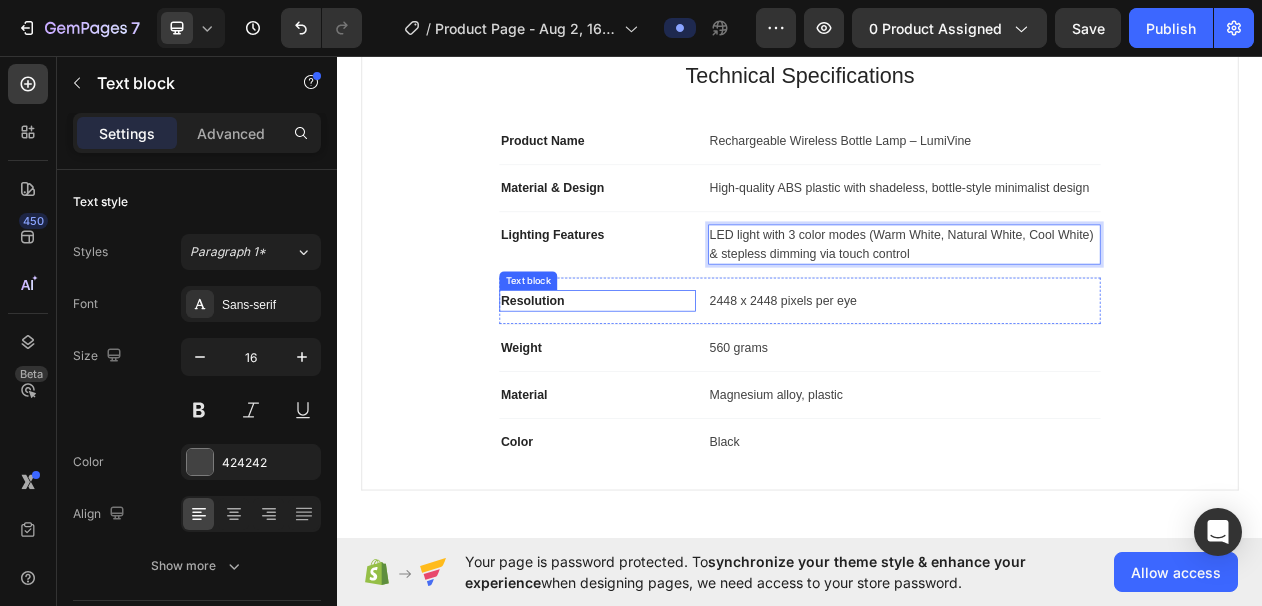 click on "Resolution" at bounding box center (674, 376) 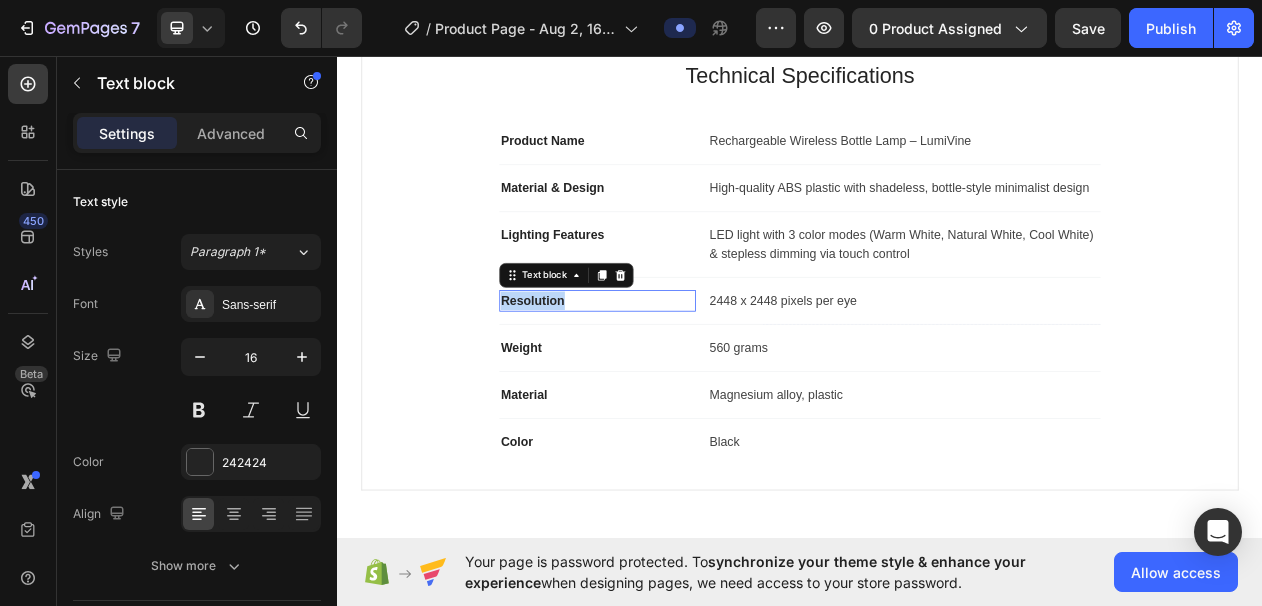 click on "Resolution" at bounding box center [674, 376] 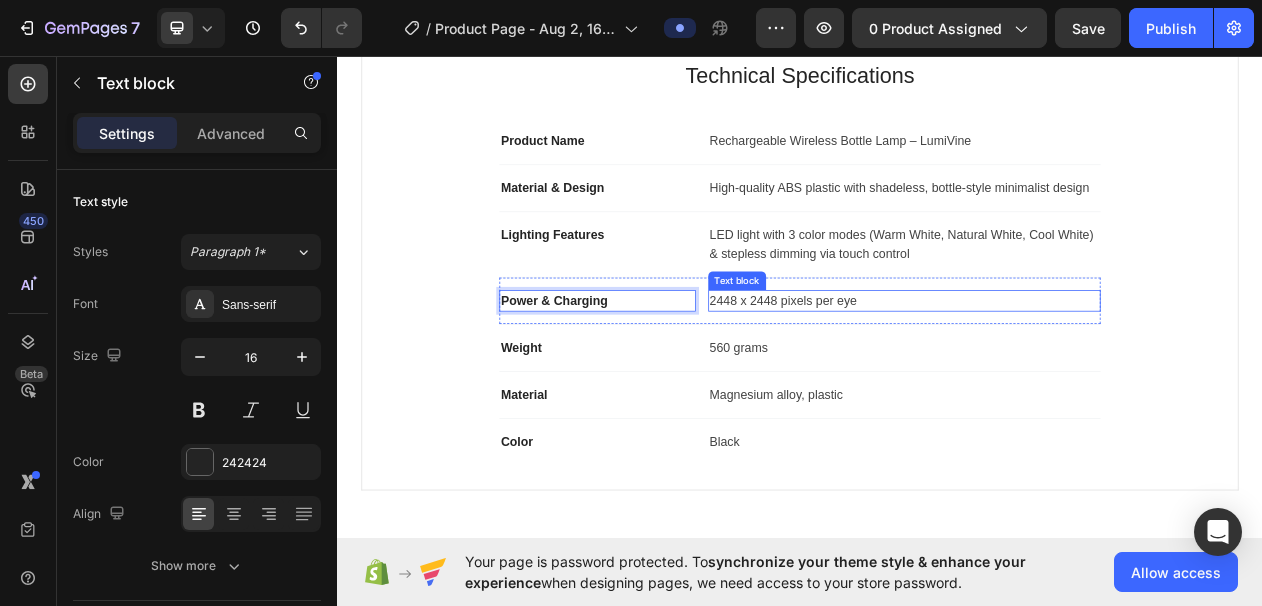 click on "2448 x 2448 pixels per eye" at bounding box center [1072, 376] 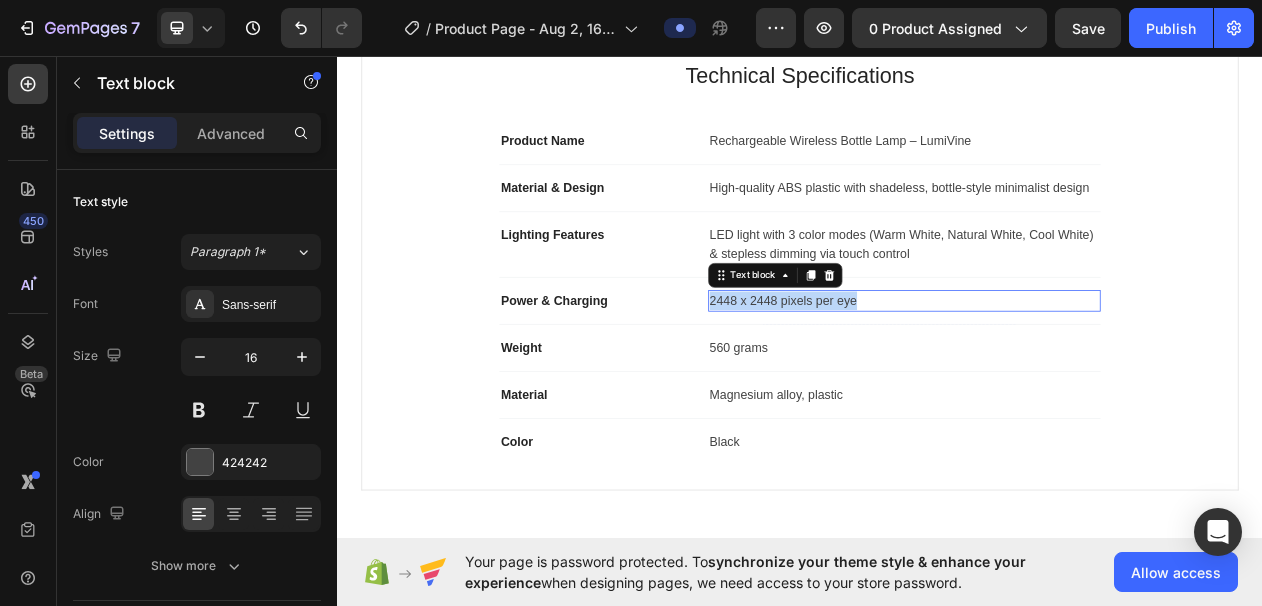 click on "2448 x 2448 pixels per eye" at bounding box center [1072, 376] 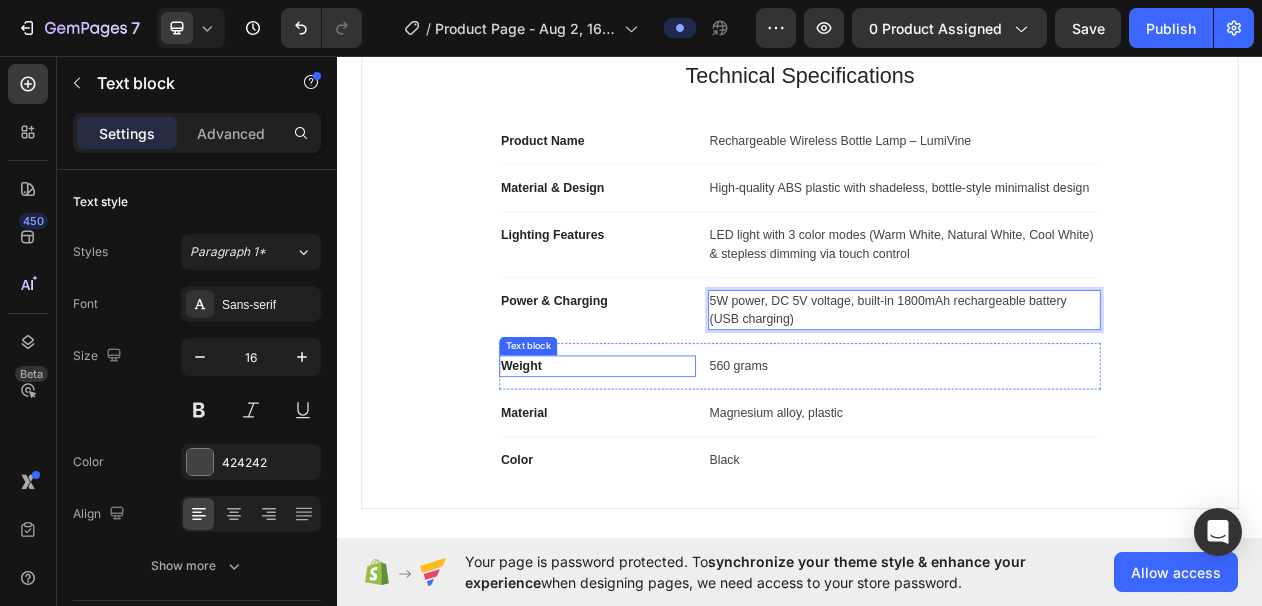 click on "Weight" at bounding box center (674, 461) 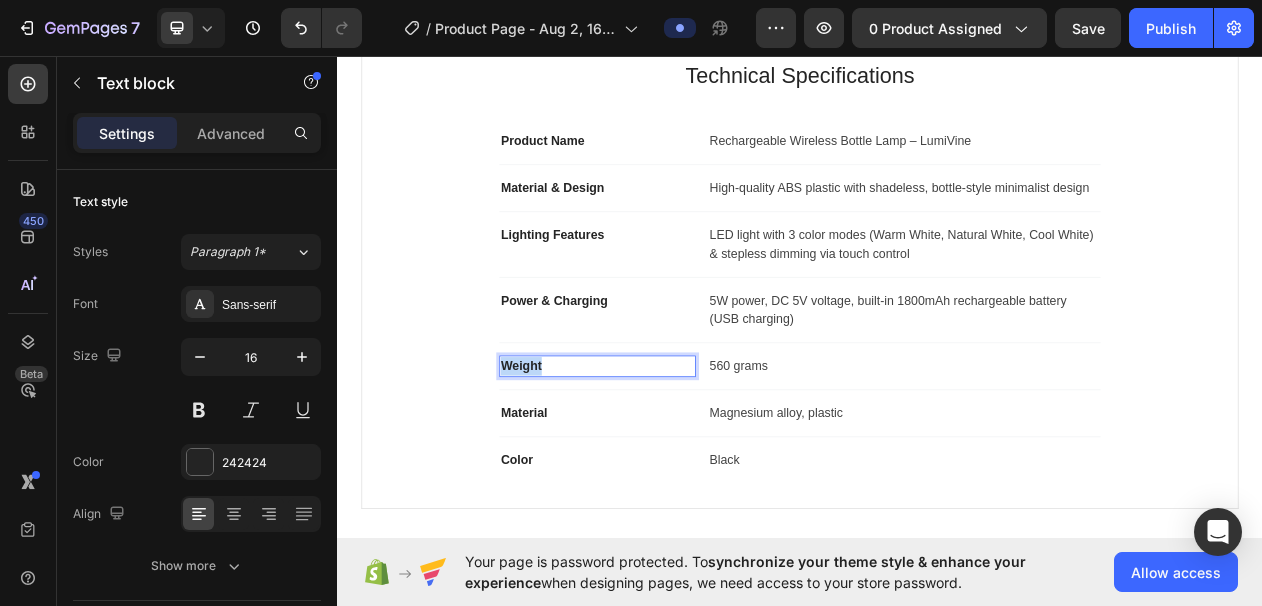 click on "Weight" at bounding box center [674, 461] 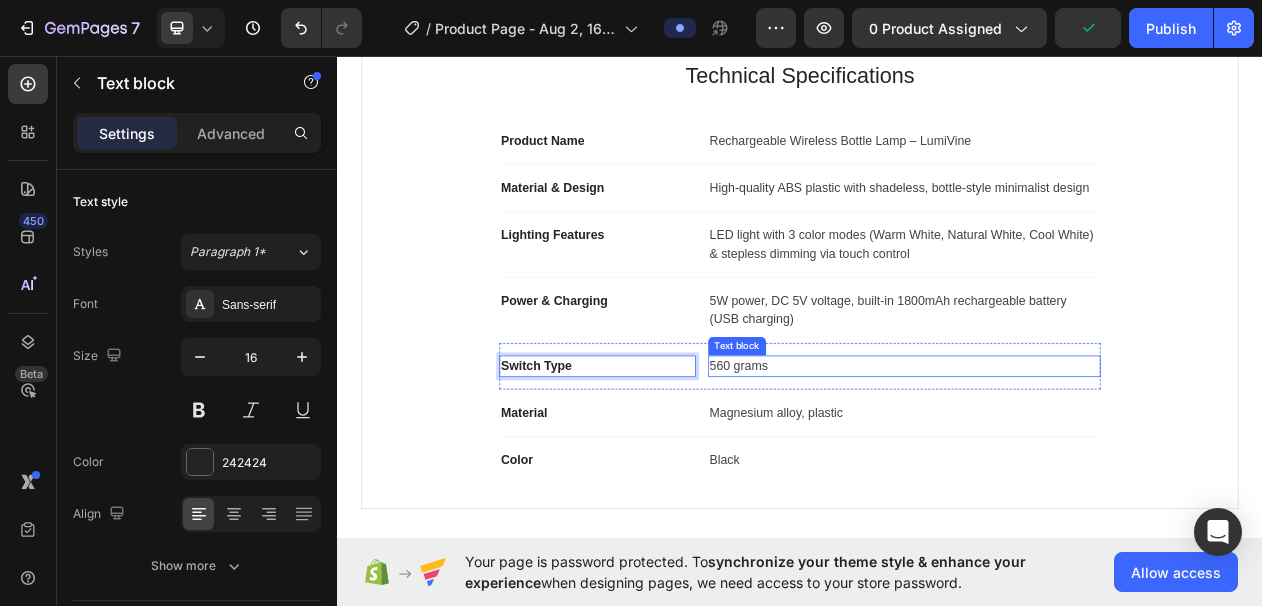click on "560 grams" at bounding box center [1072, 461] 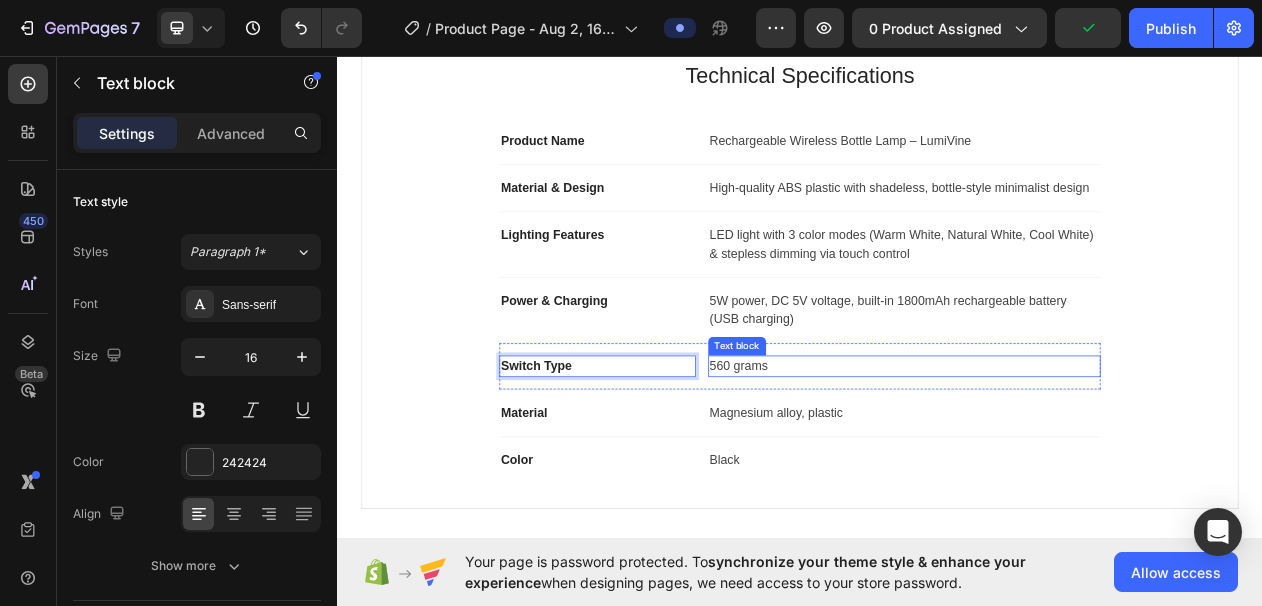 click on "560 grams" at bounding box center [1072, 461] 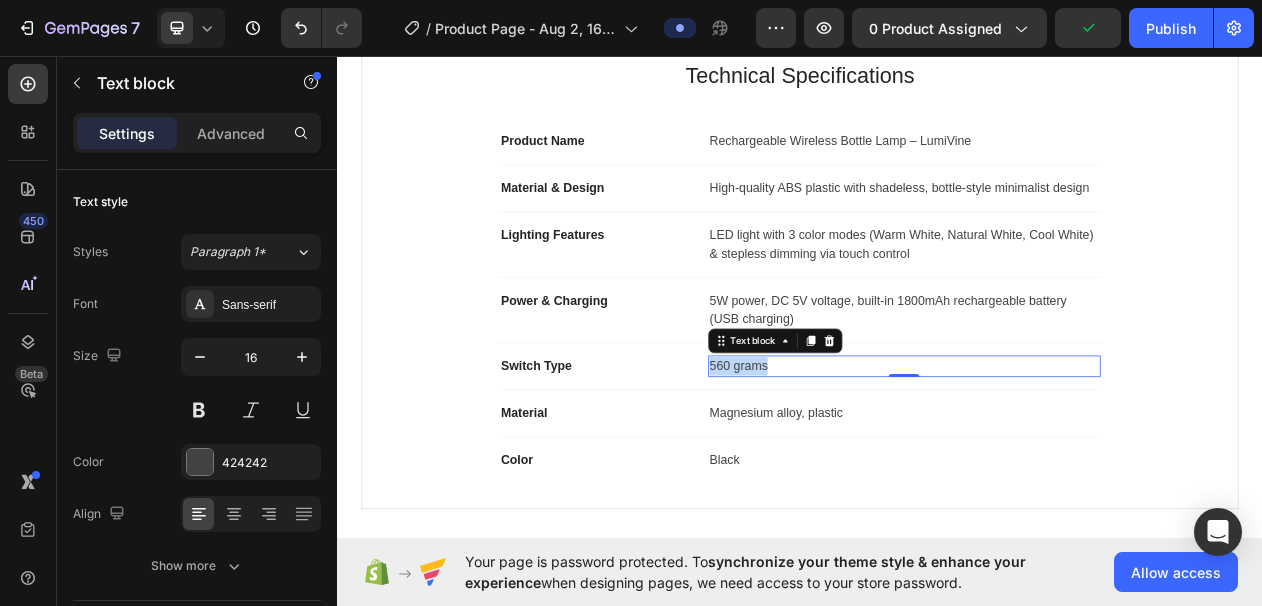 click on "560 grams" at bounding box center (1072, 461) 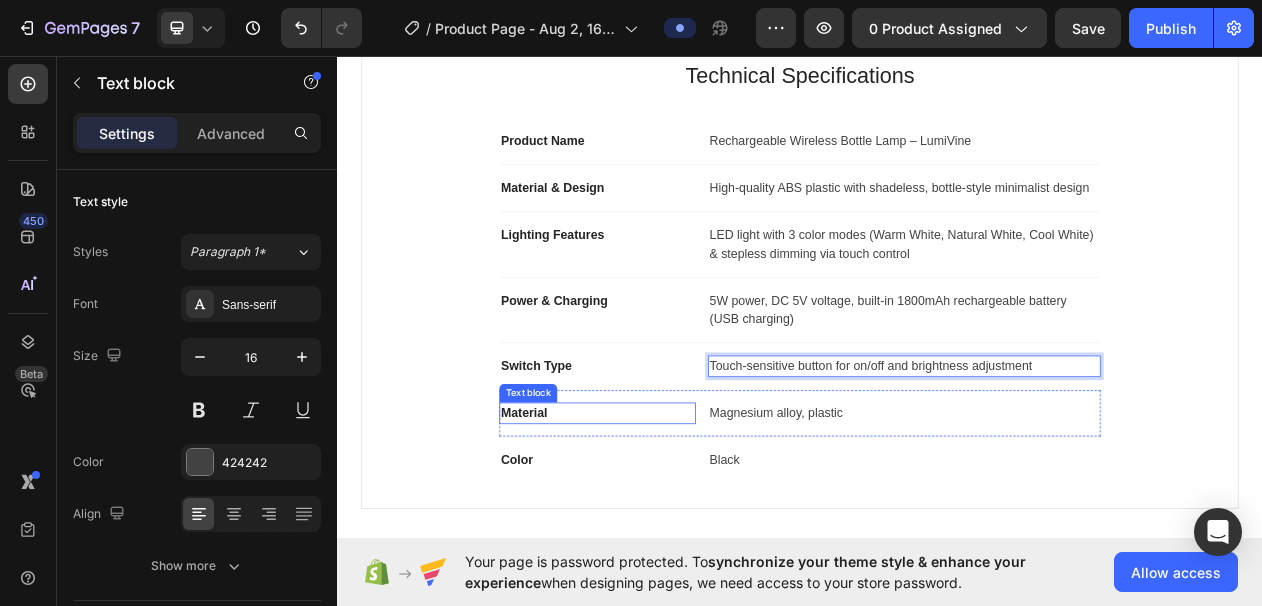 click on "Material" at bounding box center [674, 522] 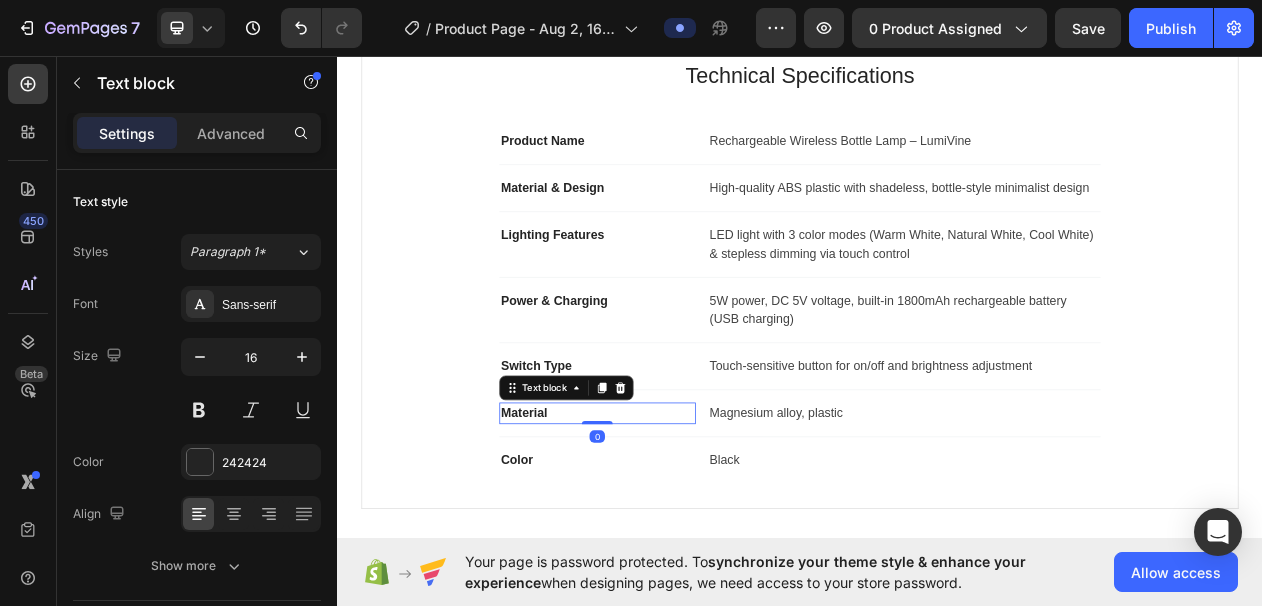 click on "Material" at bounding box center [674, 522] 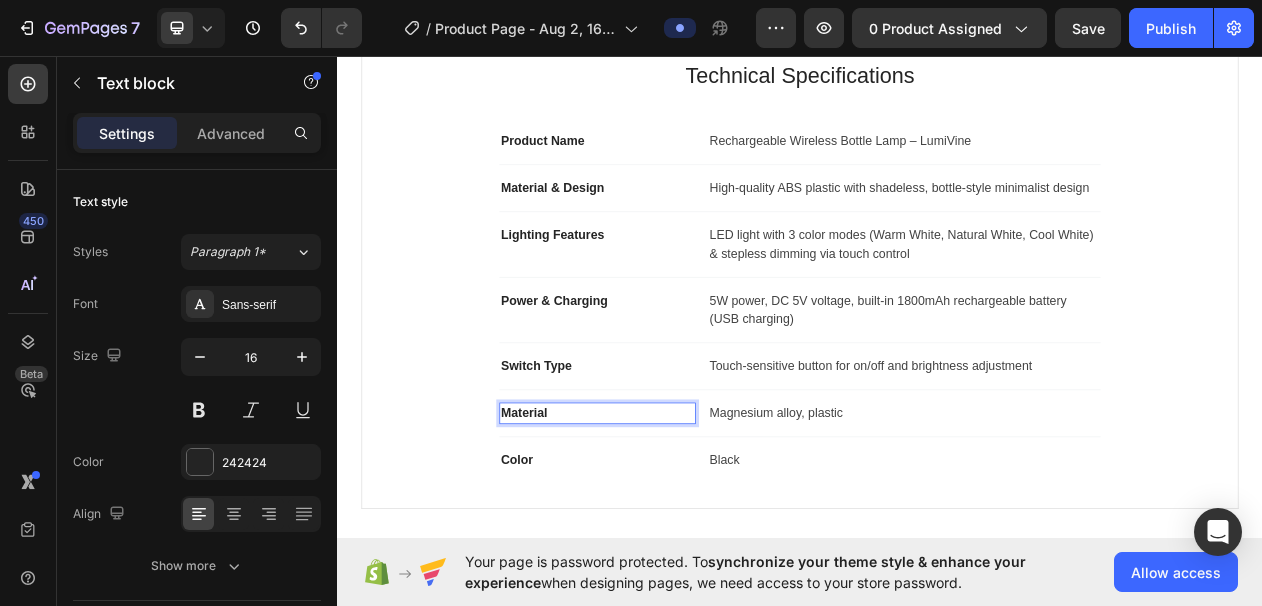 click on "Material" at bounding box center (674, 522) 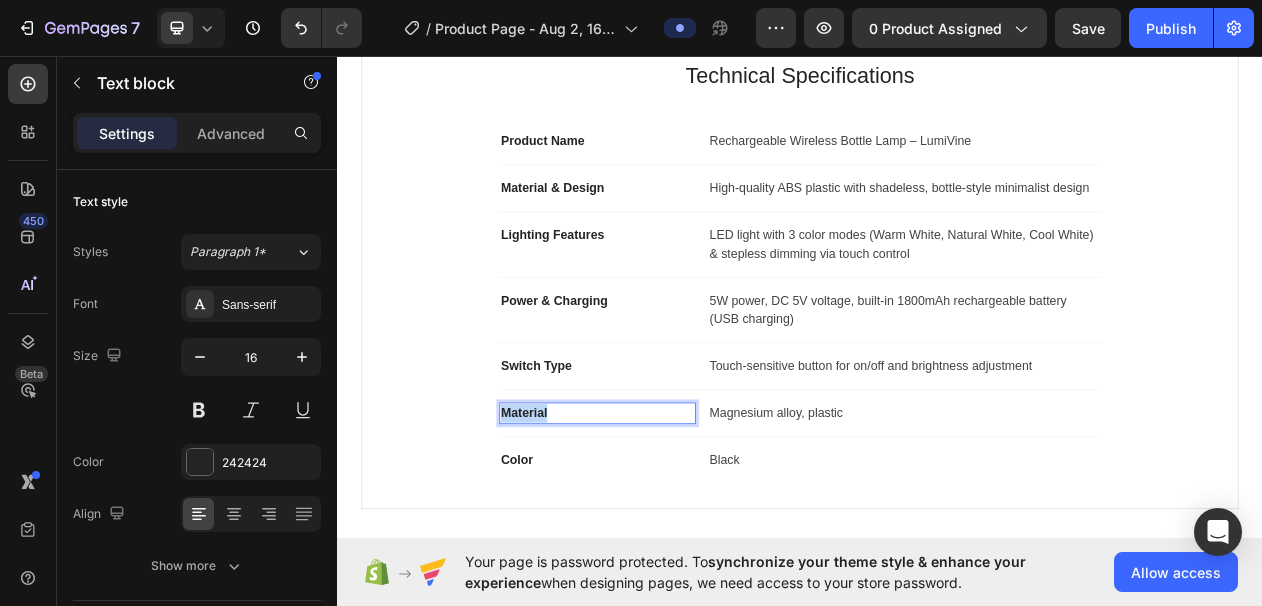 click on "Material" at bounding box center [674, 522] 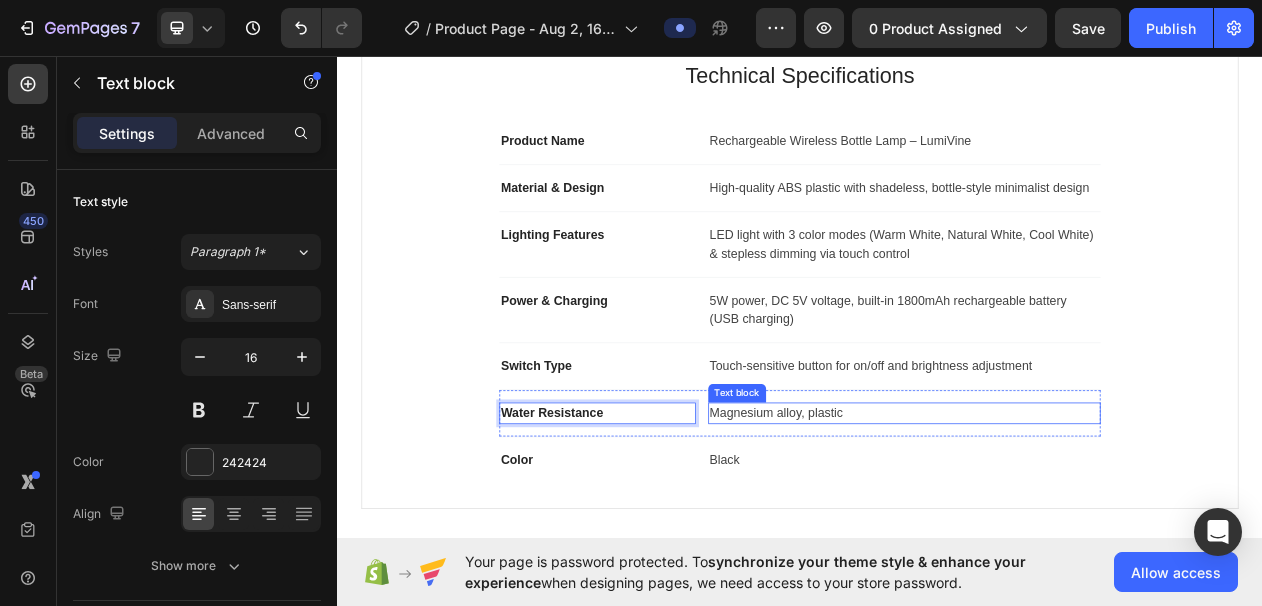 click on "Magnesium alloy, plastic" at bounding box center [1072, 522] 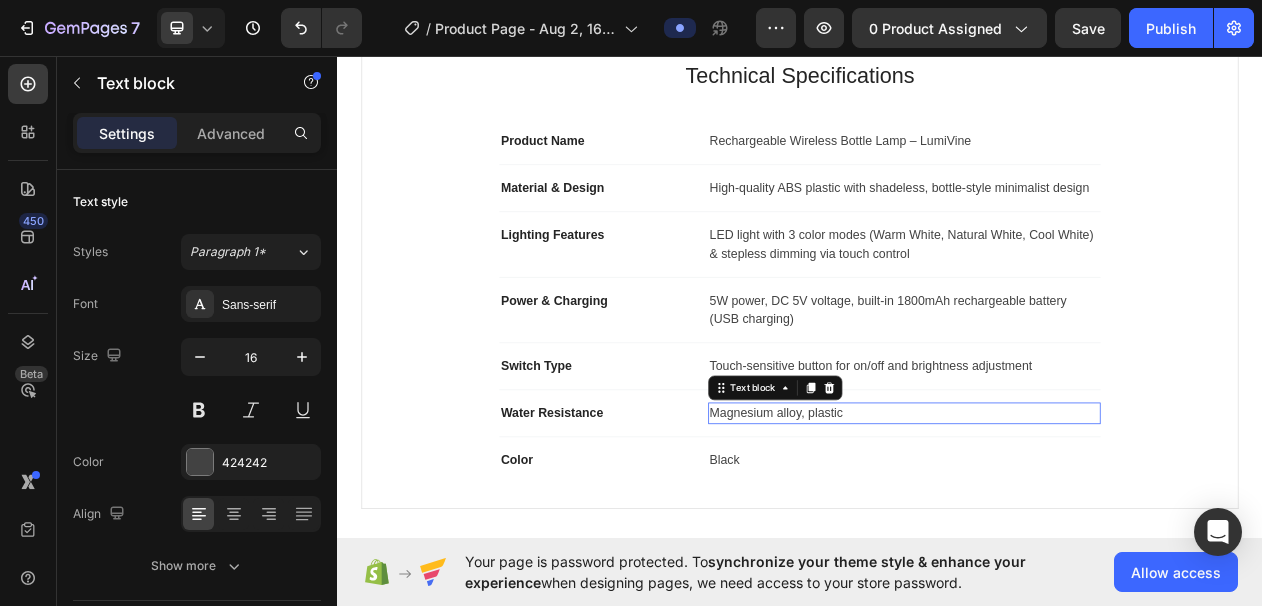click on "Magnesium alloy, plastic" at bounding box center (1072, 522) 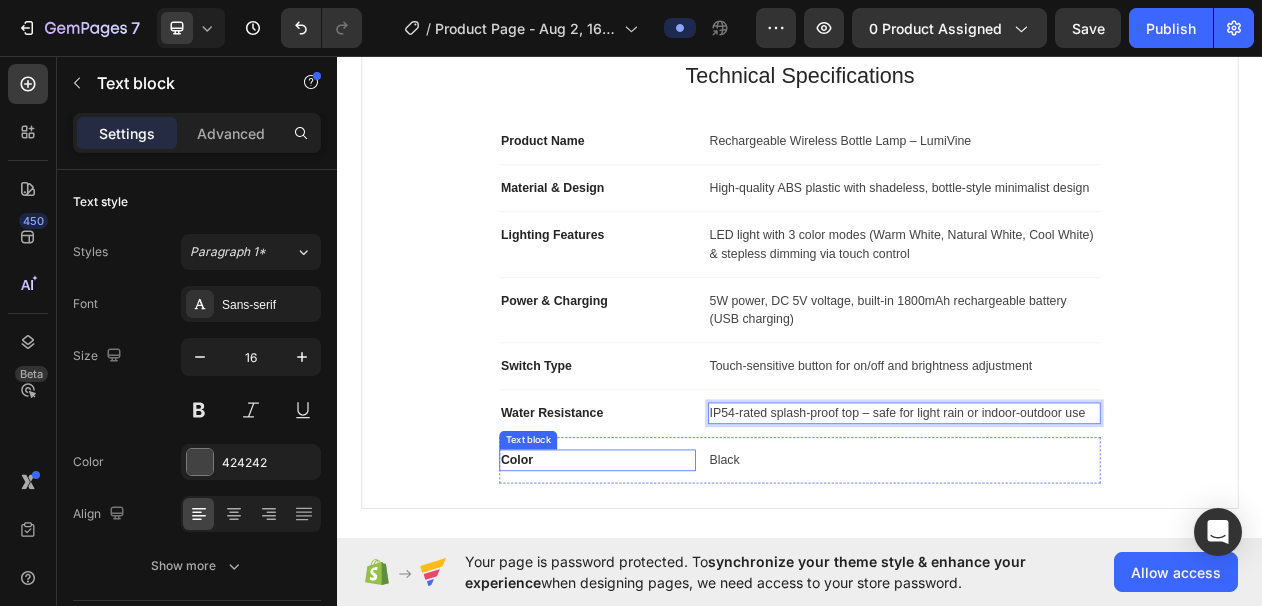 click on "Color" at bounding box center (674, 583) 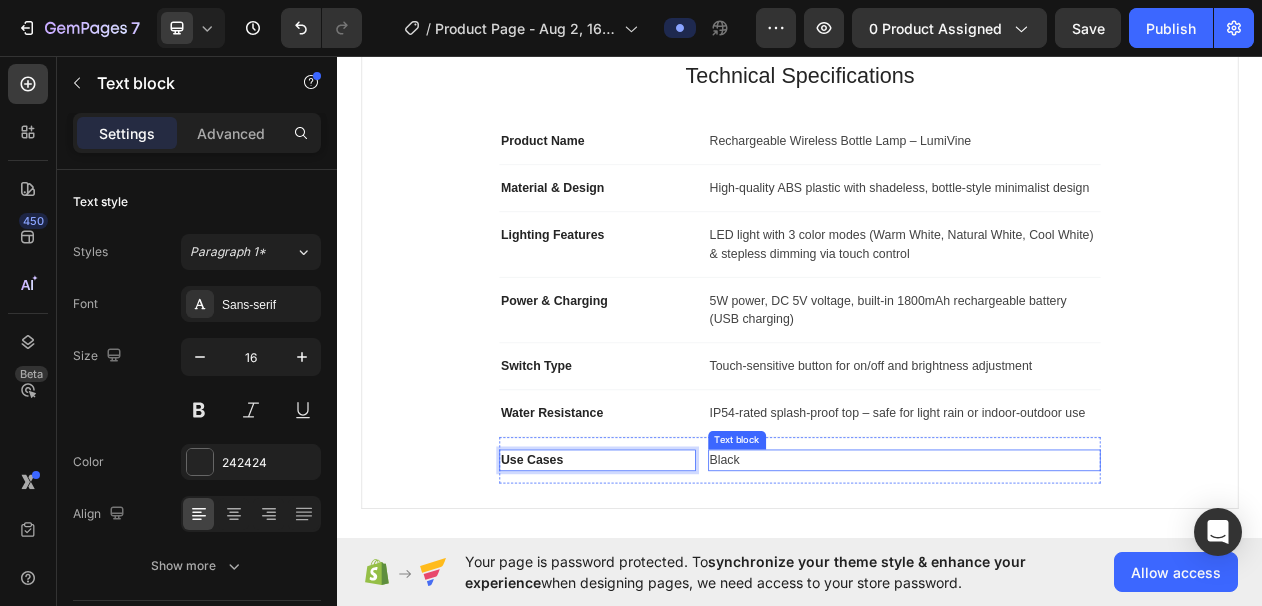 click on "Black" at bounding box center (1072, 583) 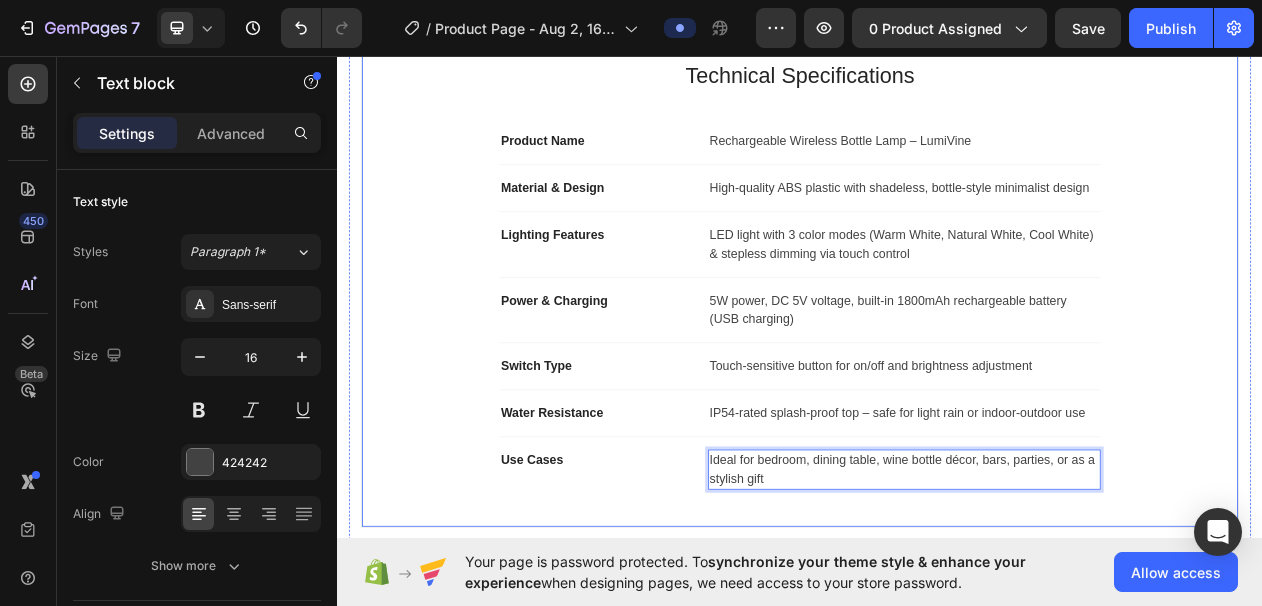 click on "Technical Specifications Heading Product Name Text block Rechargeable Wireless Bottle Lamp – LumiVine Text block Row Material & Design Text block High-quality ABS plastic with shadeless, bottle-style minimalist design Text block Row Lighting Features Text block LED light with 3 color modes (Warm White, Natural White, Cool White) & stepless dimming via touch control Text block Row Power & Charging Text block 5W power, DC 5V voltage, built-in 1800mAh rechargeable battery (USB charging) Text block Row Switch Type Text block Touch-sensitive button for on/off and brightness adjustment Text block Row Water Resistance Text block IP54-rated splash-proof top – safe for light rain or indoor-outdoor use Text block Row Use Cases Text block Ideal for bedroom, dining table, wine bottle décor, bars, parties, or as a stylish gift Text block   0 Row" at bounding box center [937, 349] 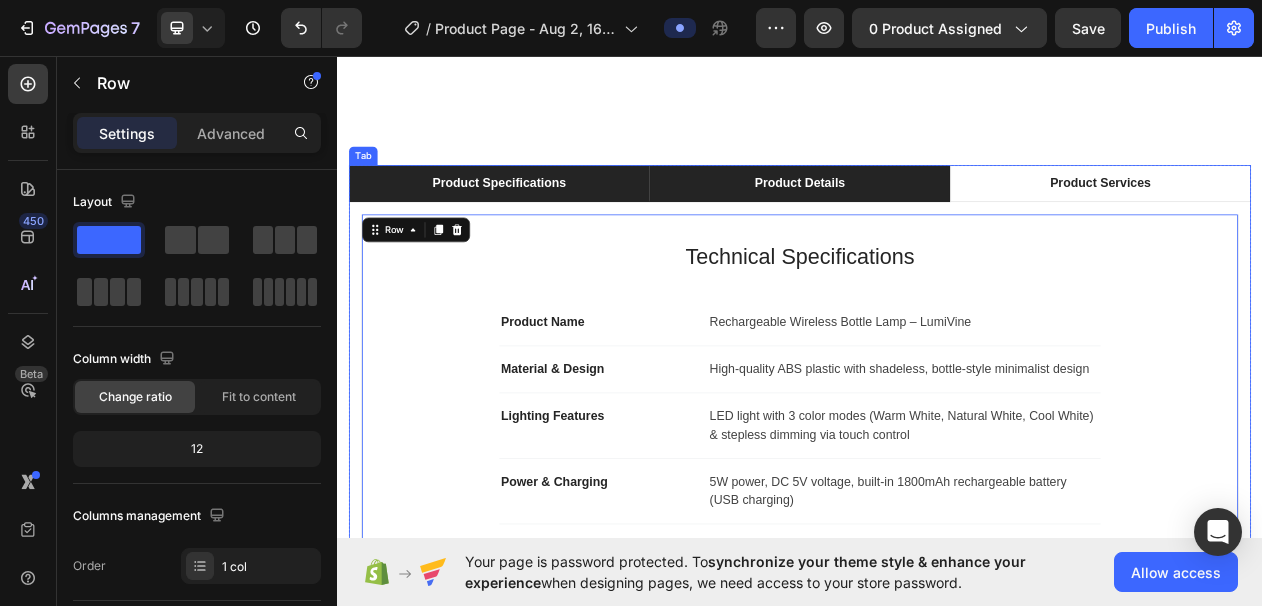 scroll, scrollTop: 1143, scrollLeft: 0, axis: vertical 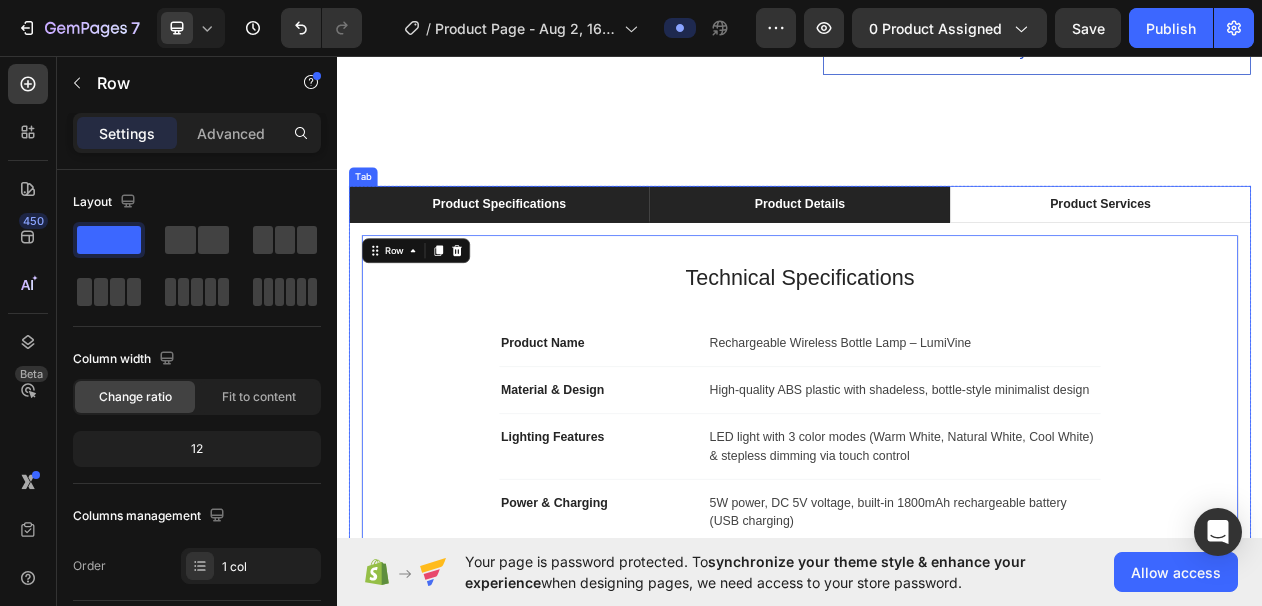 click on "Product Details" at bounding box center (936, 251) 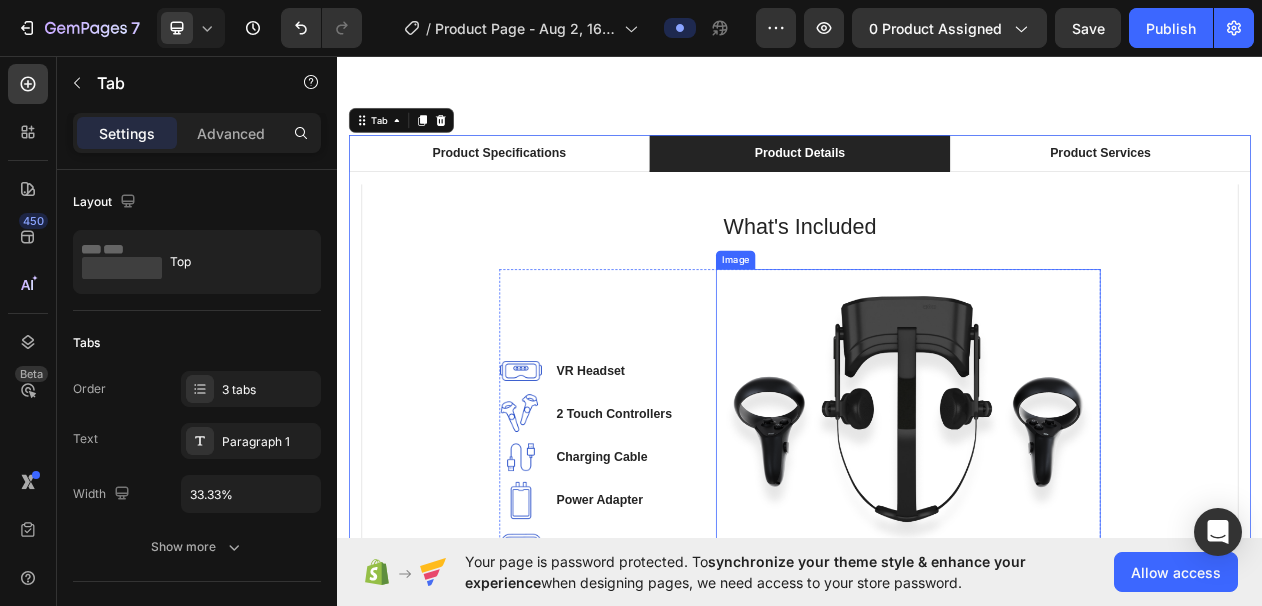 scroll, scrollTop: 1202, scrollLeft: 0, axis: vertical 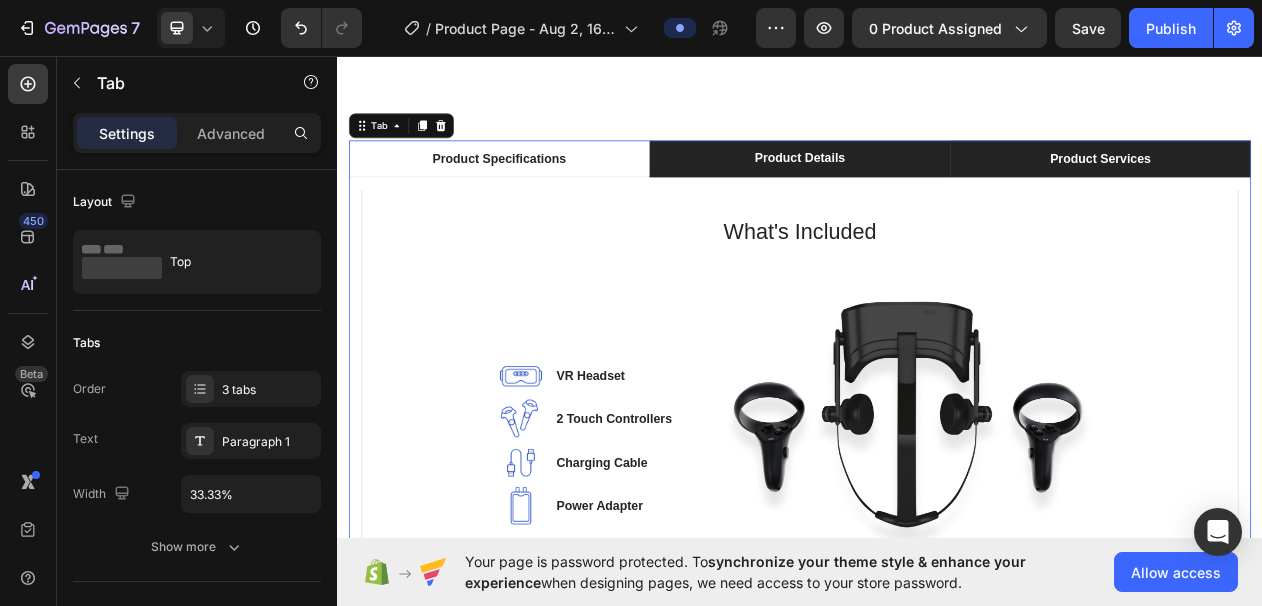 click on "Product Services" at bounding box center (1327, 192) 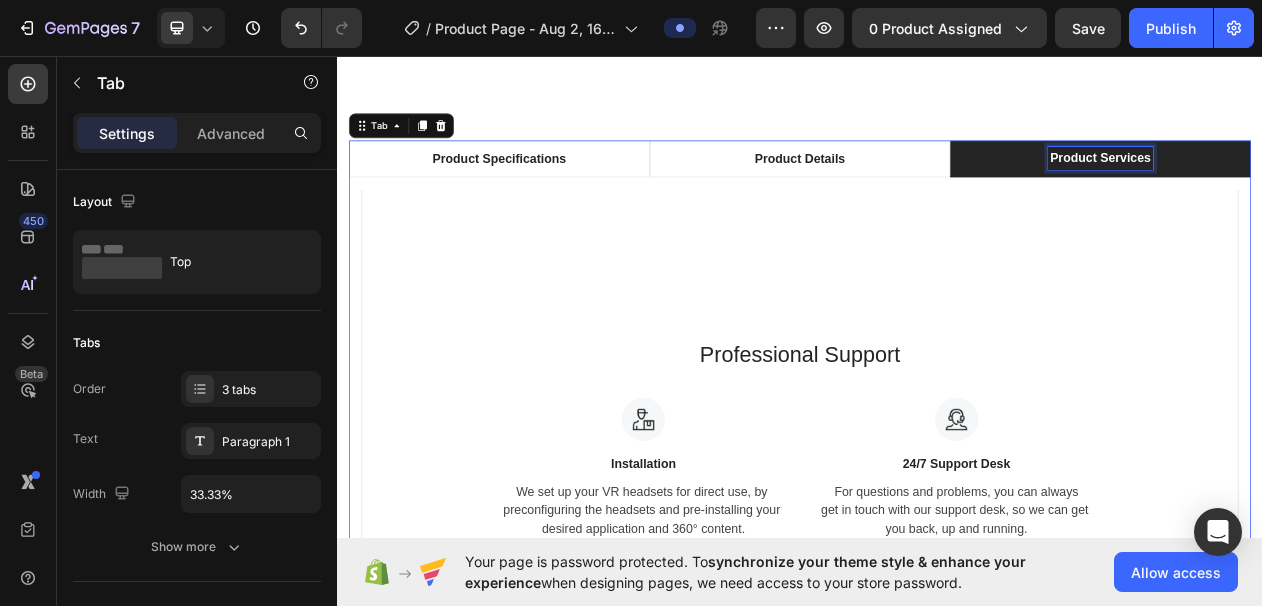 scroll, scrollTop: 1201, scrollLeft: 0, axis: vertical 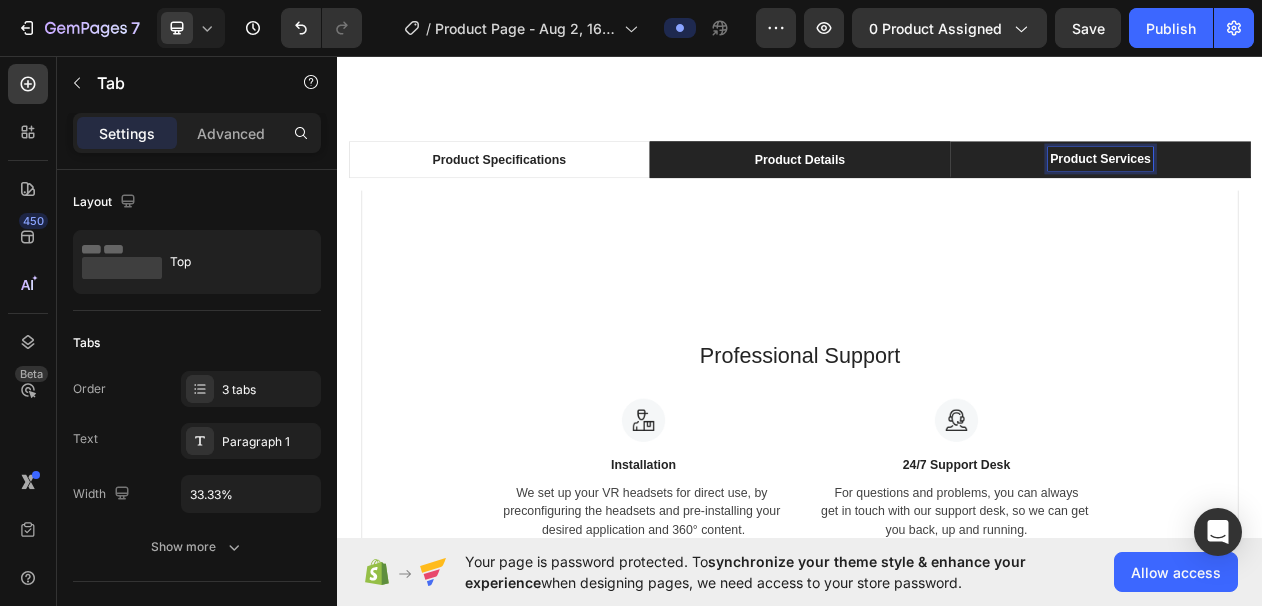click on "Product Details" at bounding box center (936, 193) 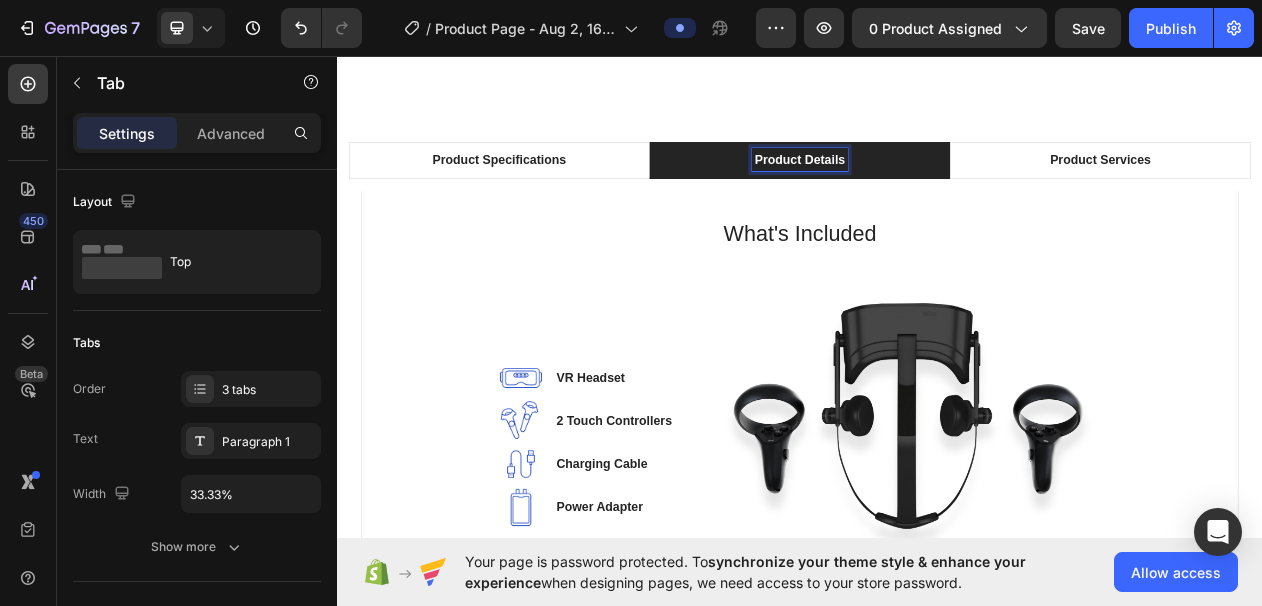 click on "Product Details" at bounding box center (937, 194) 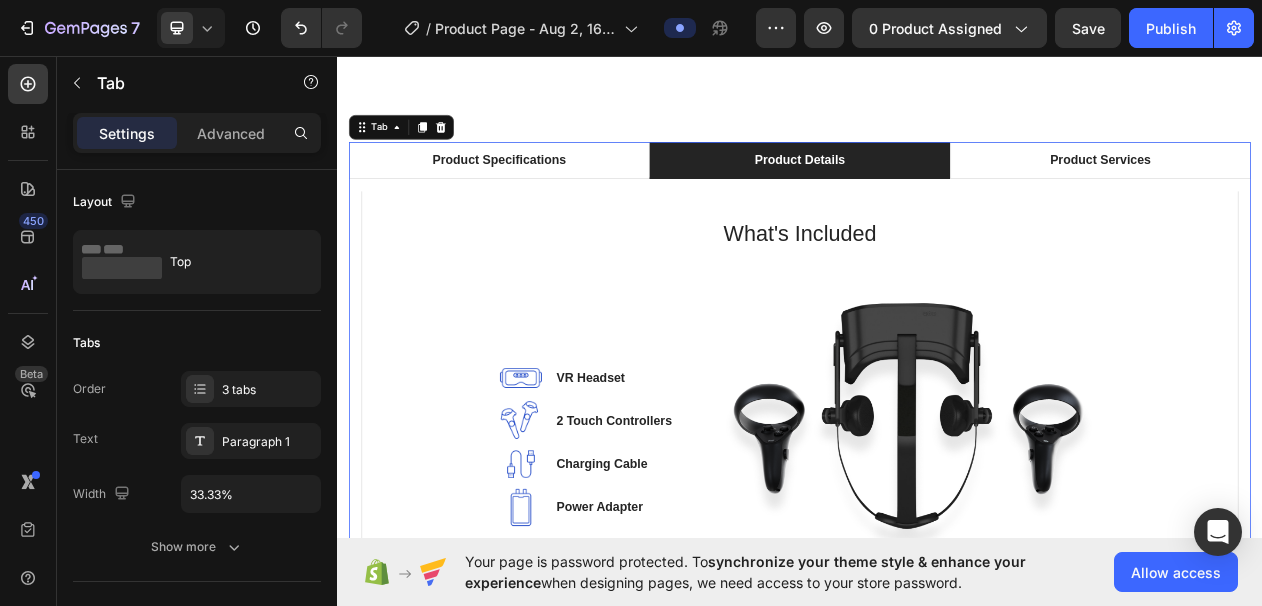 click on "Product Details" at bounding box center (937, 194) 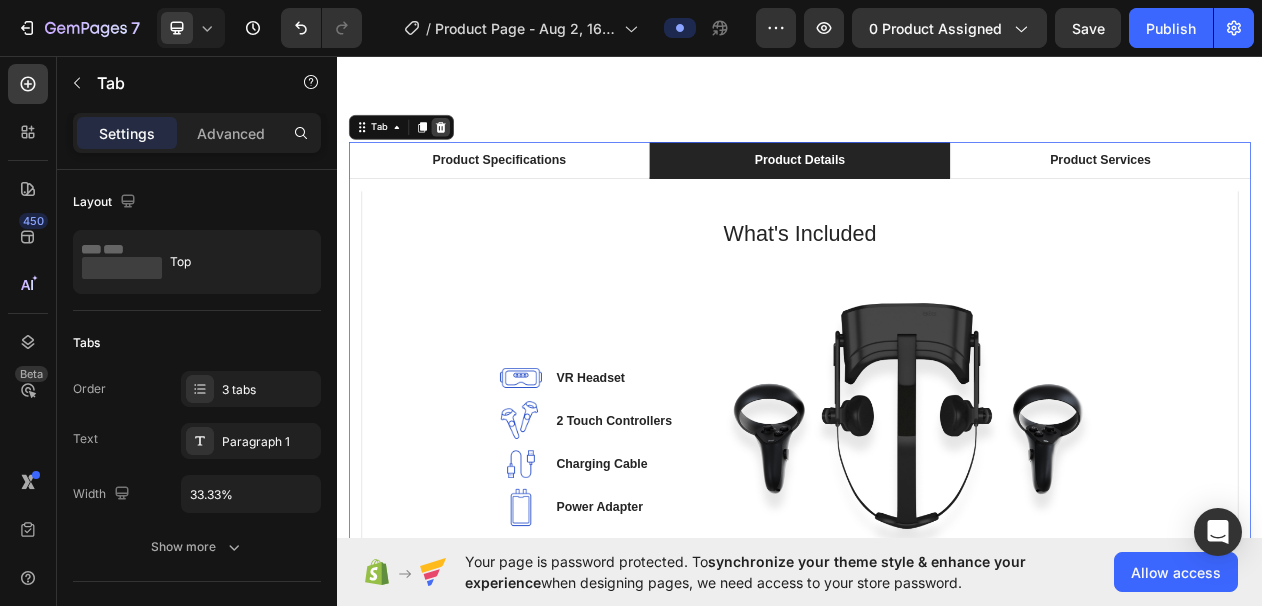click 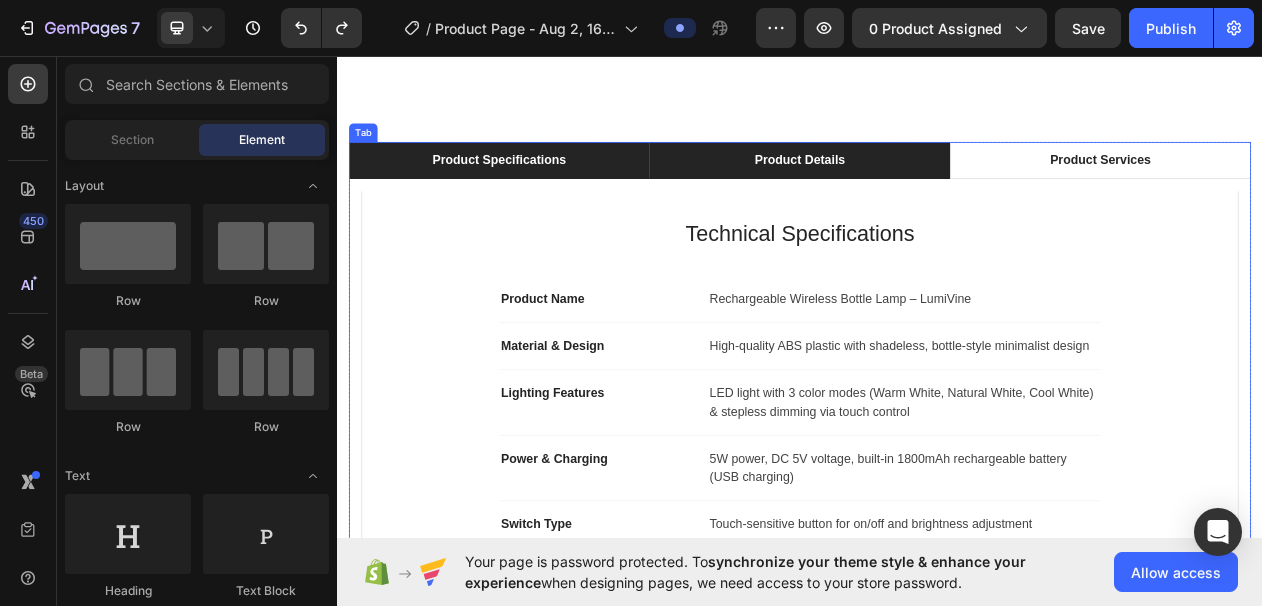 click on "Product Details" at bounding box center [936, 194] 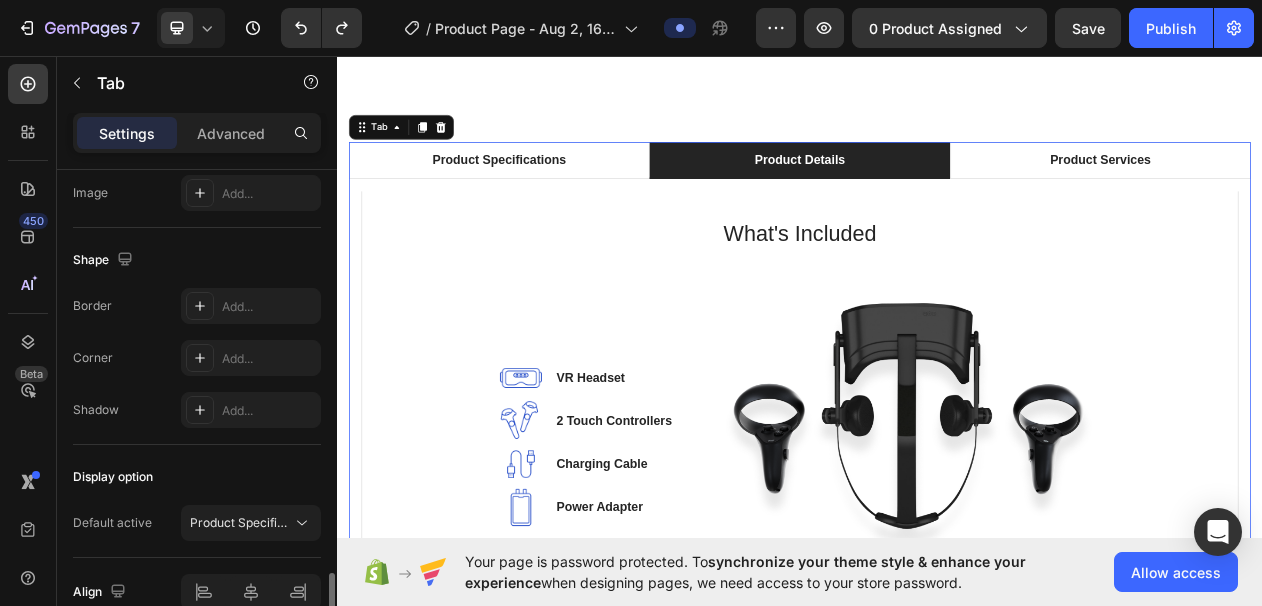 scroll, scrollTop: 786, scrollLeft: 0, axis: vertical 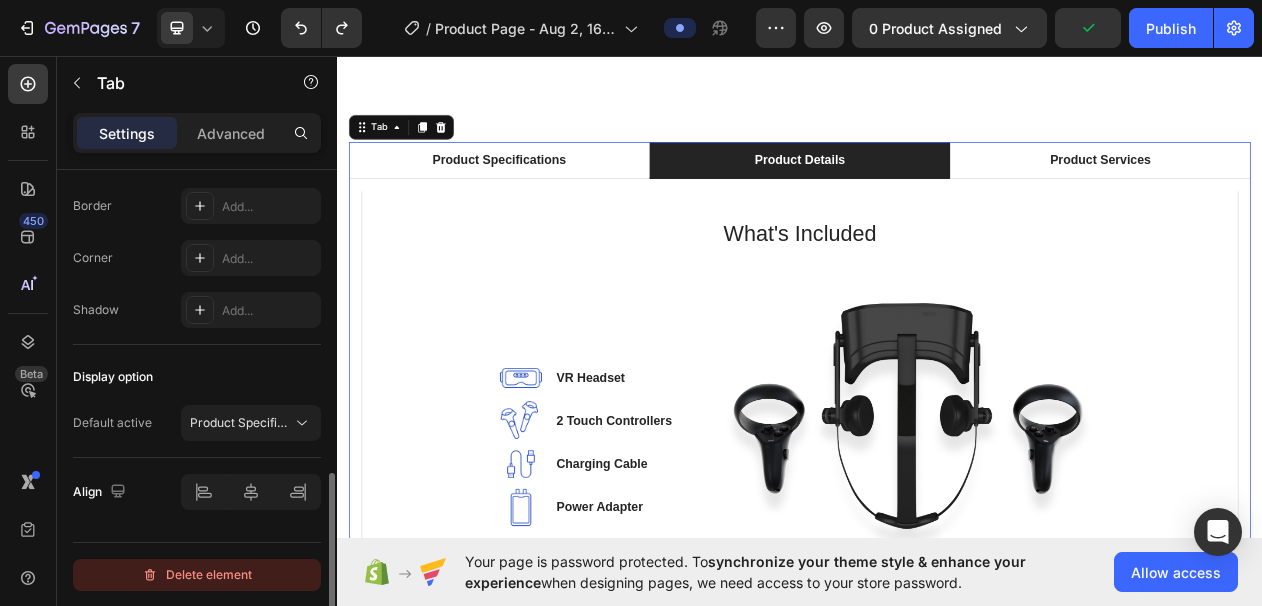 click on "Delete element" at bounding box center [197, 575] 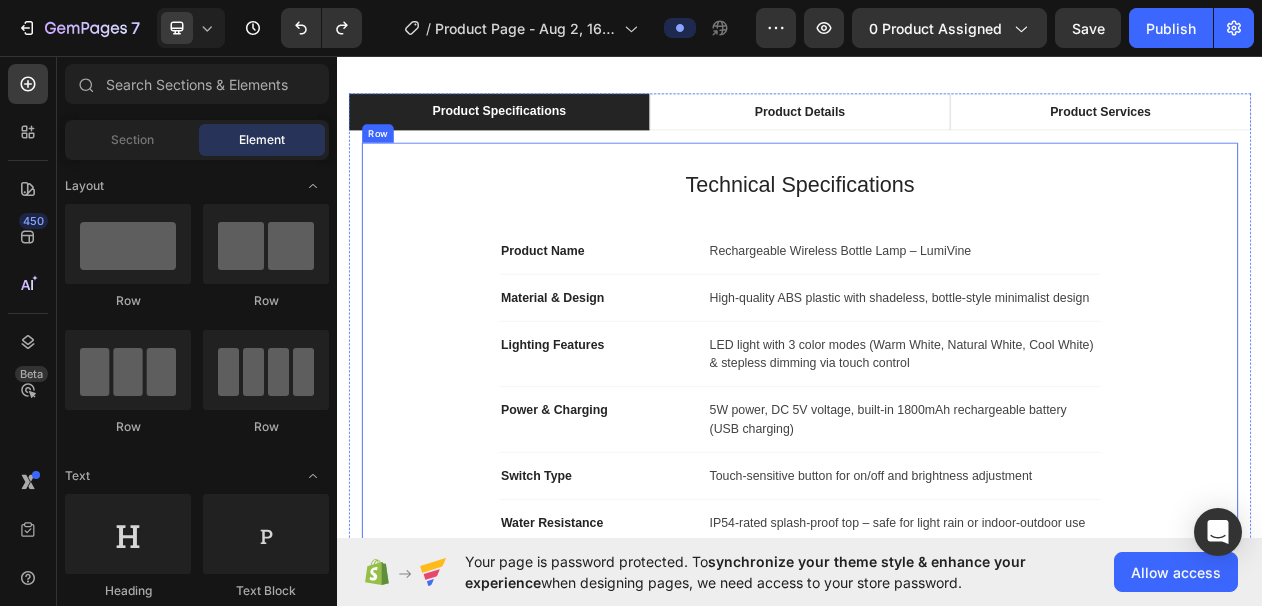 scroll, scrollTop: 1055, scrollLeft: 0, axis: vertical 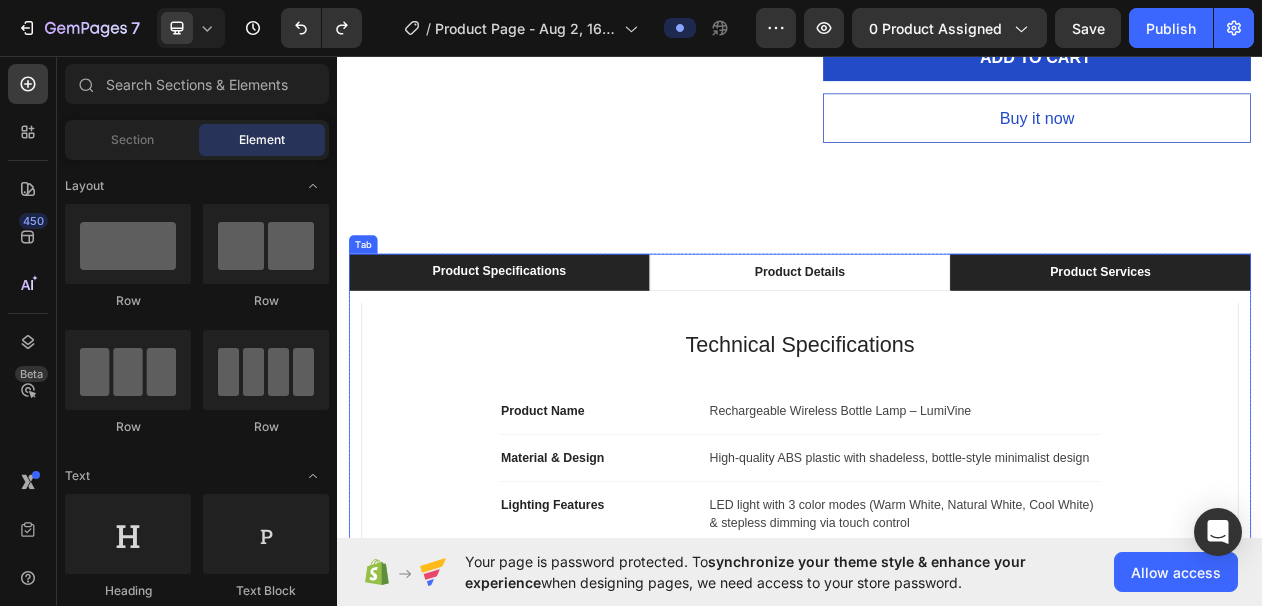 click on "Product Services" at bounding box center [1327, 339] 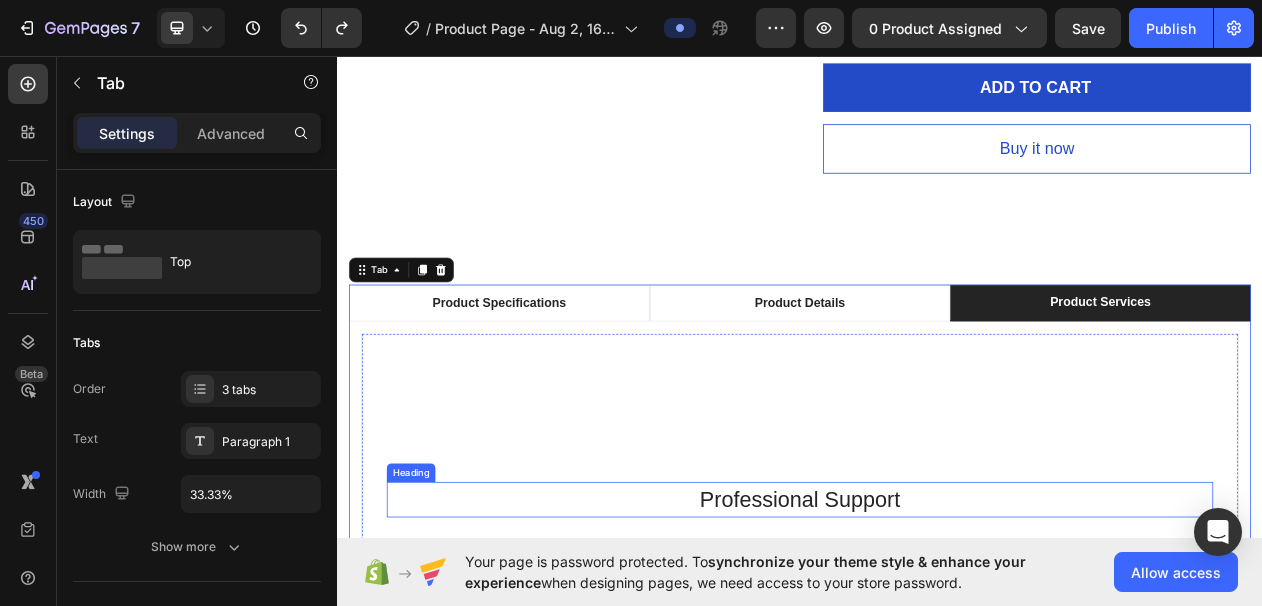 scroll, scrollTop: 1068, scrollLeft: 0, axis: vertical 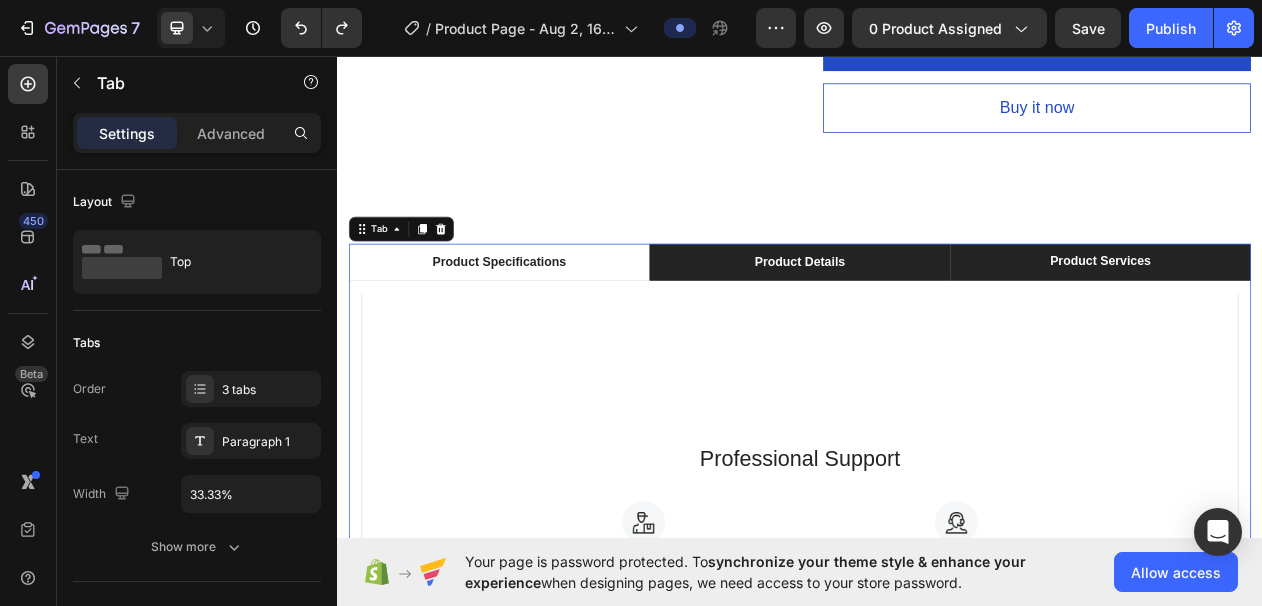 click on "Product Details" at bounding box center [936, 326] 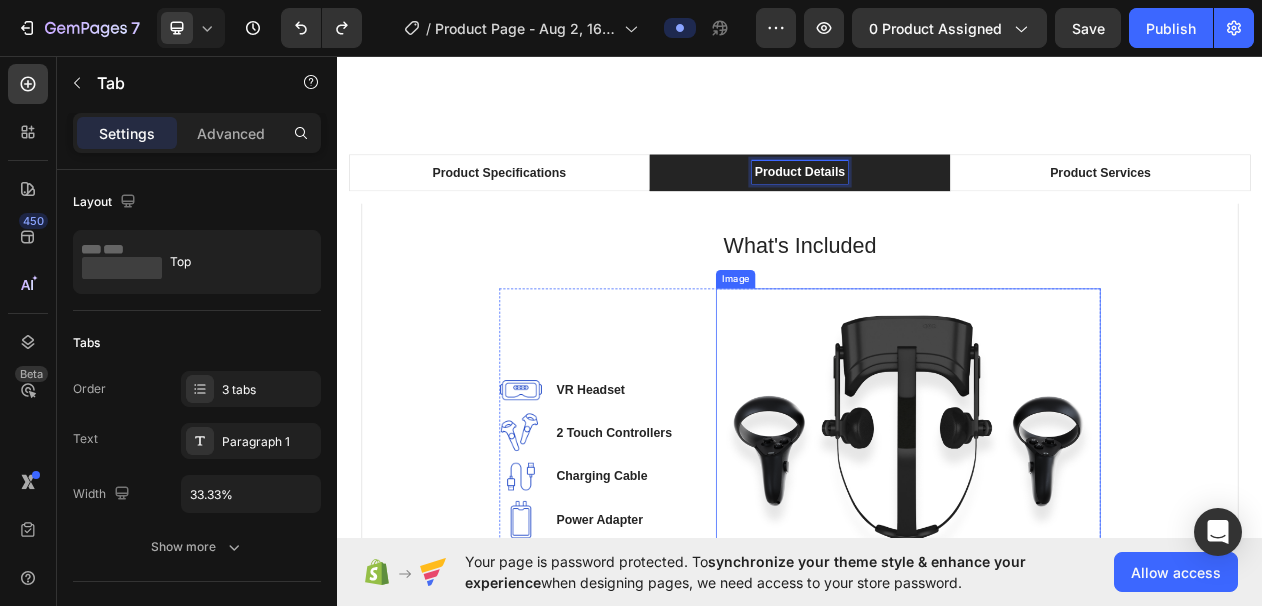 scroll, scrollTop: 1298, scrollLeft: 0, axis: vertical 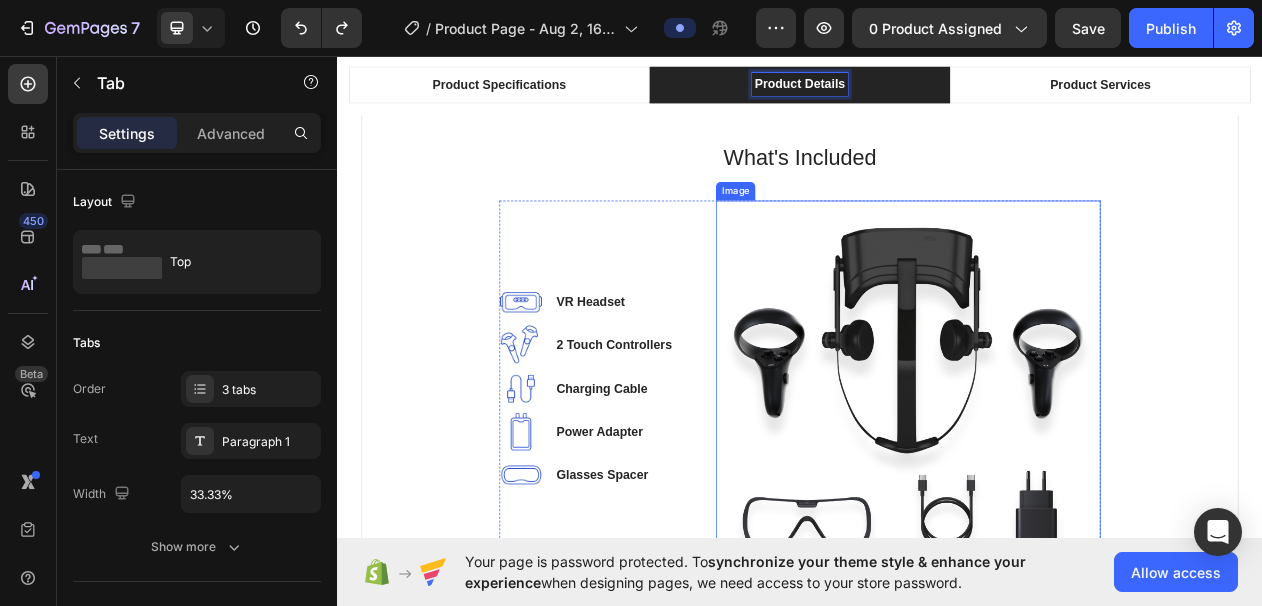 click at bounding box center (1077, 490) 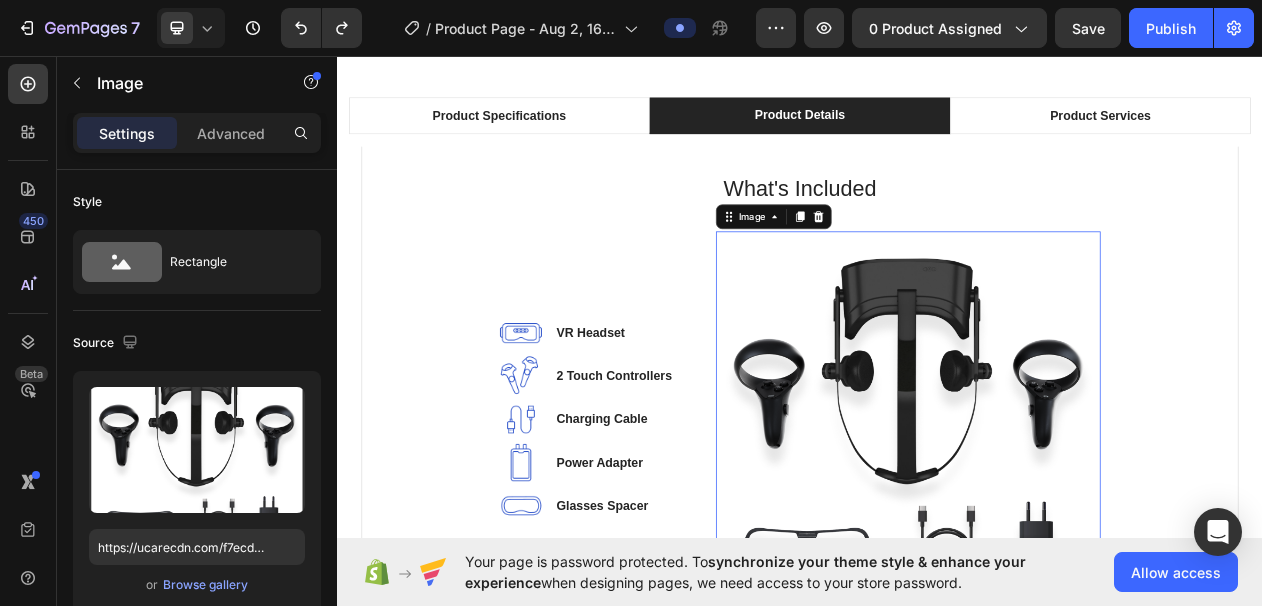 scroll, scrollTop: 1119, scrollLeft: 0, axis: vertical 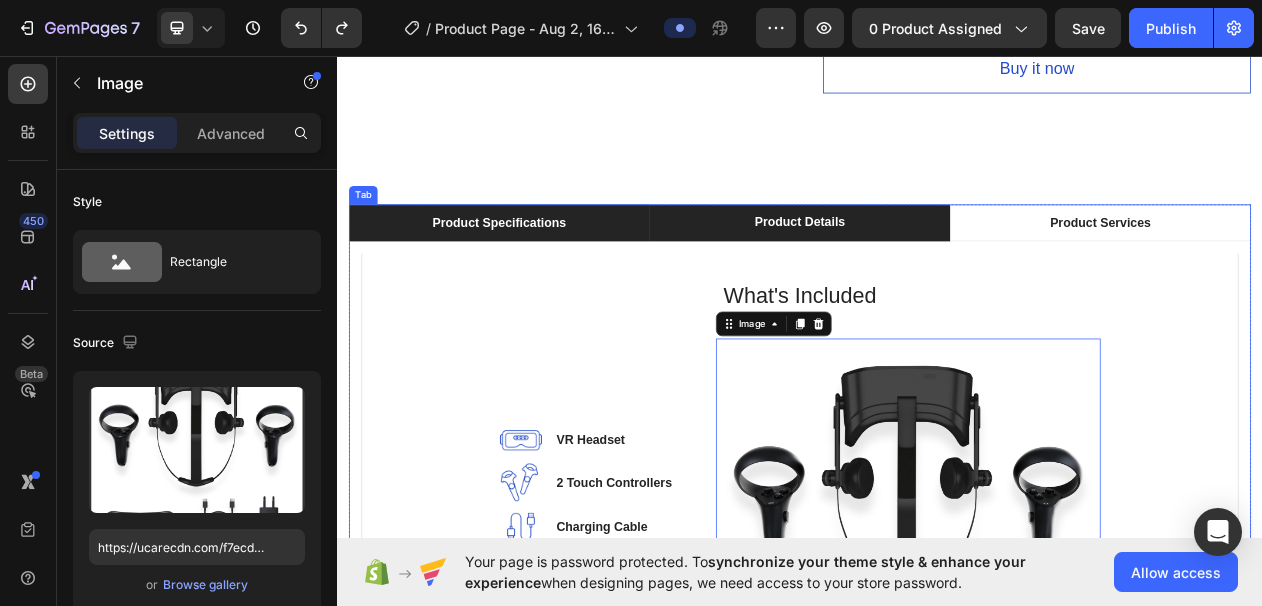 click on "Product Specifications" at bounding box center [546, 275] 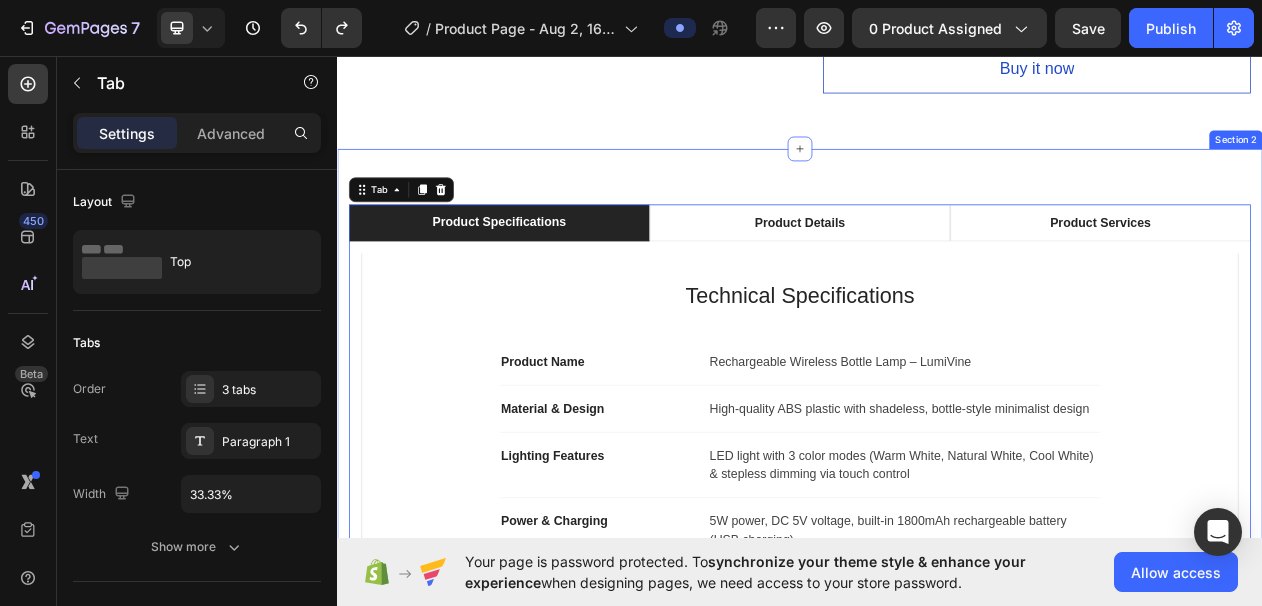 click on "Product Specifications Product Details Product Services Technical Specifications Heading Product Name Text block Rechargeable Wireless Bottle Lamp – LumiVine Text block Row Material & Design Text block High-quality ABS plastic with shadeless, bottle-style minimalist design Text block Row Lighting Features Text block LED light with 3 color modes (Warm White, Natural White, Cool White) & stepless dimming via touch control Text block Row Power & Charging Text block 5W power, DC 5V voltage, built-in 1800mAh rechargeable battery (USB charging) Text block Row Switch Type Text block Touch-sensitive button for on/off and brightness adjustment Text block Row Water Resistance Text block IP54-rated splash-proof top – safe for light rain or indoor-outdoor use Text block Row Use Cases Text block Ideal for bedroom, dining table, wine bottle décor, bars, parties, or as a stylish gift Text block Row Row What's Included Heading Image VR Headset Text block Image 2 Touch Controllers Text block Image Charging Cable Image" at bounding box center [937, 611] 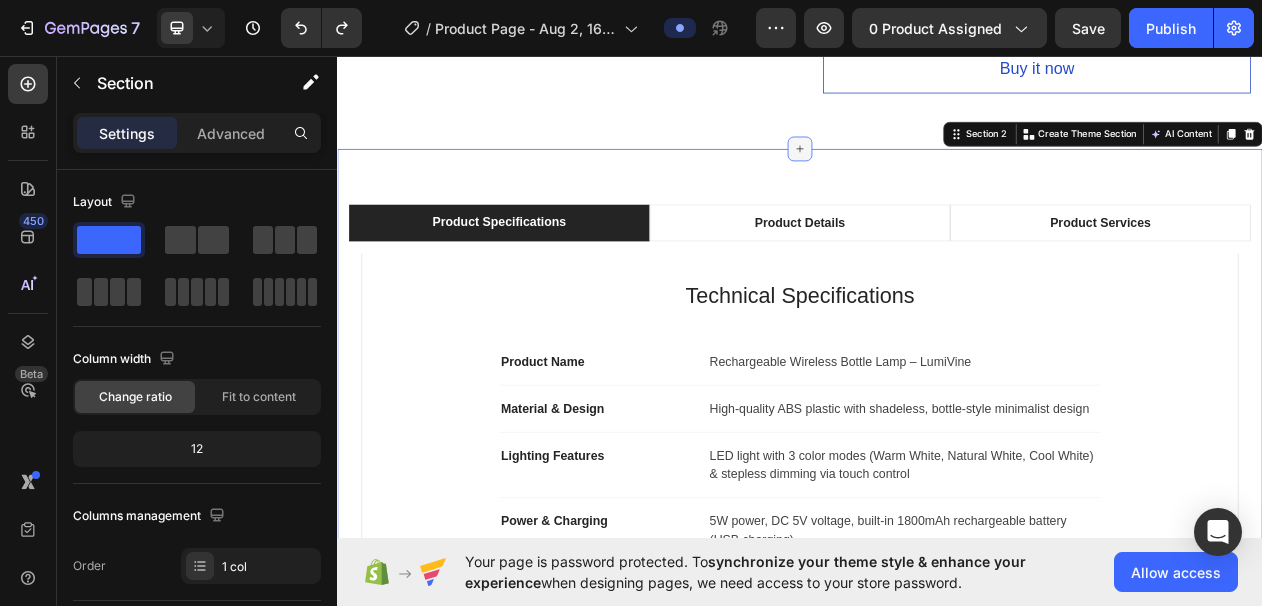 click 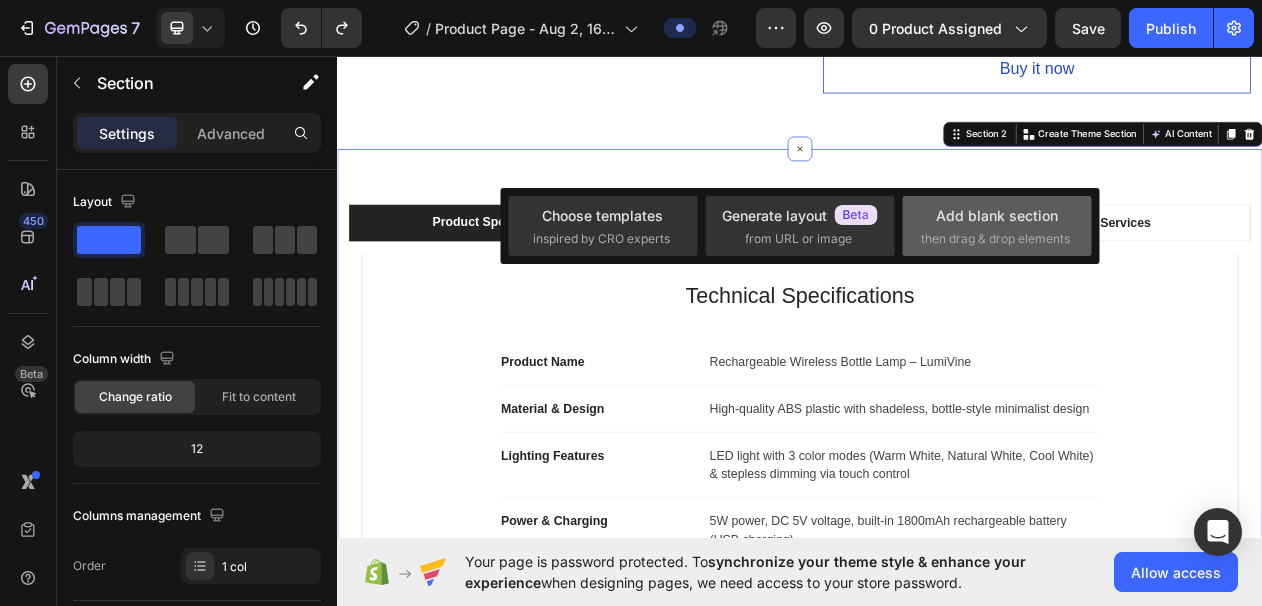 click on "then drag & drop elements" at bounding box center (995, 239) 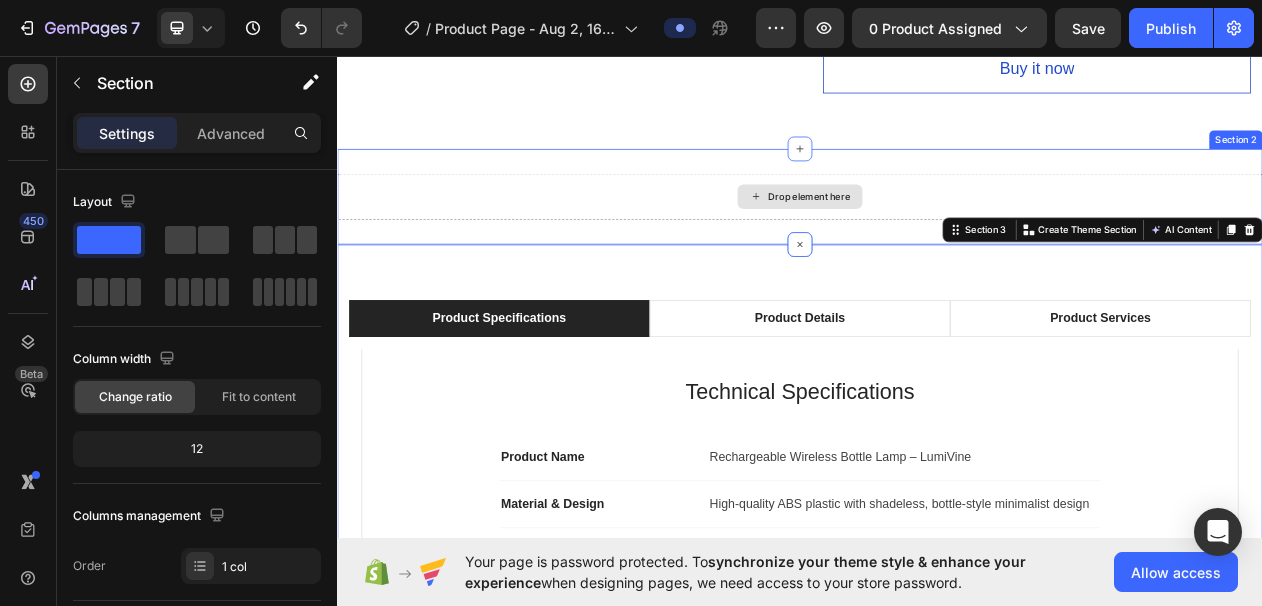 click on "Drop element here" at bounding box center (949, 241) 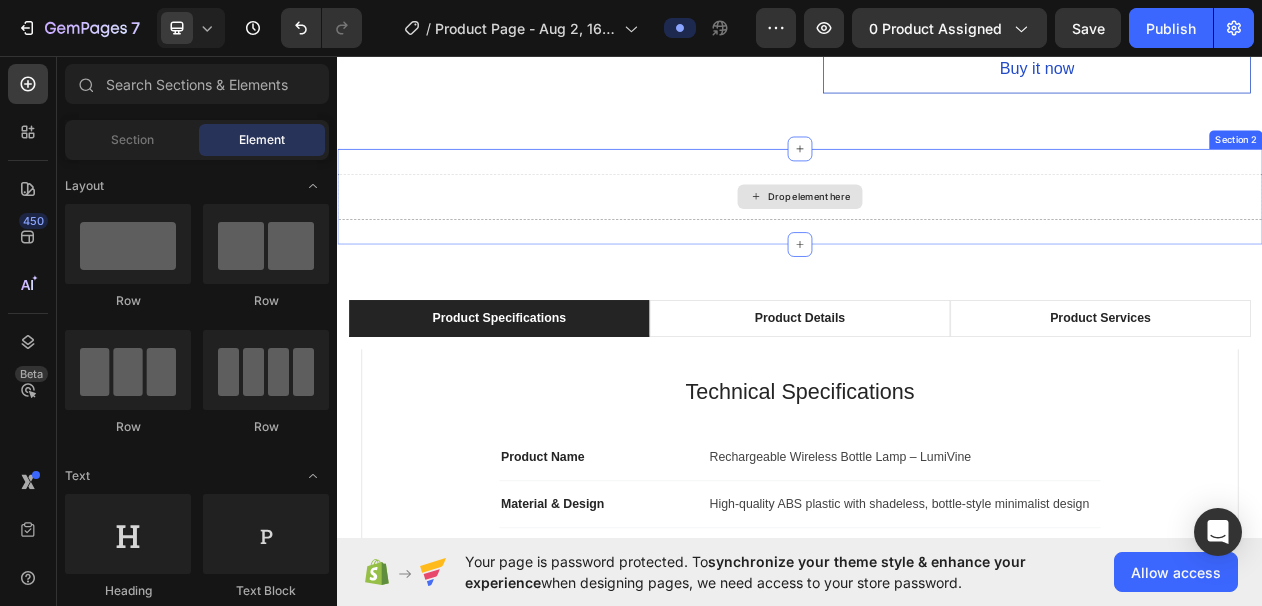 click on "Drop element here" at bounding box center [949, 241] 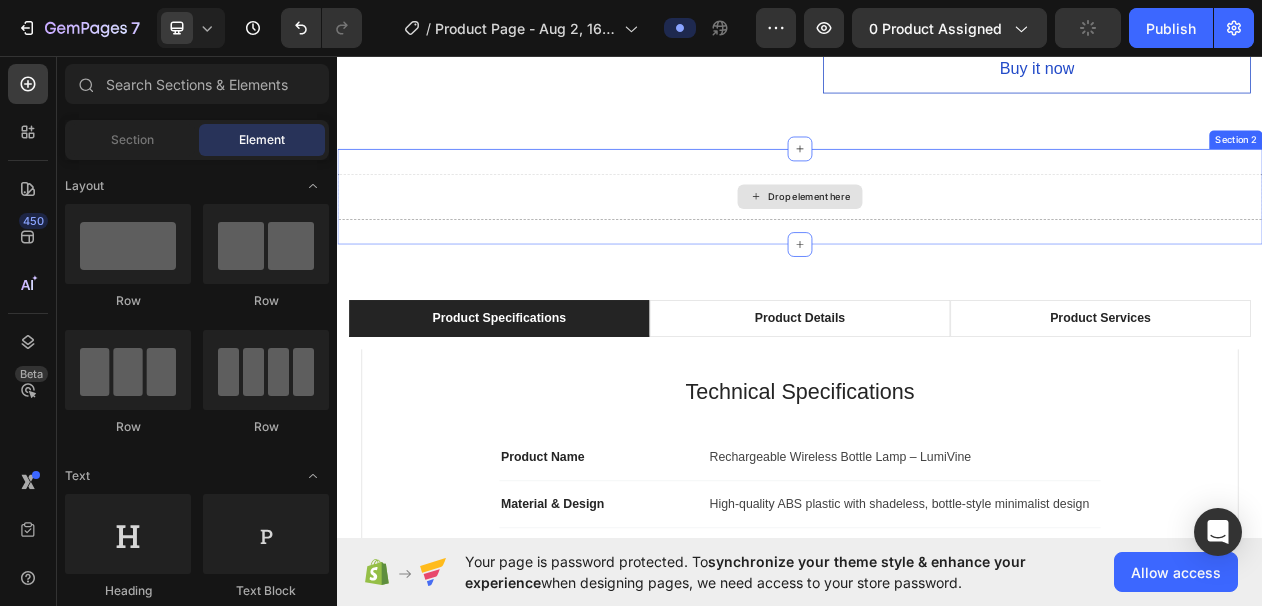 click on "Drop element here" at bounding box center (949, 241) 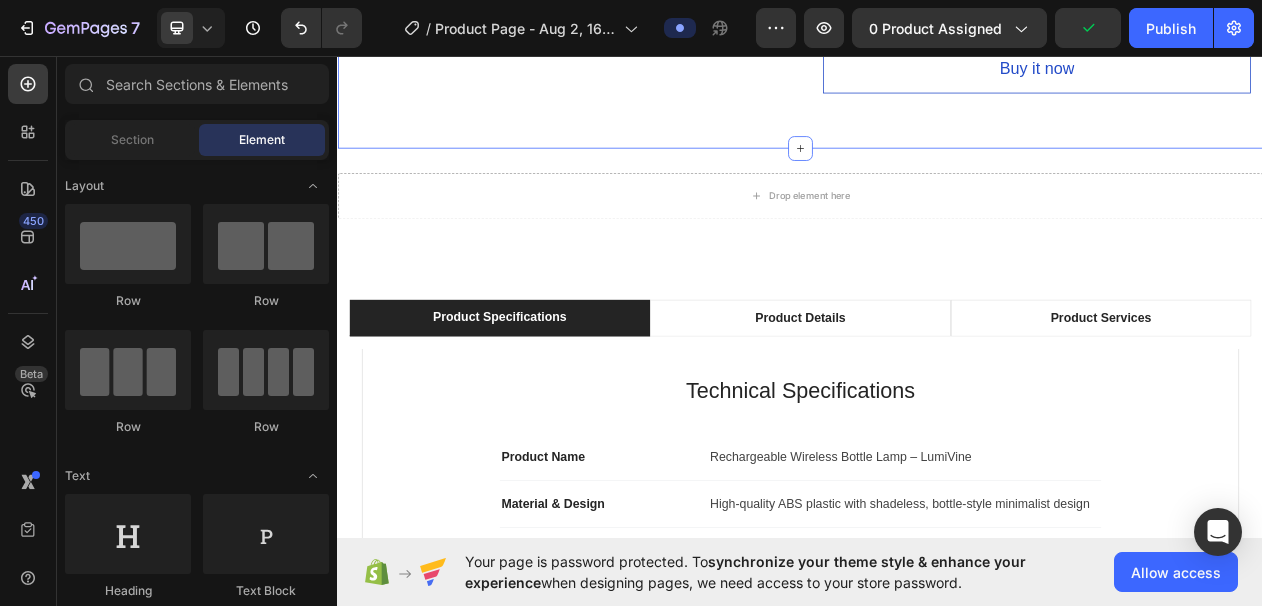click on "Product Images
Hurry up! Only  562  left in stock (P) Stock Counter Premium Touch-Control Wine Bottle Lamp – 3 Light Tones, Wireless Dimming, Transform Your Bottle into a Lighting Art Piece (P) Title
Icon
Icon
Icon
Icon
Icon Icon List Hoz 915 reviews Text block Row $29.99 (P) Price (P) Price $49.99 (P) Price (P) Price Save $20 Product Badge Row
See All Specs Button Row
Icon Free Delivery Text block Free delivery and returns Text block Icon List
Icon Worry-Free Trial Text block 60-Day easy returns Text block Icon List
Icon Warranty Text block 1-Year warranty policy Text block Icon List
Icon After-Sale Service Text block 24/7 support Text block Icon List Row Lampshade Color   WHITE BLACK (P) Variants & Swatches Quantity Text block
1
(P) Quantity ADD TO CART (P) Cart Button Buy it now Product Section 1" at bounding box center [937, -426] 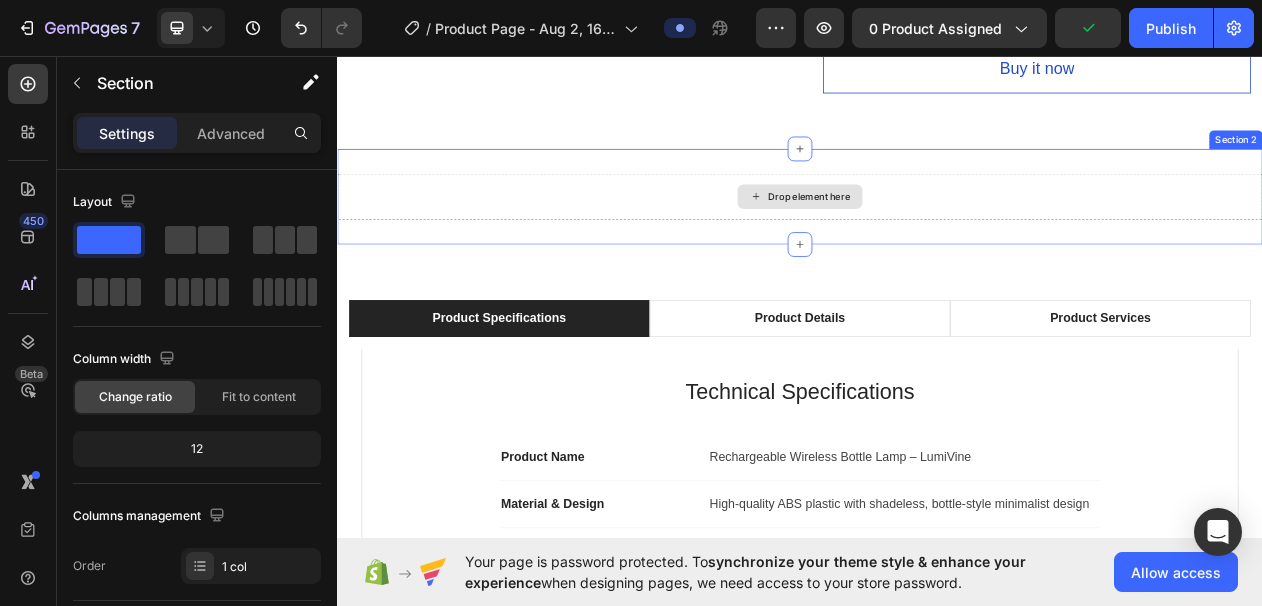 click on "Drop element here" at bounding box center (949, 241) 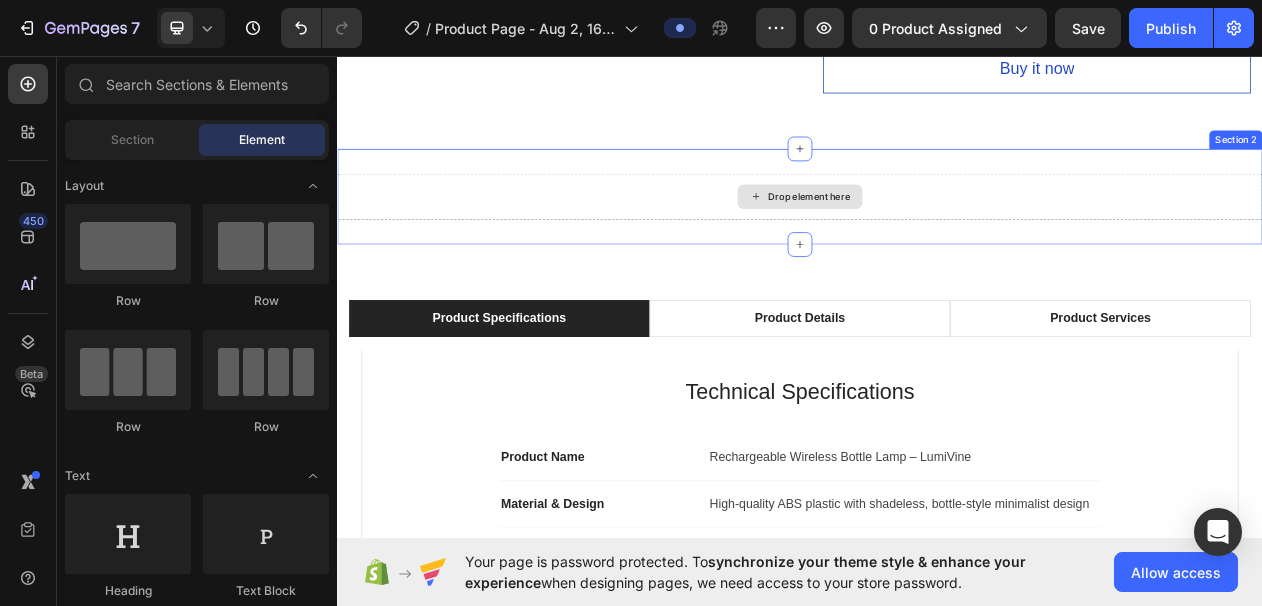 click on "Drop element here" at bounding box center [949, 241] 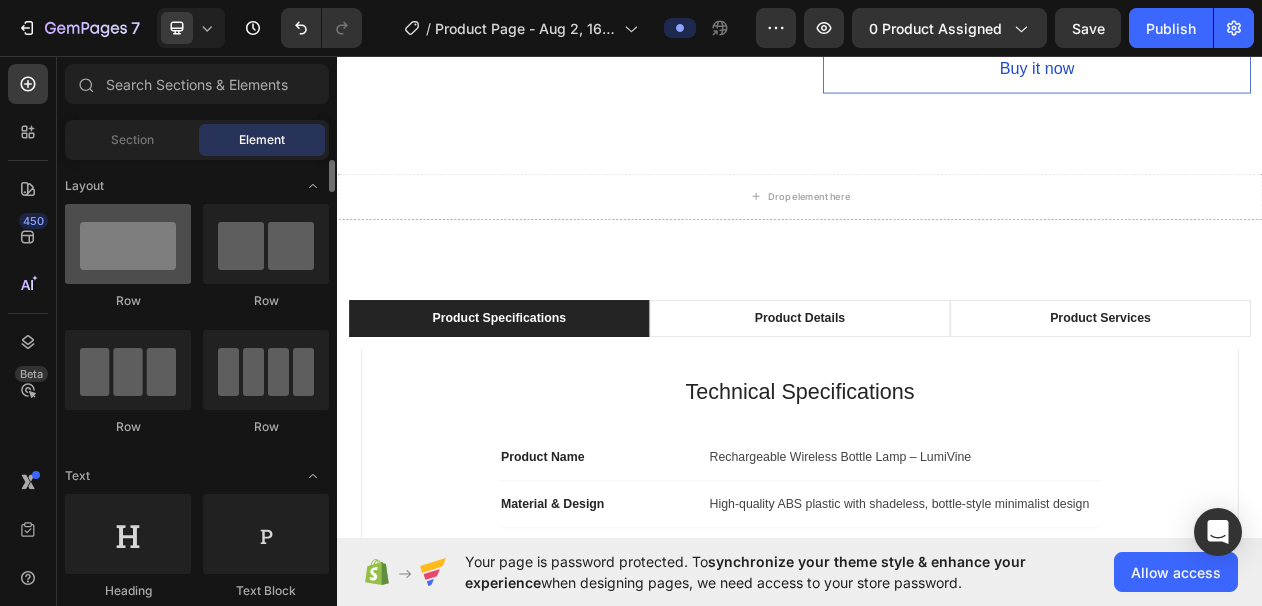 click at bounding box center (128, 244) 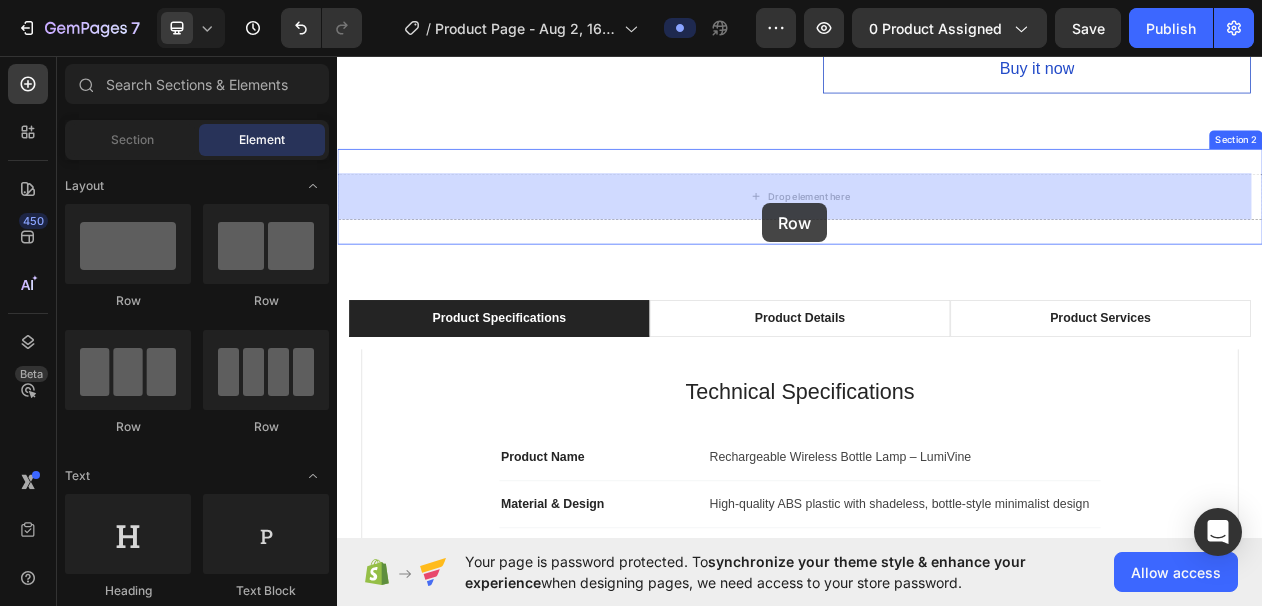 drag, startPoint x: 478, startPoint y: 304, endPoint x: 888, endPoint y: 249, distance: 413.67258 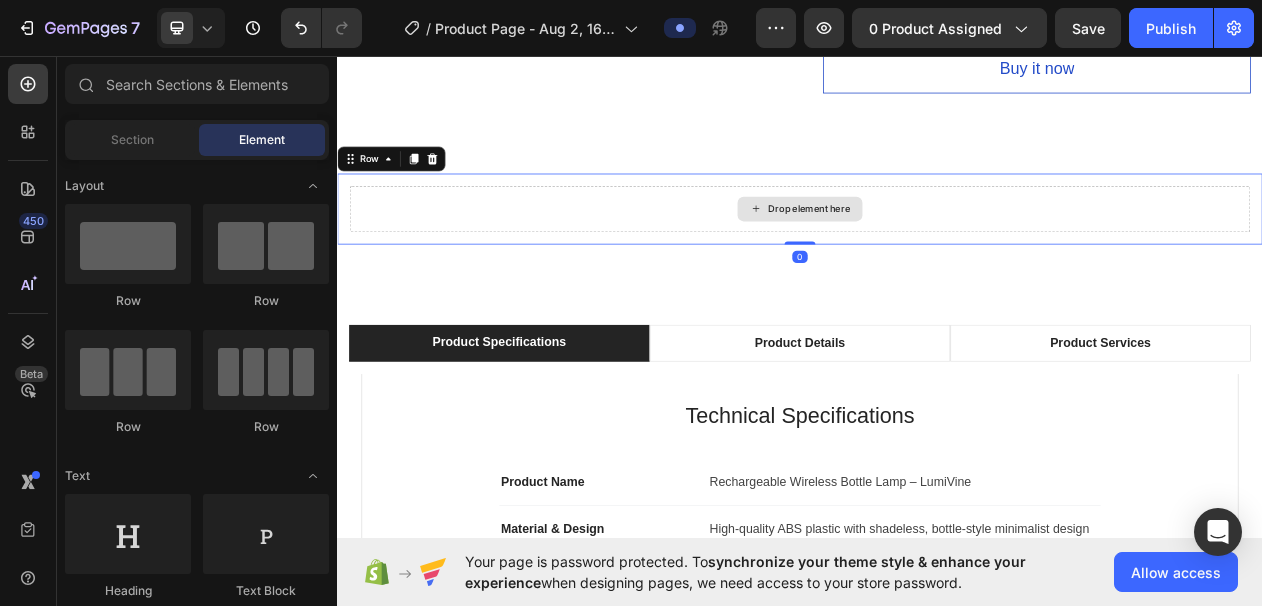 click on "Drop element here" at bounding box center [949, 257] 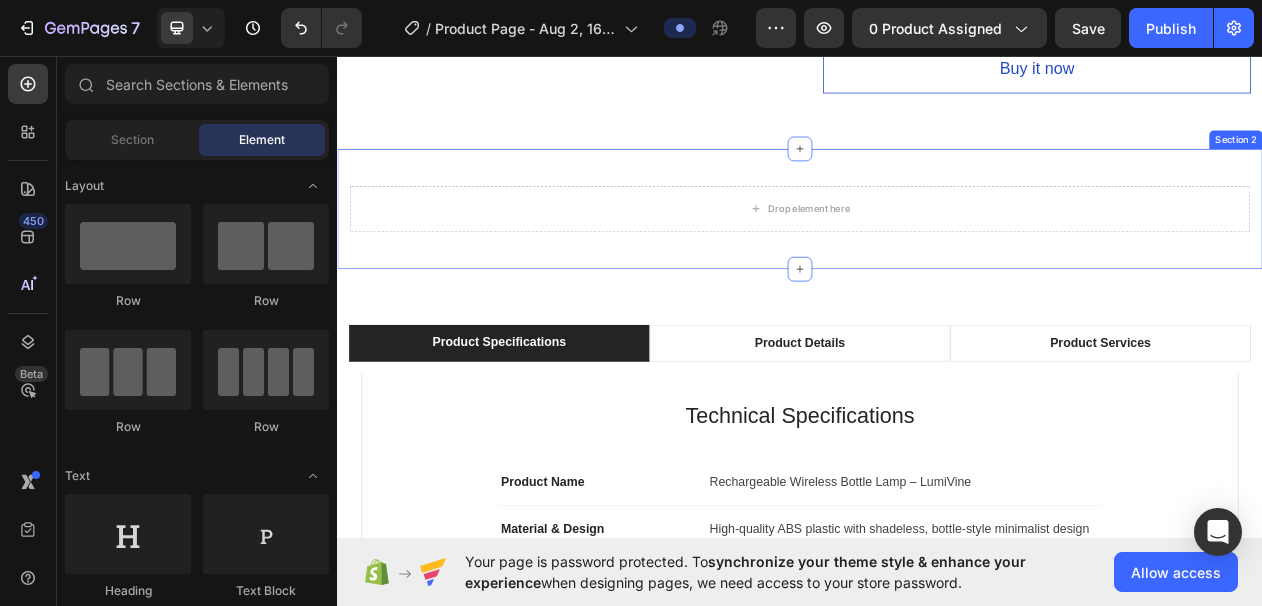 click on "Drop element here Row Section 2" at bounding box center [937, 257] 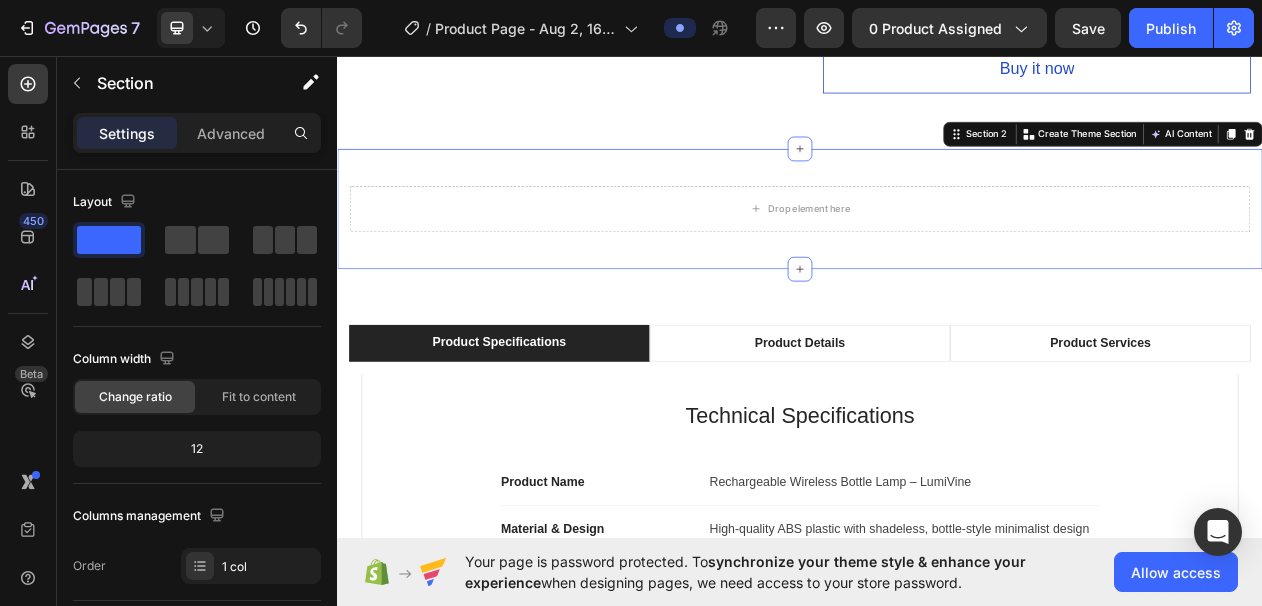 drag, startPoint x: 1504, startPoint y: 161, endPoint x: 1183, endPoint y: 229, distance: 328.12344 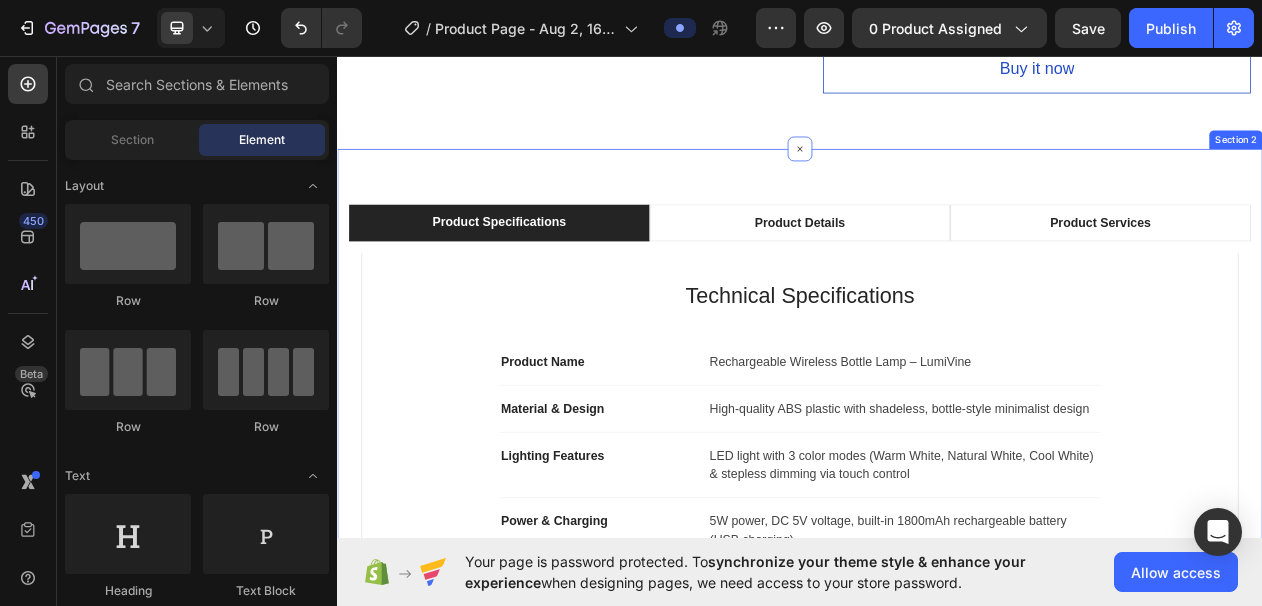 click on "Product Specifications Product Details Product Services Technical Specifications Heading Product Name Text block Rechargeable Wireless Bottle Lamp – LumiVine Text block Row Material & Design Text block High-quality ABS plastic with shadeless, bottle-style minimalist design Text block Row Lighting Features Text block LED light with 3 color modes (Warm White, Natural White, Cool White) & stepless dimming via touch control Text block Row Power & Charging Text block 5W power, DC 5V voltage, built-in 1800mAh rechargeable battery (USB charging) Text block Row Switch Type Text block Touch-sensitive button for on/off and brightness adjustment Text block Row Water Resistance Text block IP54-rated splash-proof top – safe for light rain or indoor-outdoor use Text block Row Use Cases Text block Ideal for bedroom, dining table, wine bottle décor, bars, parties, or as a stylish gift Text block Row Row What's Included Heading Image VR Headset Text block Image 2 Touch Controllers Text block Image Charging Cable Image" at bounding box center (937, 611) 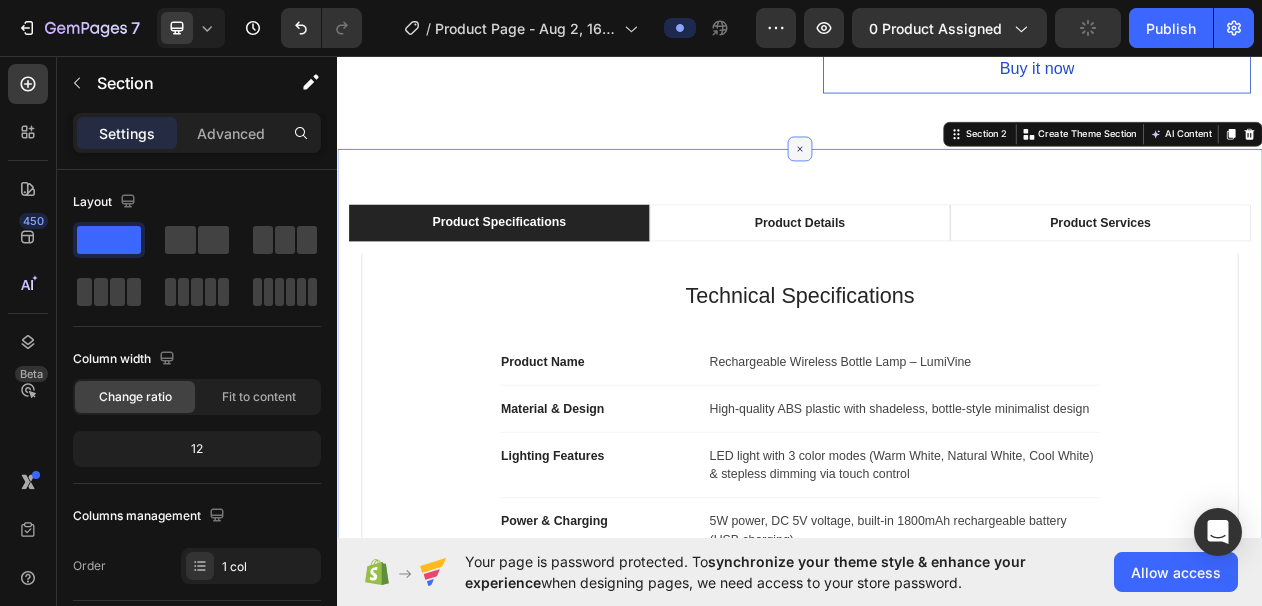 click 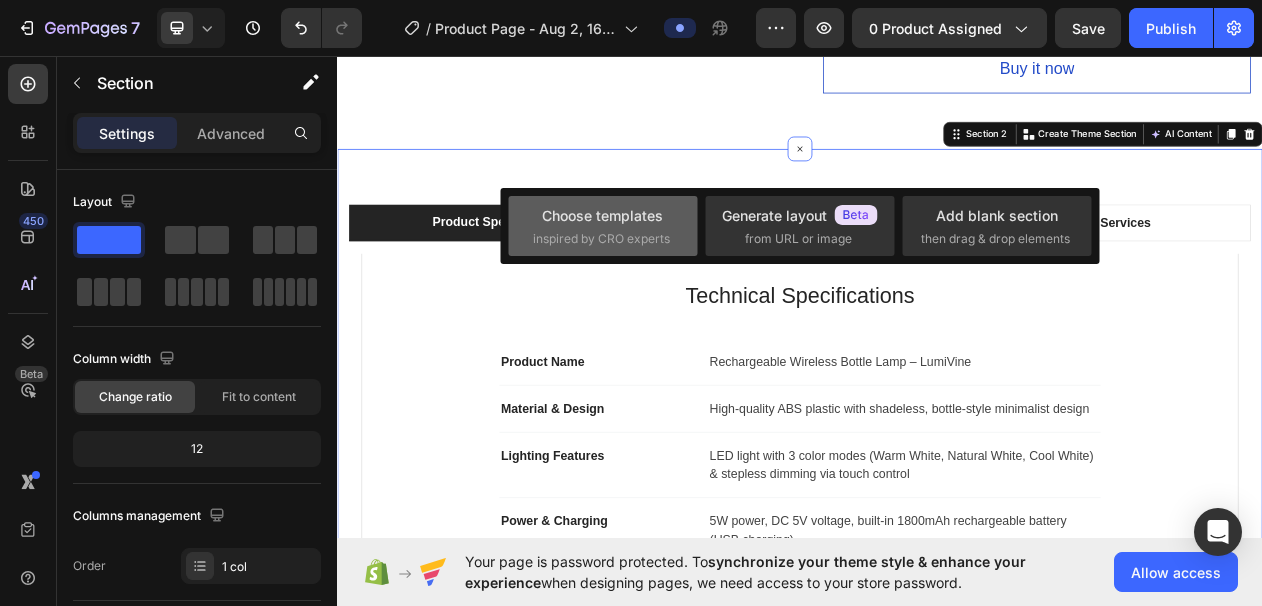 click on "Choose templates  inspired by CRO experts" at bounding box center (603, 226) 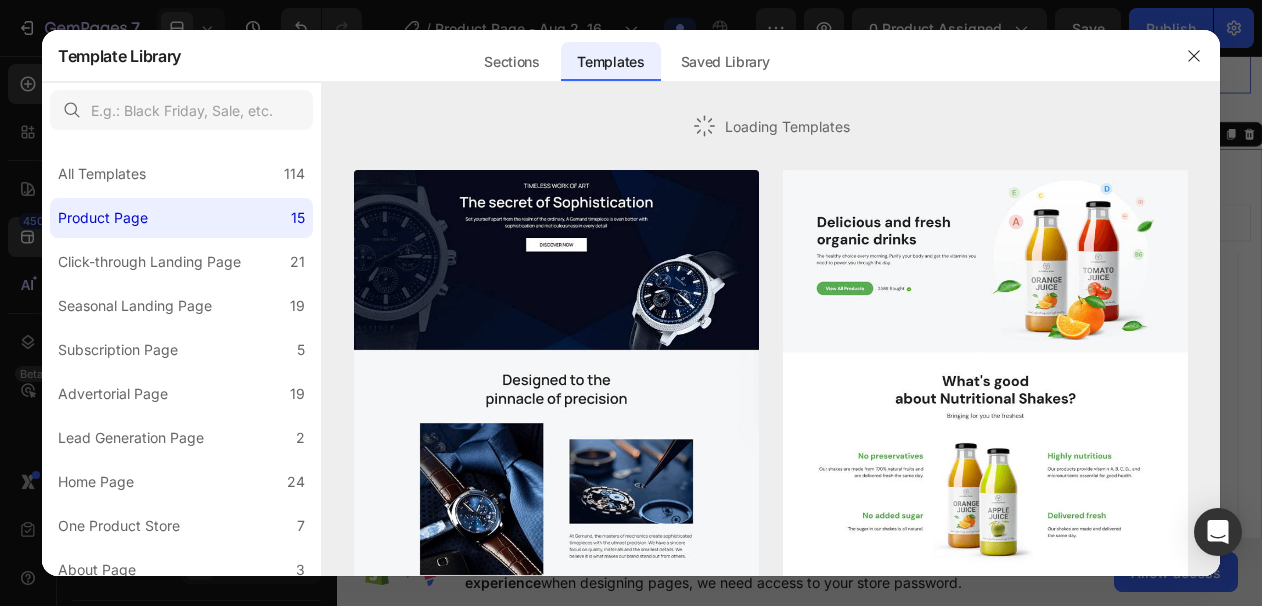 click on "Subscription Page 5" 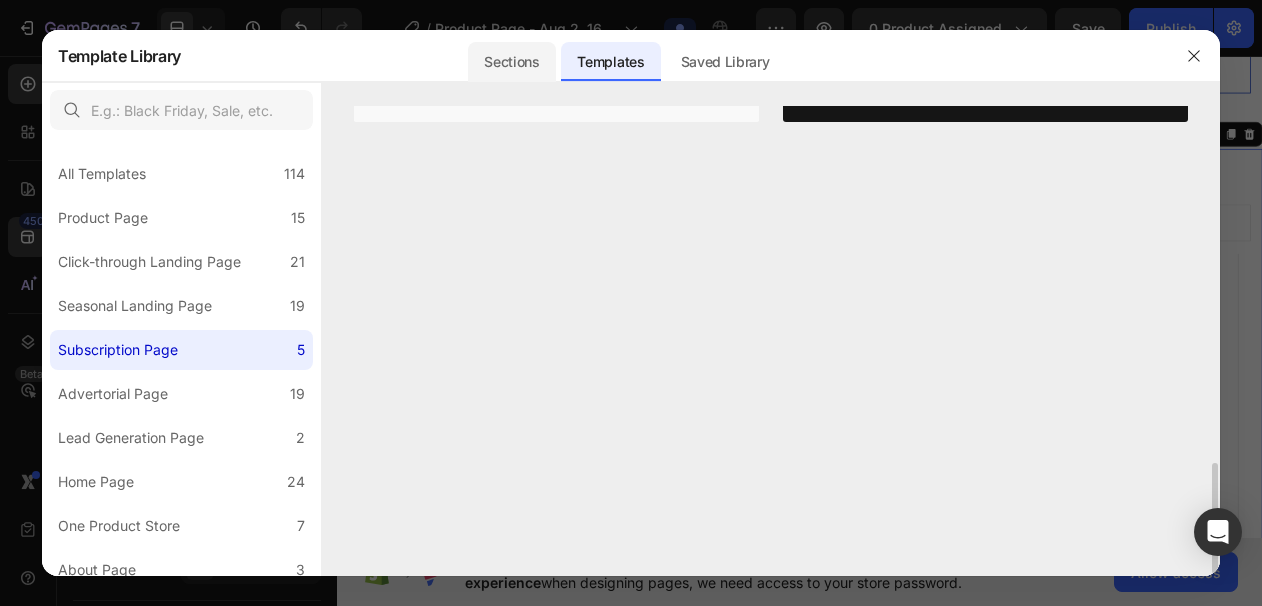 scroll, scrollTop: 1498, scrollLeft: 0, axis: vertical 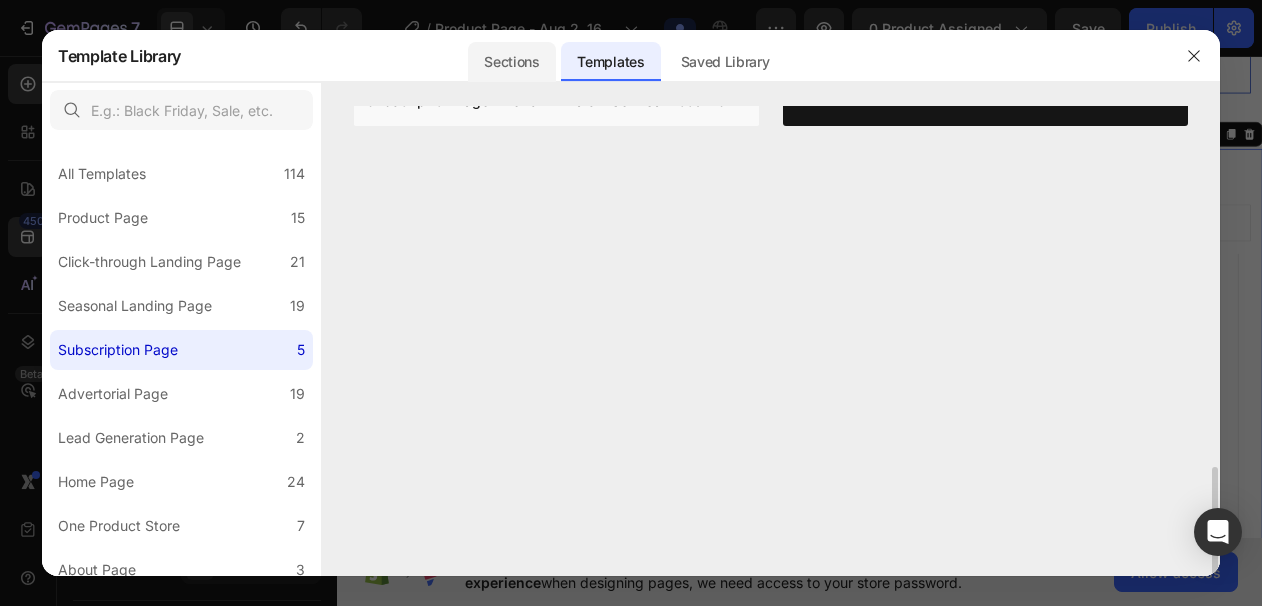 click on "Sections" 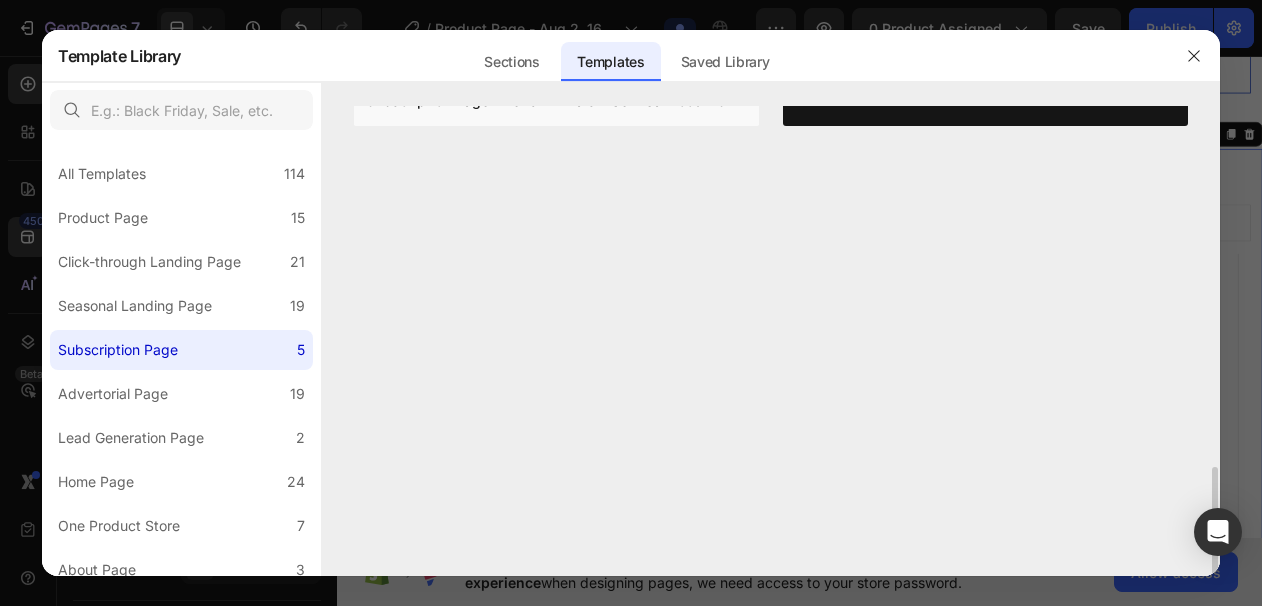 scroll, scrollTop: 1492, scrollLeft: 0, axis: vertical 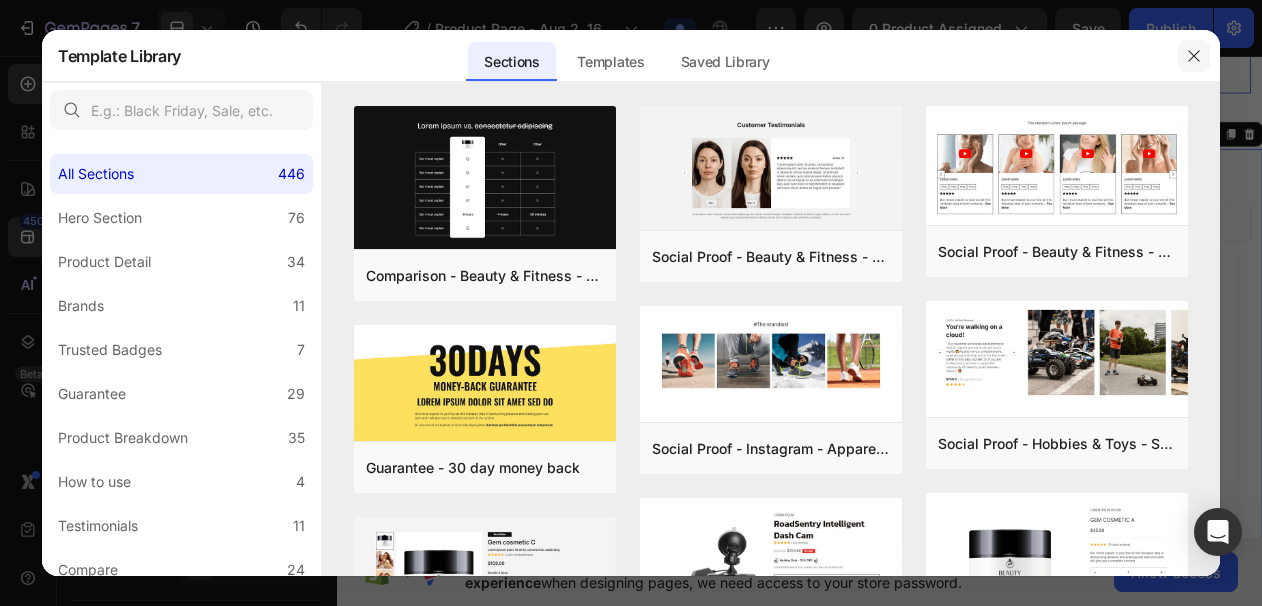 click 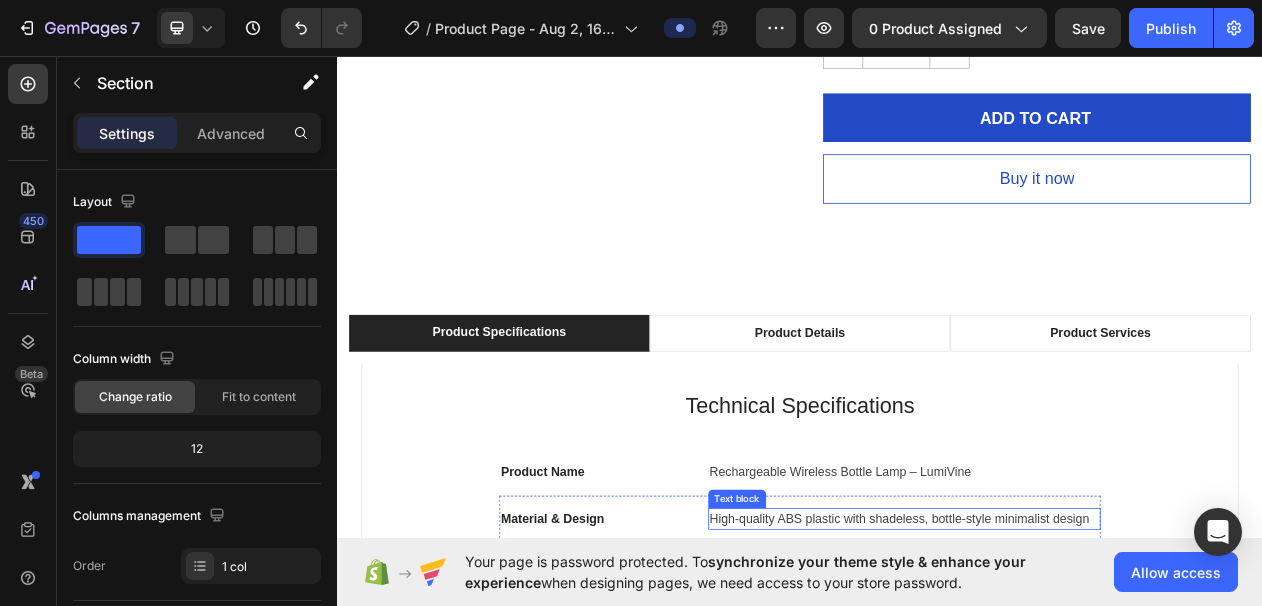 scroll, scrollTop: 1264, scrollLeft: 0, axis: vertical 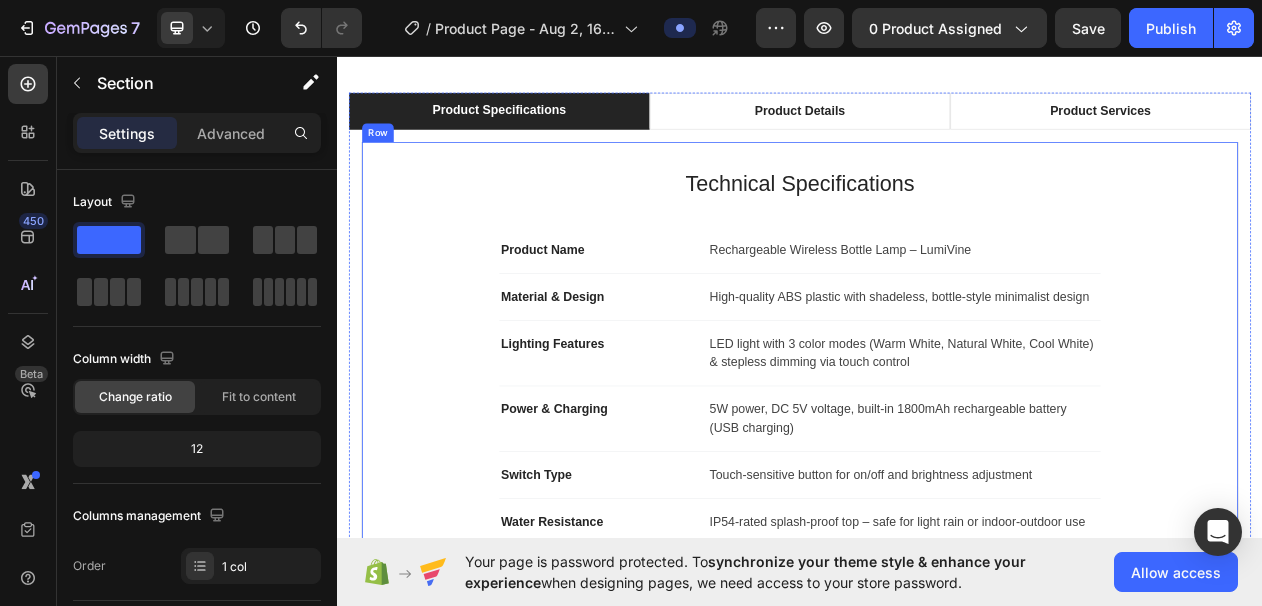 click on "Technical Specifications Heading Product Name Text block Rechargeable Wireless Bottle Lamp – LumiVine Text block Row Material & Design Text block High-quality ABS plastic with shadeless, bottle-style minimalist design Text block Row Lighting Features Text block LED light with 3 color modes (Warm White, Natural White, Cool White) & stepless dimming via touch control Text block Row Power & Charging Text block 5W power, DC 5V voltage, built-in 1800mAh rechargeable battery (USB charging) Text block Row Switch Type Text block Touch-sensitive button for on/off and brightness adjustment Text block Row Water Resistance Text block IP54-rated splash-proof top – safe for light rain or indoor-outdoor use Text block Row Use Cases Text block Ideal for bedroom, dining table, wine bottle décor, bars, parties, or as a stylish gift Text block Row" at bounding box center (937, 490) 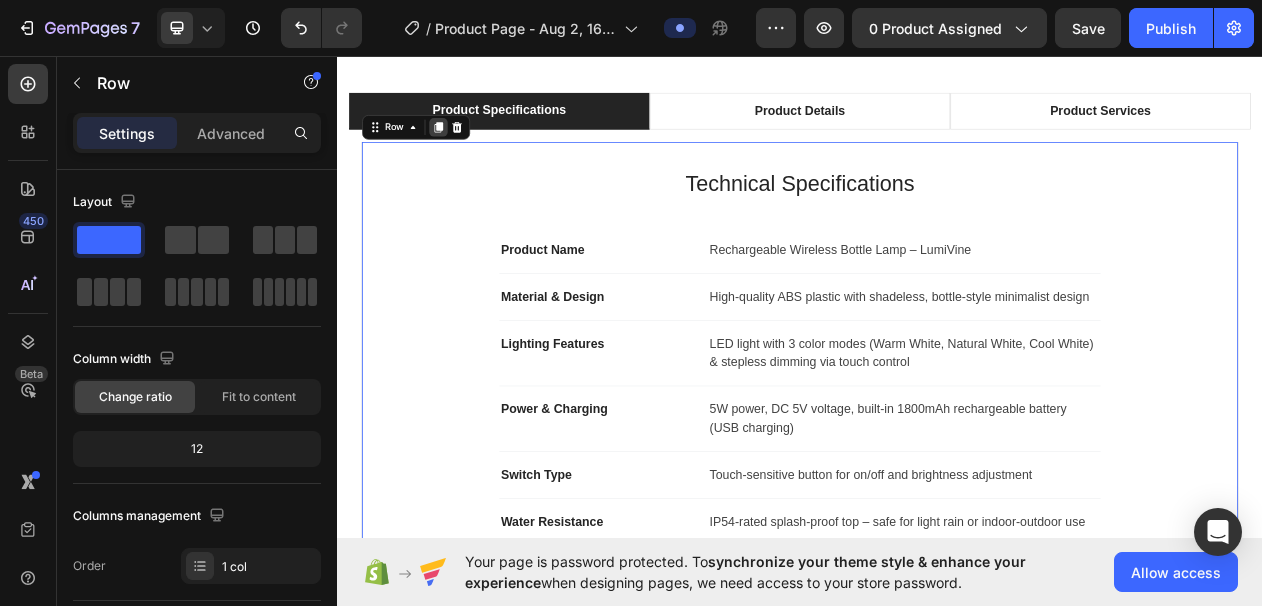 click 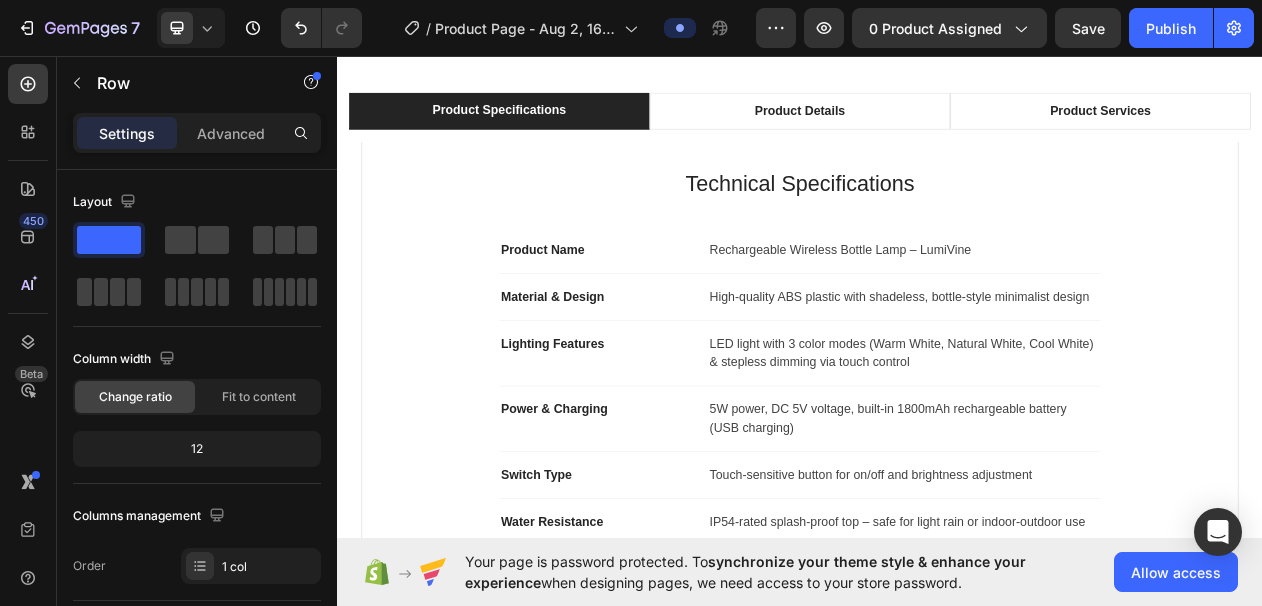 scroll, scrollTop: 727, scrollLeft: 0, axis: vertical 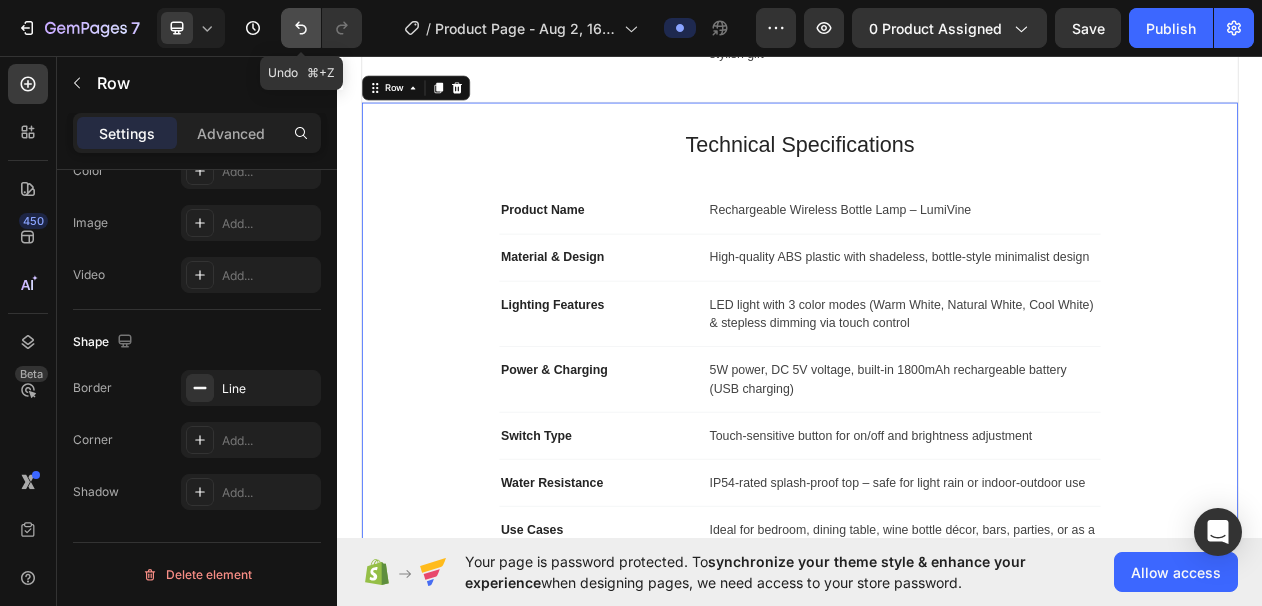 drag, startPoint x: 293, startPoint y: 36, endPoint x: 124, endPoint y: 198, distance: 234.10468 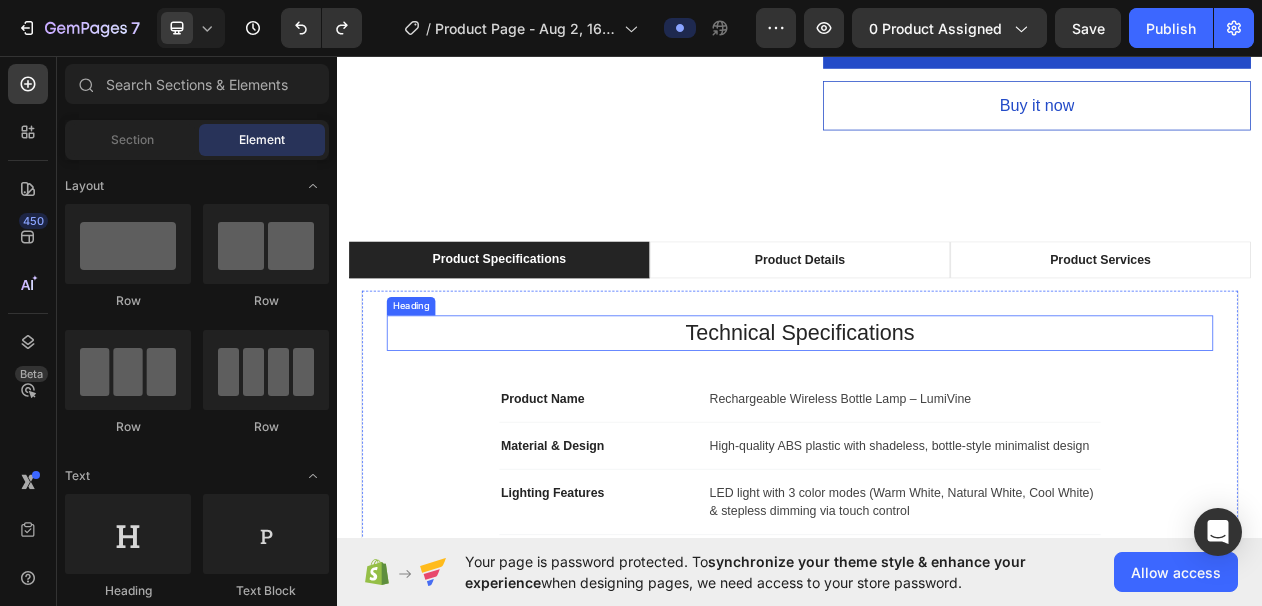 scroll, scrollTop: 1097, scrollLeft: 0, axis: vertical 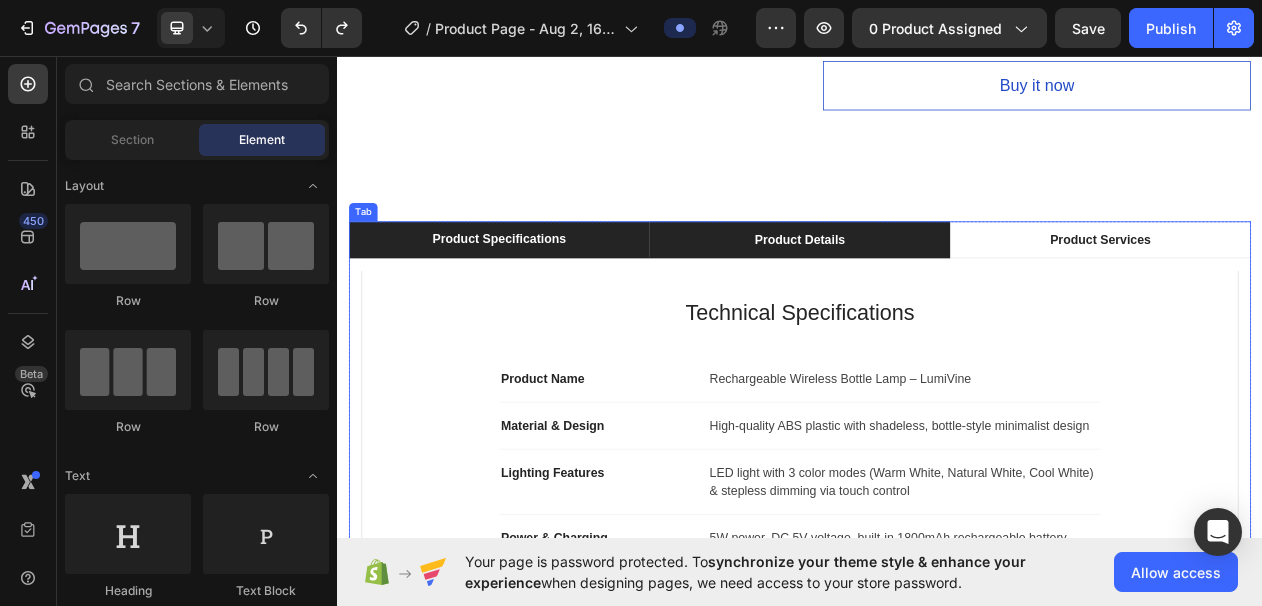 click on "Product Details" at bounding box center (937, 297) 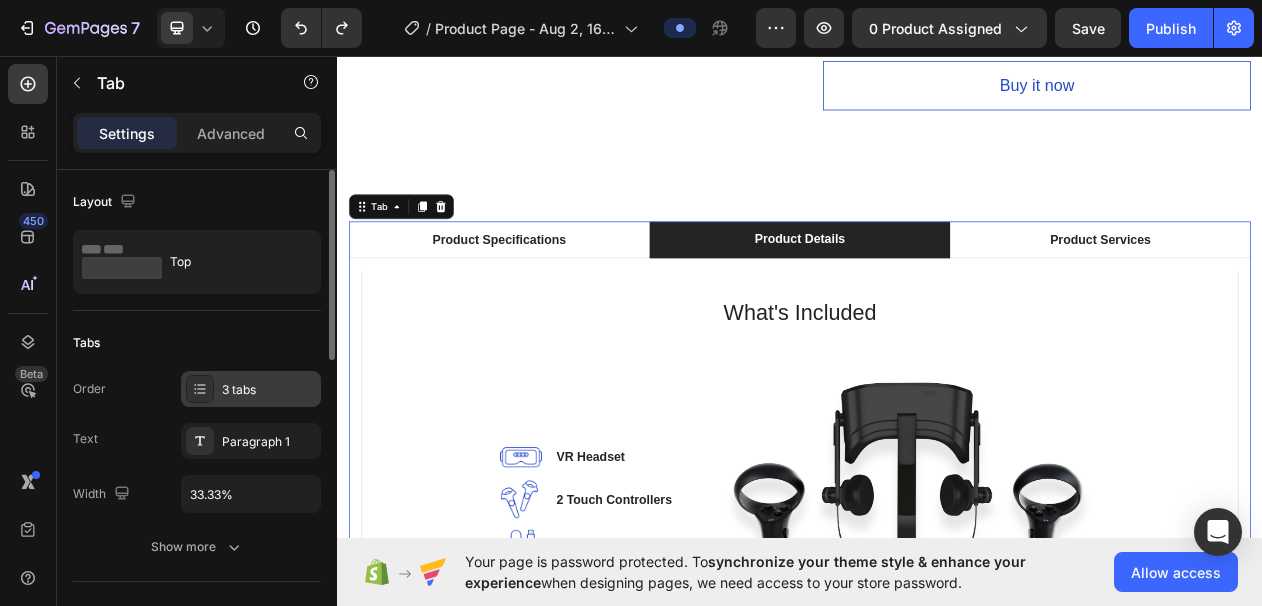 click 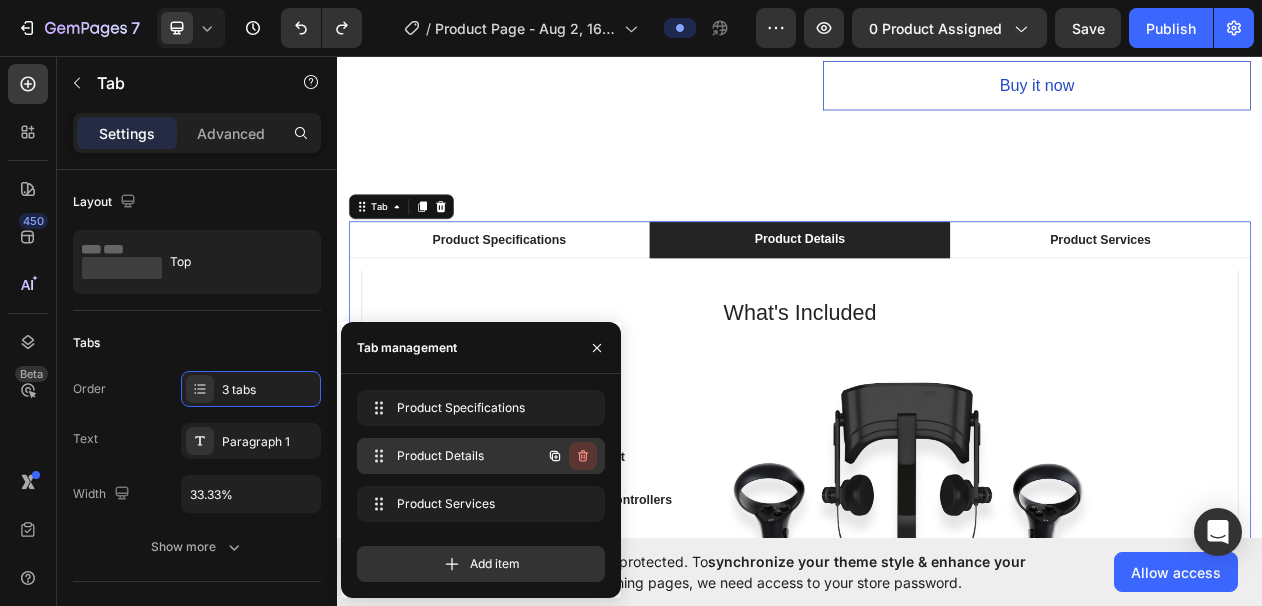 click 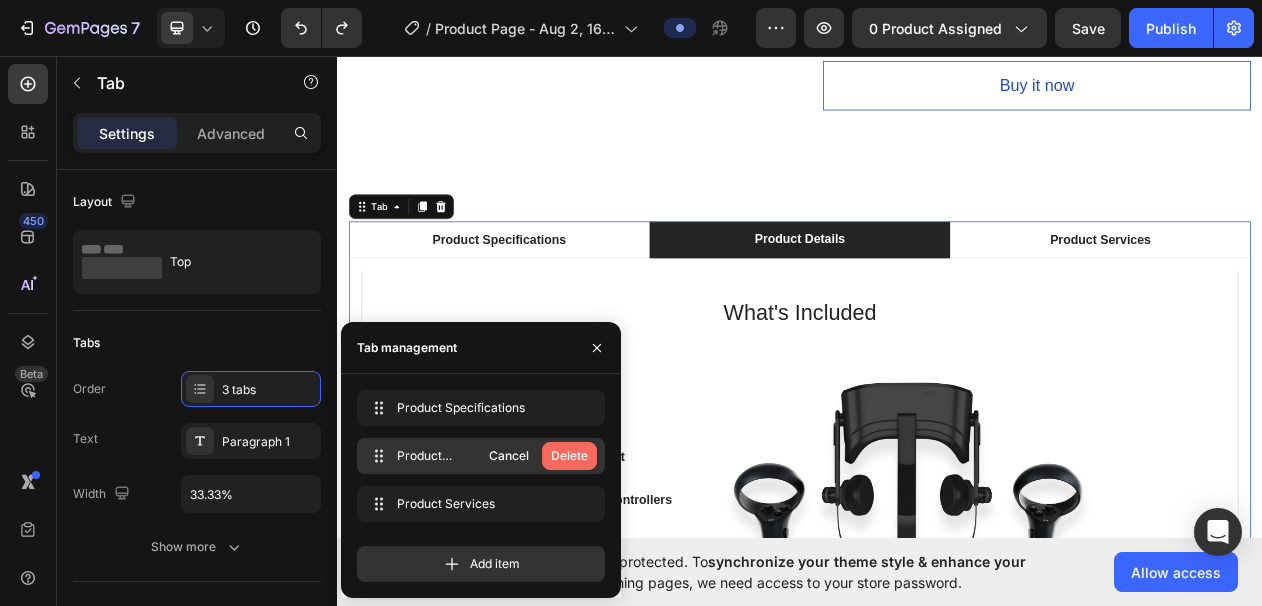 click on "Delete" at bounding box center (569, 456) 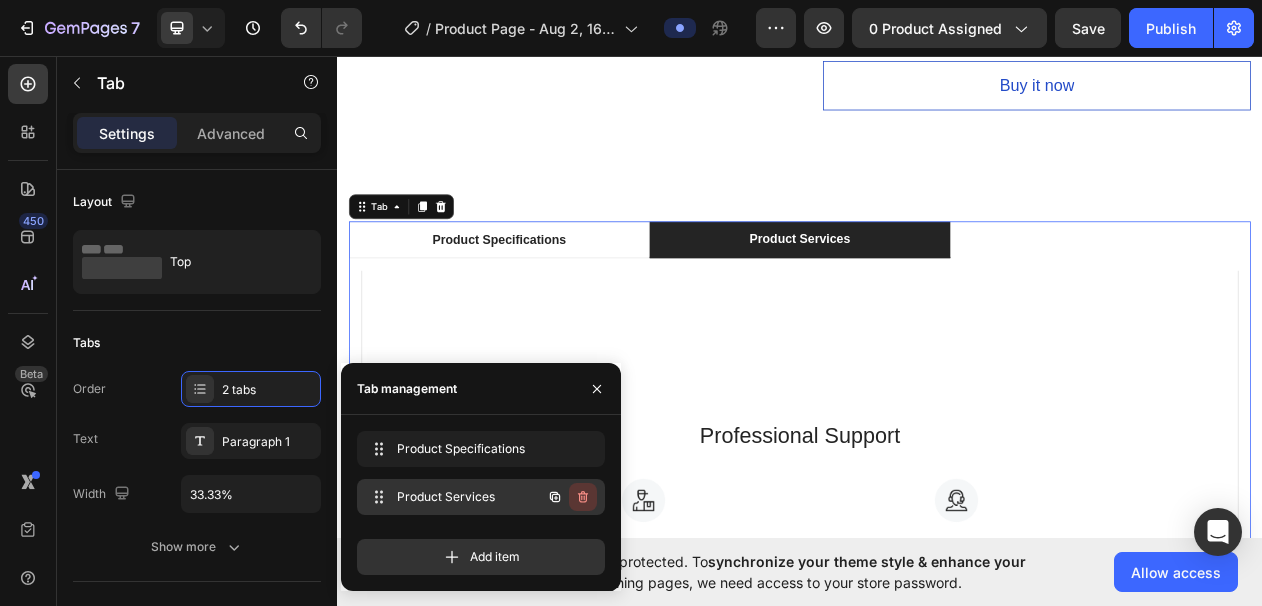 click 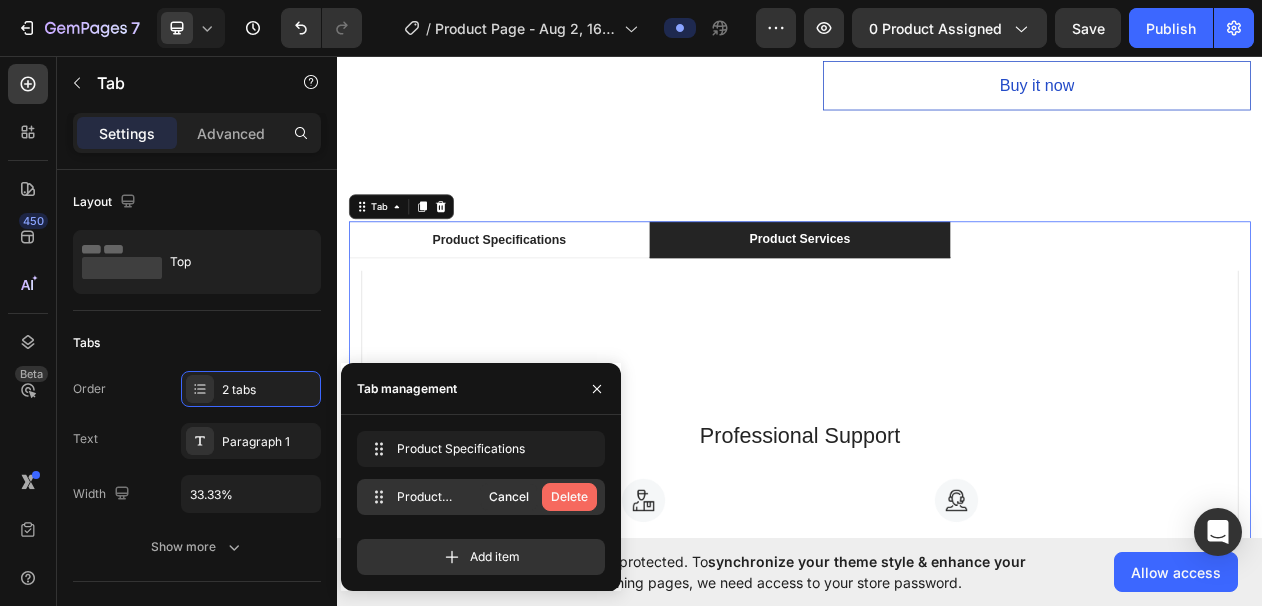 click on "Delete" at bounding box center [569, 497] 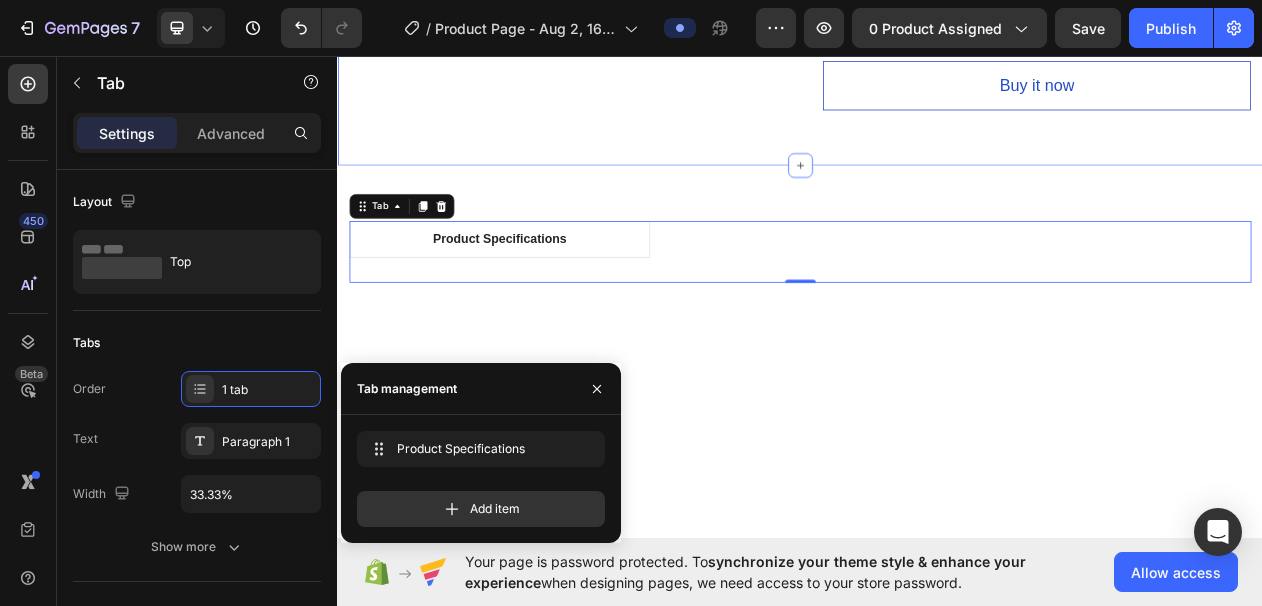 click on "Product Images
Hurry up! Only  562  left in stock (P) Stock Counter Premium Touch-Control Wine Bottle Lamp – 3 Light Tones, Wireless Dimming, Transform Your Bottle into a Lighting Art Piece (P) Title
Icon
Icon
Icon
Icon
Icon Icon List Hoz 915 reviews Text block Row $29.99 (P) Price (P) Price $49.99 (P) Price (P) Price Save $20 Product Badge Row
See All Specs Button Row
Icon Free Delivery Text block Free delivery and returns Text block Icon List
Icon Worry-Free Trial Text block 60-Day easy returns Text block Icon List
Icon Warranty Text block 1-Year warranty policy Text block Icon List
Icon After-Sale Service Text block 24/7 support Text block Icon List Row Lampshade Color   WHITE BLACK (P) Variants & Swatches Quantity Text block
1
(P) Quantity ADD TO CART (P) Cart Button Buy it now Product Section 1" at bounding box center (937, -404) 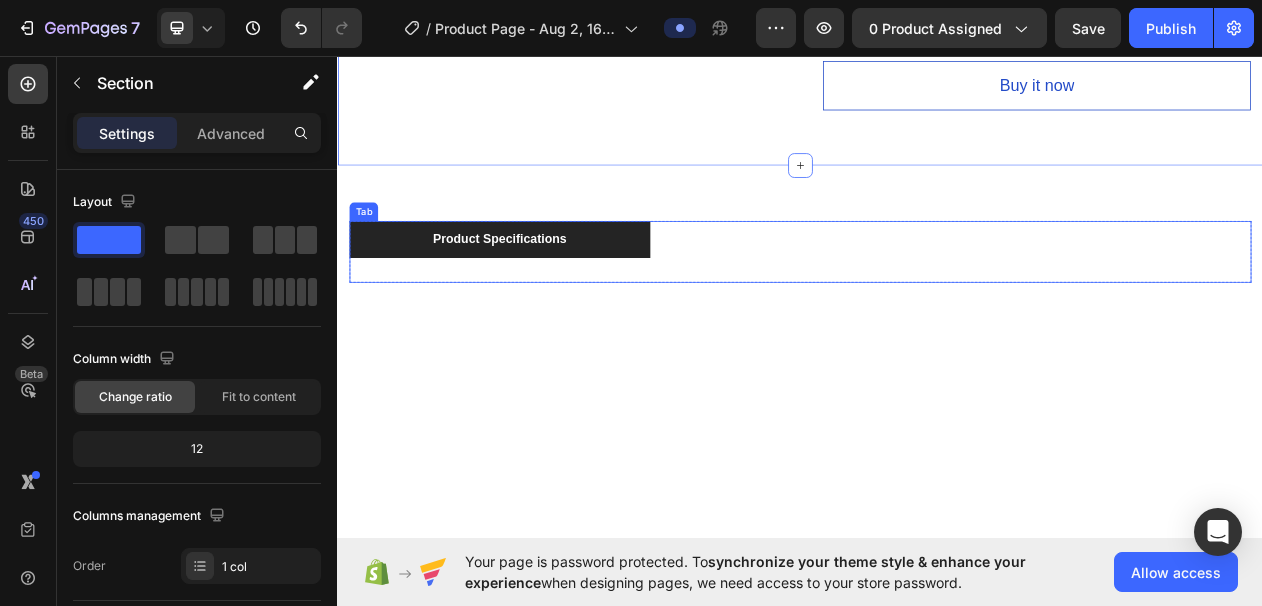 click on "Product Specifications" at bounding box center [546, 297] 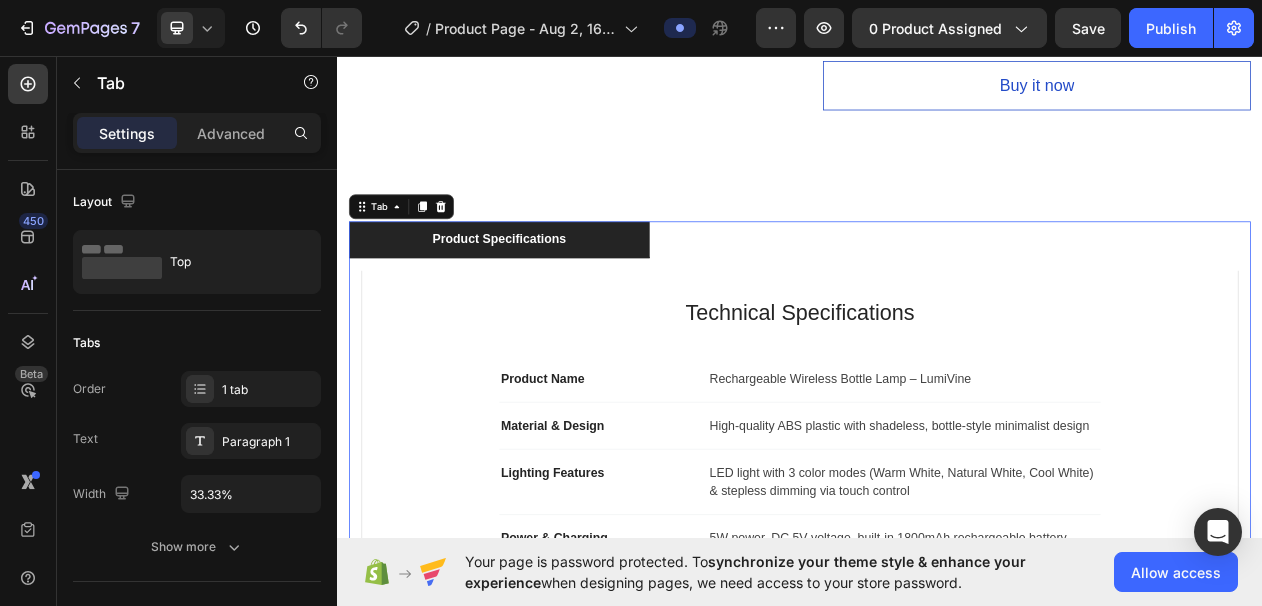 click on "Product Specifications" at bounding box center [937, 297] 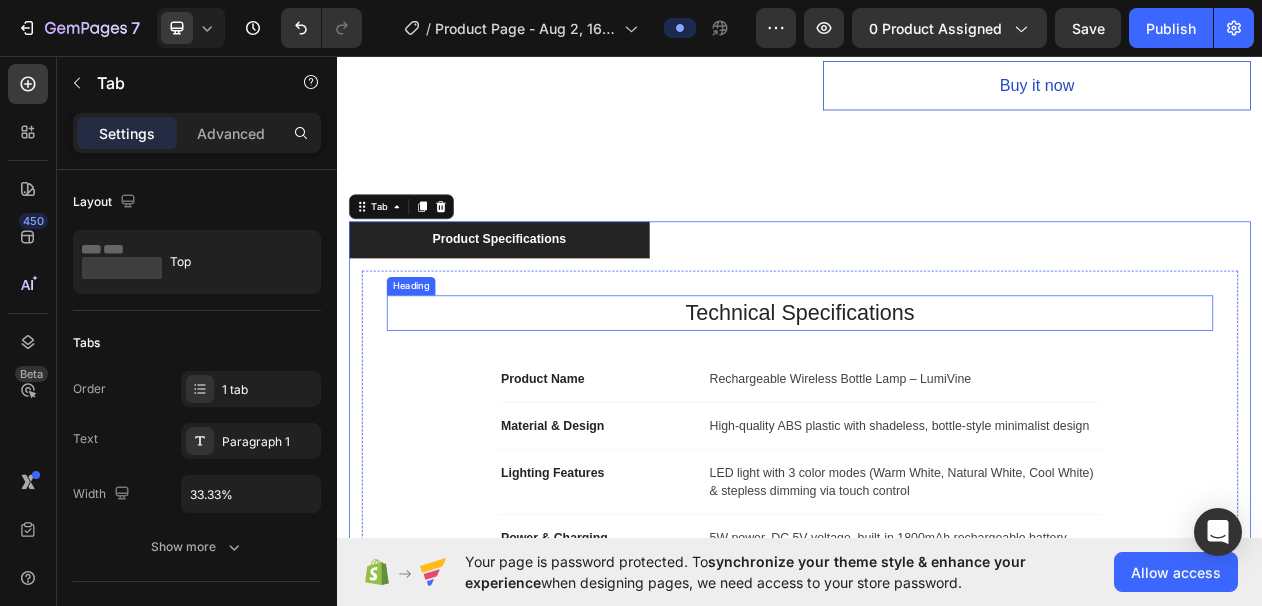 click on "Technical Specifications" at bounding box center [937, 392] 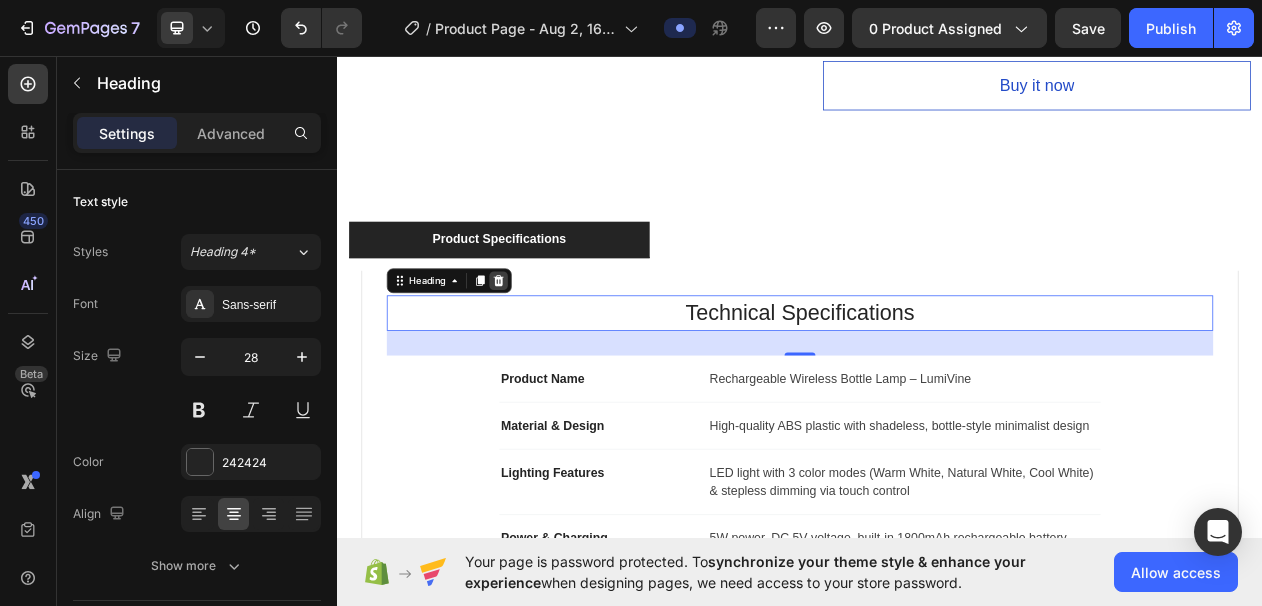 click 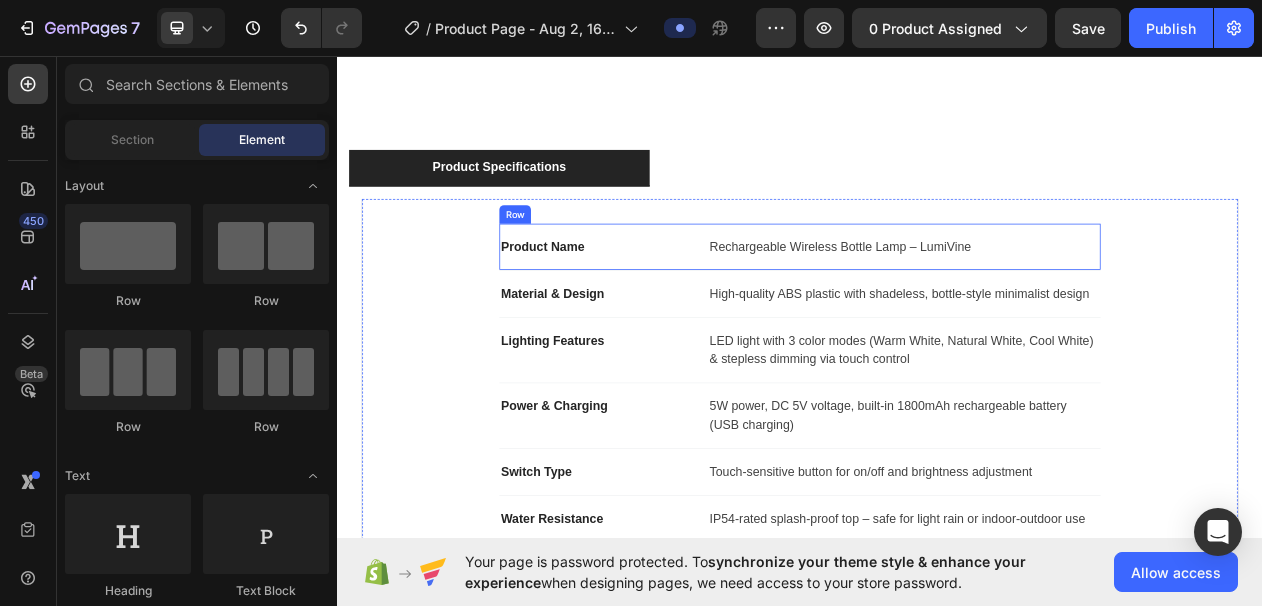 scroll, scrollTop: 1121, scrollLeft: 0, axis: vertical 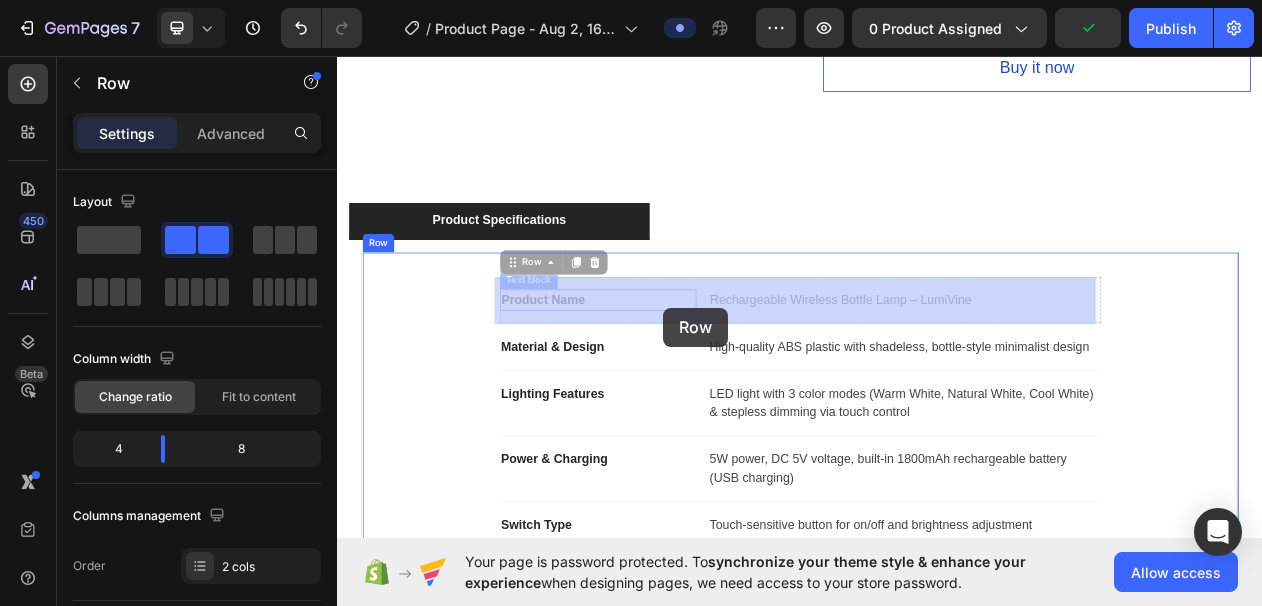 drag, startPoint x: 806, startPoint y: 385, endPoint x: 766, endPoint y: 386, distance: 40.012497 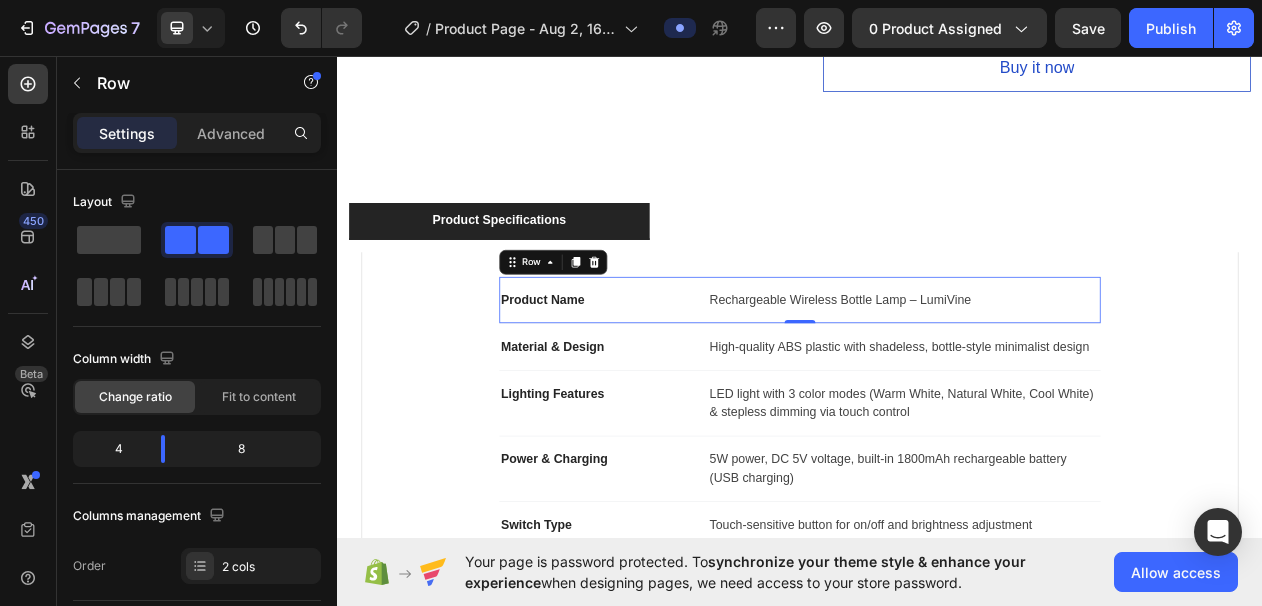 click on "Product Name Text block Rechargeable Wireless Bottle Lamp – LumiVine Text block Row   0" at bounding box center (937, 375) 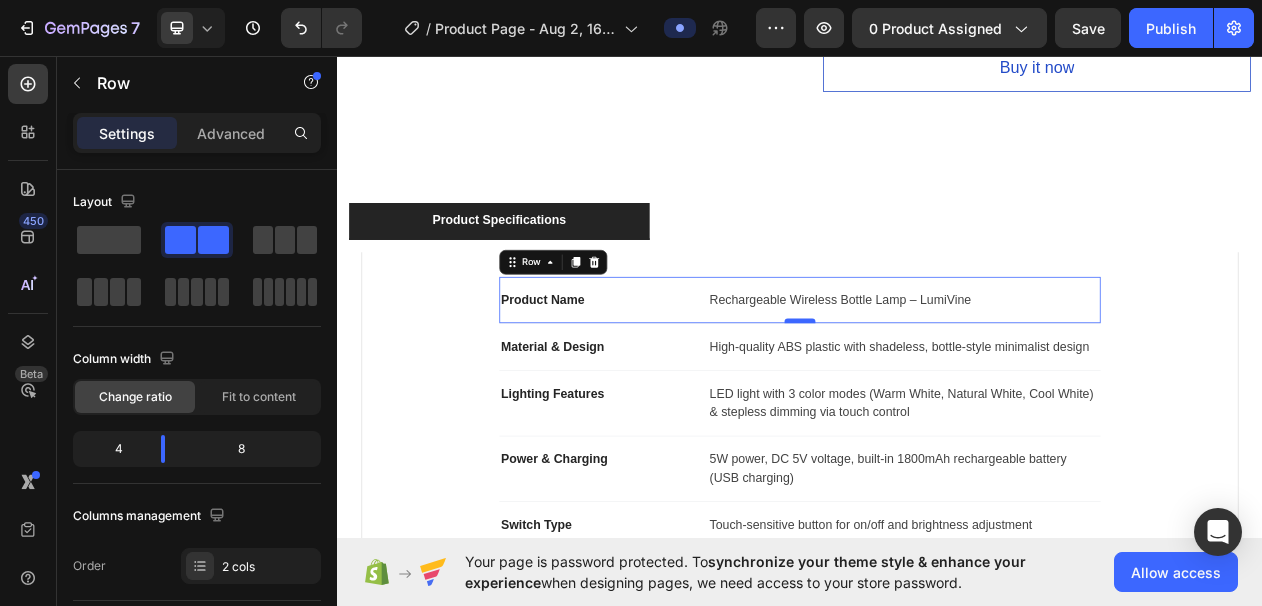 click at bounding box center [937, 402] 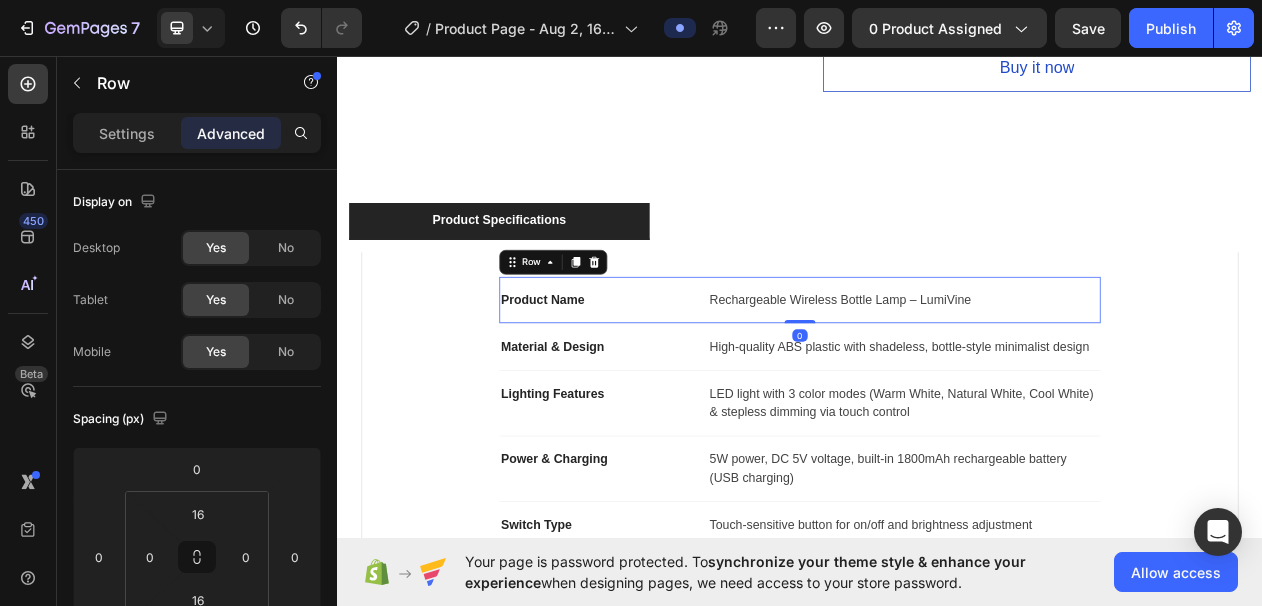 click on "Product Name Text block Rechargeable Wireless Bottle Lamp – LumiVine Text block Row   0" at bounding box center [937, 375] 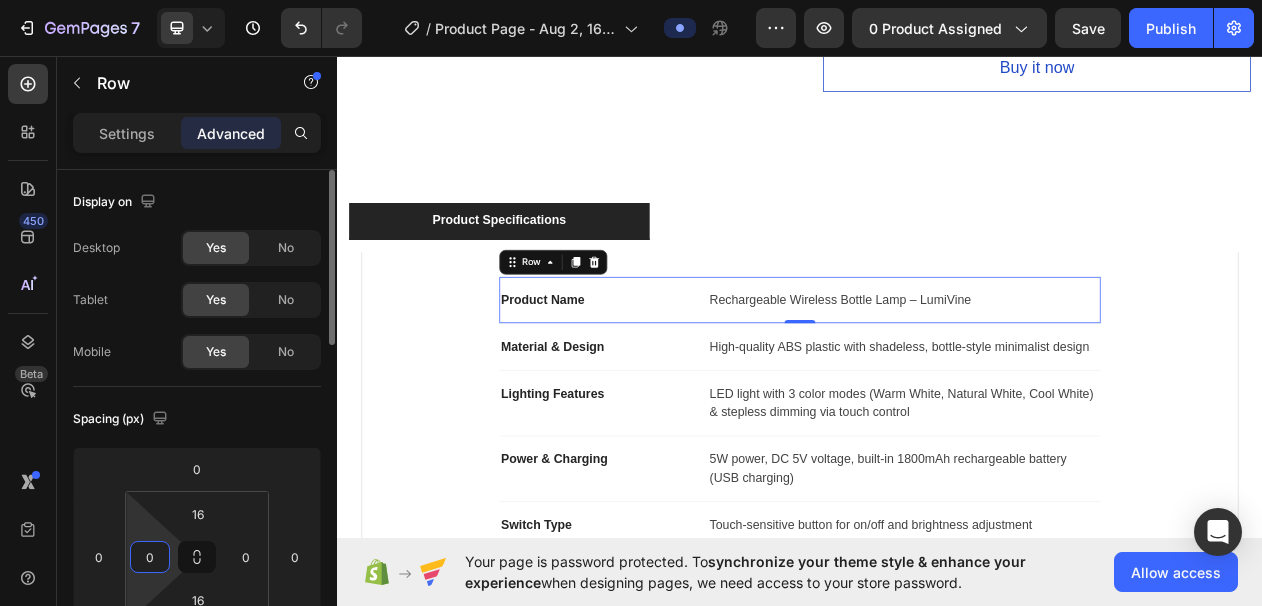 click on "0" at bounding box center (150, 557) 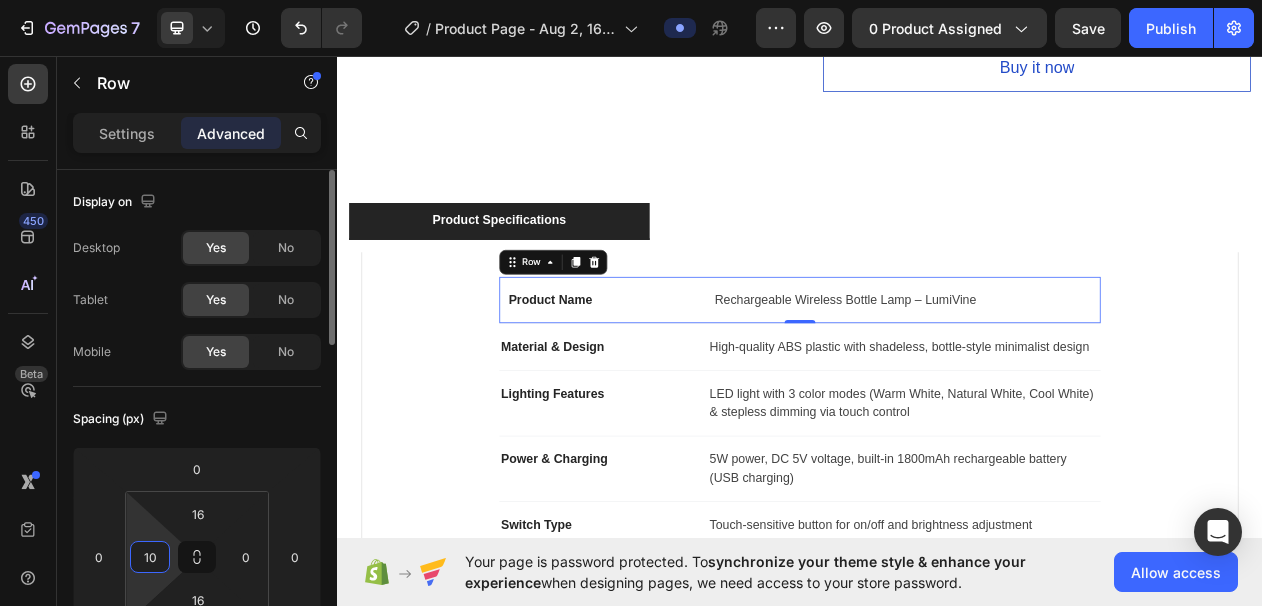 type on "10" 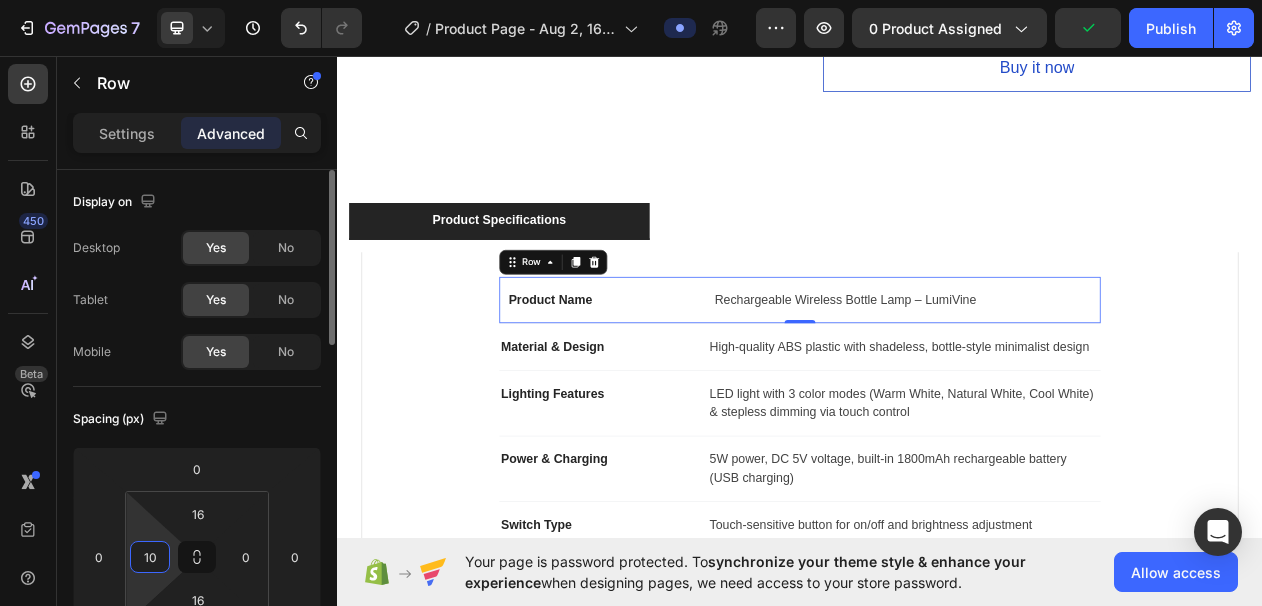 click on "Spacing (px)" at bounding box center (197, 419) 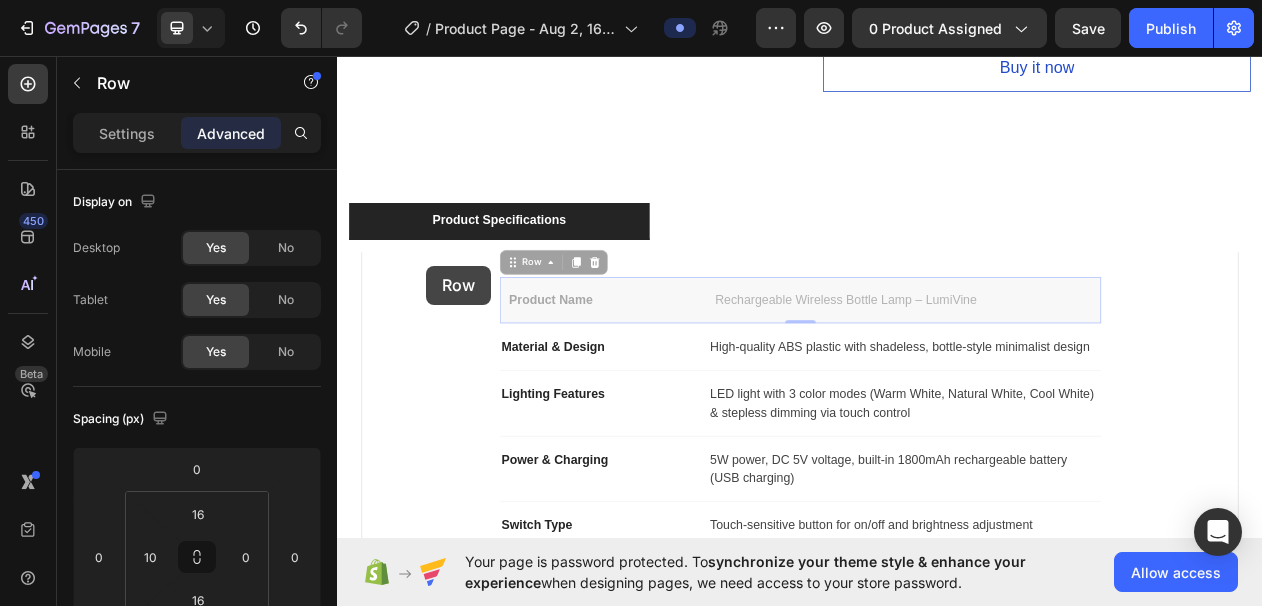 drag, startPoint x: 555, startPoint y: 330, endPoint x: 465, endPoint y: 330, distance: 90 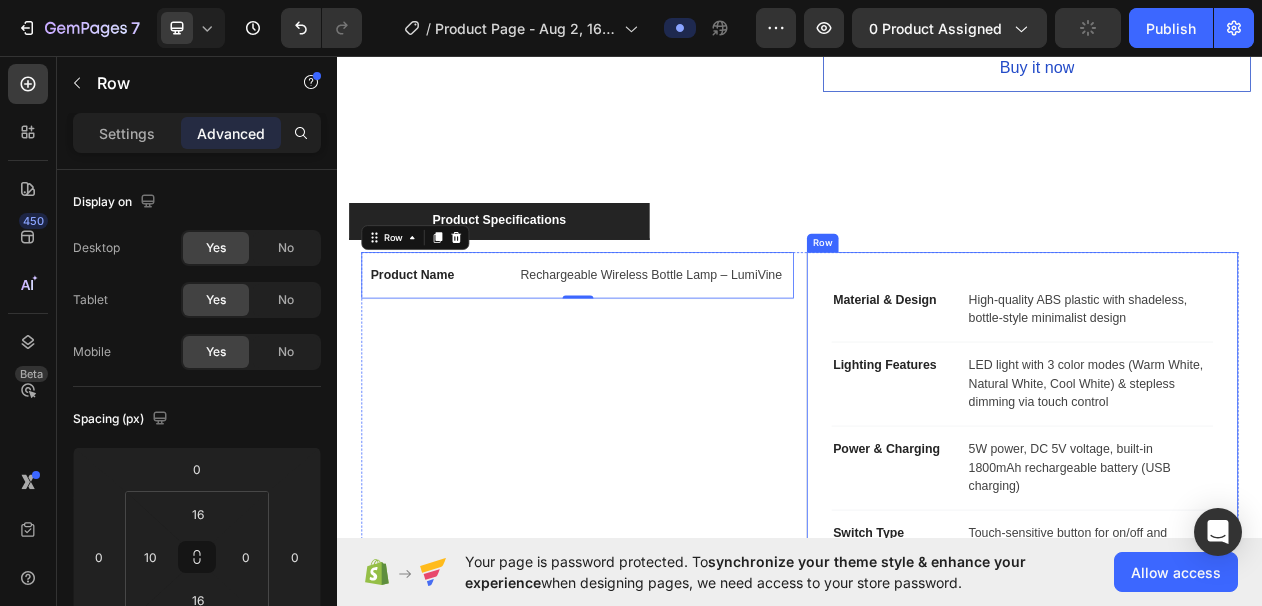 click on "Material & Design Text block High-quality ABS plastic with shadeless, bottle-style minimalist design Text block Row Lighting Features Text block LED light with 3 color modes (Warm White, Natural White, Cool White) & stepless dimming via touch control Text block Row Power & Charging Text block 5W power, DC 5V voltage, built-in 1800mAh rechargeable battery (USB charging) Text block Row Switch Type Text block Touch-sensitive button for on/off and brightness adjustment Text block Row Water Resistance Text block IP54-rated splash-proof top – safe for light rain or indoor-outdoor use Text block Row Use Cases Text block Ideal for bedroom, dining table, wine bottle décor, bars, parties, or as a stylish gift Text block Row Row" at bounding box center [1225, 624] 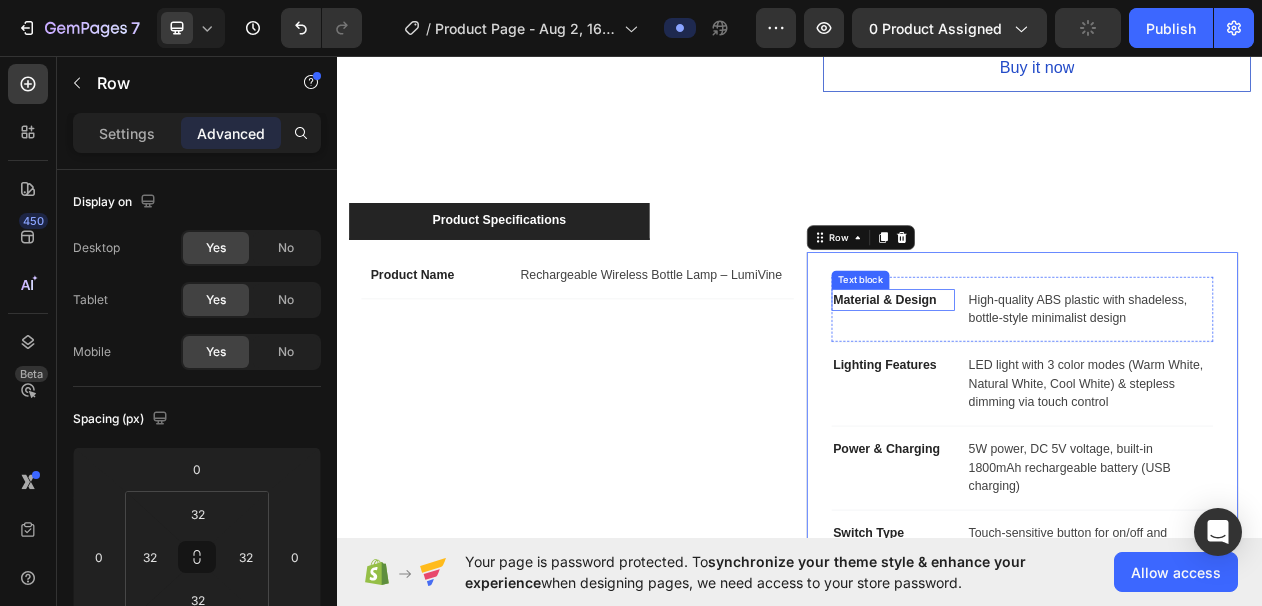 scroll, scrollTop: 727, scrollLeft: 0, axis: vertical 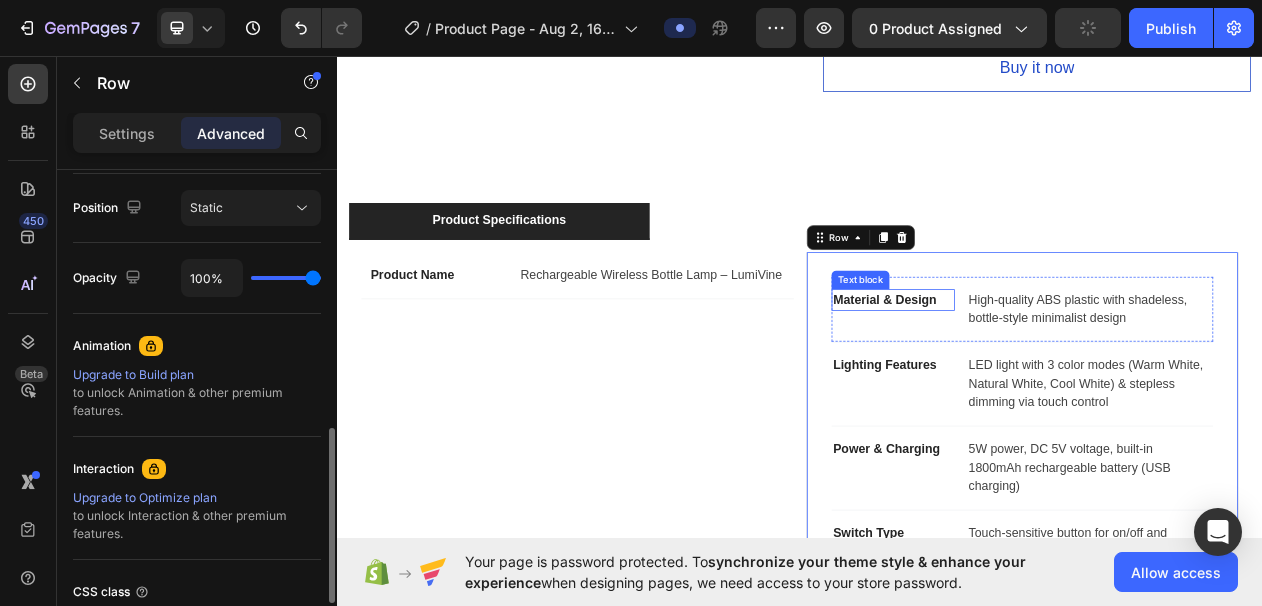 click on "Material & Design" at bounding box center [1058, 375] 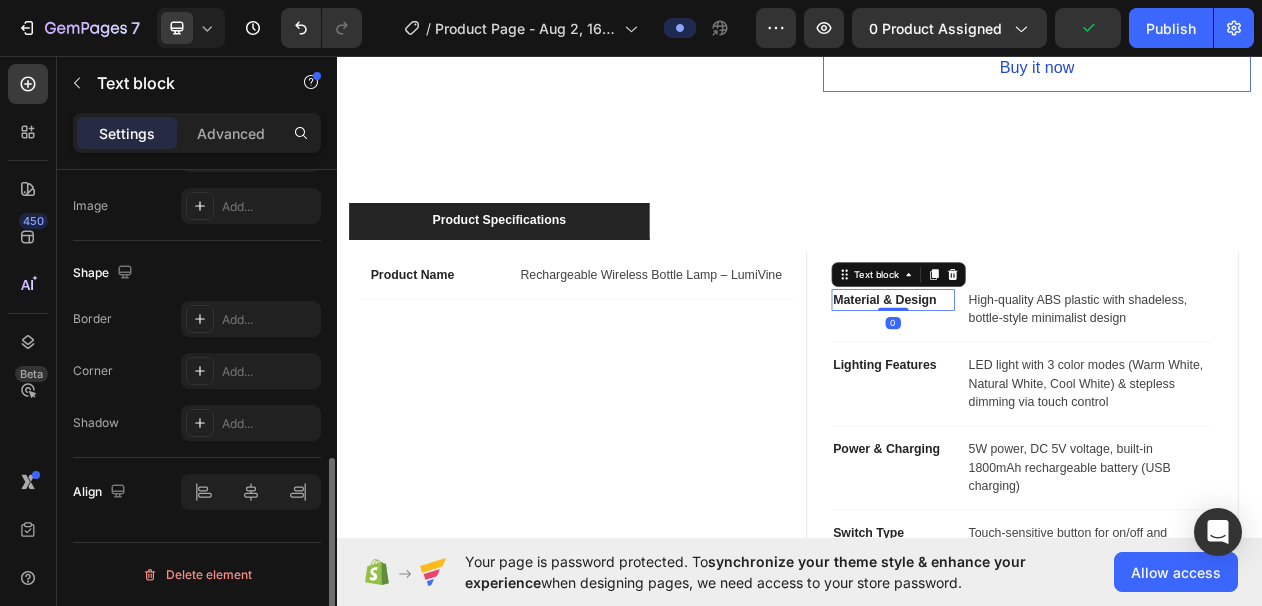 scroll, scrollTop: 0, scrollLeft: 0, axis: both 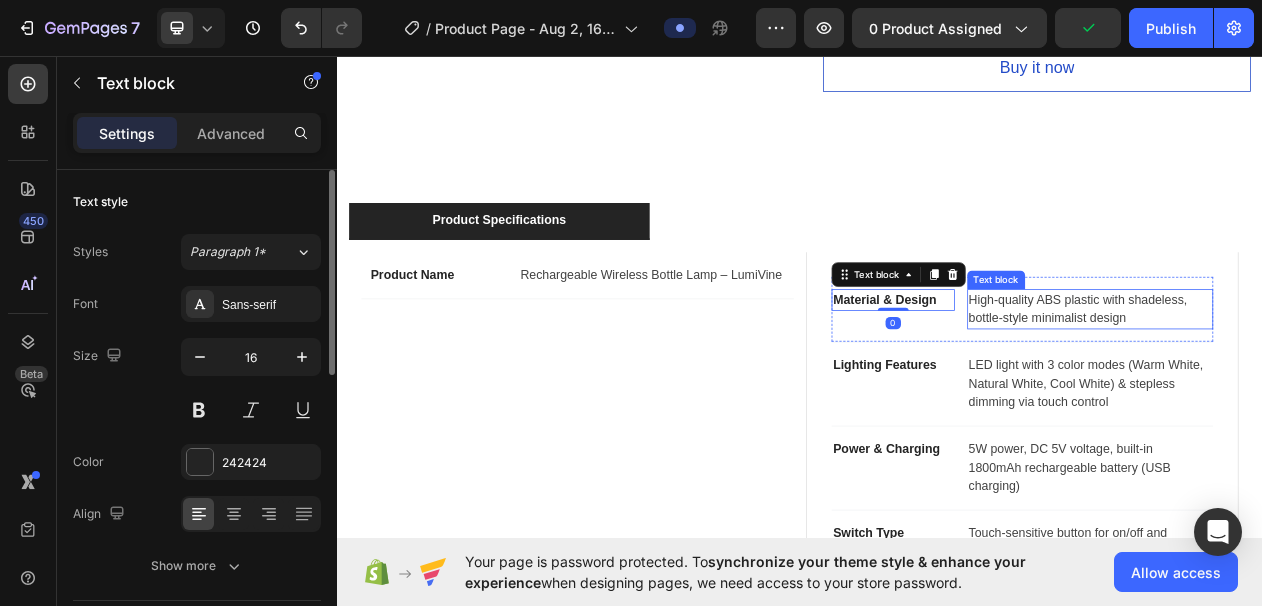 click on "High-quality ABS plastic with shadeless, bottle-style minimalist design" at bounding box center [1313, 387] 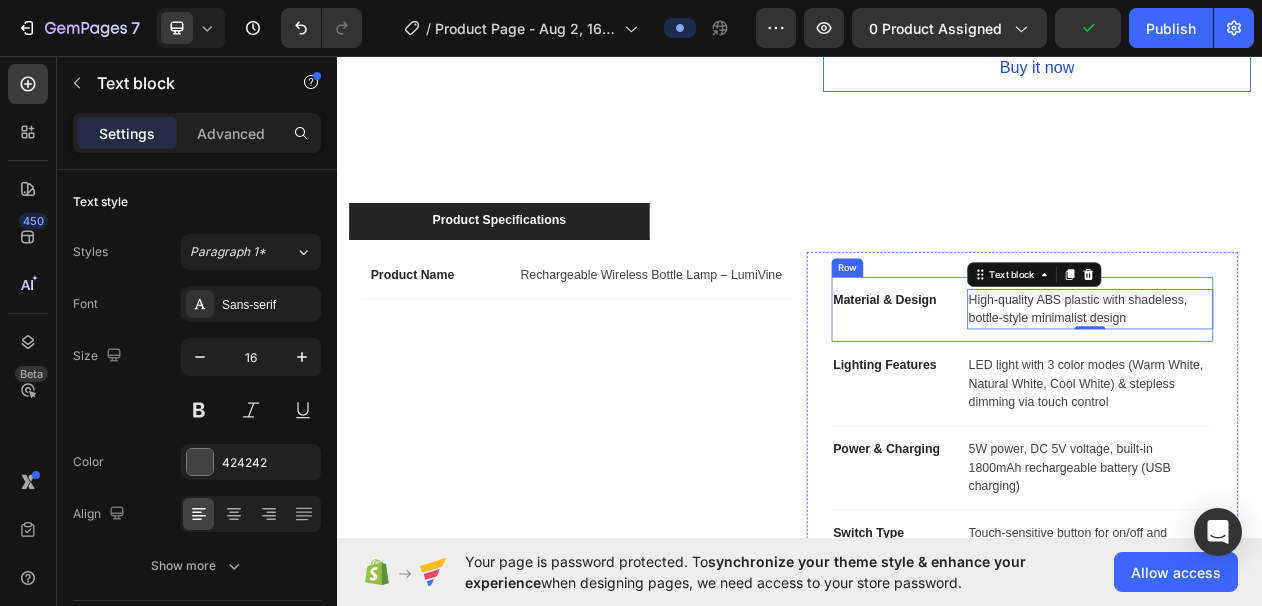 click on "Material & Design Text block High-quality ABS plastic with shadeless, bottle-style minimalist design Text block   0 Row" at bounding box center [1225, 387] 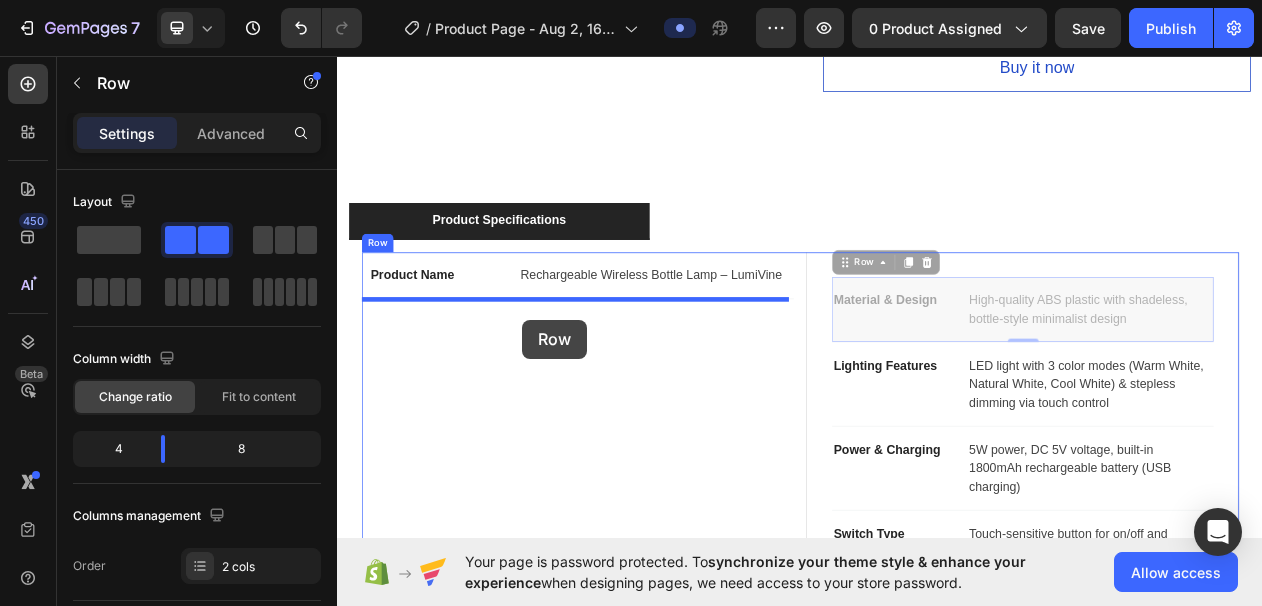 drag, startPoint x: 988, startPoint y: 331, endPoint x: 577, endPoint y: 400, distance: 416.75174 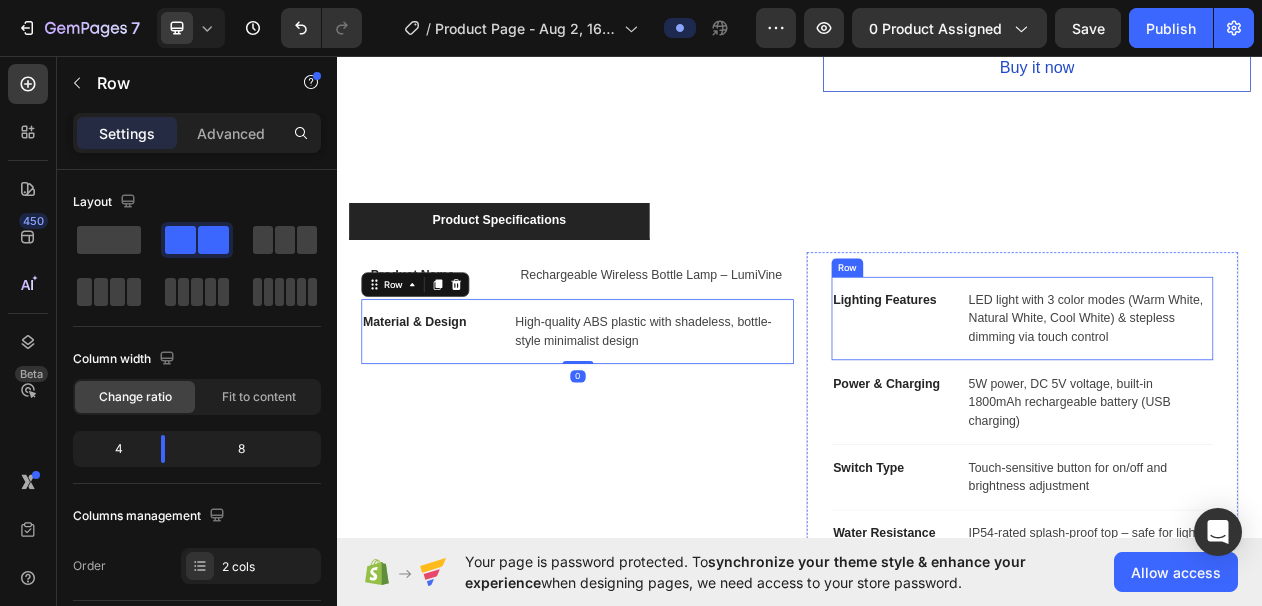 click on "Lighting Features Text block" at bounding box center [1058, 399] 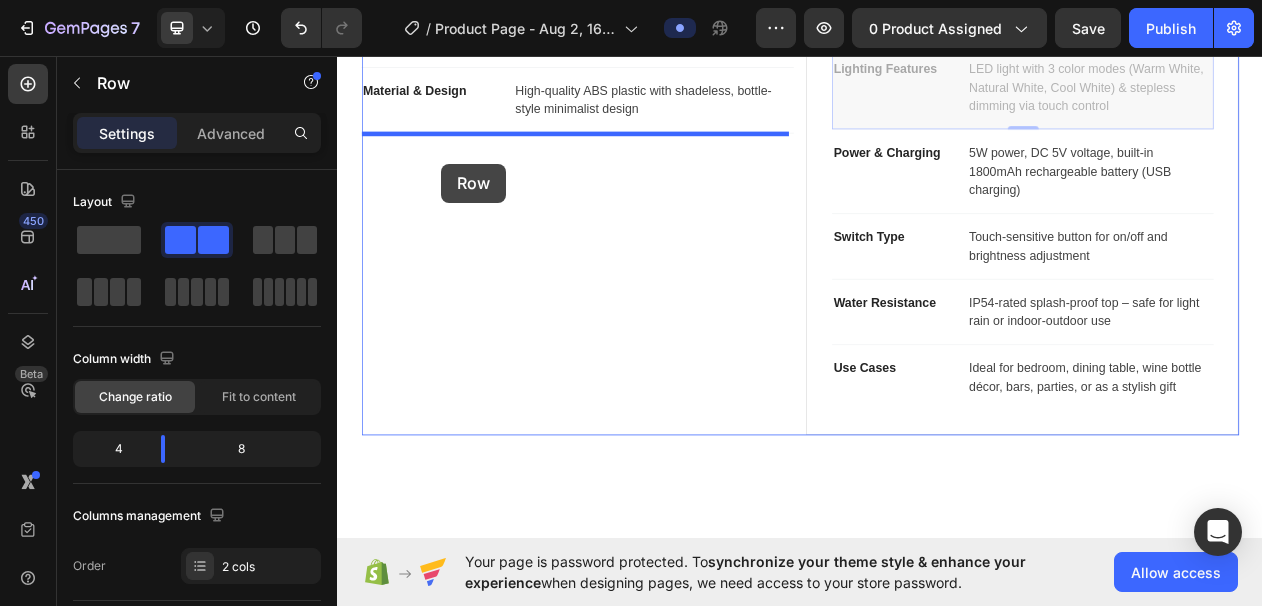 scroll, scrollTop: 1433, scrollLeft: 0, axis: vertical 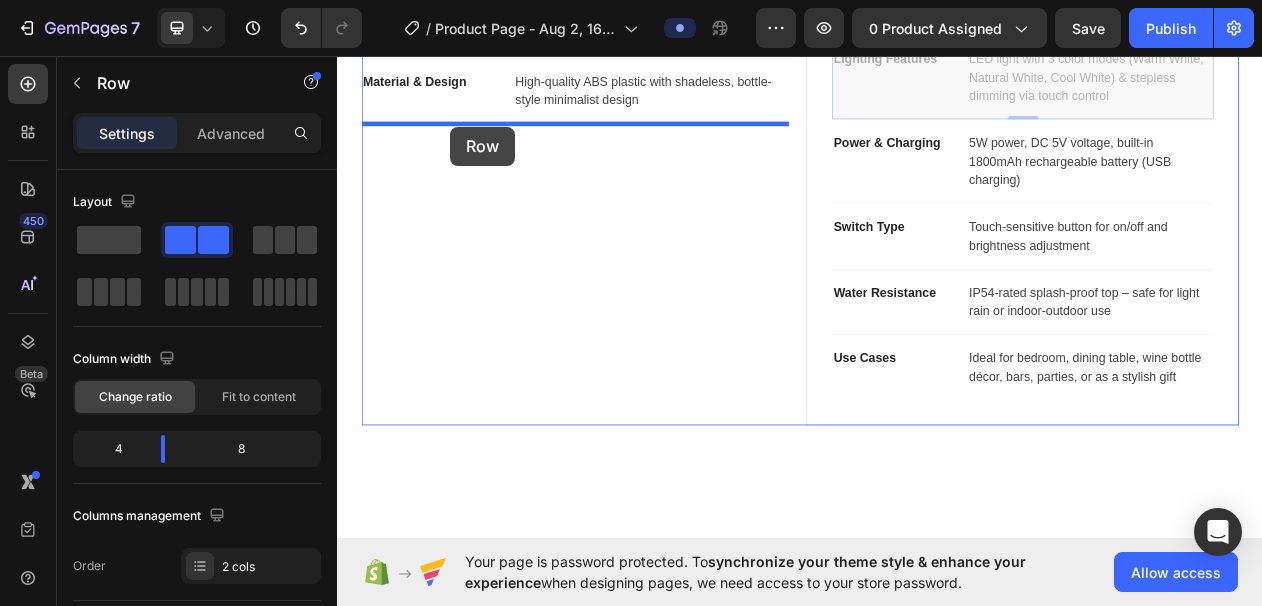 drag, startPoint x: 990, startPoint y: 330, endPoint x: 484, endPoint y: 150, distance: 537.0624 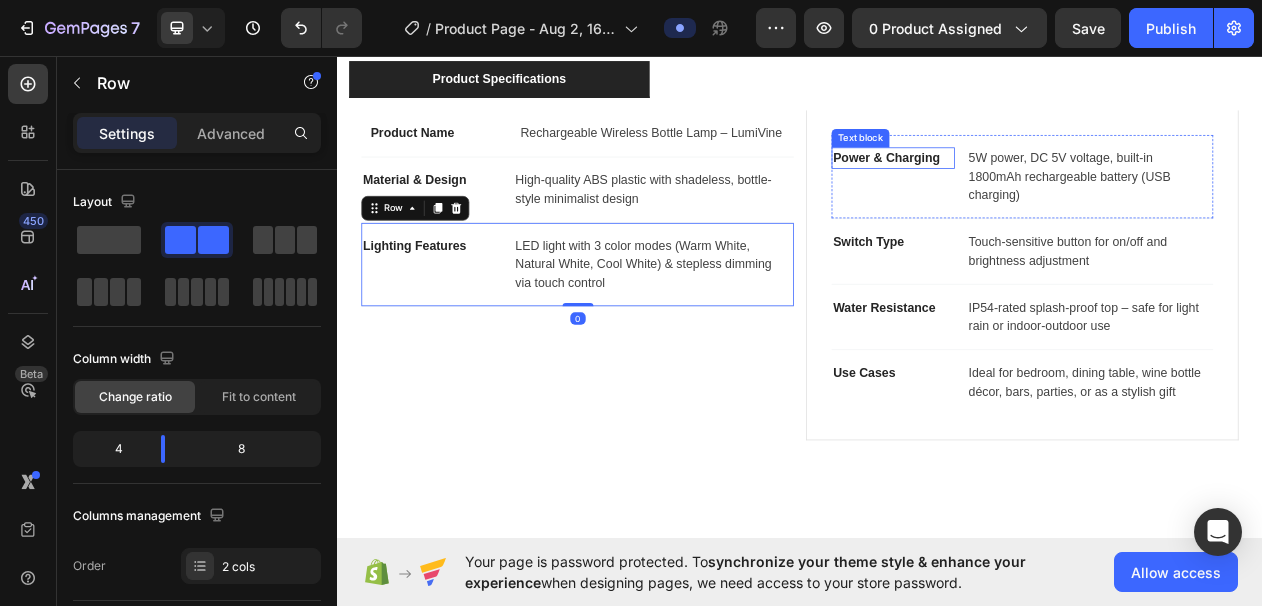 scroll, scrollTop: 1220, scrollLeft: 0, axis: vertical 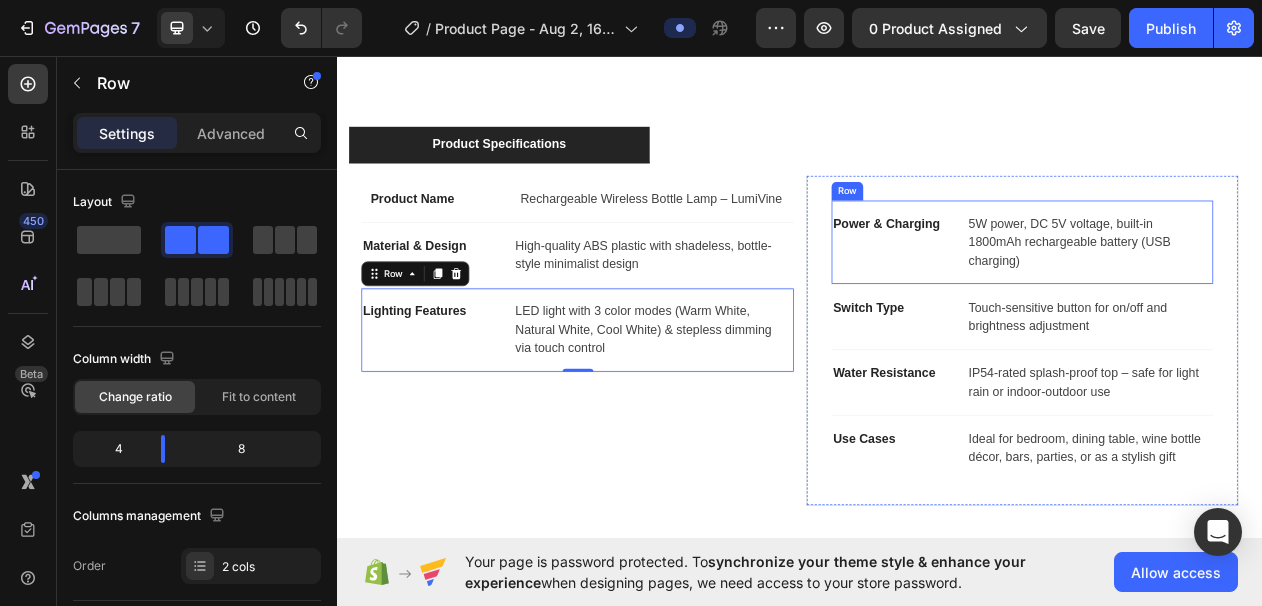 click on "Power & Charging Text block" at bounding box center [1058, 300] 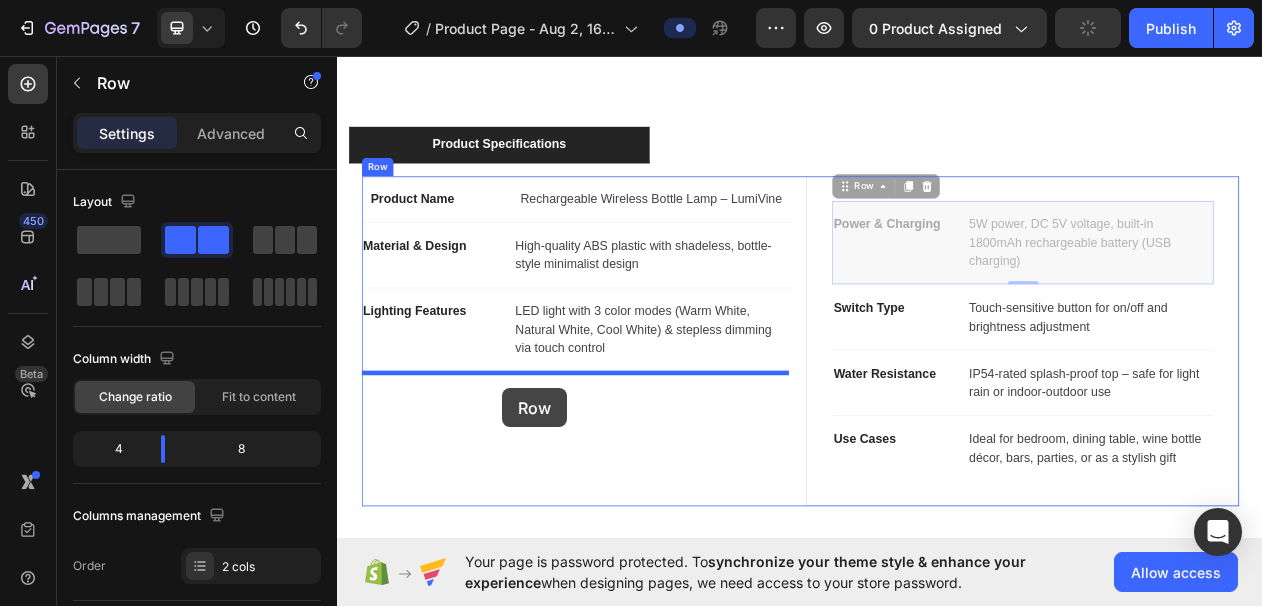 drag, startPoint x: 987, startPoint y: 233, endPoint x: 551, endPoint y: 489, distance: 505.60065 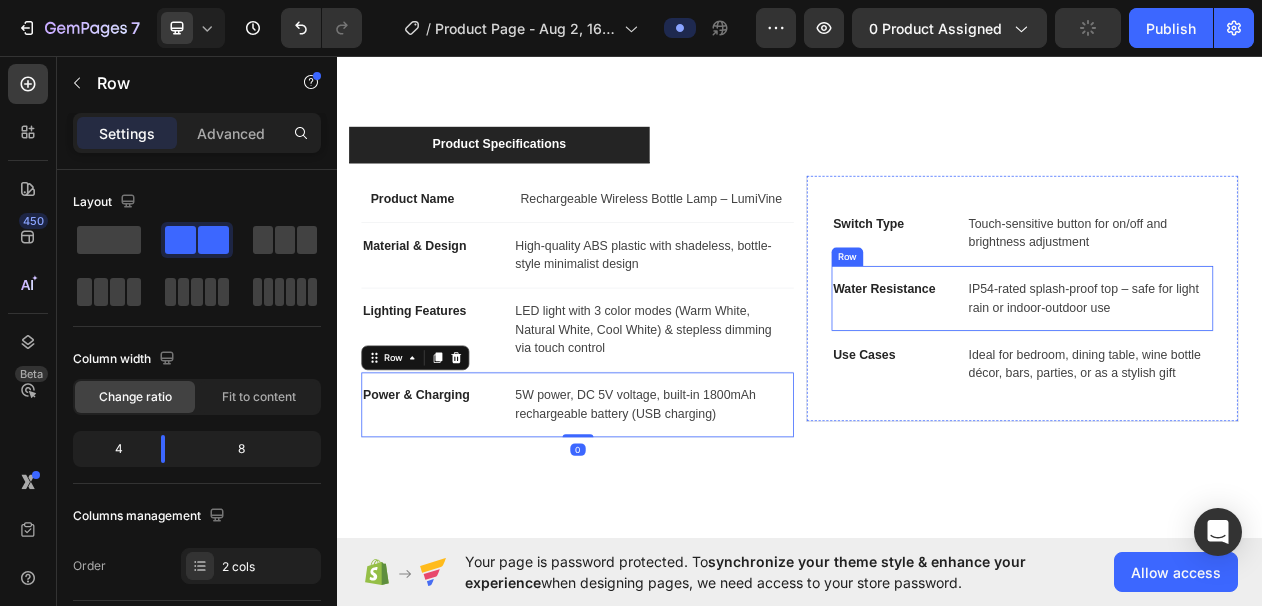 scroll, scrollTop: 1262, scrollLeft: 0, axis: vertical 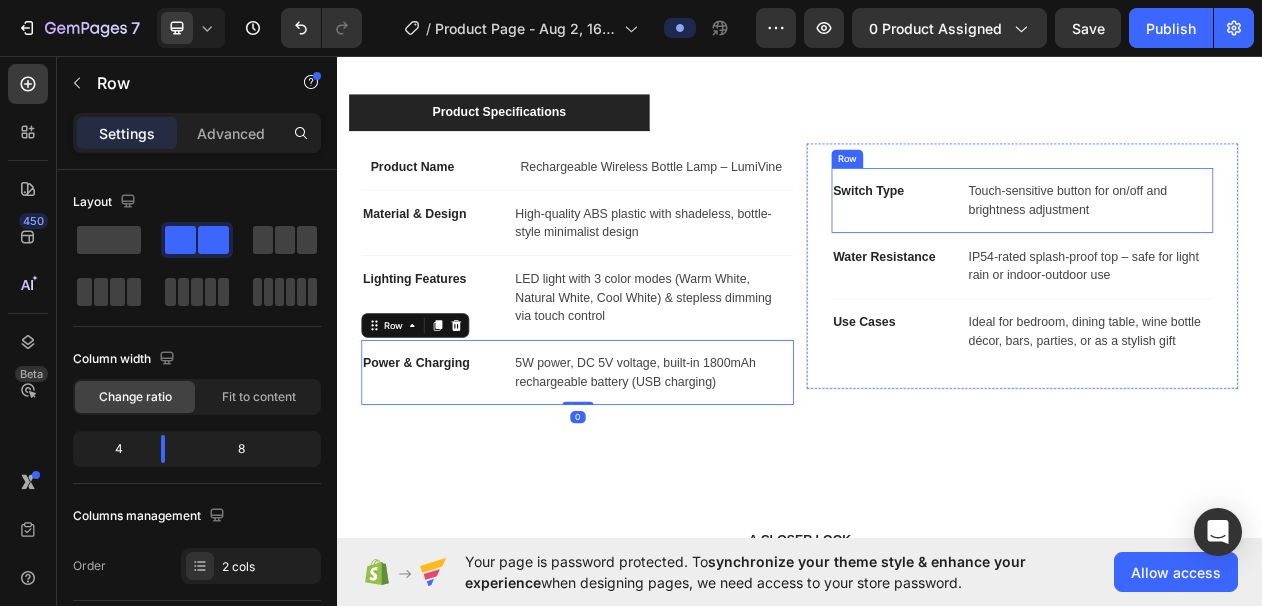 click on "Switch Type Text block" at bounding box center (1058, 246) 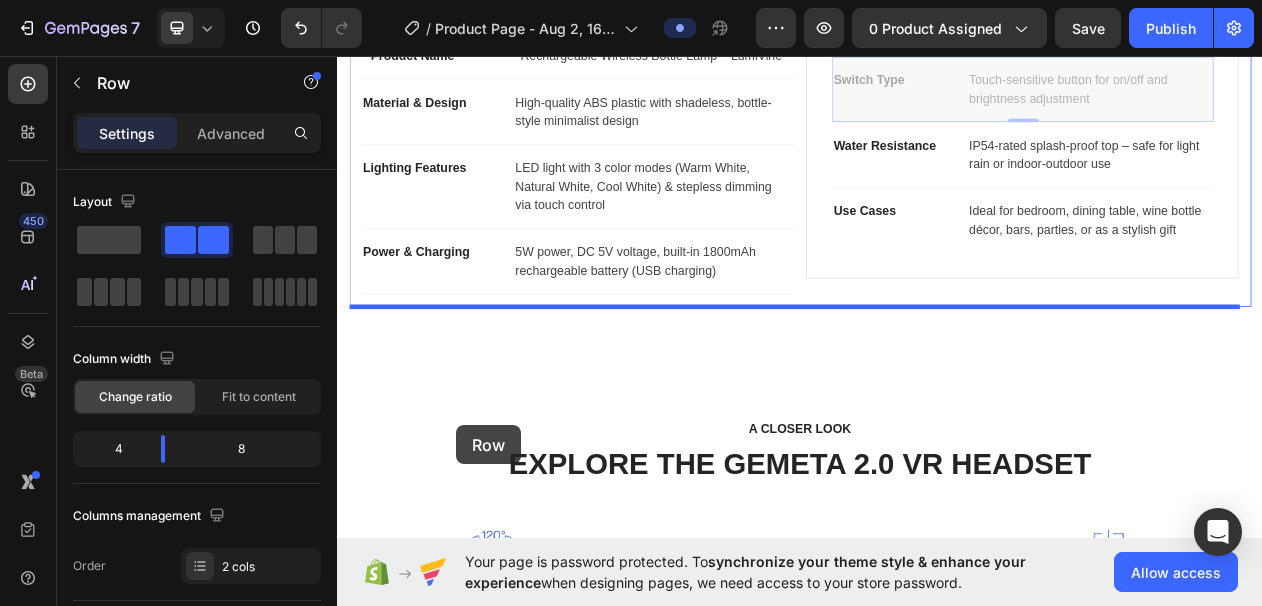 drag, startPoint x: 987, startPoint y: 187, endPoint x: 492, endPoint y: 537, distance: 606.2384 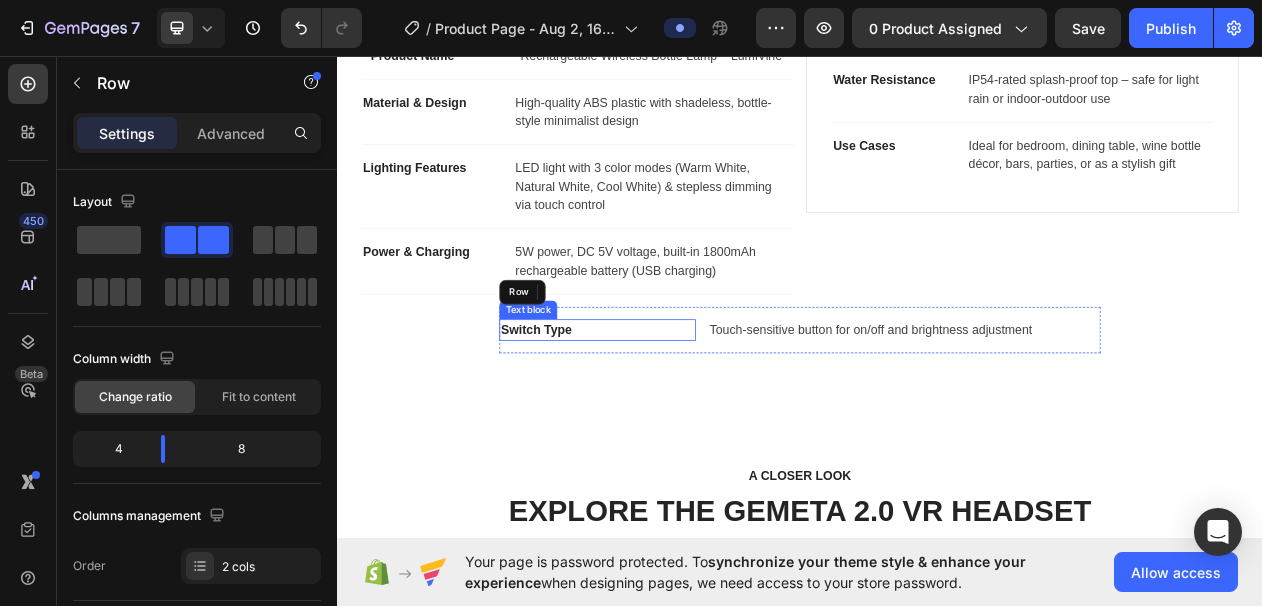scroll, scrollTop: 1478, scrollLeft: 0, axis: vertical 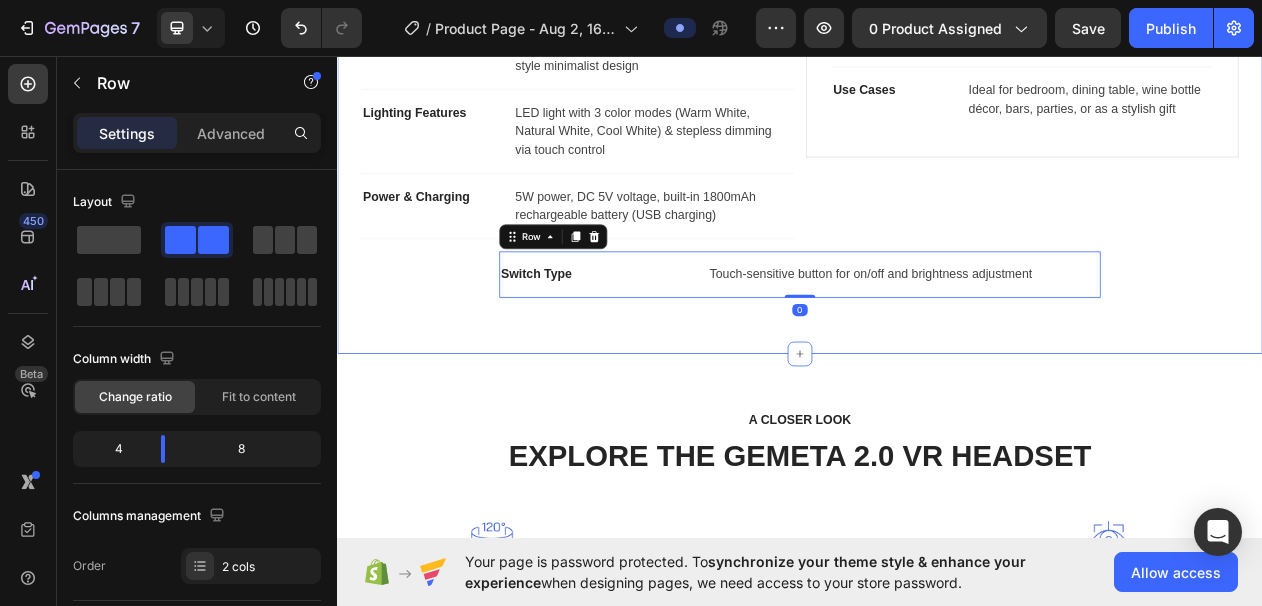 click on "Product Specifications Product Name Text block Rechargeable Wireless Bottle Lamp – LumiVine Text block Row Material & Design Text block High-quality ABS plastic with shadeless, bottle-style minimalist design Text block Row Lighting Features Text block LED light with 3 color modes (Warm White, Natural White, Cool White) & stepless dimming via touch control Text block Row Power & Charging Text block 5W power, DC 5V voltage, built-in 1800mAh rechargeable battery (USB charging) Text block Row Water Resistance Text block IP54-rated splash-proof top – safe for light rain or indoor-outdoor use Text block Row Use Cases Text block Ideal for bedroom, dining table, wine bottle décor, bars, parties, or as a stylish gift Text block Row Row Row Tab Switch Type Text block Touch-sensitive button for on/off and brightness adjustment Text block Row   0 Row Section 2" at bounding box center (937, 132) 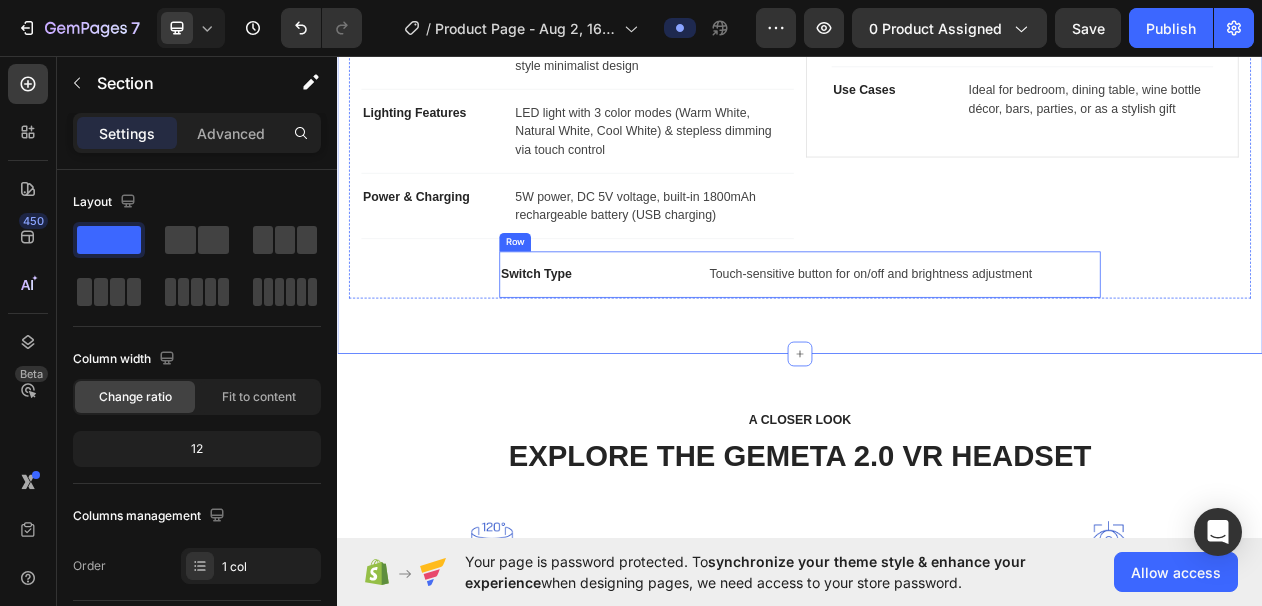 click on "Switch Type Text block Touch-sensitive button for on/off and brightness adjustment Text block Row" at bounding box center (937, 342) 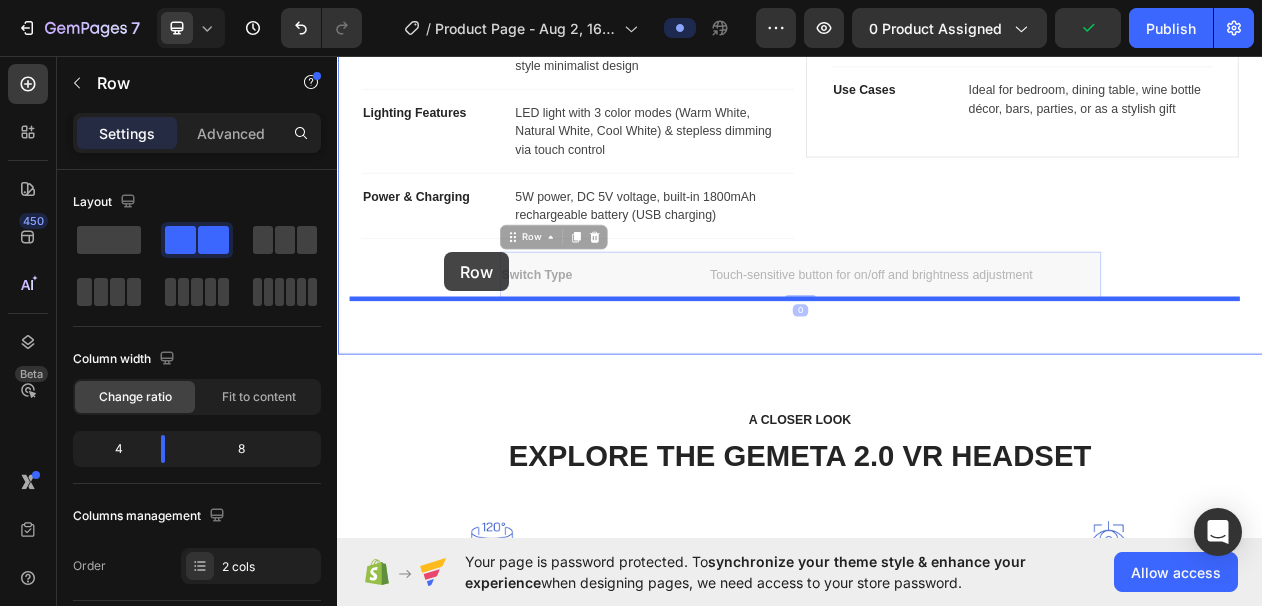 drag, startPoint x: 553, startPoint y: 295, endPoint x: 476, endPoint y: 313, distance: 79.07591 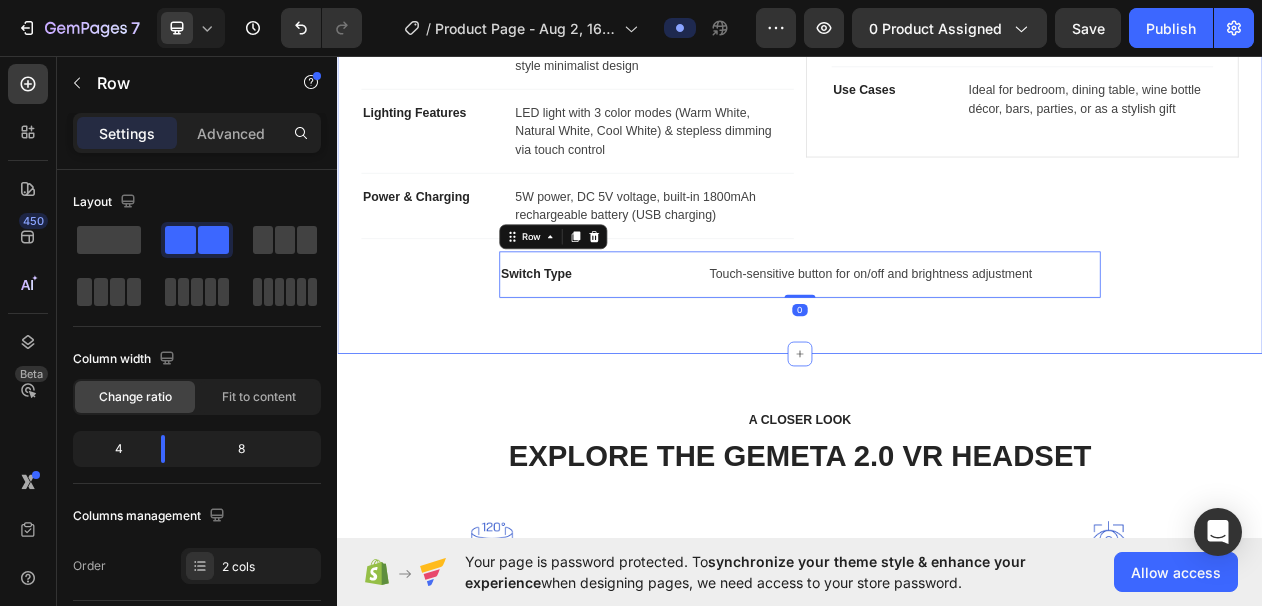 click on "Product Specifications Product Name Text block Rechargeable Wireless Bottle Lamp – LumiVine Text block Row Material & Design Text block High-quality ABS plastic with shadeless, bottle-style minimalist design Text block Row Lighting Features Text block LED light with 3 color modes (Warm White, Natural White, Cool White) & stepless dimming via touch control Text block Row Power & Charging Text block 5W power, DC 5V voltage, built-in 1800mAh rechargeable battery (USB charging) Text block Row Water Resistance Text block IP54-rated splash-proof top – safe for light rain or indoor-outdoor use Text block Row Use Cases Text block Ideal for bedroom, dining table, wine bottle décor, bars, parties, or as a stylish gift Text block Row Row Row Tab Row Switch Type Text block Touch-sensitive button for on/off and brightness adjustment Text block Row   0 Section 2" at bounding box center [937, 132] 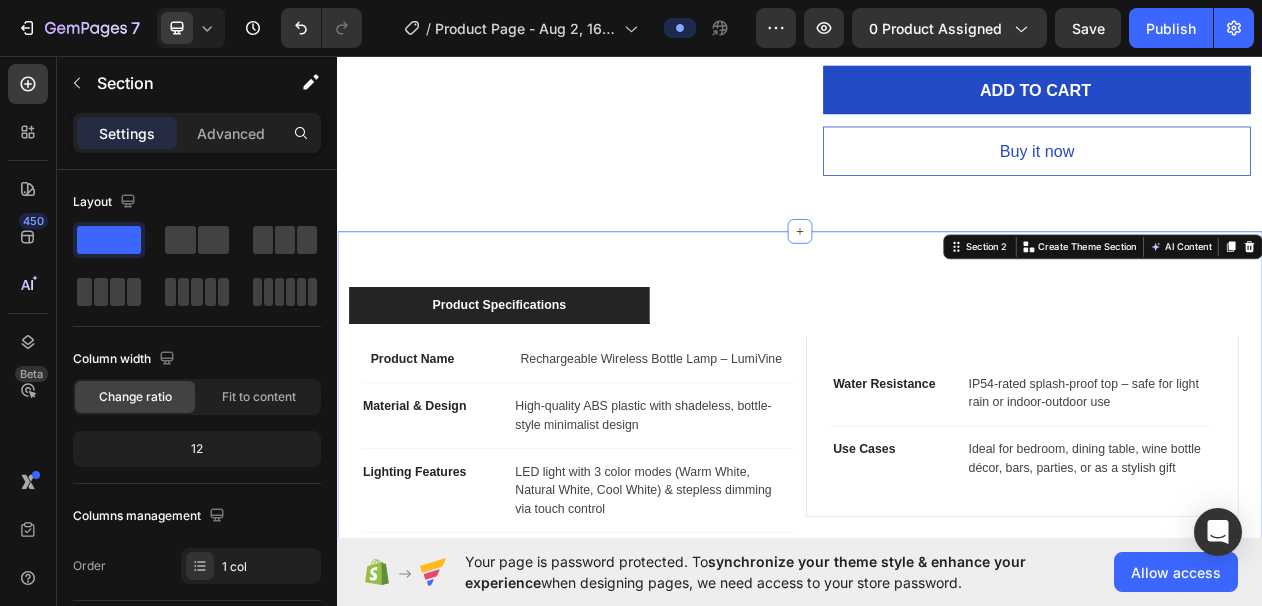 scroll, scrollTop: 1022, scrollLeft: 0, axis: vertical 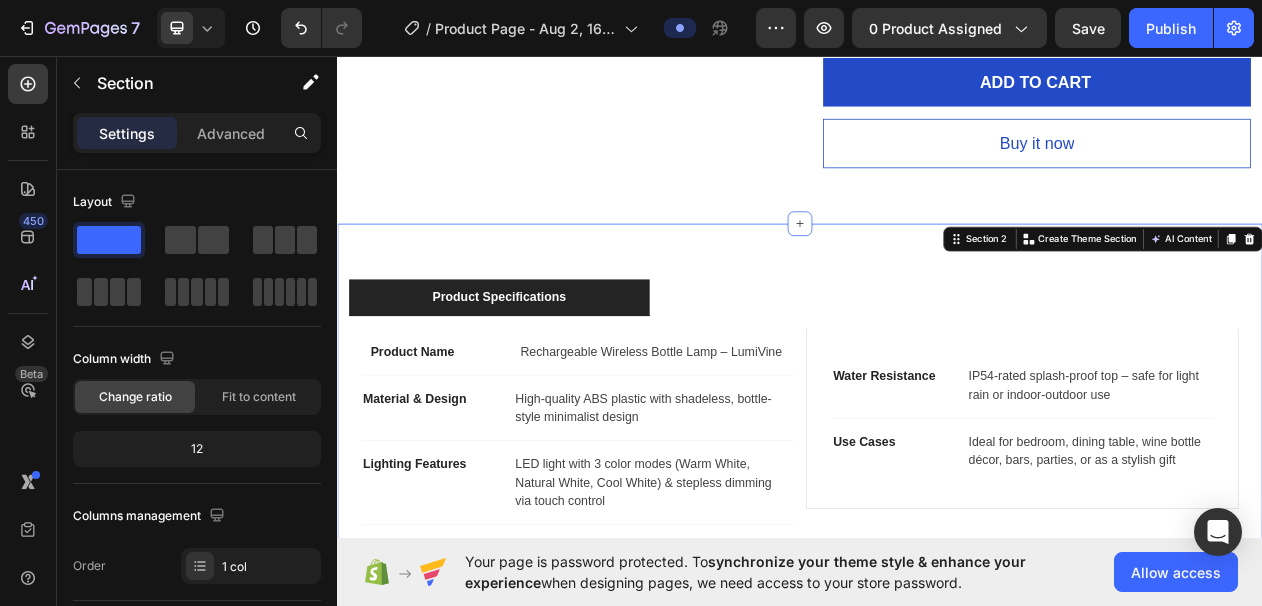 click on "Product Specifications Product Name Text block Rechargeable Wireless Bottle Lamp – LumiVine Text block Row Material & Design Text block High-quality ABS plastic with shadeless, bottle-style minimalist design Text block Row Lighting Features Text block LED light with 3 color modes (Warm White, Natural White, Cool White) & stepless dimming via touch control Text block Row Power & Charging Text block 5W power, DC 5V voltage, built-in 1800mAh rechargeable battery (USB charging) Text block Row Water Resistance Text block IP54-rated splash-proof top – safe for light rain or indoor-outdoor use Text block Row Use Cases Text block Ideal for bedroom, dining table, wine bottle décor, bars, parties, or as a stylish gift Text block Row Row Row Tab Row Switch Type Text block Touch-sensitive button for on/off and brightness adjustment Text block Row Section 2   You can create reusable sections Create Theme Section AI Content Write with GemAI What would you like to describe here? Tone and Voice Persuasive Product" at bounding box center [937, 588] 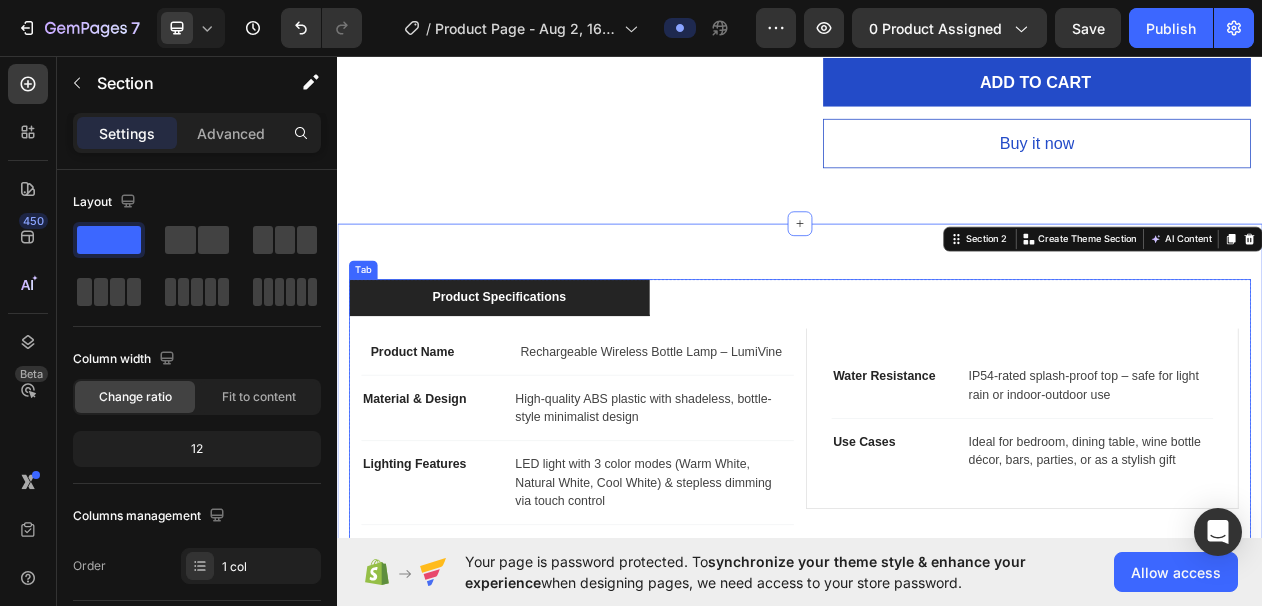 scroll, scrollTop: 1266, scrollLeft: 0, axis: vertical 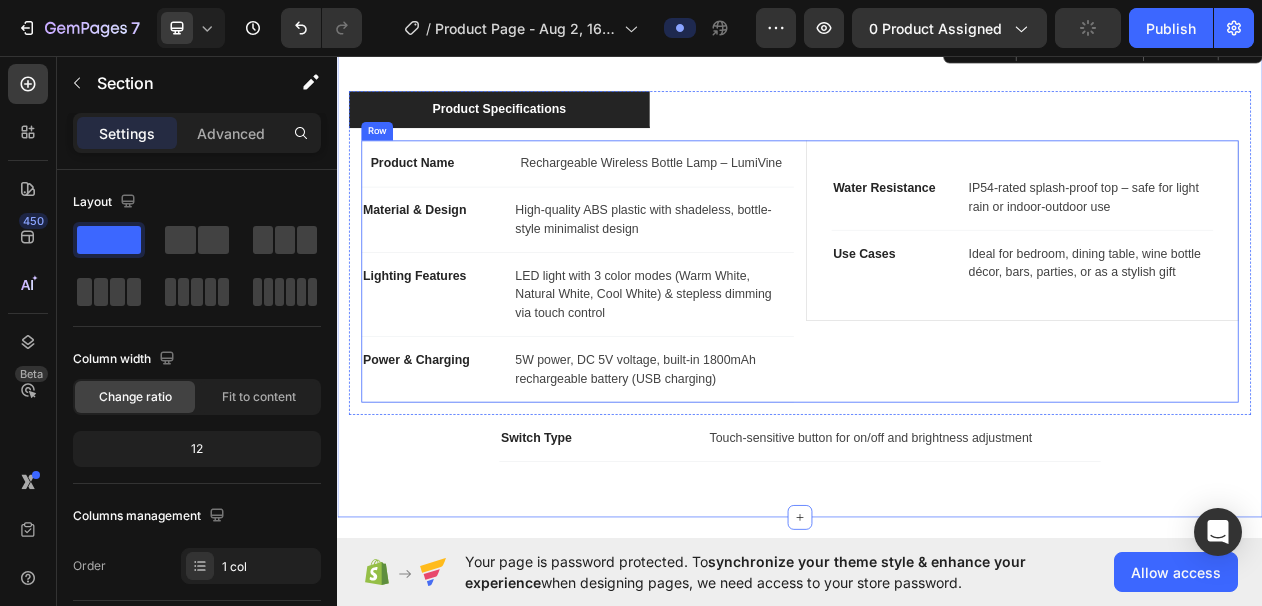 click on "Water Resistance Text block IP54-rated splash-proof top – safe for light rain or indoor-outdoor use Text block Row Use Cases Text block Ideal for bedroom, dining table, wine bottle décor, bars, parties, or as a stylish gift Text block Row Row" at bounding box center (1225, 338) 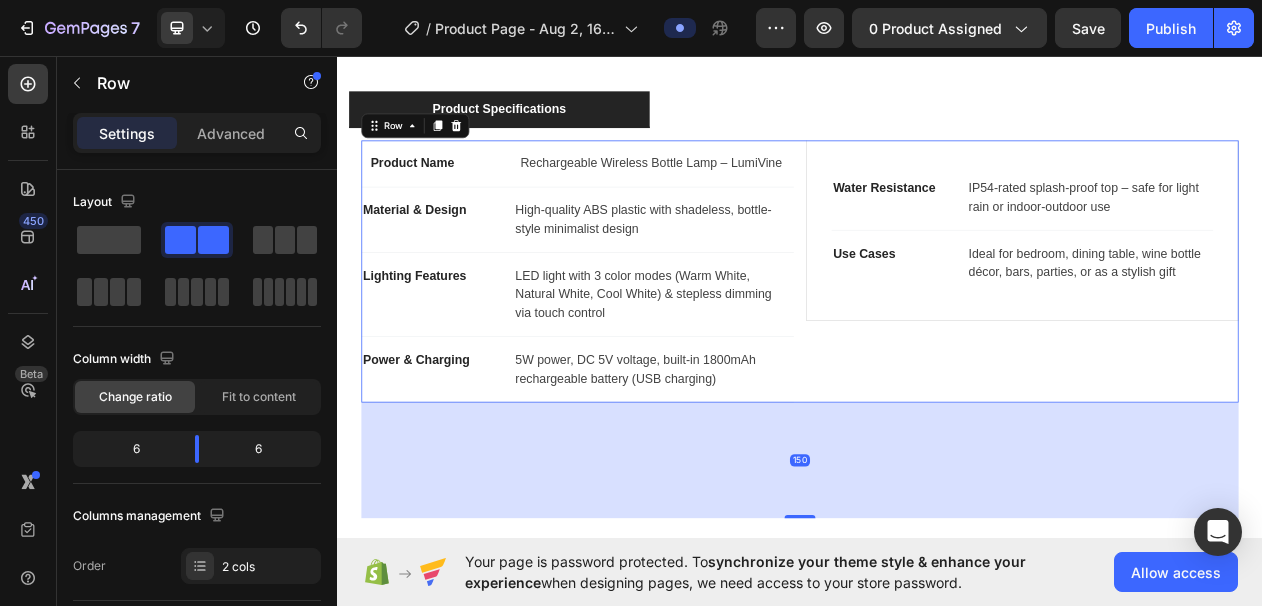 drag, startPoint x: 928, startPoint y: 504, endPoint x: 952, endPoint y: 534, distance: 38.418747 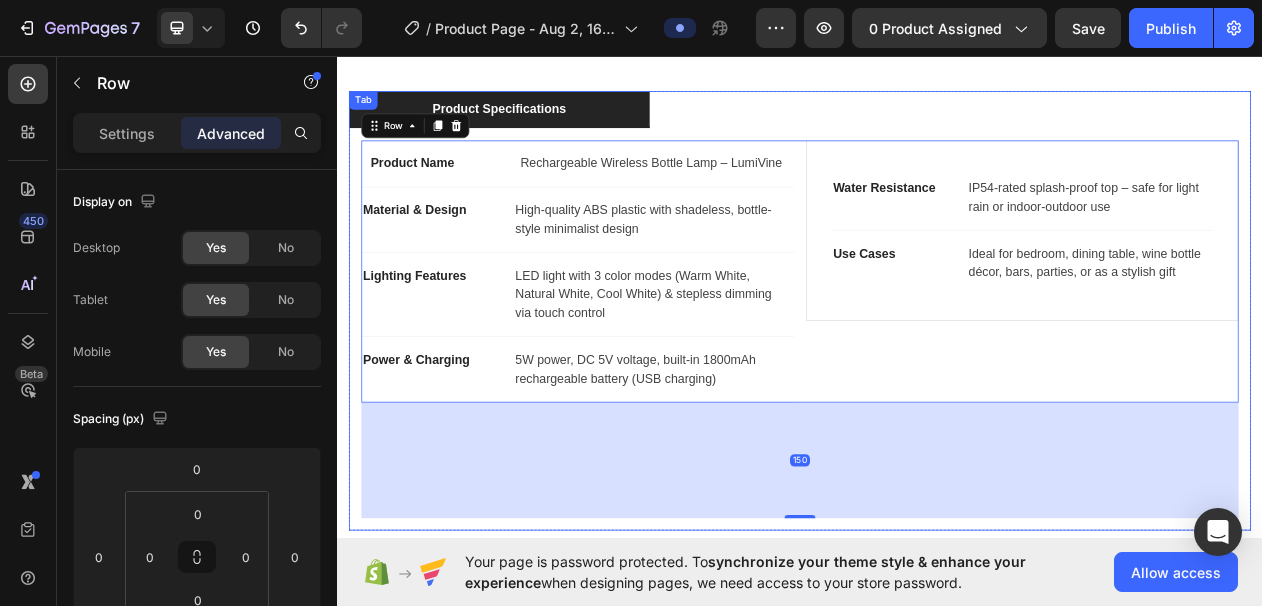 scroll, scrollTop: 1393, scrollLeft: 0, axis: vertical 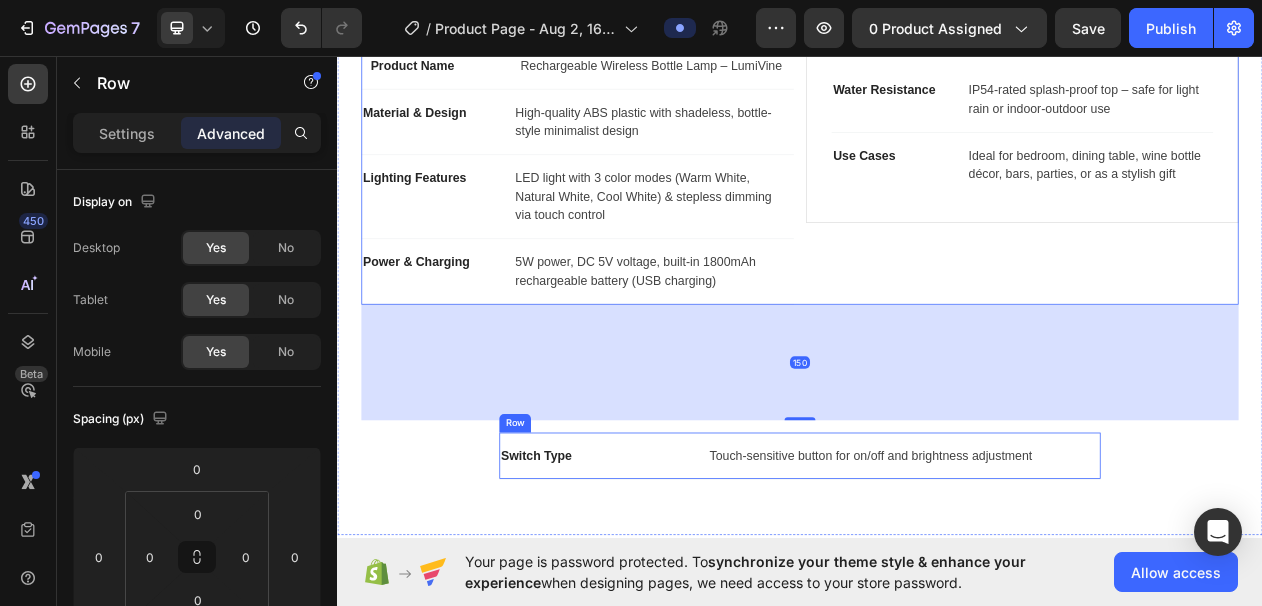 click on "Switch Type Text block Touch-sensitive button for on/off and brightness adjustment Text block Row" at bounding box center [937, 577] 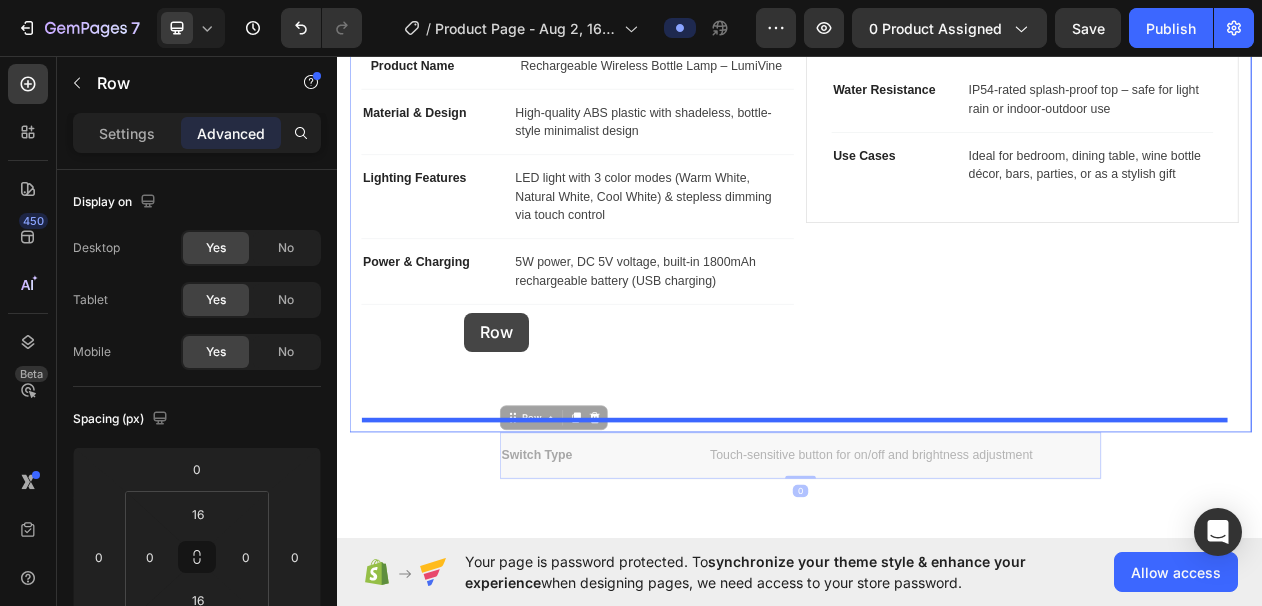 drag, startPoint x: 559, startPoint y: 532, endPoint x: 502, endPoint y: 391, distance: 152.0855 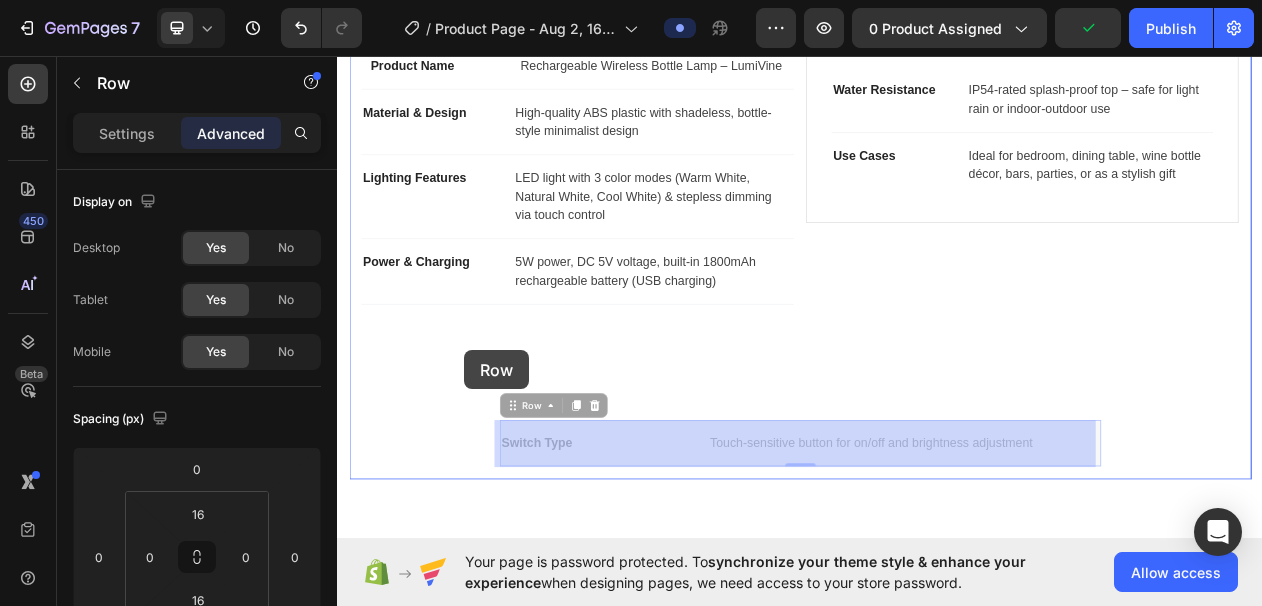 drag, startPoint x: 551, startPoint y: 516, endPoint x: 651, endPoint y: 543, distance: 103.58089 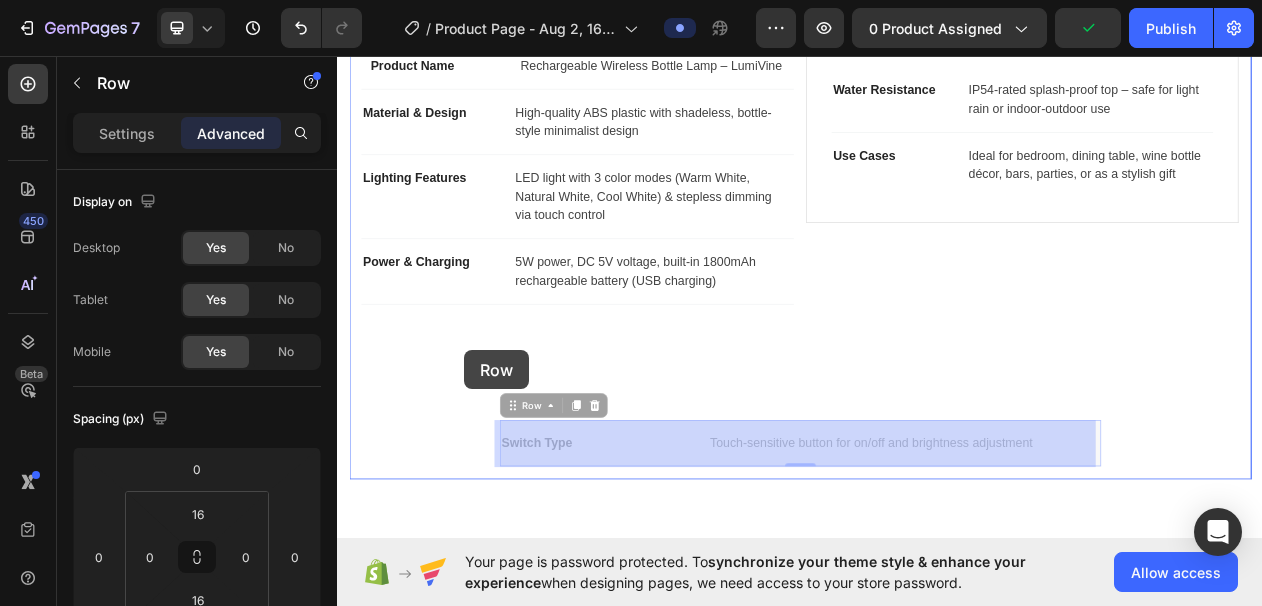 click on "Header Product Specifications Product Name Text block Rechargeable Wireless Bottle Lamp – LumiVine Text block Row Material & Design Text block High-quality ABS plastic with shadeless, bottle-style minimalist design Text block Row Lighting Features Text block LED light with 3 color modes (Warm White, Natural White, Cool White) & stepless dimming via touch control Text block Row Power & Charging Text block 5W power, DC 5V voltage, built-in 1800mAh rechargeable battery (USB charging) Text block Row Water Resistance Text block IP54-rated splash-proof top – safe for light rain or indoor-outdoor use Text block Row Use Cases Text block Ideal for bedroom, dining table, wine bottle décor, bars, parties, or as a stylish gift Text block Row Row Row Switch Type Text block Touch-sensitive button for on/off and brightness adjustment Text block Row   0 Switch Type Text block Touch-sensitive button for on/off and brightness adjustment Text block Row   0 Tab Row Section 2 A CLOSER LOOK Text block Heading Row Image Row" at bounding box center [937, 2784] 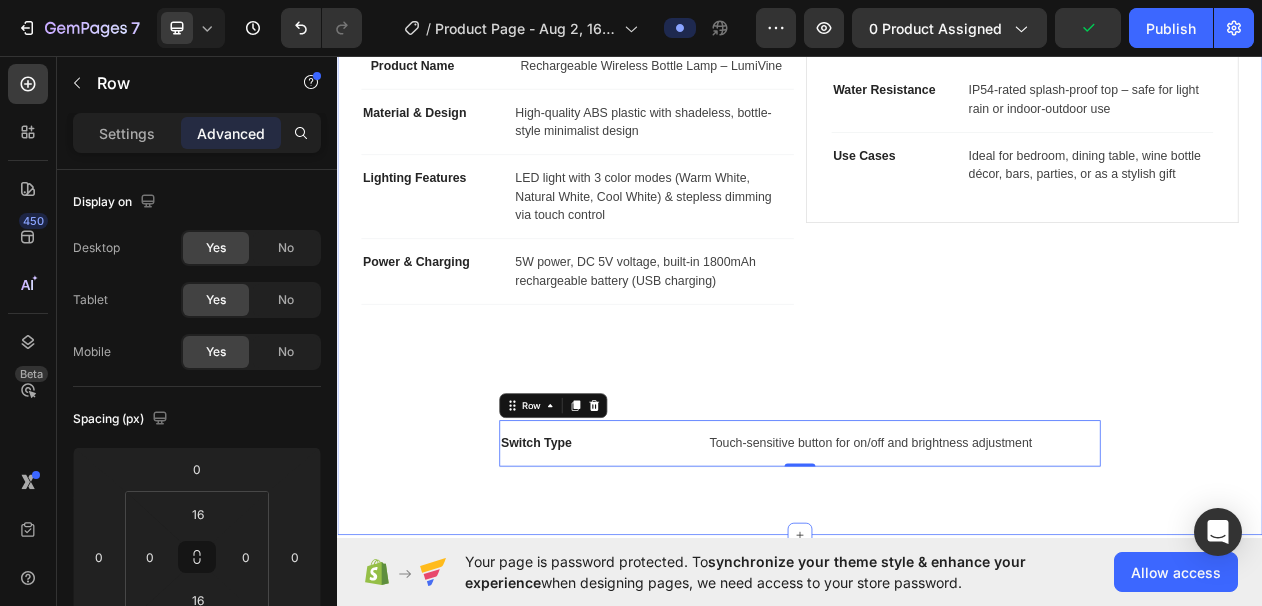 click on "Product Specifications Product Name Text block Rechargeable Wireless Bottle Lamp – LumiVine Text block Row Material & Design Text block High-quality ABS plastic with shadeless, bottle-style minimalist design Text block Row Lighting Features Text block LED light with 3 color modes (Warm White, Natural White, Cool White) & stepless dimming via touch control Text block Row Power & Charging Text block 5W power, DC 5V voltage, built-in 1800mAh rechargeable battery (USB charging) Text block Row Water Resistance Text block IP54-rated splash-proof top – safe for light rain or indoor-outdoor use Text block Row Use Cases Text block Ideal for bedroom, dining table, wine bottle décor, bars, parties, or as a stylish gift Text block Row Row Row Switch Type Text block Touch-sensitive button for on/off and brightness adjustment Text block Row   0 Tab Row Section 2" at bounding box center [937, 292] 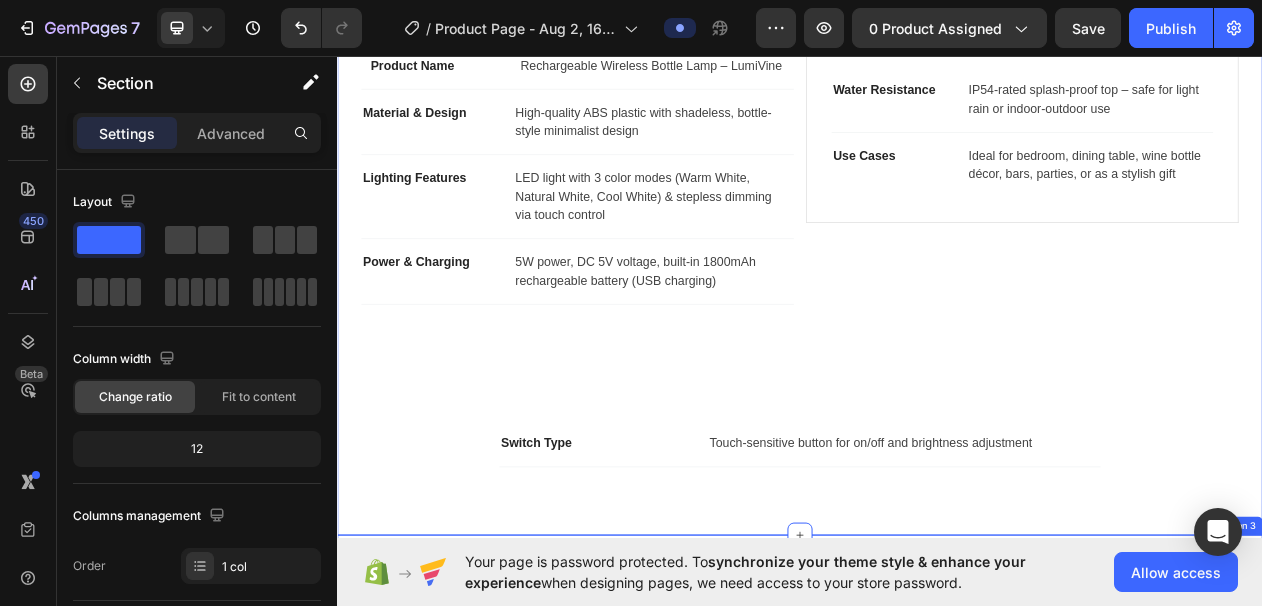 scroll, scrollTop: 1786, scrollLeft: 0, axis: vertical 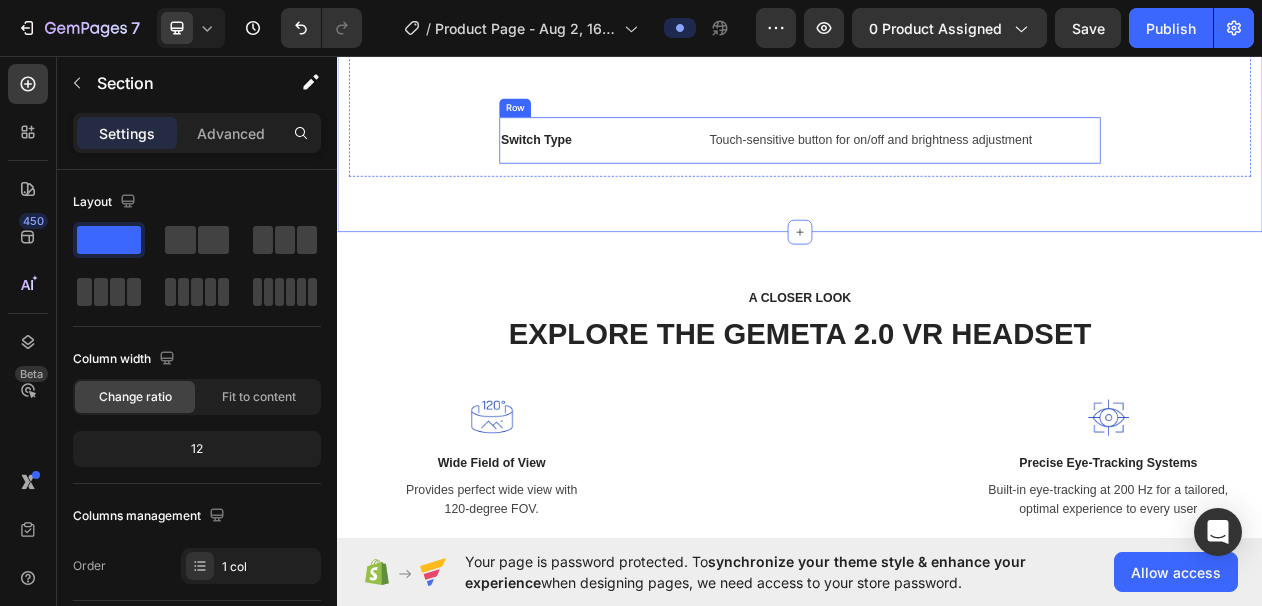 click on "Switch Type Text block Touch-sensitive button for on/off and brightness adjustment Text block Row" at bounding box center (937, 168) 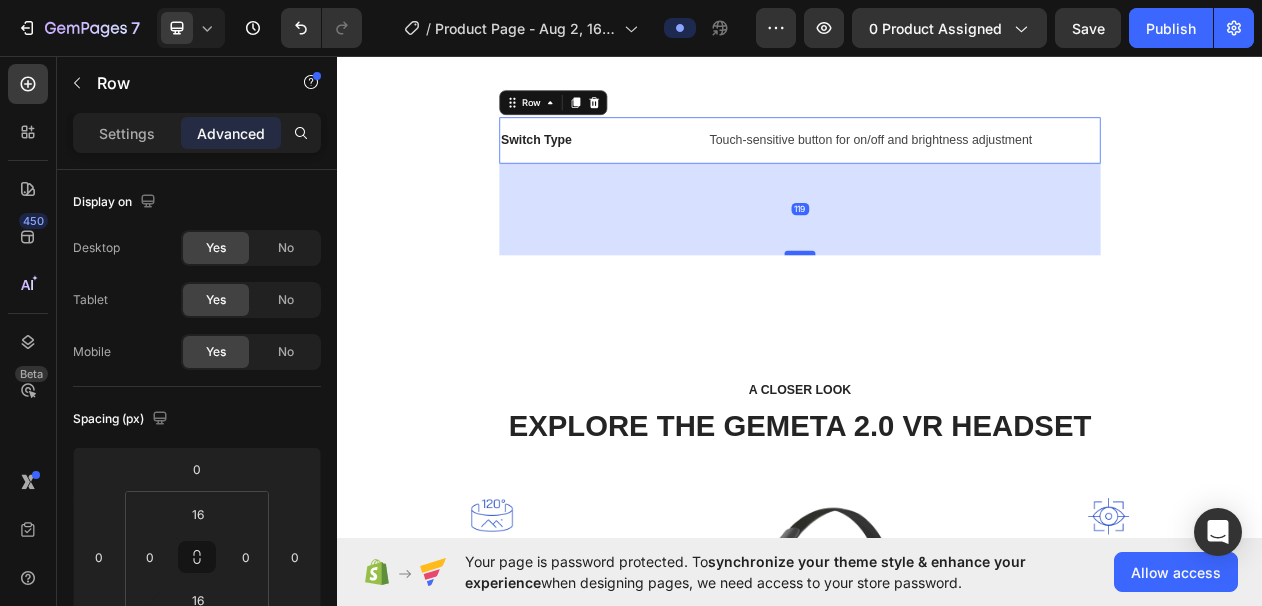 drag, startPoint x: 926, startPoint y: 194, endPoint x: 913, endPoint y: 313, distance: 119.70798 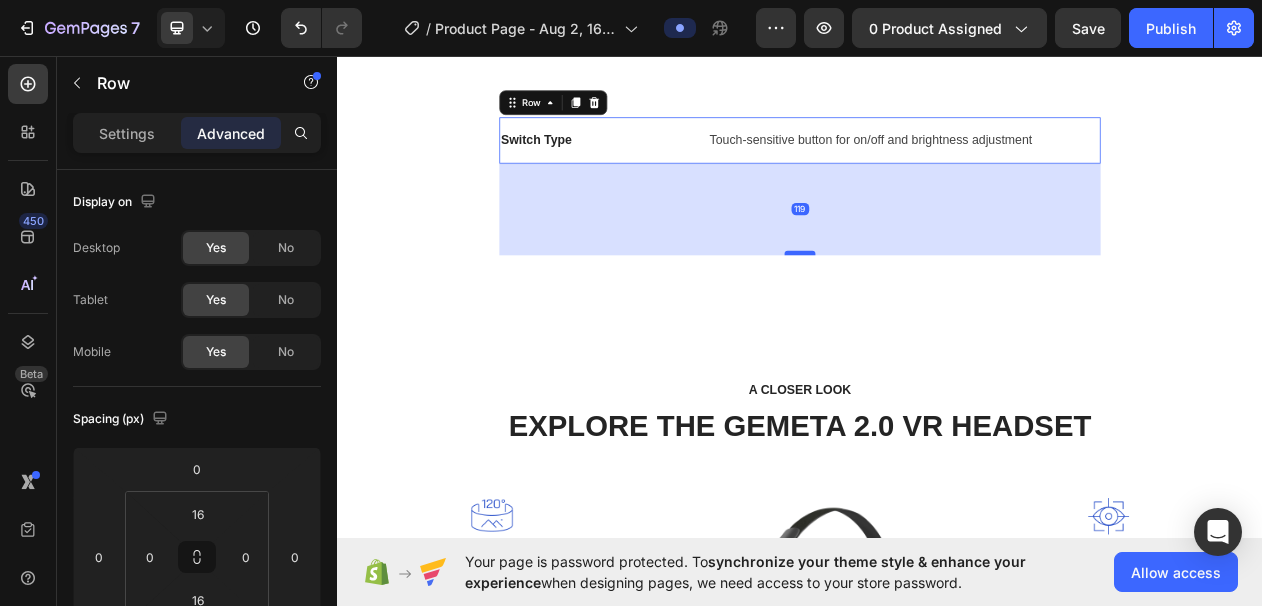 click at bounding box center (937, 314) 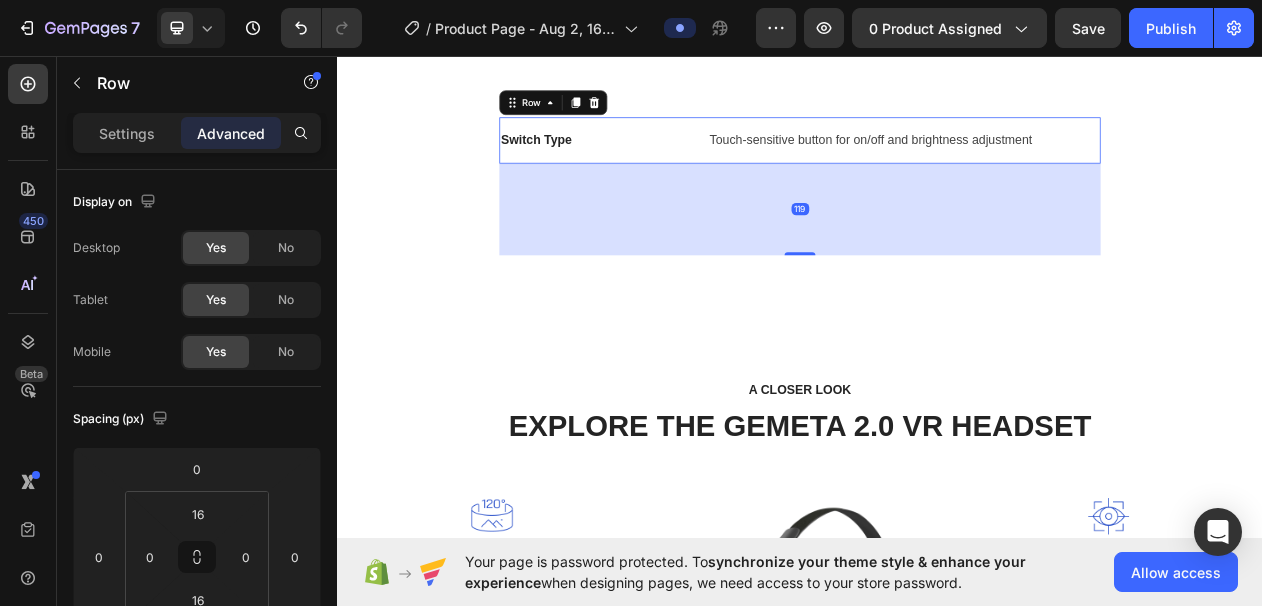 type on "119" 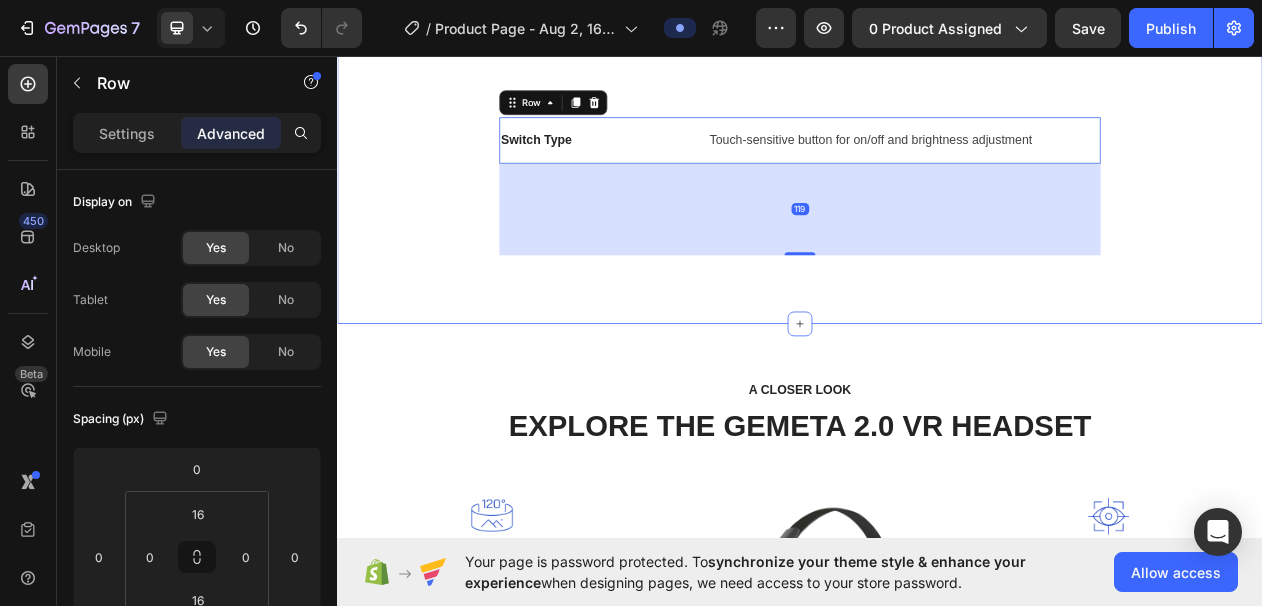click on "Product Specifications Product Name Text block Rechargeable Wireless Bottle Lamp – LumiVine Text block Row Material & Design Text block High-quality ABS plastic with shadeless, bottle-style minimalist design Text block Row Lighting Features Text block LED light with 3 color modes (Warm White, Natural White, Cool White) & stepless dimming via touch control Text block Row Power & Charging Text block 5W power, DC 5V voltage, built-in 1800mAh rechargeable battery (USB charging) Text block Row Water Resistance Text block IP54-rated splash-proof top – safe for light rain or indoor-outdoor use Text block Row Use Cases Text block Ideal for bedroom, dining table, wine bottle décor, bars, parties, or as a stylish gift Text block Row Row Row Switch Type Text block Touch-sensitive button for on/off and brightness adjustment Text block Row   119 Tab Row Section 2" at bounding box center (937, -41) 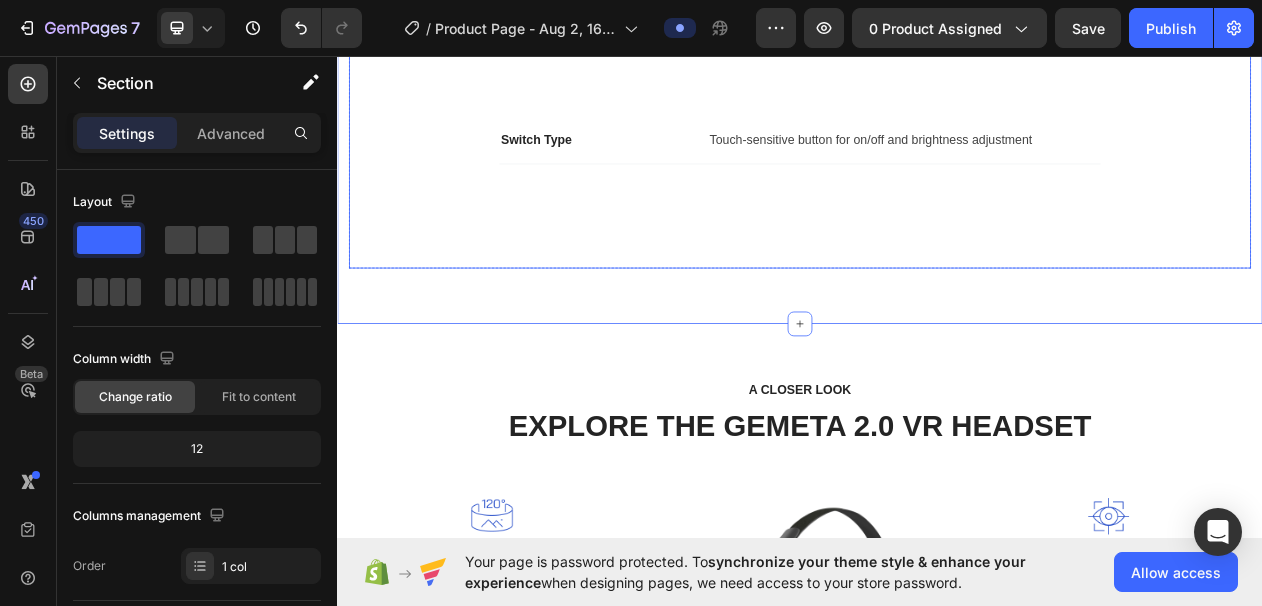 click on "Product Name Text block Rechargeable Wireless Bottle Lamp – LumiVine Text block Row Material & Design Text block High-quality ABS plastic with shadeless, bottle-style minimalist design Text block Row Lighting Features Text block LED light with 3 color modes (Warm White, Natural White, Cool White) & stepless dimming via touch control Text block Row Power & Charging Text block 5W power, DC 5V voltage, built-in 1800mAh rechargeable battery (USB charging) Text block Row Water Resistance Text block IP54-rated splash-proof top – safe for light rain or indoor-outdoor use Text block Row Use Cases Text block Ideal for bedroom, dining table, wine bottle décor, bars, parties, or as a stylish gift Text block Row Row Row Switch Type Text block Touch-sensitive button for on/off and brightness adjustment Text block Row" at bounding box center [937, -17] 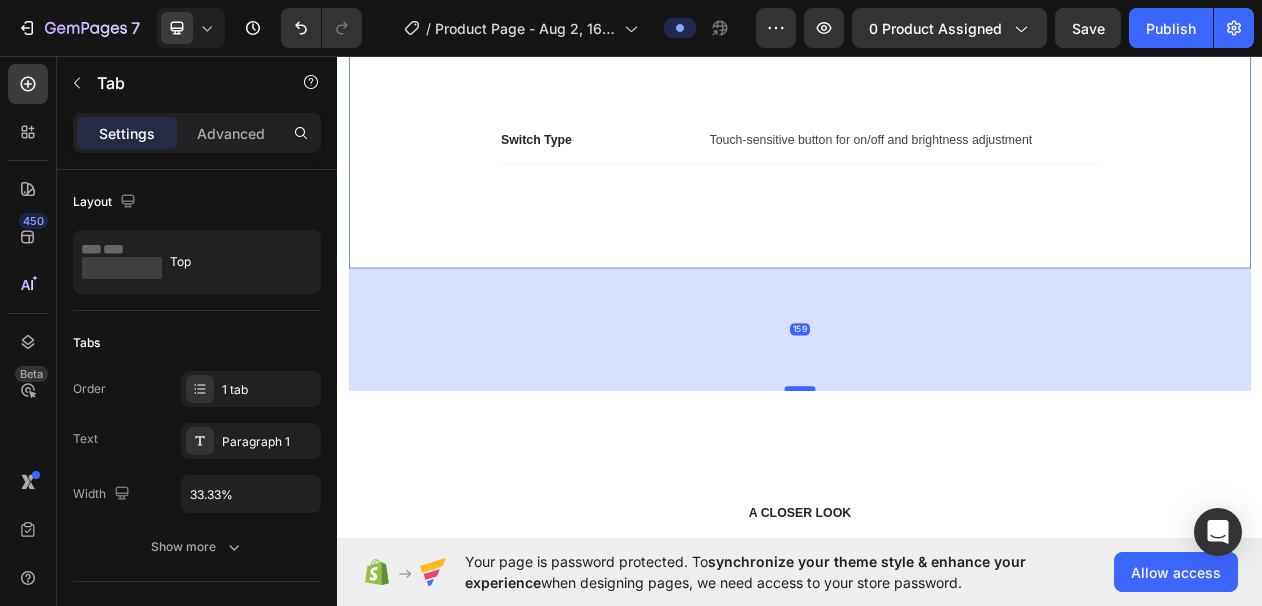 drag, startPoint x: 928, startPoint y: 329, endPoint x: 934, endPoint y: 488, distance: 159.11317 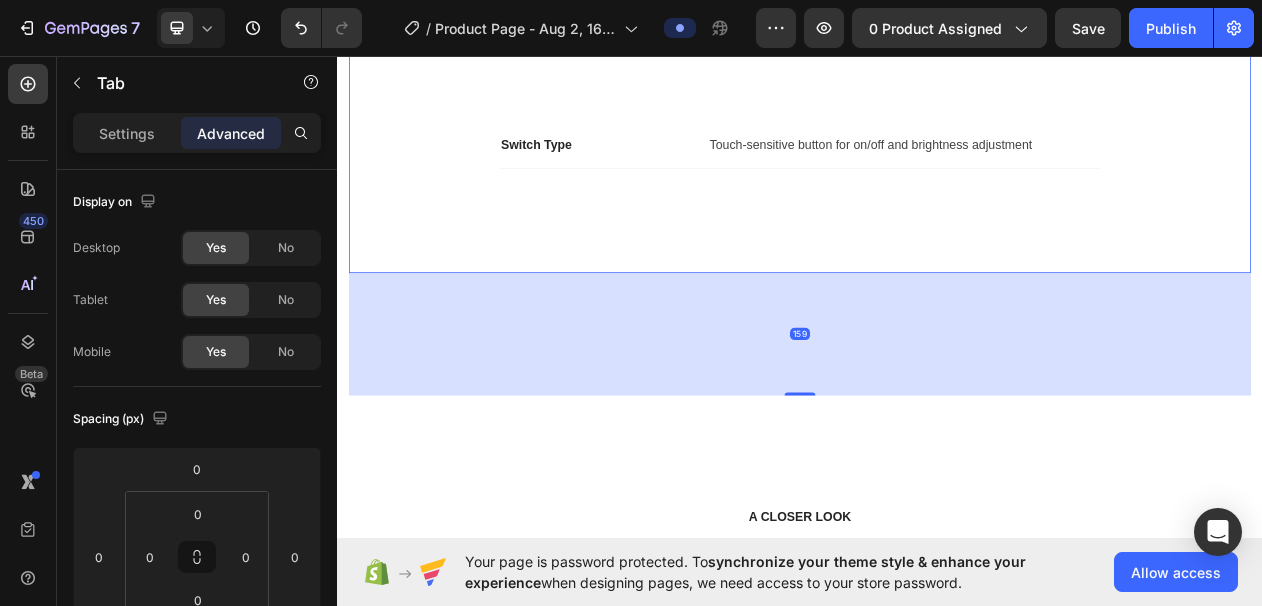 scroll, scrollTop: 1778, scrollLeft: 0, axis: vertical 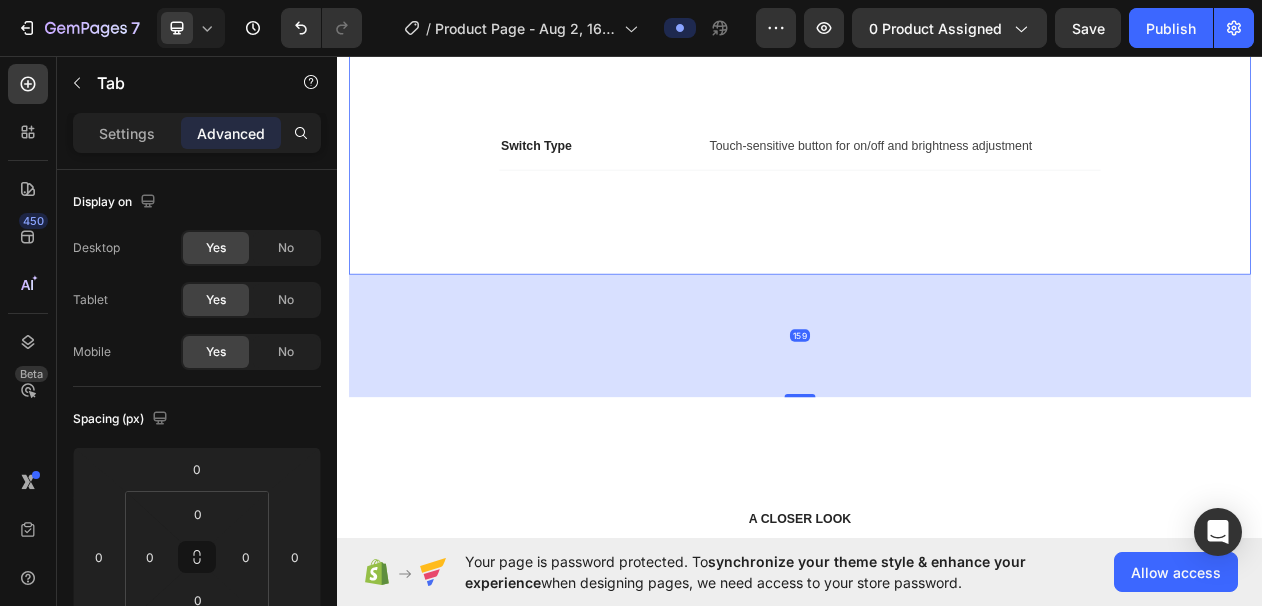 click on "Product Name Text block Rechargeable Wireless Bottle Lamp – LumiVine Text block Row Material & Design Text block High-quality ABS plastic with shadeless, bottle-style minimalist design Text block Row Lighting Features Text block LED light with 3 color modes (Warm White, Natural White, Cool White) & stepless dimming via touch control Text block Row Power & Charging Text block 5W power, DC 5V voltage, built-in 1800mAh rechargeable battery (USB charging) Text block Row Water Resistance Text block IP54-rated splash-proof top – safe for light rain or indoor-outdoor use Text block Row Use Cases Text block Ideal for bedroom, dining table, wine bottle décor, bars, parties, or as a stylish gift Text block Row Row Row Switch Type Text block Touch-sensitive button for on/off and brightness adjustment Text block Row" at bounding box center [937, -9] 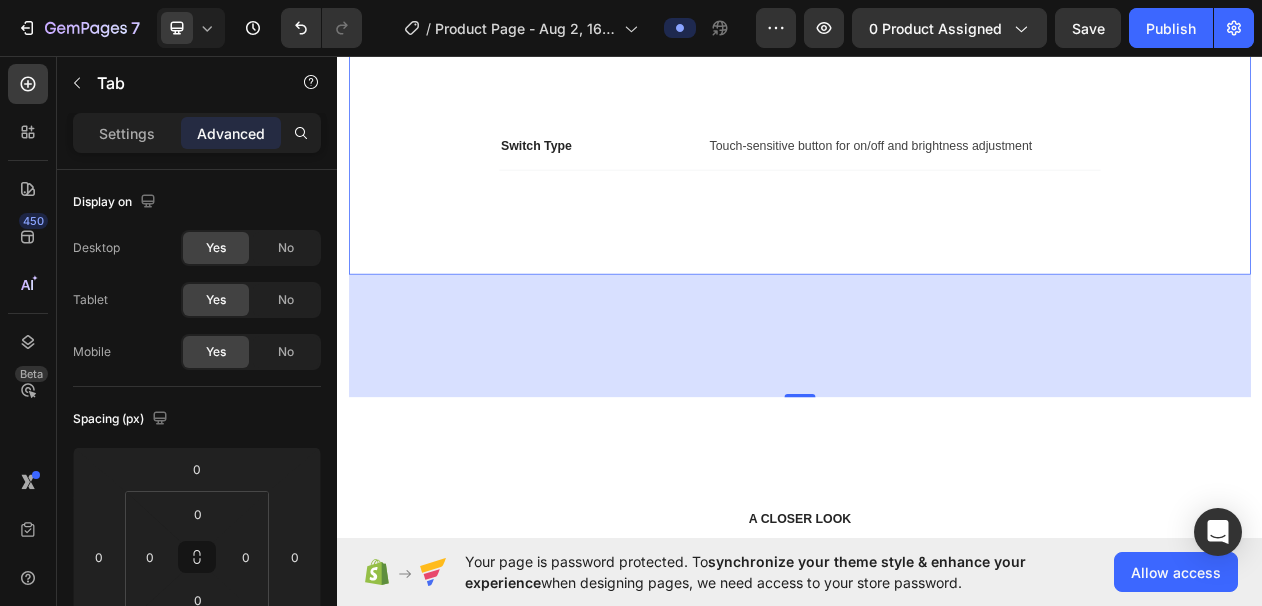 click on "Product Name Text block Rechargeable Wireless Bottle Lamp – LumiVine Text block Row Material & Design Text block High-quality ABS plastic with shadeless, bottle-style minimalist design Text block Row Lighting Features Text block LED light with 3 color modes (Warm White, Natural White, Cool White) & stepless dimming via touch control Text block Row Power & Charging Text block 5W power, DC 5V voltage, built-in 1800mAh rechargeable battery (USB charging) Text block Row Water Resistance Text block IP54-rated splash-proof top – safe for light rain or indoor-outdoor use Text block Row Use Cases Text block Ideal for bedroom, dining table, wine bottle décor, bars, parties, or as a stylish gift Text block Row Row Row Switch Type Text block Touch-sensitive button for on/off and brightness adjustment Text block Row" at bounding box center (937, -9) 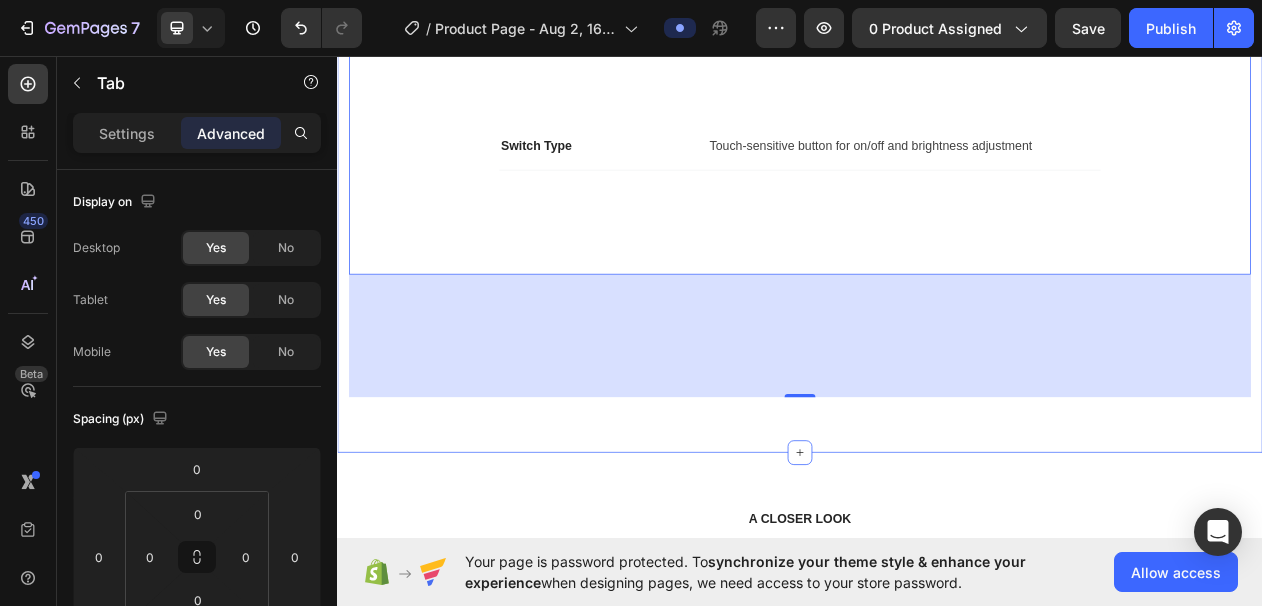click on "Product Specifications Product Name Text block Rechargeable Wireless Bottle Lamp – LumiVine Text block Row Material & Design Text block High-quality ABS plastic with shadeless, bottle-style minimalist design Text block Row Lighting Features Text block LED light with 3 color modes (Warm White, Natural White, Cool White) & stepless dimming via touch control Text block Row Power & Charging Text block 5W power, DC 5V voltage, built-in 1800mAh rechargeable battery (USB charging) Text block Row Water Resistance Text block IP54-rated splash-proof top – safe for light rain or indoor-outdoor use Text block Row Use Cases Text block Ideal for bedroom, dining table, wine bottle décor, bars, parties, or as a stylish gift Text block Row Row Row Switch Type Text block Touch-sensitive button for on/off and brightness adjustment Text block Row Tab   159 Row Section 2" at bounding box center [937, 46] 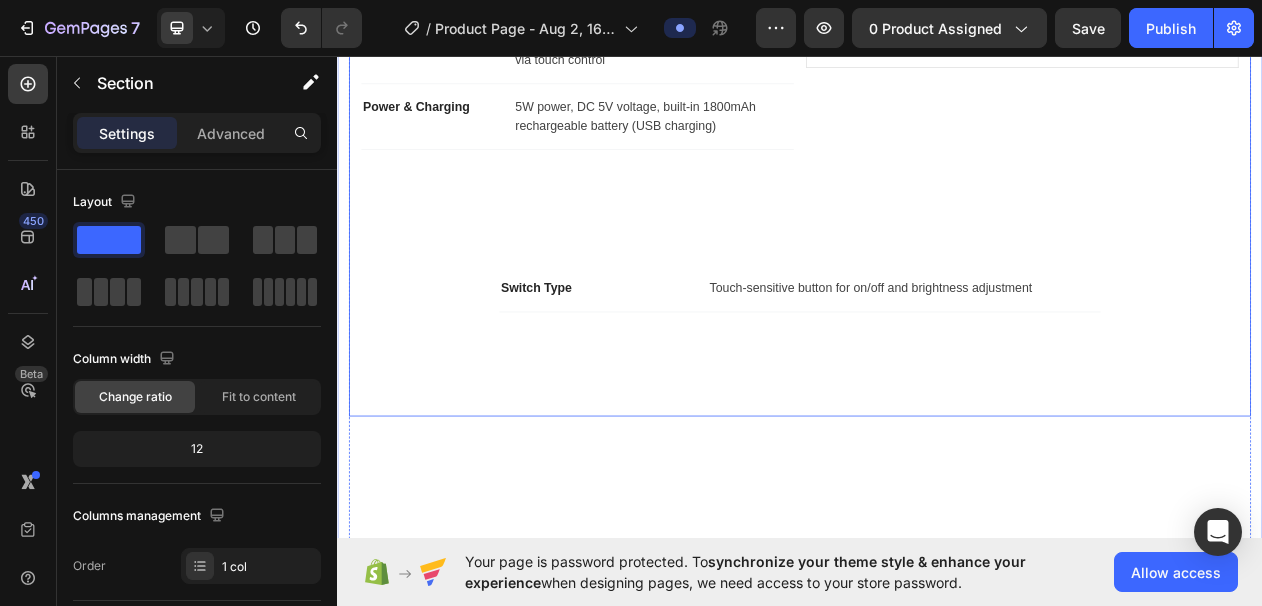 click on "Switch Type" at bounding box center (674, 360) 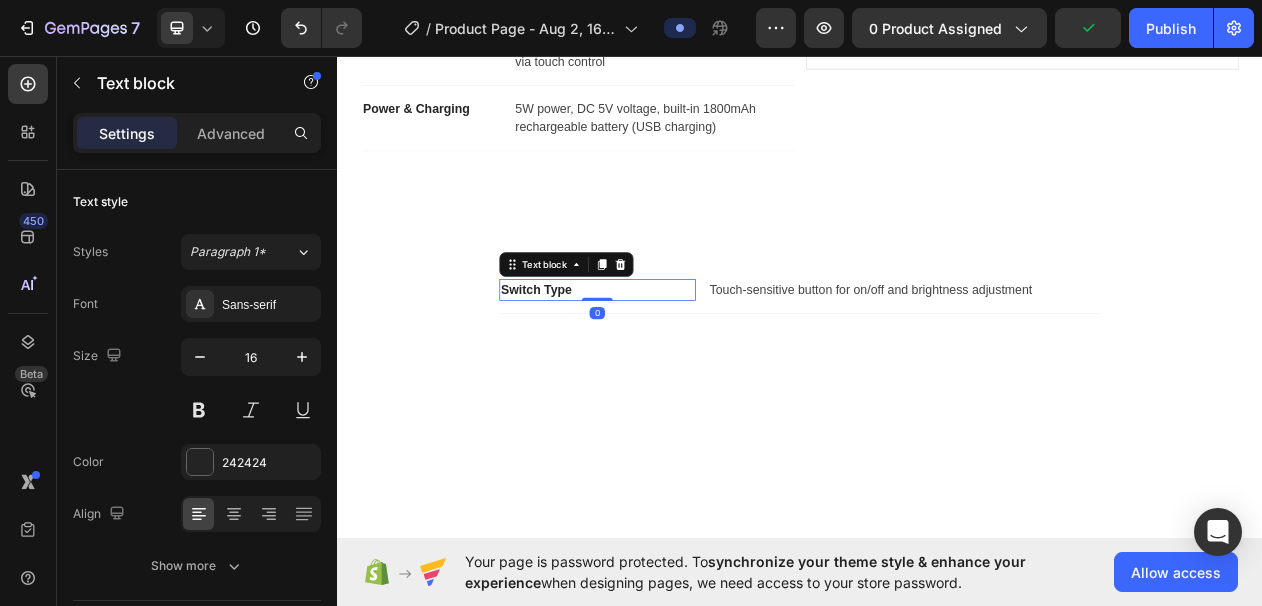 scroll, scrollTop: 1434, scrollLeft: 0, axis: vertical 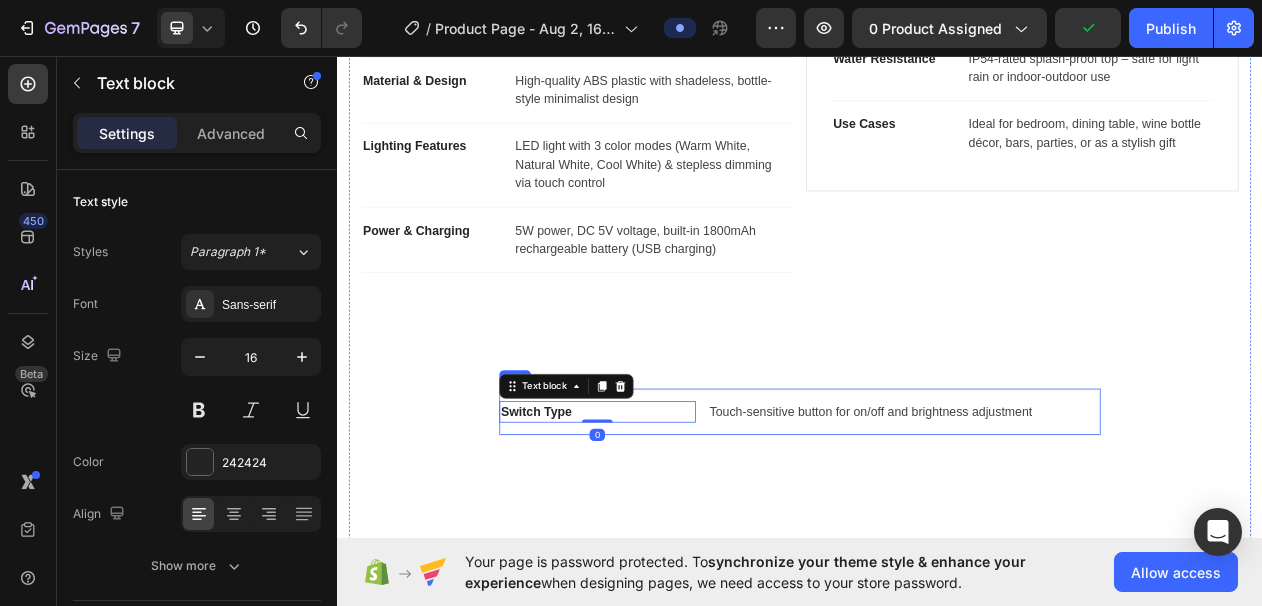 click on "Switch Type Text block   0 Touch-sensitive button for on/off and brightness adjustment Text block Row" at bounding box center [937, 520] 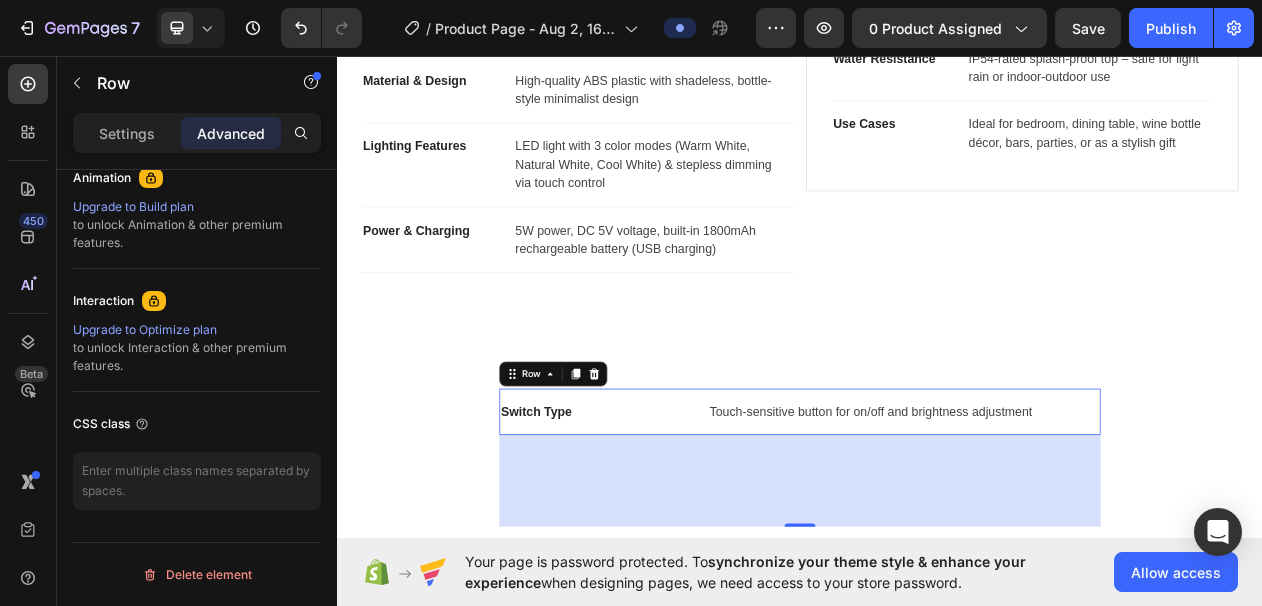 scroll, scrollTop: 0, scrollLeft: 0, axis: both 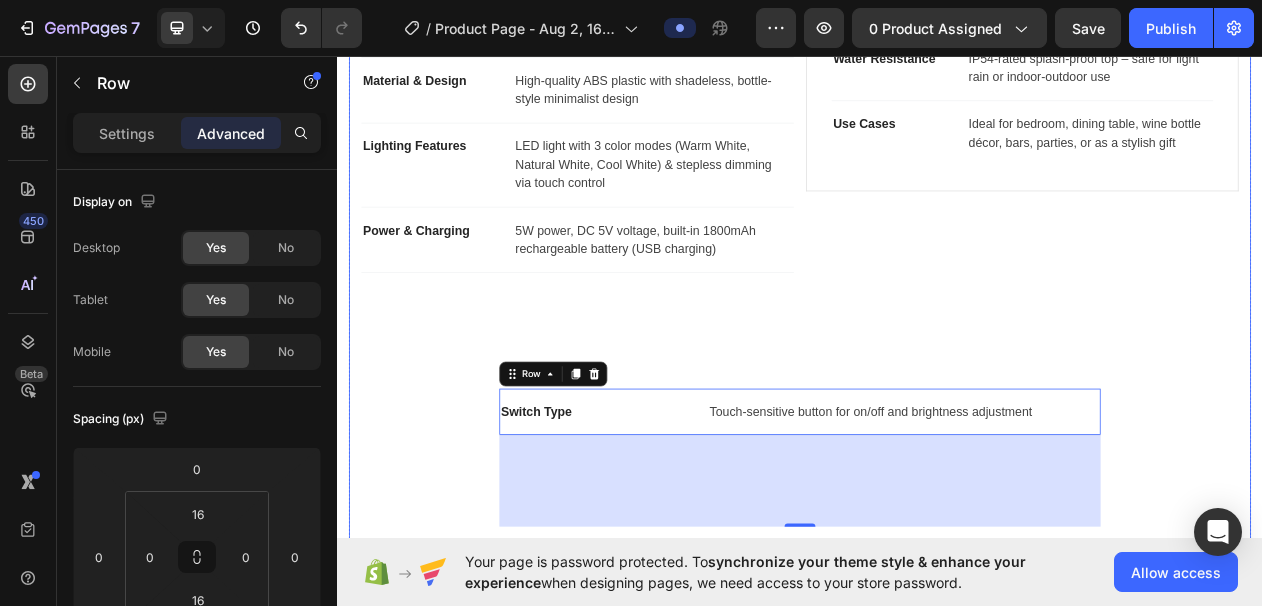 click on "Product Name Text block Rechargeable Wireless Bottle Lamp – LumiVine Text block Row Material & Design Text block High-quality ABS plastic with shadeless, bottle-style minimalist design Text block Row Lighting Features Text block LED light with 3 color modes (Warm White, Natural White, Cool White) & stepless dimming via touch control Text block Row Power & Charging Text block 5W power, DC 5V voltage, built-in 1800mAh rechargeable battery (USB charging) Text block Row Water Resistance Text block IP54-rated splash-proof top – safe for light rain or indoor-outdoor use Text block Row Use Cases Text block Ideal for bedroom, dining table, wine bottle décor, bars, parties, or as a stylish gift Text block Row Row Row Switch Type Text block Touch-sensitive button for on/off and brightness adjustment Text block Row   119" at bounding box center [937, 335] 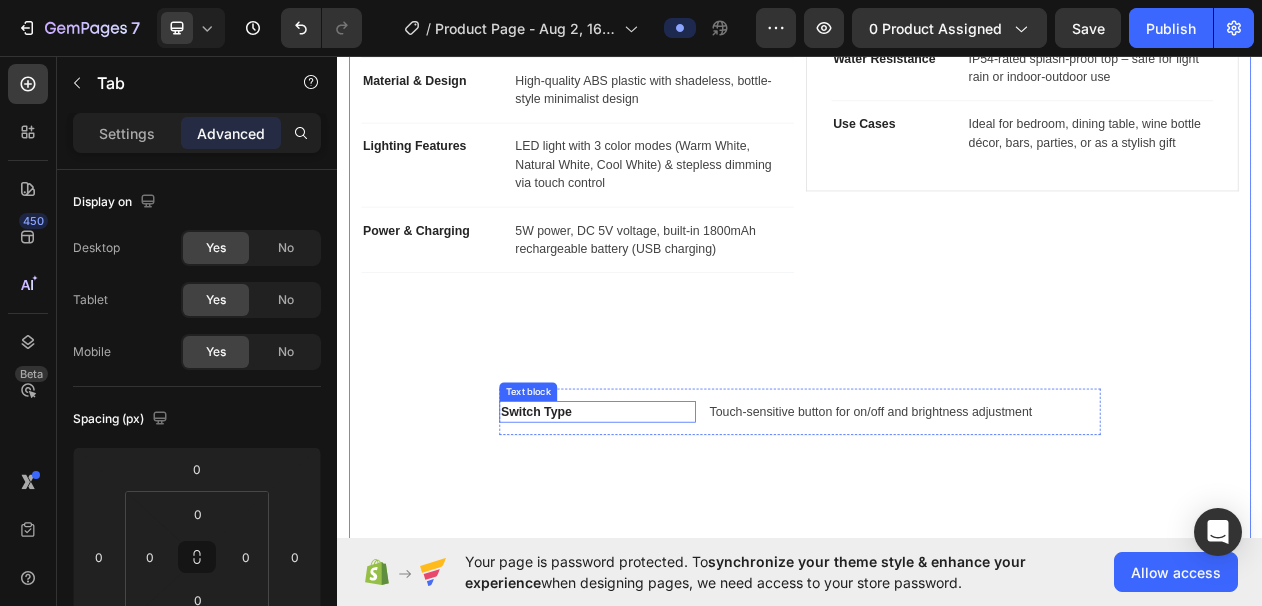click on "Switch Type" at bounding box center [674, 520] 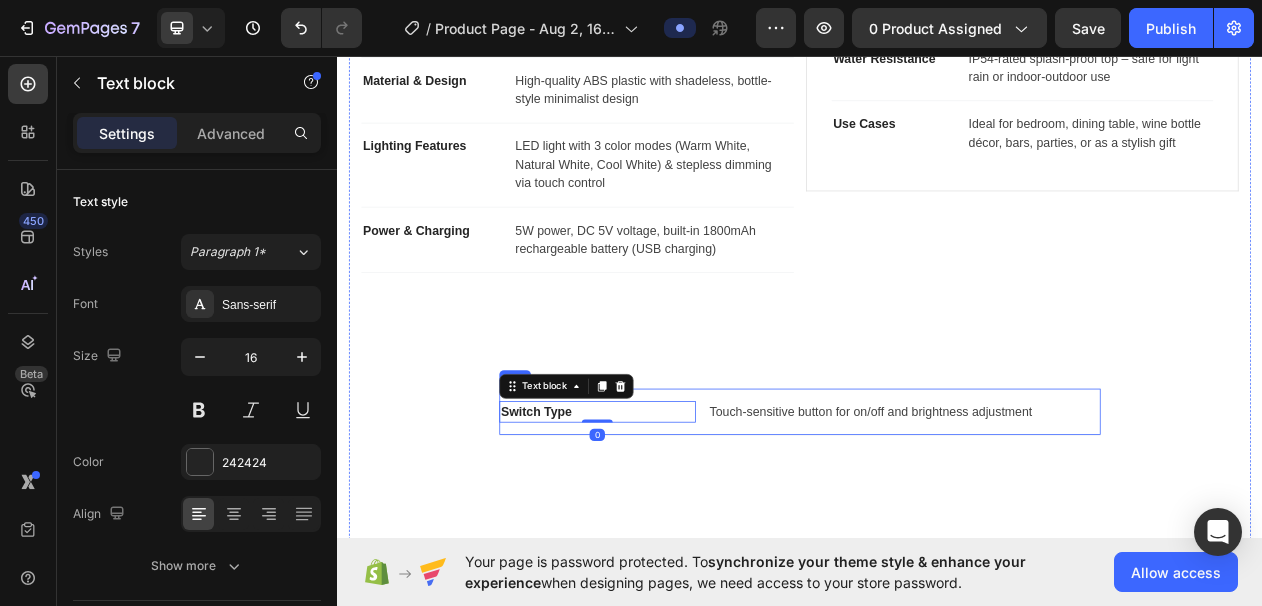 click on "Switch Type Text block   0 Touch-sensitive button for on/off and brightness adjustment Text block Row" at bounding box center (937, 520) 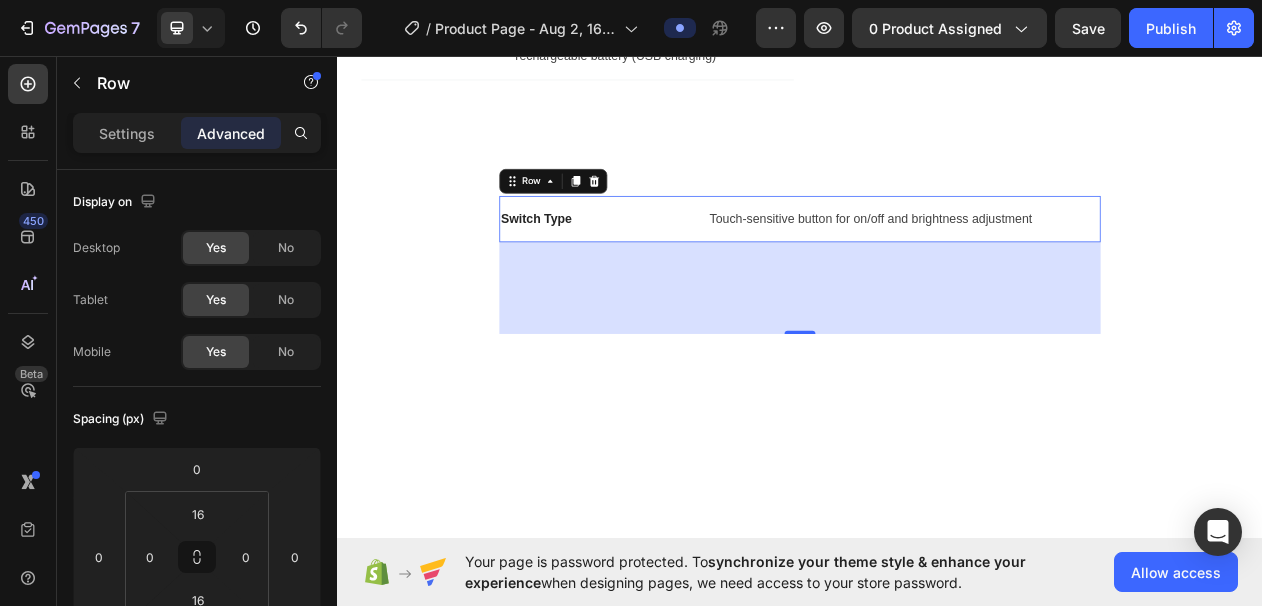 scroll, scrollTop: 1706, scrollLeft: 0, axis: vertical 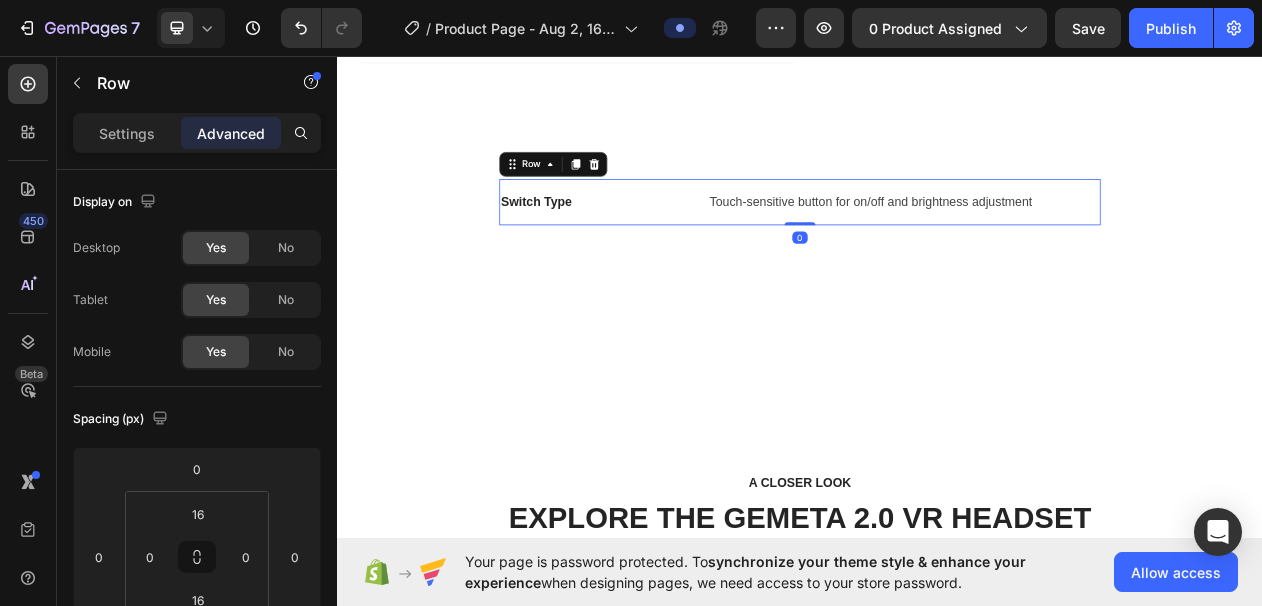 drag, startPoint x: 930, startPoint y: 393, endPoint x: 947, endPoint y: 267, distance: 127.141655 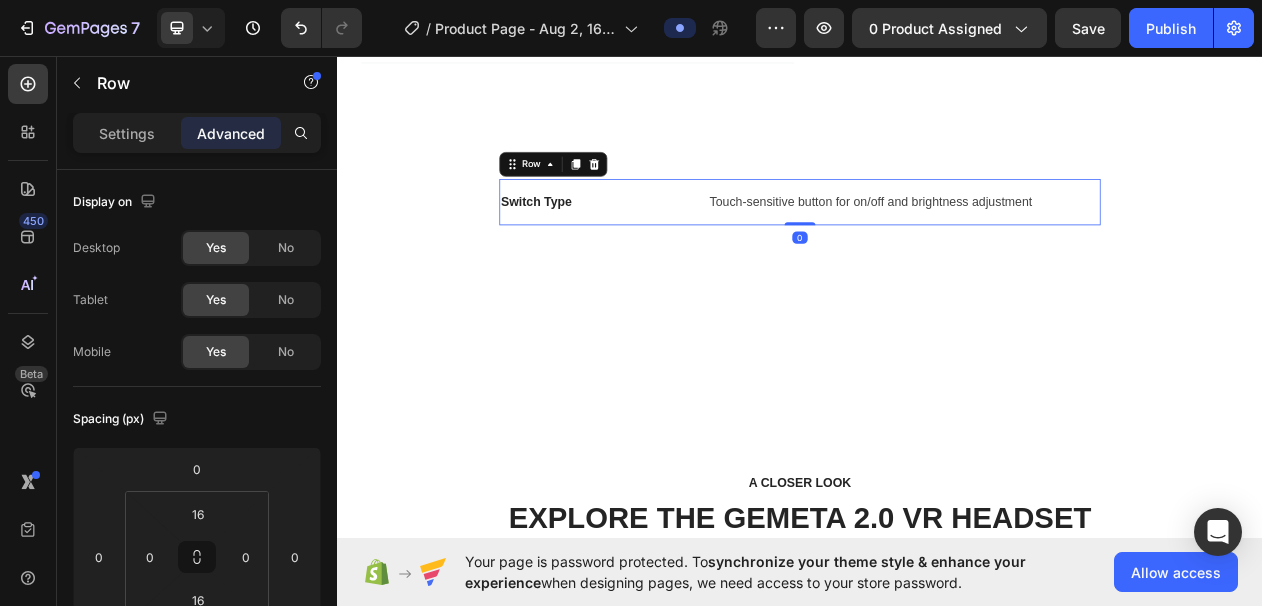 click on "Switch Type Text block Touch-sensitive button for on/off and brightness adjustment Text block Row   0" at bounding box center (937, 248) 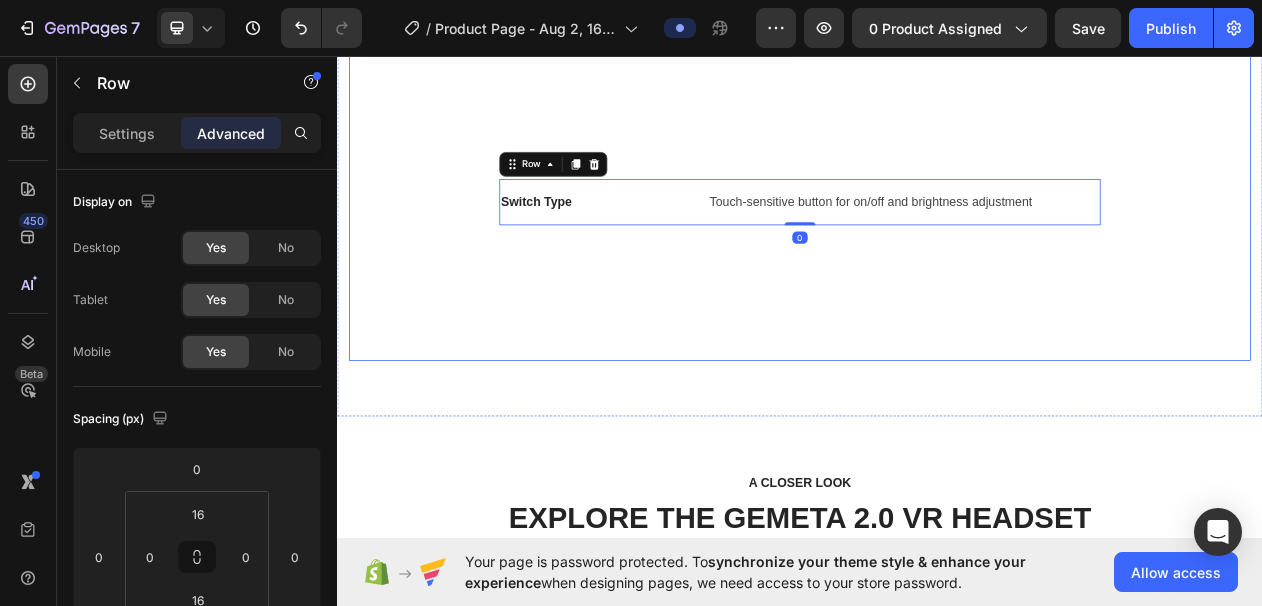 click on "Product Specifications Product Name Text block Rechargeable Wireless Bottle Lamp – LumiVine Text block Row Material & Design Text block High-quality ABS plastic with shadeless, bottle-style minimalist design Text block Row Lighting Features Text block LED light with 3 color modes (Warm White, Natural White, Cool White) & stepless dimming via touch control Text block Row Power & Charging Text block 5W power, DC 5V voltage, built-in 1800mAh rechargeable battery (USB charging) Text block Row Water Resistance Text block IP54-rated splash-proof top – safe for light rain or indoor-outdoor use Text block Row Use Cases Text block Ideal for bedroom, dining table, wine bottle décor, bars, parties, or as a stylish gift Text block Row Row Row Switch Type Text block Touch-sensitive button for on/off and brightness adjustment Text block Row   0 Tab" at bounding box center (937, 59) 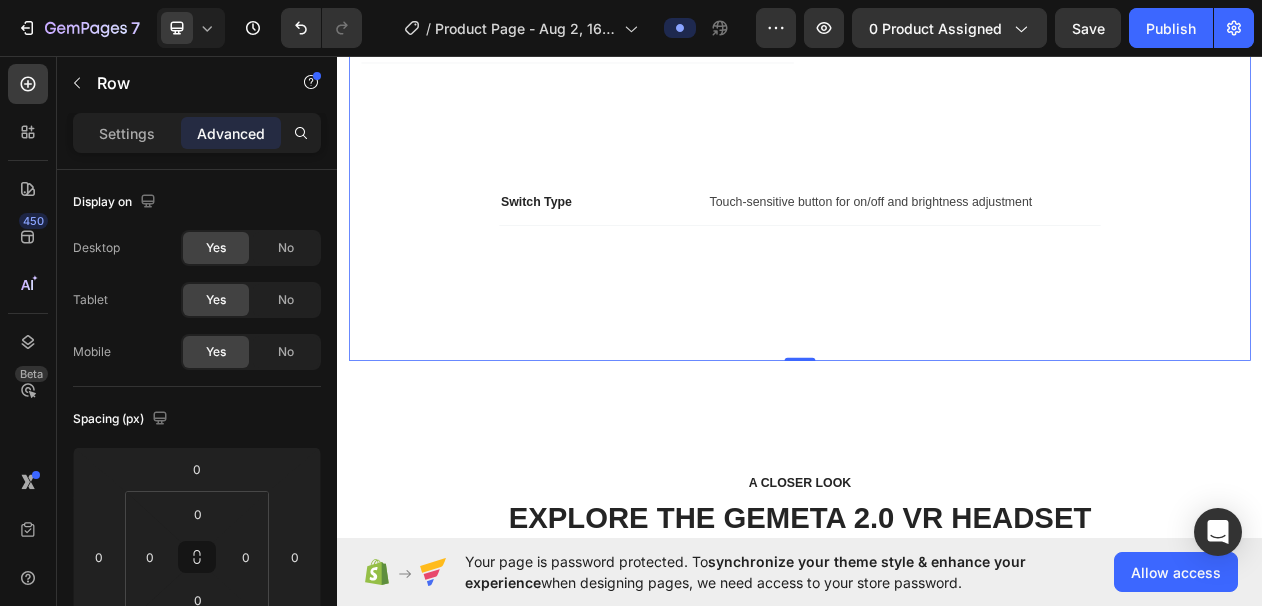 drag, startPoint x: 928, startPoint y: 449, endPoint x: 903, endPoint y: 605, distance: 157.99051 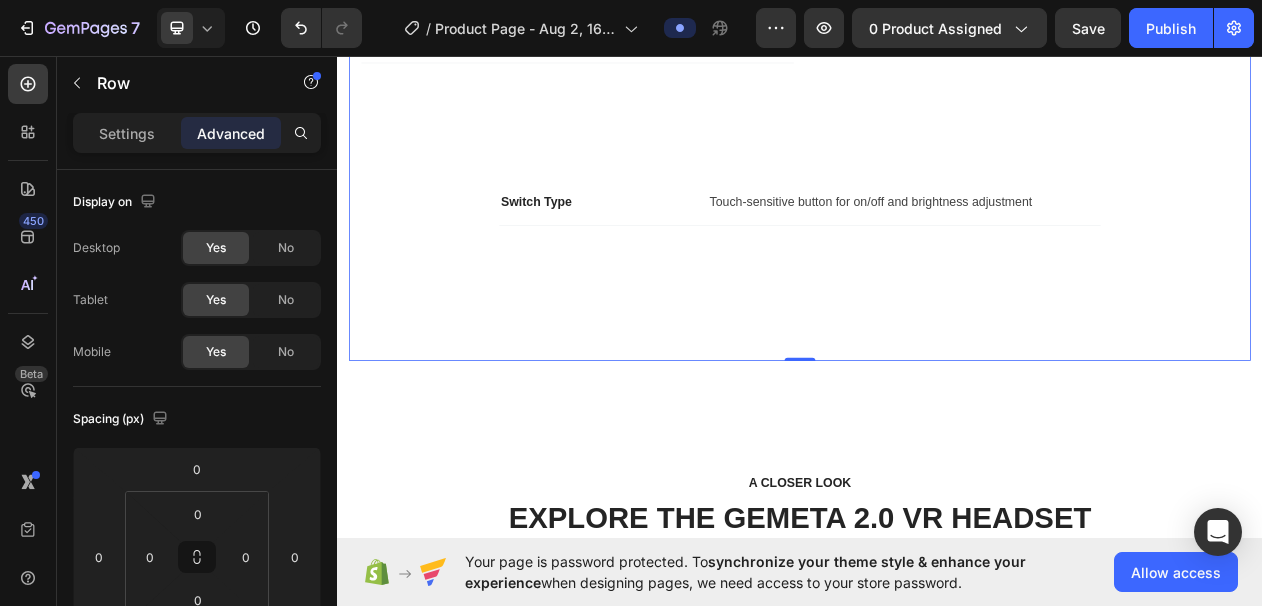 click on "Product Specifications Product Name Text block Rechargeable Wireless Bottle Lamp – LumiVine Text block Row Material & Design Text block High-quality ABS plastic with shadeless, bottle-style minimalist design Text block Row Lighting Features Text block LED light with 3 color modes (Warm White, Natural White, Cool White) & stepless dimming via touch control Text block Row Power & Charging Text block 5W power, DC 5V voltage, built-in 1800mAh rechargeable battery (USB charging) Text block Row Water Resistance Text block IP54-rated splash-proof top – safe for light rain or indoor-outdoor use Text block Row Use Cases Text block Ideal for bedroom, dining table, wine bottle décor, bars, parties, or as a stylish gift Text block Row Row Row Switch Type Text block Touch-sensitive button for on/off and brightness adjustment Text block Row Tab Row   0 Section 2 A CLOSER LOOK Text block EXPLORE THE GEMETA 2.0 VR HEADSET Heading Row Image Wide Field of View Text block Provides perfect wide view with  120-degree FOV." at bounding box center [937, 2464] 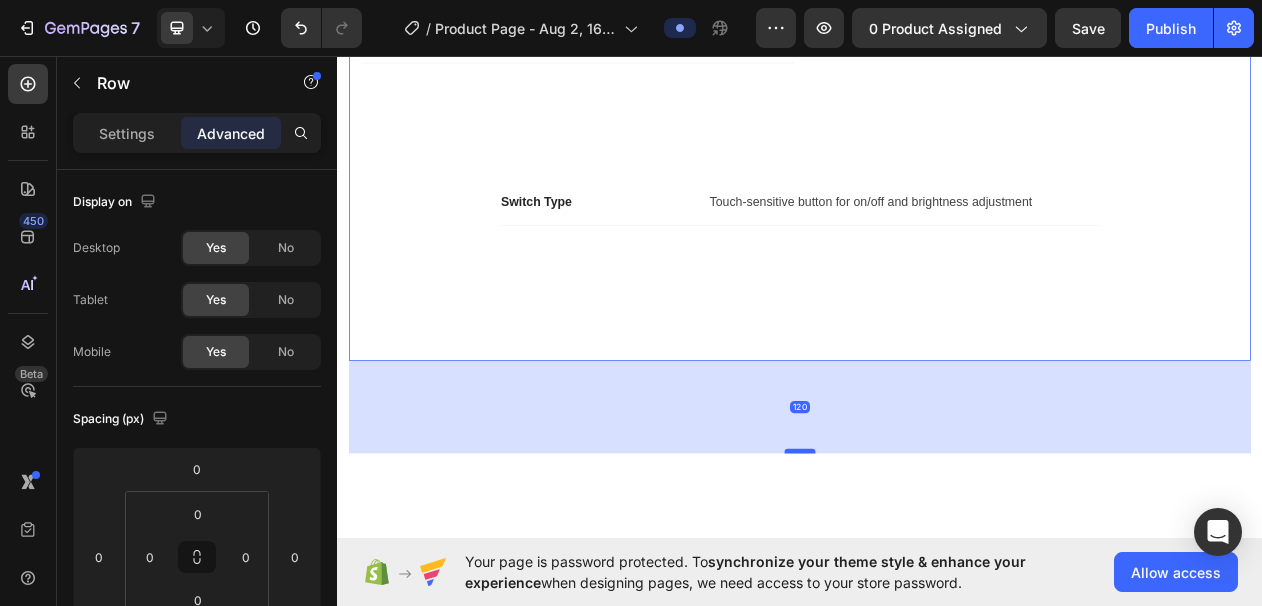 drag, startPoint x: 928, startPoint y: 449, endPoint x: 918, endPoint y: 569, distance: 120.41595 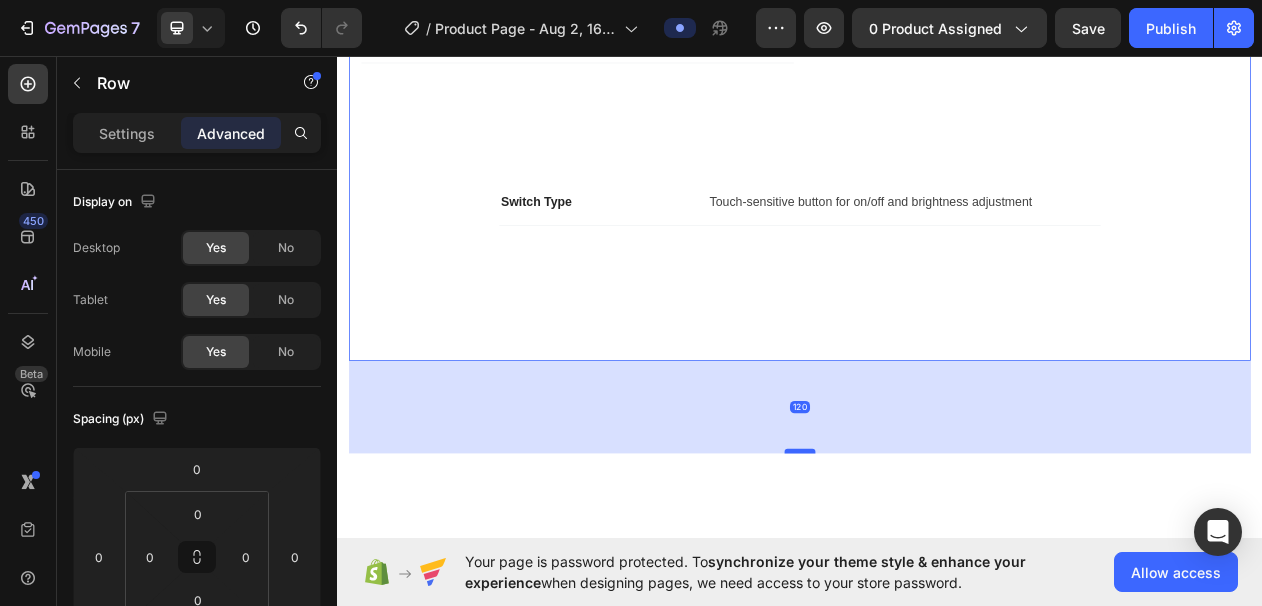 click at bounding box center (937, 571) 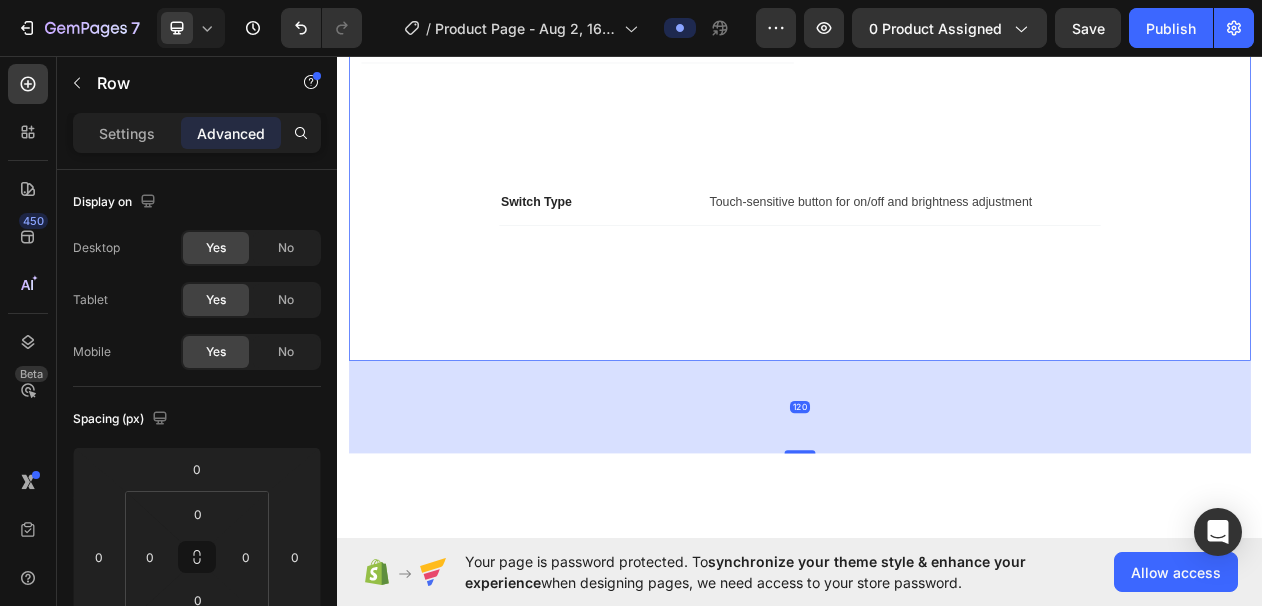 type on "120" 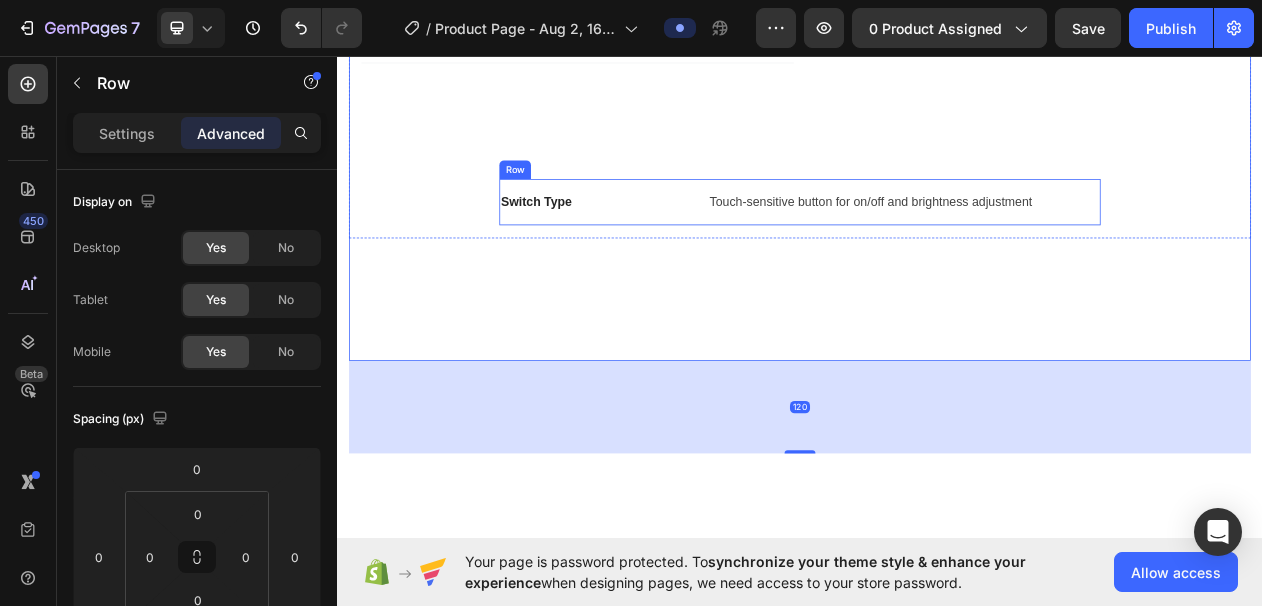 click on "Switch Type Text block Touch-sensitive button for on/off and brightness adjustment Text block Row" at bounding box center (937, 248) 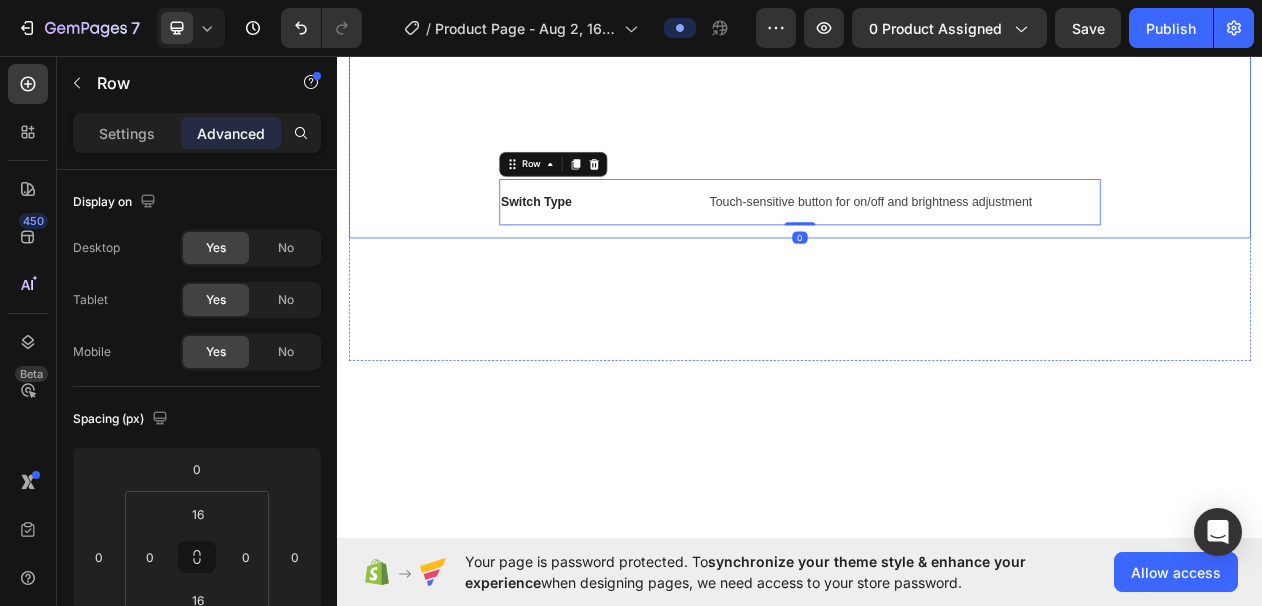 click on "Product Name Text block Rechargeable Wireless Bottle Lamp – LumiVine Text block Row Material & Design Text block High-quality ABS plastic with shadeless, bottle-style minimalist design Text block Row Lighting Features Text block LED light with 3 color modes (Warm White, Natural White, Cool White) & stepless dimming via touch control Text block Row Power & Charging Text block 5W power, DC 5V voltage, built-in 1800mAh rechargeable battery (USB charging) Text block Row Water Resistance Text block IP54-rated splash-proof top – safe for light rain or indoor-outdoor use Text block Row Use Cases Text block Ideal for bedroom, dining table, wine bottle décor, bars, parties, or as a stylish gift Text block Row Row Row Switch Type Text block Touch-sensitive button for on/off and brightness adjustment Text block Row   0" at bounding box center [937, 3] 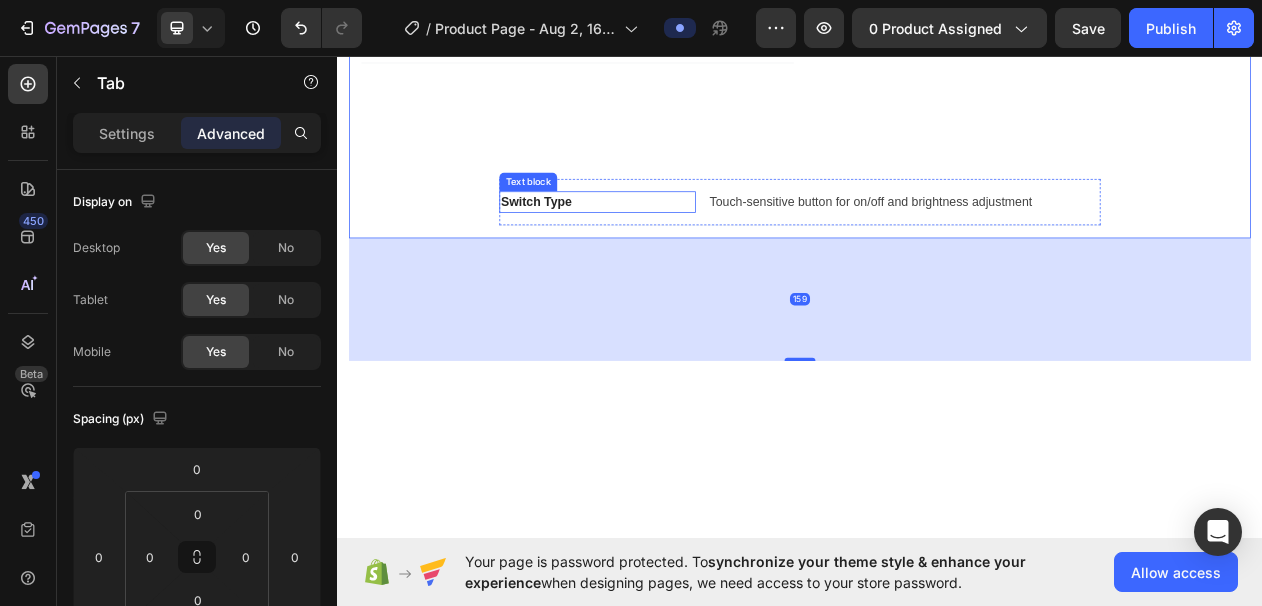click on "Switch Type" at bounding box center [674, 248] 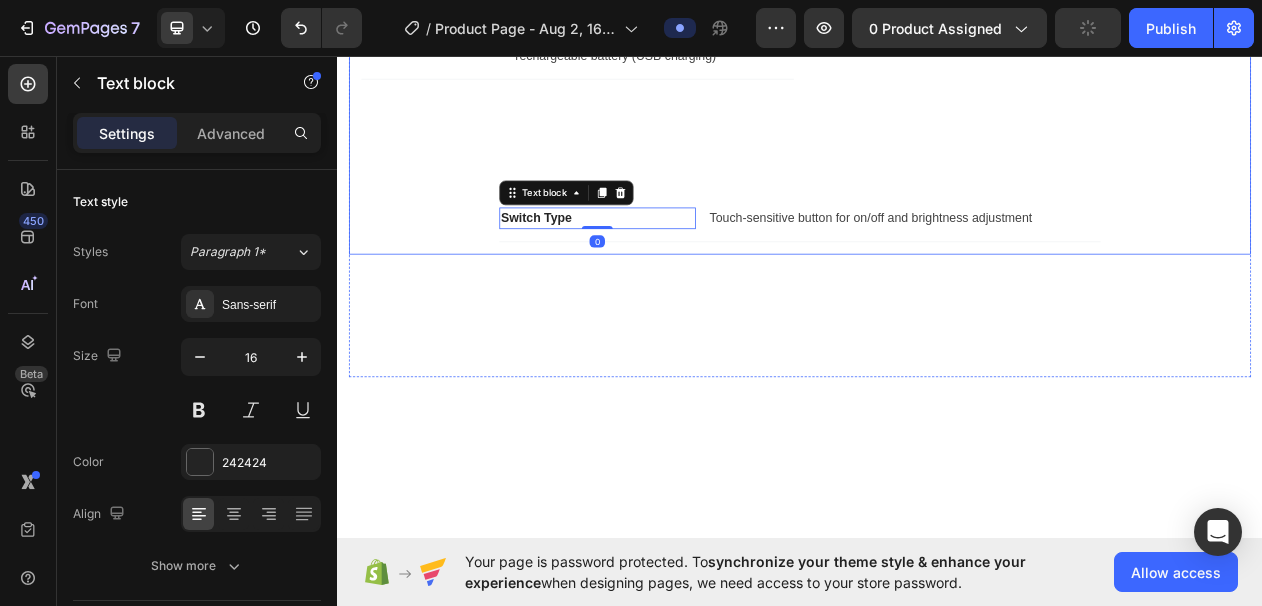 scroll, scrollTop: 1449, scrollLeft: 0, axis: vertical 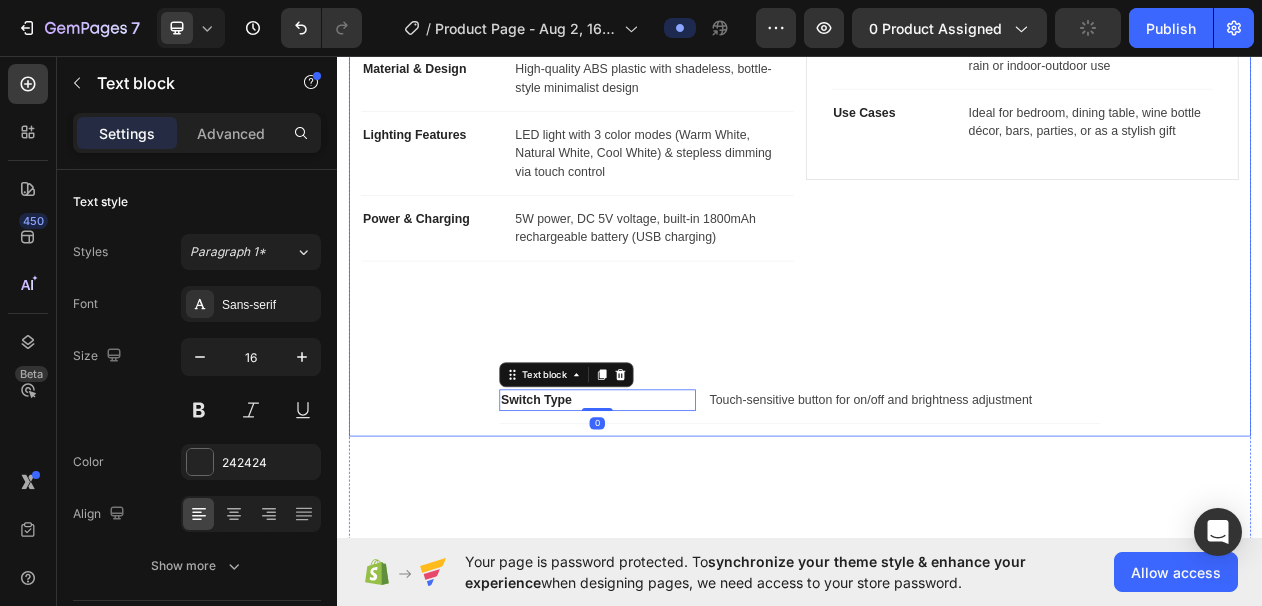 click on "Product Name Text block Rechargeable Wireless Bottle Lamp – LumiVine Text block Row Material & Design Text block High-quality ABS plastic with shadeless, bottle-style minimalist design Text block Row Lighting Features Text block LED light with 3 color modes (Warm White, Natural White, Cool White) & stepless dimming via touch control Text block Row Power & Charging Text block 5W power, DC 5V voltage, built-in 1800mAh rechargeable battery (USB charging) Text block Row Water Resistance Text block IP54-rated splash-proof top – safe for light rain or indoor-outdoor use Text block Row Use Cases Text block Ideal for bedroom, dining table, wine bottle décor, bars, parties, or as a stylish gift Text block Row Row Row Switch Type Text block   0 Touch-sensitive button for on/off and brightness adjustment Text block Row" at bounding box center [937, 260] 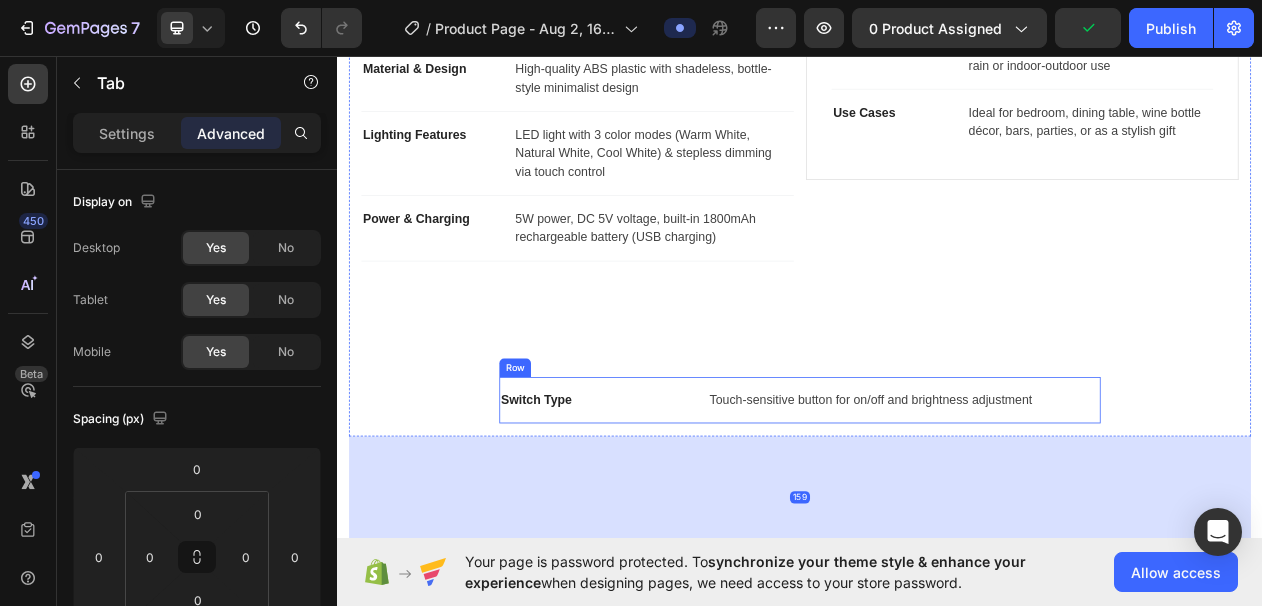 click on "Switch Type Text block Touch-sensitive button for on/off and brightness adjustment Text block Row" at bounding box center [937, 505] 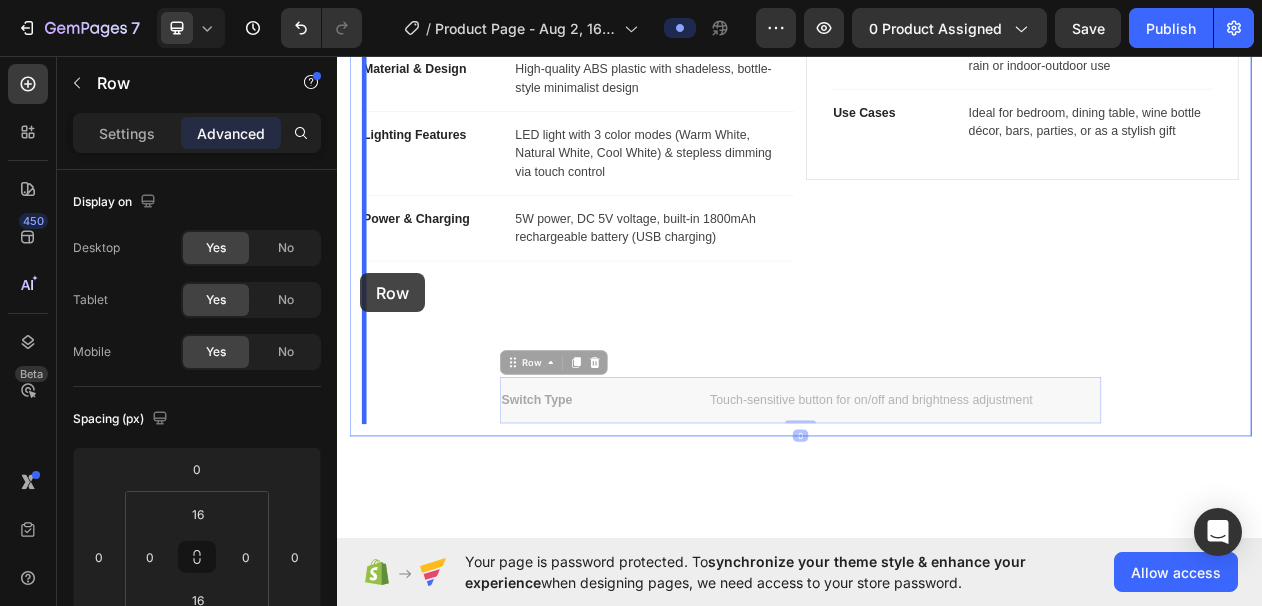 drag, startPoint x: 556, startPoint y: 461, endPoint x: 367, endPoint y: 340, distance: 224.4148 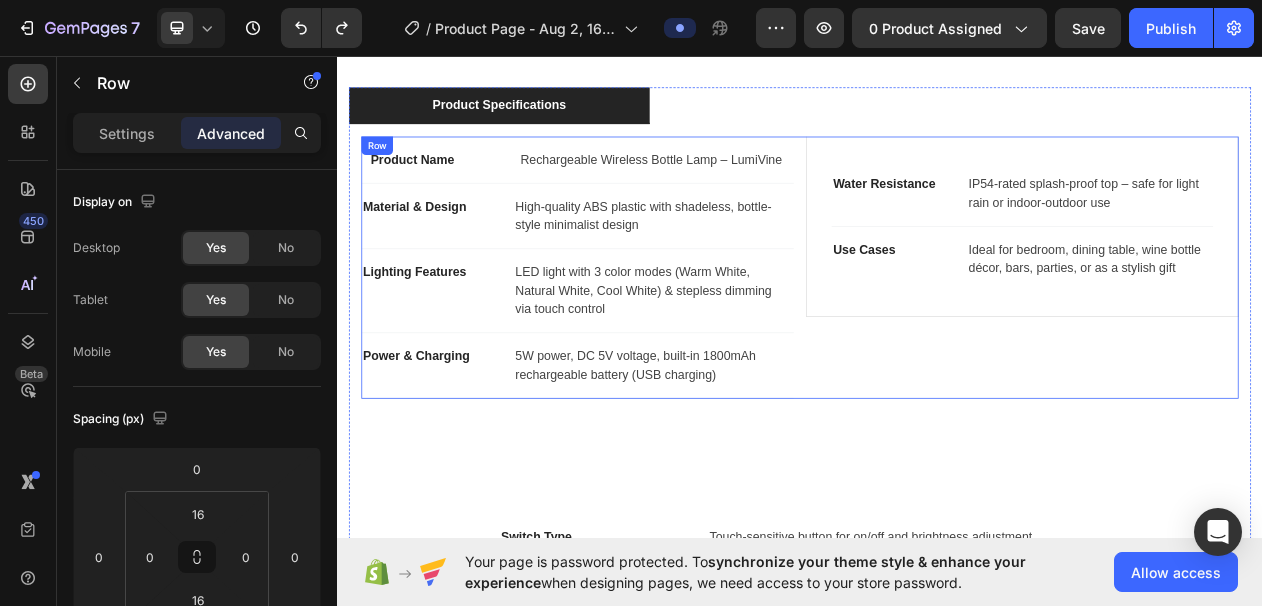 scroll, scrollTop: 1267, scrollLeft: 0, axis: vertical 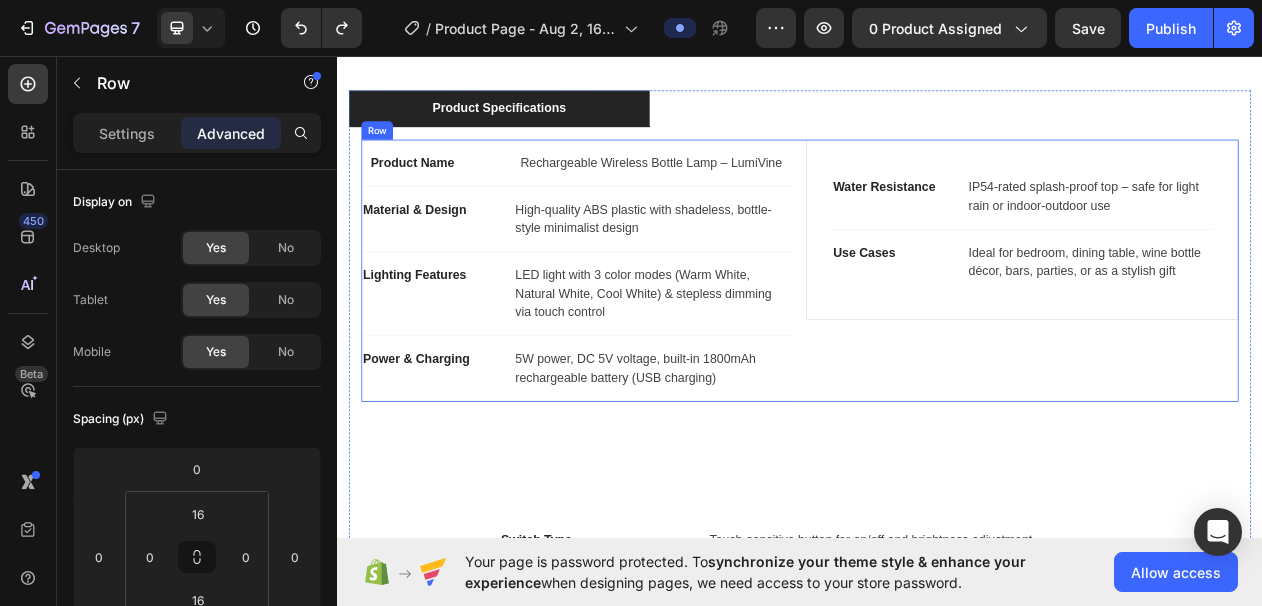 click on "Water Resistance Text block IP54-rated splash-proof top – safe for light rain or indoor-outdoor use Text block Row Use Cases Text block Ideal for bedroom, dining table, wine bottle décor, bars, parties, or as a stylish gift Text block Row Row" at bounding box center (1225, 337) 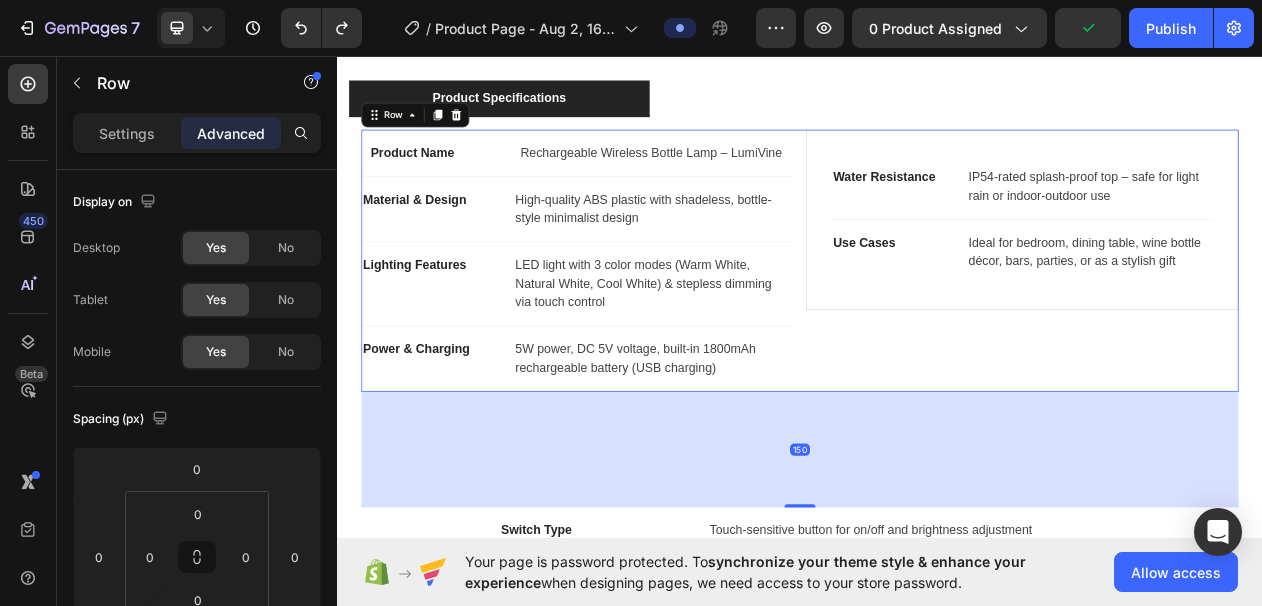 scroll, scrollTop: 1363, scrollLeft: 0, axis: vertical 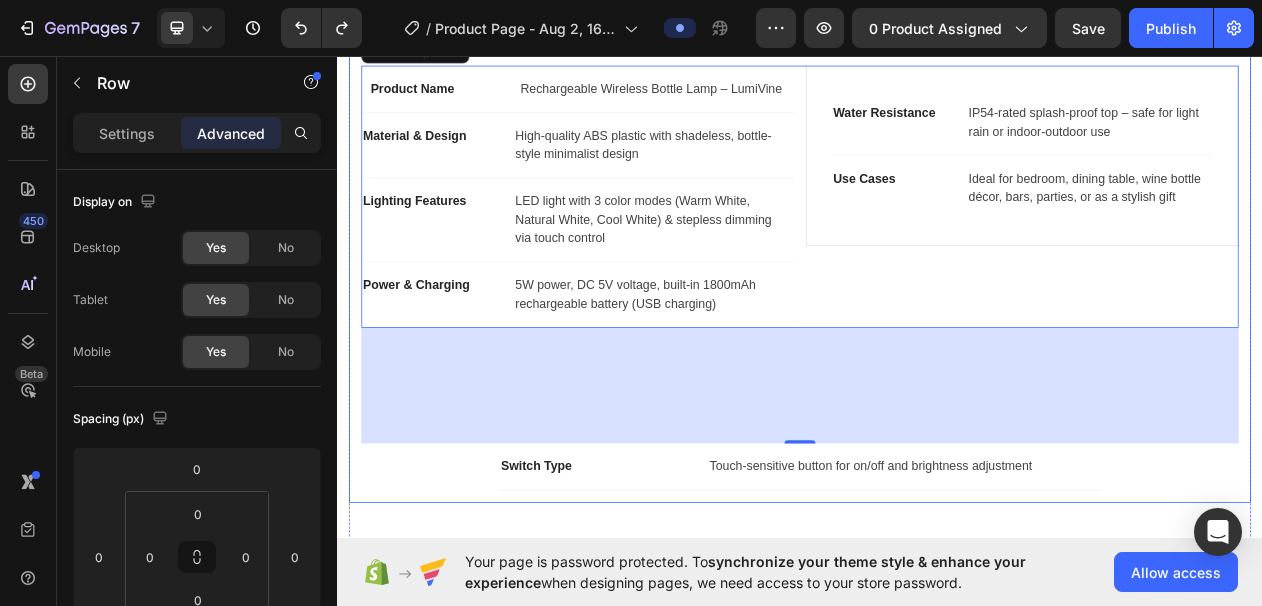 click on "Product Name Text block Rechargeable Wireless Bottle Lamp – LumiVine Text block Row Material & Design Text block High-quality ABS plastic with shadeless, bottle-style minimalist design Text block Row Lighting Features Text block LED light with 3 color modes (Warm White, Natural White, Cool White) & stepless dimming via touch control Text block Row Power & Charging Text block 5W power, DC 5V voltage, built-in 1800mAh rechargeable battery (USB charging) Text block Row Water Resistance Text block IP54-rated splash-proof top – safe for light rain or indoor-outdoor use Text block Row Use Cases Text block Ideal for bedroom, dining table, wine bottle décor, bars, parties, or as a stylish gift Text block Row Row Row   150 Switch Type Text block Touch-sensitive button for on/off and brightness adjustment Text block Row" at bounding box center [937, 346] 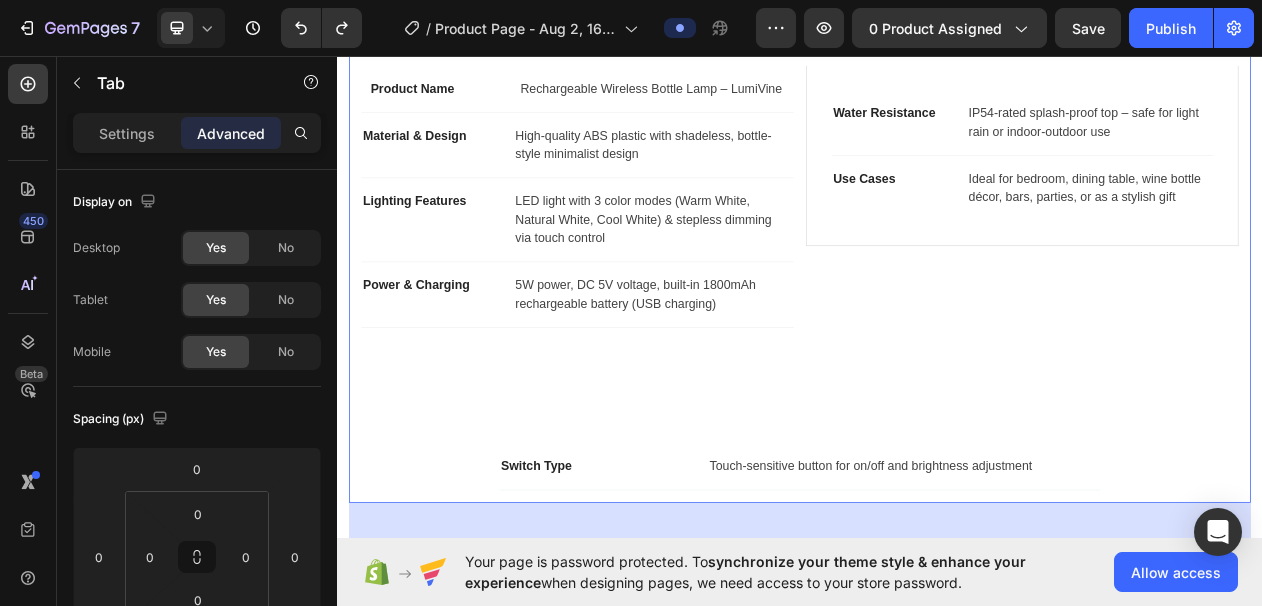 click on "Product Name Text block Rechargeable Wireless Bottle Lamp – LumiVine Text block Row Material & Design Text block High-quality ABS plastic with shadeless, bottle-style minimalist design Text block Row Lighting Features Text block LED light with 3 color modes (Warm White, Natural White, Cool White) & stepless dimming via touch control Text block Row Power & Charging Text block 5W power, DC 5V voltage, built-in 1800mAh rechargeable battery (USB charging) Text block Row Water Resistance Text block IP54-rated splash-proof top – safe for light rain or indoor-outdoor use Text block Row Use Cases Text block Ideal for bedroom, dining table, wine bottle décor, bars, parties, or as a stylish gift Text block Row Row Row Switch Type Text block Touch-sensitive button for on/off and brightness adjustment Text block Row" at bounding box center [937, 346] 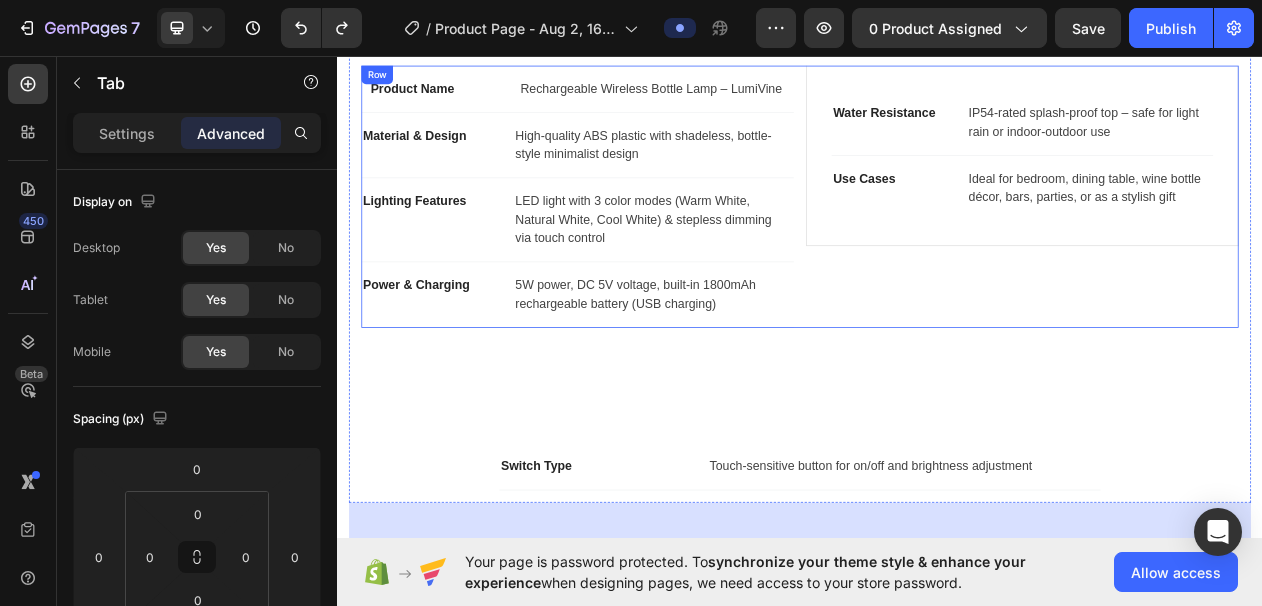 click on "Water Resistance Text block IP54-rated splash-proof top – safe for light rain or indoor-outdoor use Text block Row Use Cases Text block Ideal for bedroom, dining table, wine bottle décor, bars, parties, or as a stylish gift Text block Row Row" at bounding box center (1225, 241) 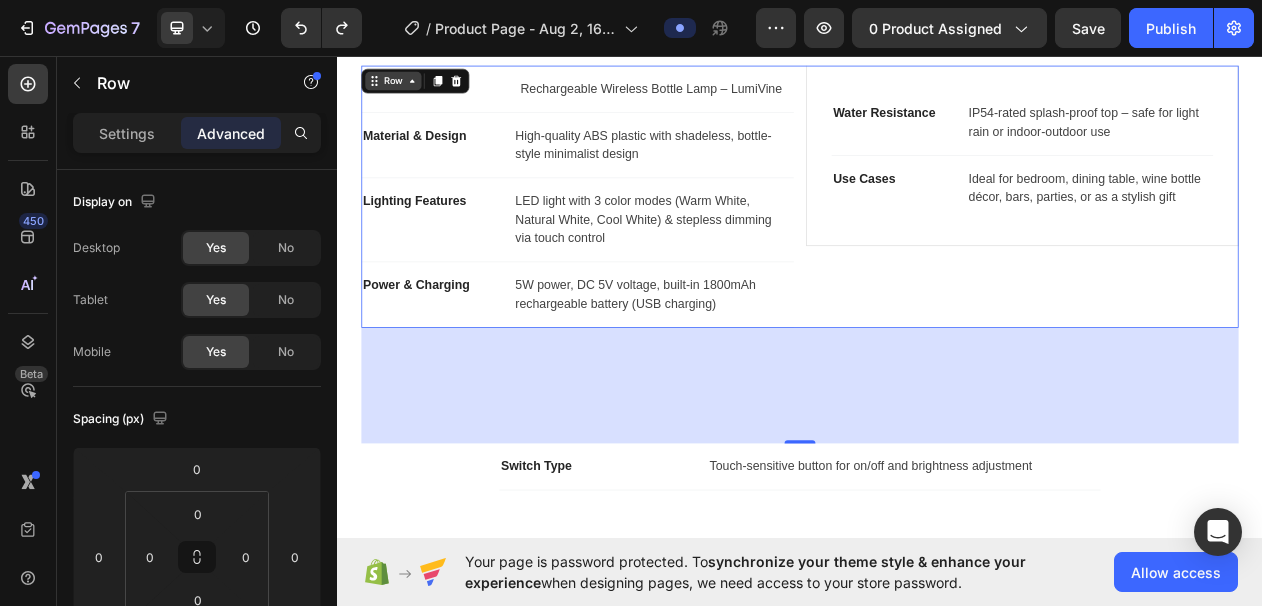 click on "Row" at bounding box center [409, 91] 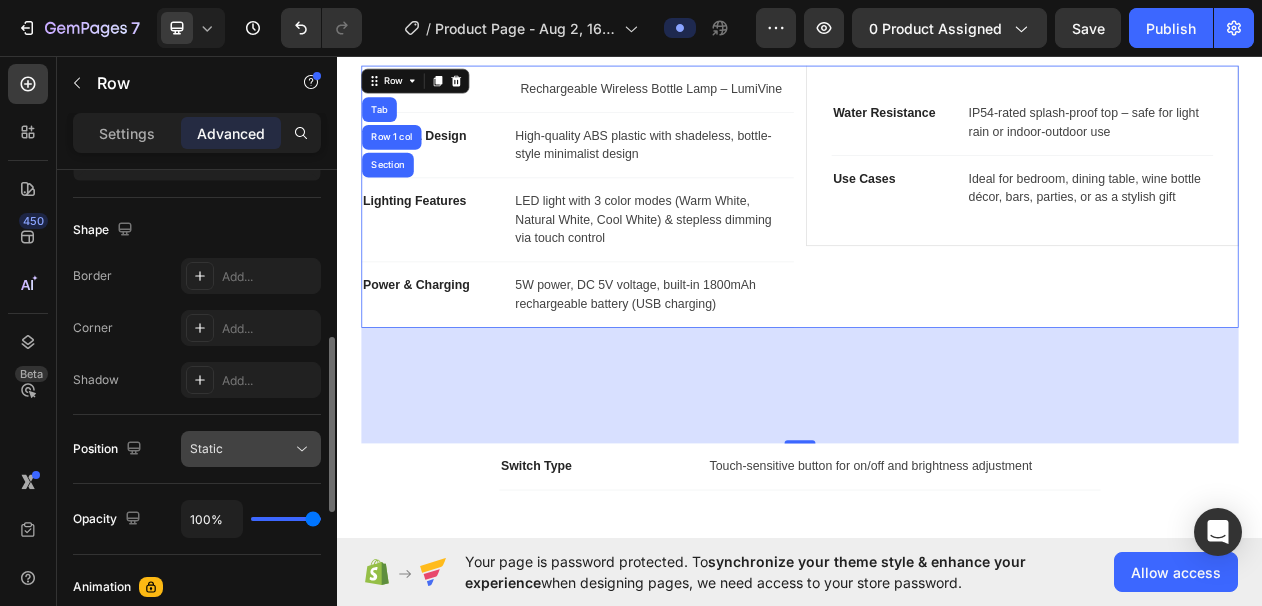 scroll, scrollTop: 433, scrollLeft: 0, axis: vertical 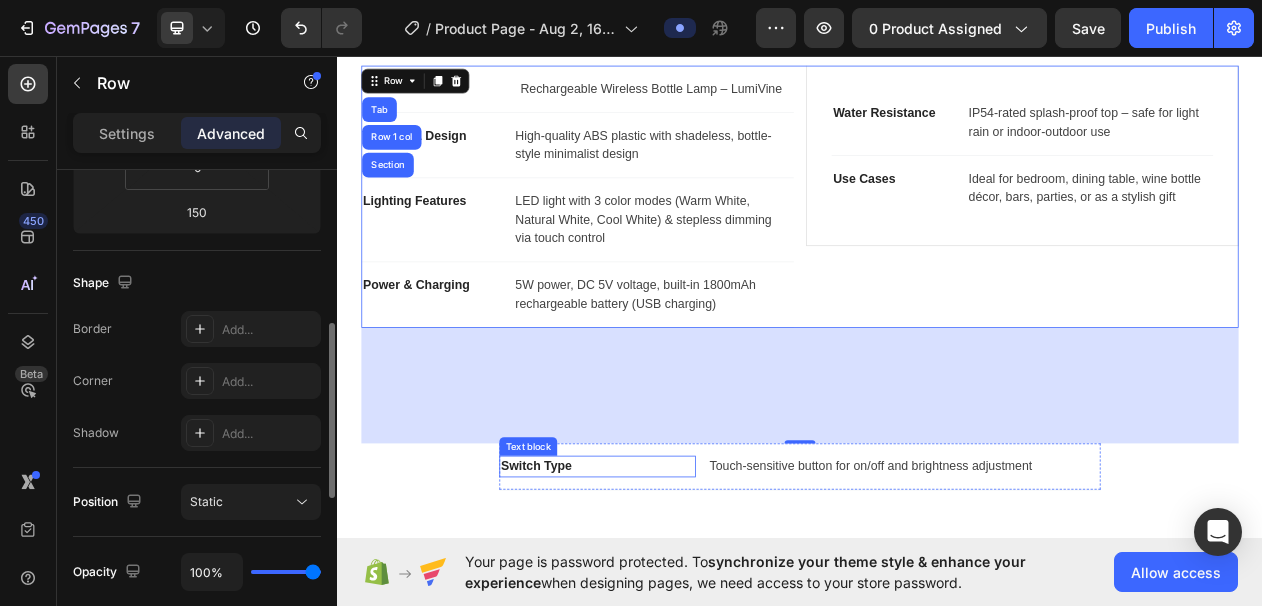 click on "Switch Type Text block Touch-sensitive button for on/off and brightness adjustment Text block Row" at bounding box center [937, 591] 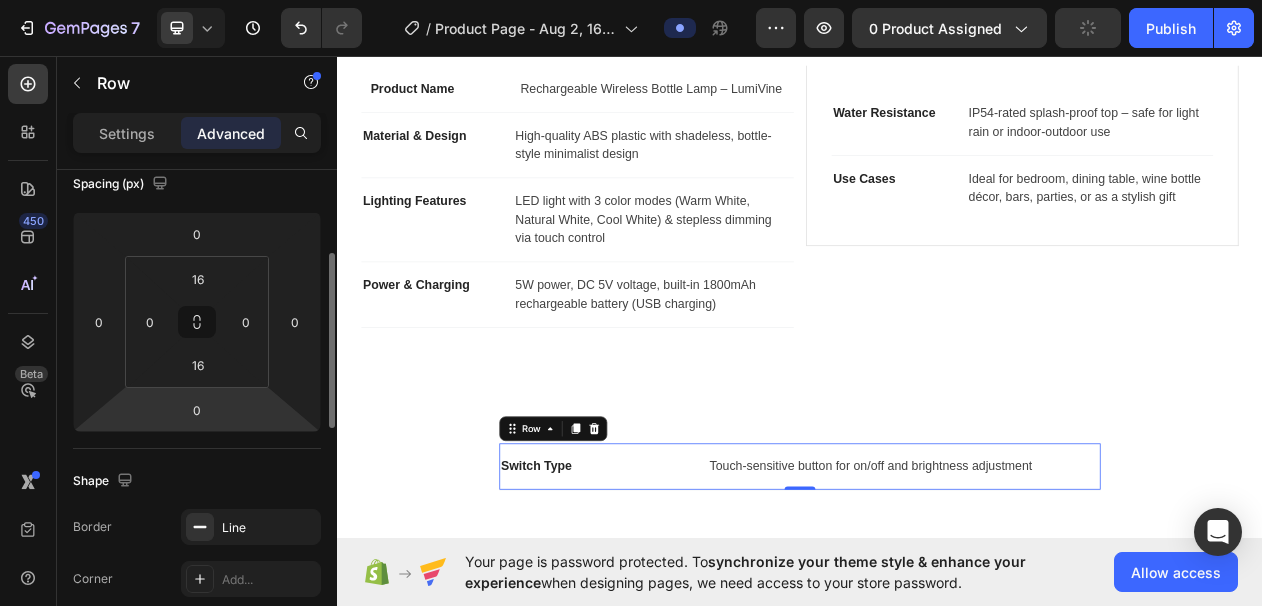 scroll, scrollTop: 326, scrollLeft: 0, axis: vertical 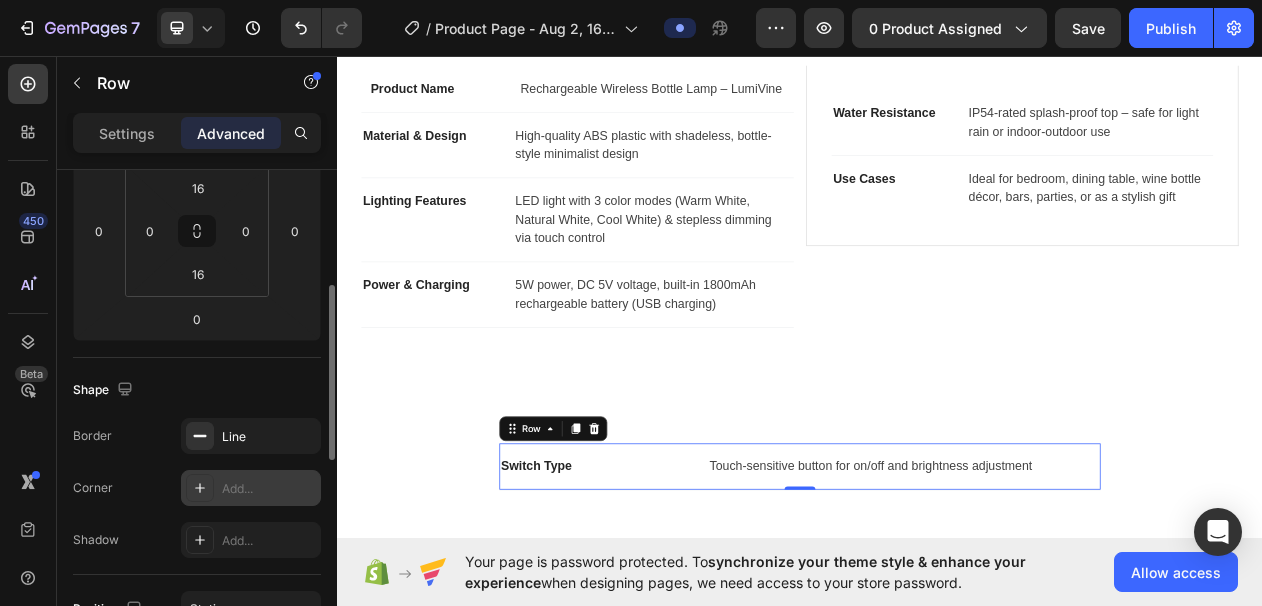 click 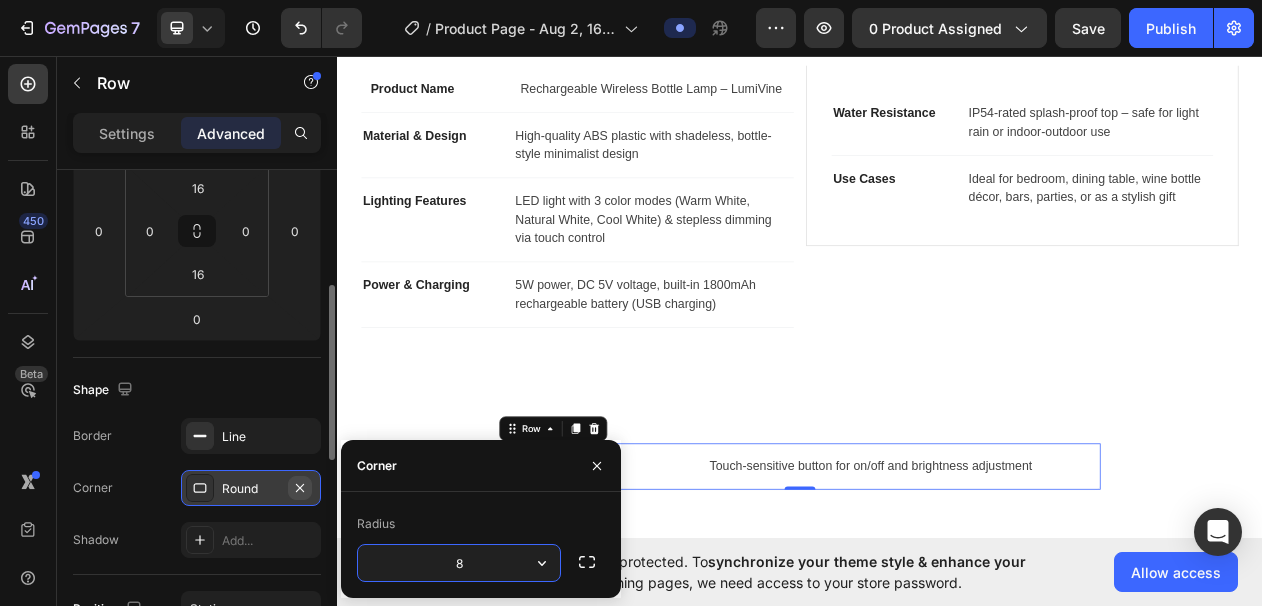 click 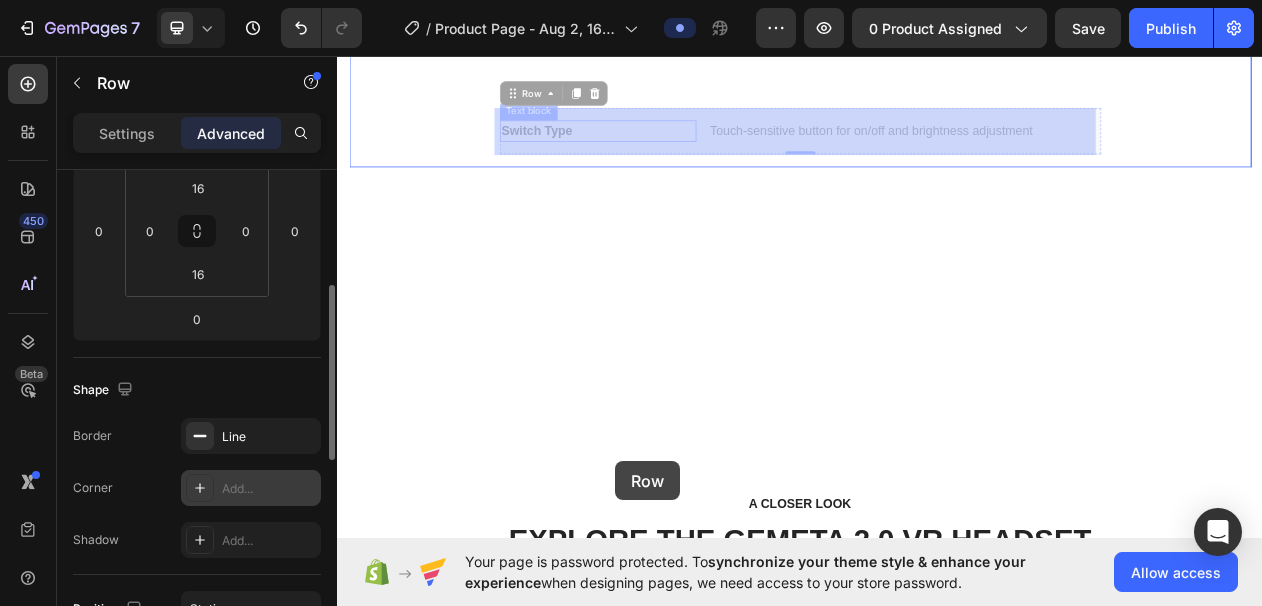 drag, startPoint x: 704, startPoint y: 607, endPoint x: 701, endPoint y: 545, distance: 62.072536 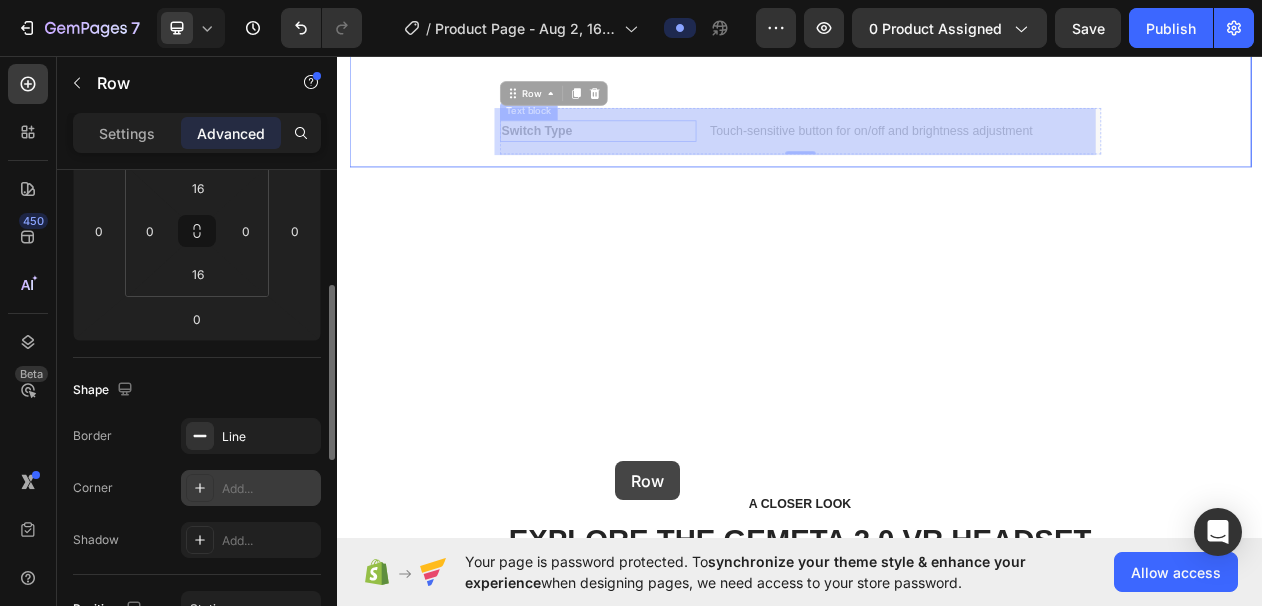 click on "Header Product Specifications Product Name Text block Rechargeable Wireless Bottle Lamp – LumiVine Text block Row Material & Design Text block High-quality ABS plastic with shadeless, bottle-style minimalist design Text block Row Lighting Features Text block LED light with 3 color modes (Warm White, Natural White, Cool White) & stepless dimming via touch control Text block Row Power & Charging Text block 5W power, DC 5V voltage, built-in 1800mAh rechargeable battery (USB charging) Text block Row Water Resistance Text block IP54-rated splash-proof top – safe for light rain or indoor-outdoor use Text block Row Use Cases Text block Ideal for bedroom, dining table, wine bottle décor, bars, parties, or as a stylish gift Text block Row Row Row Switch Type Text block Touch-sensitive button for on/off and brightness adjustment Text block Row   0 Switch Type Text block Touch-sensitive button for on/off and brightness adjustment Text block Row   0 Tab Row Section 2 A CLOSER LOOK Text block Heading Row Image Row" at bounding box center [937, 2556] 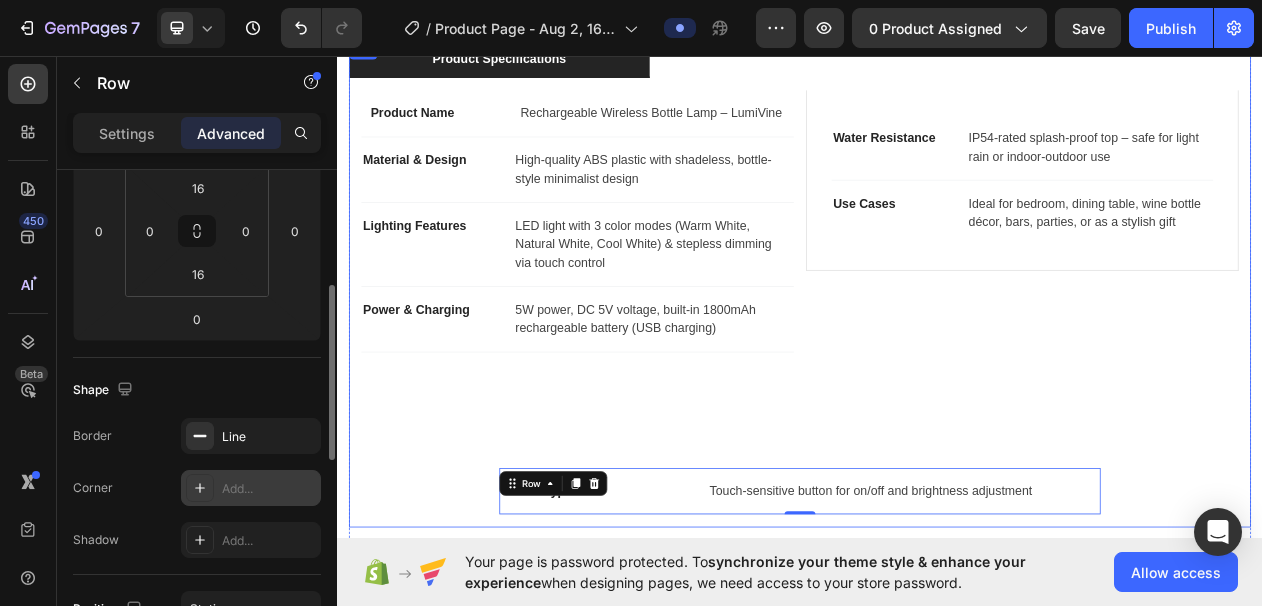 scroll, scrollTop: 1312, scrollLeft: 0, axis: vertical 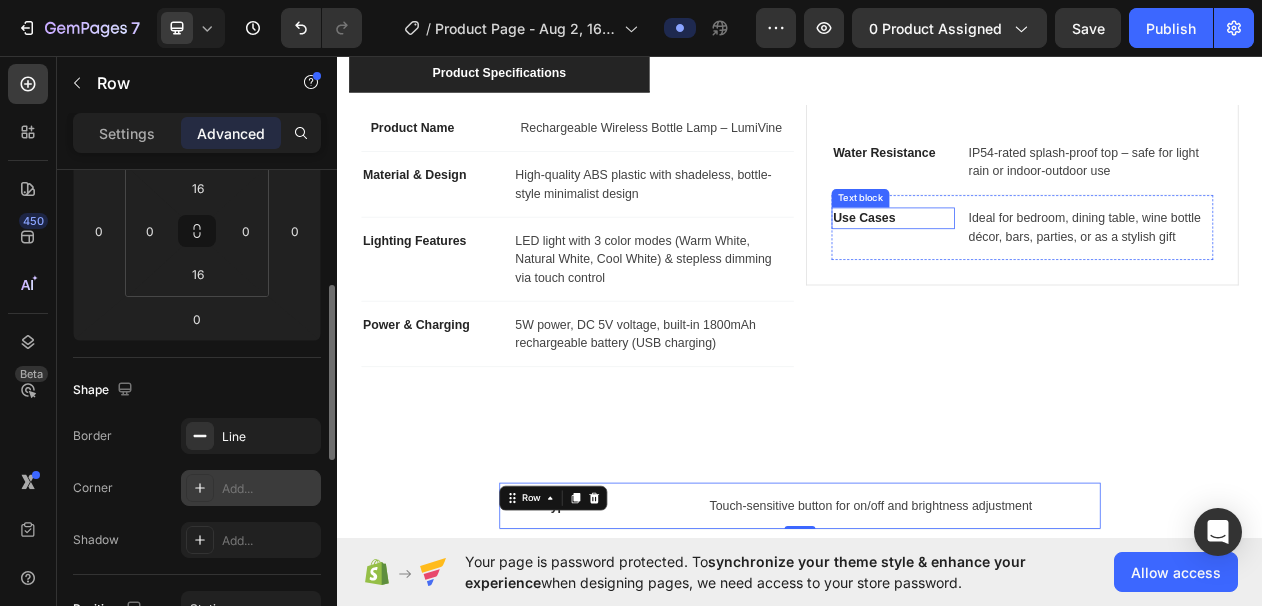click on "Use Cases" at bounding box center [1058, 269] 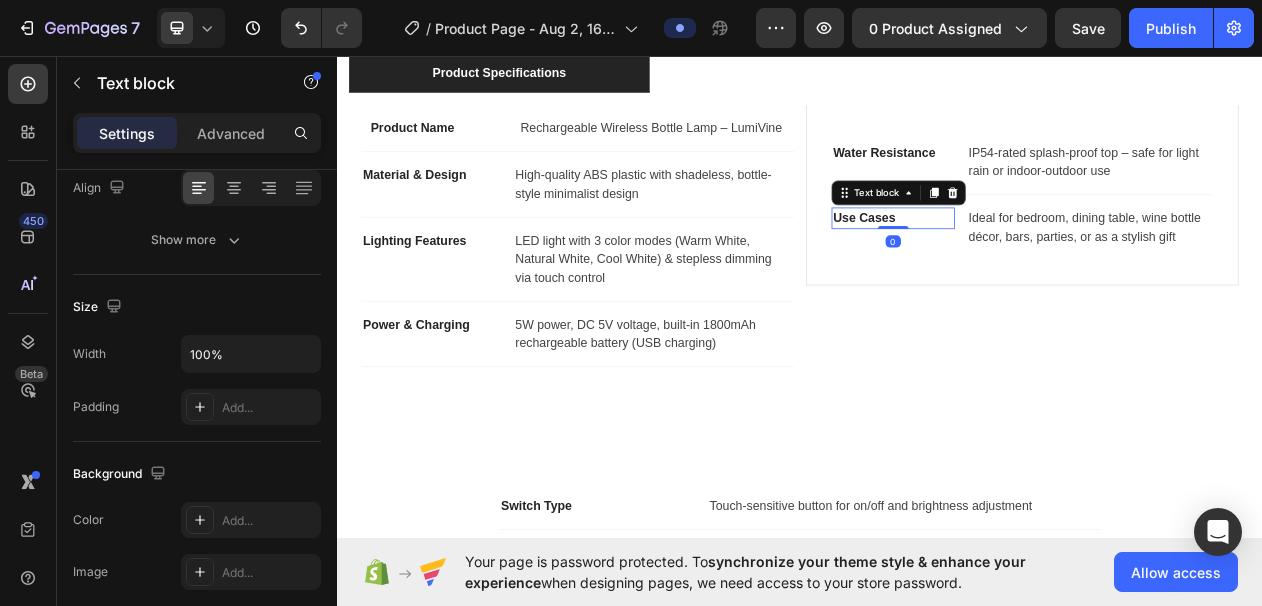 scroll, scrollTop: 0, scrollLeft: 0, axis: both 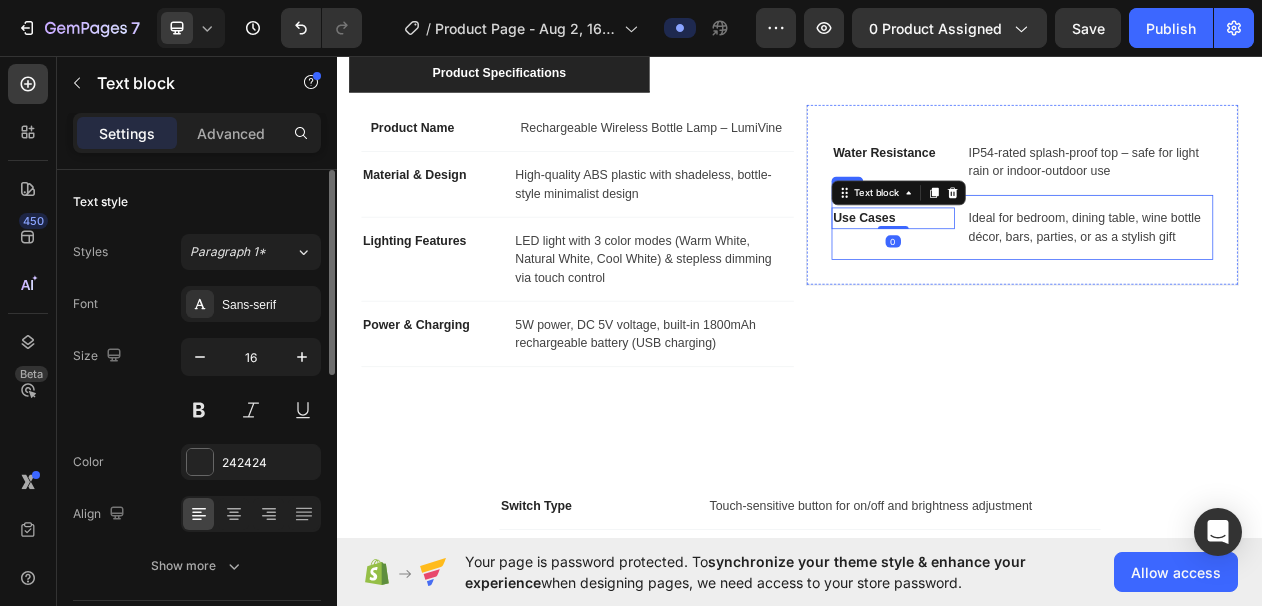 click on "Use Cases Text block   0 Ideal for bedroom, dining table, wine bottle décor, bars, parties, or as a stylish gift Text block Row" at bounding box center (1225, 281) 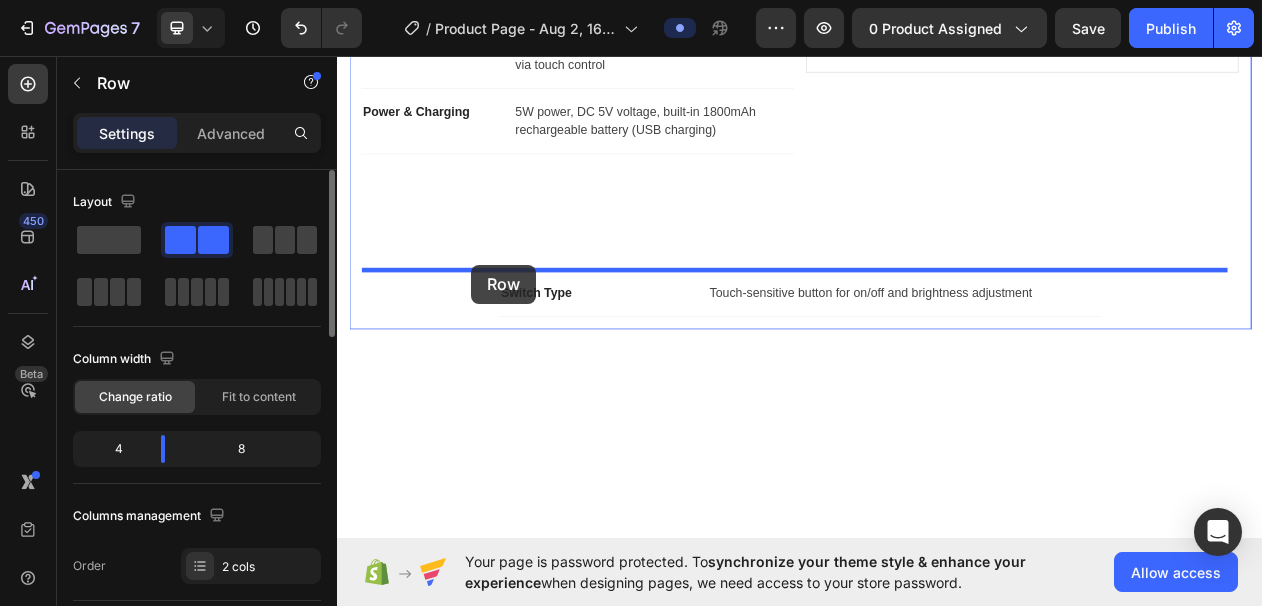 scroll, scrollTop: 1615, scrollLeft: 0, axis: vertical 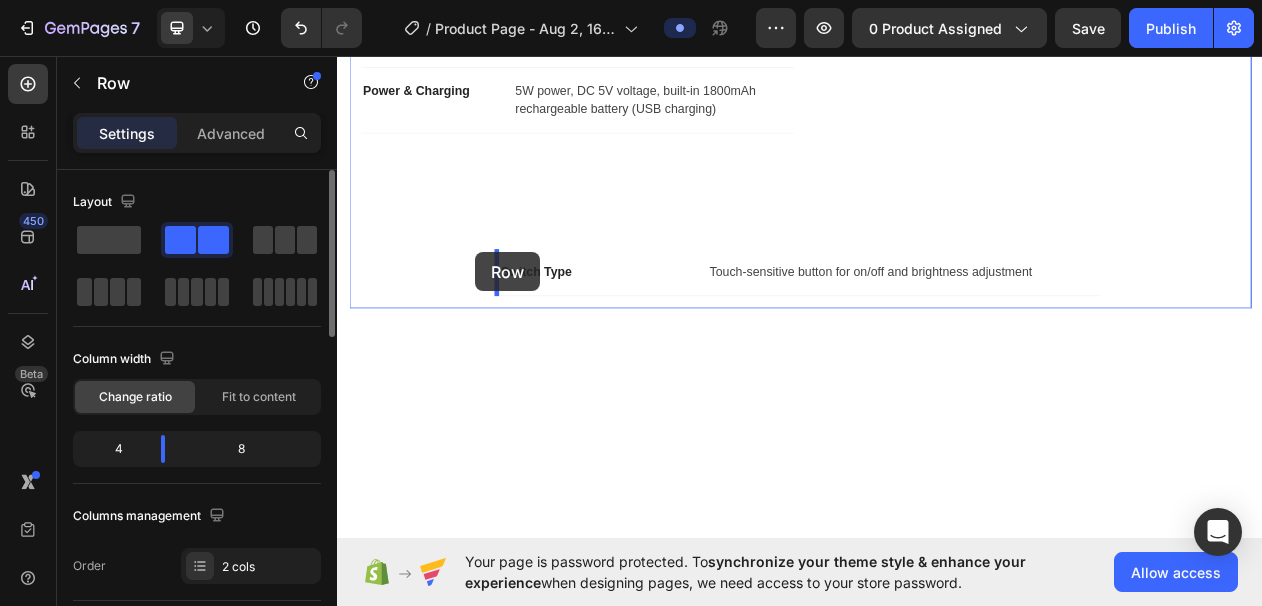 drag, startPoint x: 990, startPoint y: 219, endPoint x: 516, endPoint y: 313, distance: 483.2308 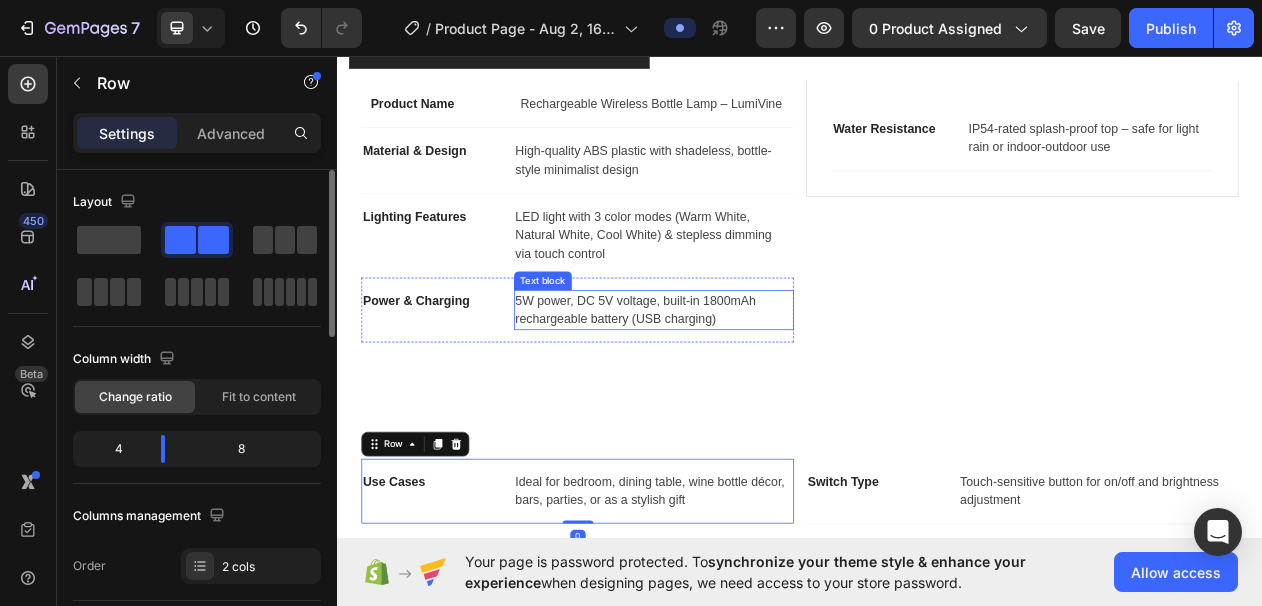 scroll, scrollTop: 1334, scrollLeft: 0, axis: vertical 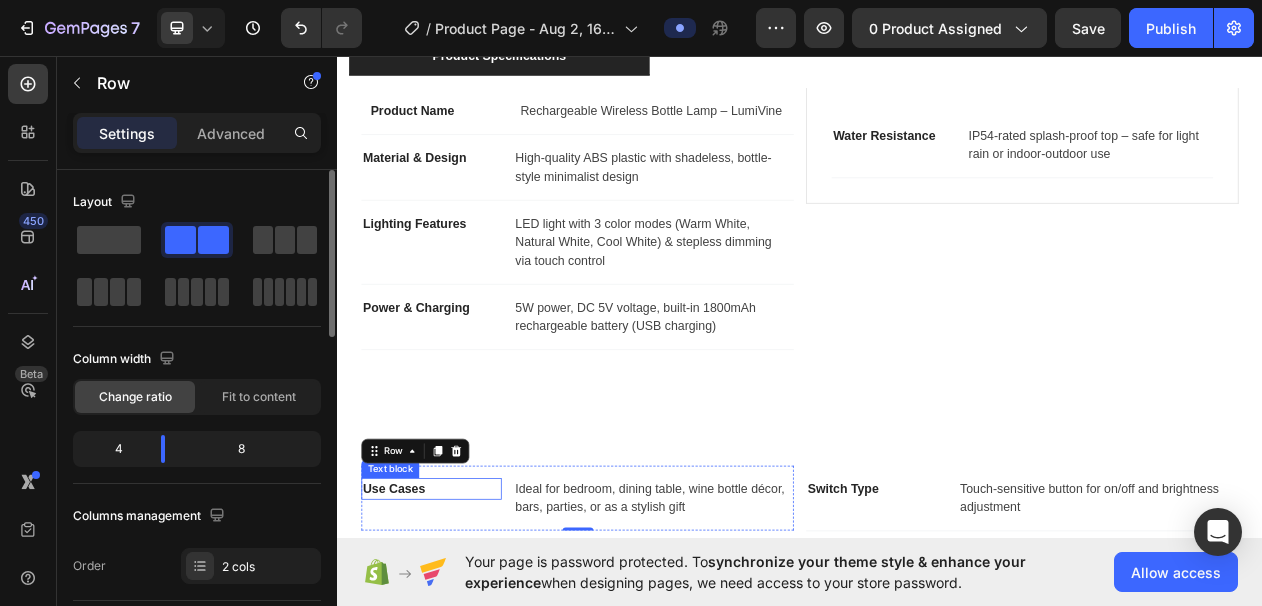 click on "Use Cases" at bounding box center [459, 620] 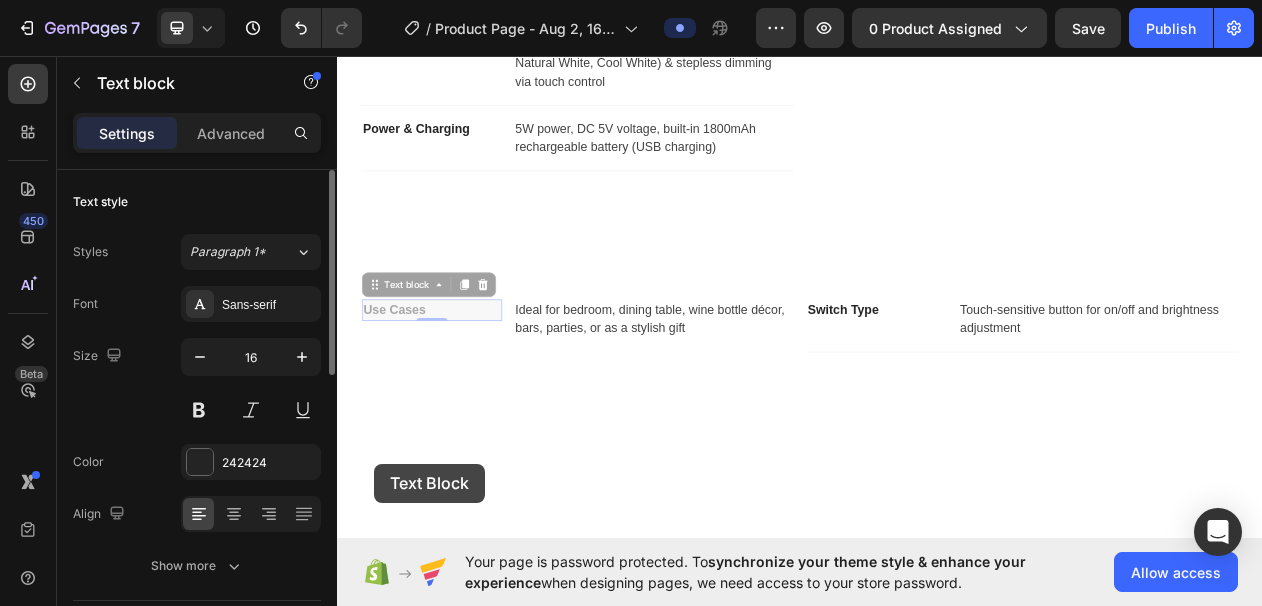 drag, startPoint x: 385, startPoint y: 587, endPoint x: 393, endPoint y: 543, distance: 44.72136 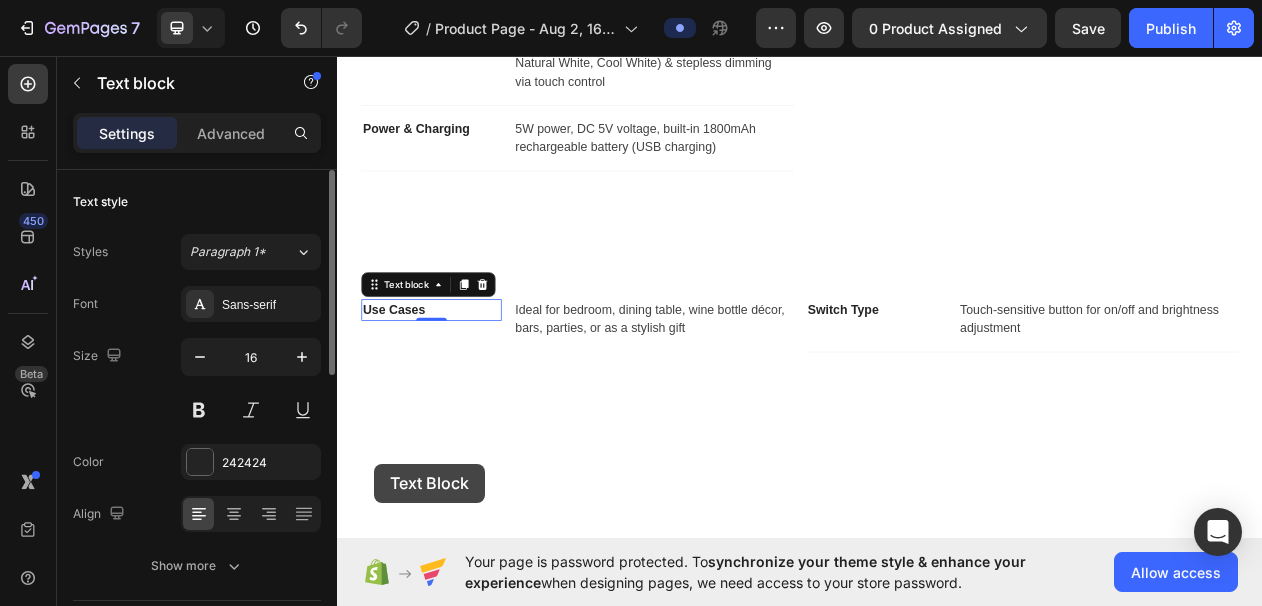 scroll, scrollTop: 1682, scrollLeft: 0, axis: vertical 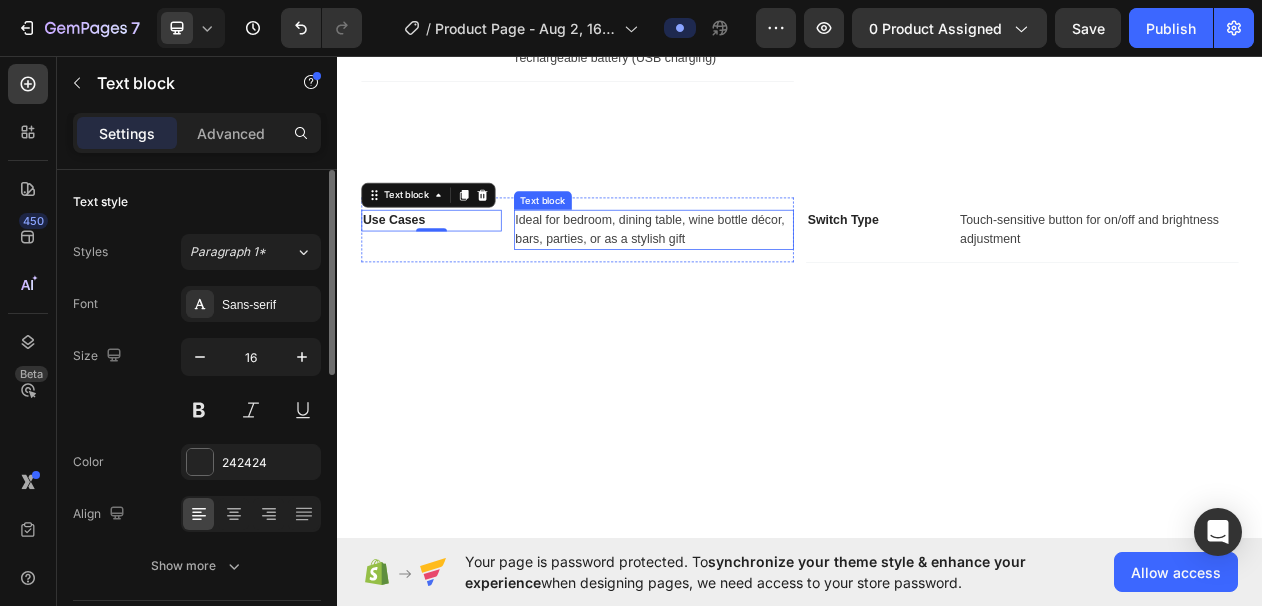 click on "Ideal for bedroom, dining table, wine bottle décor, bars, parties, or as a stylish gift" at bounding box center [747, 284] 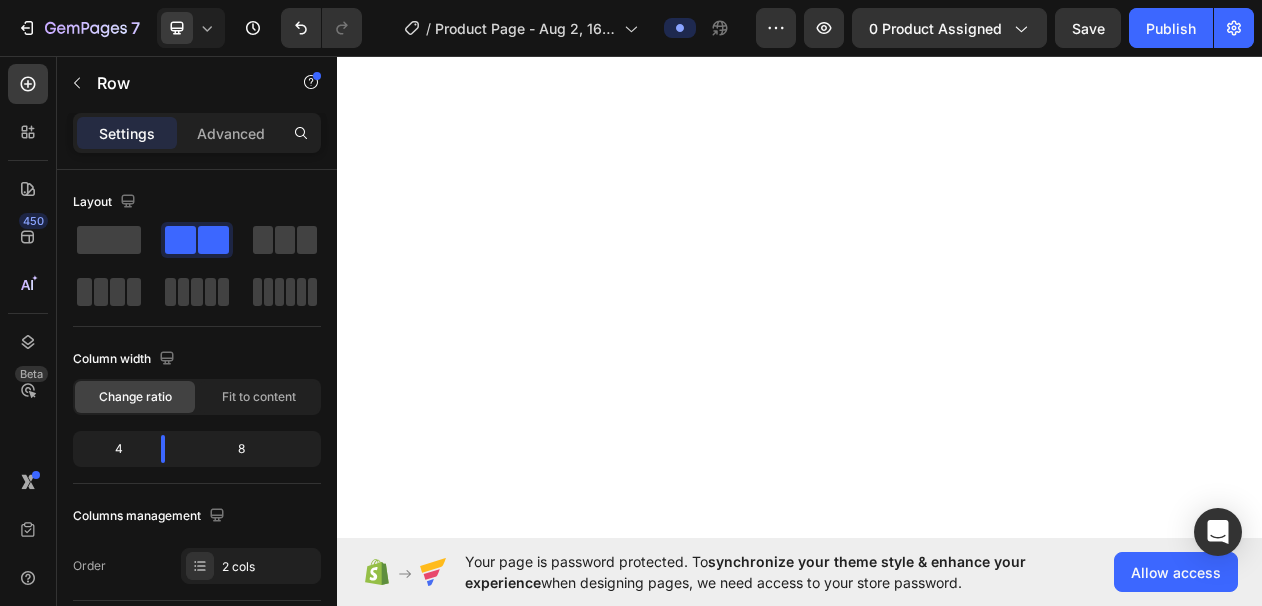 scroll, scrollTop: 0, scrollLeft: 0, axis: both 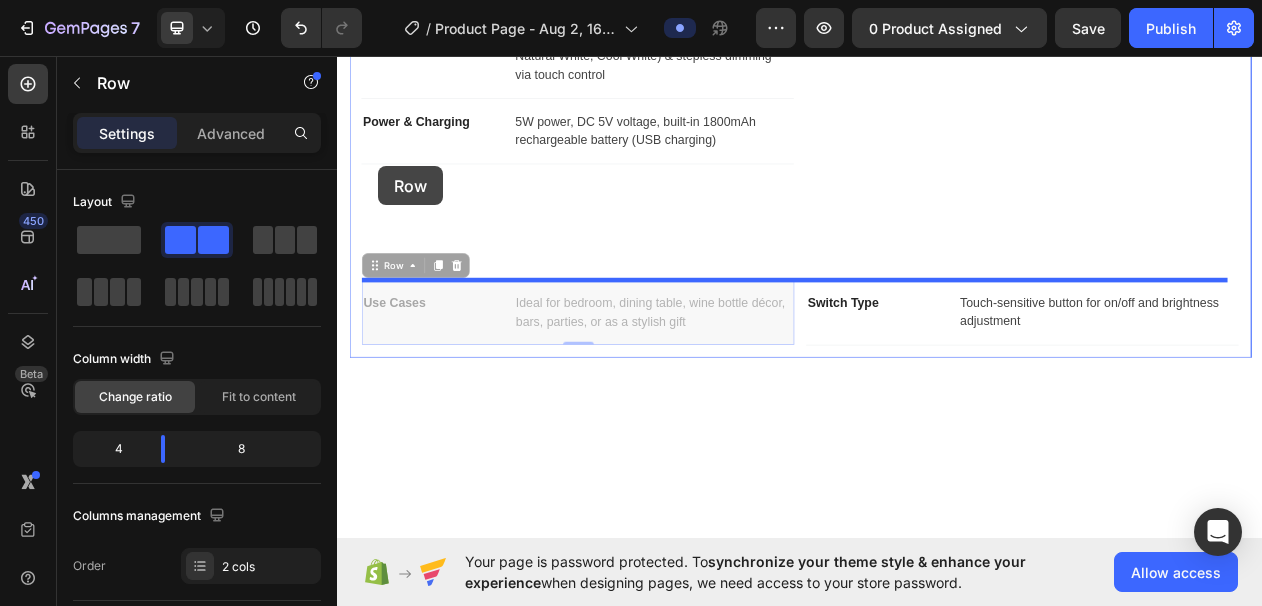 drag, startPoint x: 391, startPoint y: 324, endPoint x: 390, endPoint y: 201, distance: 123.00407 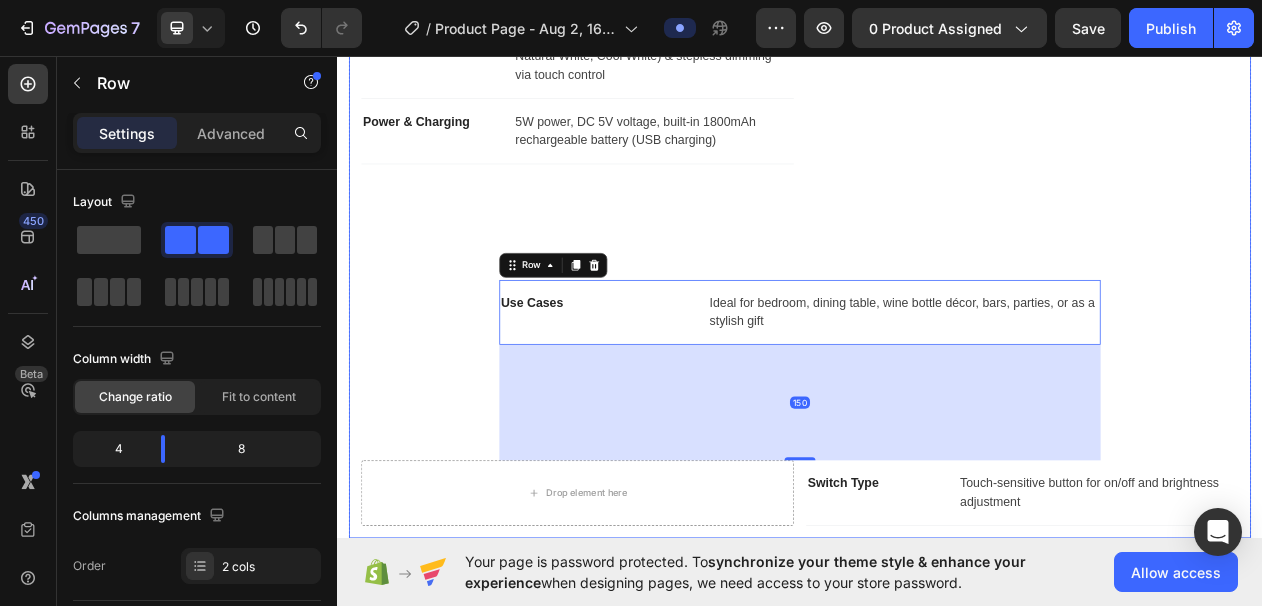 click on "Product Name Text block Rechargeable Wireless Bottle Lamp – LumiVine Text block Row Material & Design Text block High-quality ABS plastic with shadeless, bottle-style minimalist design Text block Row Lighting Features Text block LED light with 3 color modes (Warm White, Natural White, Cool White) & stepless dimming via touch control Text block Row Power & Charging Text block 5W power, DC 5V voltage, built-in 1800mAh rechargeable battery (USB charging) Text block Row Water Resistance Text block IP54-rated splash-proof top – safe for light rain or indoor-outdoor use Text block Row Row Row Use Cases Text block Ideal for bedroom, dining table, wine bottle décor, bars, parties, or as a stylish gift Text block Row   150
Drop element here Switch Type Text block Touch-sensitive button for on/off and brightness adjustment Text block Row Row" at bounding box center [937, 263] 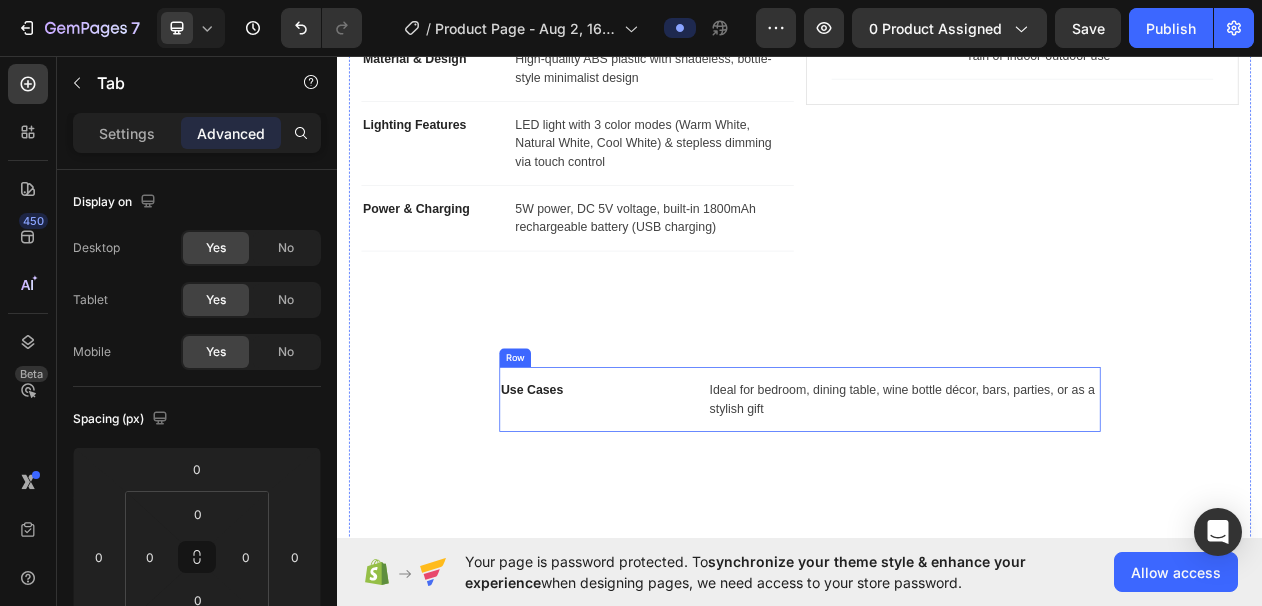 scroll, scrollTop: 1438, scrollLeft: 0, axis: vertical 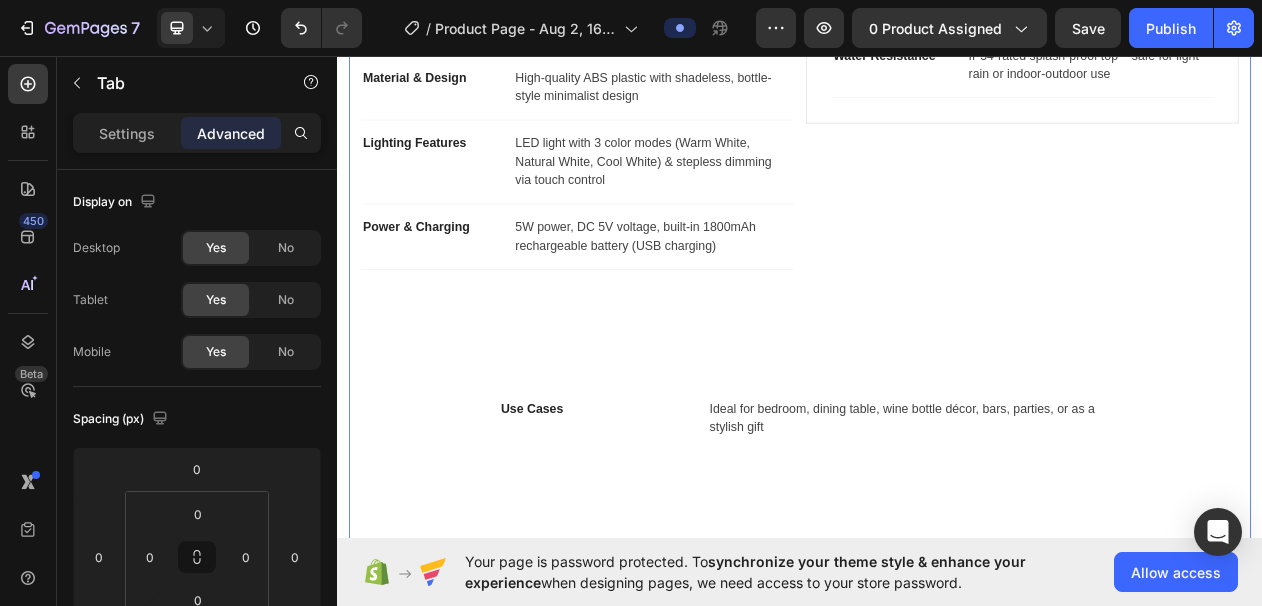 click on "Product Name Text block Rechargeable Wireless Bottle Lamp – LumiVine Text block Row Material & Design Text block High-quality ABS plastic with shadeless, bottle-style minimalist design Text block Row Lighting Features Text block LED light with 3 color modes (Warm White, Natural White, Cool White) & stepless dimming via touch control Text block Row Power & Charging Text block 5W power, DC 5V voltage, built-in 1800mAh rechargeable battery (USB charging) Text block Row Water Resistance Text block IP54-rated splash-proof top – safe for light rain or indoor-outdoor use Text block Row Row Row Use Cases Text block Ideal for bedroom, dining table, wine bottle décor, bars, parties, or as a stylish gift Text block Row
Drop element here Switch Type Text block Touch-sensitive button for on/off and brightness adjustment Text block Row Row" at bounding box center [937, 400] 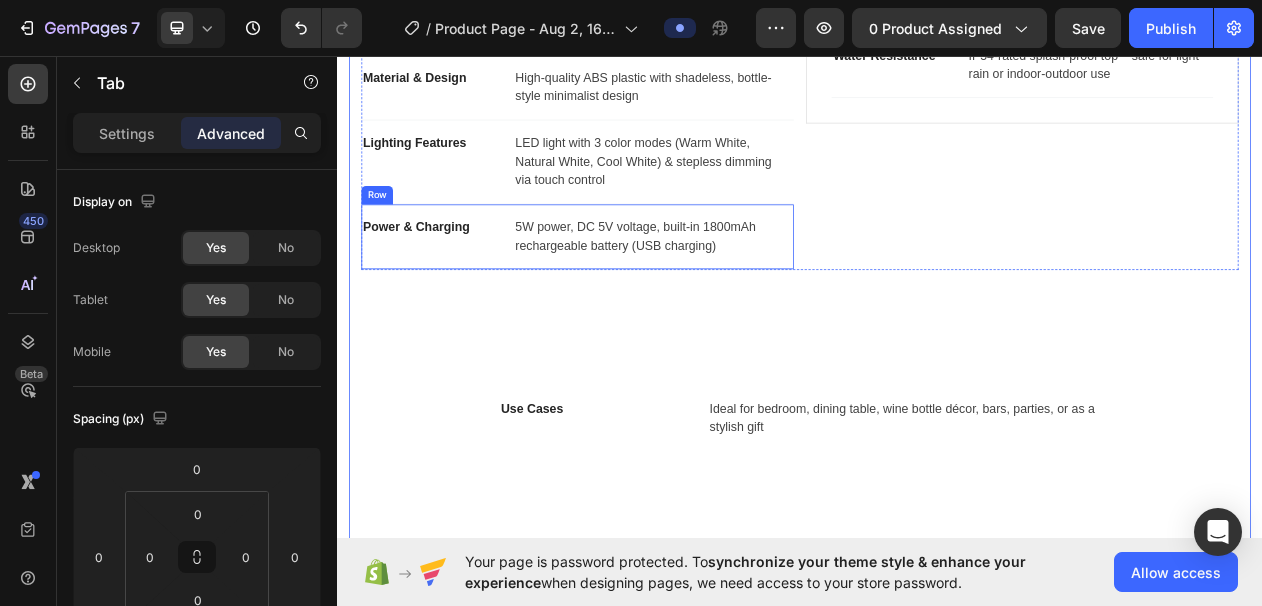 click on "Power & Charging Text block" at bounding box center [459, 293] 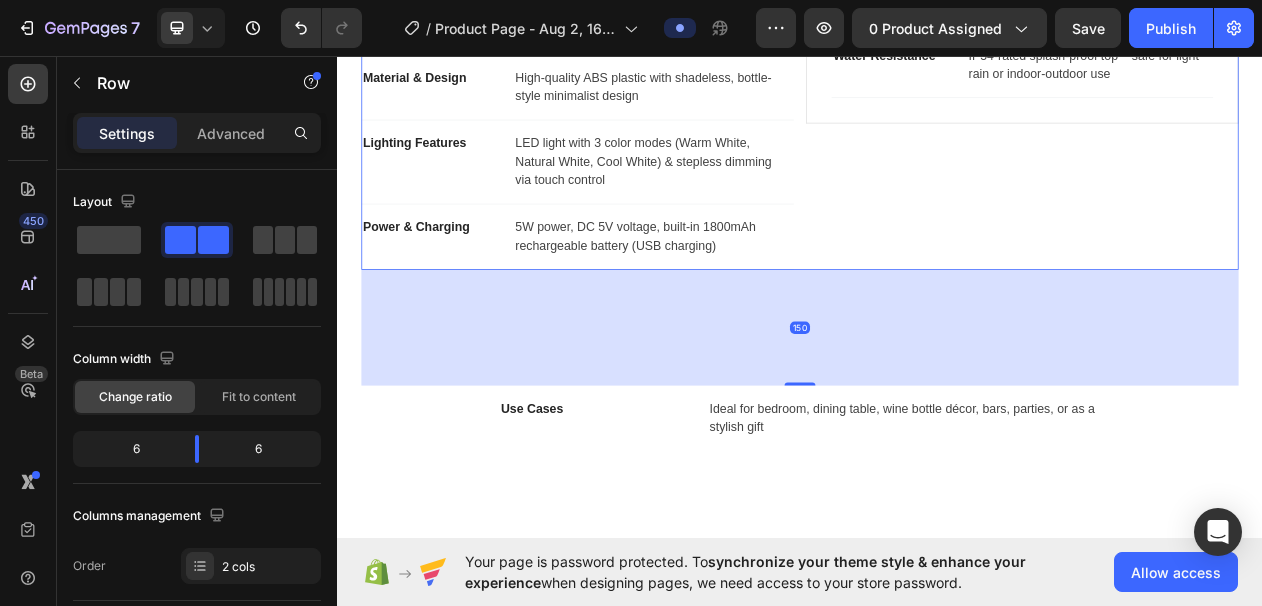 click on "Water Resistance Text block IP54-rated splash-proof top – safe for light rain or indoor-outdoor use Text block Row Row" at bounding box center (1225, 166) 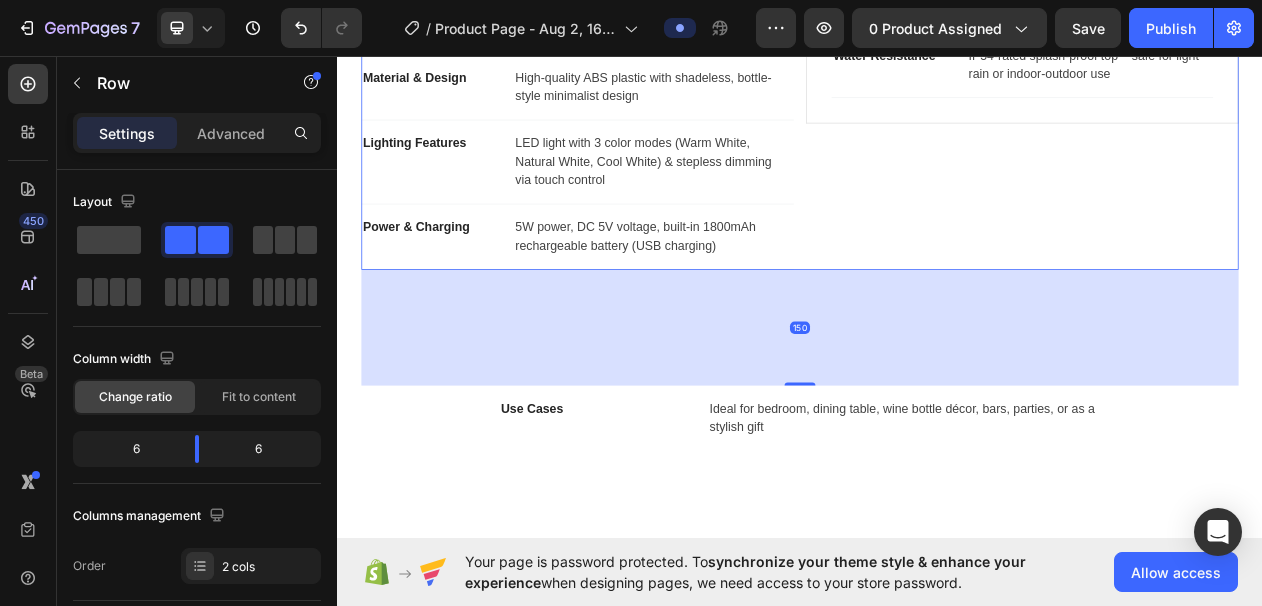 click on "Water Resistance Text block IP54-rated splash-proof top – safe for light rain or indoor-outdoor use Text block Row Row" at bounding box center [1225, 166] 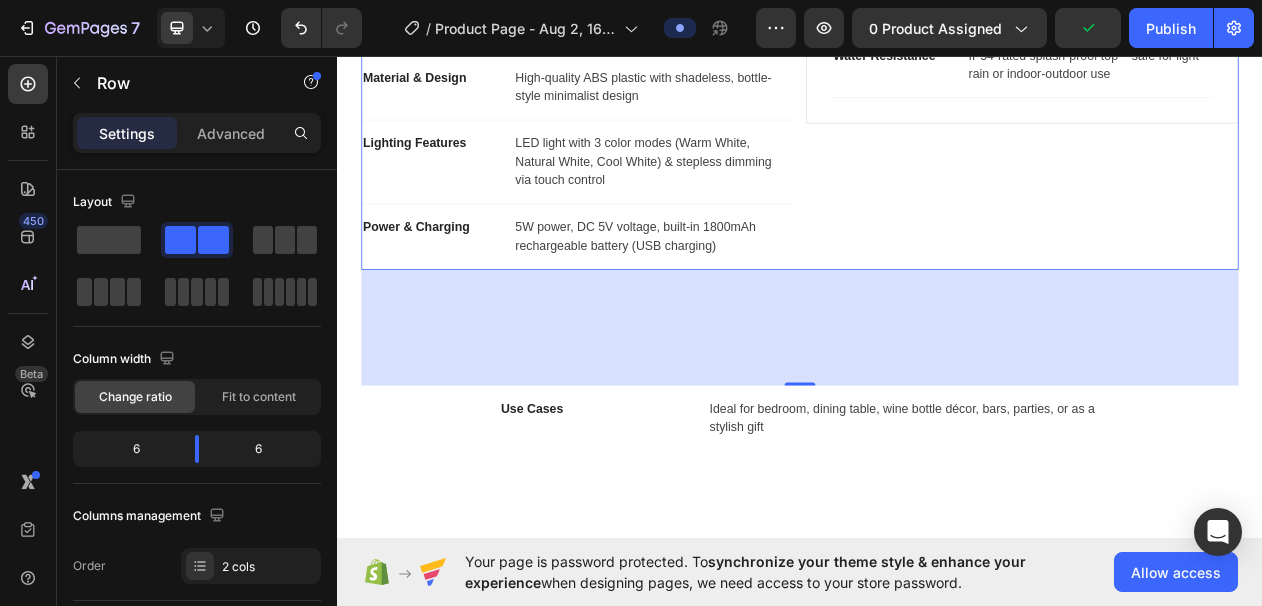 click on "Water Resistance Text block IP54-rated splash-proof top – safe for light rain or indoor-outdoor use Text block Row Row" at bounding box center (1225, 166) 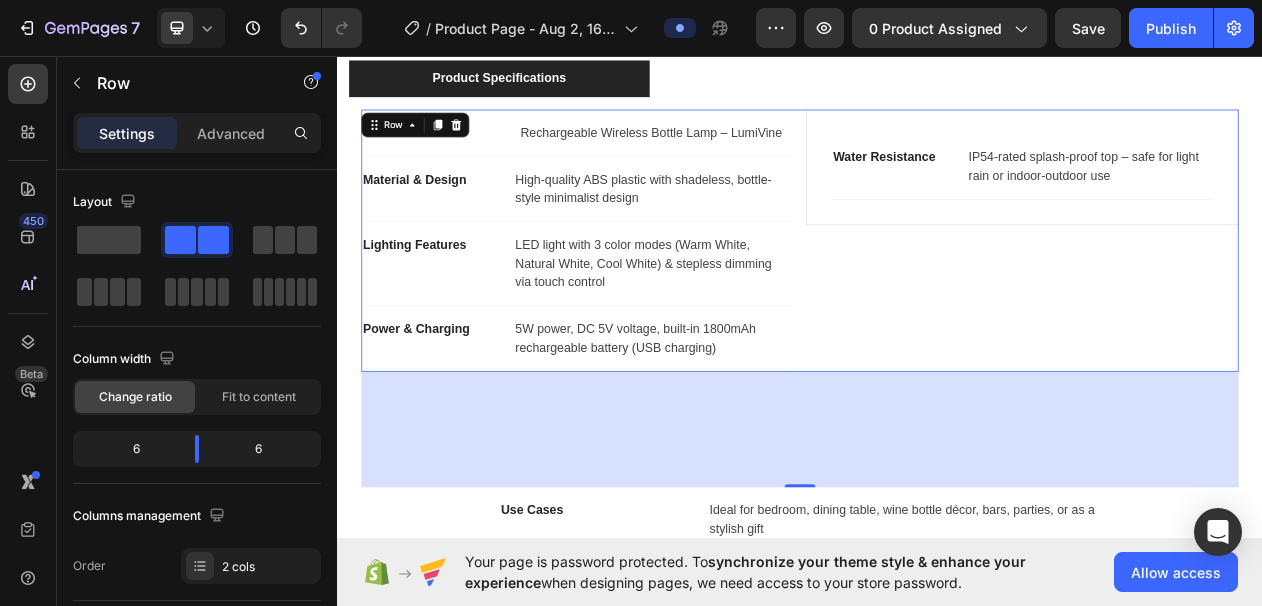 scroll, scrollTop: 1317, scrollLeft: 0, axis: vertical 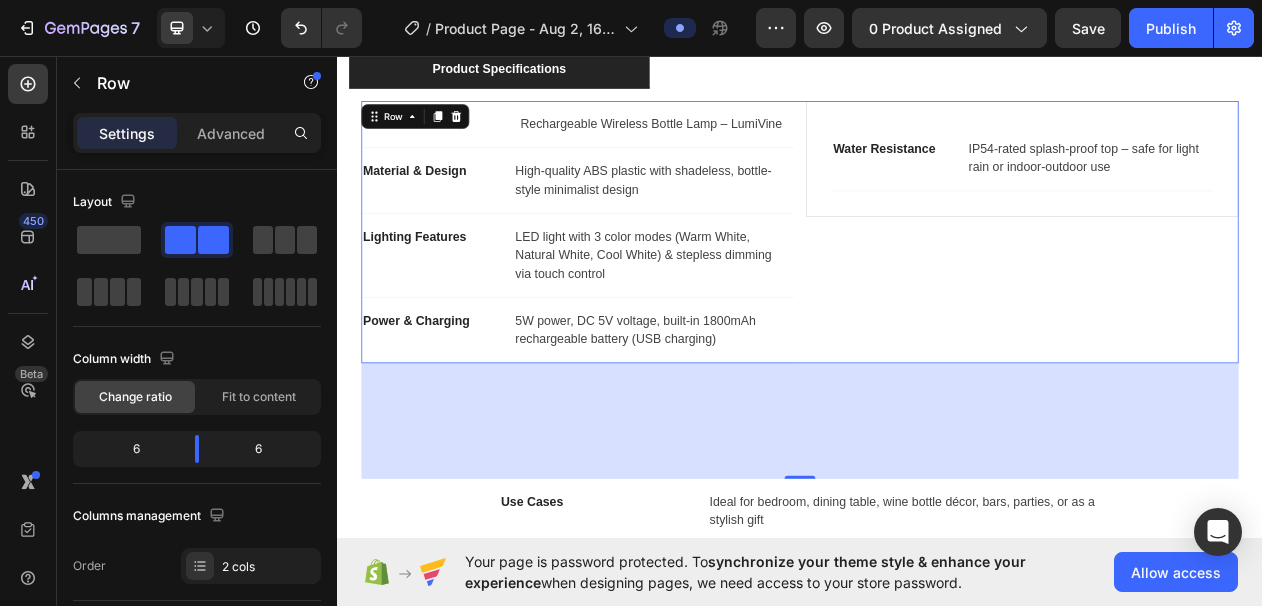 click on "Water Resistance Text block IP54-rated splash-proof top – safe for light rain or indoor-outdoor use Text block Row Row" at bounding box center (1225, 287) 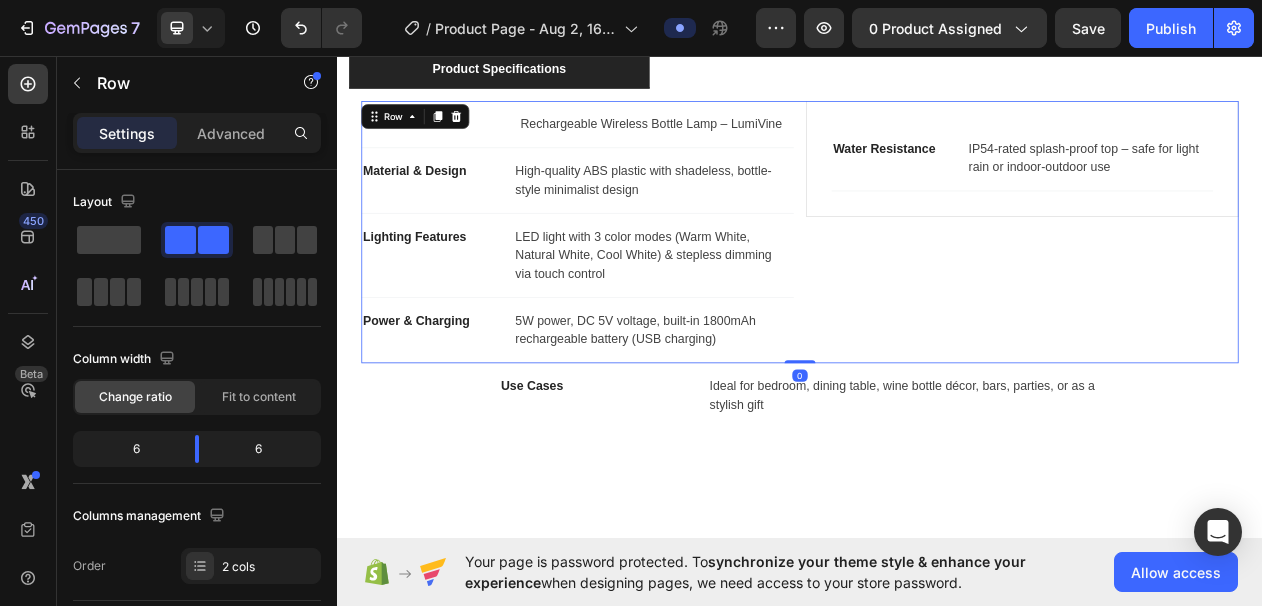 drag, startPoint x: 926, startPoint y: 602, endPoint x: 945, endPoint y: 439, distance: 164.10362 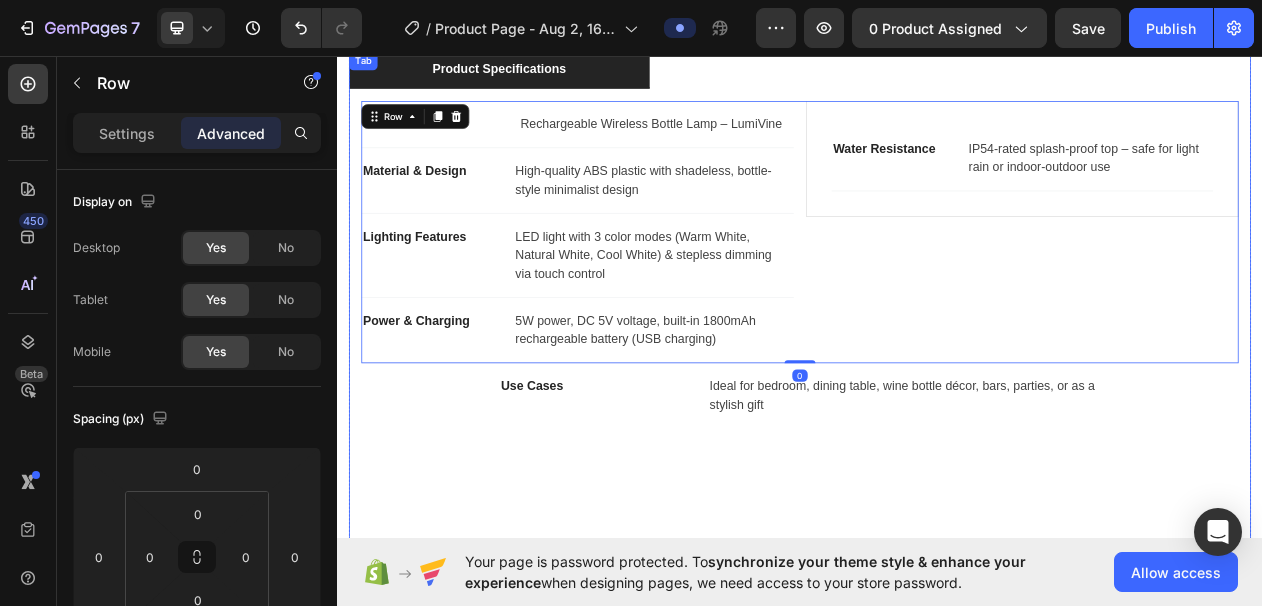 click on "Product Name Text block Rechargeable Wireless Bottle Lamp – LumiVine Text block Row Material & Design Text block High-quality ABS plastic with shadeless, bottle-style minimalist design Text block Row Lighting Features Text block LED light with 3 color modes (Warm White, Natural White, Cool White) & stepless dimming via touch control Text block Row Power & Charging Text block 5W power, DC 5V voltage, built-in 1800mAh rechargeable battery (USB charging) Text block Row Water Resistance Text block IP54-rated splash-proof top – safe for light rain or indoor-outdoor use Text block Row Row Row   0 Use Cases Text block Ideal for bedroom, dining table, wine bottle décor, bars, parties, or as a stylish gift Text block Row
Drop element here Switch Type Text block Touch-sensitive button for on/off and brightness adjustment Text block Row Row" at bounding box center (937, 446) 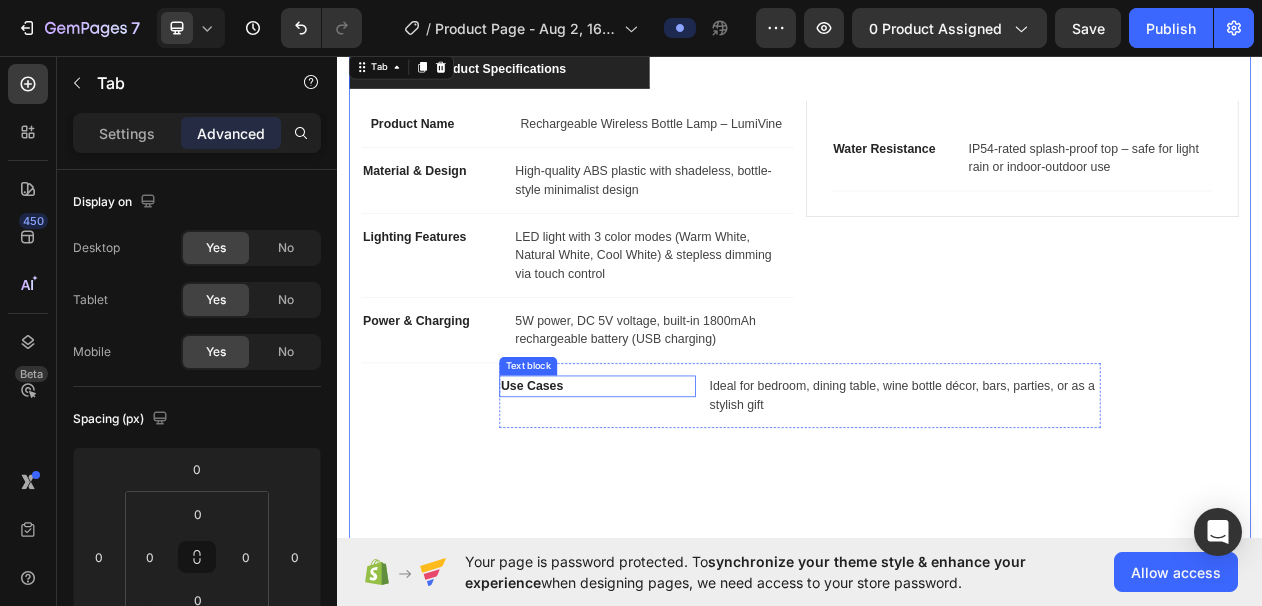 click on "Use Cases" at bounding box center [674, 487] 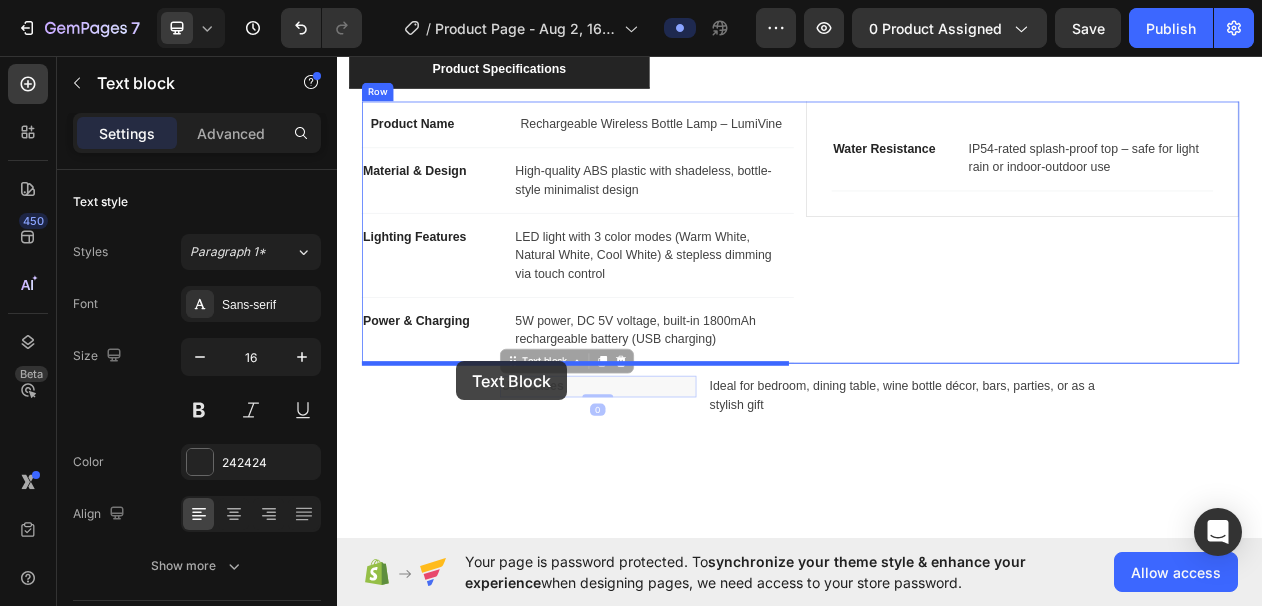 drag, startPoint x: 557, startPoint y: 454, endPoint x: 491, endPoint y: 454, distance: 66 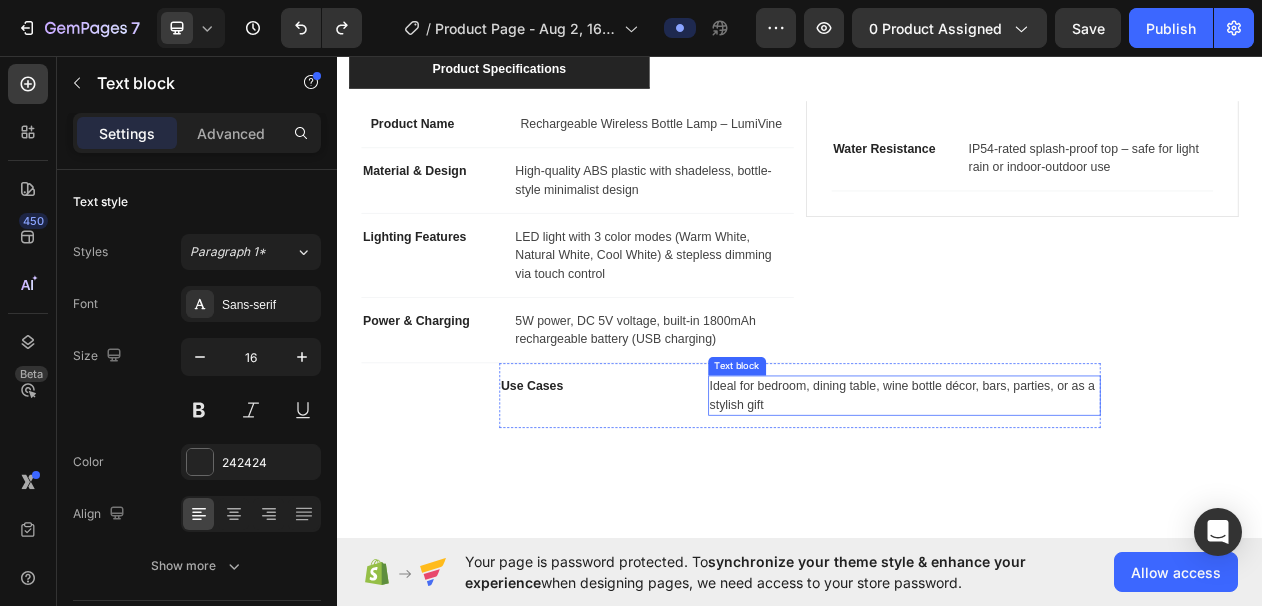 click on "Ideal for bedroom, dining table, wine bottle décor, bars, parties, or as a stylish gift" at bounding box center (1072, 499) 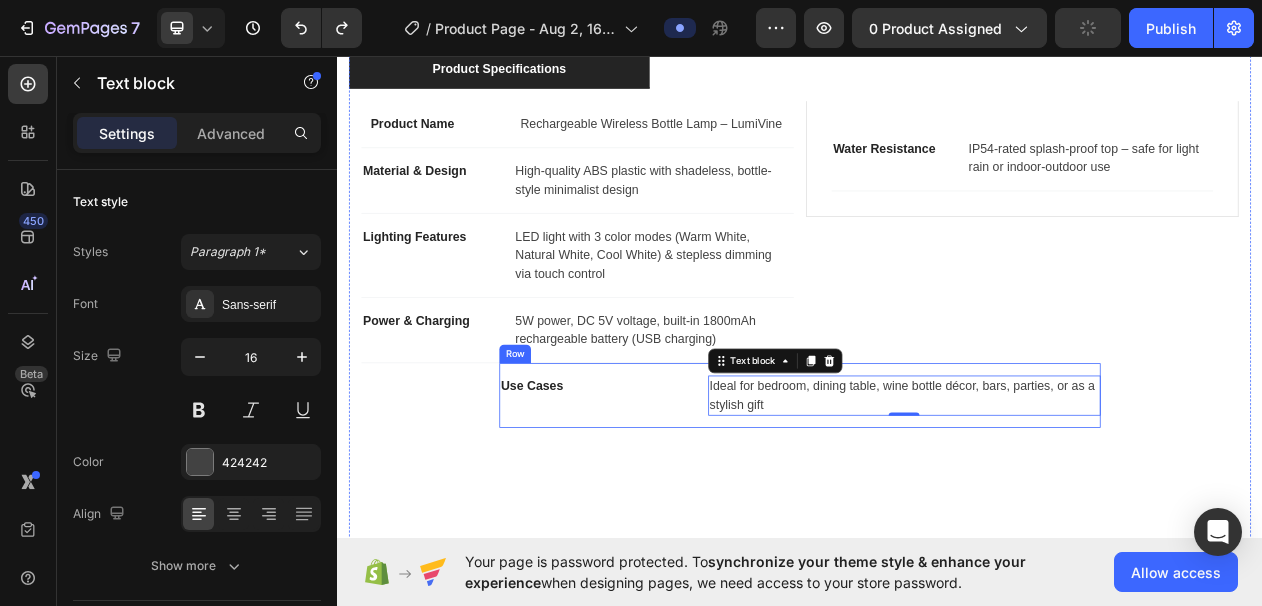 click on "Use Cases Text block Ideal for bedroom, dining table, wine bottle décor, bars, parties, or as a stylish gift Text block   0 Row" at bounding box center [937, 499] 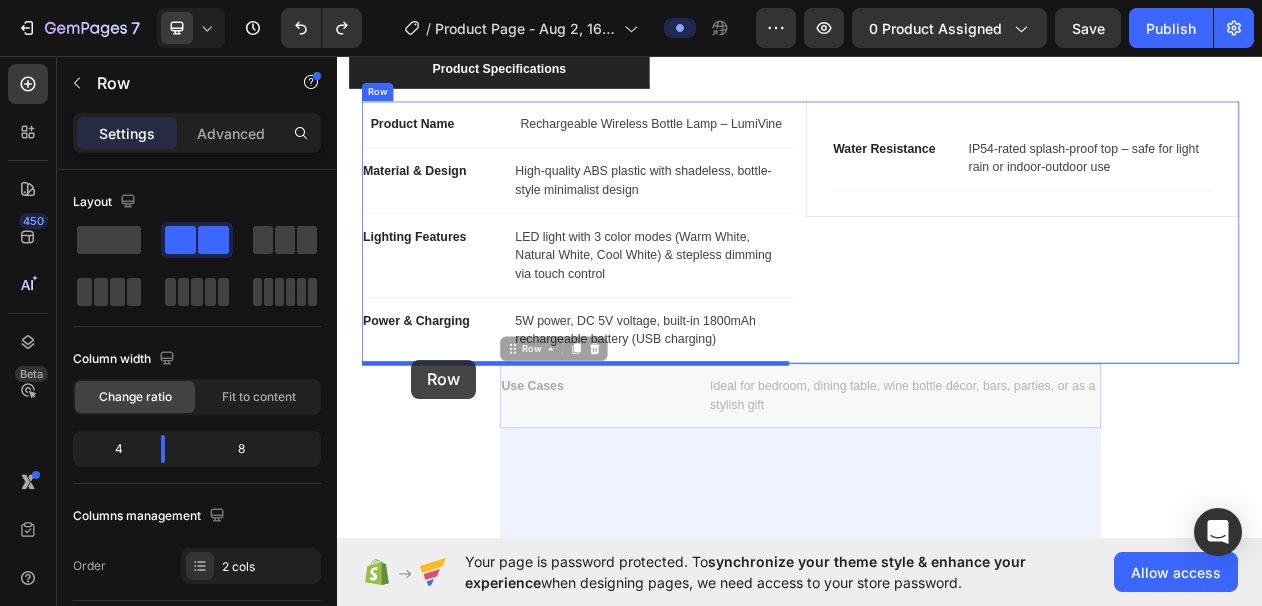 drag, startPoint x: 558, startPoint y: 441, endPoint x: 433, endPoint y: 452, distance: 125.48307 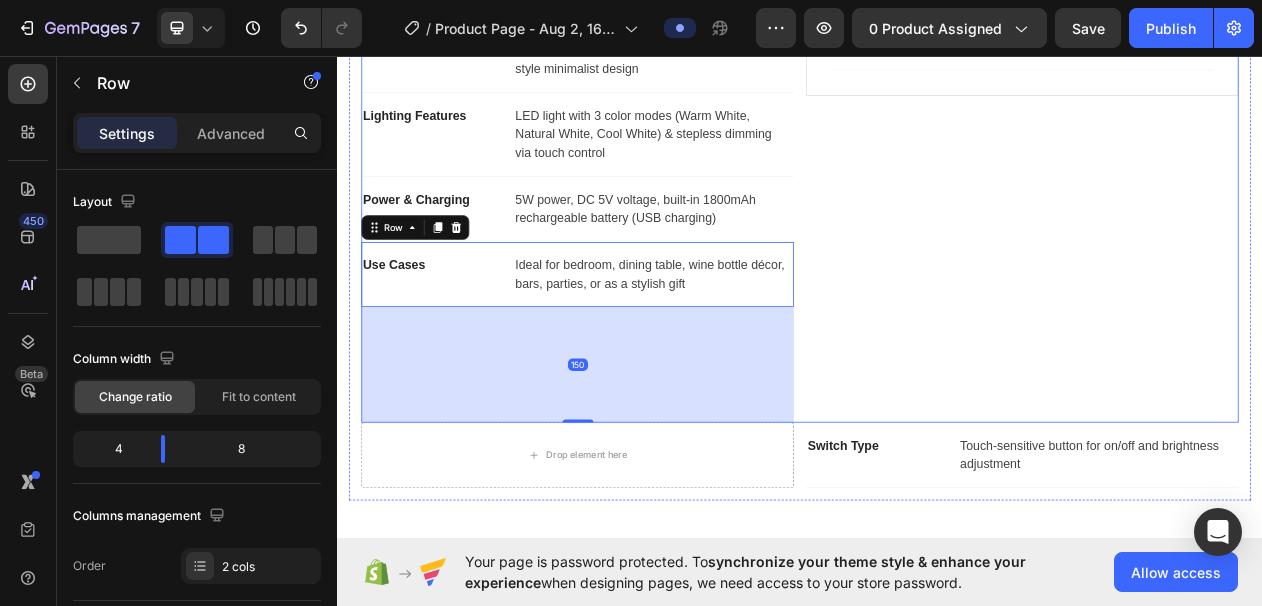 scroll, scrollTop: 1483, scrollLeft: 0, axis: vertical 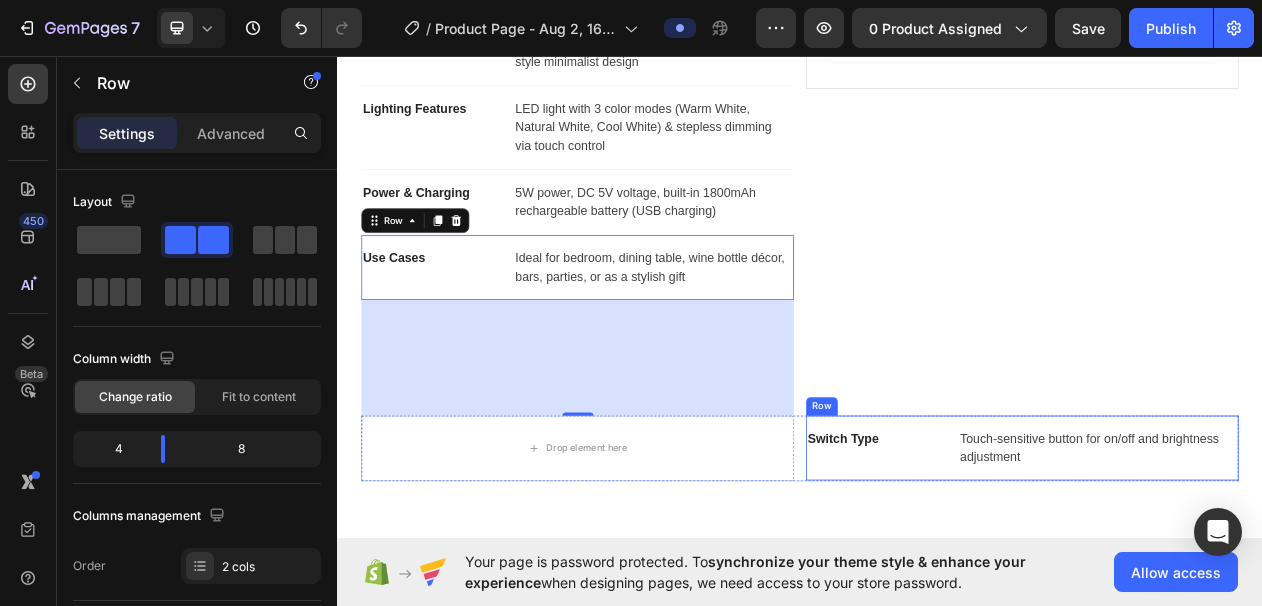 click on "Switch Type Text block" at bounding box center [1036, 567] 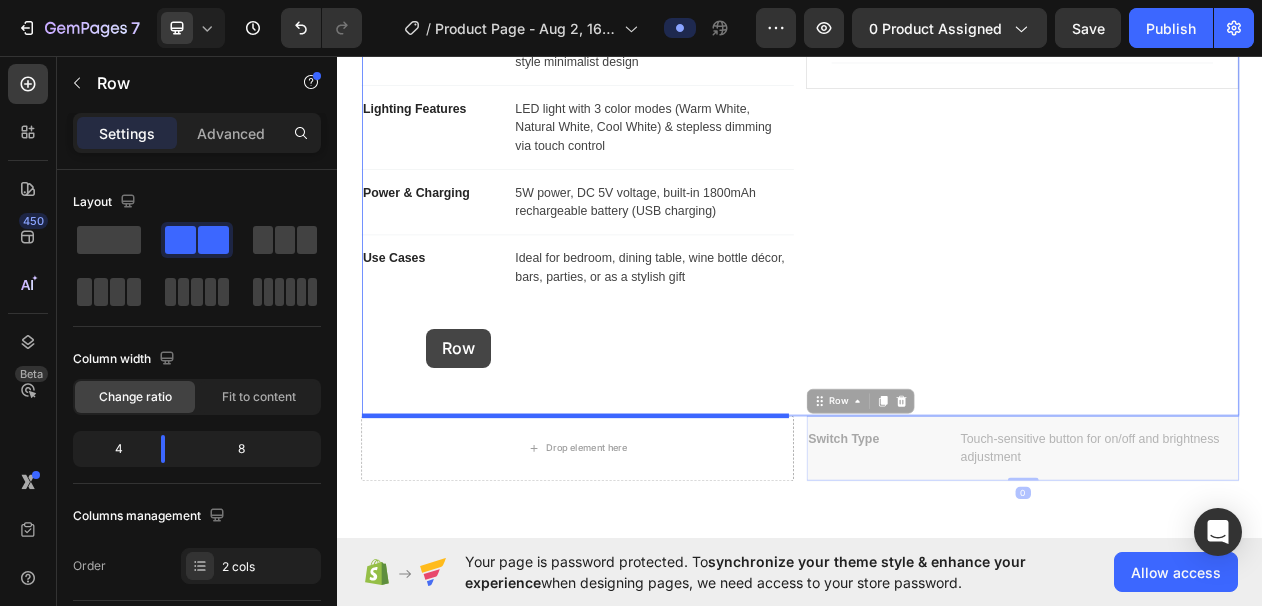 drag, startPoint x: 956, startPoint y: 507, endPoint x: 453, endPoint y: 412, distance: 511.89258 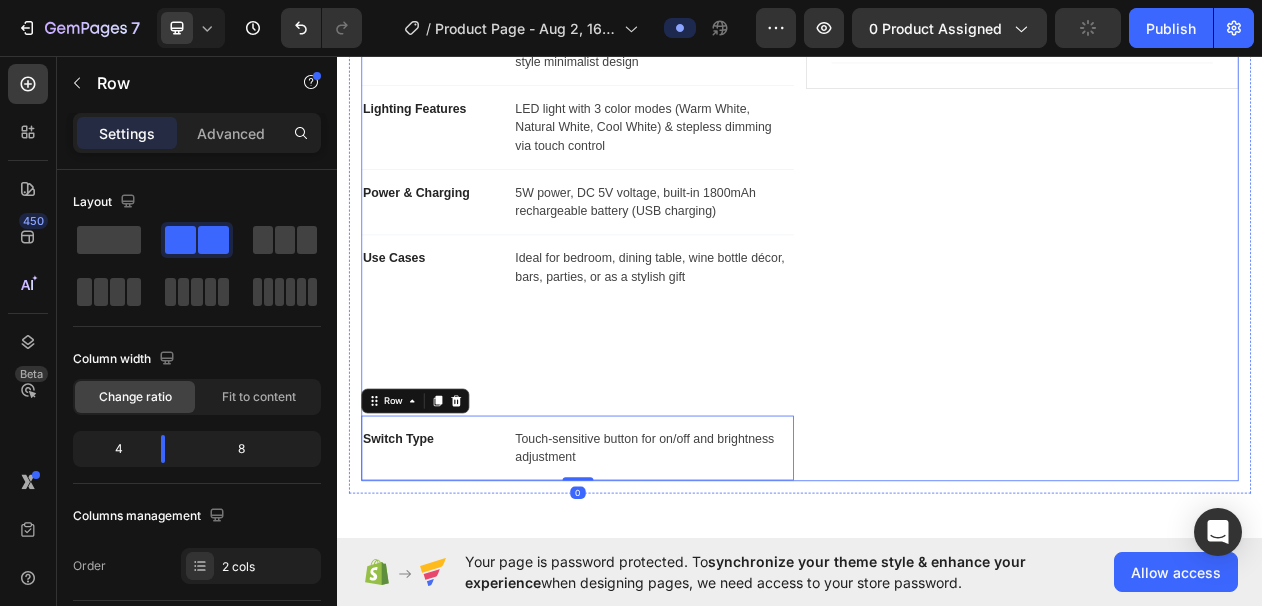 click on "Product Name Text block Rechargeable Wireless Bottle Lamp – LumiVine Text block Row Material & Design Text block High-quality ABS plastic with shadeless, bottle-style minimalist design Text block Row Lighting Features Text block LED light with 3 color modes (Warm White, Natural White, Cool White) & stepless dimming via touch control Text block Row Power & Charging Text block 5W power, DC 5V voltage, built-in 1800mAh rechargeable battery (USB charging) Text block Row Use Cases Text block Ideal for bedroom, dining table, wine bottle décor, bars, parties, or as a stylish gift Text block Row Switch Type Text block Touch-sensitive button for on/off and brightness adjustment Text block Row   0" at bounding box center [648, 280] 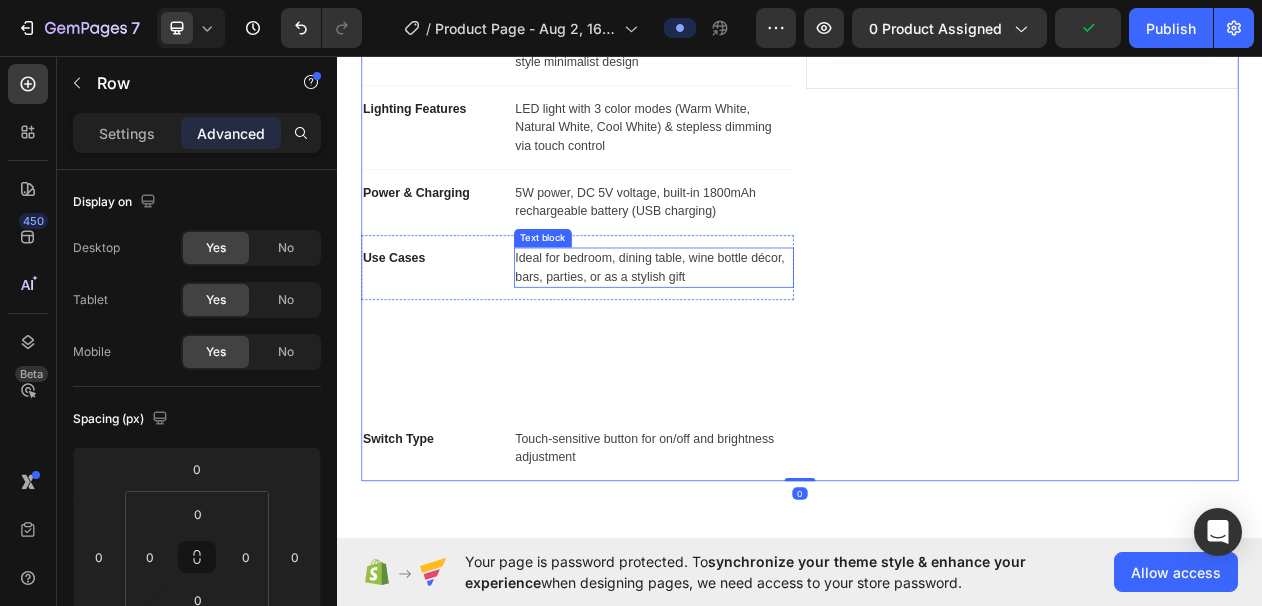 click on "Ideal for bedroom, dining table, wine bottle décor, bars, parties, or as a stylish gift" at bounding box center (747, 333) 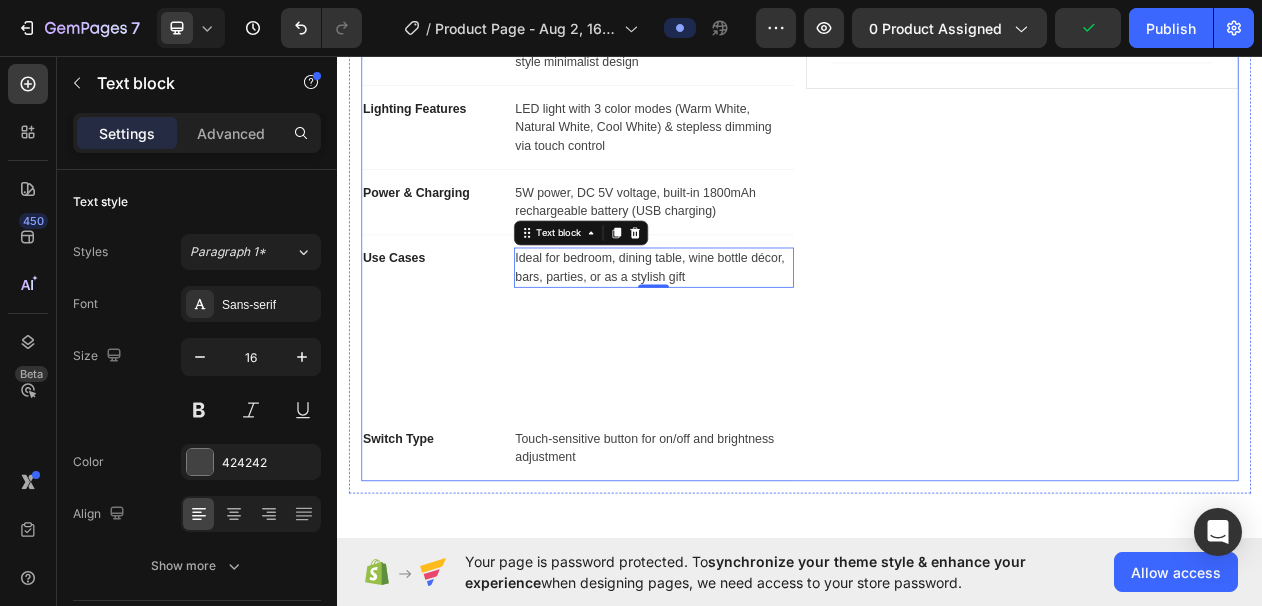 click on "Product Name Text block Rechargeable Wireless Bottle Lamp – LumiVine Text block Row Material & Design Text block High-quality ABS plastic with shadeless, bottle-style minimalist design Text block Row Lighting Features Text block LED light with 3 color modes (Warm White, Natural White, Cool White) & stepless dimming via touch control Text block Row Power & Charging Text block 5W power, DC 5V voltage, built-in 1800mAh rechargeable battery (USB charging) Text block Row Use Cases Text block Ideal for bedroom, dining table, wine bottle décor, bars, parties, or as a stylish gift Text block   0 Row Switch Type Text block Touch-sensitive button for on/off and brightness adjustment Text block Row" at bounding box center (648, 280) 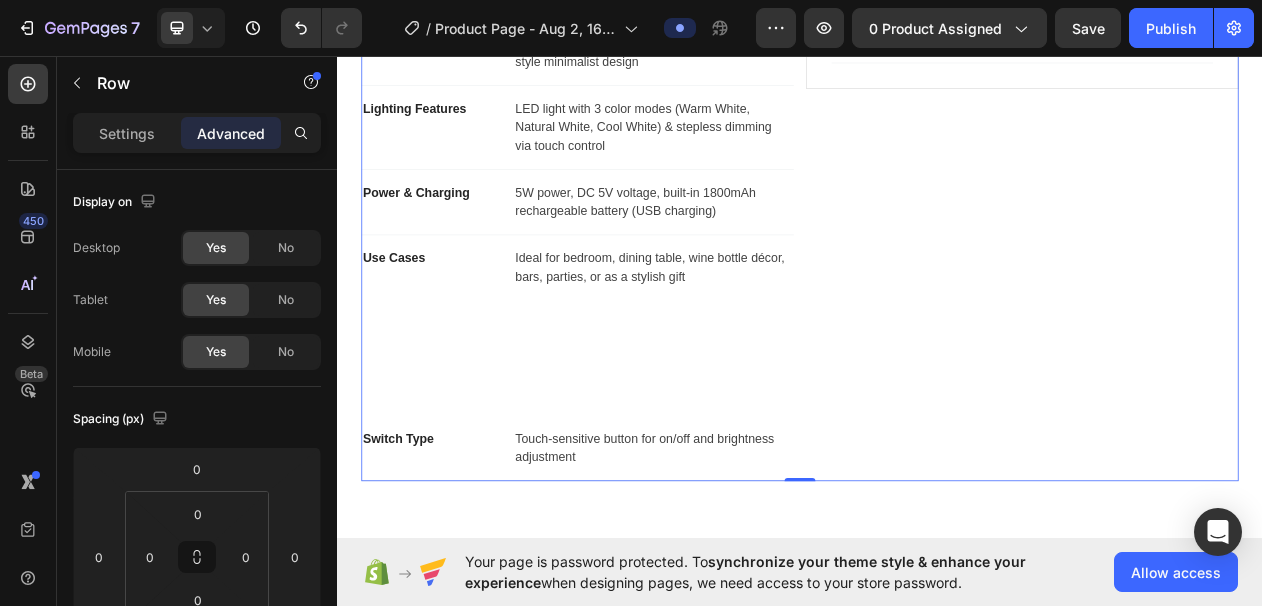 click on "Product Name Text block Rechargeable Wireless Bottle Lamp – LumiVine Text block Row Material & Design Text block High-quality ABS plastic with shadeless, bottle-style minimalist design Text block Row Lighting Features Text block LED light with 3 color modes (Warm White, Natural White, Cool White) & stepless dimming via touch control Text block Row Power & Charging Text block 5W power, DC 5V voltage, built-in 1800mAh rechargeable battery (USB charging) Text block Row Use Cases Text block Ideal for bedroom, dining table, wine bottle décor, bars, parties, or as a stylish gift Text block Row Switch Type Text block Touch-sensitive button for on/off and brightness adjustment Text block Row" at bounding box center [648, 280] 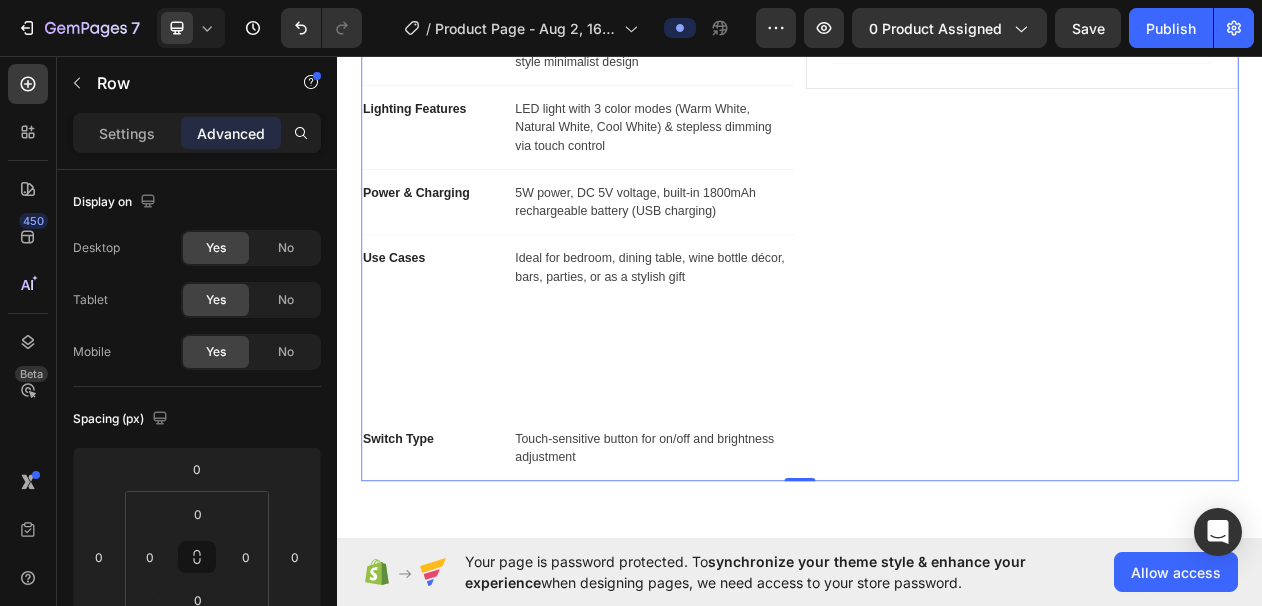 click on "Product Name Text block Rechargeable Wireless Bottle Lamp – LumiVine Text block Row Material & Design Text block High-quality ABS plastic with shadeless, bottle-style minimalist design Text block Row Lighting Features Text block LED light with 3 color modes (Warm White, Natural White, Cool White) & stepless dimming via touch control Text block Row Power & Charging Text block 5W power, DC 5V voltage, built-in 1800mAh rechargeable battery (USB charging) Text block Row Use Cases Text block Ideal for bedroom, dining table, wine bottle décor, bars, parties, or as a stylish gift Text block Row Switch Type Text block Touch-sensitive button for on/off and brightness adjustment Text block Row" at bounding box center [648, 280] 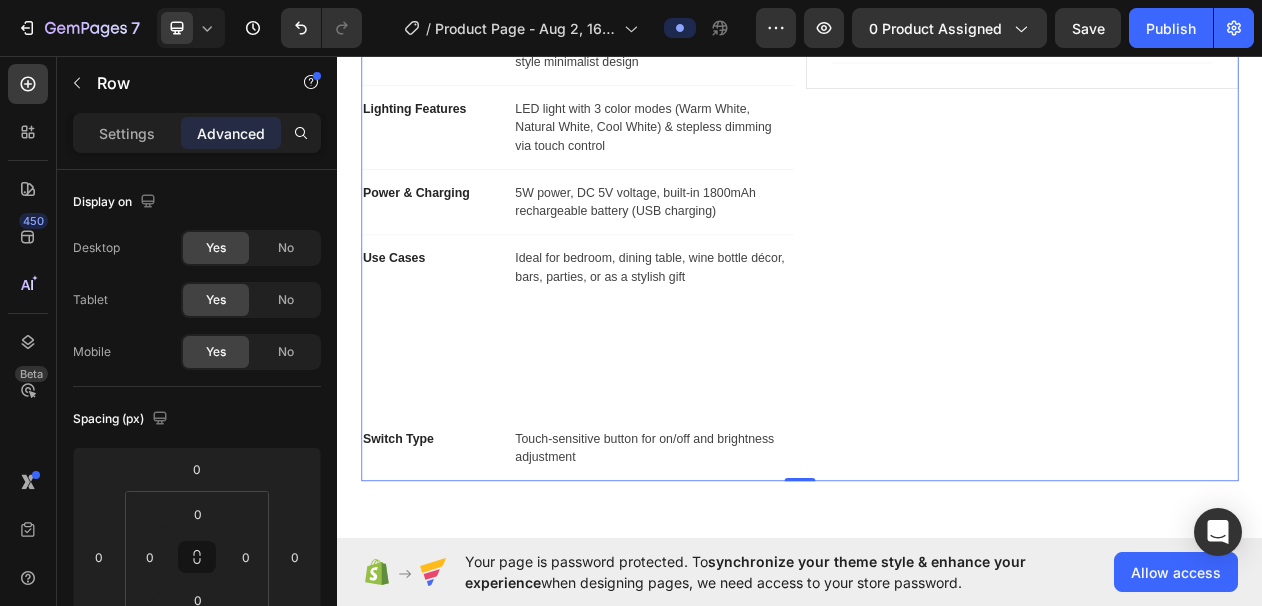 click on "Product Name Text block Rechargeable Wireless Bottle Lamp – LumiVine Text block Row Material & Design Text block High-quality ABS plastic with shadeless, bottle-style minimalist design Text block Row Lighting Features Text block LED light with 3 color modes (Warm White, Natural White, Cool White) & stepless dimming via touch control Text block Row Power & Charging Text block 5W power, DC 5V voltage, built-in 1800mAh rechargeable battery (USB charging) Text block Row Use Cases Text block Ideal for bedroom, dining table, wine bottle décor, bars, parties, or as a stylish gift Text block Row Switch Type Text block Touch-sensitive button for on/off and brightness adjustment Text block Row" at bounding box center [648, 280] 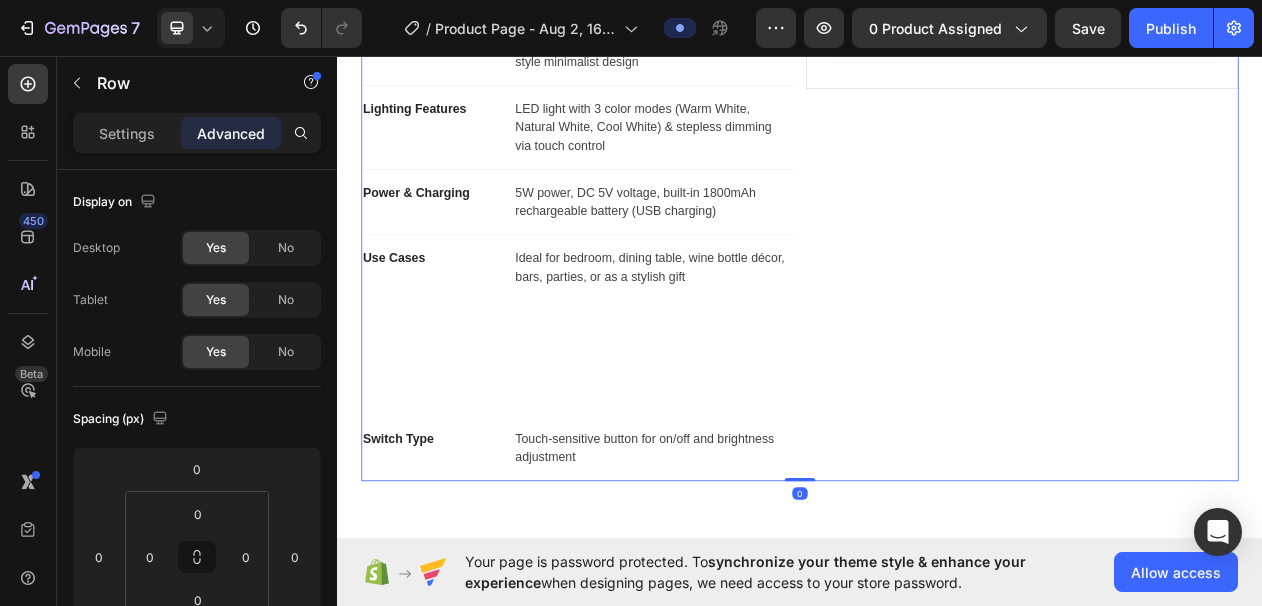 drag, startPoint x: 931, startPoint y: 608, endPoint x: 941, endPoint y: 564, distance: 45.122055 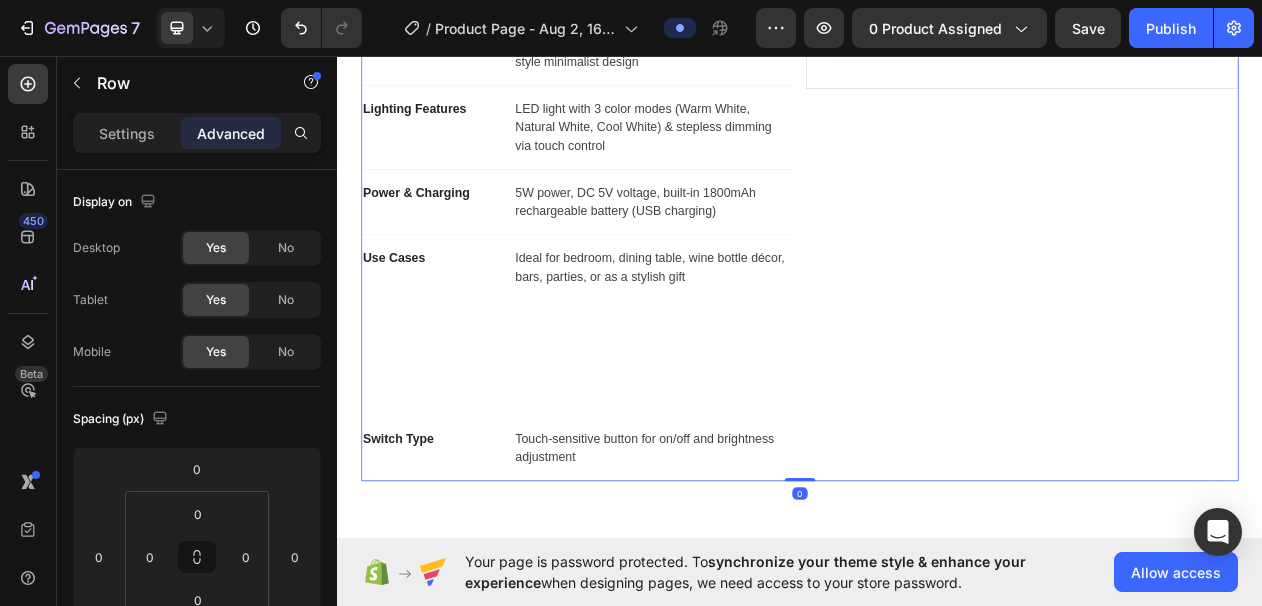 click on "Product Name Text block Rechargeable Wireless Bottle Lamp – LumiVine Text block Row Material & Design Text block High-quality ABS plastic with shadeless, bottle-style minimalist design Text block Row Lighting Features Text block LED light with 3 color modes (Warm White, Natural White, Cool White) & stepless dimming via touch control Text block Row Power & Charging Text block 5W power, DC 5V voltage, built-in 1800mAh rechargeable battery (USB charging) Text block Row Use Cases Text block Ideal for bedroom, dining table, wine bottle décor, bars, parties, or as a stylish gift Text block Row Switch Type Text block Touch-sensitive button for on/off and brightness adjustment Text block Row Water Resistance Text block IP54-rated splash-proof top – safe for light rain or indoor-outdoor use Text block Row Row Row   0" at bounding box center (937, 280) 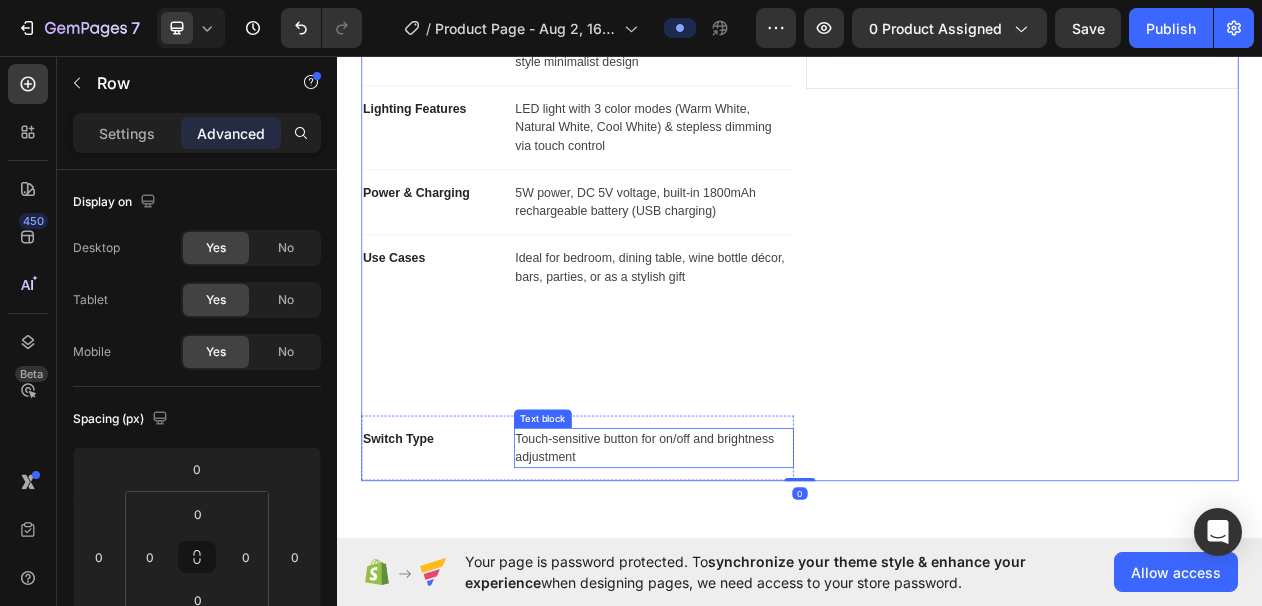 click on "Touch-sensitive button for on/off and brightness adjustment" at bounding box center [747, 567] 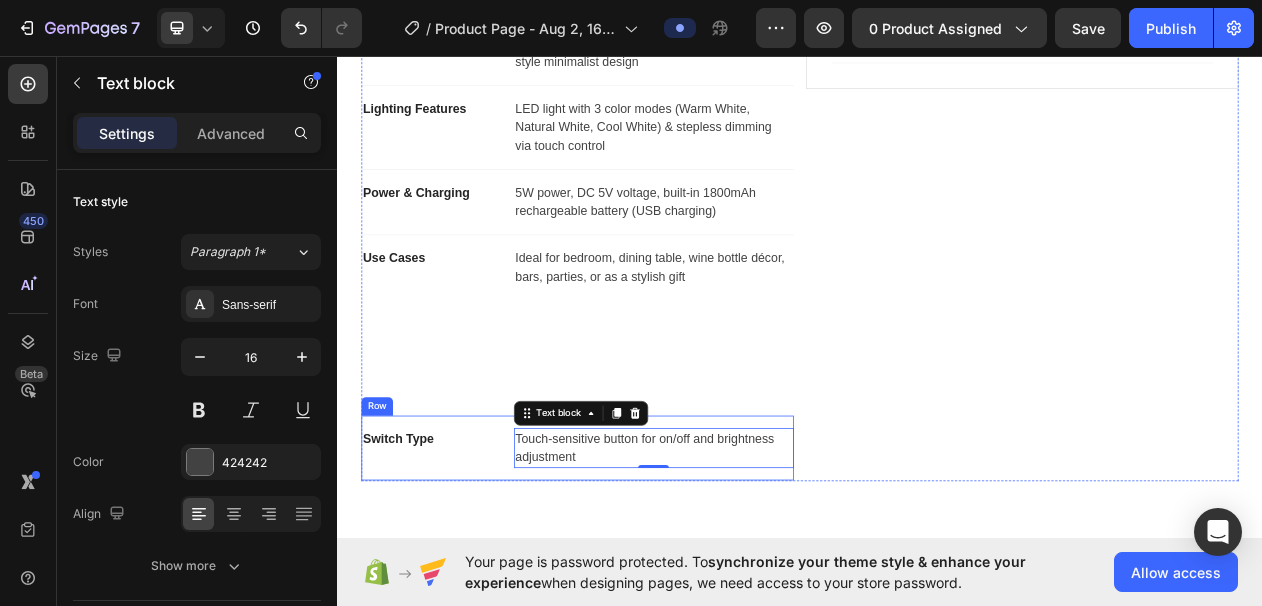 click on "Switch Type Text block Touch-sensitive button for on/off and brightness adjustment Text block   0 Row" at bounding box center (648, 567) 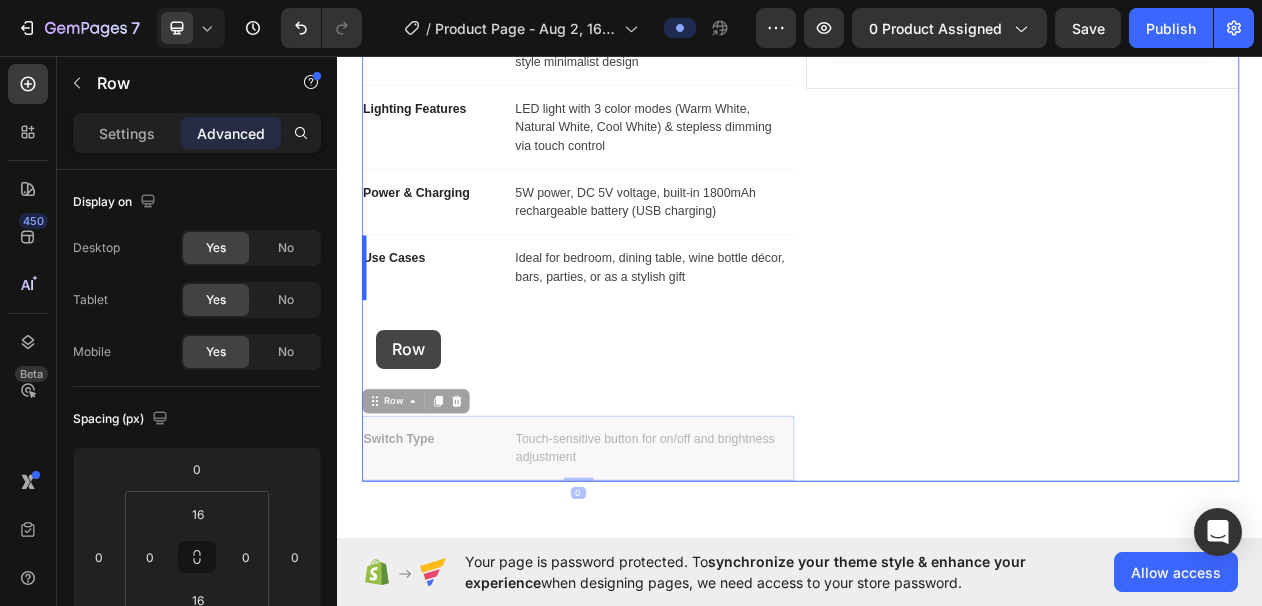 drag, startPoint x: 381, startPoint y: 508, endPoint x: 388, endPoint y: 413, distance: 95.257545 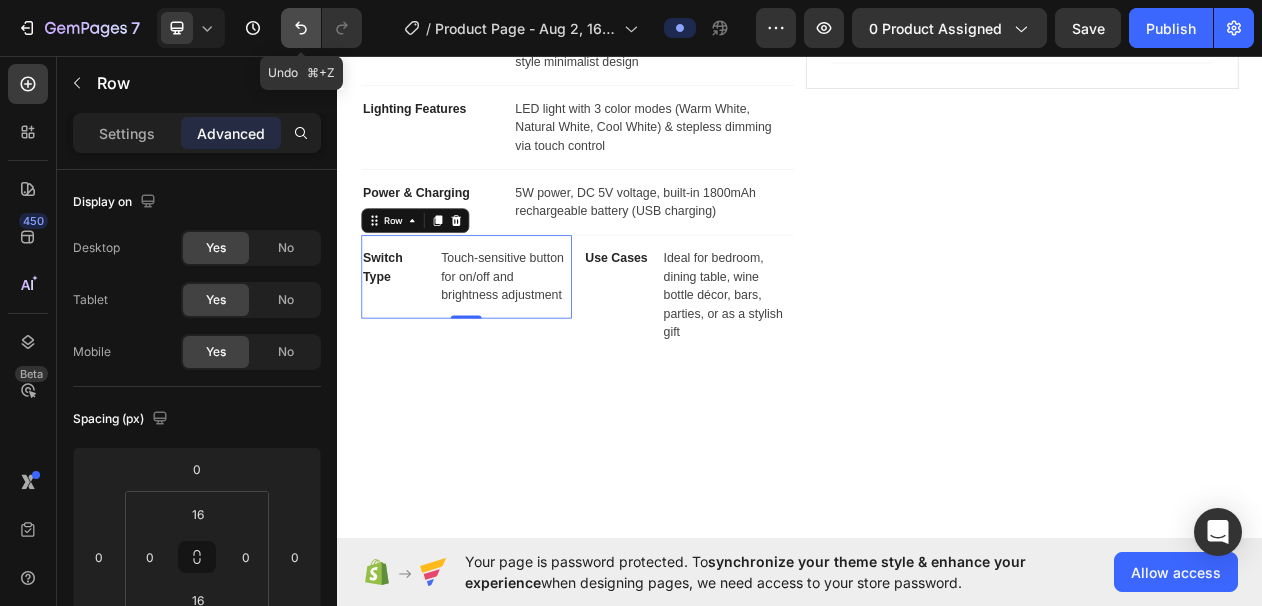 drag, startPoint x: 295, startPoint y: 27, endPoint x: 192, endPoint y: 430, distance: 415.9543 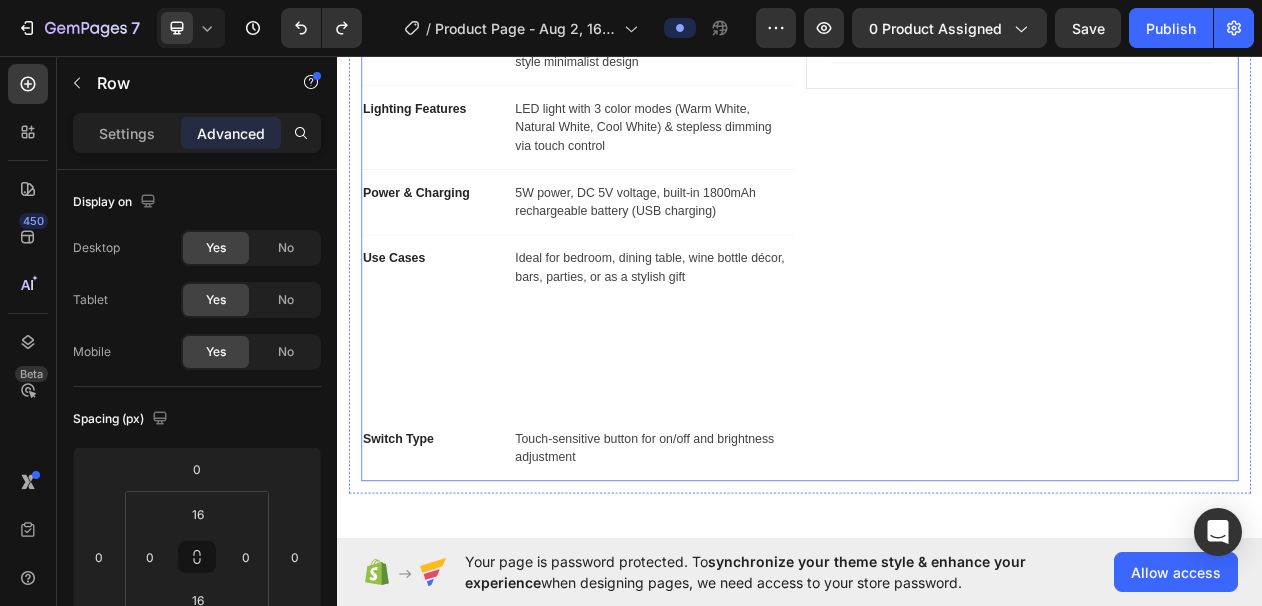 click on "Product Name Text block Rechargeable Wireless Bottle Lamp – LumiVine Text block Row Material & Design Text block High-quality ABS plastic with shadeless, bottle-style minimalist design Text block Row Lighting Features Text block LED light with 3 color modes (Warm White, Natural White, Cool White) & stepless dimming via touch control Text block Row Power & Charging Text block 5W power, DC 5V voltage, built-in 1800mAh rechargeable battery (USB charging) Text block Row Use Cases Text block Ideal for bedroom, dining table, wine bottle décor, bars, parties, or as a stylish gift Text block Row Switch Type Text block Touch-sensitive button for on/off and brightness adjustment Text block Row" at bounding box center (648, 280) 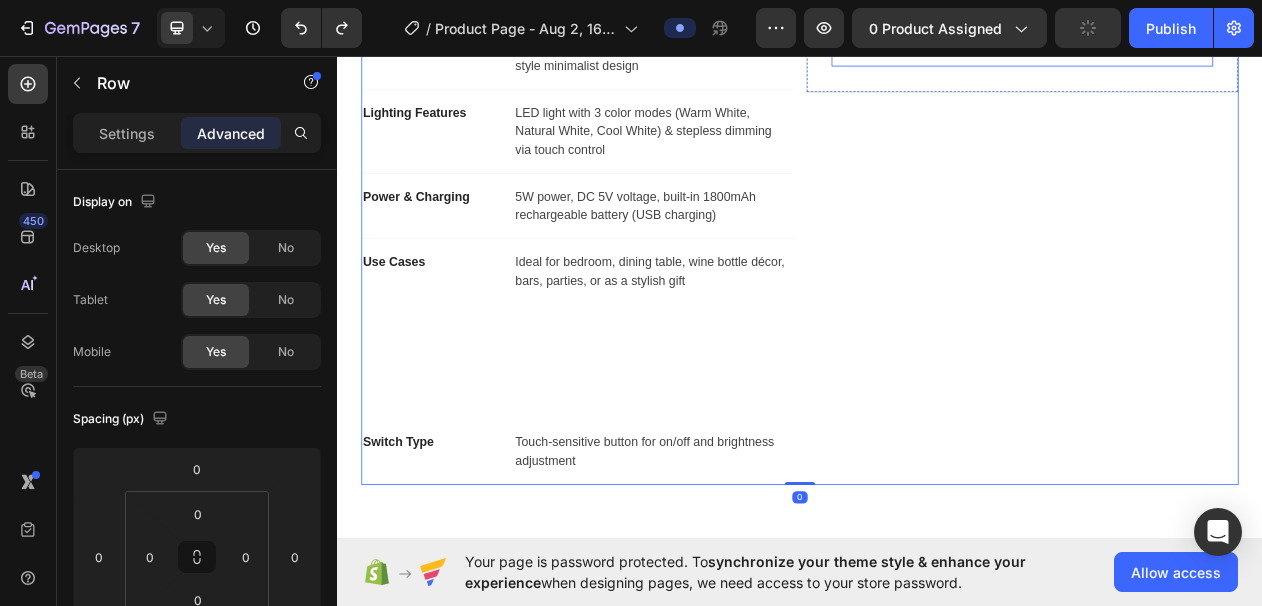 scroll, scrollTop: 1183, scrollLeft: 0, axis: vertical 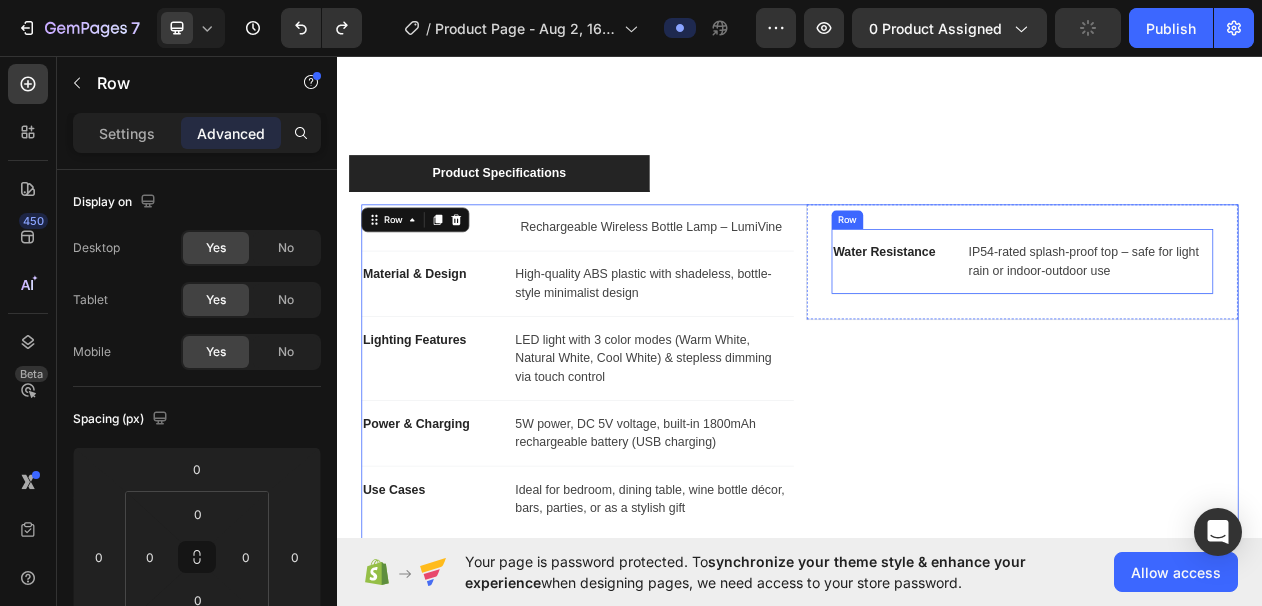 click on "Water Resistance Text block" at bounding box center (1058, 325) 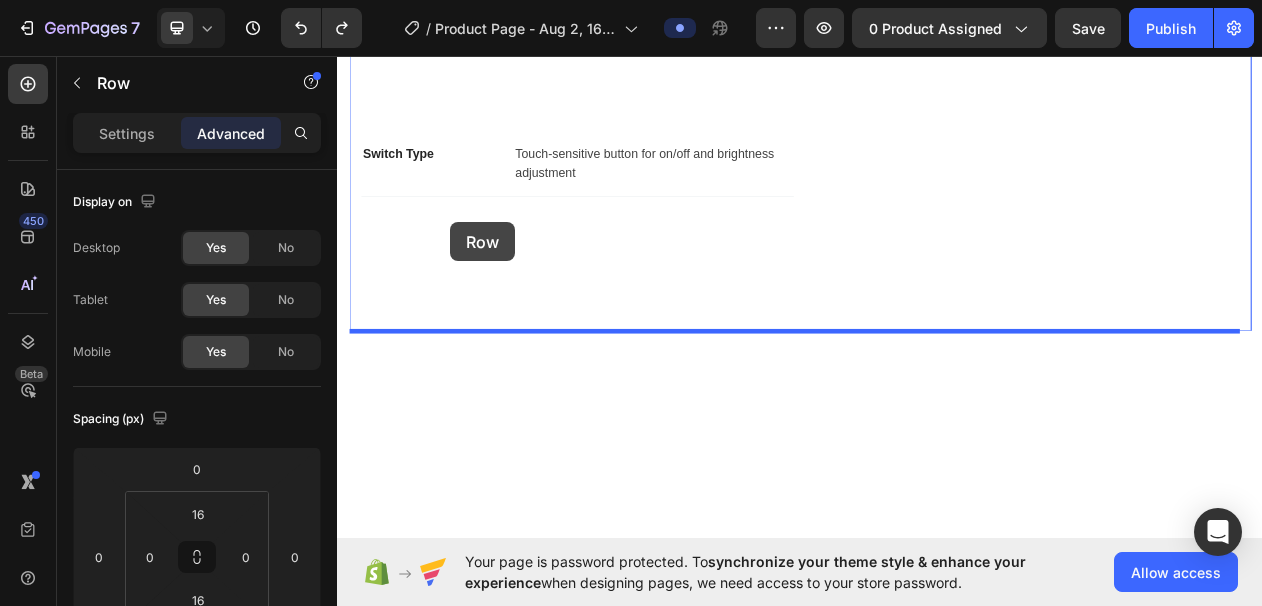 scroll, scrollTop: 1832, scrollLeft: 0, axis: vertical 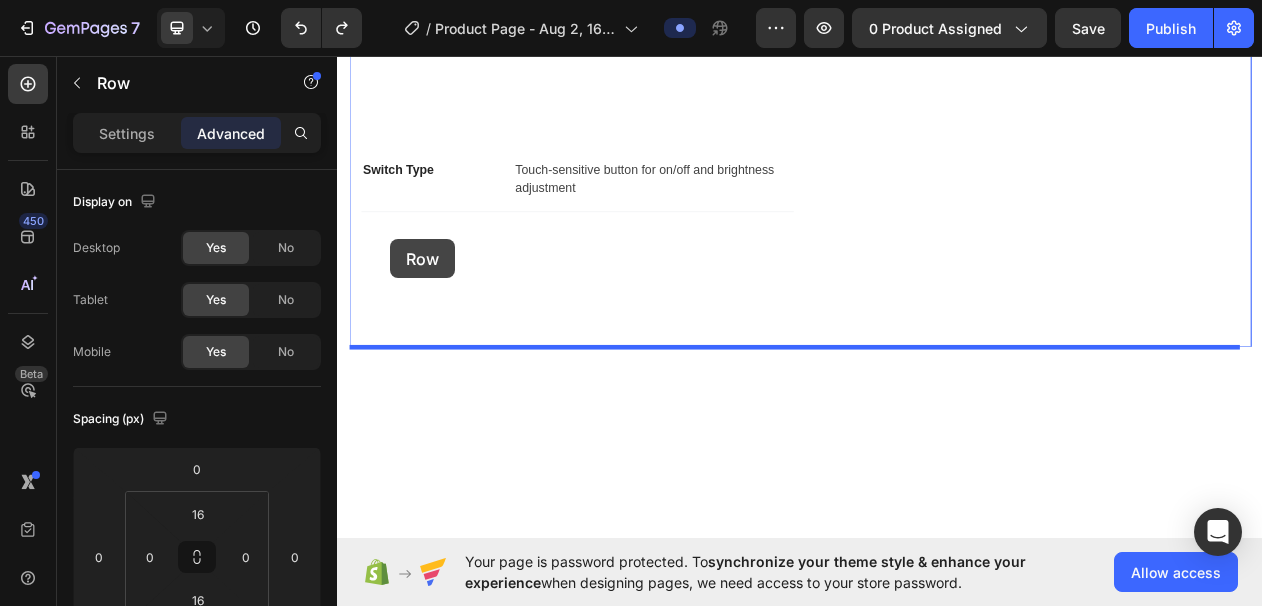 drag, startPoint x: 986, startPoint y: 269, endPoint x: 406, endPoint y: 296, distance: 580.6281 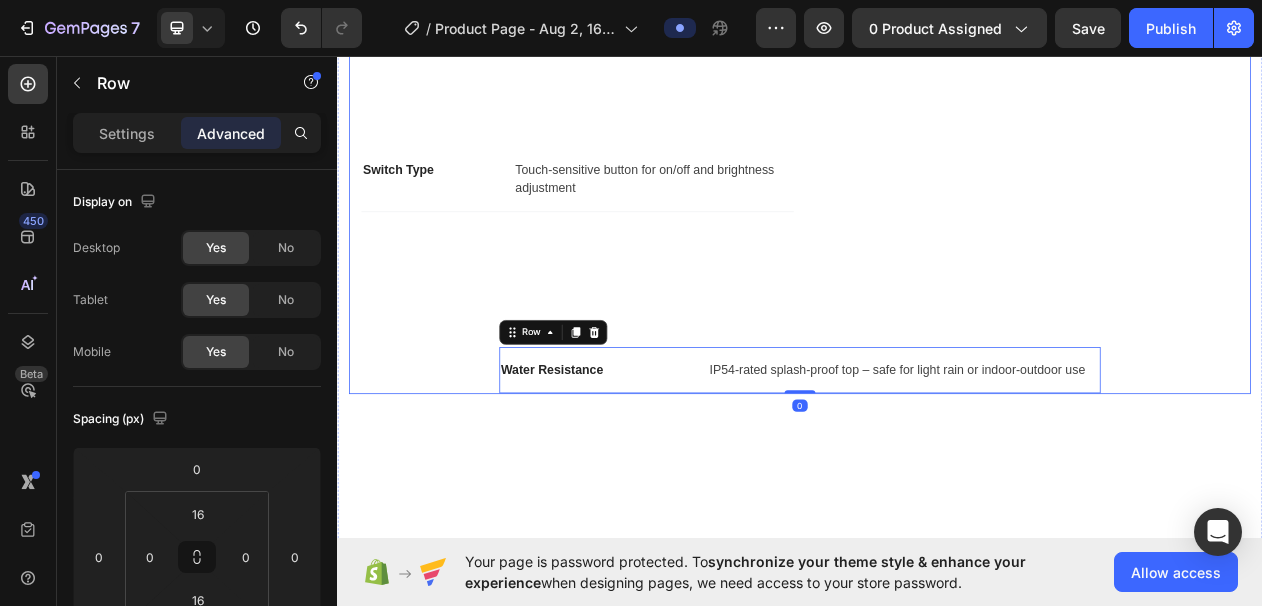 click on "Product Specifications Product Name Text block Rechargeable Wireless Bottle Lamp – LumiVine Text block Row Material & Design Text block High-quality ABS plastic with shadeless, bottle-style minimalist design Text block Row Lighting Features Text block LED light with 3 color modes (Warm White, Natural White, Cool White) & stepless dimming via touch control Text block Row Power & Charging Text block 5W power, DC 5V voltage, built-in 1800mAh rechargeable battery (USB charging) Text block Row Use Cases Text block Ideal for bedroom, dining table, wine bottle décor, bars, parties, or as a stylish gift Text block Row Switch Type Text block Touch-sensitive button for on/off and brightness adjustment Text block Row
Drop element here Row Row Tab Water Resistance Text block IP54-rated splash-proof top – safe for light rain or indoor-outdoor use Text block Row   0" at bounding box center (937, 17) 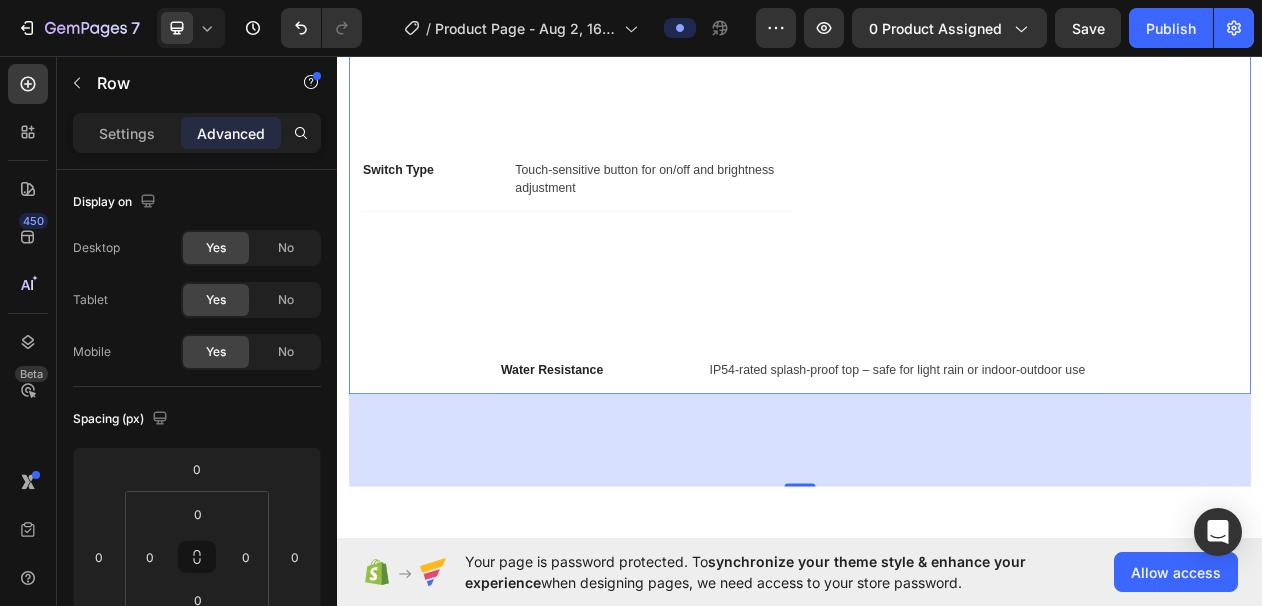 click on "Product Specifications Product Name Text block Rechargeable Wireless Bottle Lamp – LumiVine Text block Row Material & Design Text block High-quality ABS plastic with shadeless, bottle-style minimalist design Text block Row Lighting Features Text block LED light with 3 color modes (Warm White, Natural White, Cool White) & stepless dimming via touch control Text block Row Power & Charging Text block 5W power, DC 5V voltage, built-in 1800mAh rechargeable battery (USB charging) Text block Row Use Cases Text block Ideal for bedroom, dining table, wine bottle décor, bars, parties, or as a stylish gift Text block Row Switch Type Text block Touch-sensitive button for on/off and brightness adjustment Text block Row
Drop element here Row Row Tab Water Resistance Text block IP54-rated splash-proof top – safe for light rain or indoor-outdoor use Text block Row" at bounding box center [937, 17] 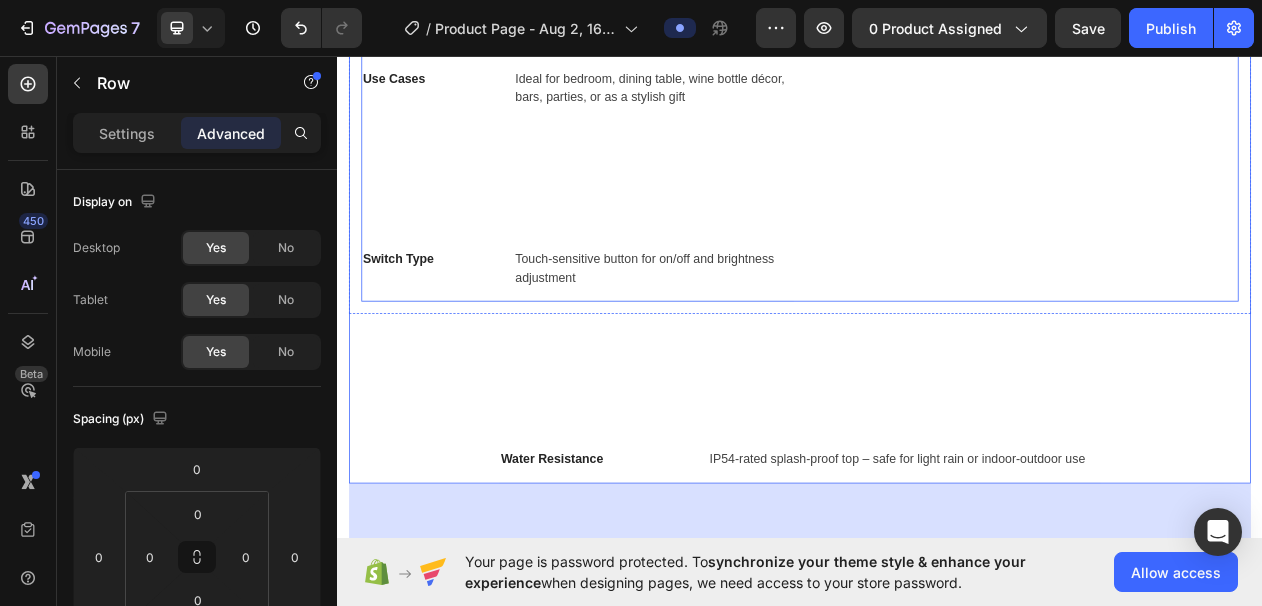 scroll, scrollTop: 1618, scrollLeft: 0, axis: vertical 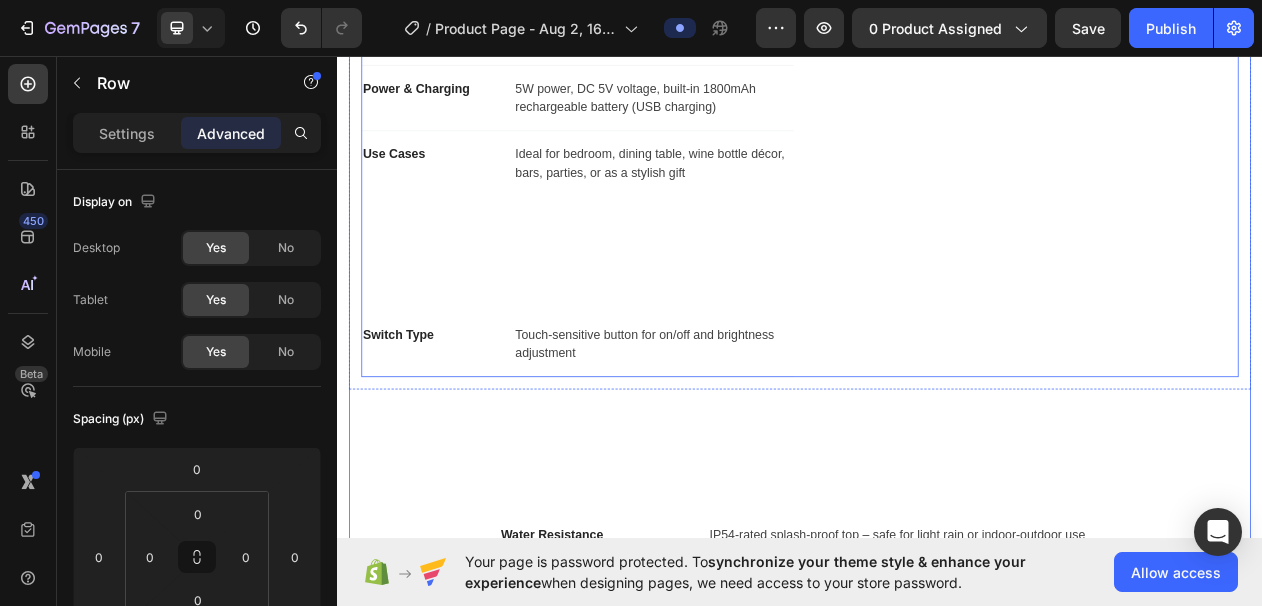 click on "Product Name Text block Rechargeable Wireless Bottle Lamp – LumiVine Text block Row Material & Design Text block High-quality ABS plastic with shadeless, bottle-style minimalist design Text block Row Lighting Features Text block LED light with 3 color modes (Warm White, Natural White, Cool White) & stepless dimming via touch control Text block Row Power & Charging Text block 5W power, DC 5V voltage, built-in 1800mAh rechargeable battery (USB charging) Text block Row Use Cases Text block Ideal for bedroom, dining table, wine bottle décor, bars, parties, or as a stylish gift Text block Row Switch Type Text block Touch-sensitive button for on/off and brightness adjustment Text block Row" at bounding box center [648, 145] 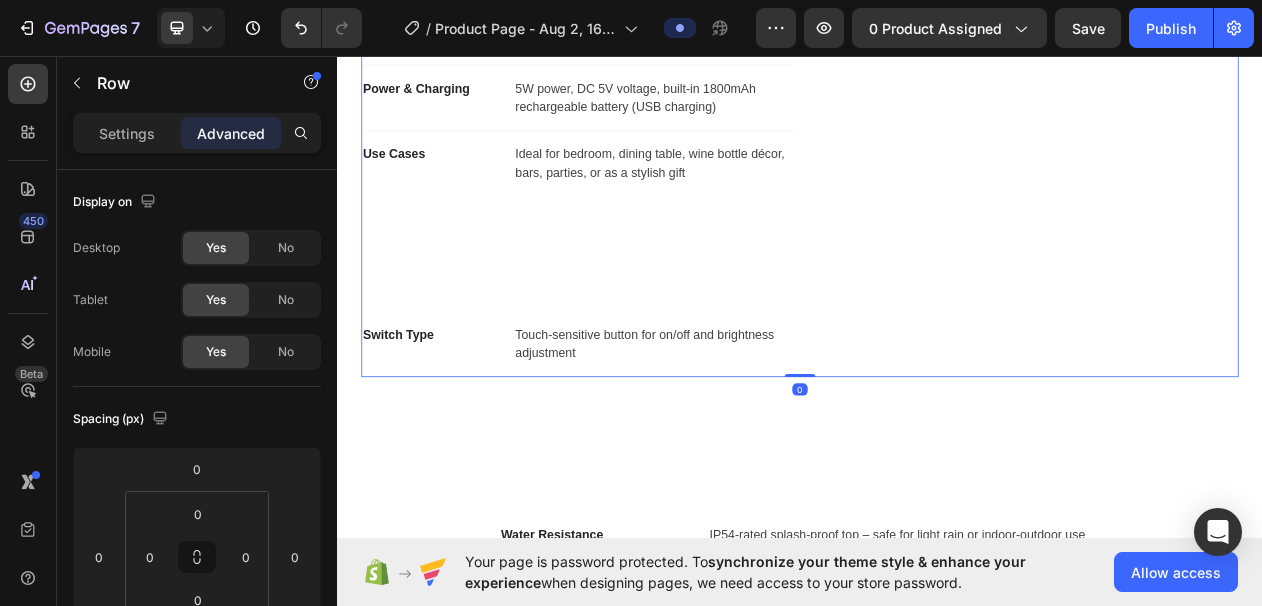 click on "Product Name Text block Rechargeable Wireless Bottle Lamp – LumiVine Text block Row Material & Design Text block High-quality ABS plastic with shadeless, bottle-style minimalist design Text block Row Lighting Features Text block LED light with 3 color modes (Warm White, Natural White, Cool White) & stepless dimming via touch control Text block Row Power & Charging Text block 5W power, DC 5V voltage, built-in 1800mAh rechargeable battery (USB charging) Text block Row Use Cases Text block Ideal for bedroom, dining table, wine bottle décor, bars, parties, or as a stylish gift Text block Row Switch Type Text block Touch-sensitive button for on/off and brightness adjustment Text block Row" at bounding box center (648, 145) 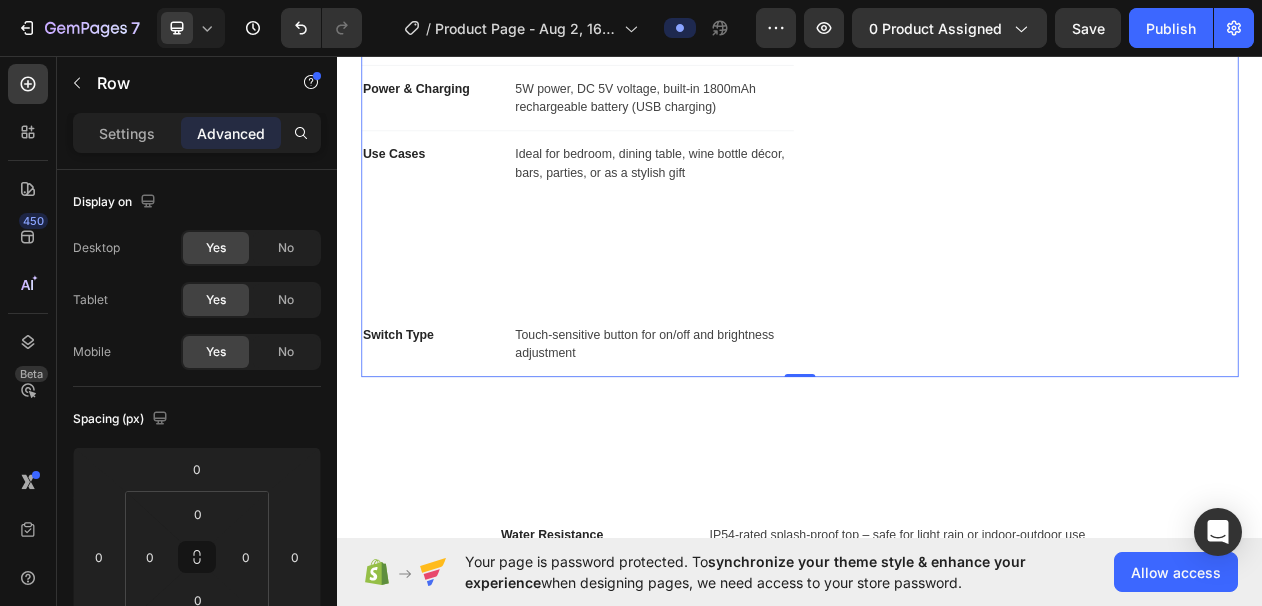 click on "Product Name Text block Rechargeable Wireless Bottle Lamp – LumiVine Text block Row Material & Design Text block High-quality ABS plastic with shadeless, bottle-style minimalist design Text block Row Lighting Features Text block LED light with 3 color modes (Warm White, Natural White, Cool White) & stepless dimming via touch control Text block Row Power & Charging Text block 5W power, DC 5V voltage, built-in 1800mAh rechargeable battery (USB charging) Text block Row Use Cases Text block Ideal for bedroom, dining table, wine bottle décor, bars, parties, or as a stylish gift Text block Row Switch Type Text block Touch-sensitive button for on/off and brightness adjustment Text block Row" at bounding box center (648, 145) 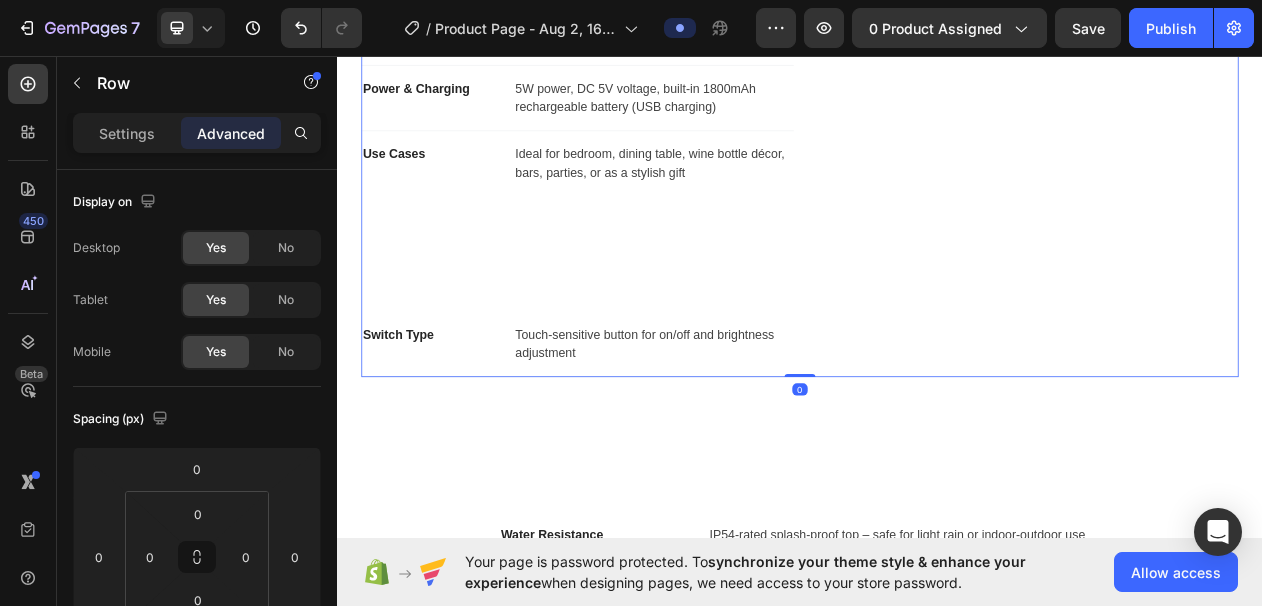 drag, startPoint x: 930, startPoint y: 473, endPoint x: 942, endPoint y: 356, distance: 117.61378 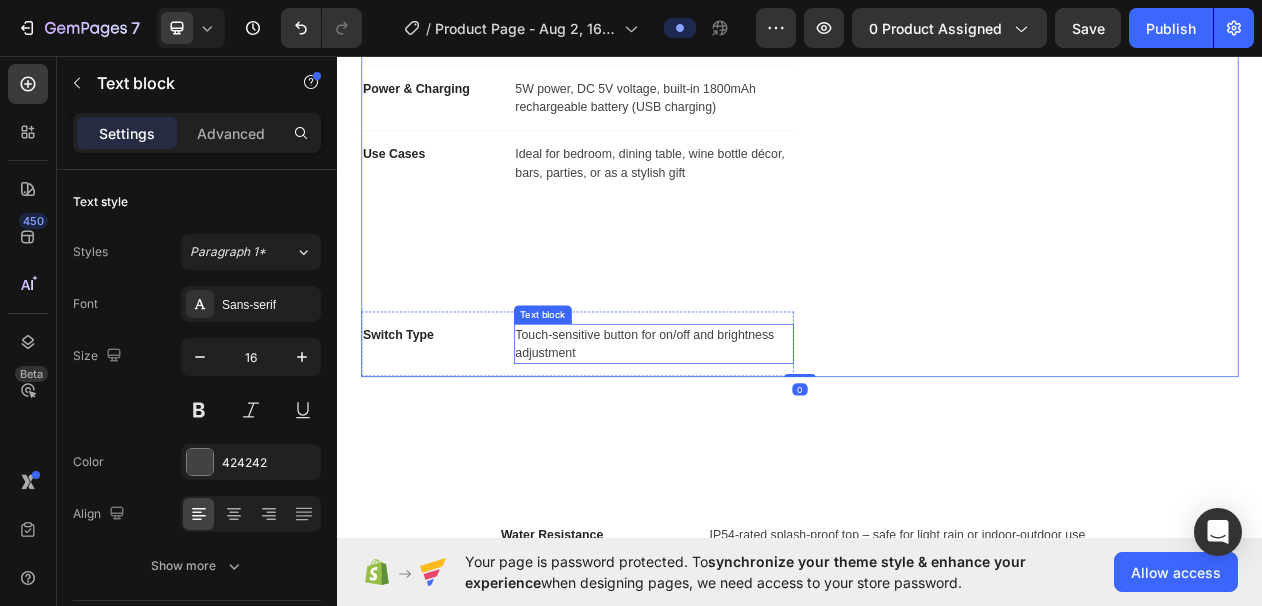 click on "Touch-sensitive button for on/off and brightness adjustment" at bounding box center [747, 432] 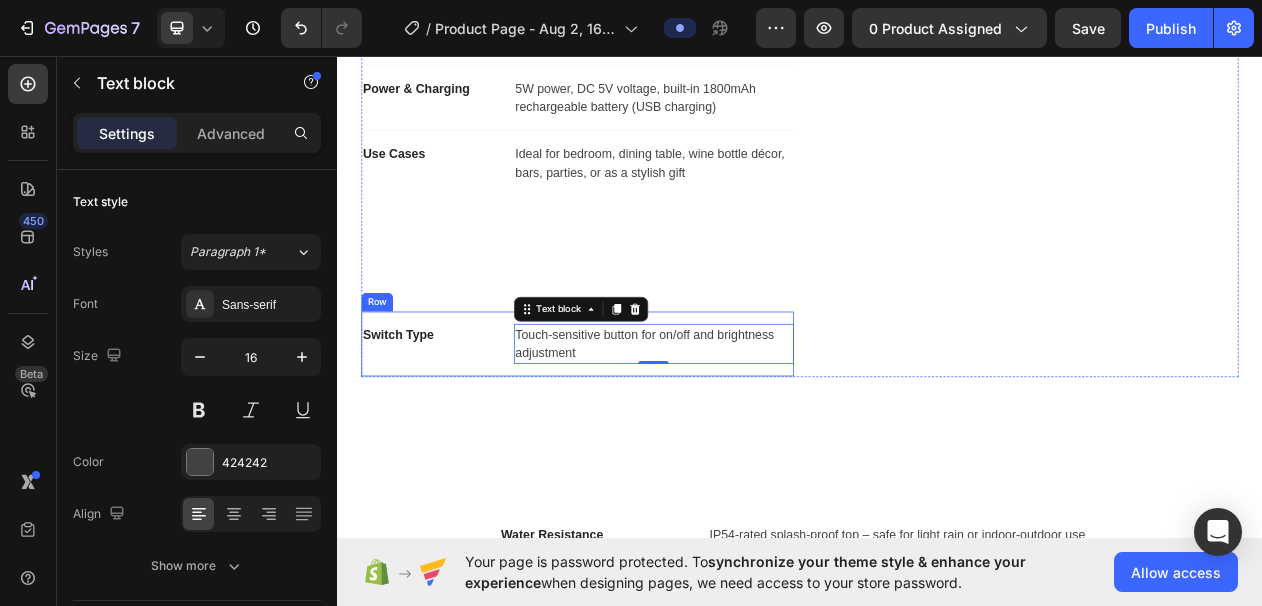 click on "Switch Type Text block" at bounding box center [459, 432] 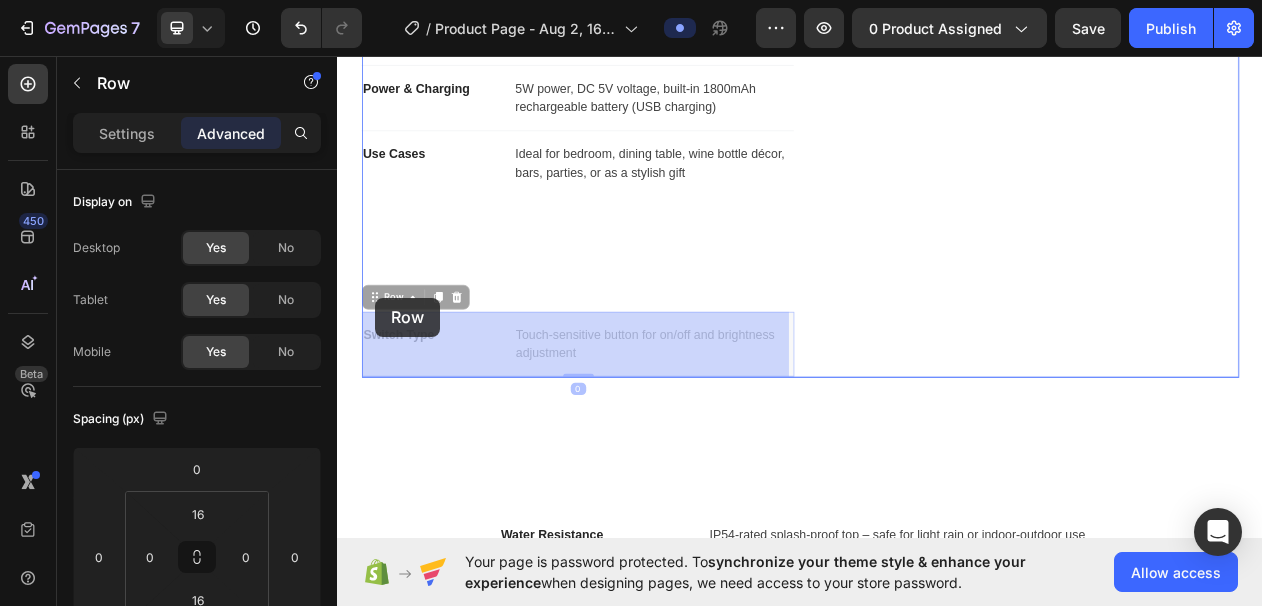 click on "Header Product Specifications Product Name Text block Rechargeable Wireless Bottle Lamp – LumiVine Text block Row Material & Design Text block High-quality ABS plastic with shadeless, bottle-style minimalist design Text block Row Lighting Features Text block LED light with 3 color modes (Warm White, Natural White, Cool White) & stepless dimming via touch control Text block Row Power & Charging Text block 5W power, DC 5V voltage, built-in 1800mAh rechargeable battery (USB charging) Text block Row Use Cases Text block Ideal for bedroom, dining table, wine bottle décor, bars, parties, or as a stylish gift Text block Row Switch Type Text block Touch-sensitive button for on/off and brightness adjustment Text block Row   0 Switch Type Text block Touch-sensitive button for on/off and brightness adjustment Text block Row   0
Drop element here Row Row Tab Water Resistance Text block IP54-rated splash-proof top – safe for light rain or indoor-outdoor use Text block Row Row Section 2 Root Footer" at bounding box center [937, 2818] 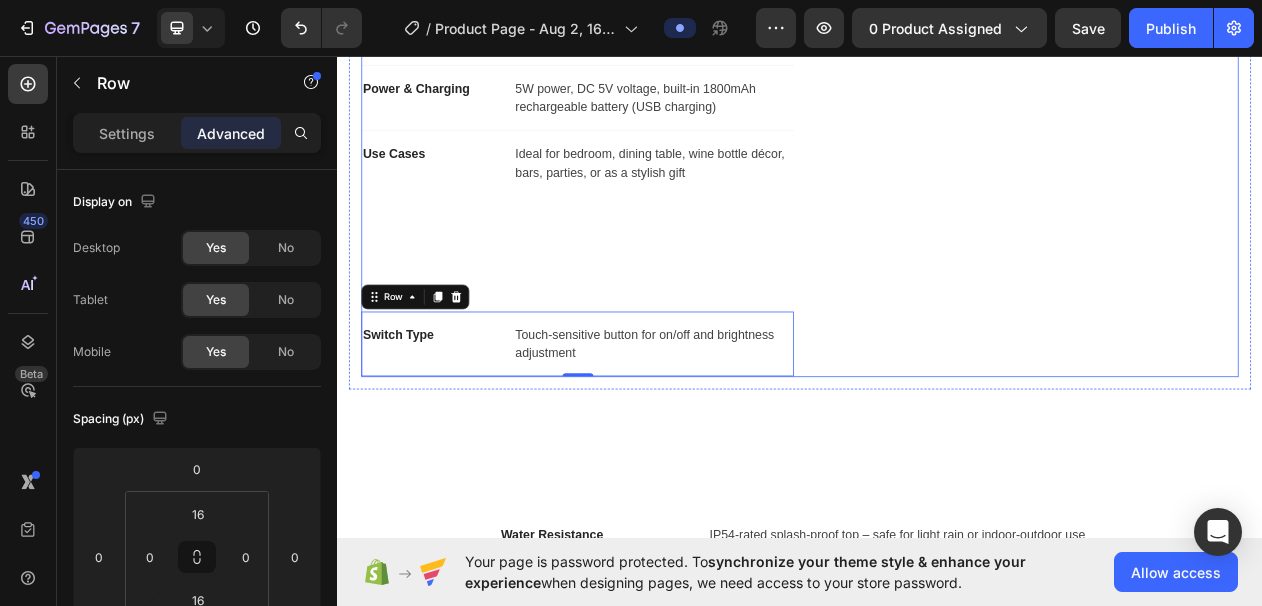click on "Product Name Text block Rechargeable Wireless Bottle Lamp – LumiVine Text block Row Material & Design Text block High-quality ABS plastic with shadeless, bottle-style minimalist design Text block Row Lighting Features Text block LED light with 3 color modes (Warm White, Natural White, Cool White) & stepless dimming via touch control Text block Row Power & Charging Text block 5W power, DC 5V voltage, built-in 1800mAh rechargeable battery (USB charging) Text block Row Use Cases Text block Ideal for bedroom, dining table, wine bottle décor, bars, parties, or as a stylish gift Text block Row Switch Type Text block Touch-sensitive button for on/off and brightness adjustment Text block Row   0" at bounding box center [648, 145] 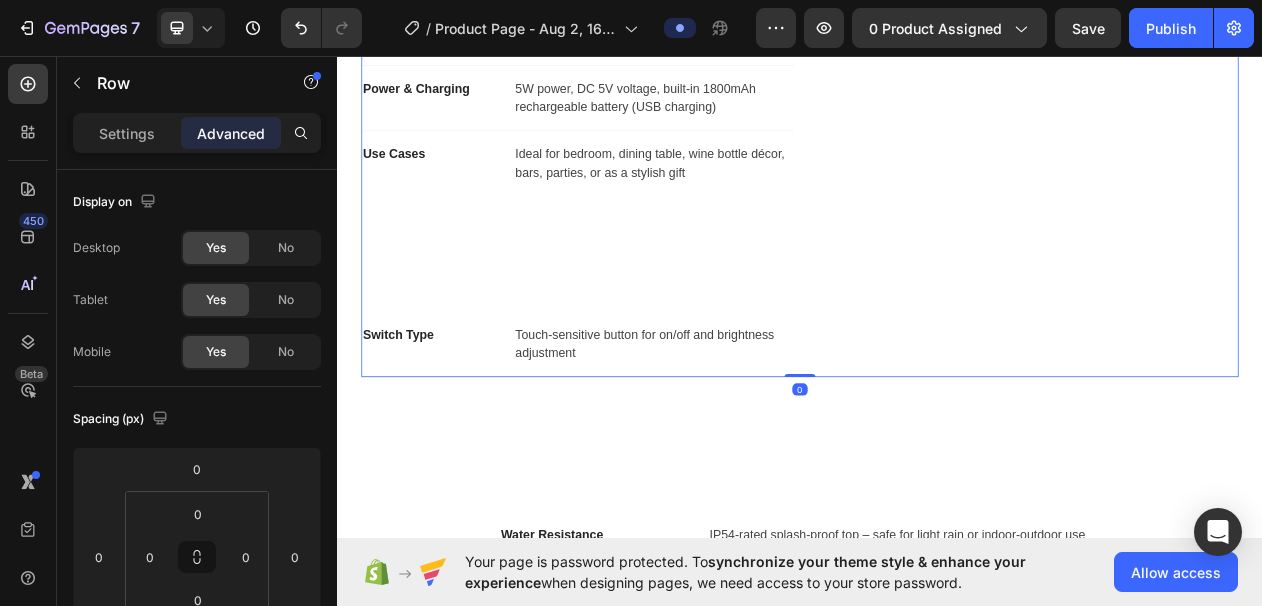 click on "Product Name Text block Rechargeable Wireless Bottle Lamp – LumiVine Text block Row Material & Design Text block High-quality ABS plastic with shadeless, bottle-style minimalist design Text block Row Lighting Features Text block LED light with 3 color modes (Warm White, Natural White, Cool White) & stepless dimming via touch control Text block Row Power & Charging Text block 5W power, DC 5V voltage, built-in 1800mAh rechargeable battery (USB charging) Text block Row Use Cases Text block Ideal for bedroom, dining table, wine bottle décor, bars, parties, or as a stylish gift Text block Row Switch Type Text block Touch-sensitive button for on/off and brightness adjustment Text block Row" at bounding box center [648, 145] 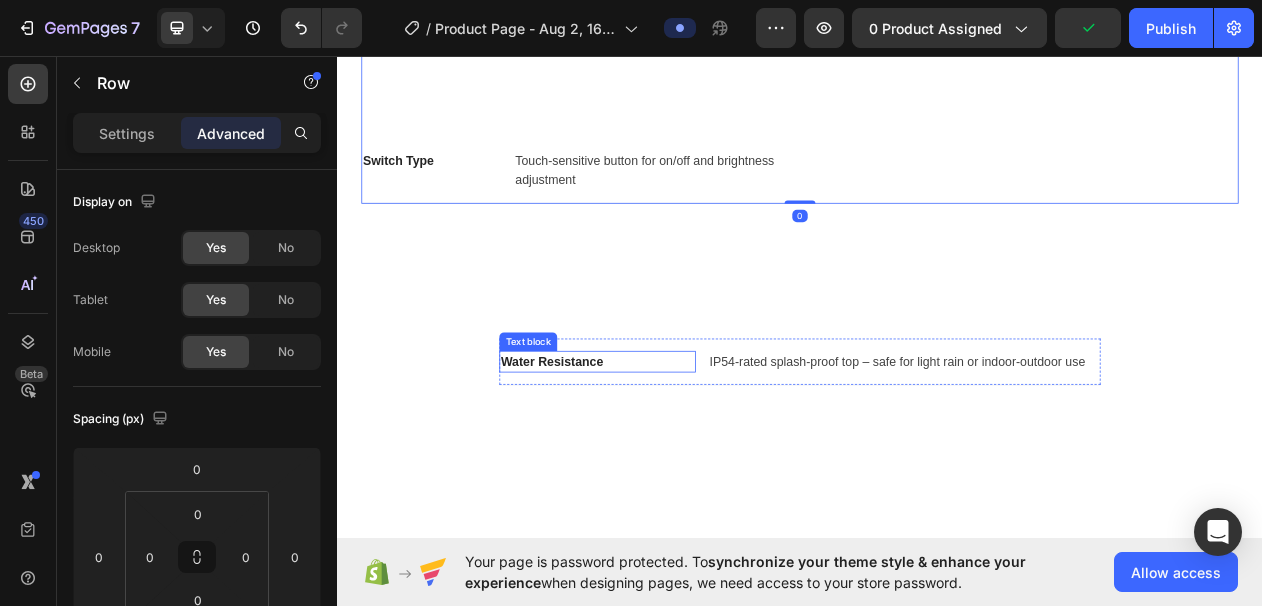 scroll, scrollTop: 1892, scrollLeft: 0, axis: vertical 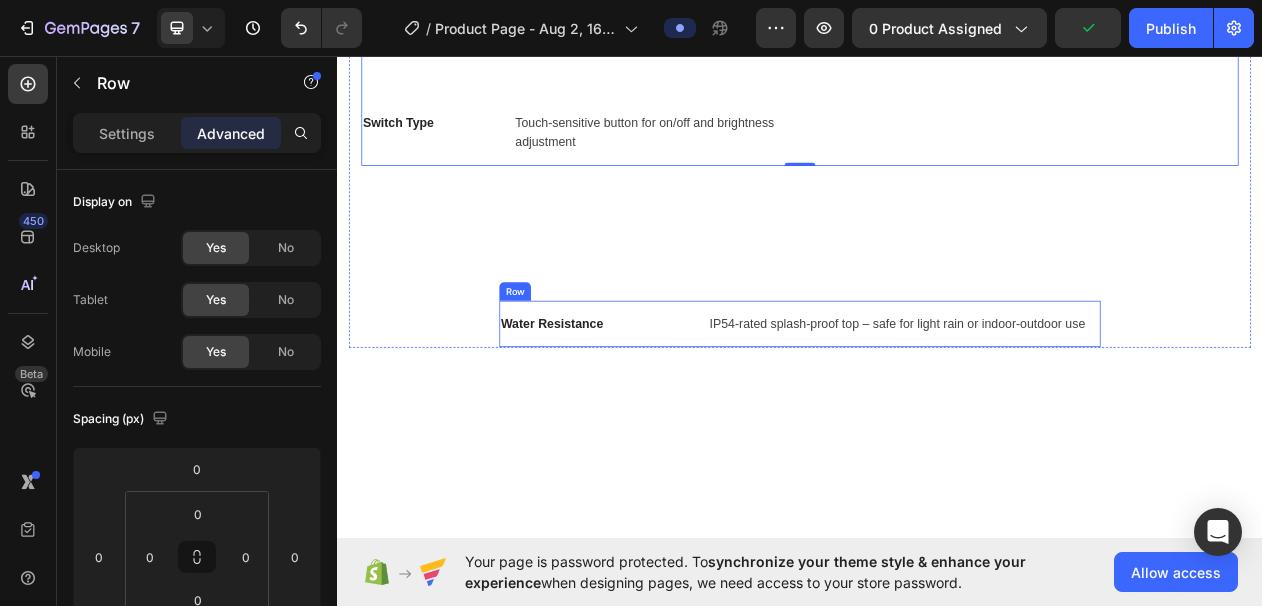 click on "Water Resistance Text block IP54-rated splash-proof top – safe for light rain or indoor-outdoor use Text block Row" at bounding box center [937, 406] 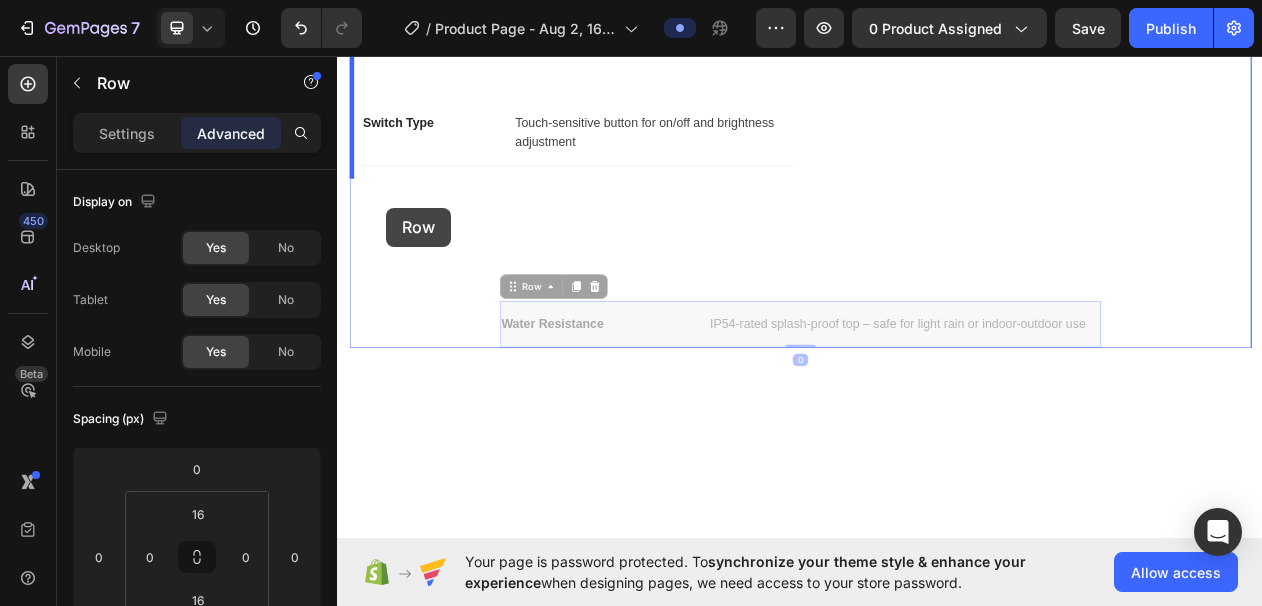 drag, startPoint x: 555, startPoint y: 362, endPoint x: 400, endPoint y: 255, distance: 188.34543 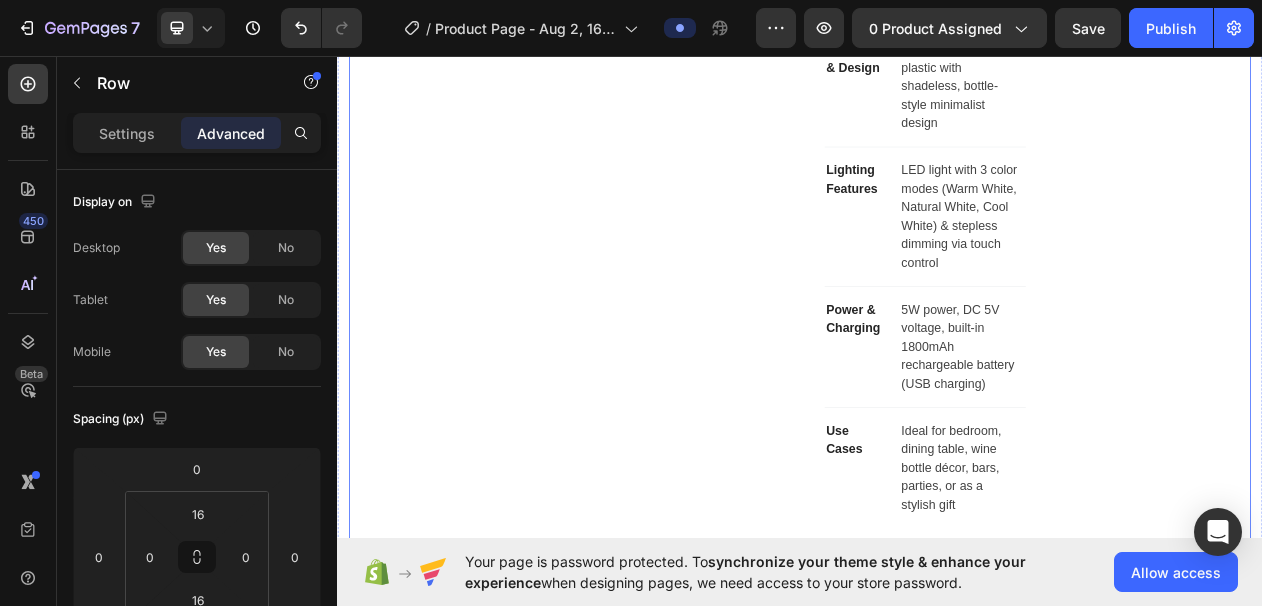 scroll, scrollTop: 1504, scrollLeft: 0, axis: vertical 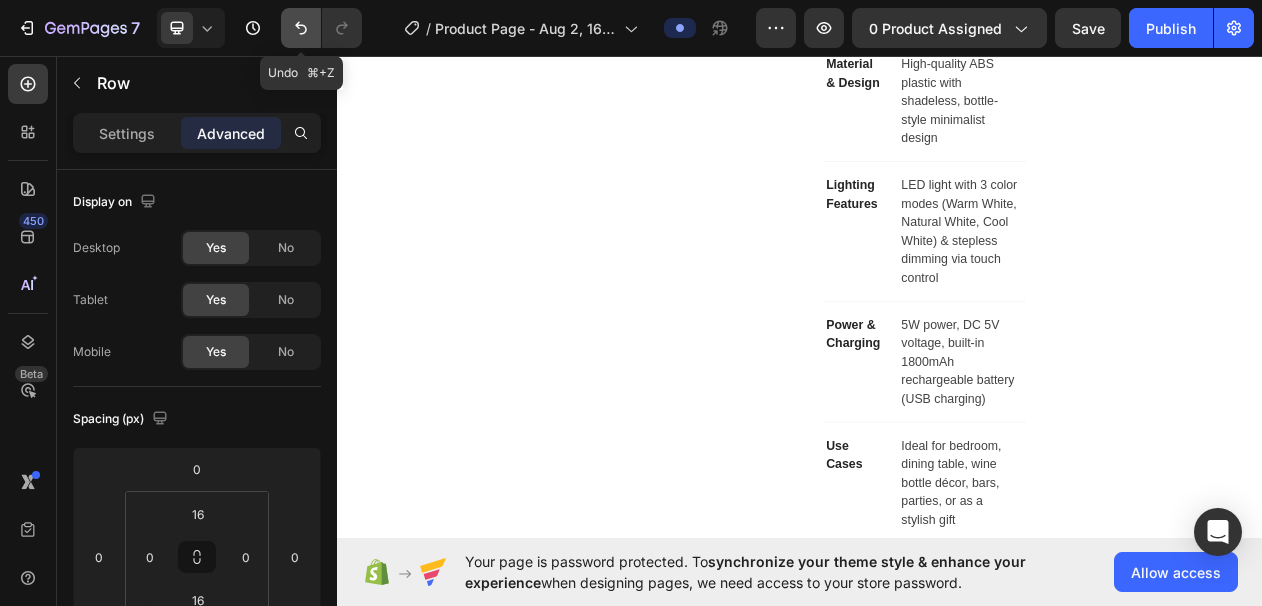 click 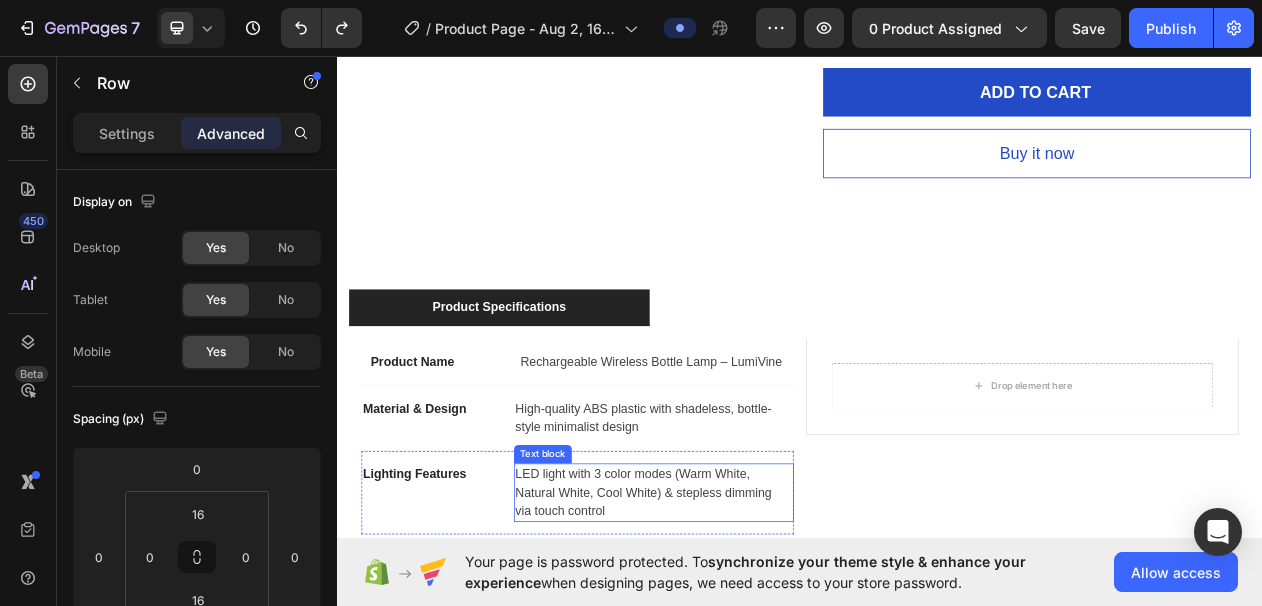 scroll, scrollTop: 1205, scrollLeft: 0, axis: vertical 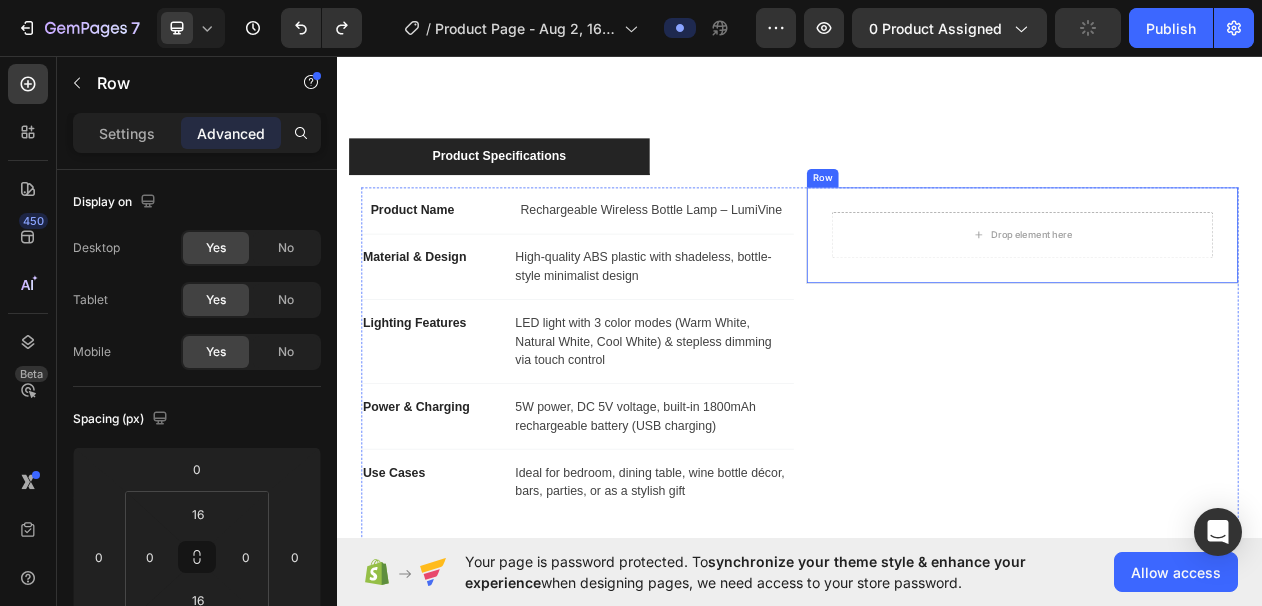 click on "Drop element here Row" at bounding box center (1225, 291) 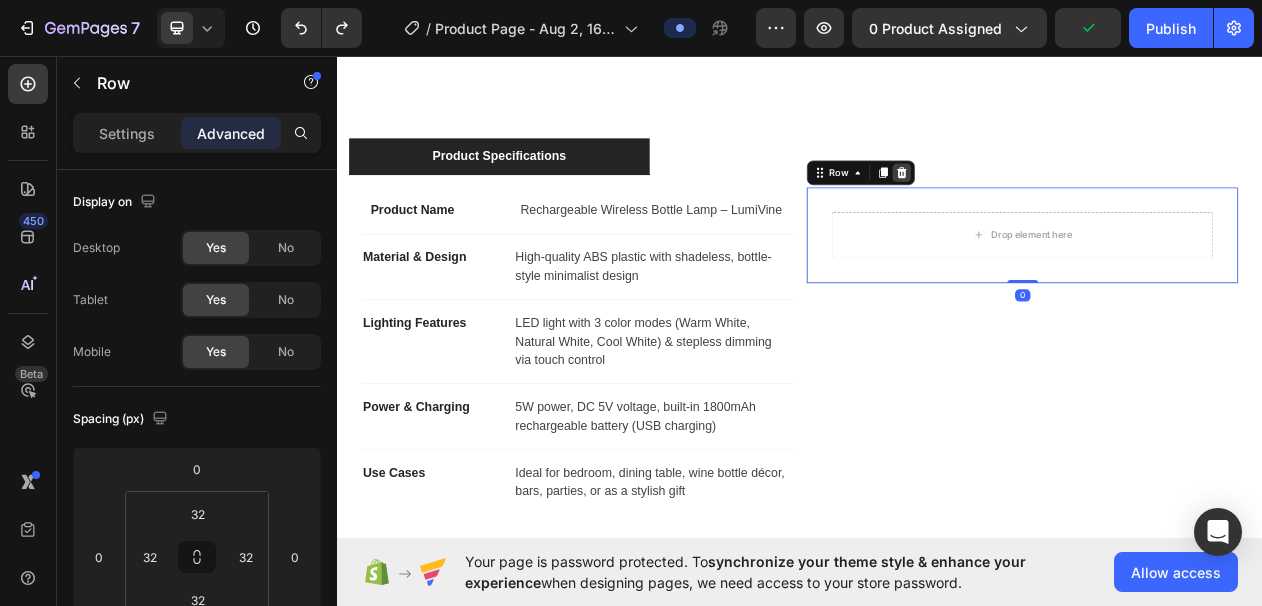 click 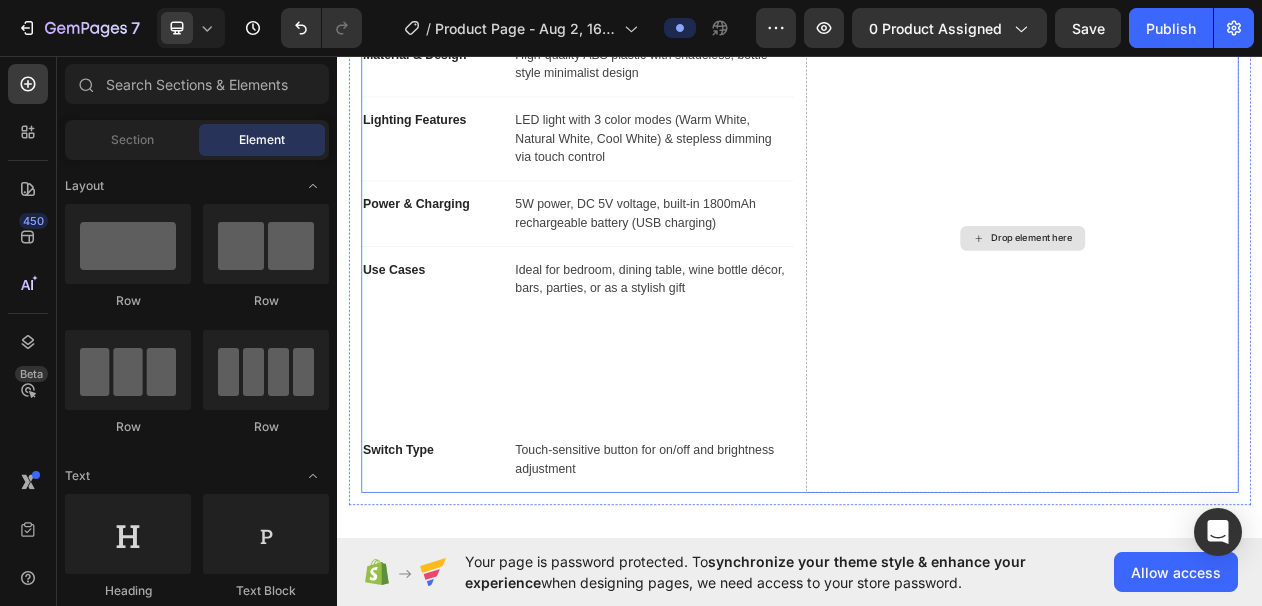 scroll, scrollTop: 1554, scrollLeft: 0, axis: vertical 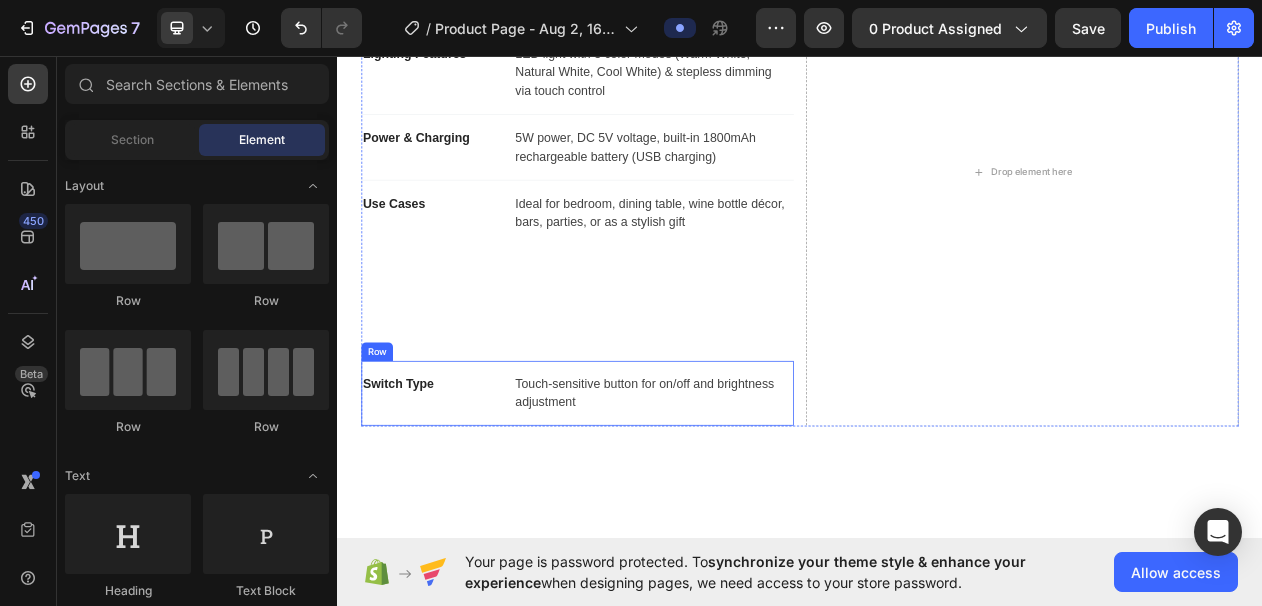 click on "Switch Type Text block" at bounding box center [459, 496] 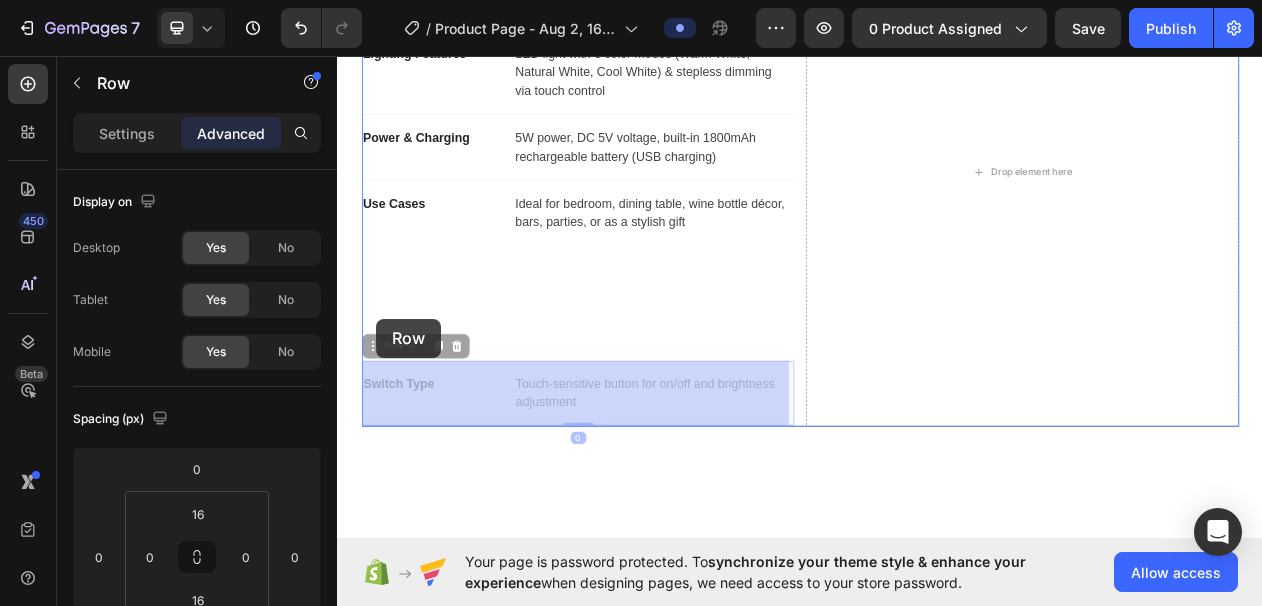 drag, startPoint x: 387, startPoint y: 436, endPoint x: 388, endPoint y: 399, distance: 37.01351 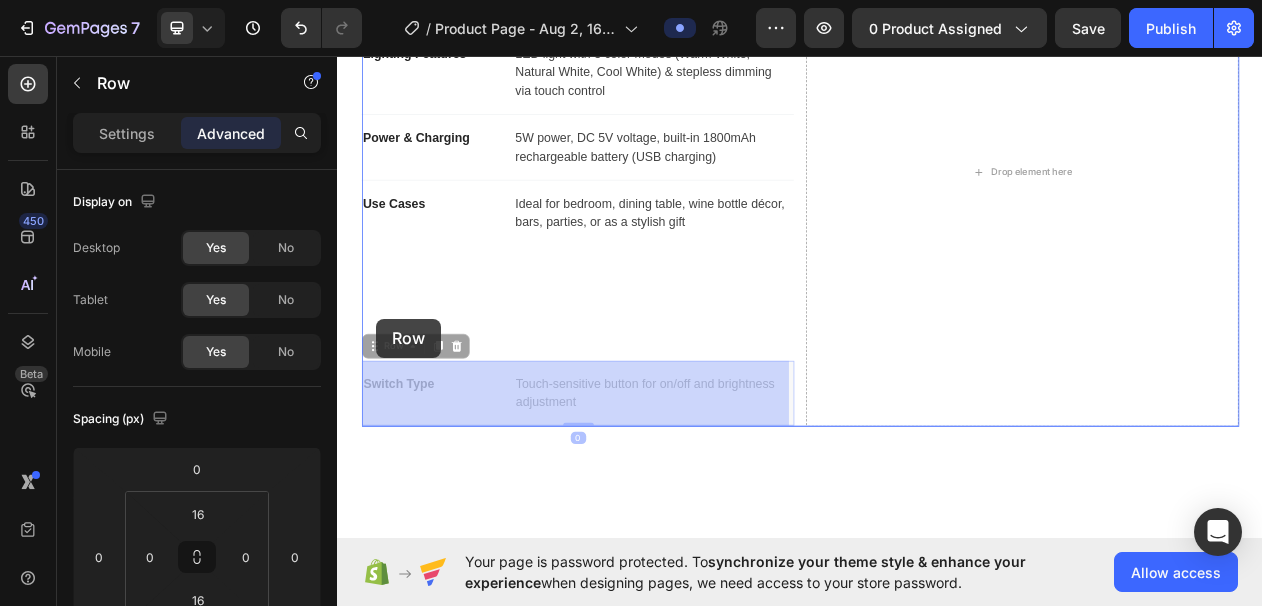 click on "Header Product Specifications Product Name Text block Rechargeable Wireless Bottle Lamp – LumiVine Text block Row Material & Design Text block High-quality ABS plastic with shadeless, bottle-style minimalist design Text block Row Lighting Features Text block LED light with 3 color modes (Warm White, Natural White, Cool White) & stepless dimming via touch control Text block Row Power & Charging Text block 5W power, DC 5V voltage, built-in 1800mAh rechargeable battery (USB charging) Text block Row Use Cases Text block Ideal for bedroom, dining table, wine bottle décor, bars, parties, or as a stylish gift Text block Row Switch Type Text block Touch-sensitive button for on/off and brightness adjustment Text block Row   0 Switch Type Text block Touch-sensitive button for on/off and brightness adjustment Text block Row   0
Drop element here Row Tab Water Resistance Text block IP54-rated splash-proof top – safe for light rain or indoor-outdoor use Text block Row Row Section 2 Root Add sections" at bounding box center (937, 2882) 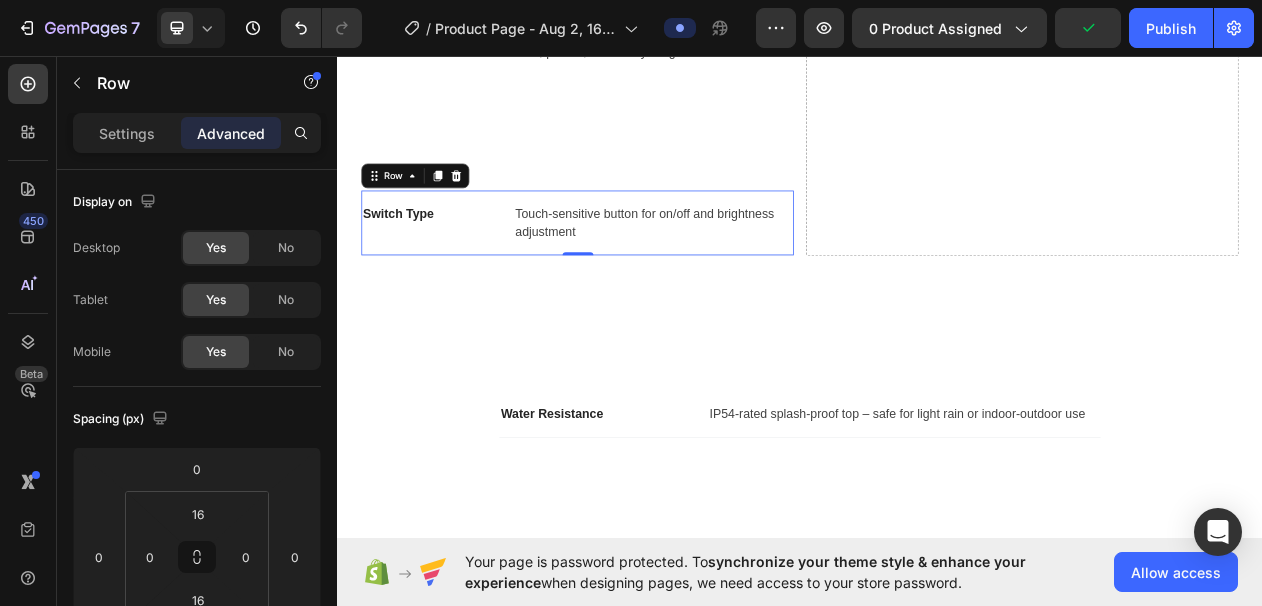 scroll, scrollTop: 1581, scrollLeft: 0, axis: vertical 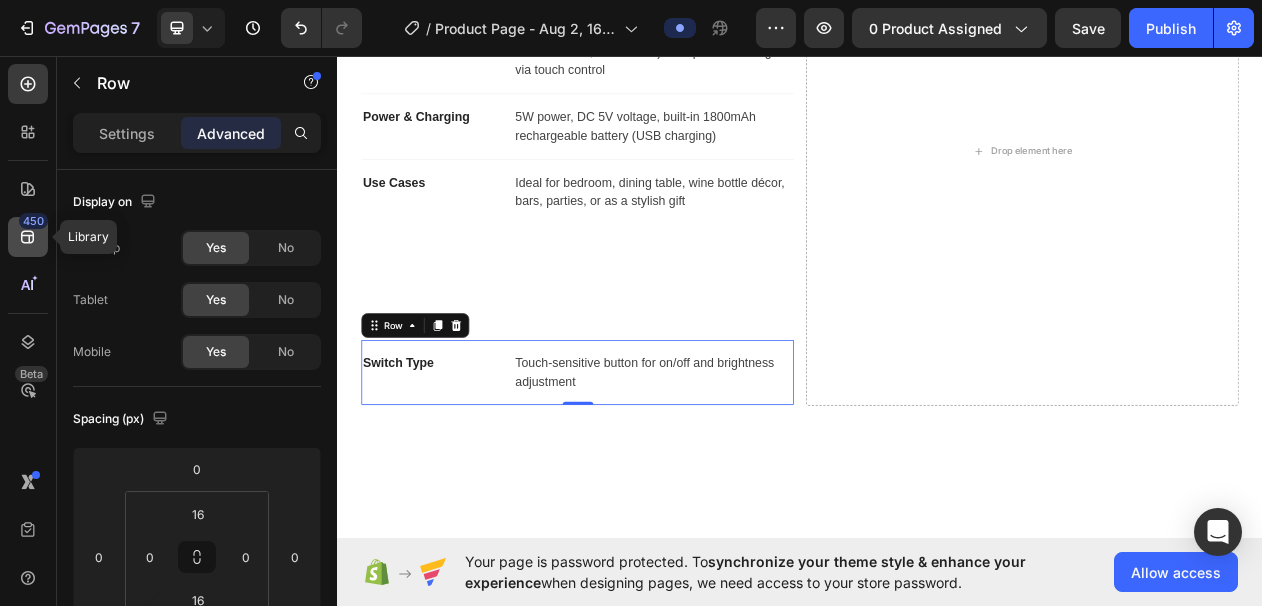 click 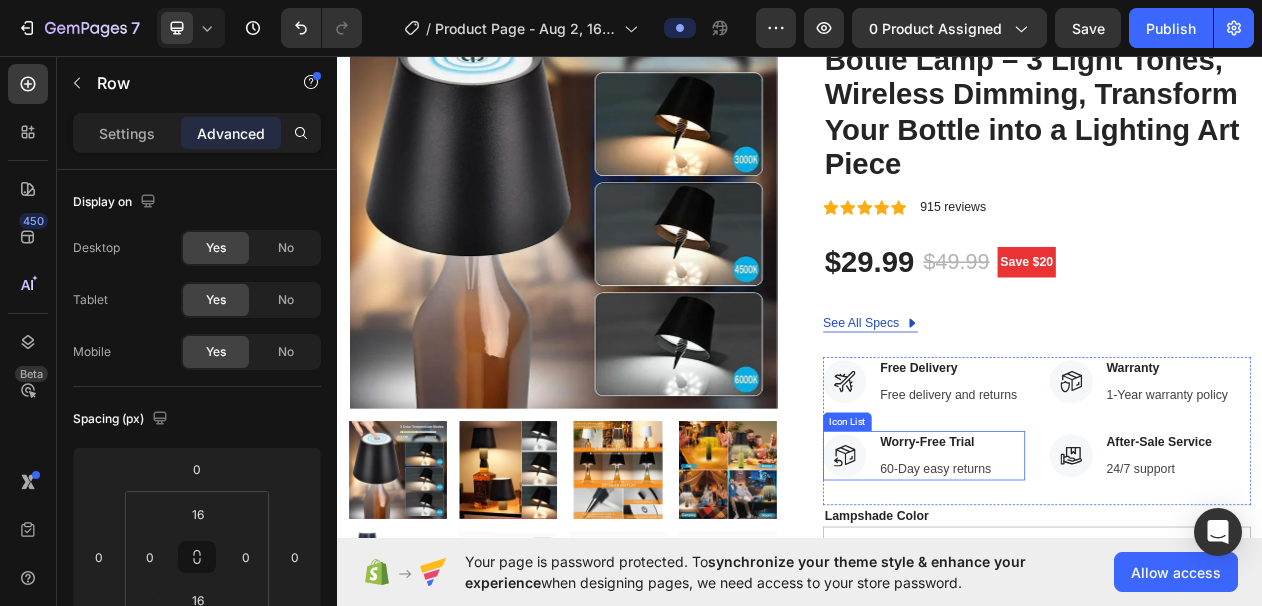 scroll, scrollTop: 293, scrollLeft: 0, axis: vertical 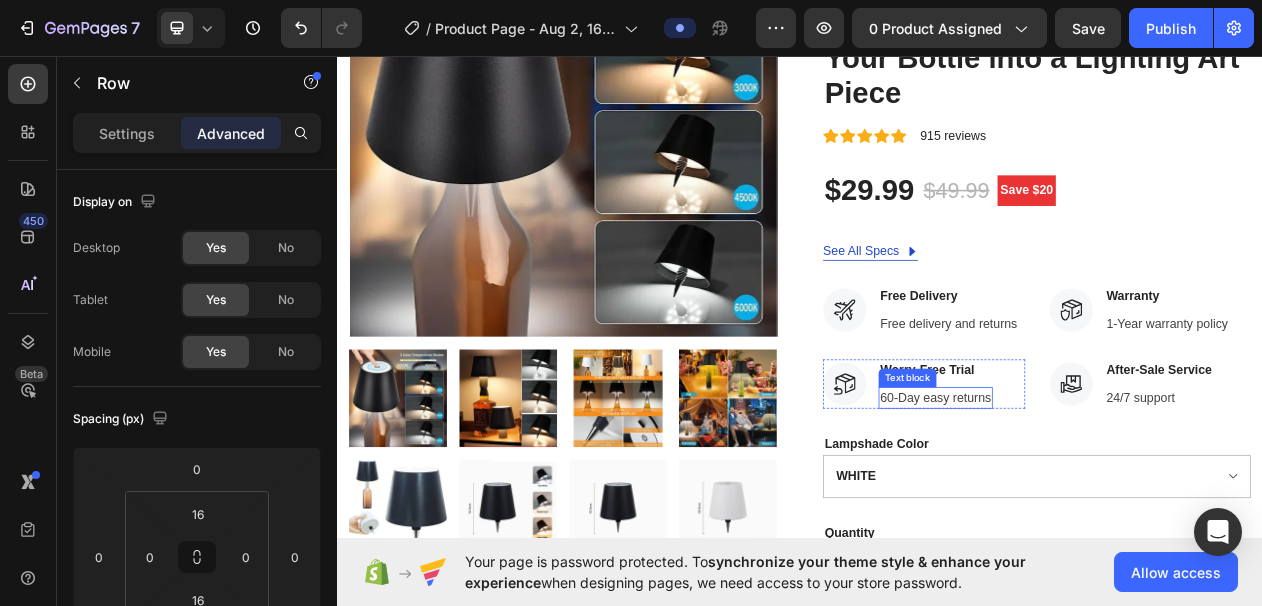click on "60-Day easy returns" at bounding box center [1113, 502] 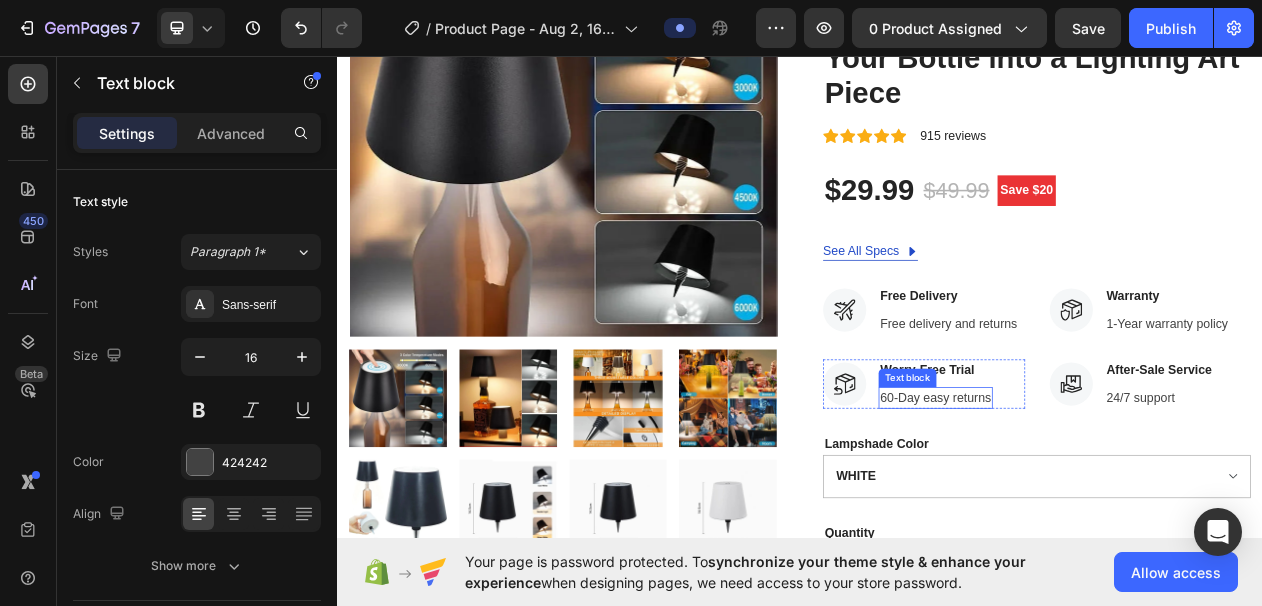 click on "60-Day easy returns" at bounding box center (1113, 502) 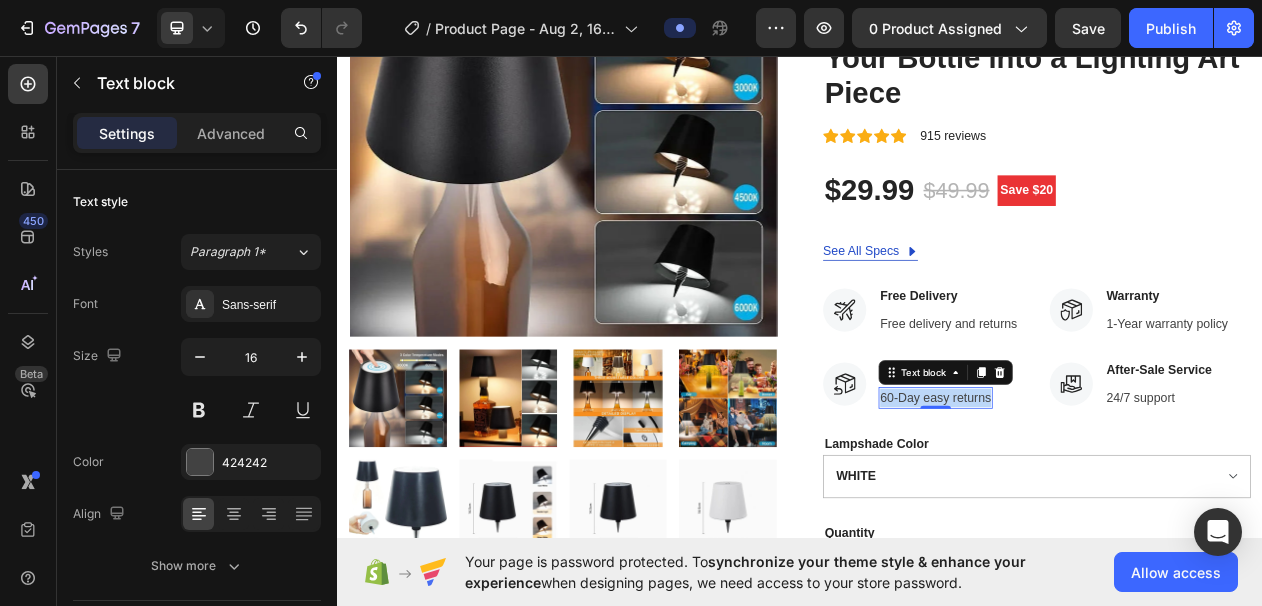 click on "60-Day easy returns" at bounding box center (1113, 502) 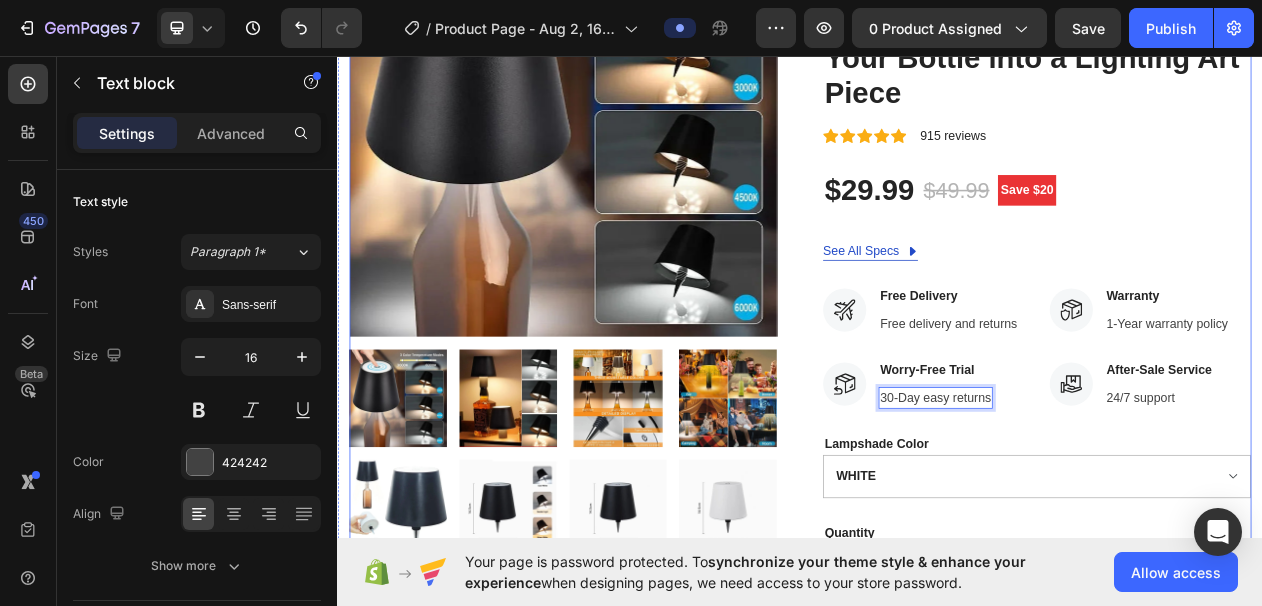 click on "Hurry up! Only  562  left in stock (P) Stock Counter Premium Touch-Control Wine Bottle Lamp – 3 Light Tones, Wireless Dimming, Transform Your Bottle into a Lighting Art Piece (P) Title
Icon
Icon
Icon
Icon
Icon Icon List Hoz 915 reviews Text block Row $29.99 (P) Price (P) Price $49.99 (P) Price (P) Price Save $20 Product Badge Row
See All Specs Button Row
Icon Free Delivery Text block Free delivery and returns Text block Icon List
Icon Worry-Free Trial Text block 30-Day easy returns Text block   0 Icon List
Icon Warranty Text block 1-Year warranty policy Text block Icon List
Icon After-Sale Service Text block 24/7 support Text block Icon List Row Lampshade Color   WHITE BLACK (P) Variants & Swatches Quantity Text block
1
(P) Quantity ADD TO CART (P) Cart Button Buy it now (P) Dynamic Checkout" at bounding box center [1244, 400] 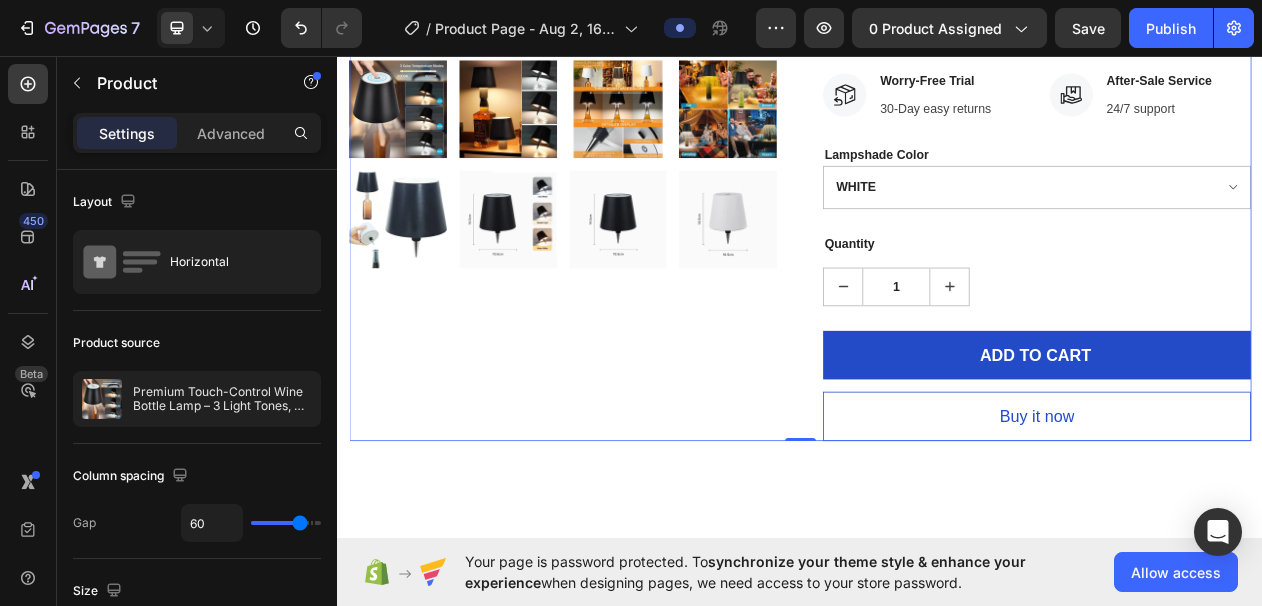 scroll, scrollTop: 942, scrollLeft: 0, axis: vertical 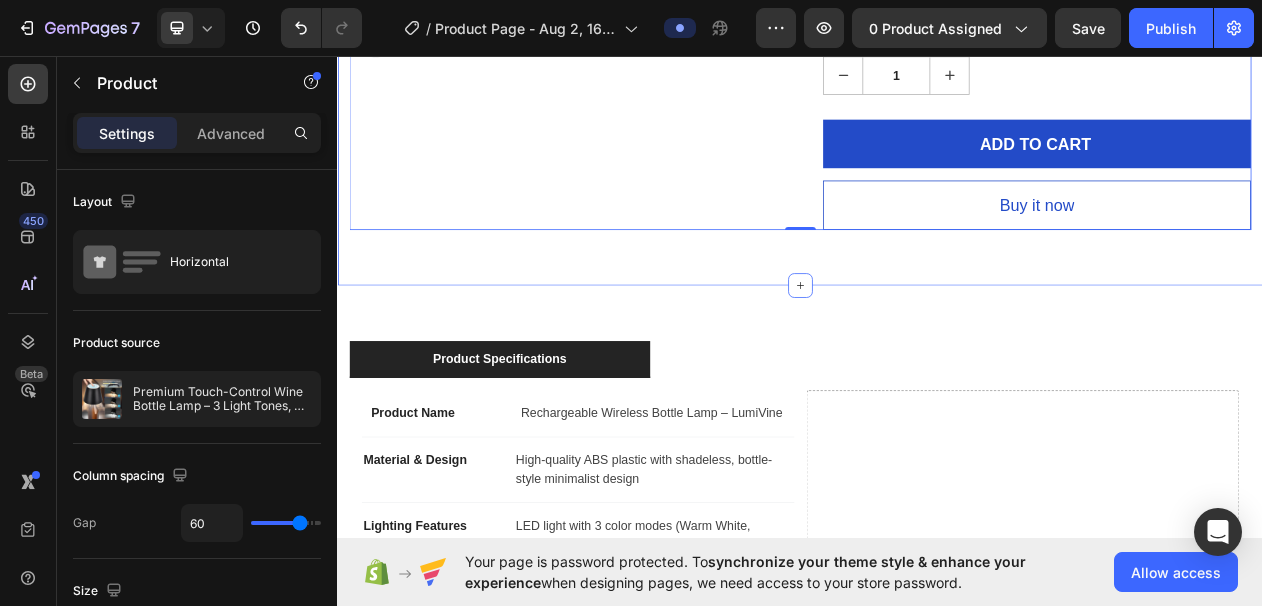 click on "Product Images
Hurry up! Only  562  left in stock (P) Stock Counter Premium Touch-Control Wine Bottle Lamp – 3 Light Tones, Wireless Dimming, Transform Your Bottle into a Lighting Art Piece (P) Title
Icon
Icon
Icon
Icon
Icon Icon List Hoz 915 reviews Text block Row $29.99 (P) Price (P) Price $49.99 (P) Price (P) Price Save $20 Product Badge Row
See All Specs Button Row
Icon Free Delivery Text block Free delivery and returns Text block Icon List
Icon Worry-Free Trial Text block 30-Day easy returns Text block Icon List
Icon Warranty Text block 1-Year warranty policy Text block Icon List
Icon After-Sale Service Text block 24/7 support Text block Icon List Row Lampshade Color   WHITE BLACK (P) Variants & Swatches Quantity Text block
1
(P) Quantity ADD TO CART (P) Cart Button Buy it now Product   0" at bounding box center [937, -249] 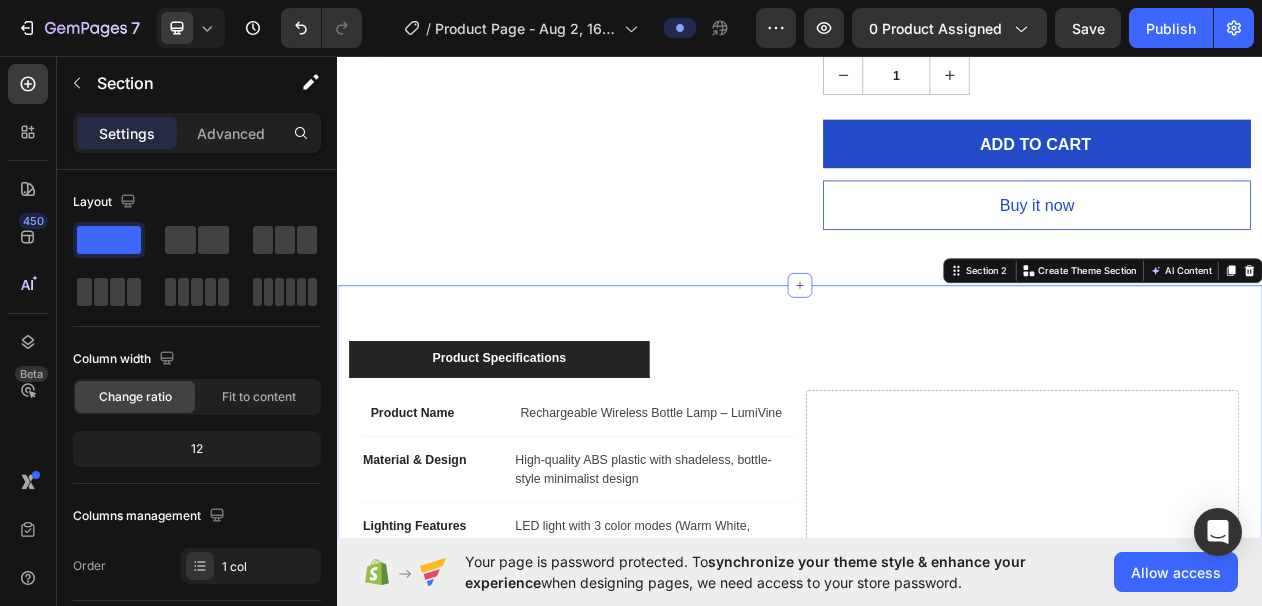 click on "Product Specifications Product Name Text block Rechargeable Wireless Bottle Lamp – LumiVine Text block Row Material & Design Text block High-quality ABS plastic with shadeless, bottle-style minimalist design Text block Row Lighting Features Text block LED light with 3 color modes (Warm White, Natural White, Cool White) & stepless dimming via touch control Text block Row Power & Charging Text block 5W power, DC 5V voltage, built-in 1800mAh rechargeable battery (USB charging) Text block Row Use Cases Text block Ideal for bedroom, dining table, wine bottle décor, bars, parties, or as a stylish gift Text block Row Switch Type Text block Touch-sensitive button for on/off and brightness adjustment Text block Row
Drop element here Row Tab Water Resistance Text block IP54-rated splash-proof top – safe for light rain or indoor-outdoor use Text block Row Row Section 2   You can create reusable sections Create Theme Section AI Content Write with GemAI What would you like to describe here? Product" at bounding box center [937, 967] 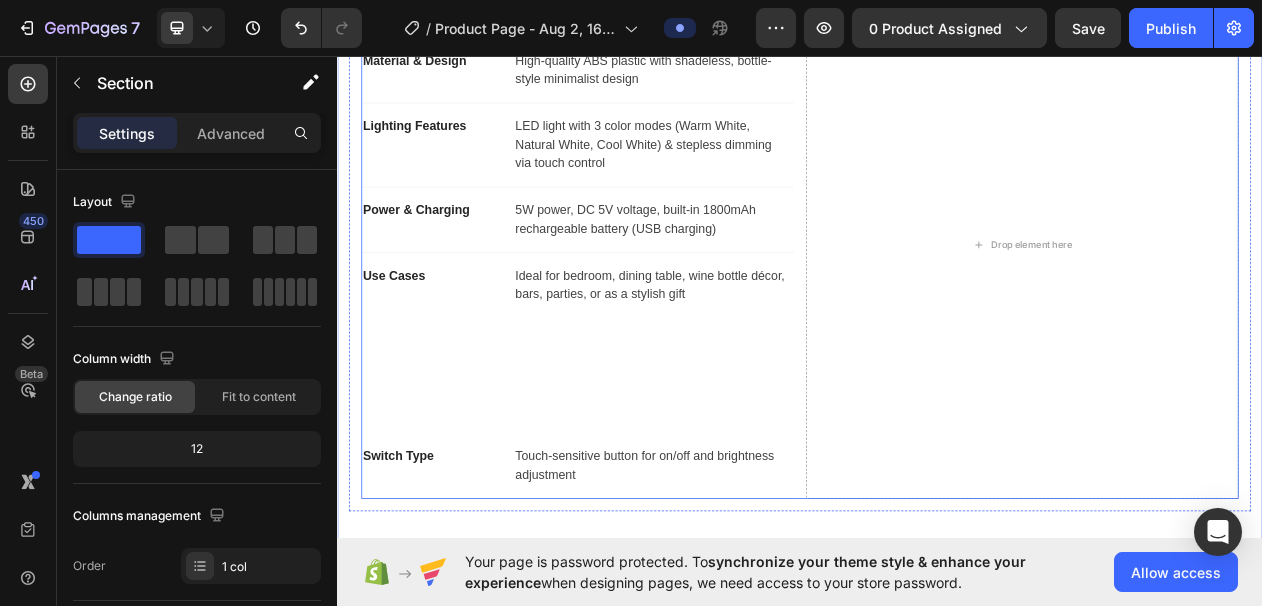 scroll, scrollTop: 1591, scrollLeft: 0, axis: vertical 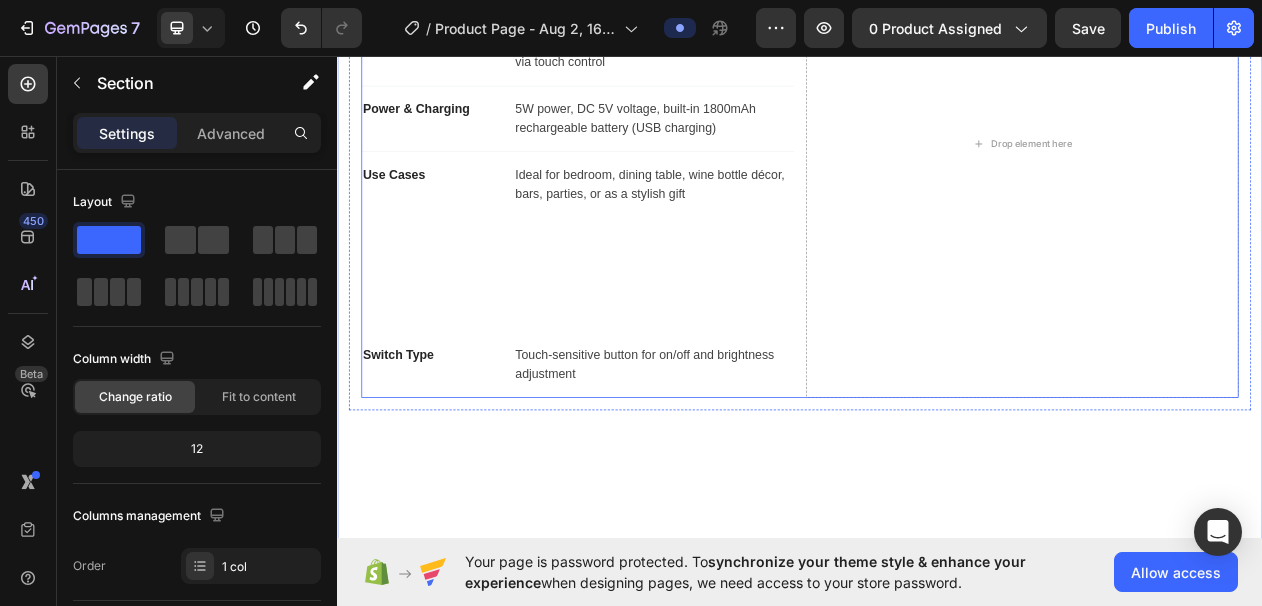 click on "Product Name Text block Rechargeable Wireless Bottle Lamp – LumiVine Text block Row Material & Design Text block High-quality ABS plastic with shadeless, bottle-style minimalist design Text block Row Lighting Features Text block LED light with 3 color modes (Warm White, Natural White, Cool White) & stepless dimming via touch control Text block Row Power & Charging Text block 5W power, DC 5V voltage, built-in 1800mAh rechargeable battery (USB charging) Text block Row Use Cases Text block Ideal for bedroom, dining table, wine bottle décor, bars, parties, or as a stylish gift Text block Row Switch Type Text block Touch-sensitive button for on/off and brightness adjustment Text block Row" at bounding box center (648, 172) 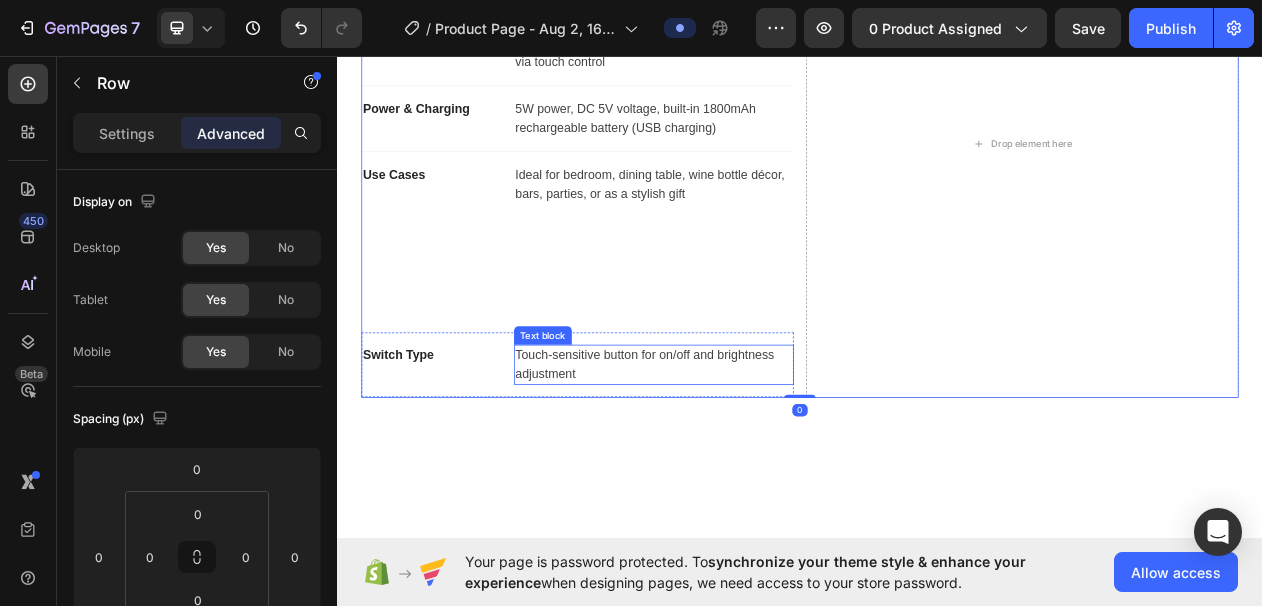 scroll, scrollTop: 1775, scrollLeft: 0, axis: vertical 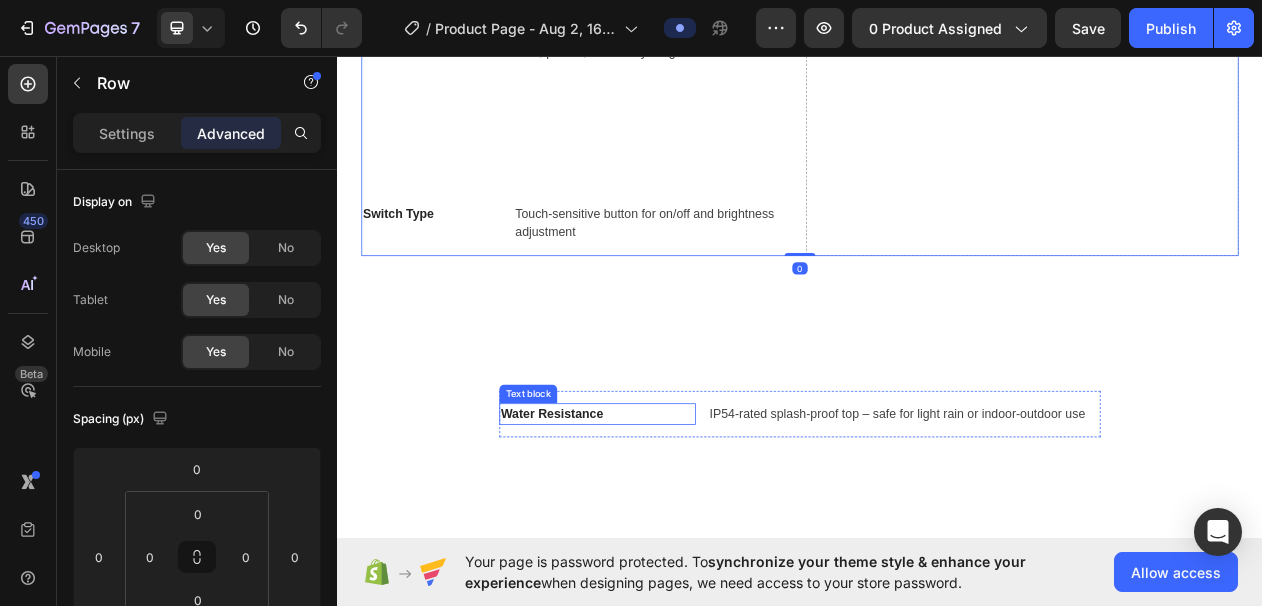 click on "Water Resistance" at bounding box center [674, 523] 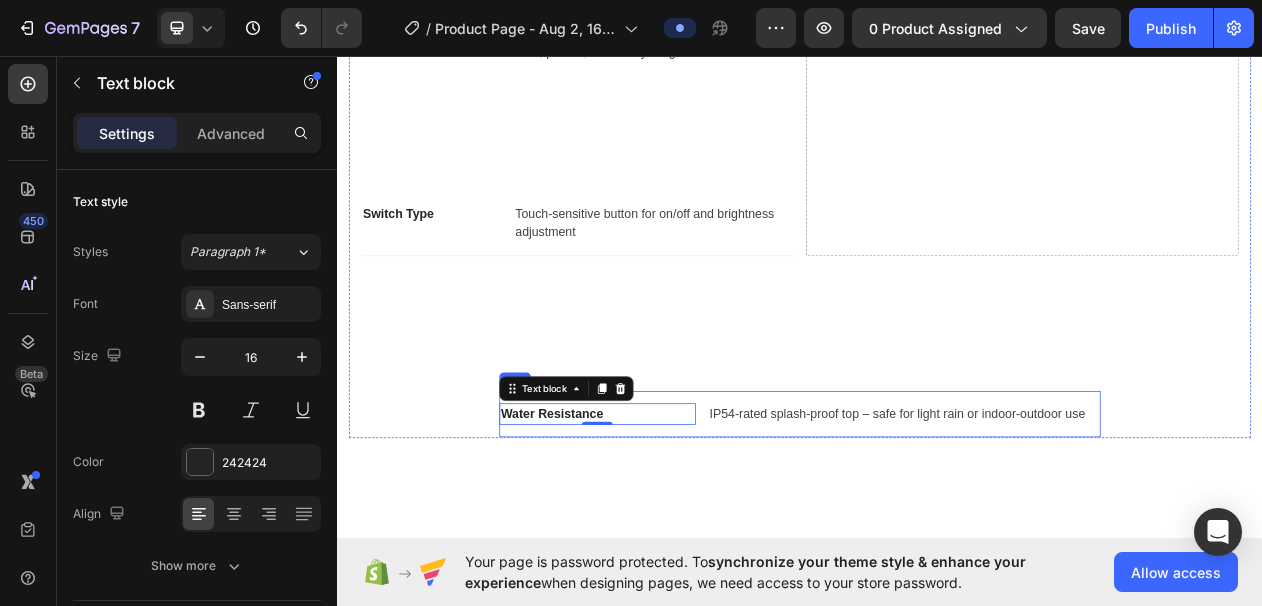 click on "Water Resistance Text block   0 IP54-rated splash-proof top – safe for light rain or indoor-outdoor use Text block Row" at bounding box center [937, 523] 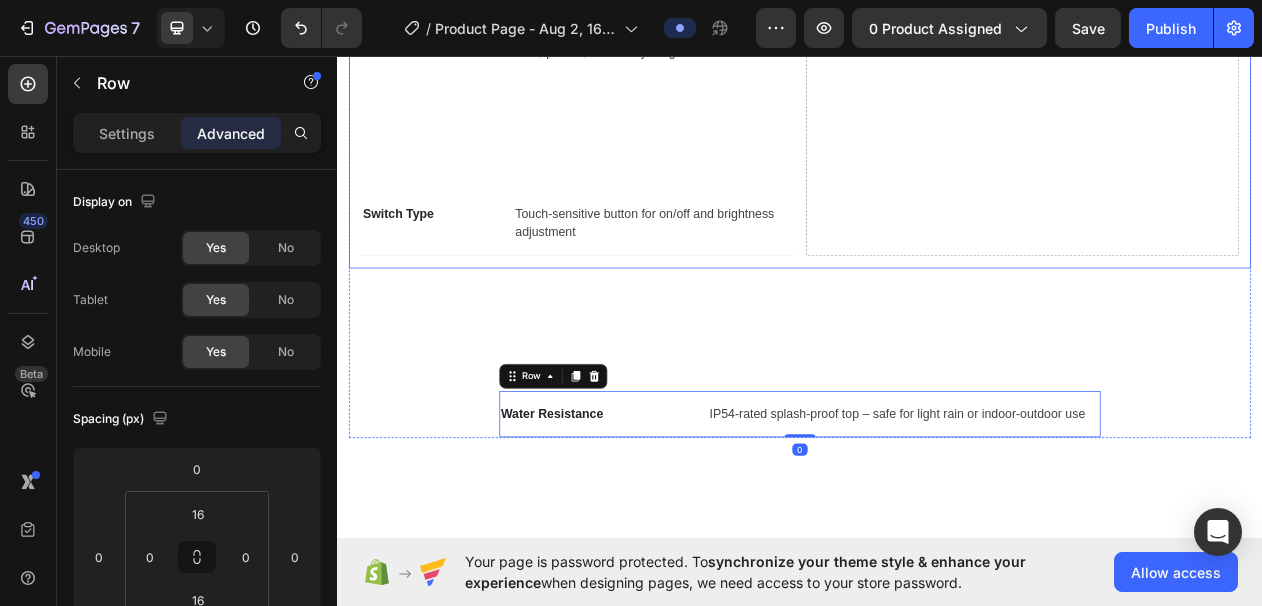 click on "Product Specifications Product Name Text block Rechargeable Wireless Bottle Lamp – LumiVine Text block Row Material & Design Text block High-quality ABS plastic with shadeless, bottle-style minimalist design Text block Row Lighting Features Text block LED light with 3 color modes (Warm White, Natural White, Cool White) & stepless dimming via touch control Text block Row Power & Charging Text block 5W power, DC 5V voltage, built-in 1800mAh rechargeable battery (USB charging) Text block Row Use Cases Text block Ideal for bedroom, dining table, wine bottle décor, bars, parties, or as a stylish gift Text block Row Switch Type Text block Touch-sensitive button for on/off and brightness adjustment Text block Row
Drop element here Row Tab Water Resistance Text block IP54-rated splash-proof top – safe for light rain or indoor-outdoor use Text block Row   0" at bounding box center [937, 74] 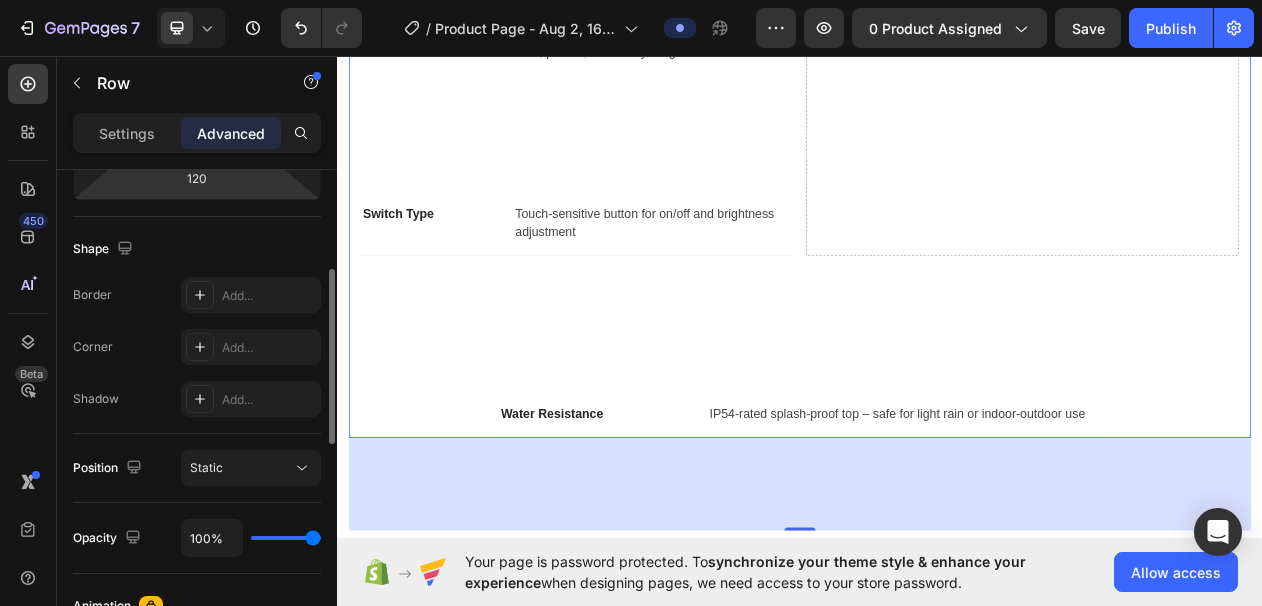 scroll, scrollTop: 586, scrollLeft: 0, axis: vertical 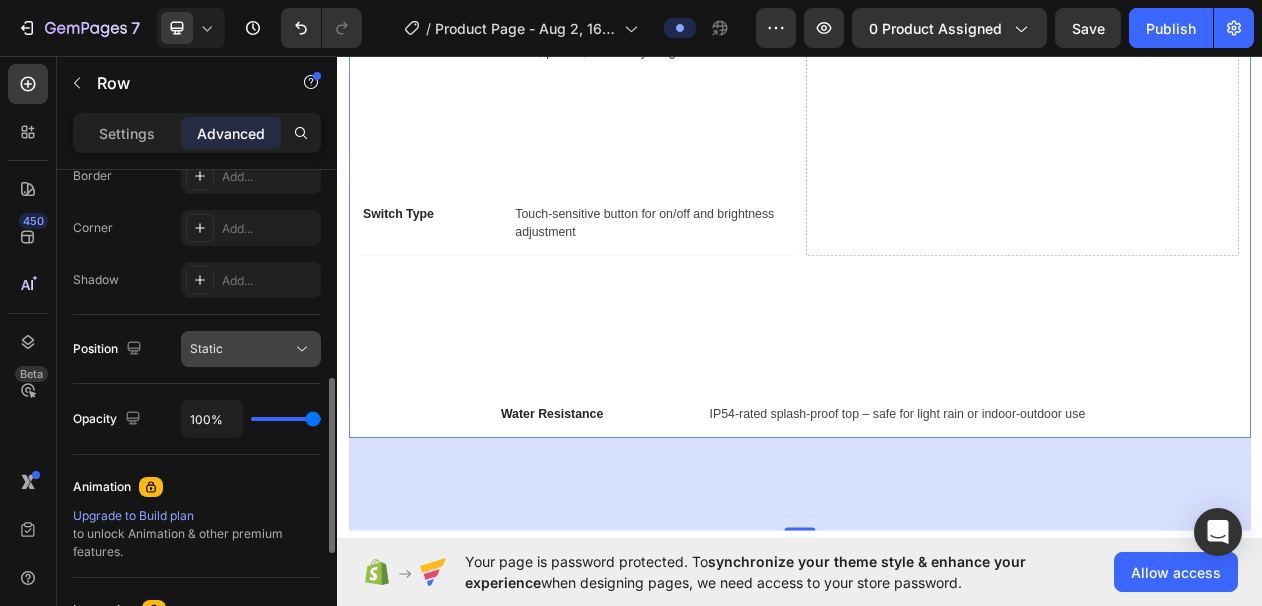 click on "Static" at bounding box center [241, 349] 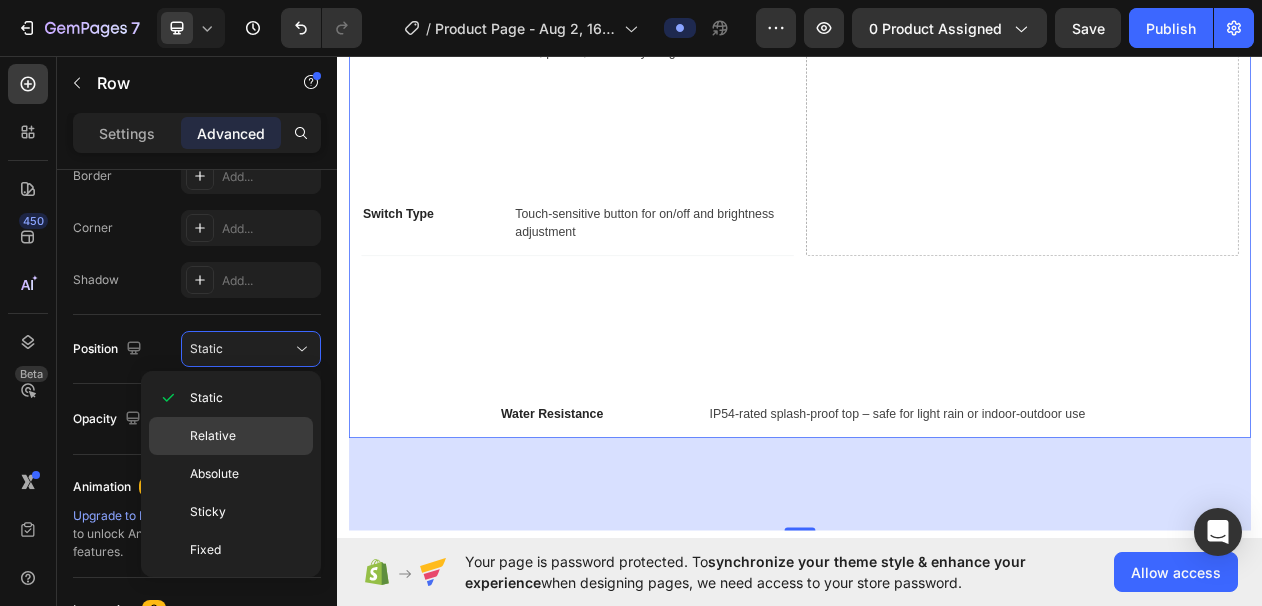 click on "Relative" at bounding box center (247, 436) 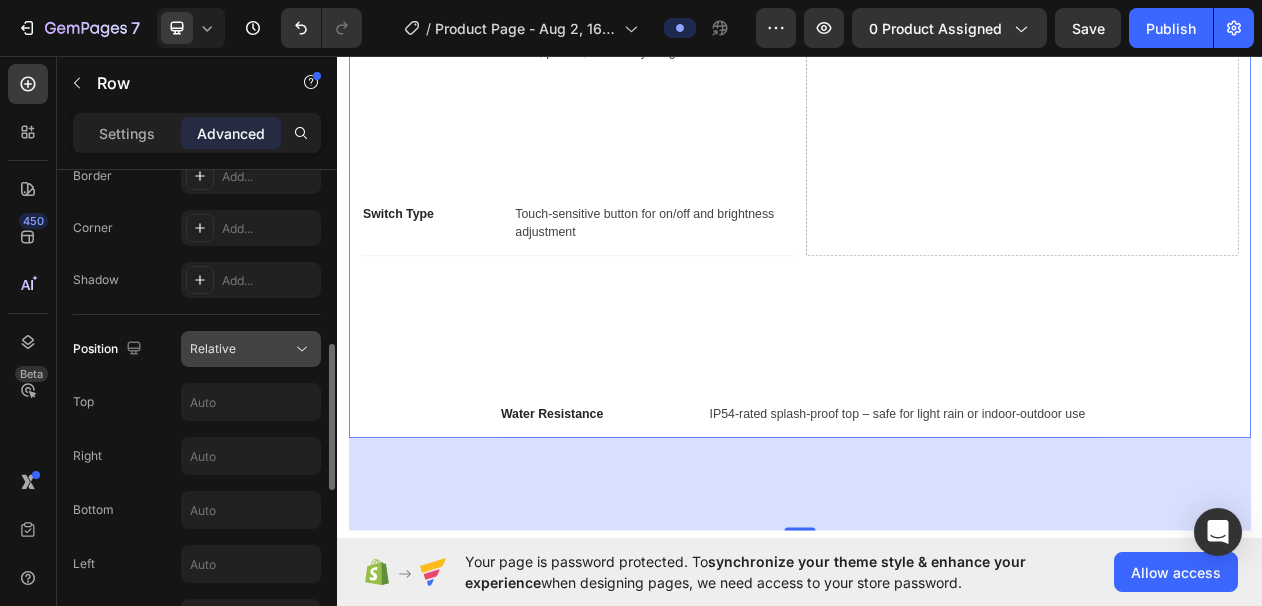 click on "Relative" at bounding box center (213, 348) 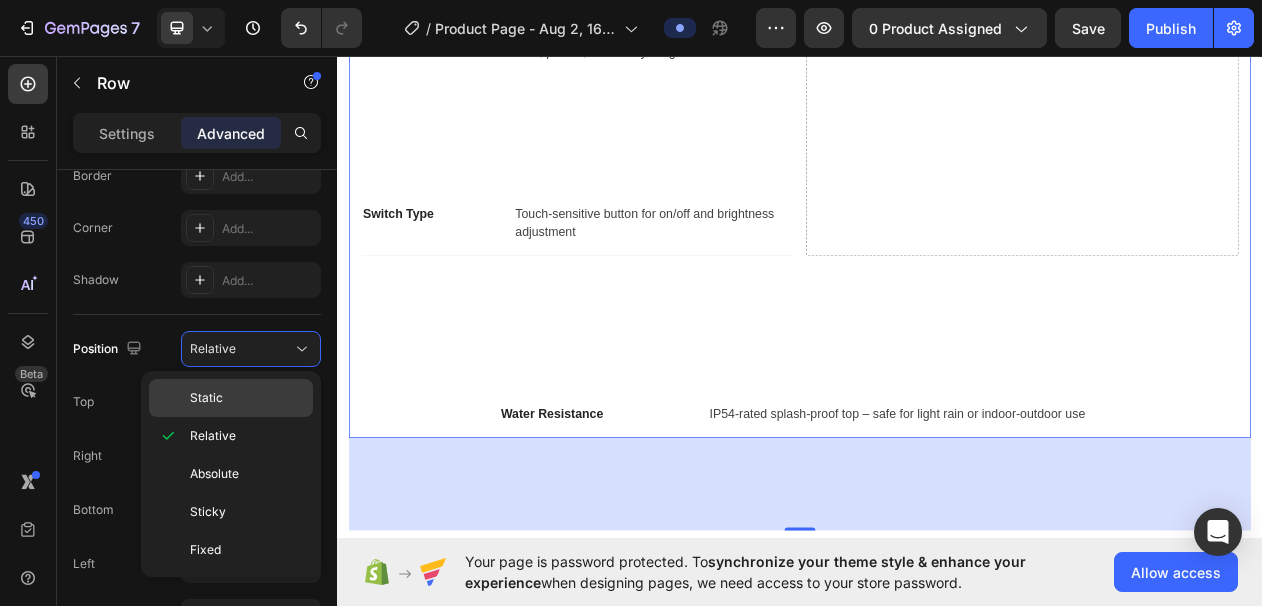 click on "Static" at bounding box center [206, 398] 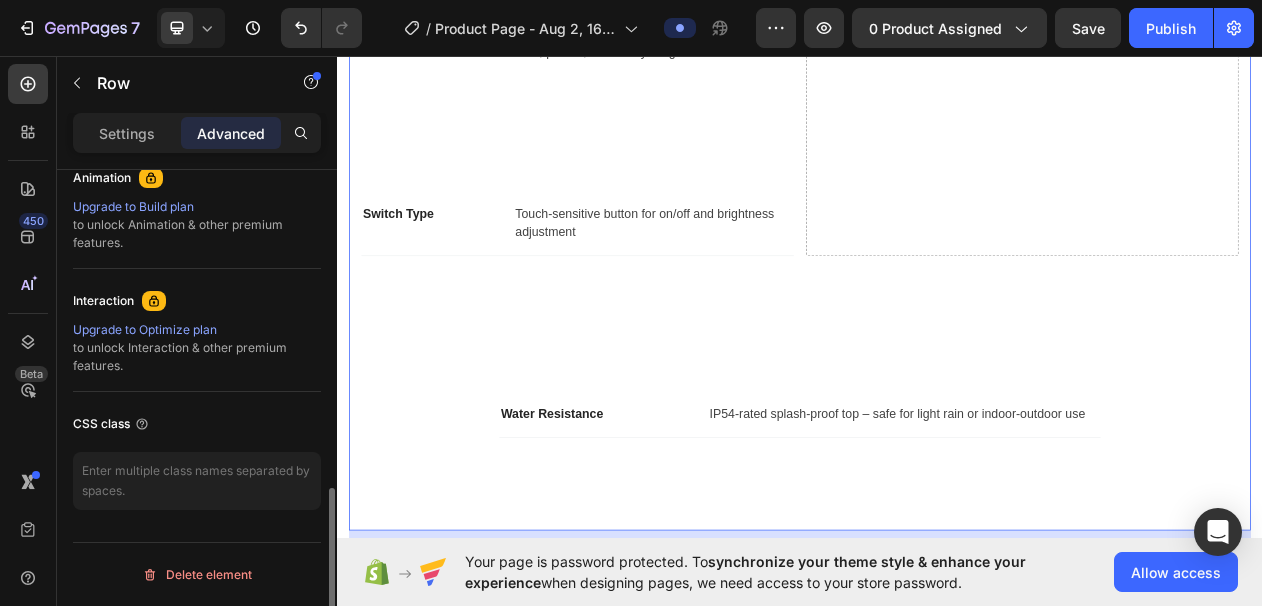 scroll, scrollTop: 0, scrollLeft: 0, axis: both 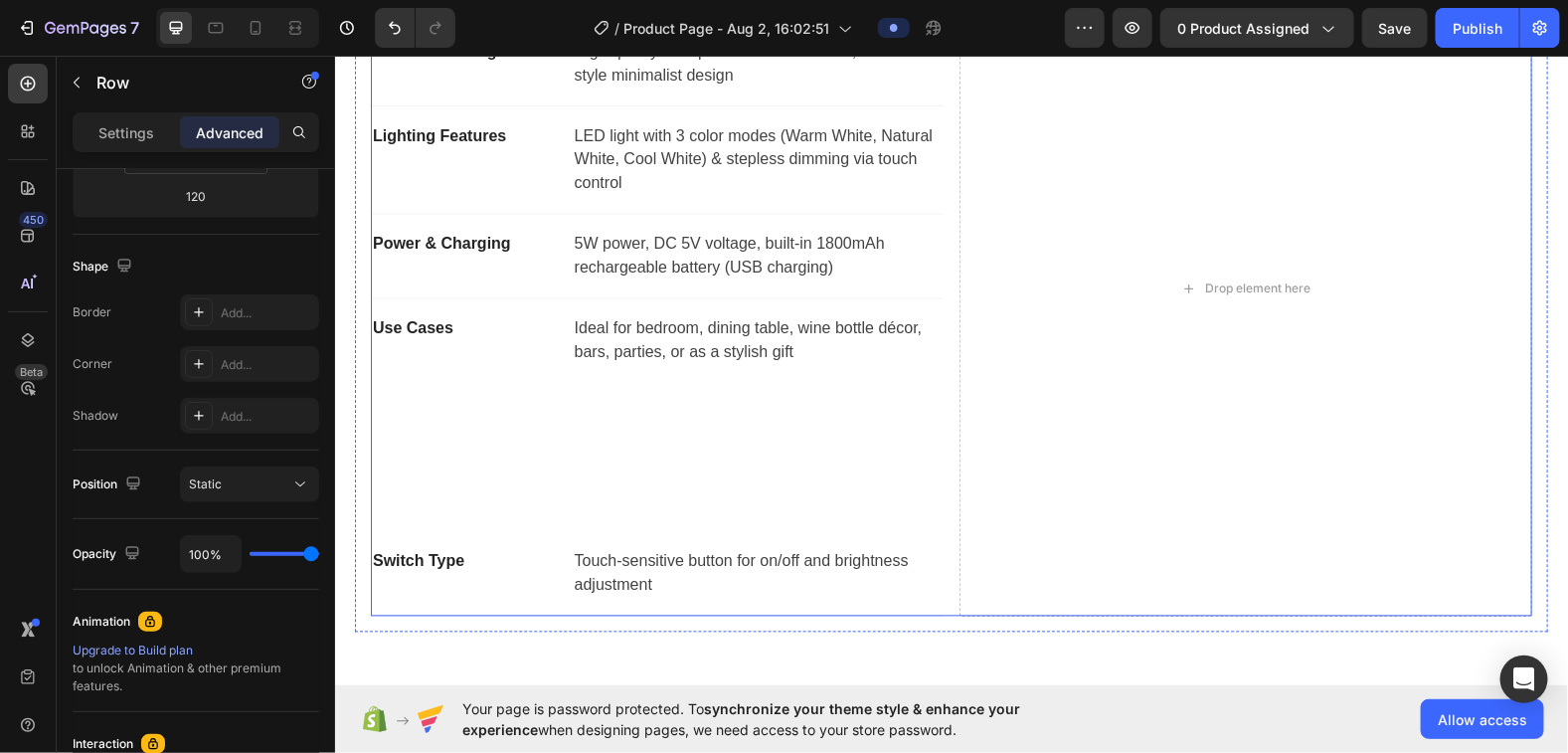 click on "Product Name Text block Rechargeable Wireless Bottle Lamp – LumiVine Text block Row Material & Design Text block High-quality ABS plastic with shadeless, bottle-style minimalist design Text block Row Lighting Features Text block LED light with 3 color modes (Warm White, Natural White, Cool White) & stepless dimming via touch control Text block Row Power & Charging Text block 5W power, DC 5V voltage, built-in 1800mAh rechargeable battery (USB charging) Text block Row Use Cases Text block Ideal for bedroom, dining table, wine bottle décor, bars, parties, or as a stylish gift Text block Row Switch Type Text block Touch-sensitive button for on/off and brightness adjustment Text block Row" at bounding box center (656, 287) 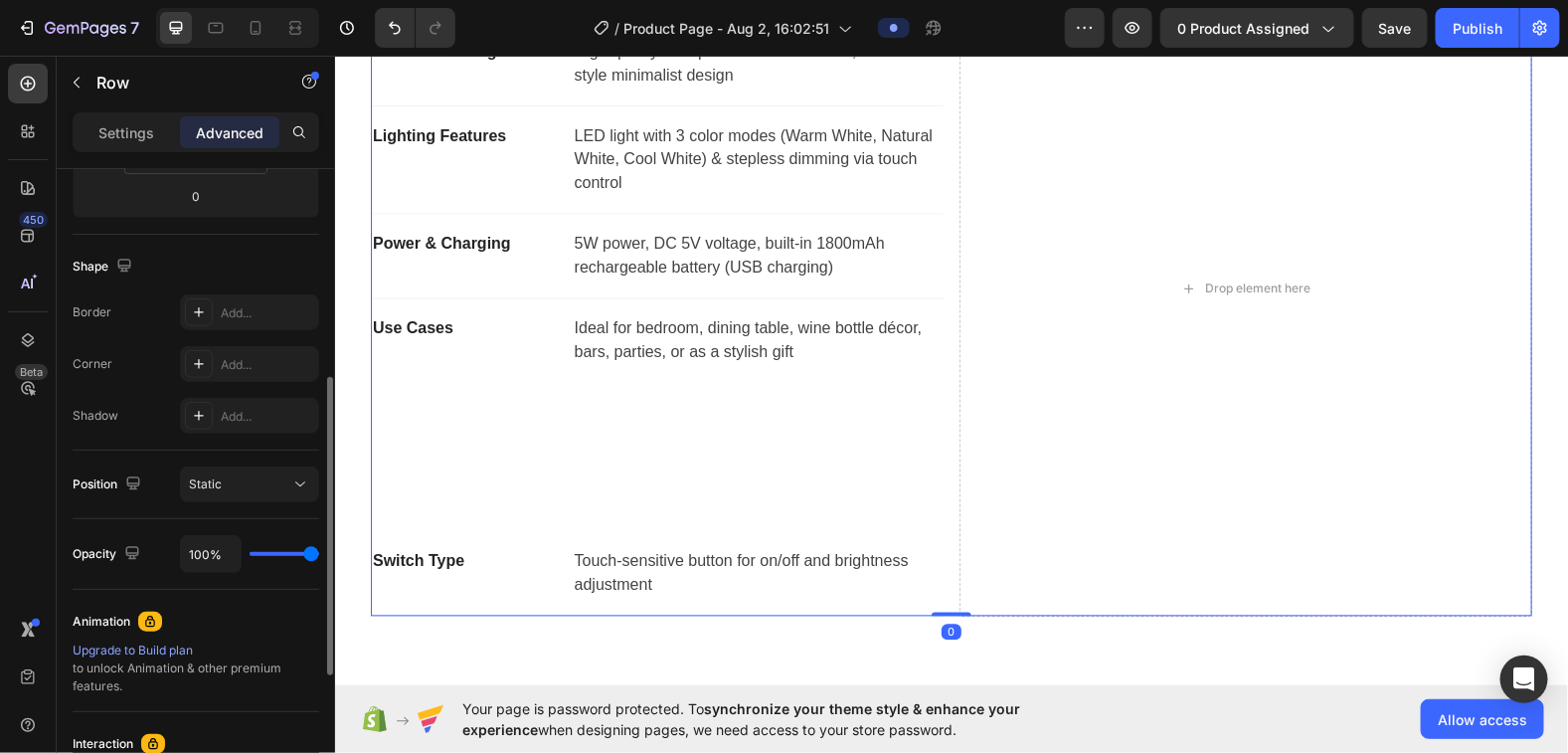 scroll, scrollTop: 446, scrollLeft: 0, axis: vertical 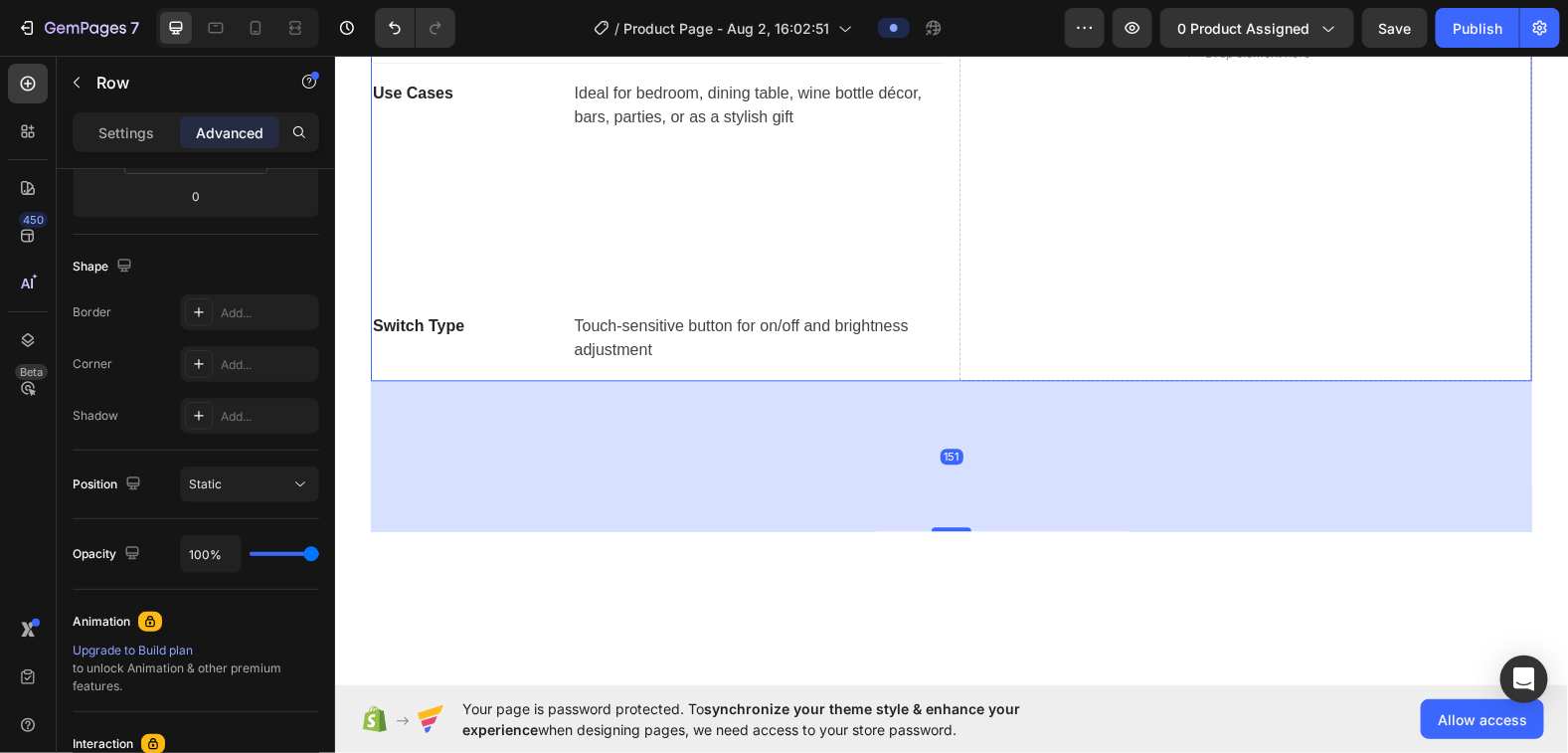 drag, startPoint x: 944, startPoint y: 374, endPoint x: 941, endPoint y: 524, distance: 150.03 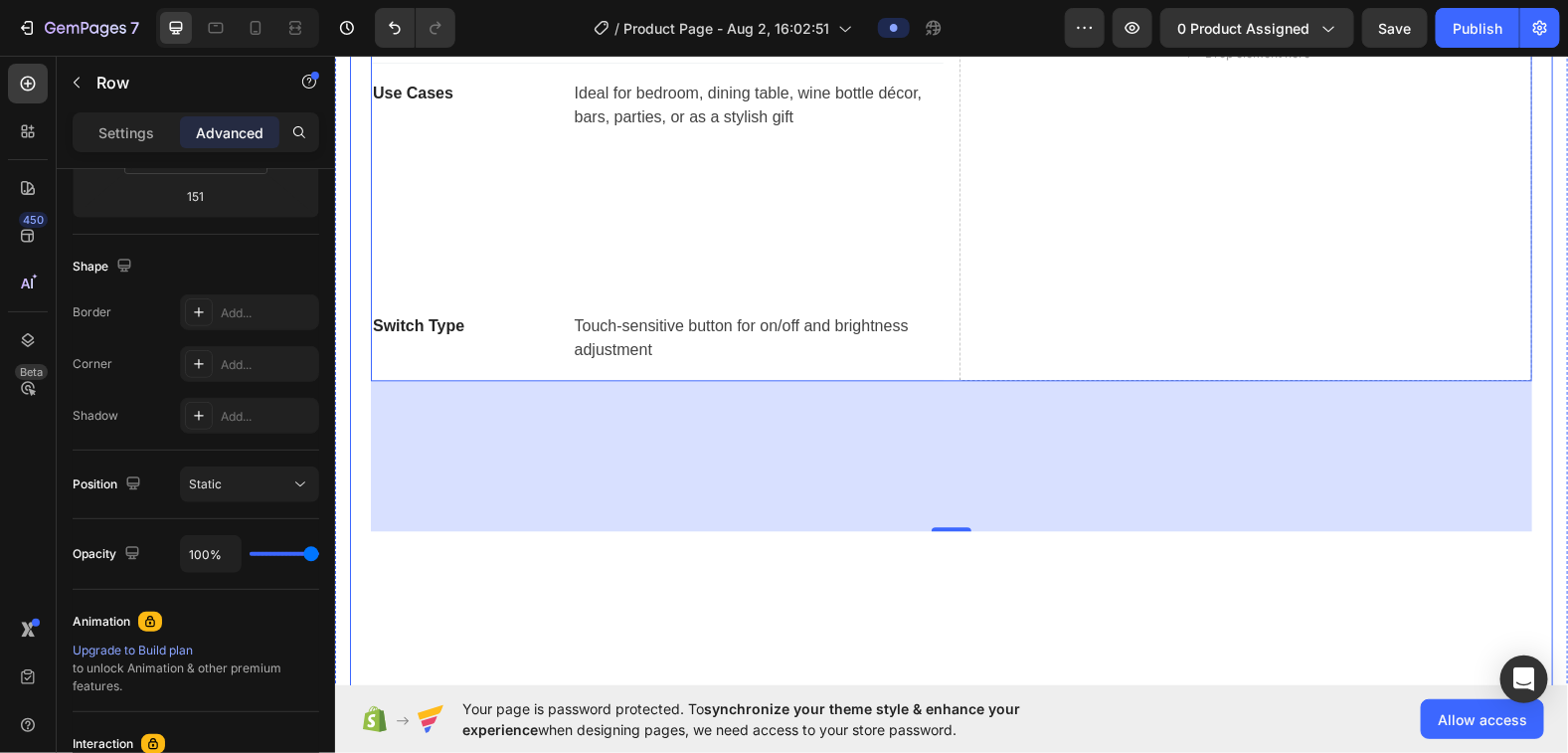 click on "Product Specifications Product Name Text block Rechargeable Wireless Bottle Lamp – LumiVine Text block Row Material & Design Text block High-quality ABS plastic with shadeless, bottle-style minimalist design Text block Row Lighting Features Text block LED light with 3 color modes (Warm White, Natural White, Cool White) & stepless dimming via touch control Text block Row Power & Charging Text block 5W power, DC 5V voltage, built-in 1800mAh rechargeable battery (USB charging) Text block Row Use Cases Text block Ideal for bedroom, dining table, wine bottle décor, bars, parties, or as a stylish gift Text block Row Switch Type Text block Touch-sensitive button for on/off and brightness adjustment Text block Row
Drop element here Row   151 Tab Water Resistance Text block IP54-rated splash-proof top – safe for light rain or indoor-outdoor use Text block Row" at bounding box center [951, 213] 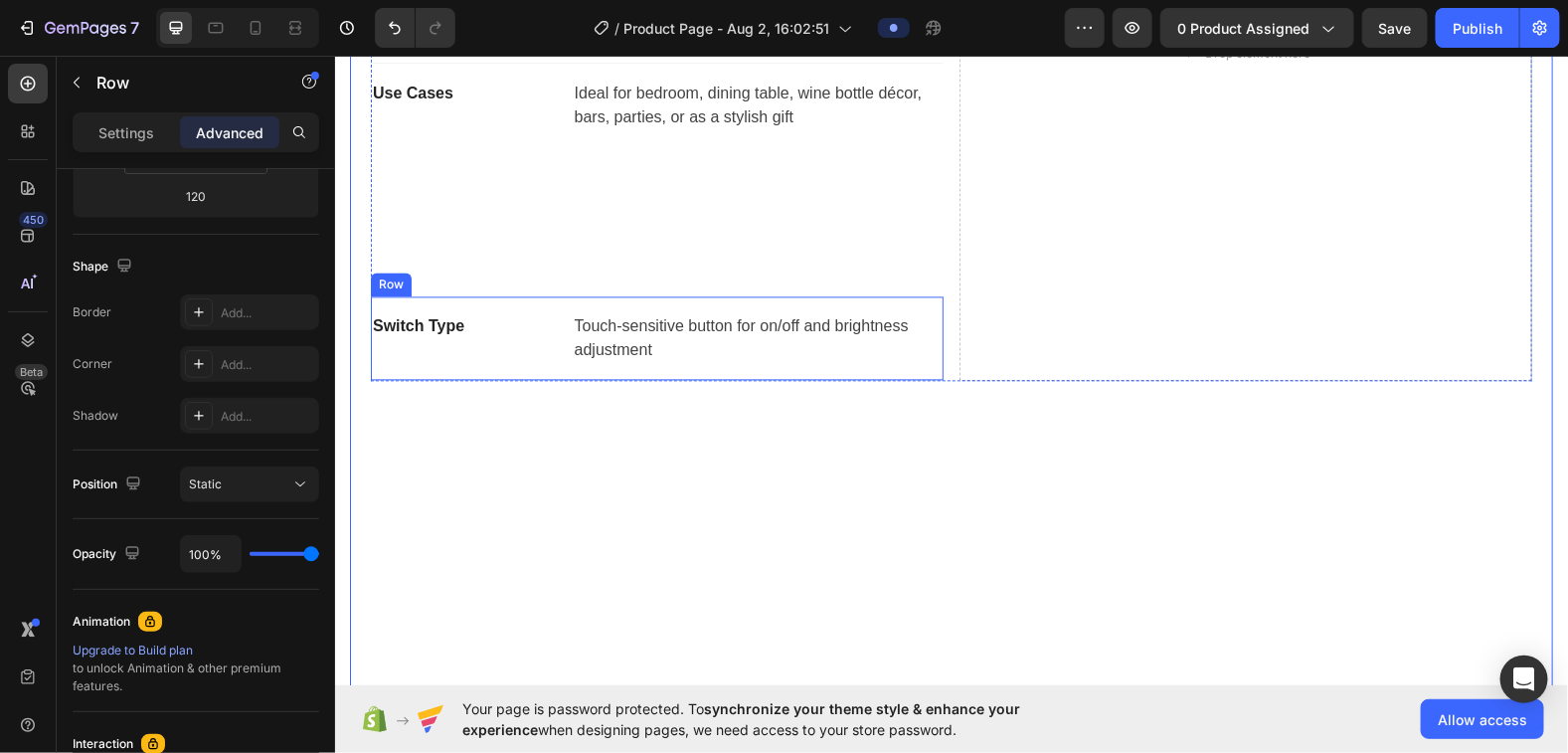 click on "Switch Type Text block Touch-sensitive button for on/off and brightness adjustment Text block Row" at bounding box center [656, 337] 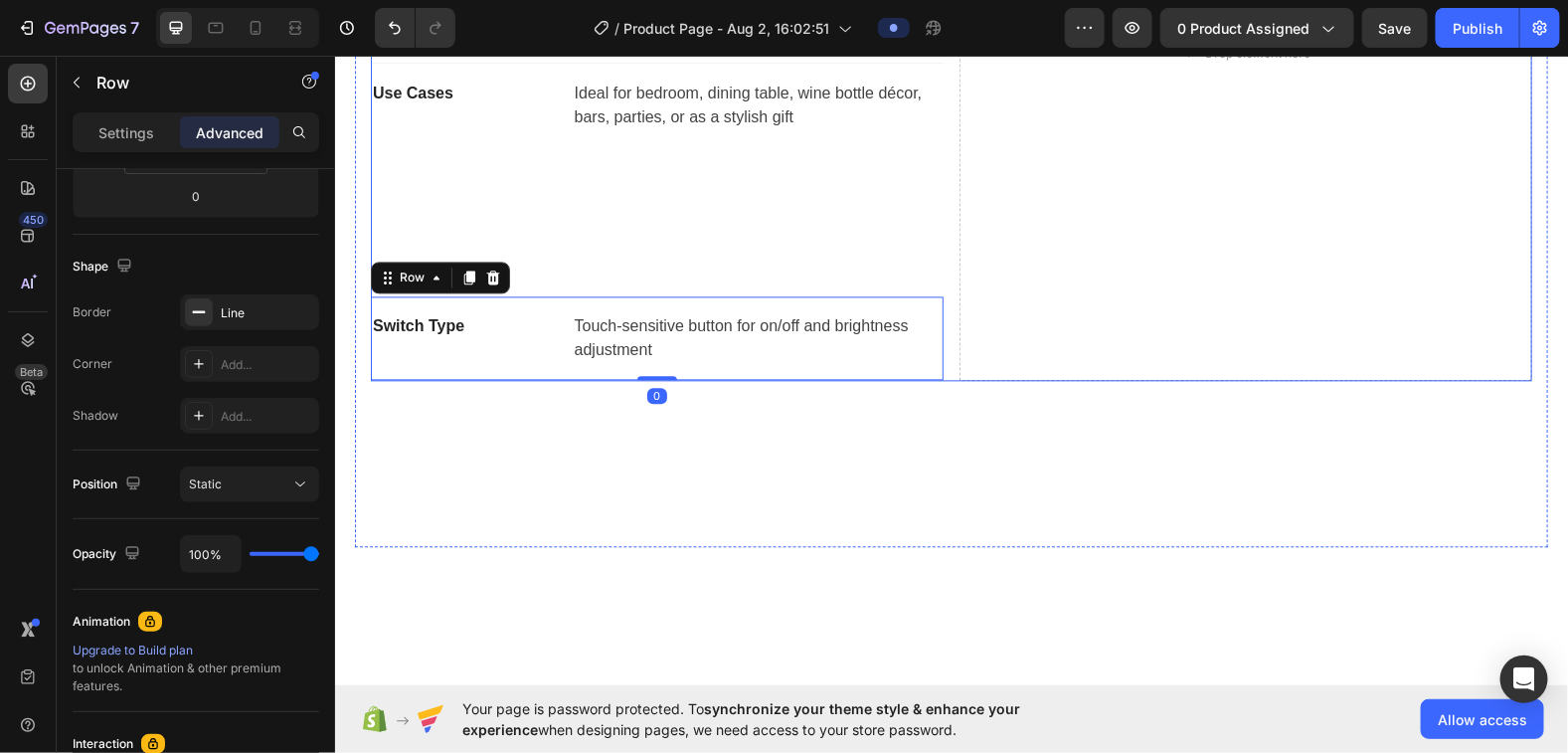 click on "Product Name Text block Rechargeable Wireless Bottle Lamp – LumiVine Text block Row Material & Design Text block High-quality ABS plastic with shadeless, bottle-style minimalist design Text block Row Lighting Features Text block LED light with 3 color modes (Warm White, Natural White, Cool White) & stepless dimming via touch control Text block Row Power & Charging Text block 5W power, DC 5V voltage, built-in 1800mAh rechargeable battery (USB charging) Text block Row Use Cases Text block Ideal for bedroom, dining table, wine bottle décor, bars, parties, or as a stylish gift Text block Row Switch Type Text block Touch-sensitive button for on/off and brightness adjustment Text block Row   0
Drop element here Row" at bounding box center (951, 52) 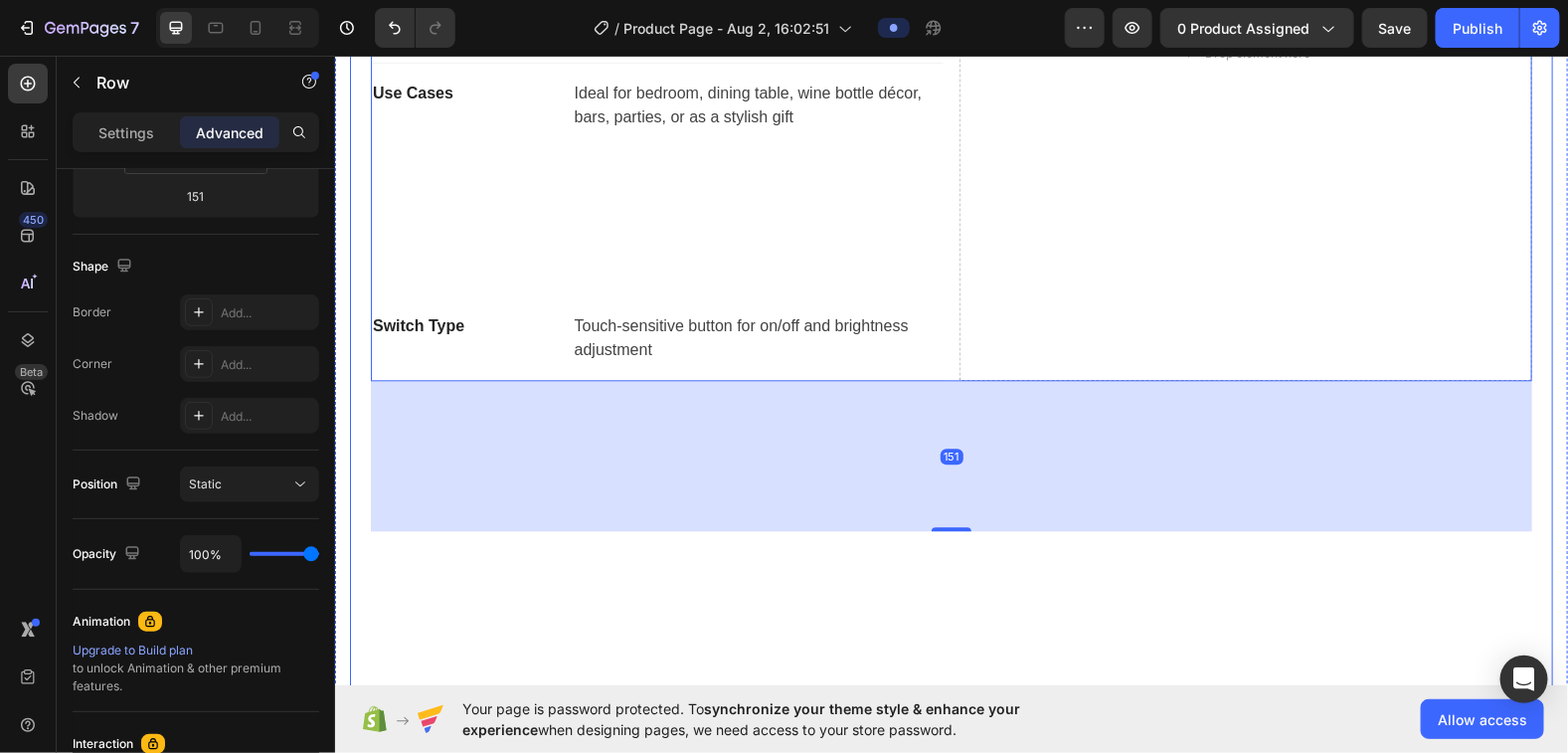 click on "Product Specifications Product Name Text block Rechargeable Wireless Bottle Lamp – LumiVine Text block Row Material & Design Text block High-quality ABS plastic with shadeless, bottle-style minimalist design Text block Row Lighting Features Text block LED light with 3 color modes (Warm White, Natural White, Cool White) & stepless dimming via touch control Text block Row Power & Charging Text block 5W power, DC 5V voltage, built-in 1800mAh rechargeable battery (USB charging) Text block Row Use Cases Text block Ideal for bedroom, dining table, wine bottle décor, bars, parties, or as a stylish gift Text block Row Switch Type Text block Touch-sensitive button for on/off and brightness adjustment Text block Row
Drop element here Row   151 Tab Water Resistance Text block IP54-rated splash-proof top – safe for light rain or indoor-outdoor use Text block Row" at bounding box center (951, 213) 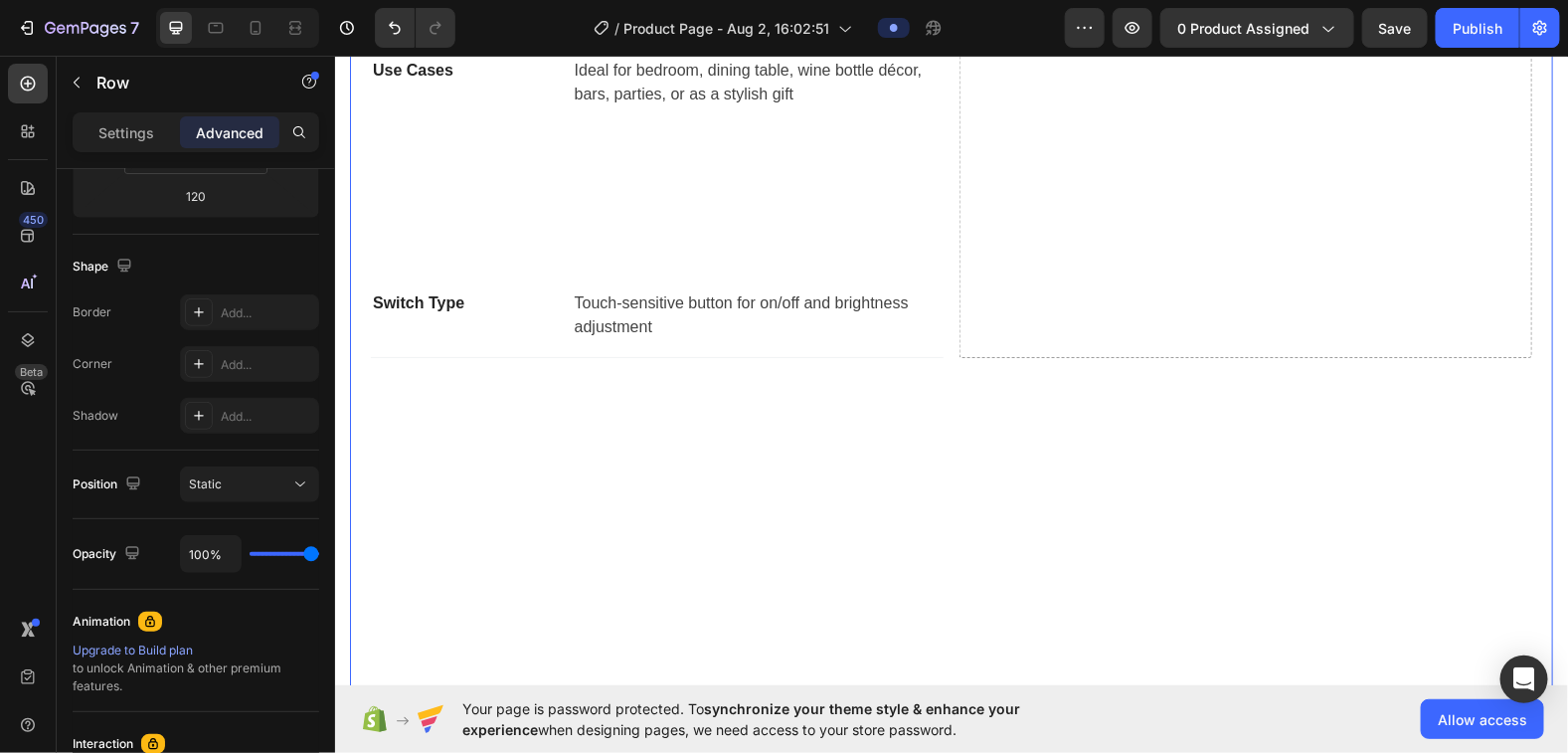 scroll, scrollTop: 1741, scrollLeft: 0, axis: vertical 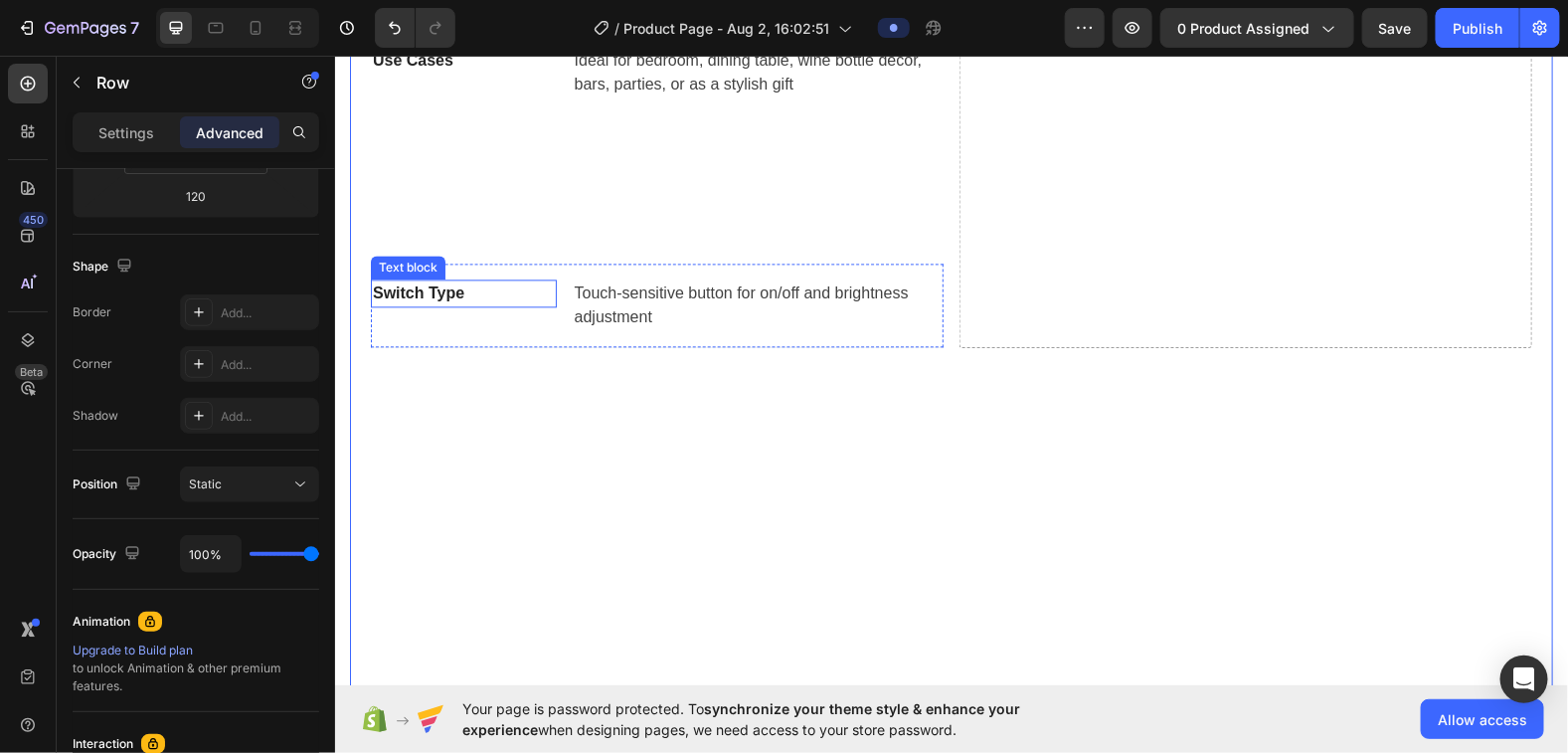 click on "Switch Type" at bounding box center [462, 292] 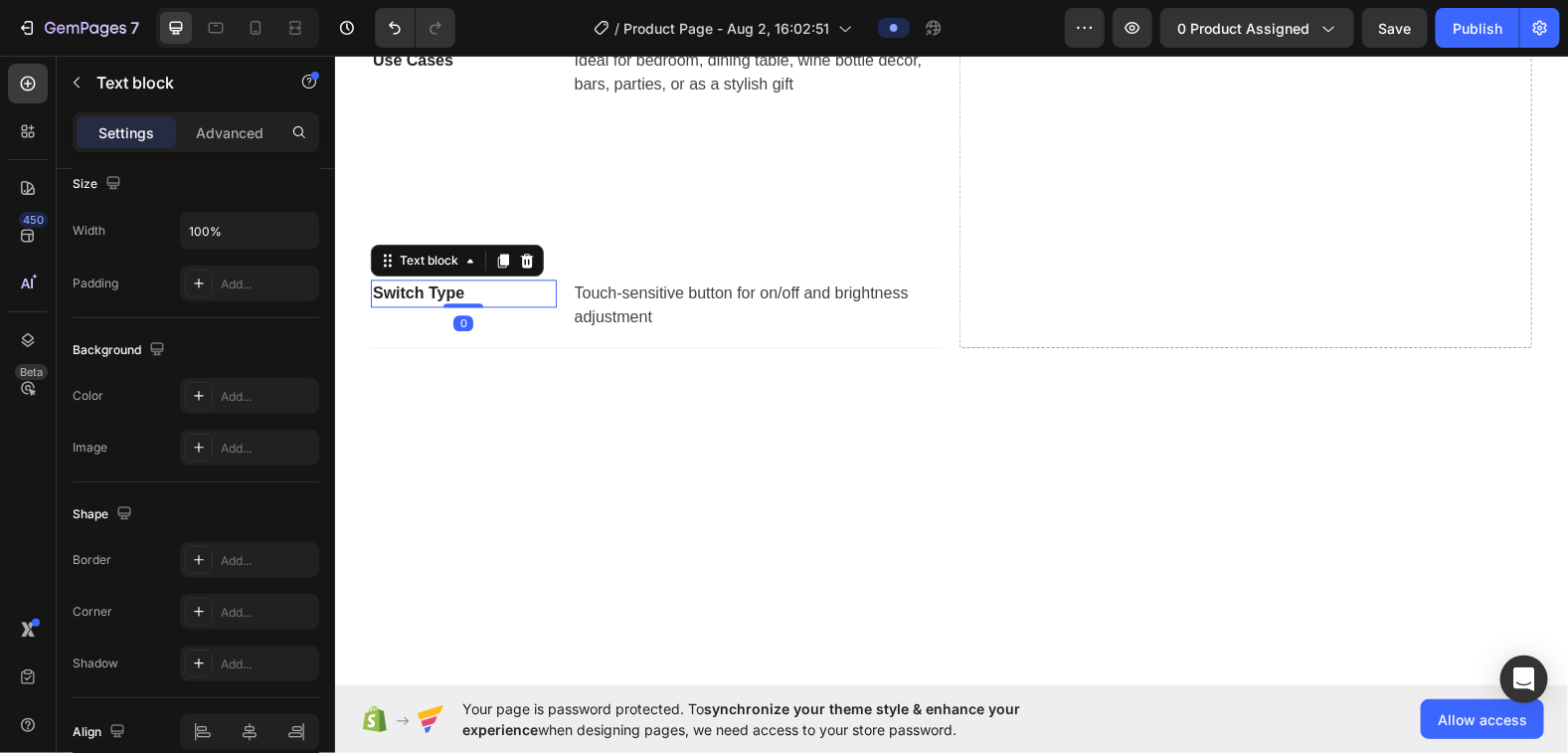 scroll, scrollTop: 0, scrollLeft: 0, axis: both 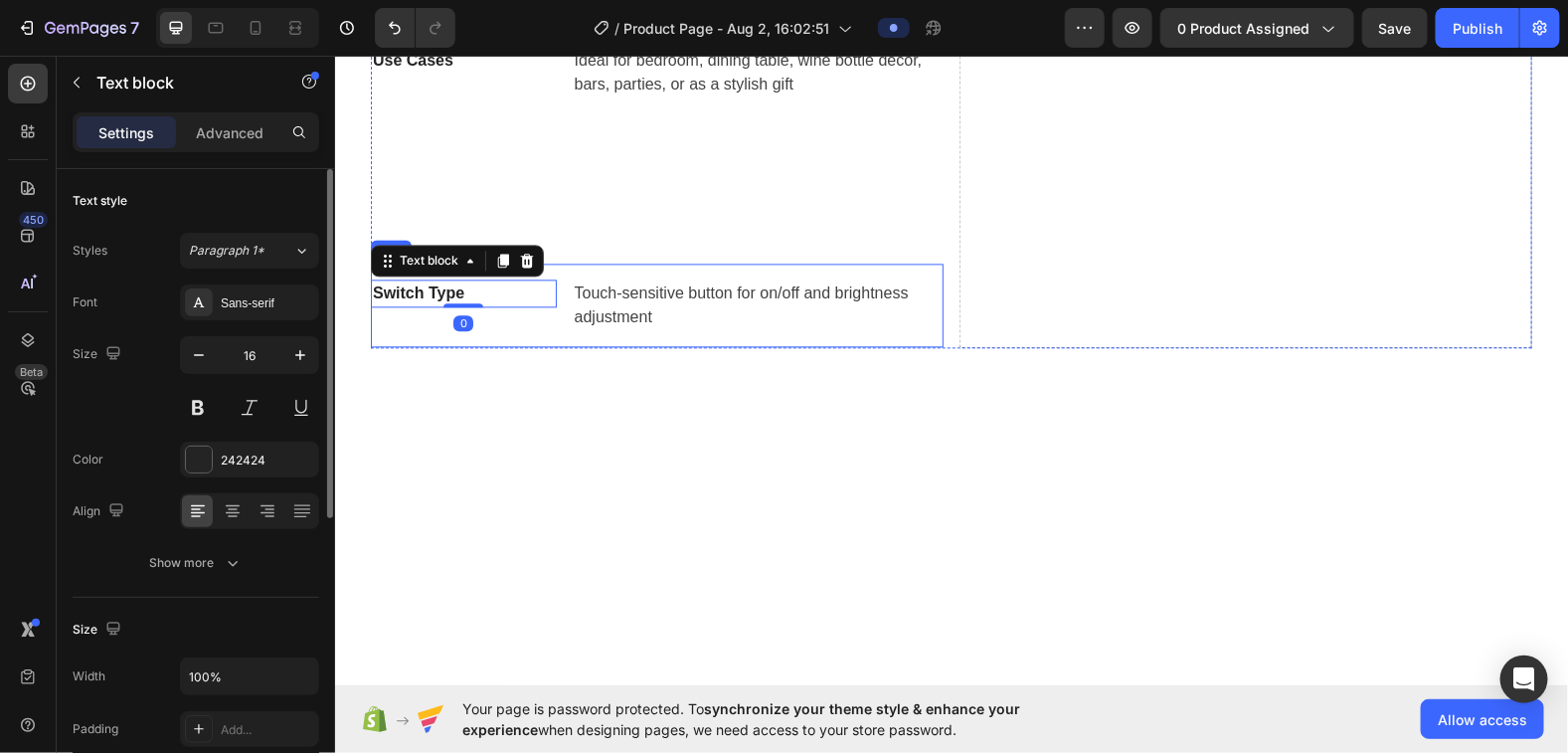 click on "Switch Type Text block   0" at bounding box center [462, 304] 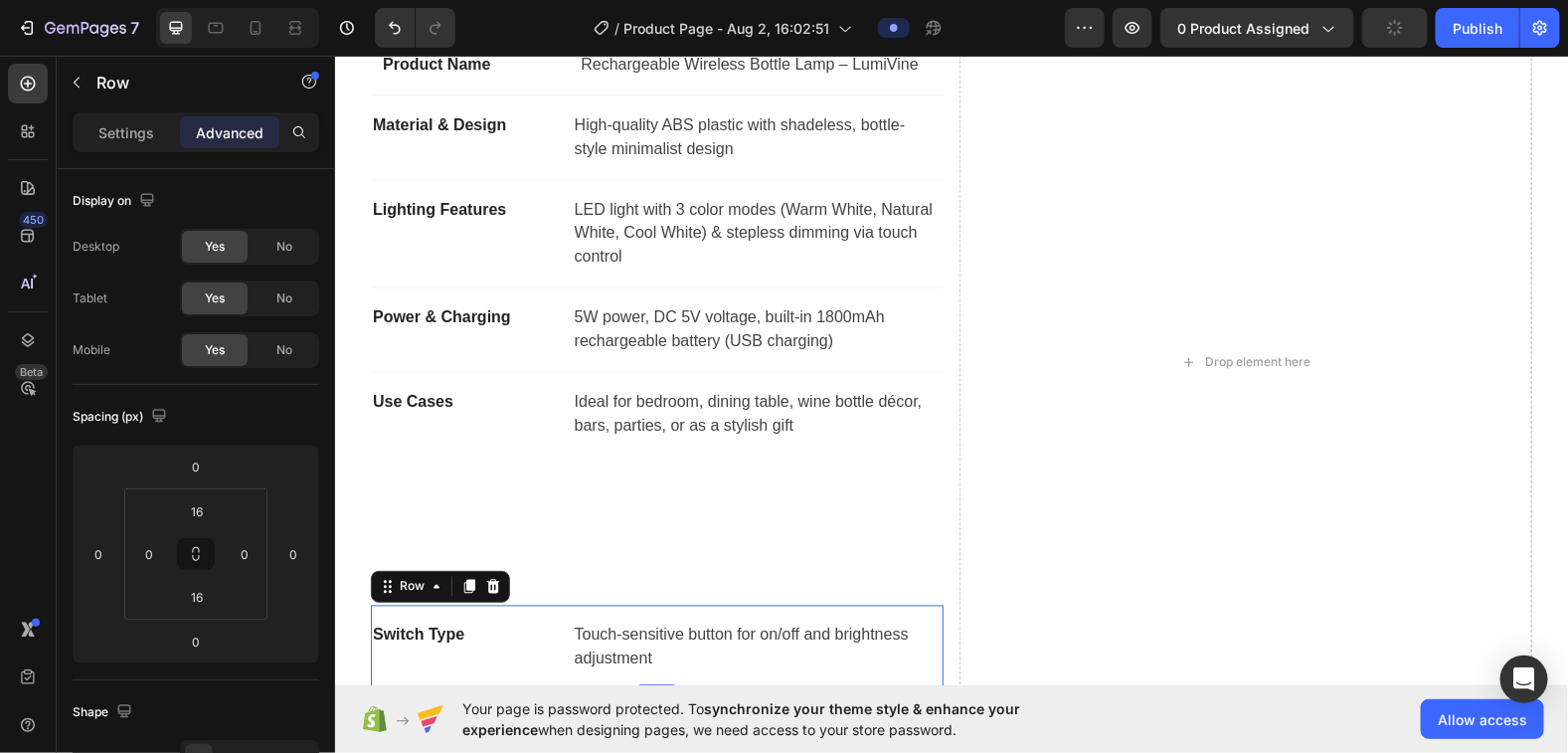 scroll, scrollTop: 1450, scrollLeft: 0, axis: vertical 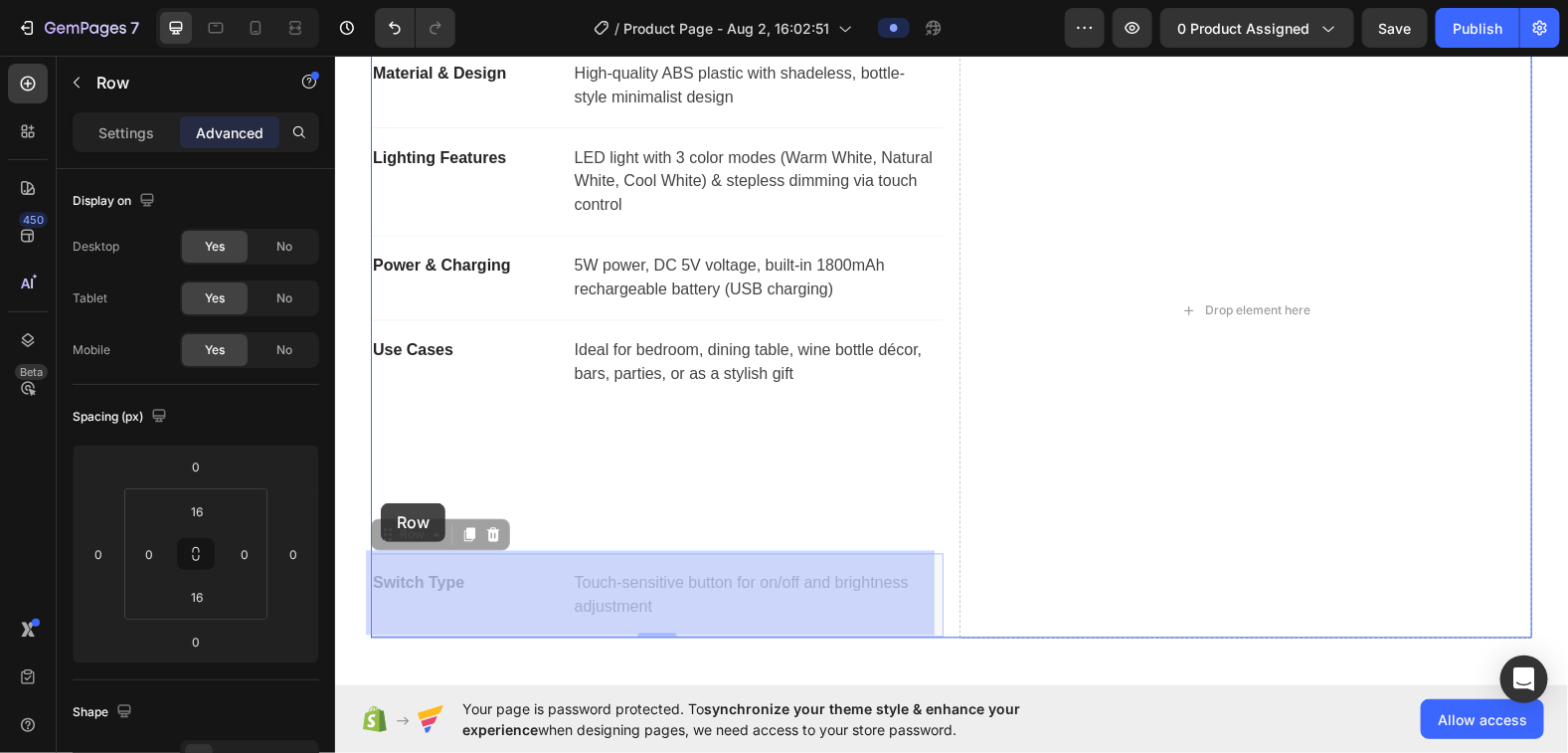 drag, startPoint x: 377, startPoint y: 535, endPoint x: 380, endPoint y: 502, distance: 33.13608 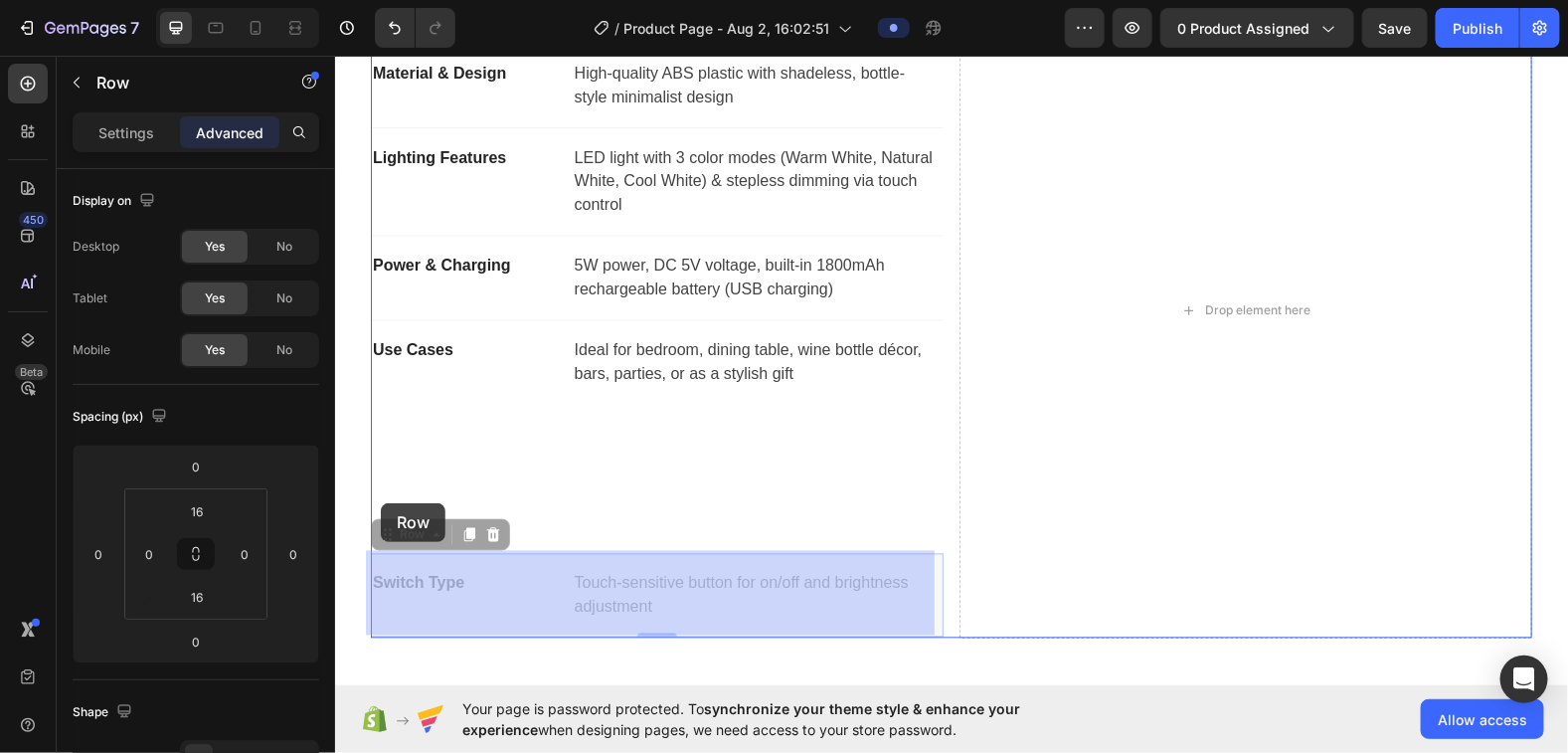click on "Header Product Specifications Product Name Text block Rechargeable Wireless Bottle Lamp – LumiVine Text block Row Material & Design Text block High-quality ABS plastic with shadeless, bottle-style minimalist design Text block Row Lighting Features Text block LED light with 3 color modes (Warm White, Natural White, Cool White) & stepless dimming via touch control Text block Row Power & Charging Text block 5W power, DC 5V voltage, built-in 1800mAh rechargeable battery (USB charging) Text block Row Use Cases Text block Ideal for bedroom, dining table, wine bottle décor, bars, parties, or as a stylish gift Text block Row Switch Type Text block Touch-sensitive button for on/off and brightness adjustment Text block Row   0 Switch Type Text block Touch-sensitive button for on/off and brightness adjustment Text block Row   0
Drop element here Row Tab Water Resistance Text block IP54-rated splash-proof top – safe for light rain or indoor-outdoor use Text block Row Row Section 2 Root Add sections" at bounding box center [951, 3050] 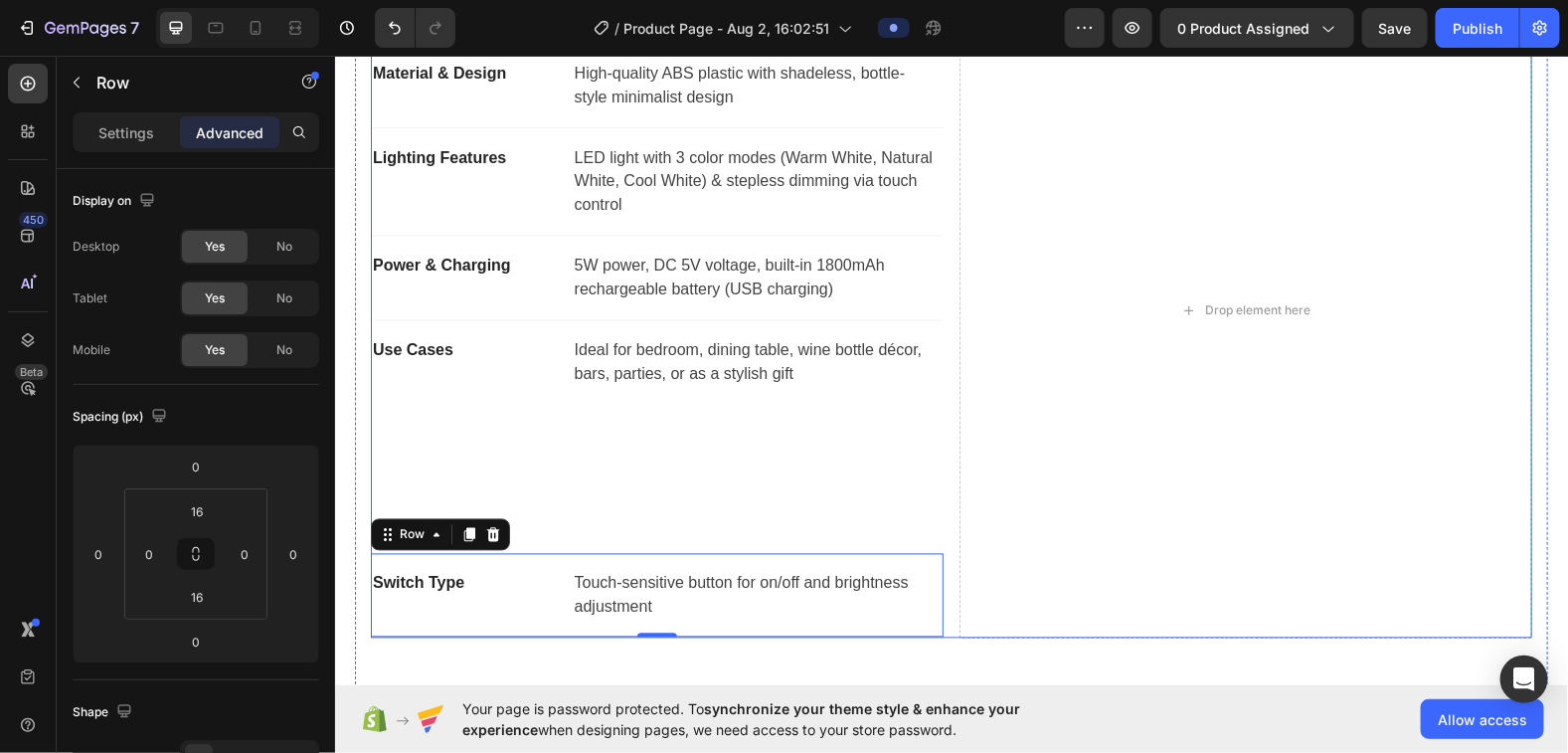 click on "Product Name Text block Rechargeable Wireless Bottle Lamp – LumiVine Text block Row Material & Design Text block High-quality ABS plastic with shadeless, bottle-style minimalist design Text block Row Lighting Features Text block LED light with 3 color modes (Warm White, Natural White, Cool White) & stepless dimming via touch control Text block Row Power & Charging Text block 5W power, DC 5V voltage, built-in 1800mAh rechargeable battery (USB charging) Text block Row Use Cases Text block Ideal for bedroom, dining table, wine bottle décor, bars, parties, or as a stylish gift Text block Row Switch Type Text block Touch-sensitive button for on/off and brightness adjustment Text block Row   0" at bounding box center (656, 309) 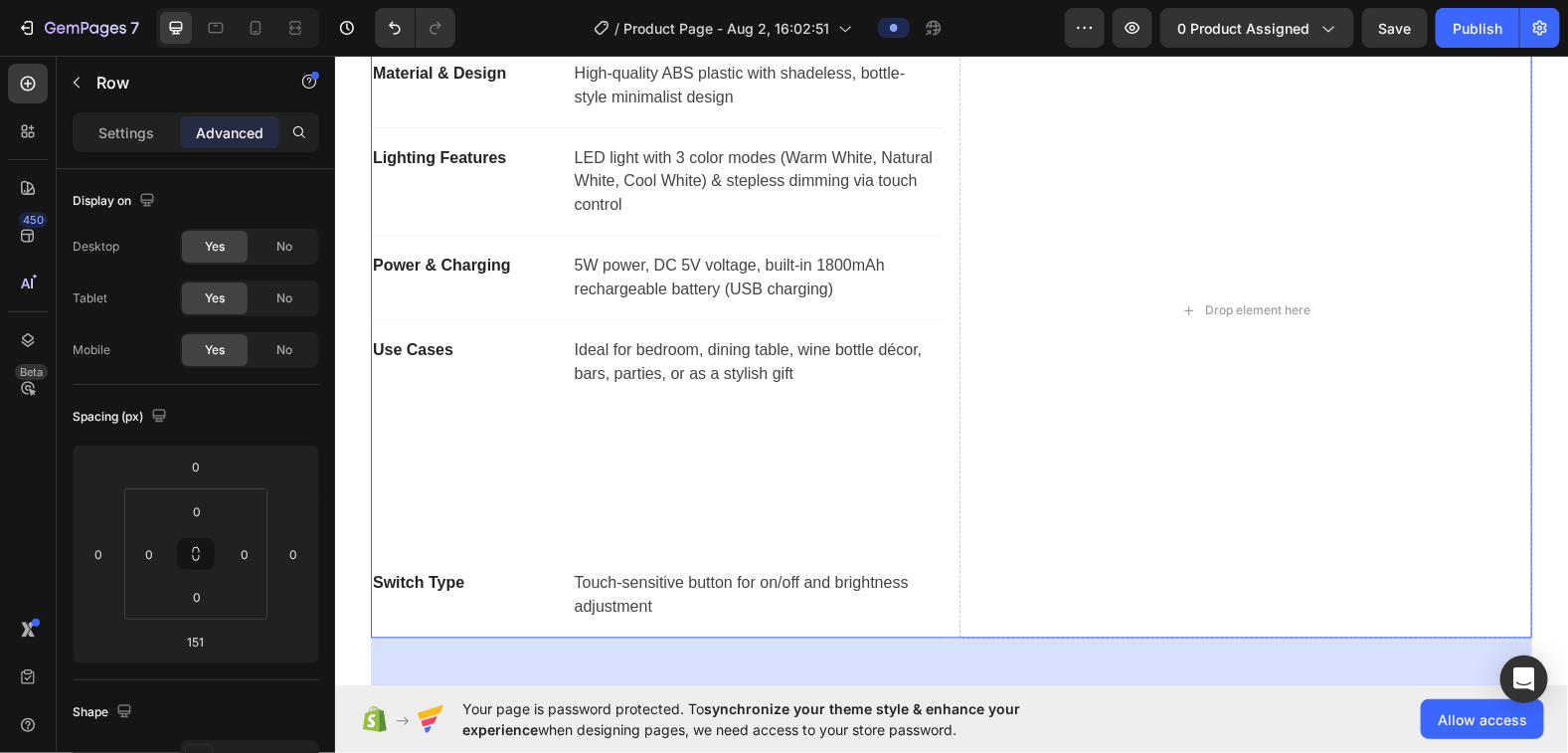 click on "Product Name Text block Rechargeable Wireless Bottle Lamp – LumiVine Text block Row Material & Design Text block High-quality ABS plastic with shadeless, bottle-style minimalist design Text block Row Lighting Features Text block LED light with 3 color modes (Warm White, Natural White, Cool White) & stepless dimming via touch control Text block Row Power & Charging Text block 5W power, DC 5V voltage, built-in 1800mAh rechargeable battery (USB charging) Text block Row Use Cases Text block Ideal for bedroom, dining table, wine bottle décor, bars, parties, or as a stylish gift Text block Row Switch Type Text block Touch-sensitive button for on/off and brightness adjustment Text block Row" at bounding box center [656, 309] 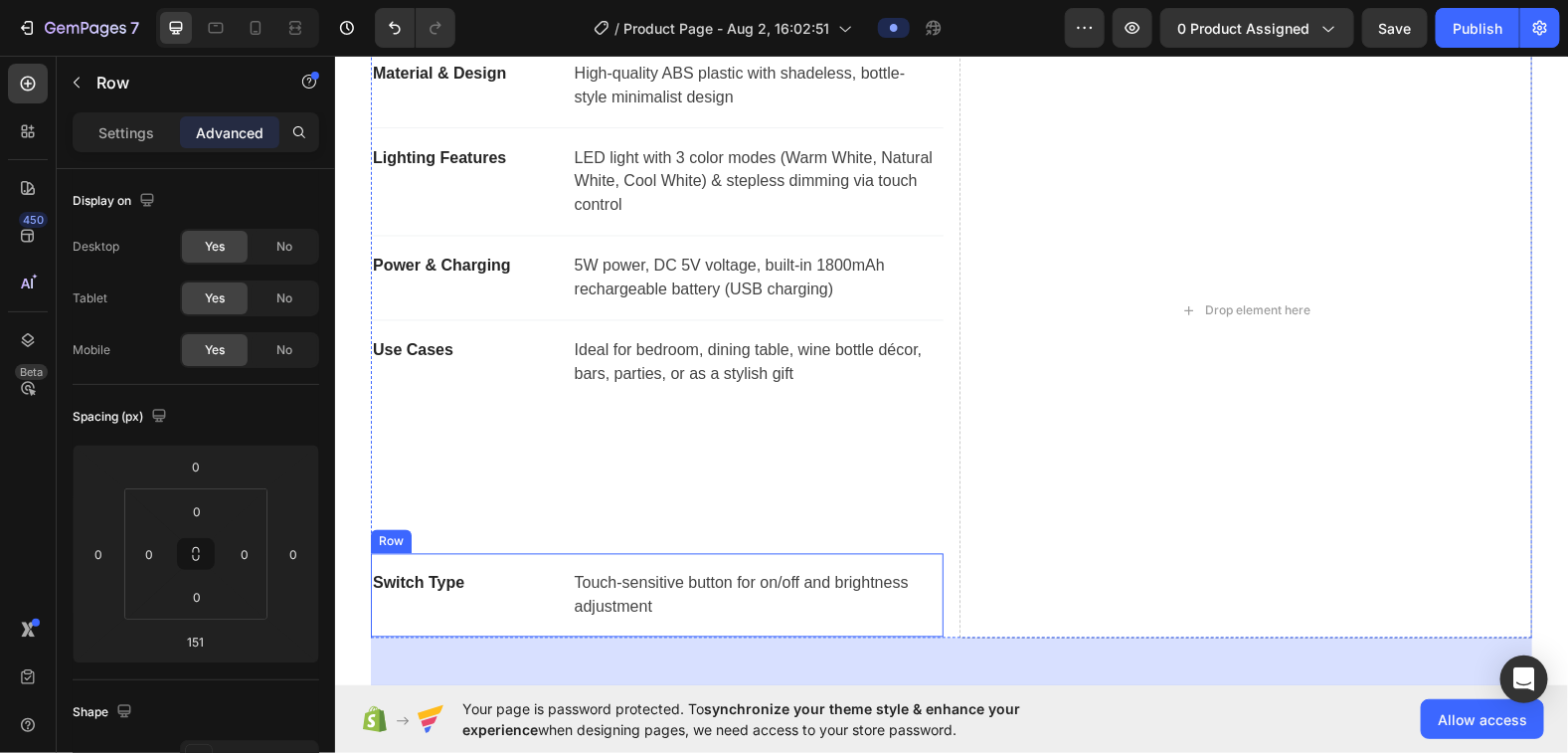 click on "Switch Type Text block" at bounding box center (462, 595) 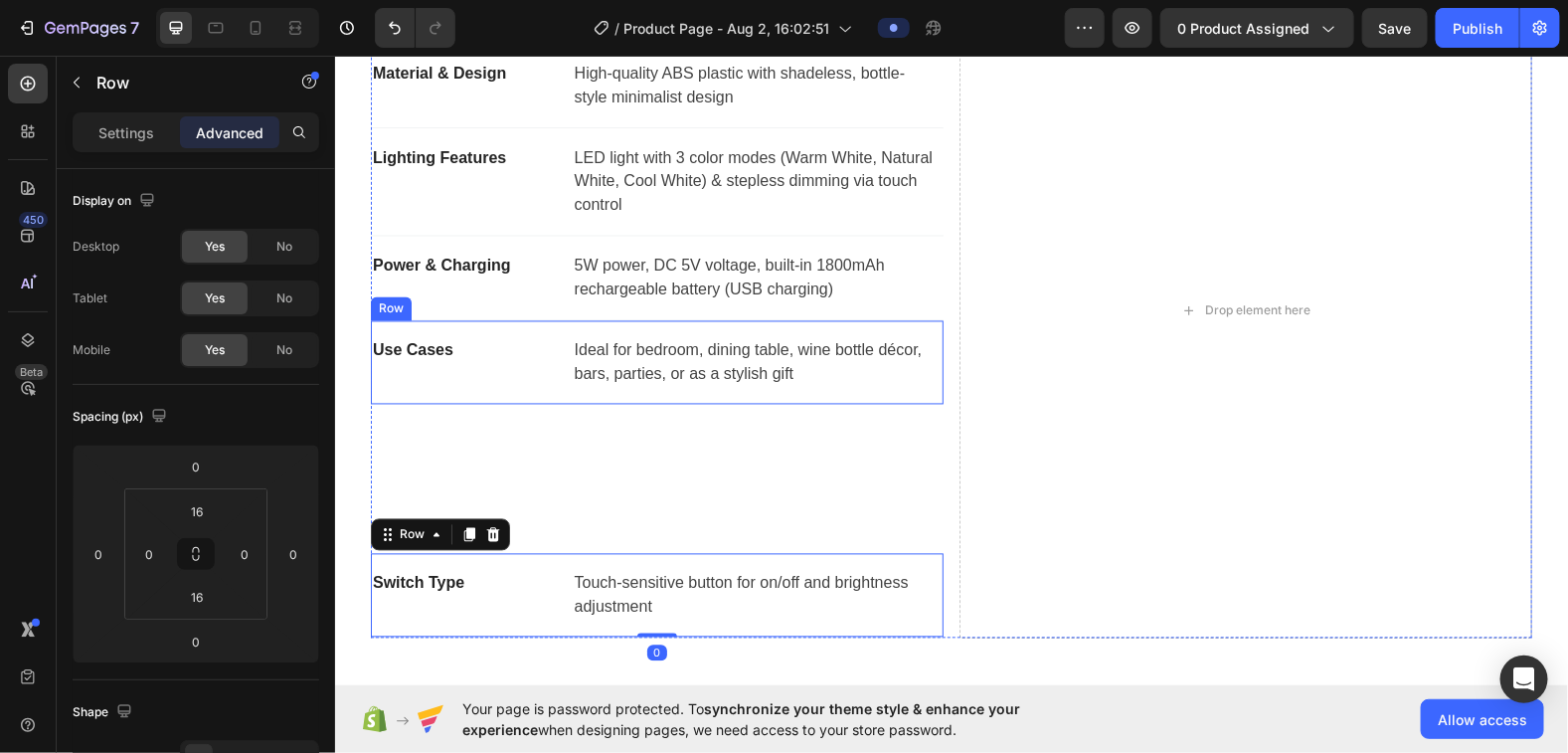 click on "Use Cases Text block" at bounding box center (462, 362) 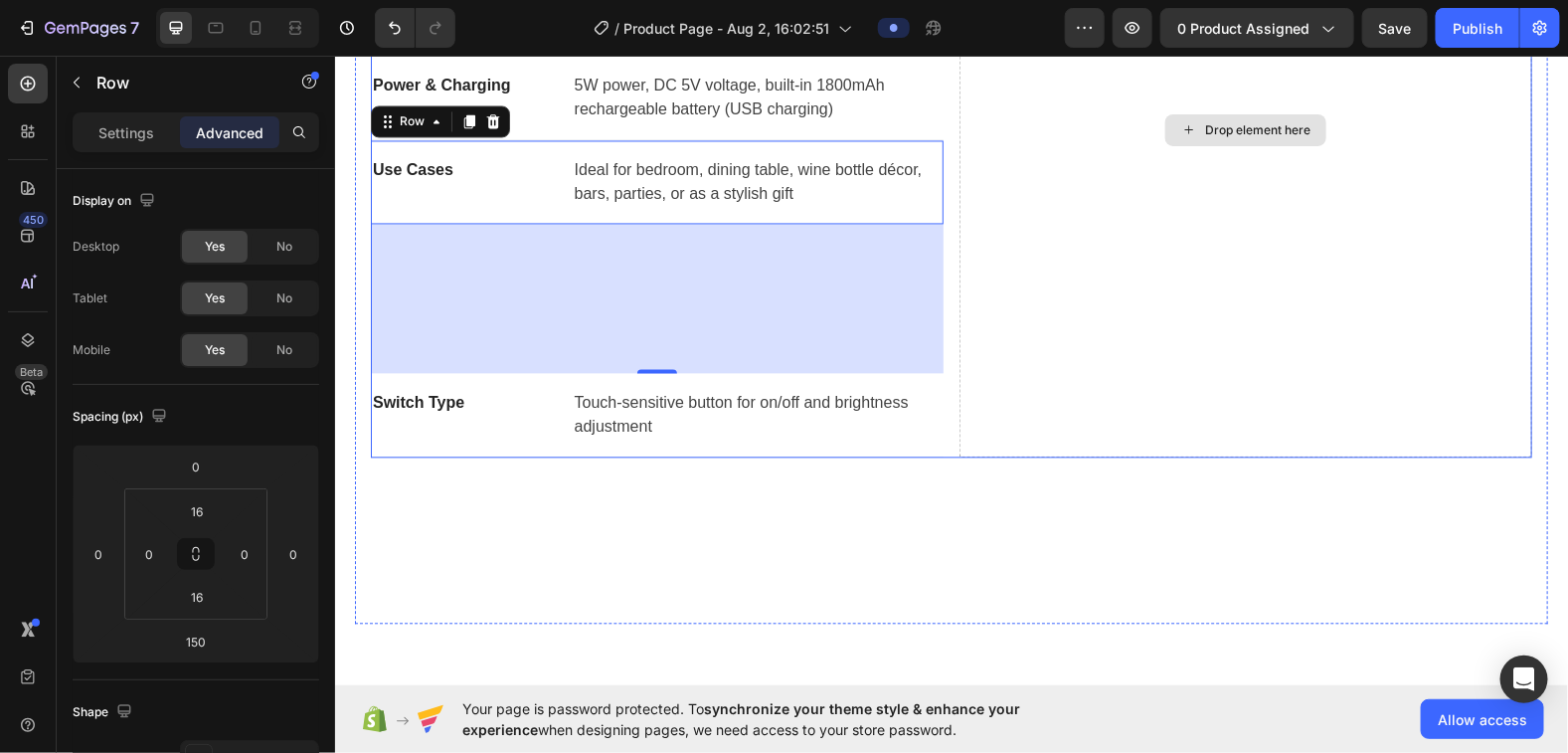 scroll, scrollTop: 1458, scrollLeft: 0, axis: vertical 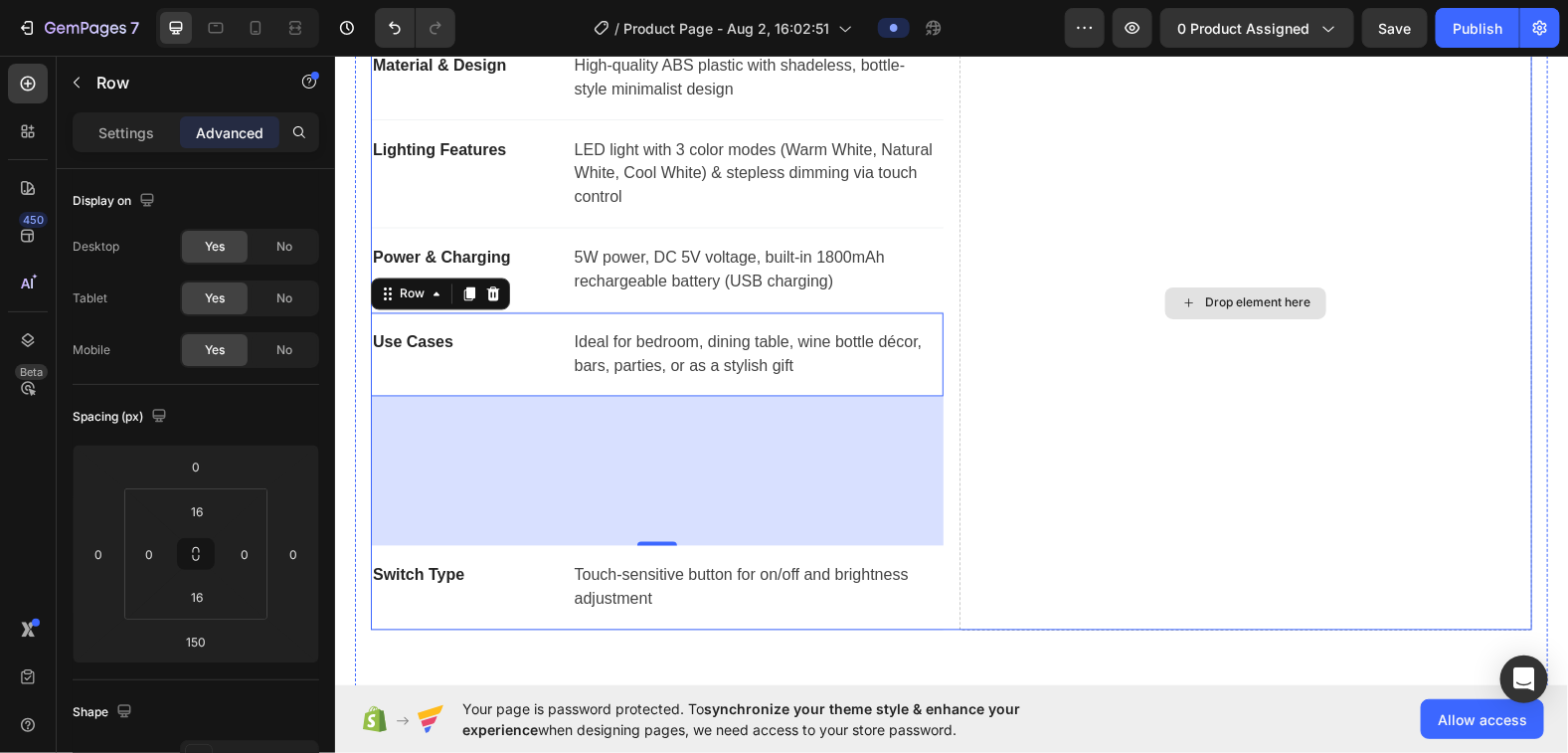 click on "Drop element here" at bounding box center [1257, 302] 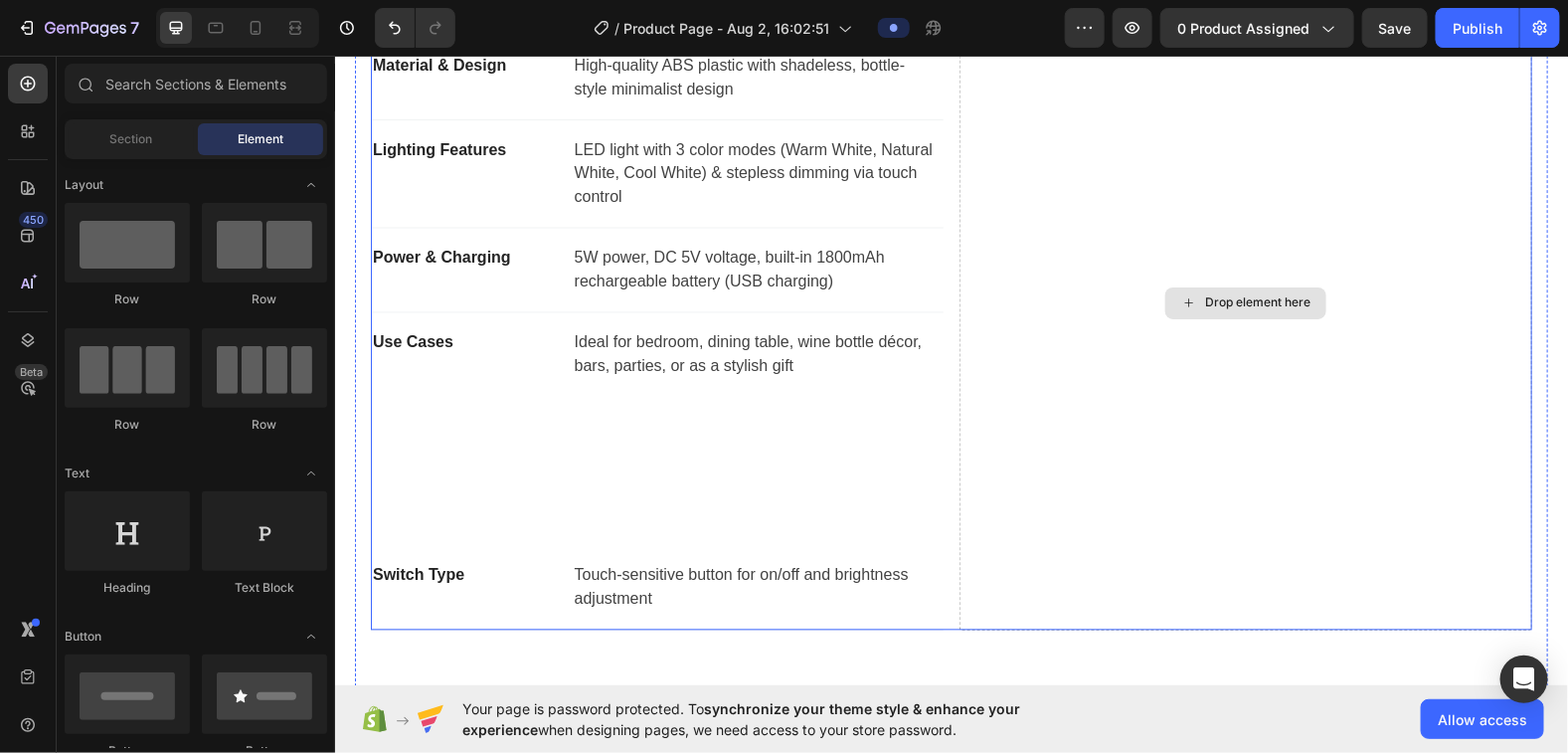 click on "Drop element here" at bounding box center (1257, 302) 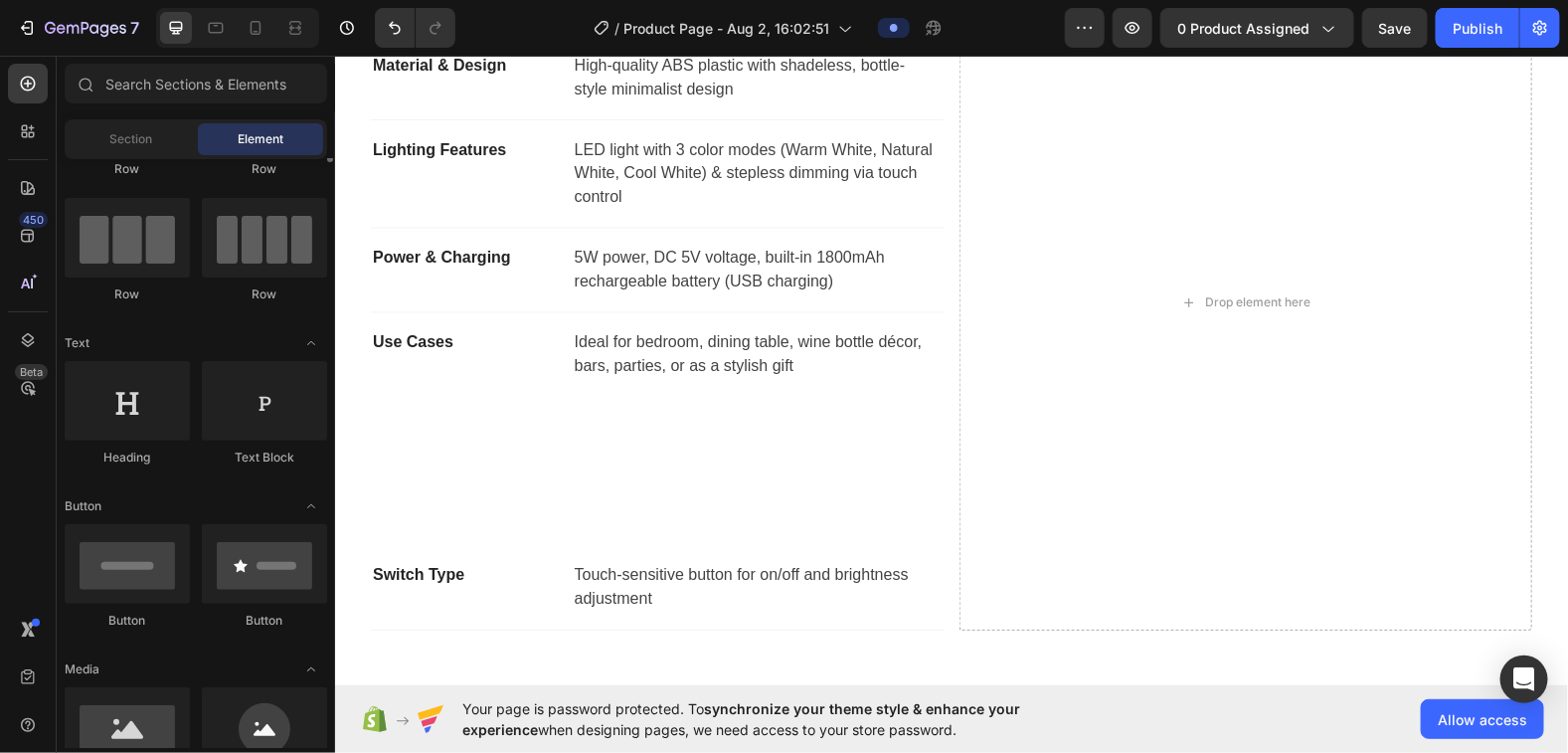 scroll, scrollTop: 226, scrollLeft: 0, axis: vertical 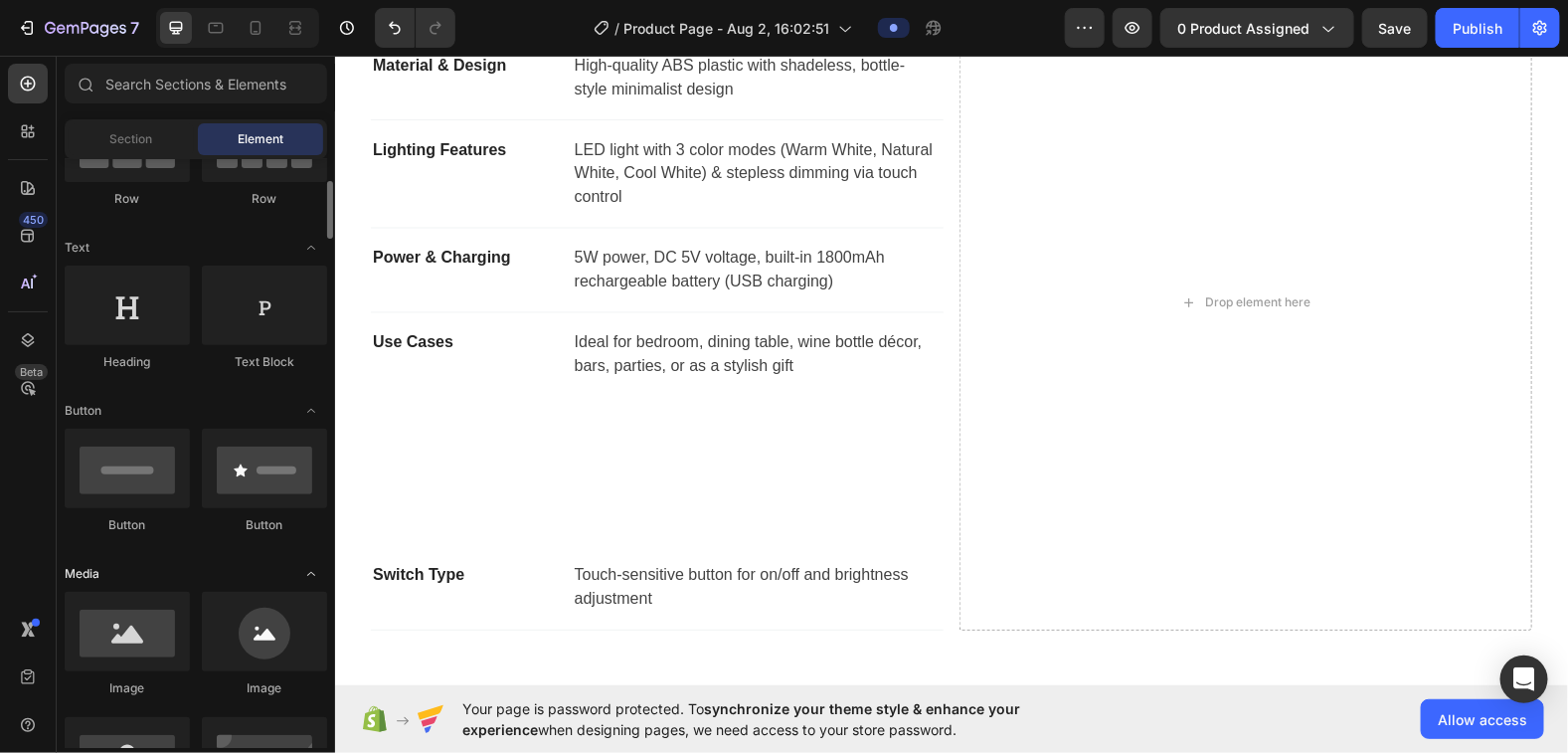 click at bounding box center (127, 632) 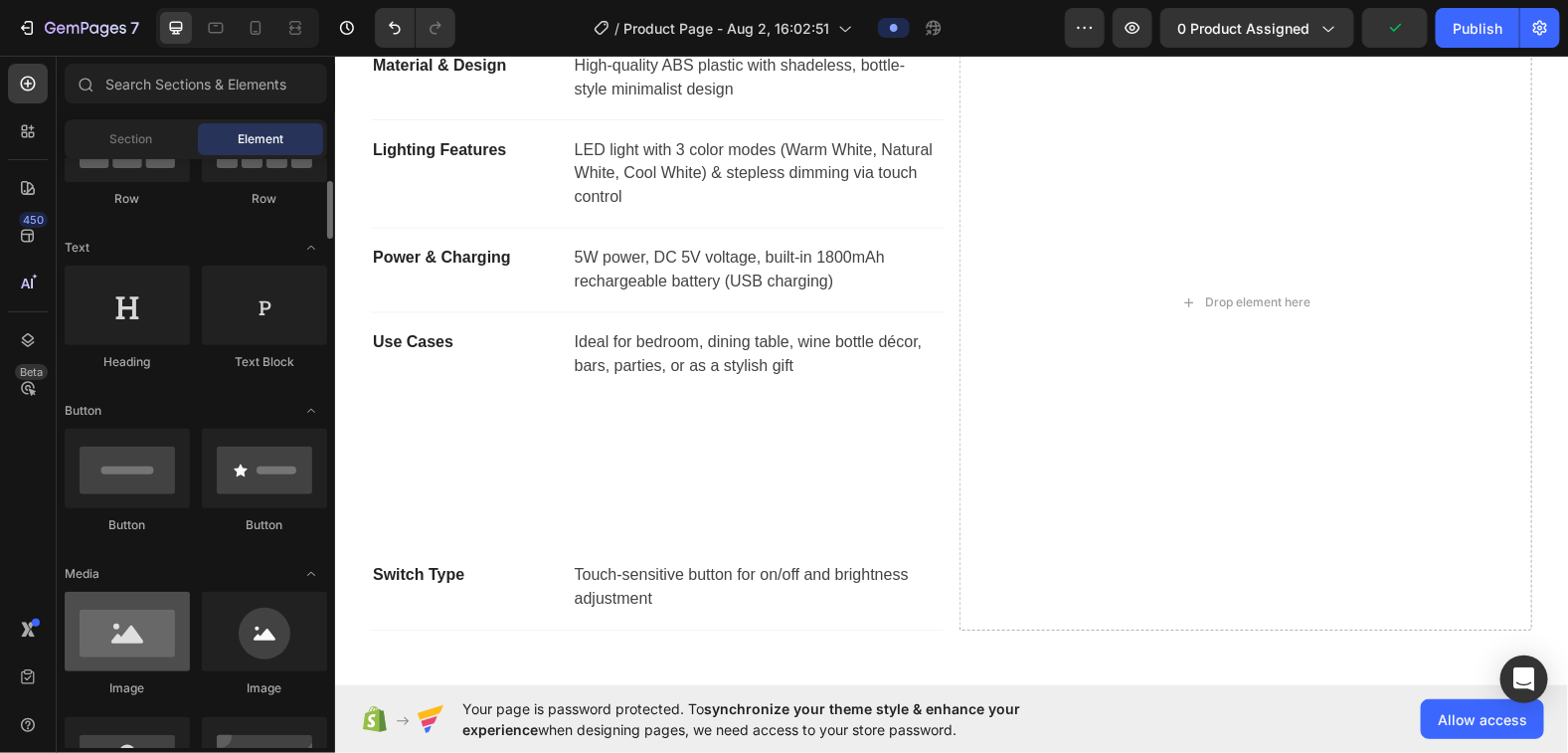 click at bounding box center [127, 632] 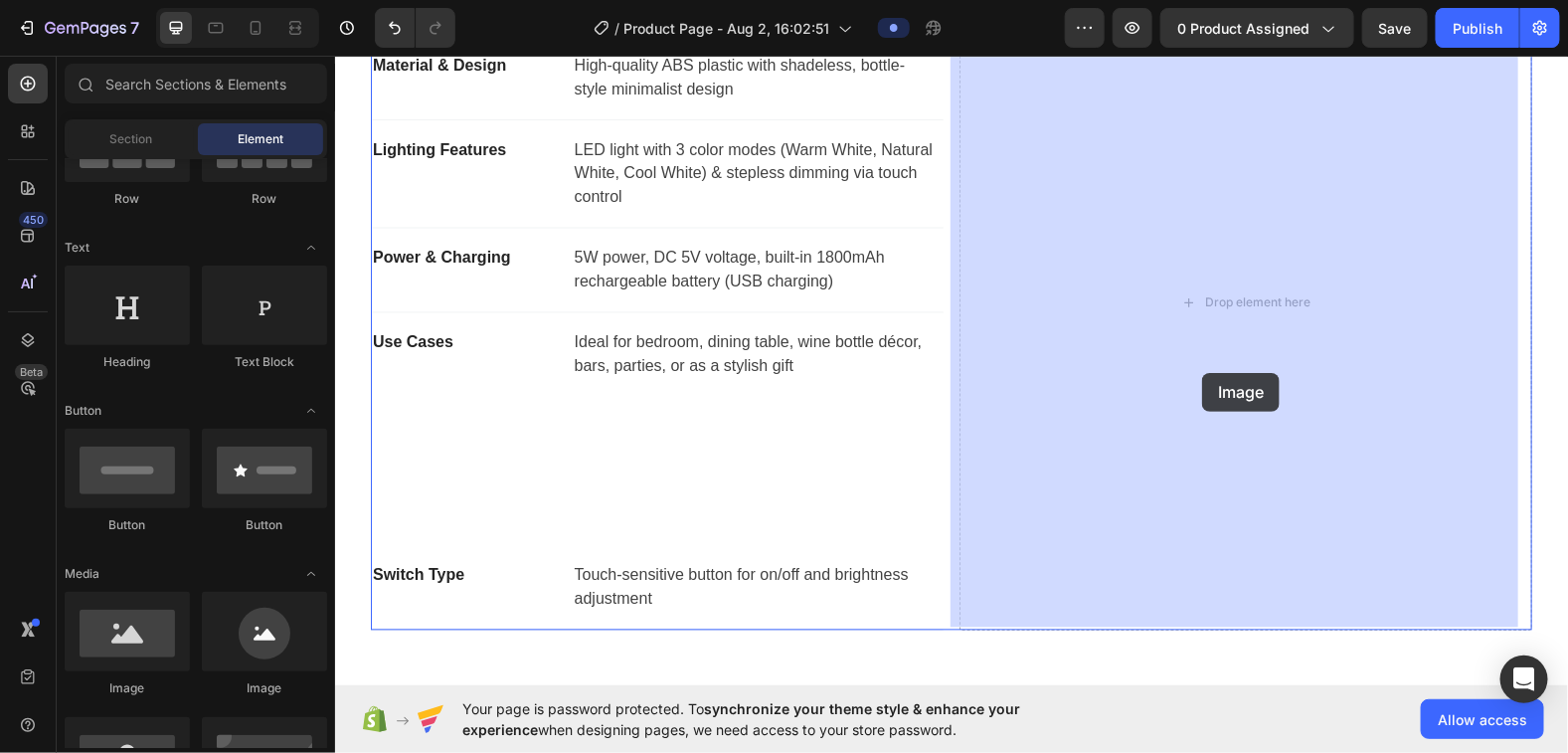 drag, startPoint x: 496, startPoint y: 703, endPoint x: 1201, endPoint y: 372, distance: 778.83631 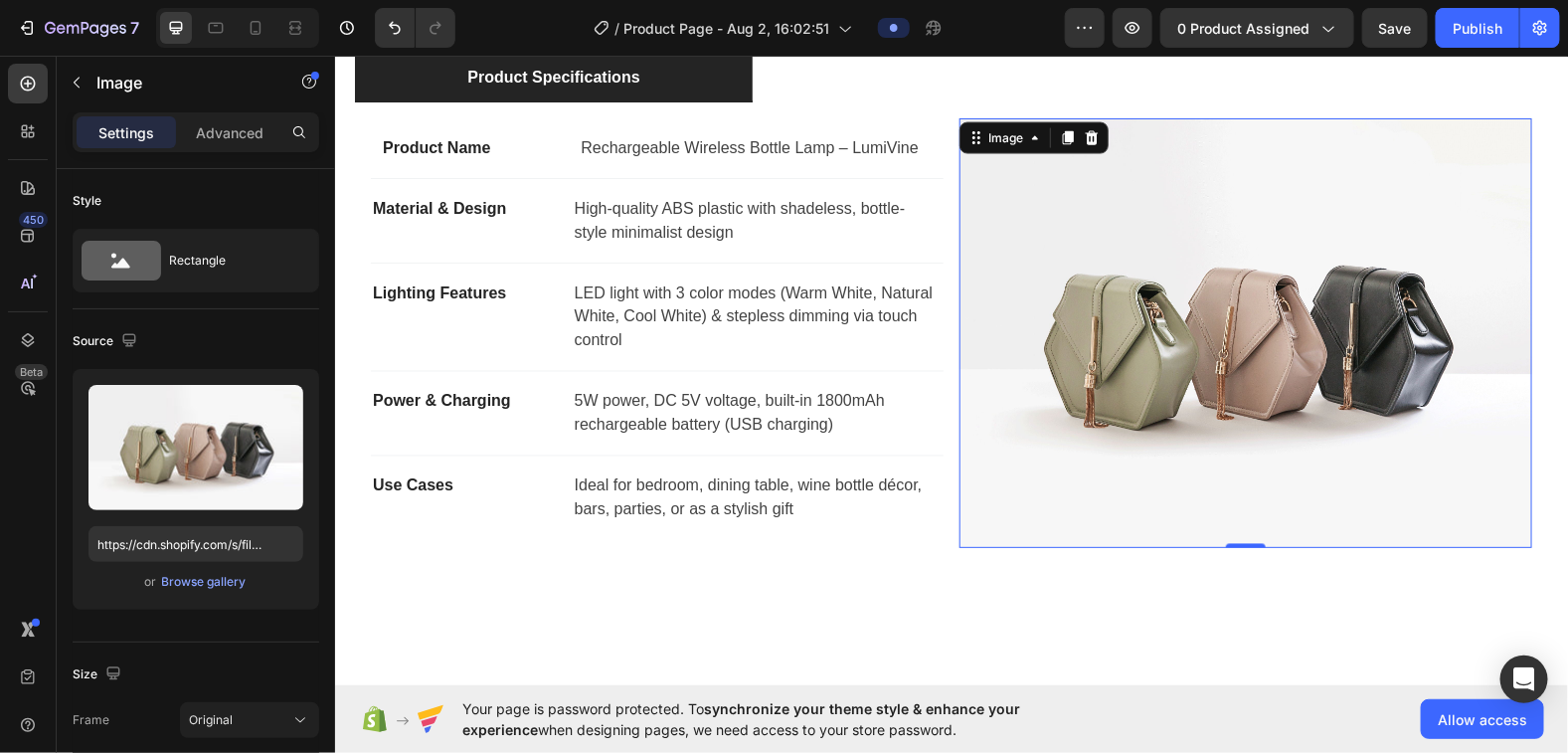 scroll, scrollTop: 1223, scrollLeft: 0, axis: vertical 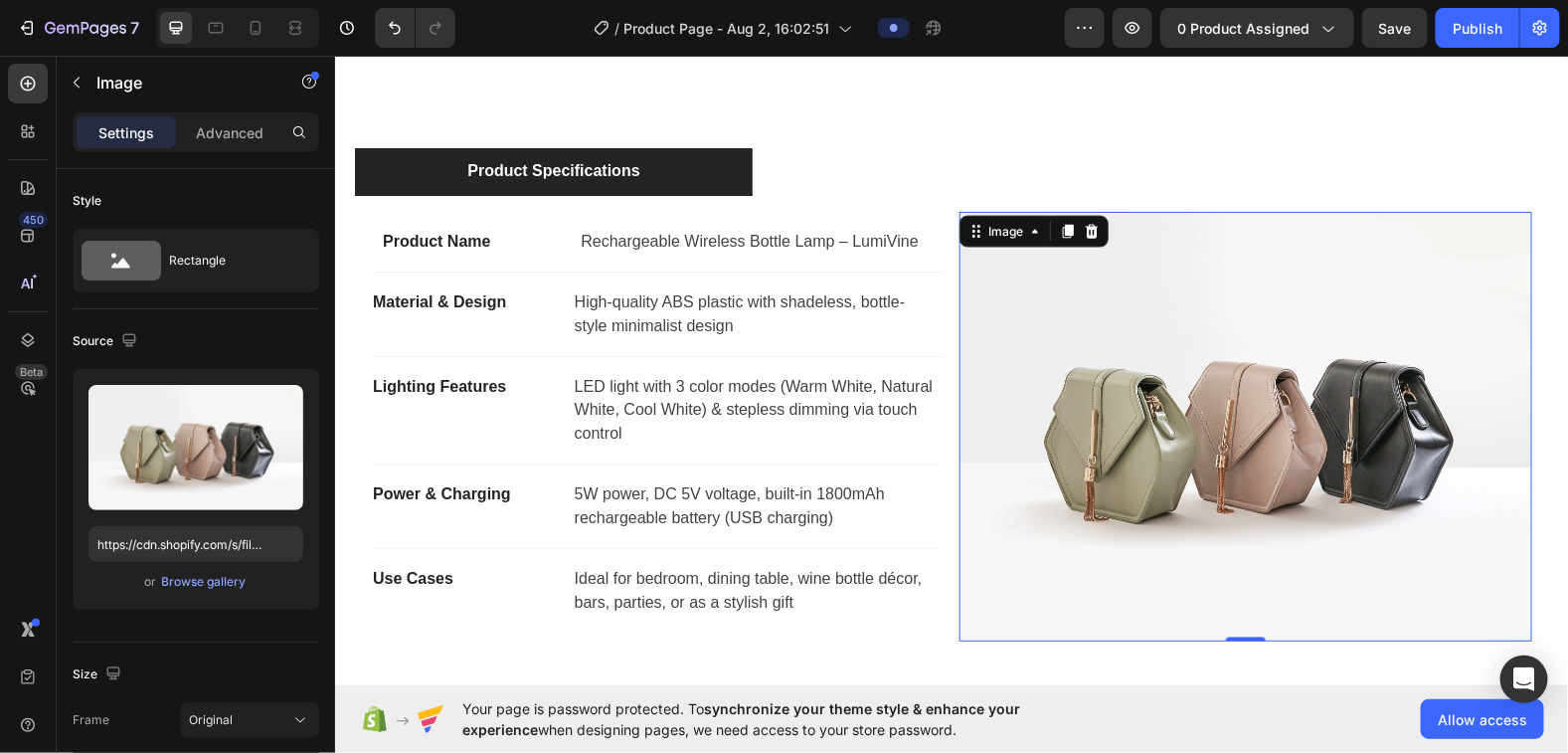 click at bounding box center [1245, 426] 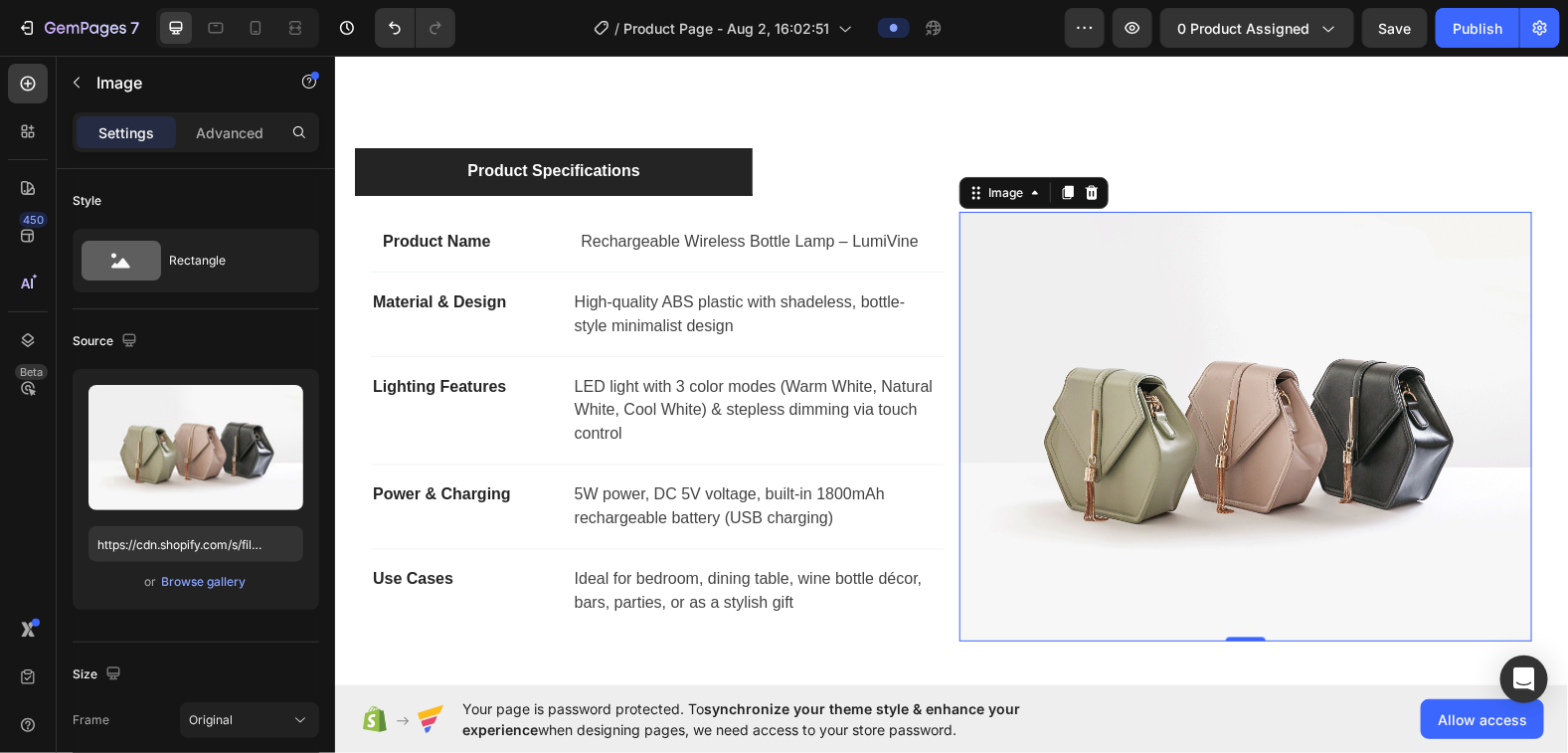 click at bounding box center [1245, 426] 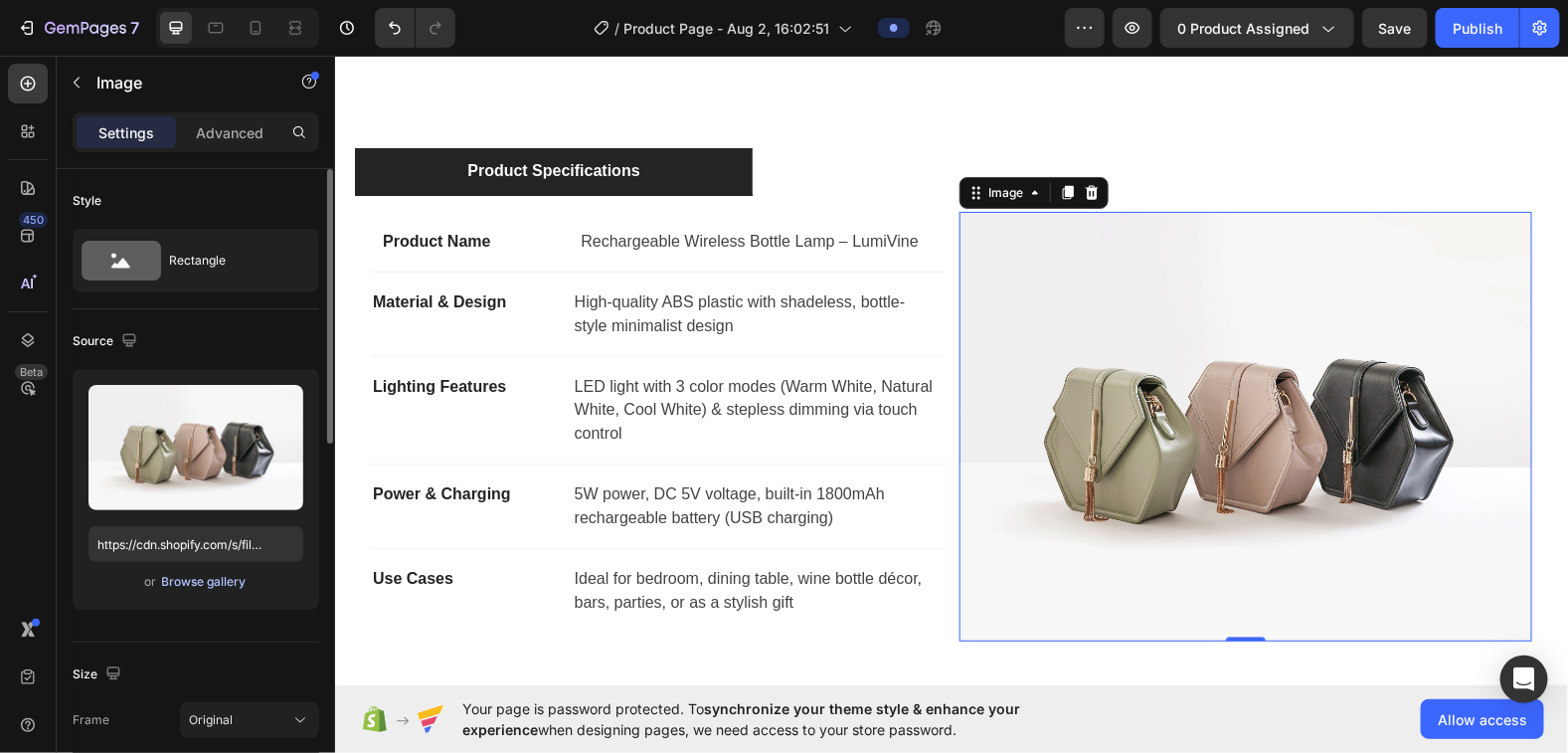 click on "Browse gallery" at bounding box center (204, 582) 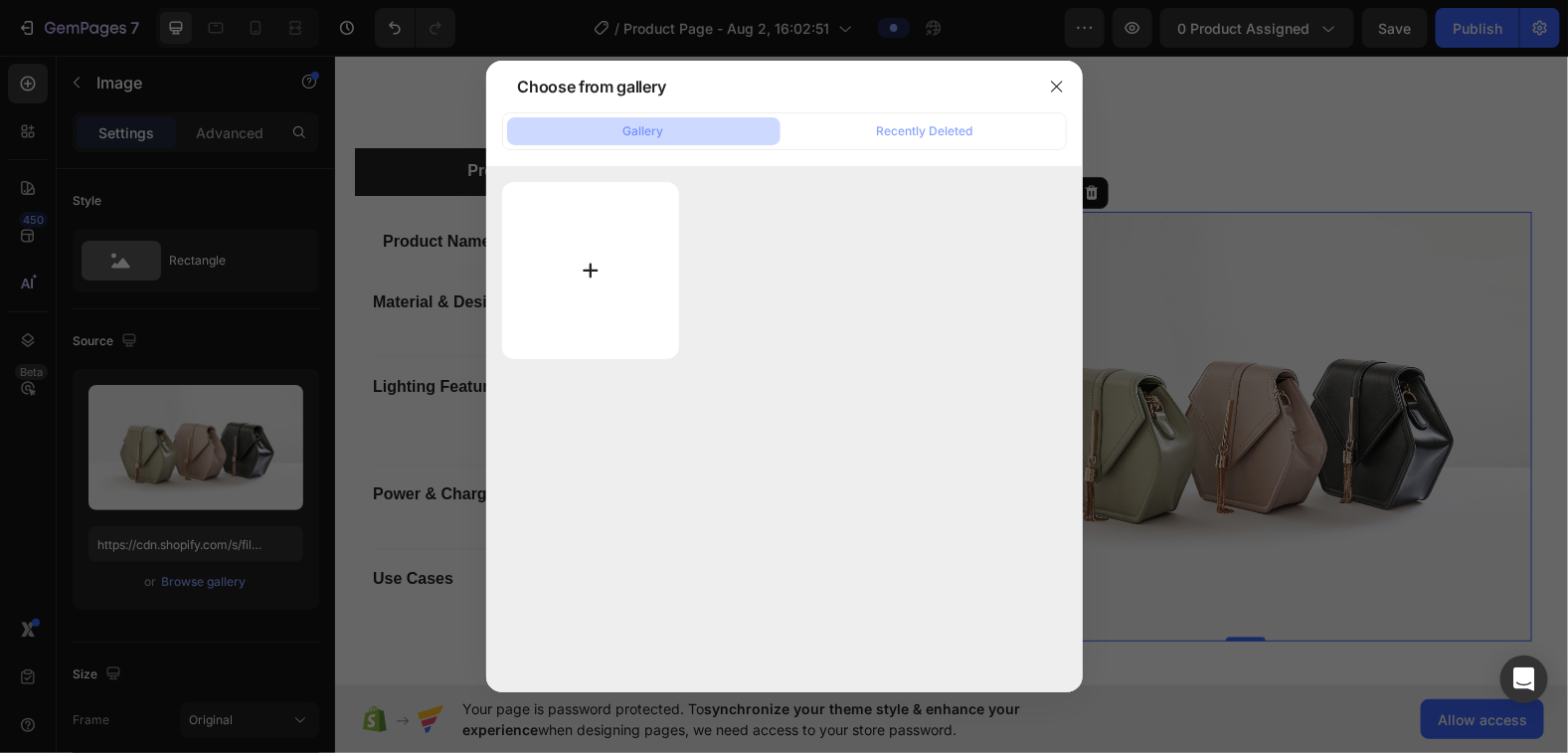 click at bounding box center (591, 271) 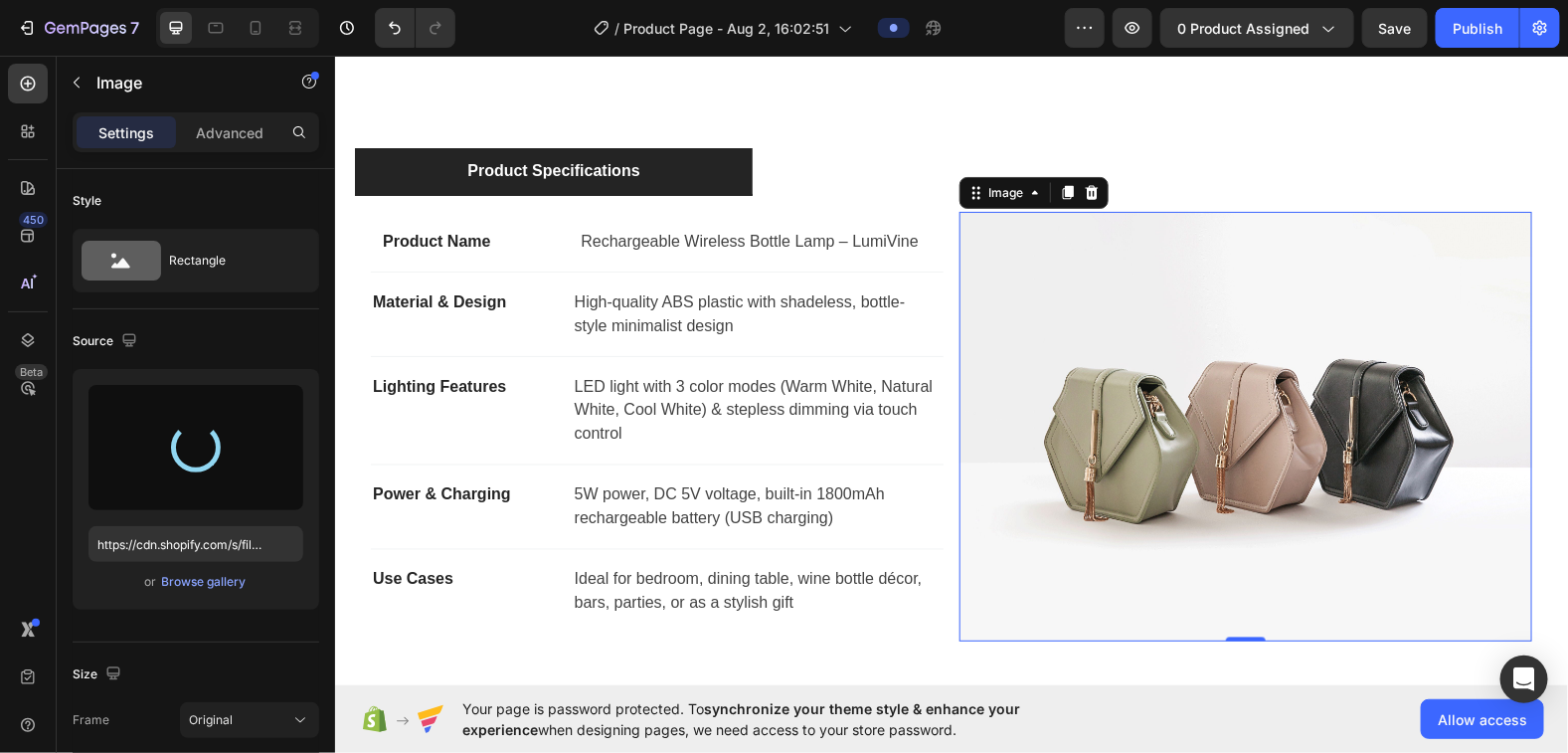 type on "https://cdn.shopify.com/s/files/1/0697/4508/2524/files/gempages_578135652361568956-8091f207-0204-40f1-a984-72e8e0498983.png" 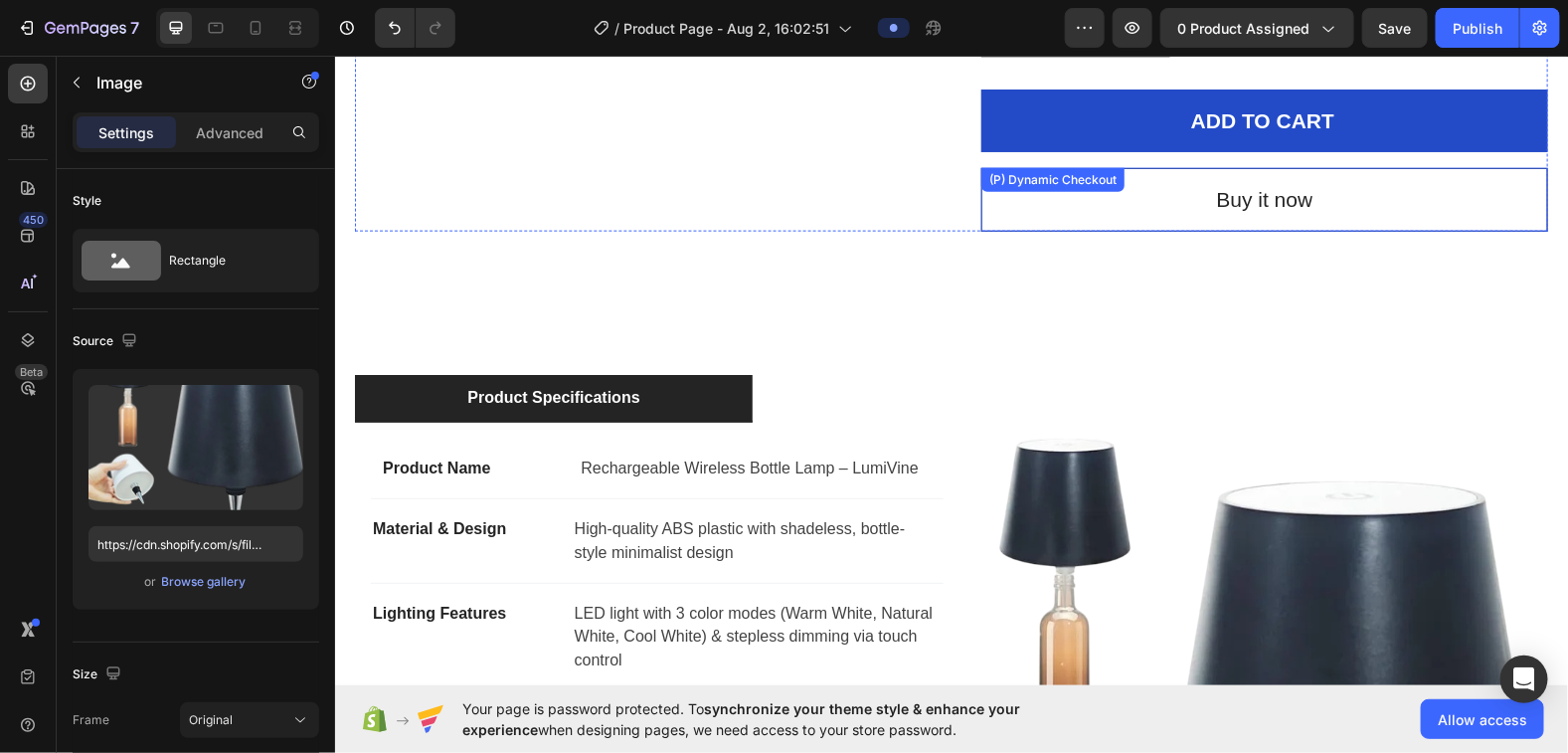 scroll, scrollTop: 834, scrollLeft: 0, axis: vertical 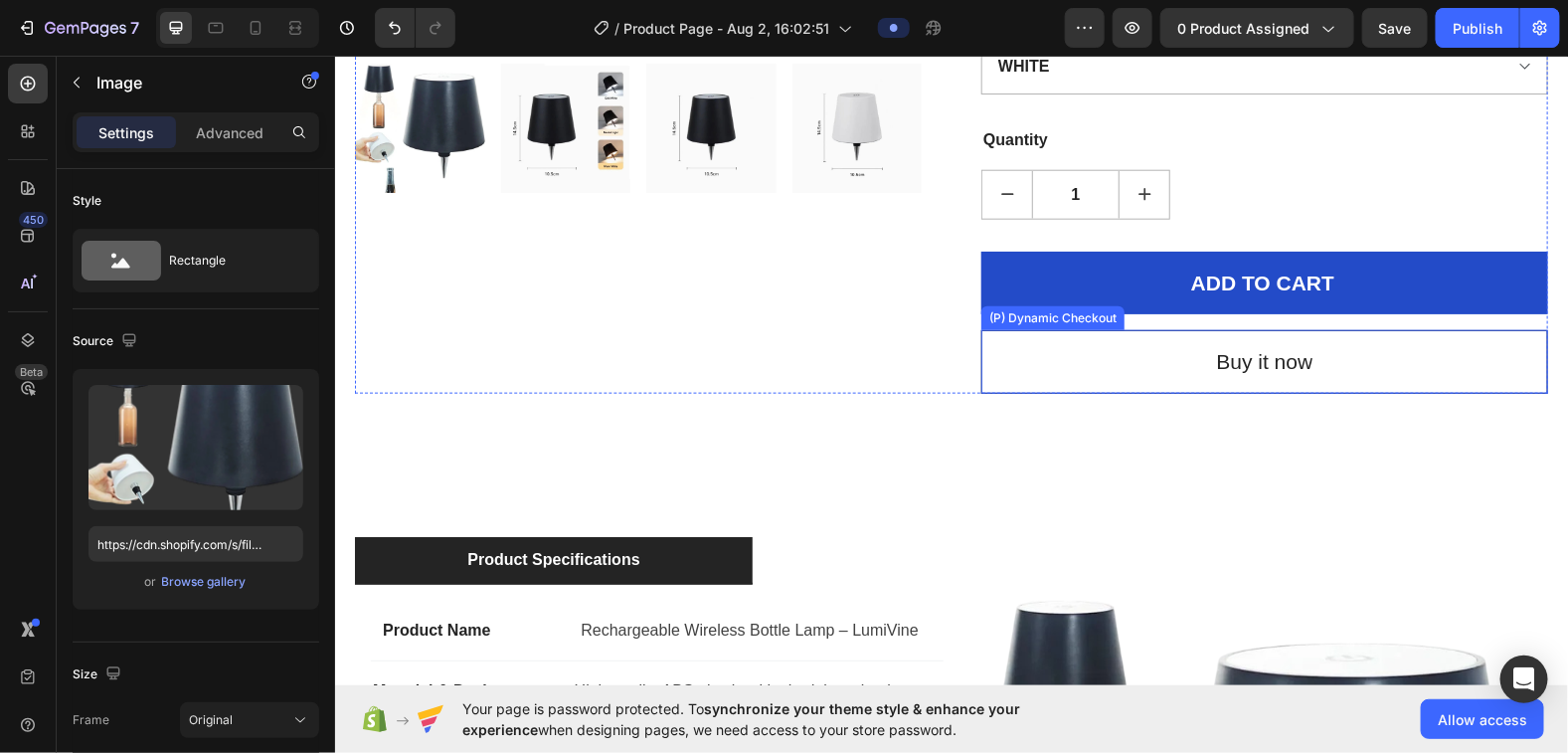 click on "Buy it now" at bounding box center [1264, 361] 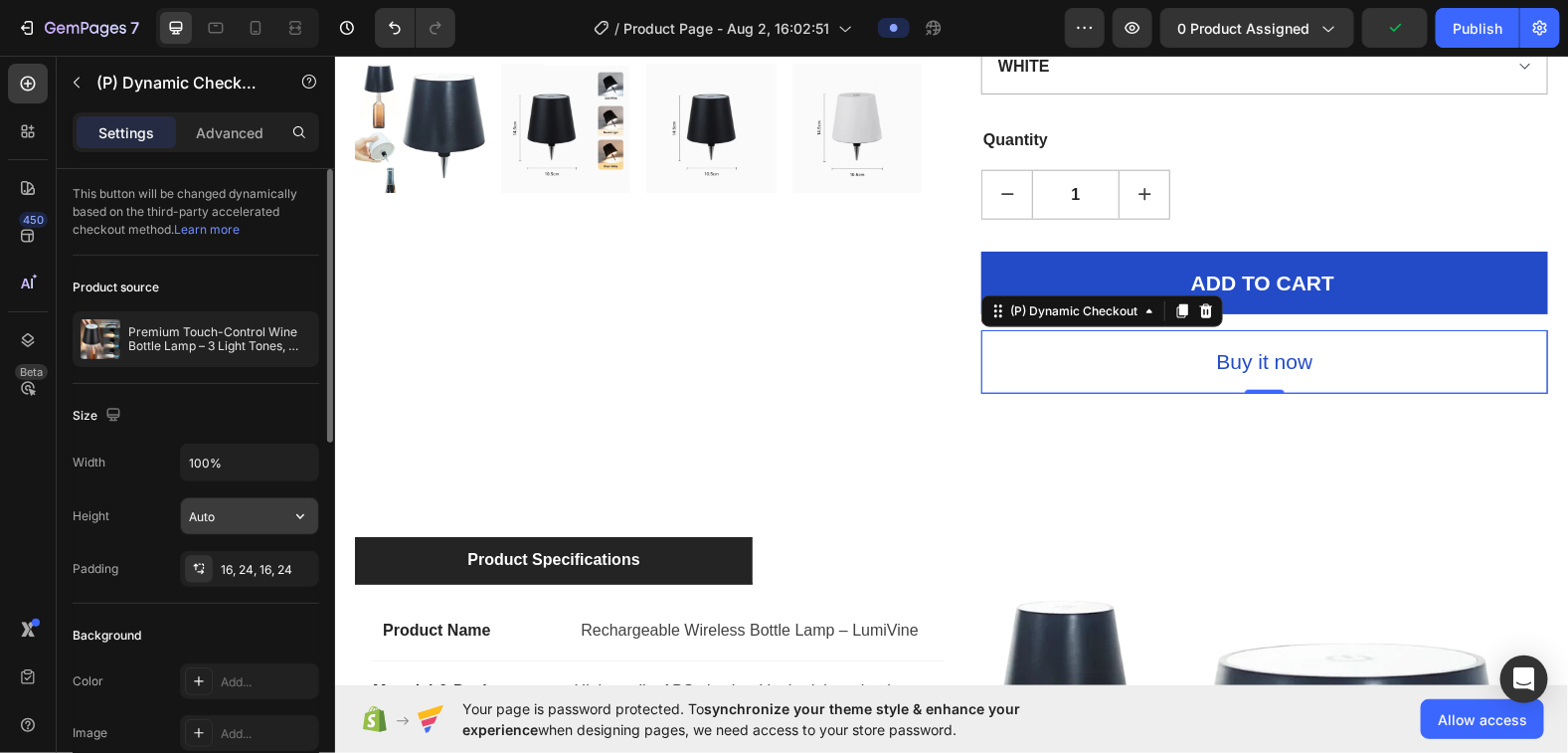 click on "Auto" at bounding box center (250, 516) 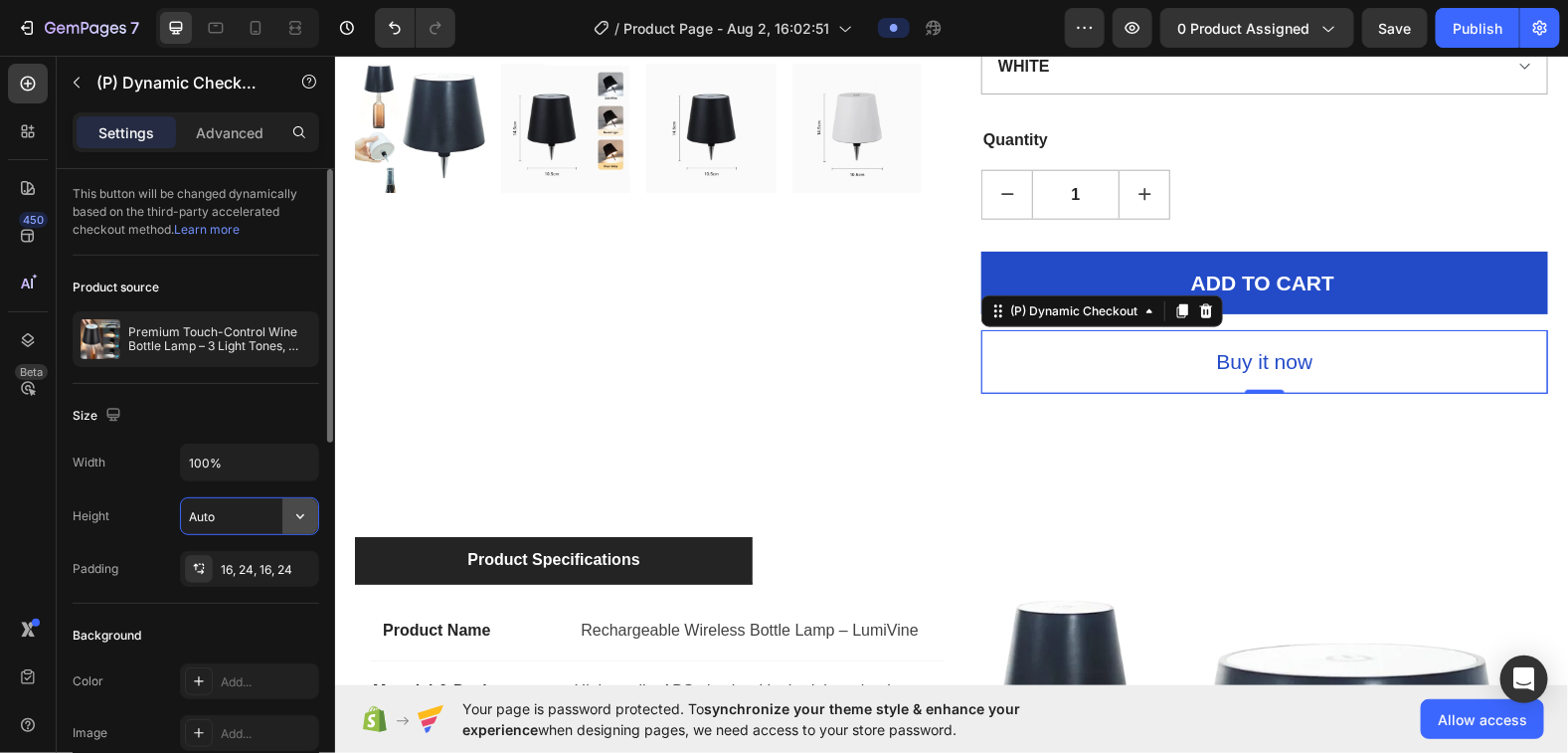 click 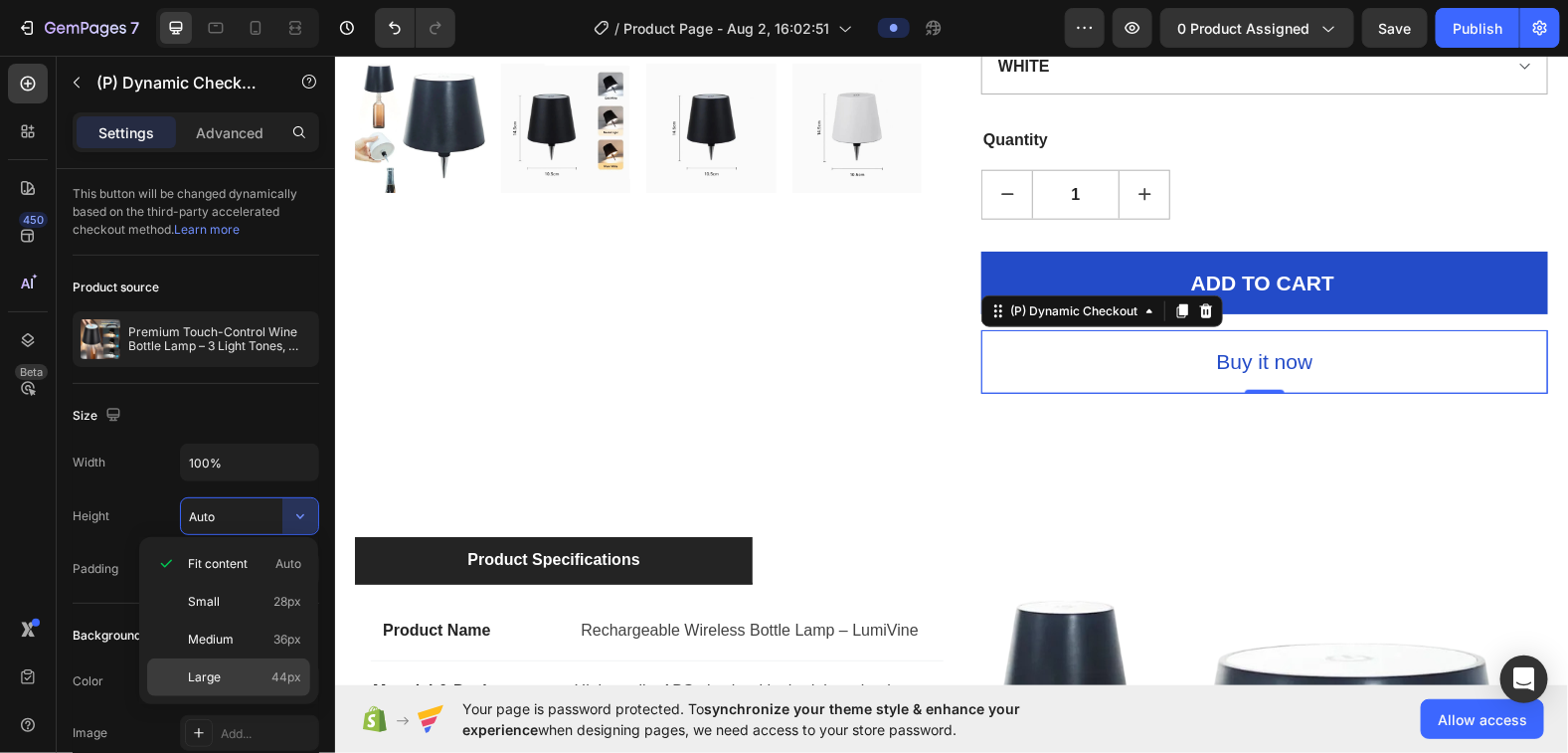 click on "Large 44px" at bounding box center [245, 677] 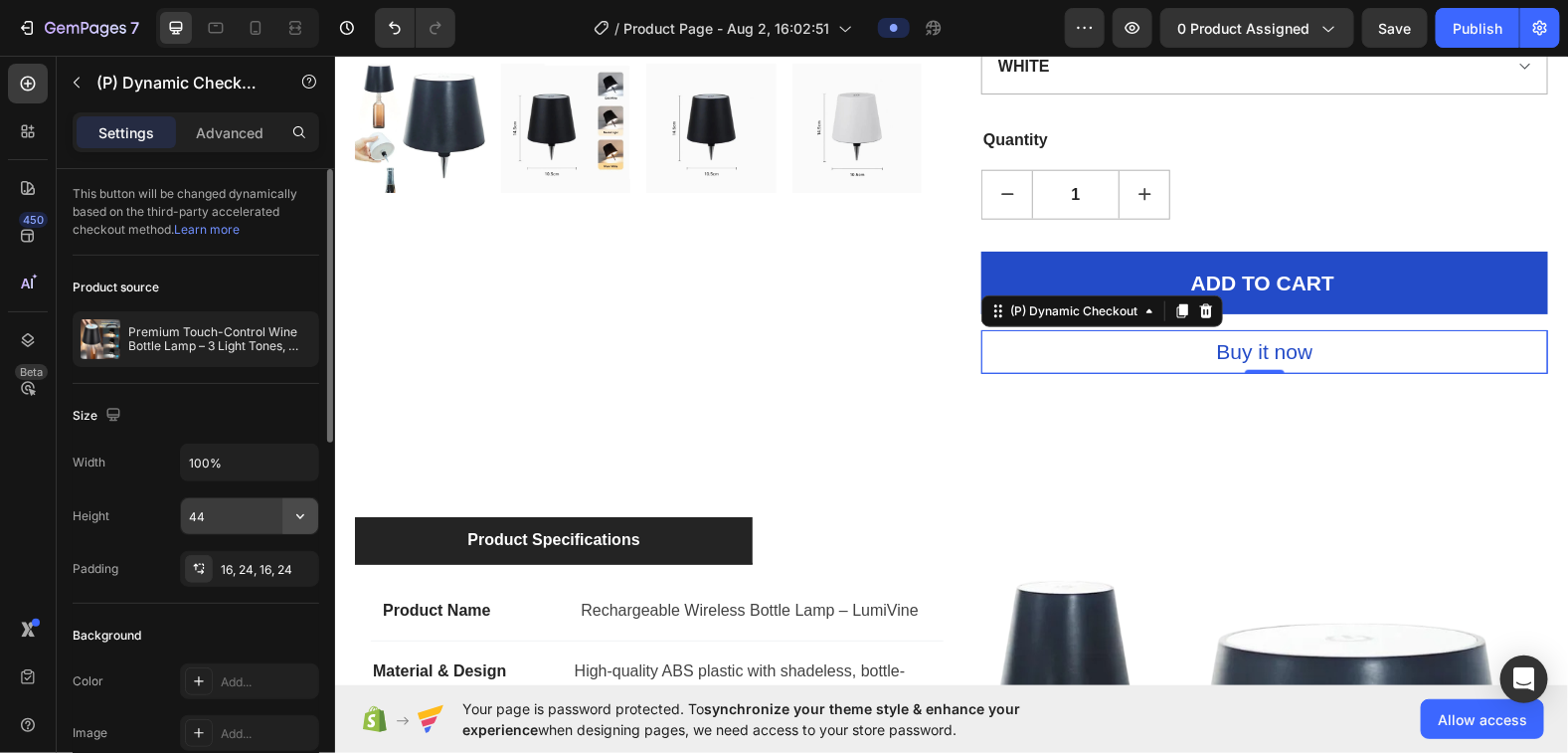 click 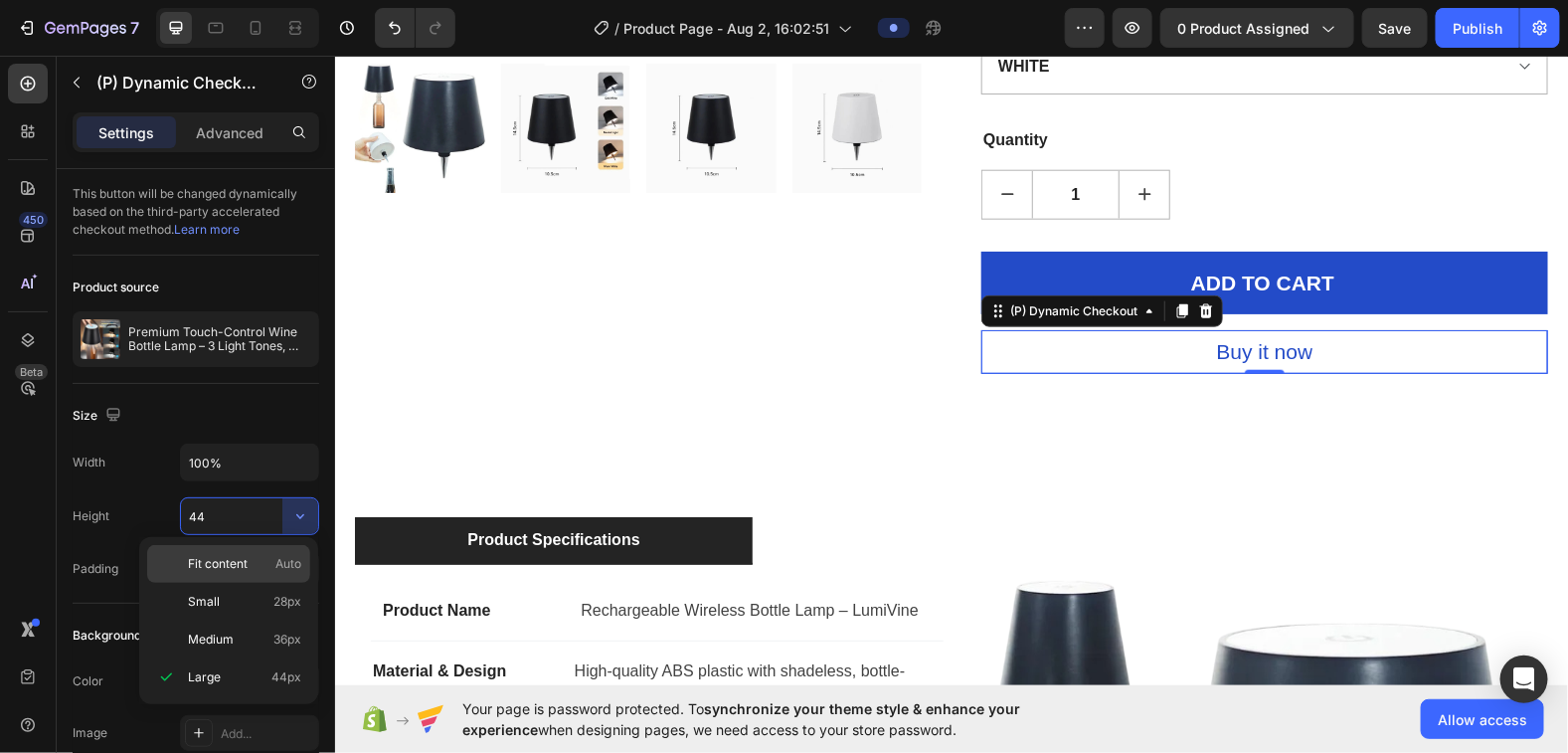 click on "Fit content" at bounding box center [218, 564] 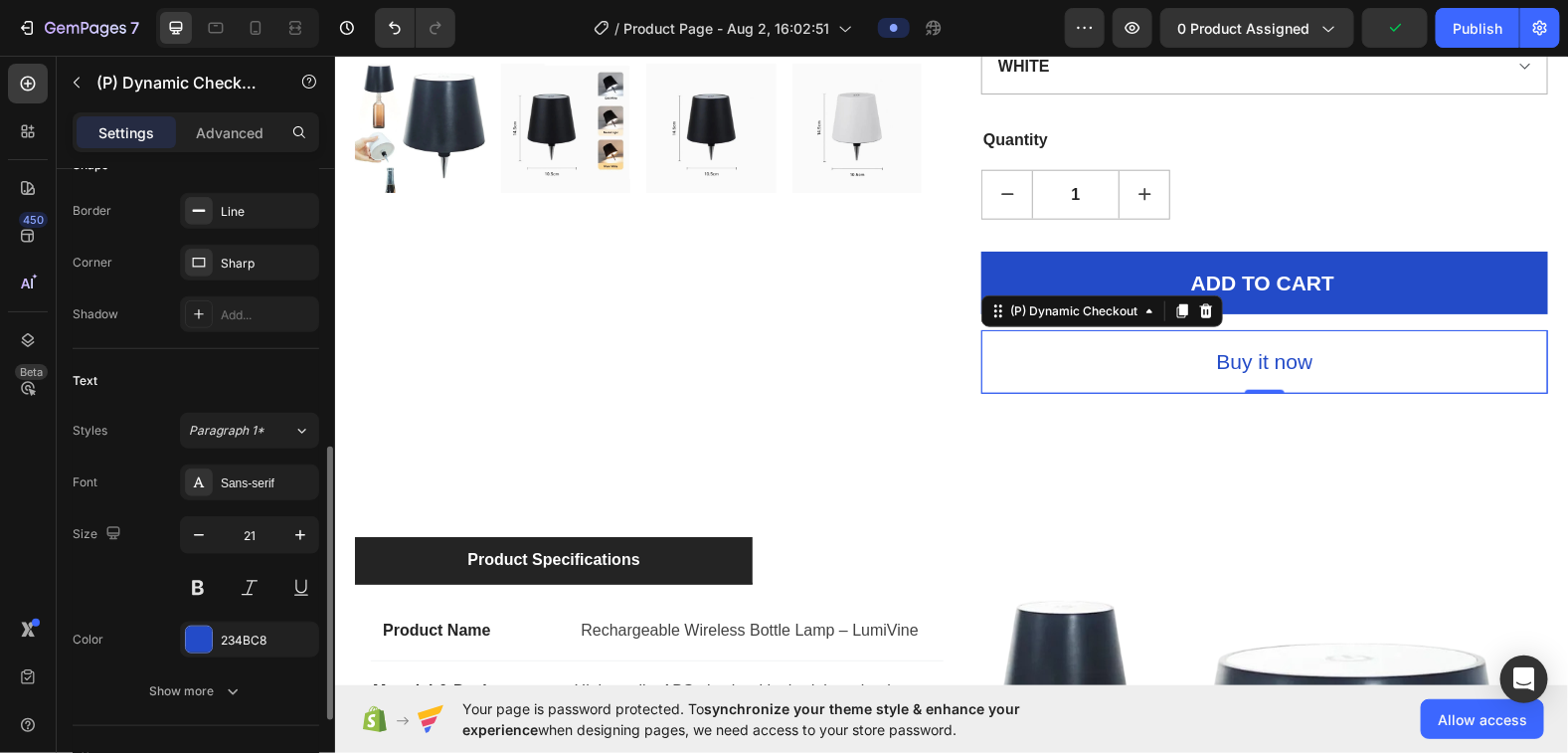 scroll, scrollTop: 693, scrollLeft: 0, axis: vertical 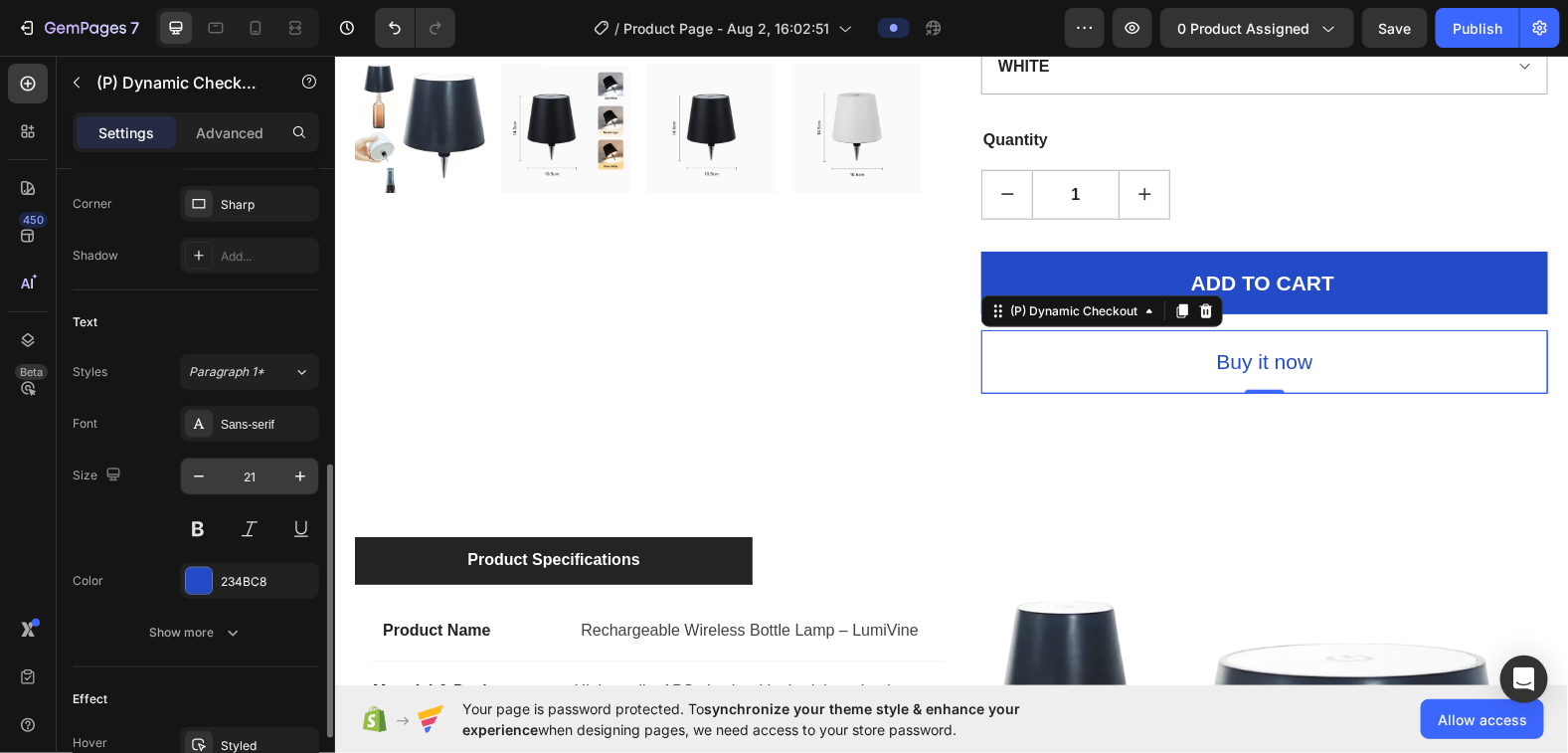 click on "21" at bounding box center (250, 476) 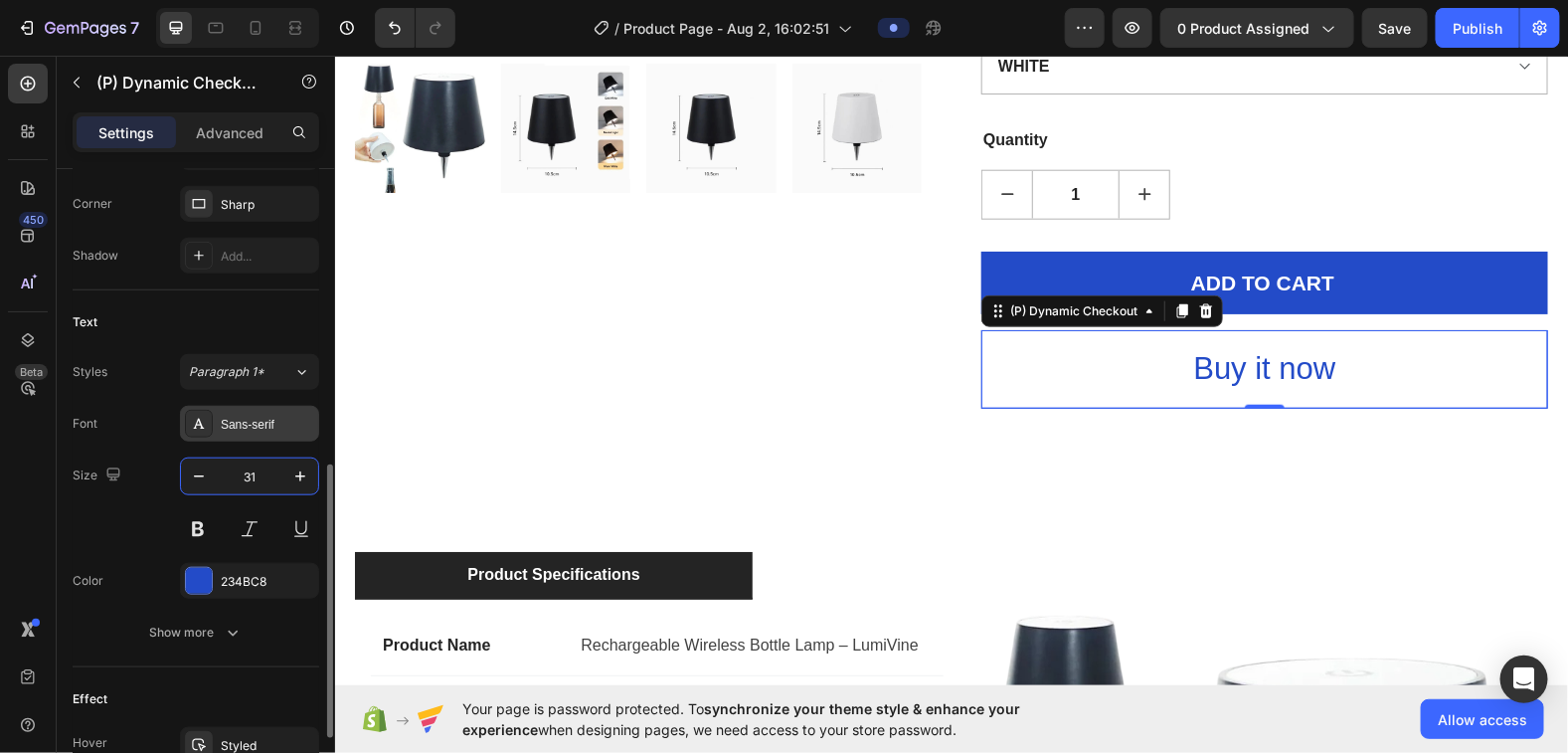 type on "31" 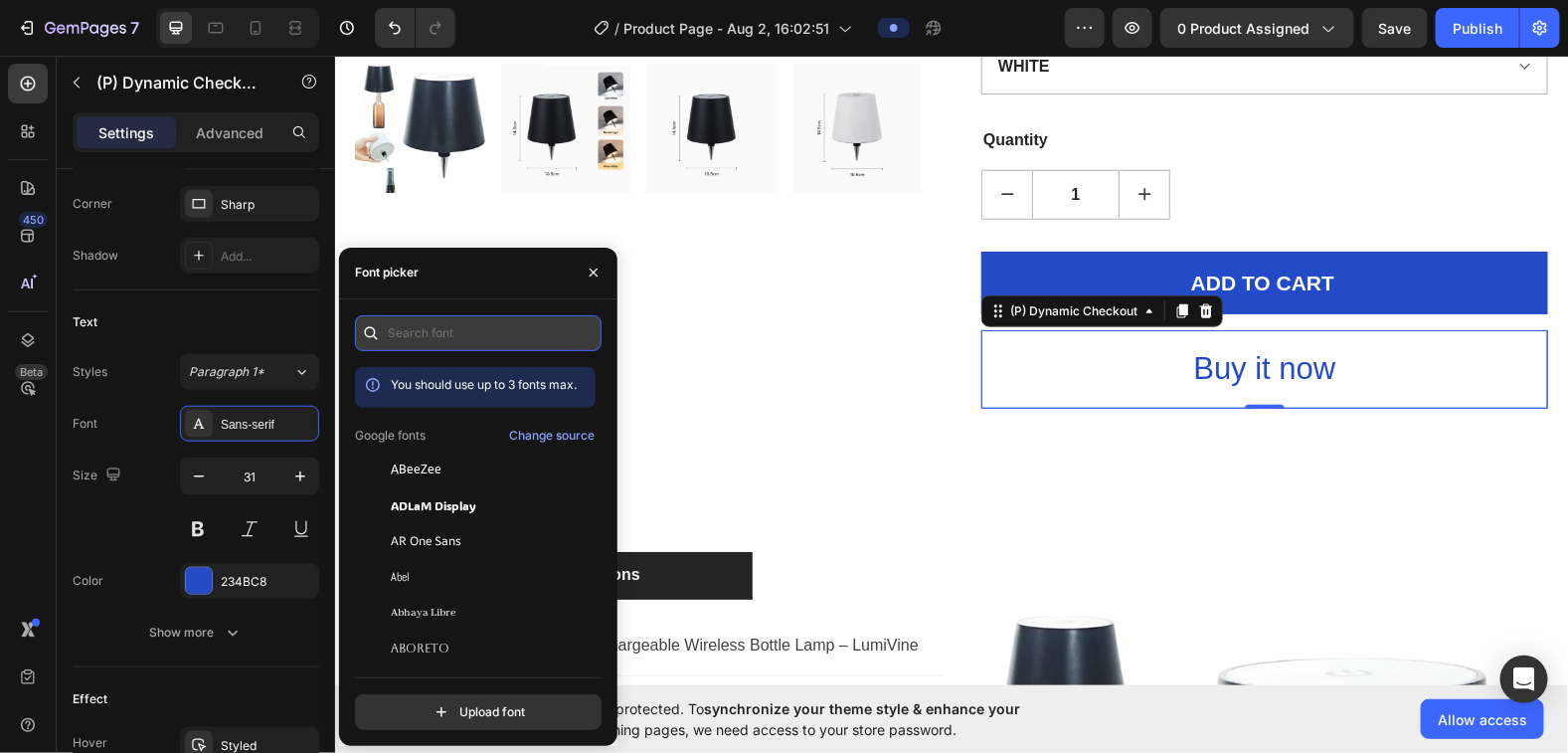 click at bounding box center (478, 333) 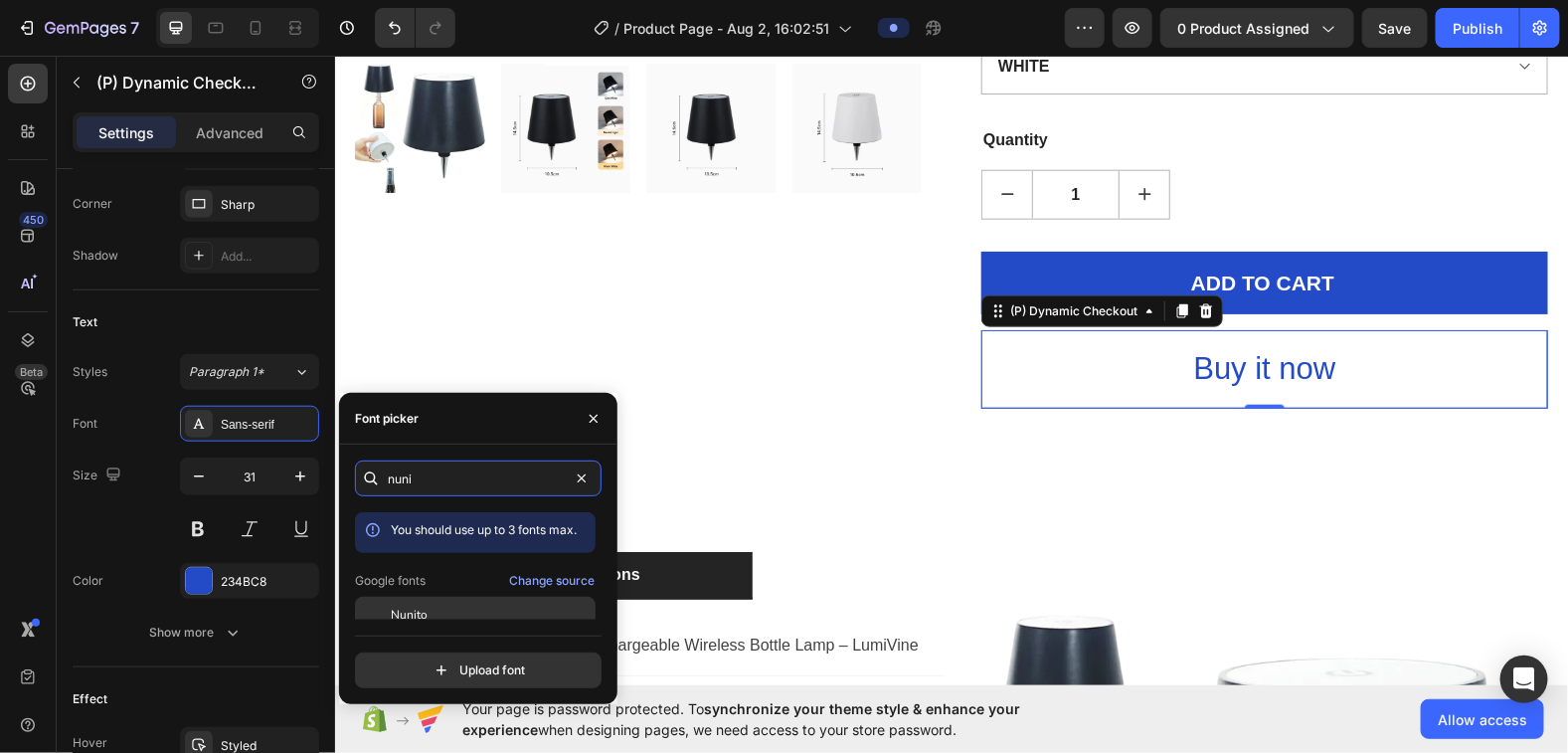 type on "nuni" 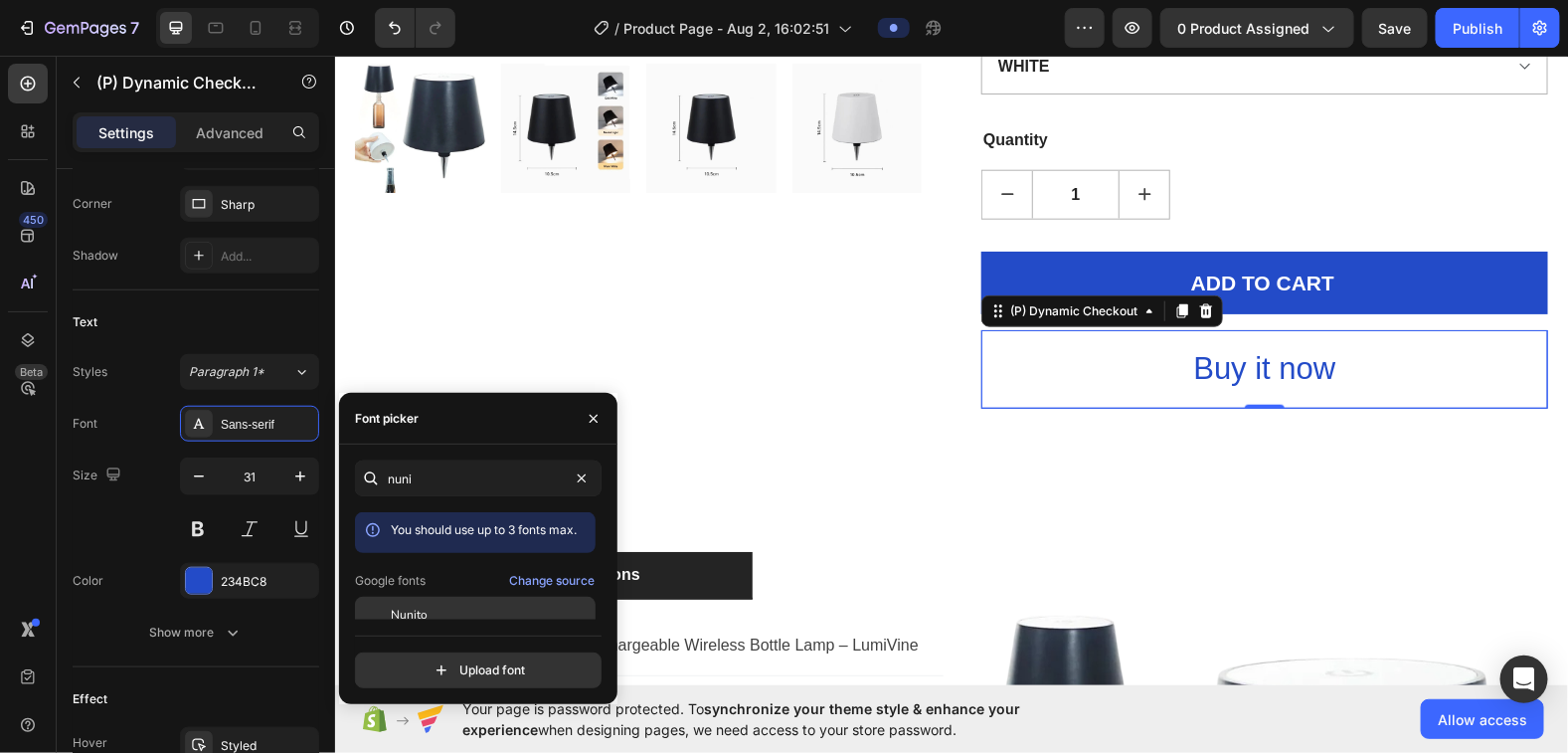 click on "Nunito" at bounding box center (409, 615) 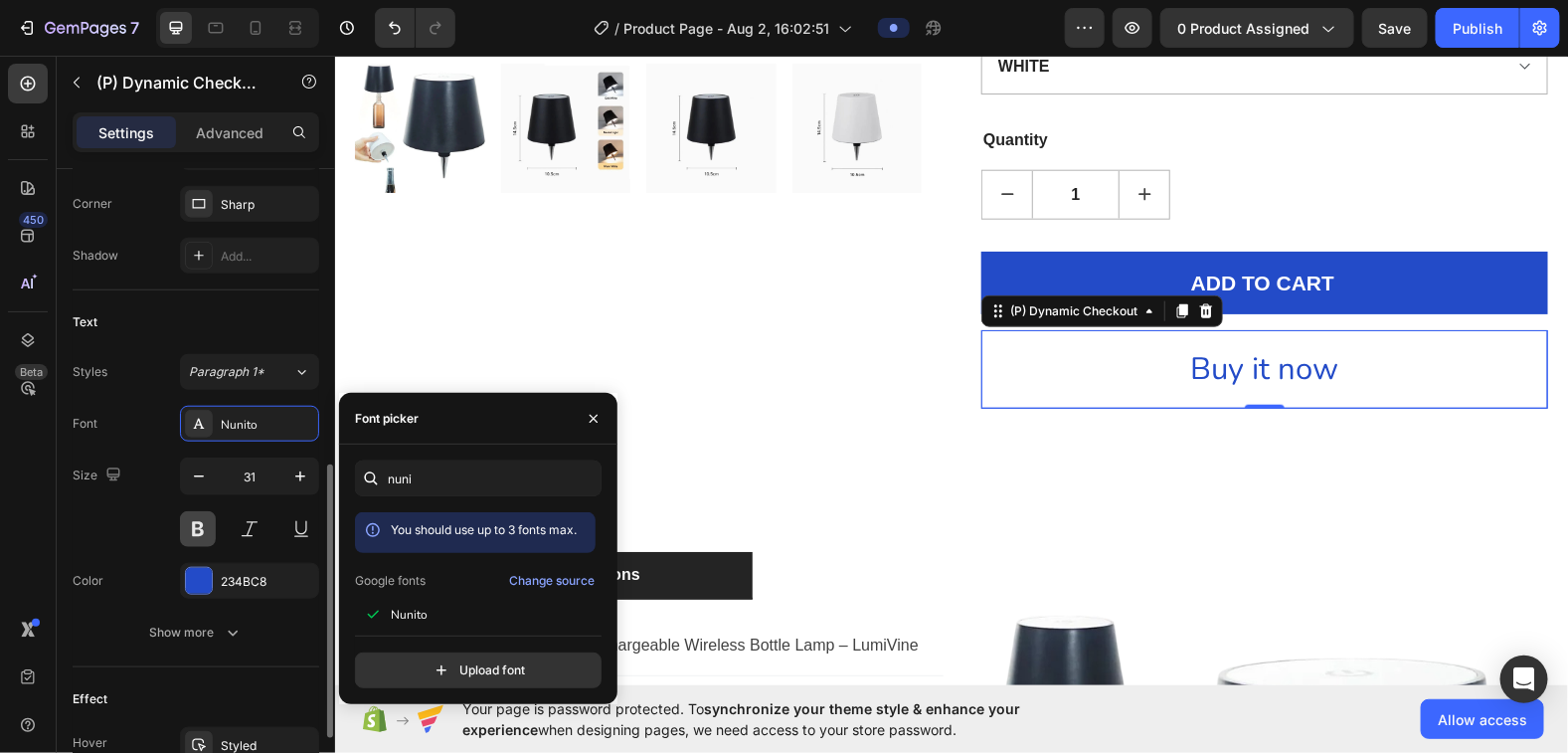click at bounding box center [198, 529] 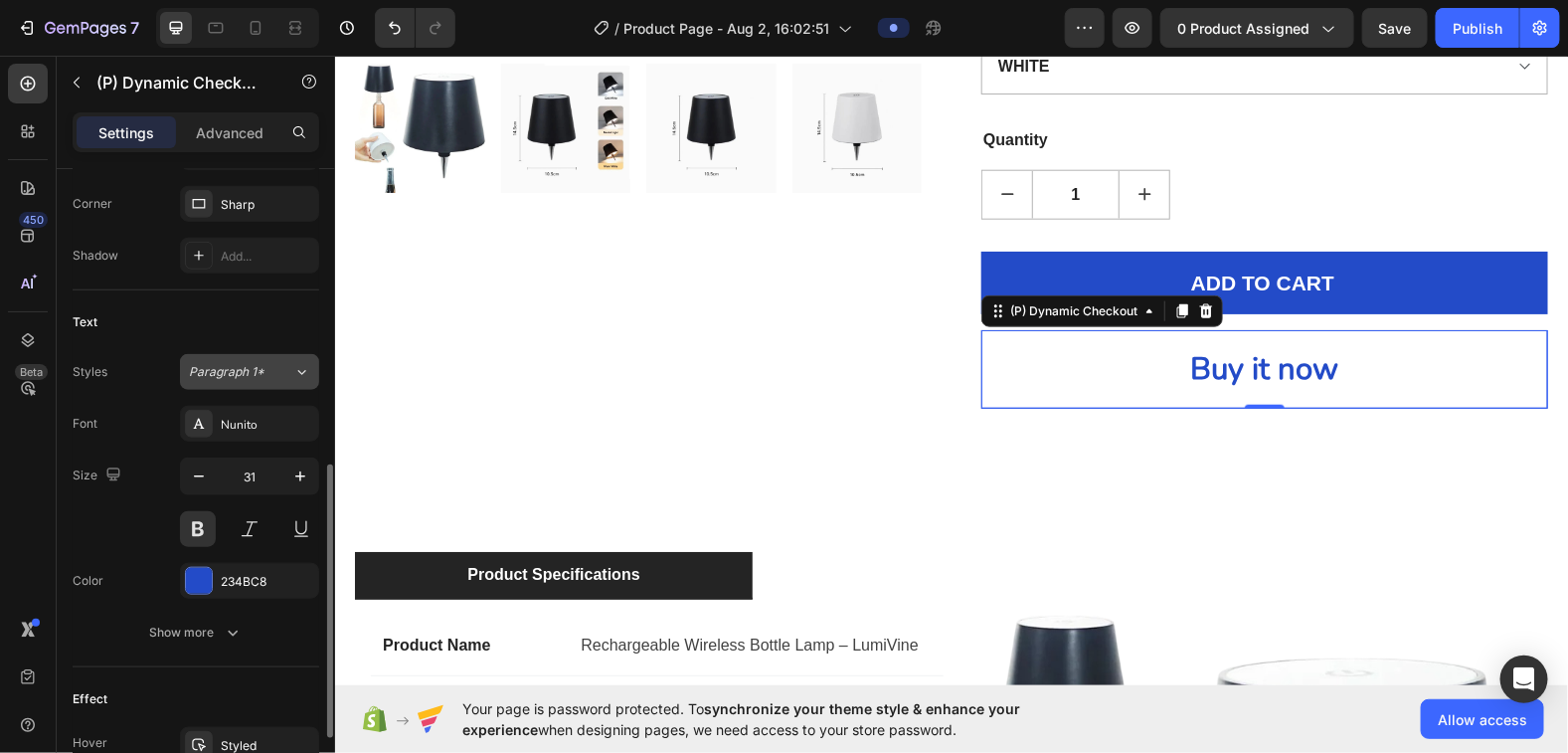 click on "Paragraph 1*" at bounding box center [241, 372] 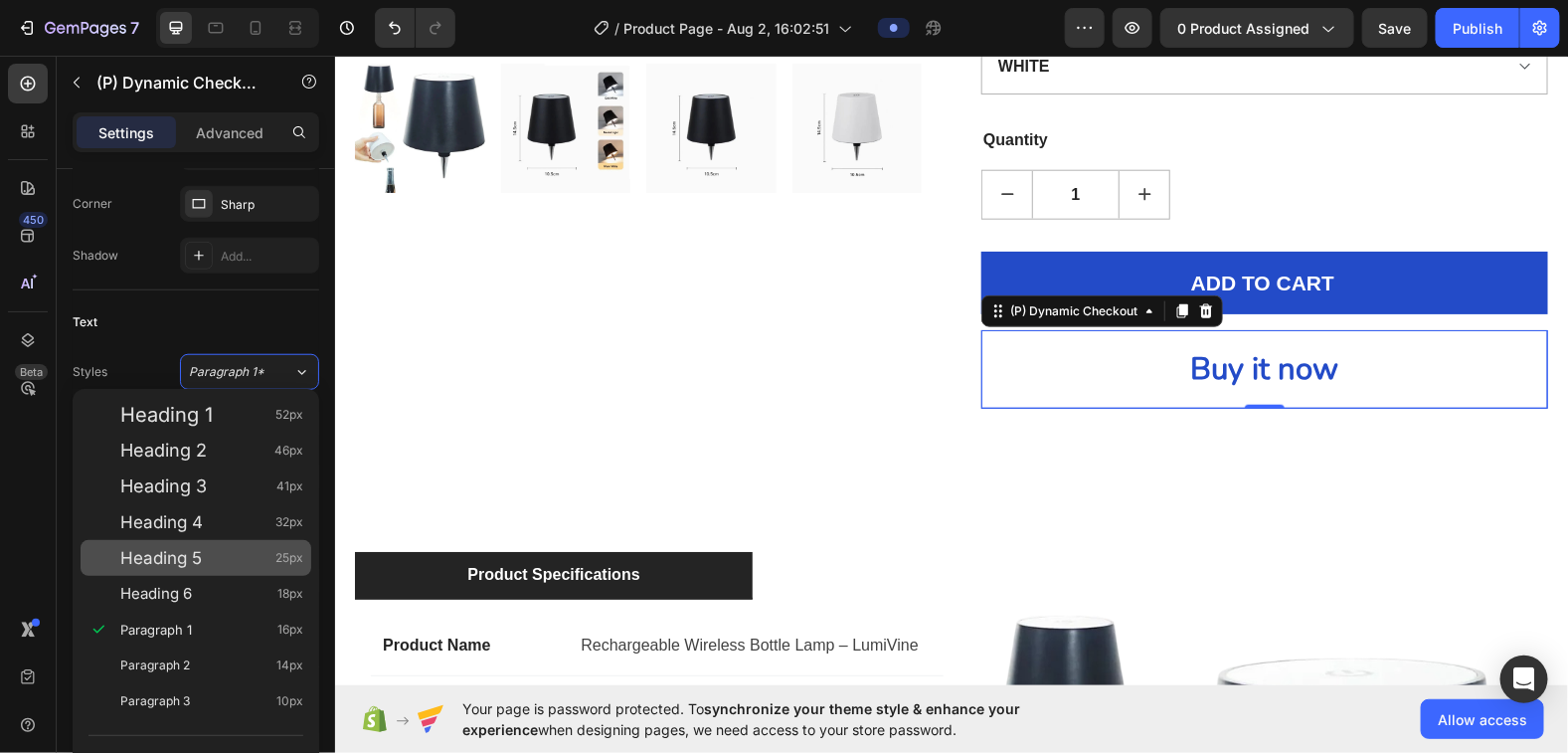 click on "Heading 5" at bounding box center [161, 558] 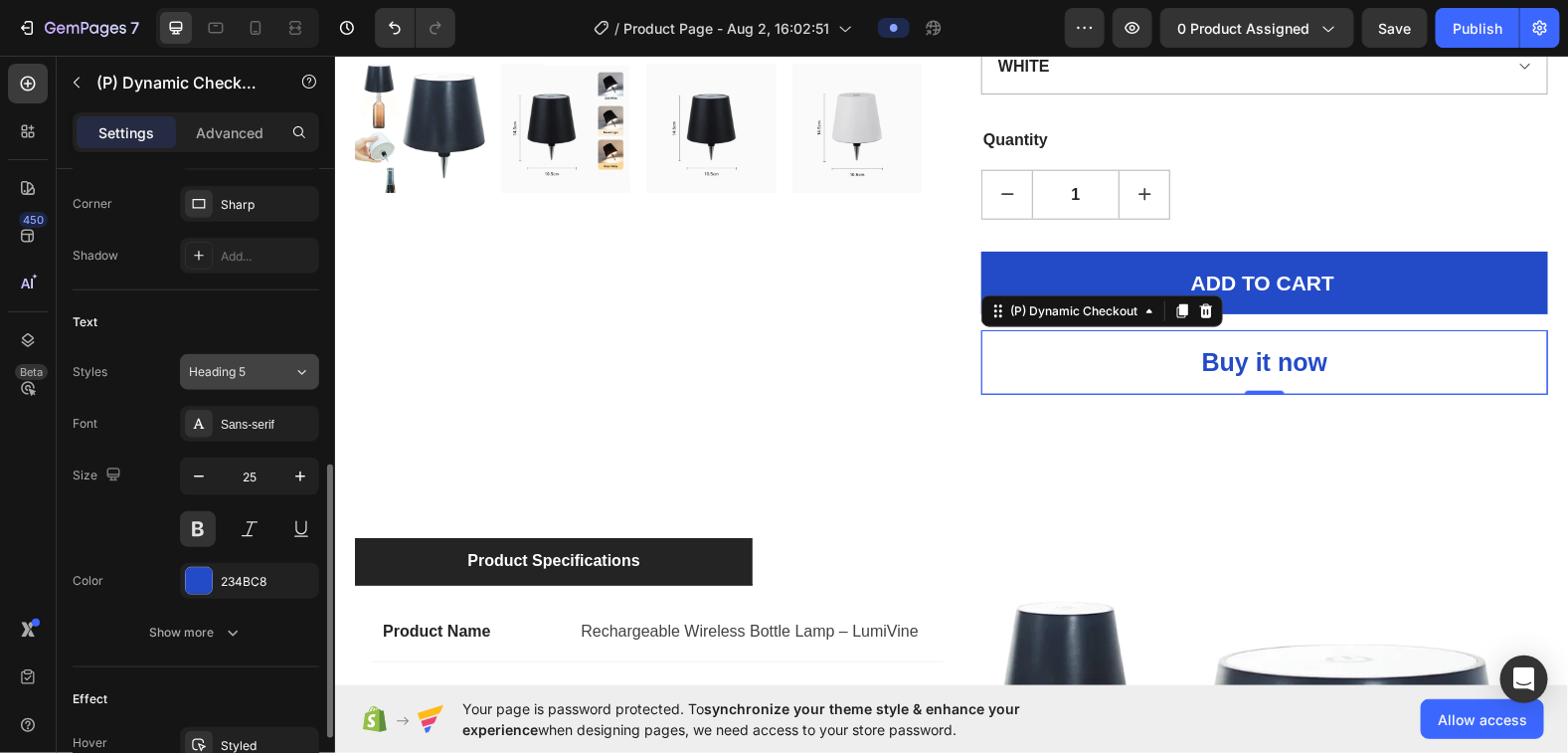 click on "Heading 5" 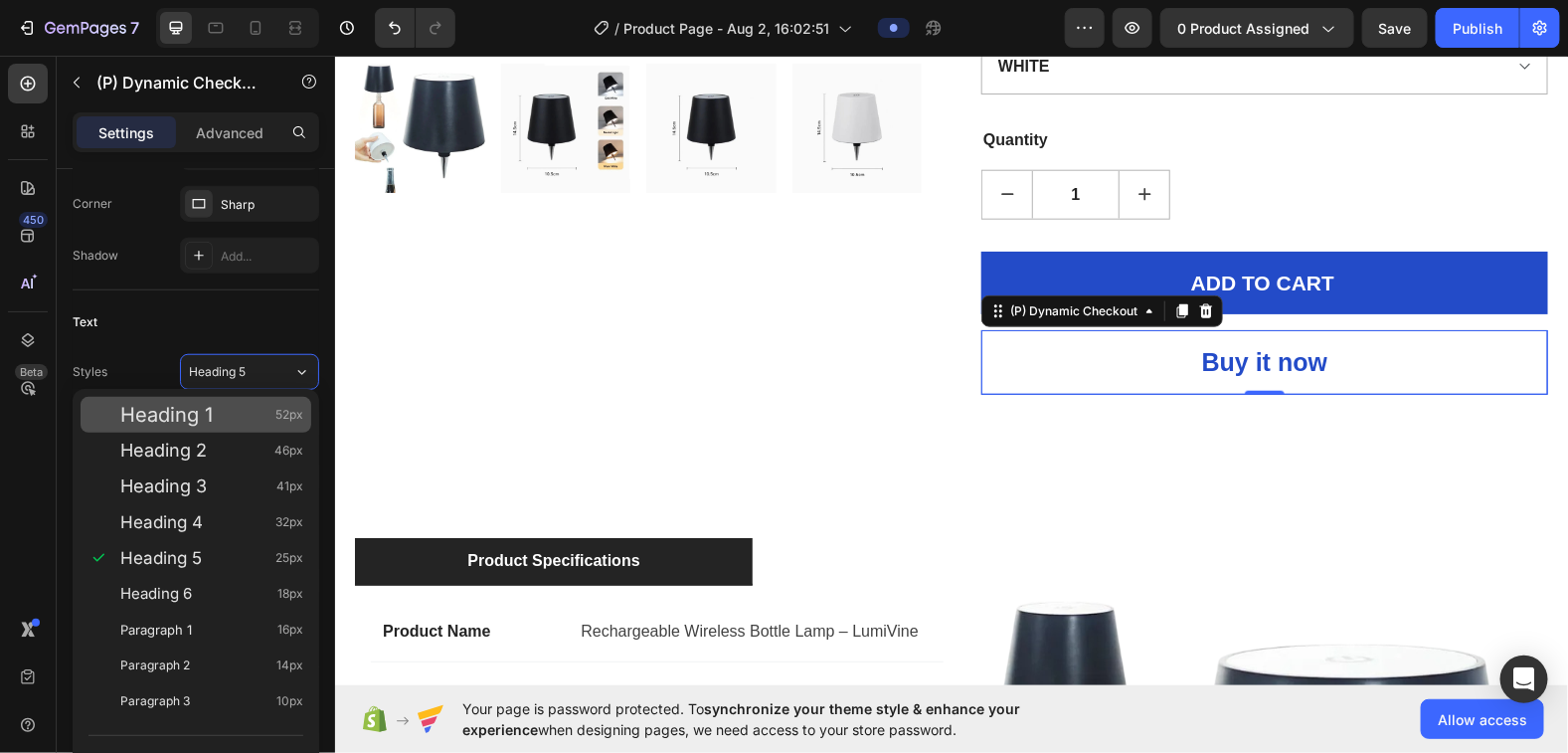 click on "Heading 1 52px" at bounding box center [212, 415] 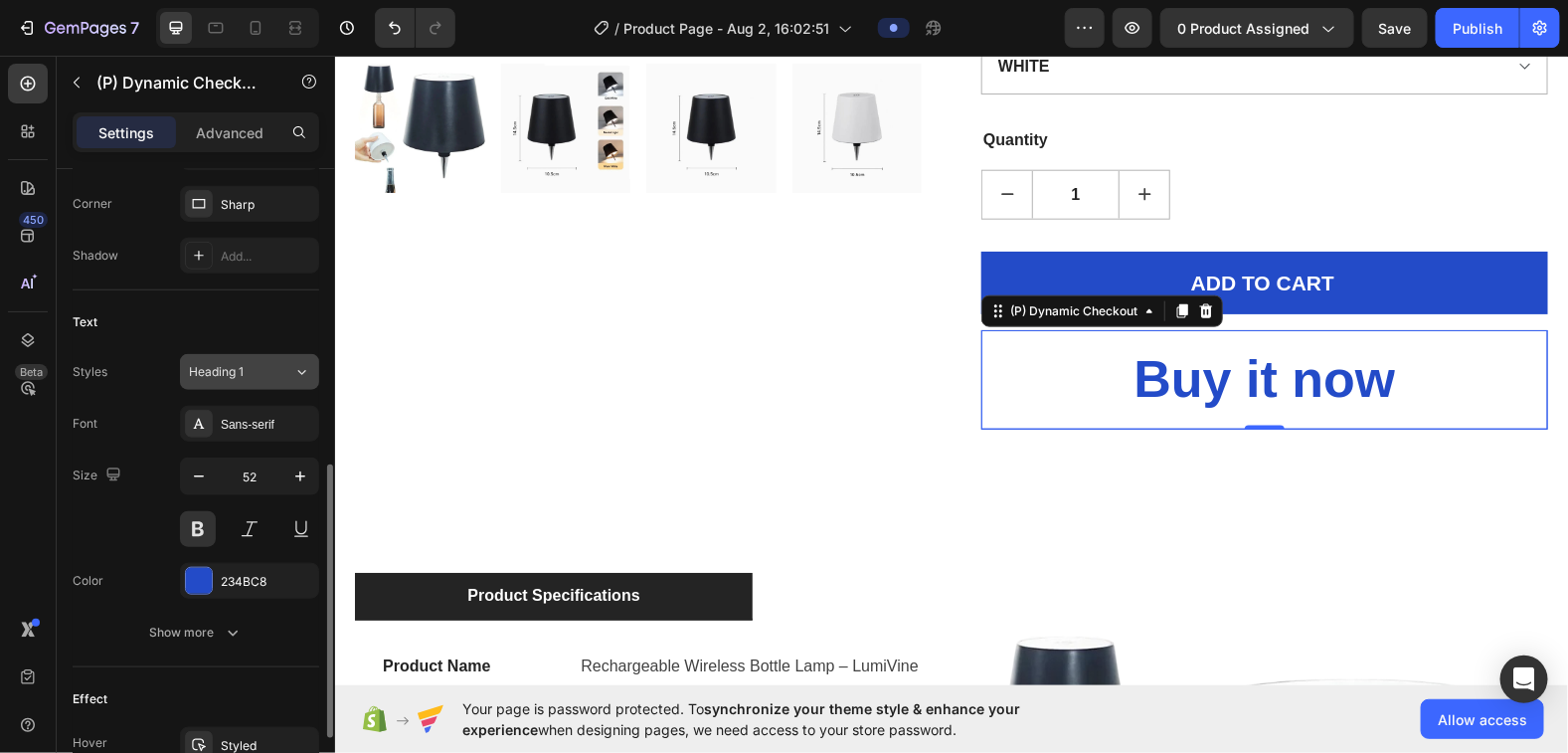 click on "Heading 1" at bounding box center [229, 372] 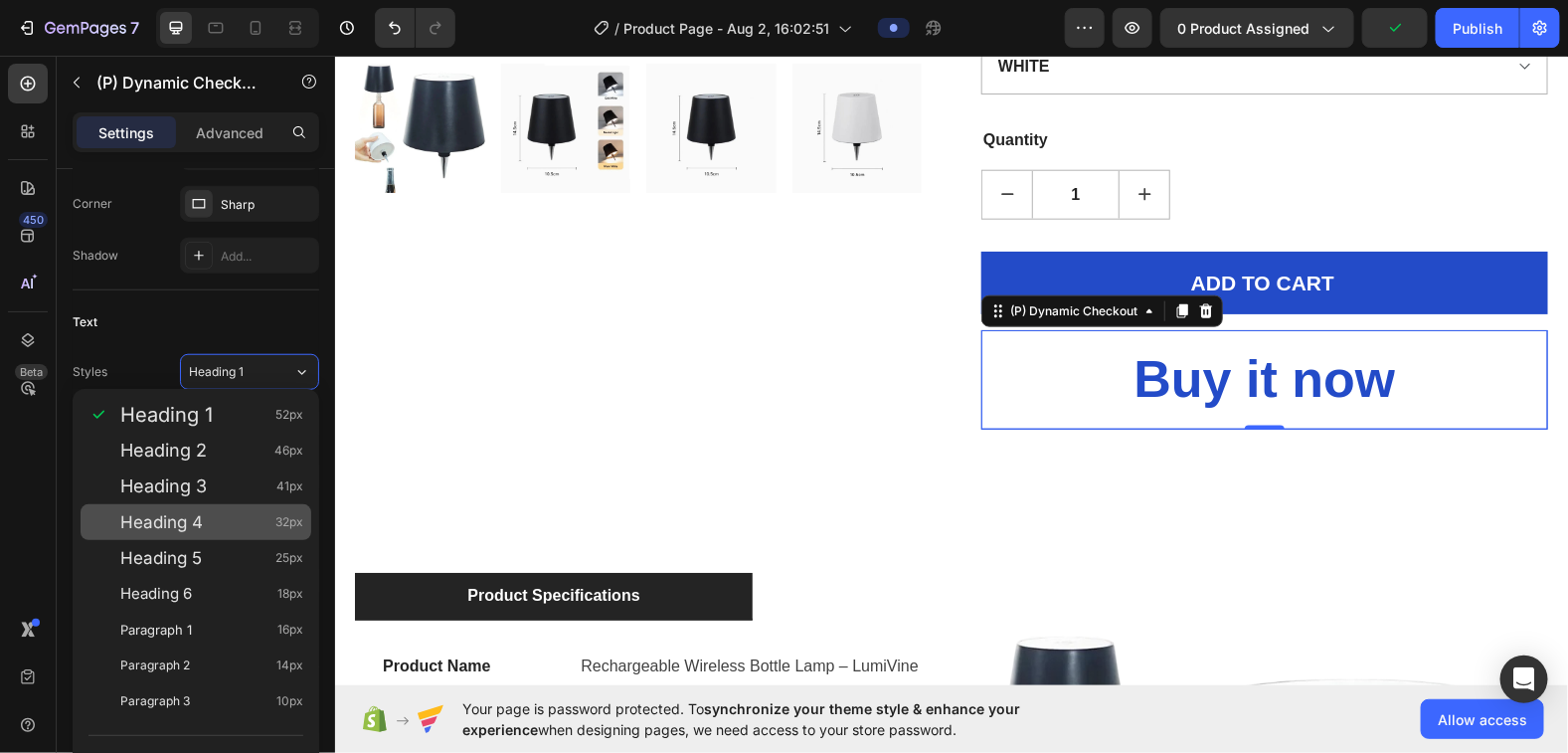 click on "Heading 4 32px" at bounding box center (212, 522) 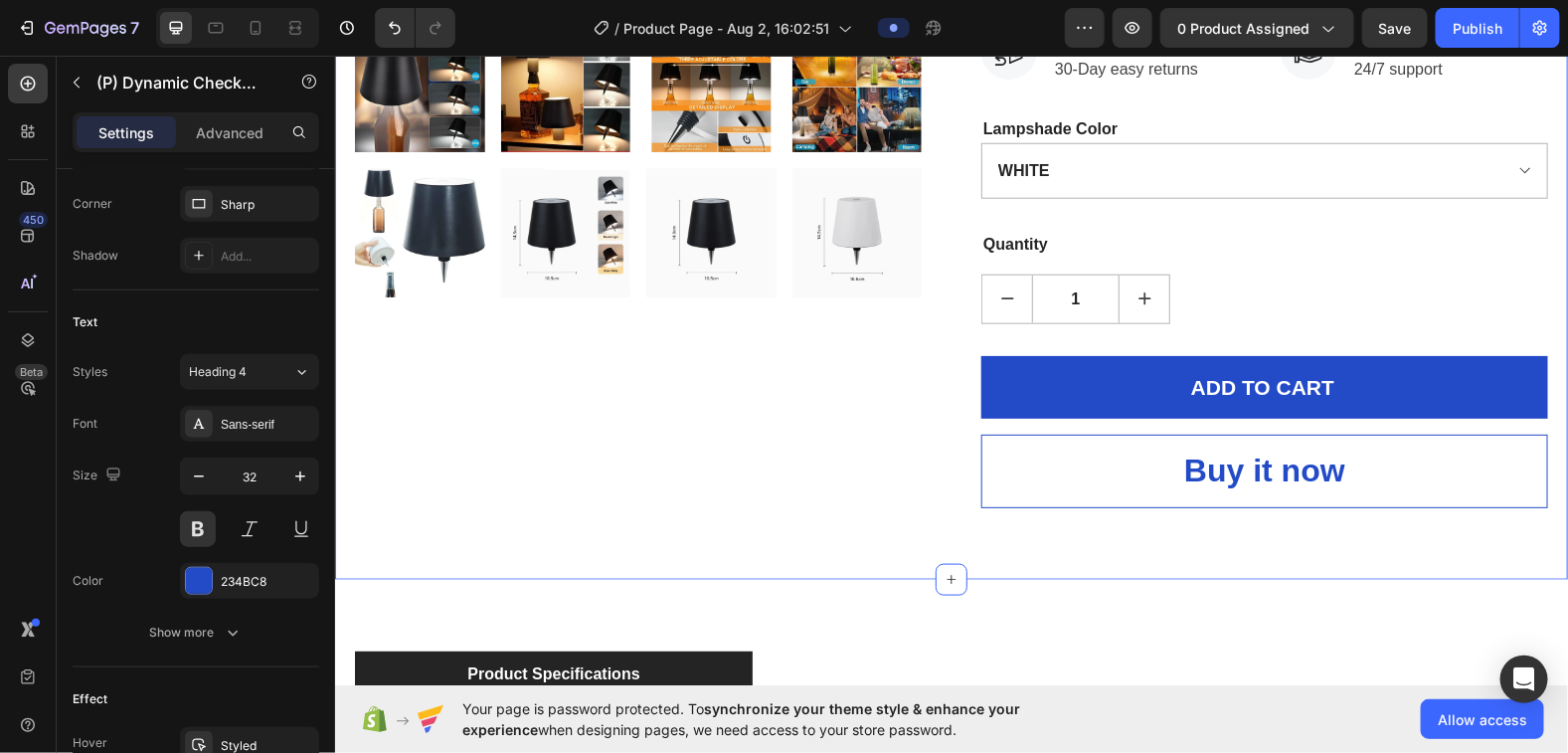 scroll, scrollTop: 843, scrollLeft: 0, axis: vertical 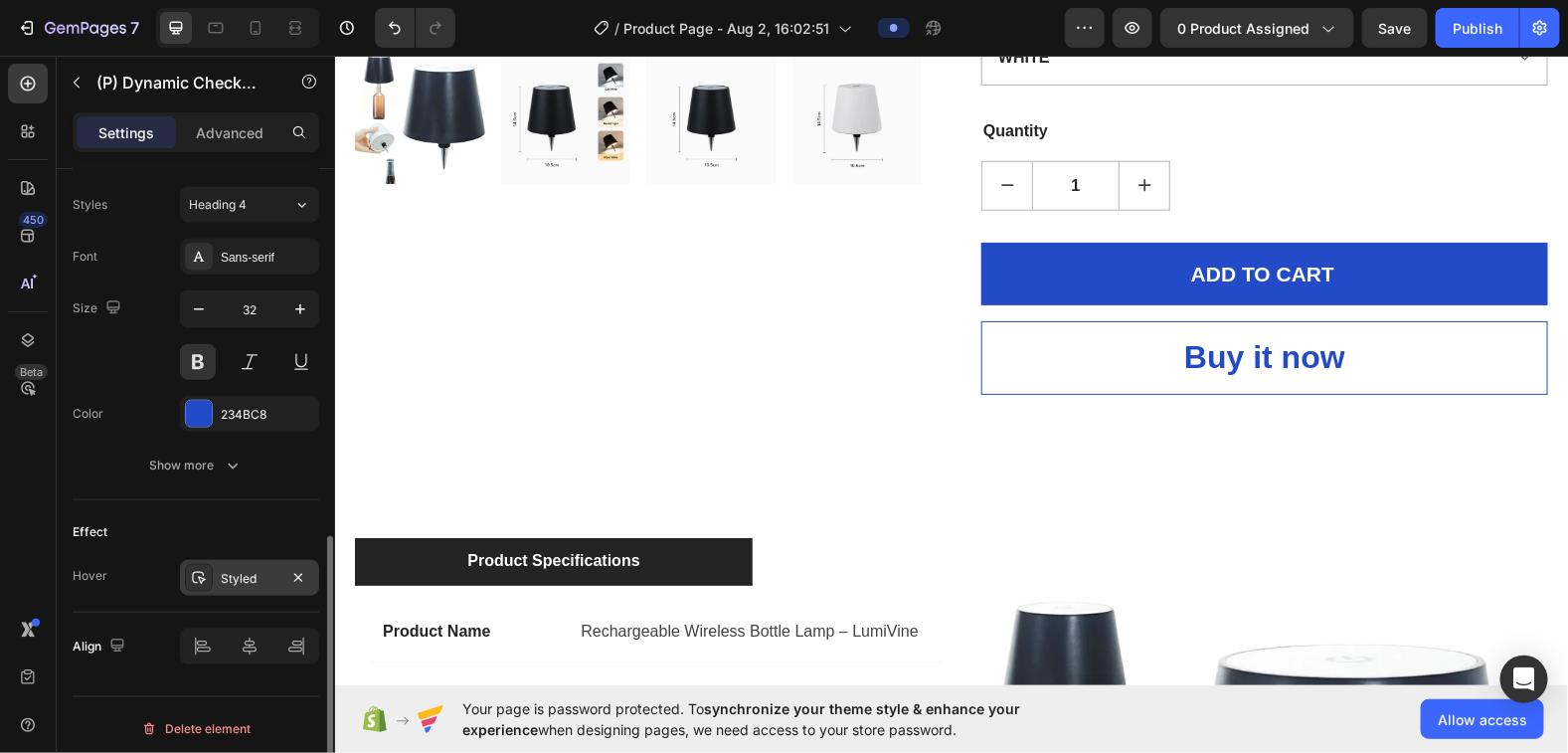 click 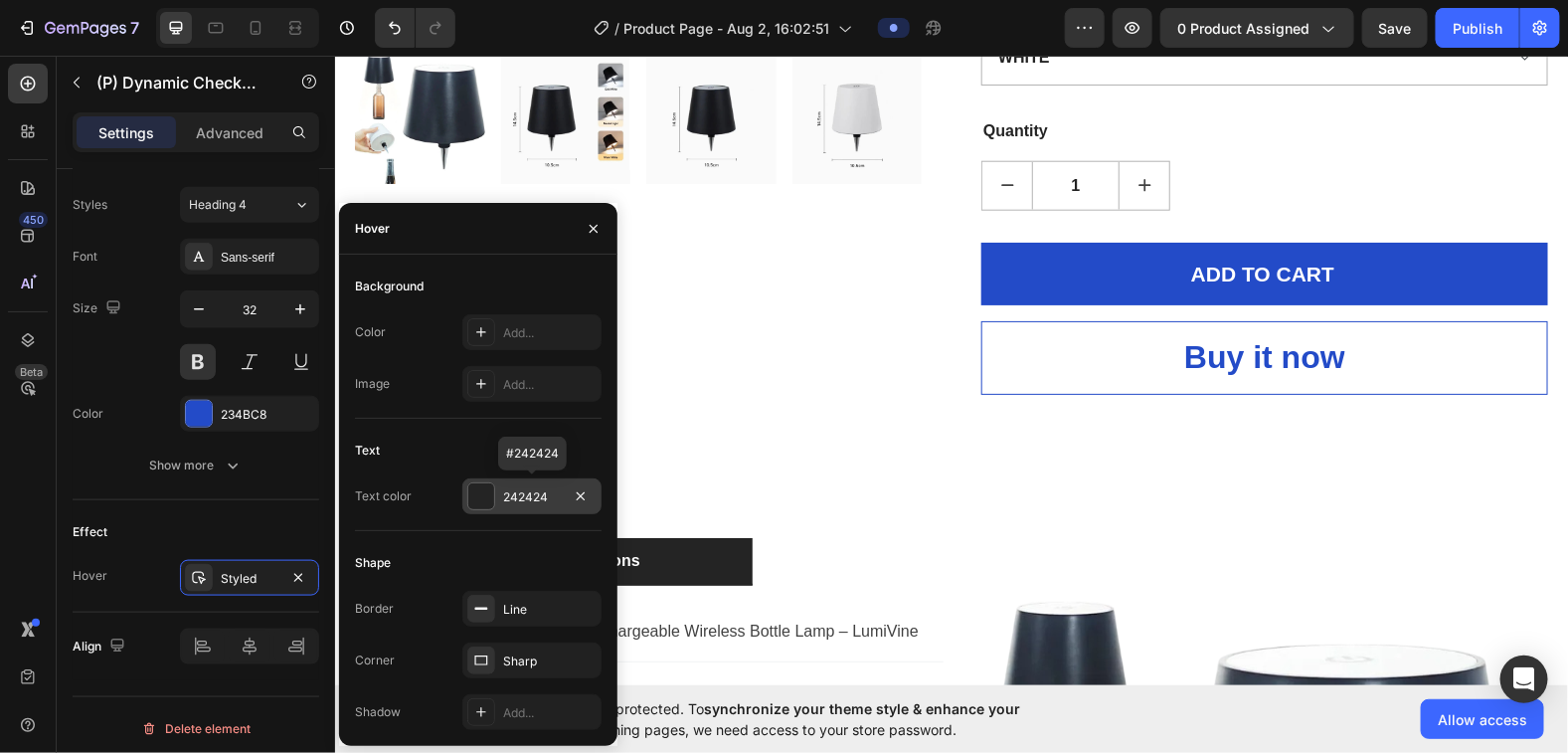click at bounding box center [481, 496] 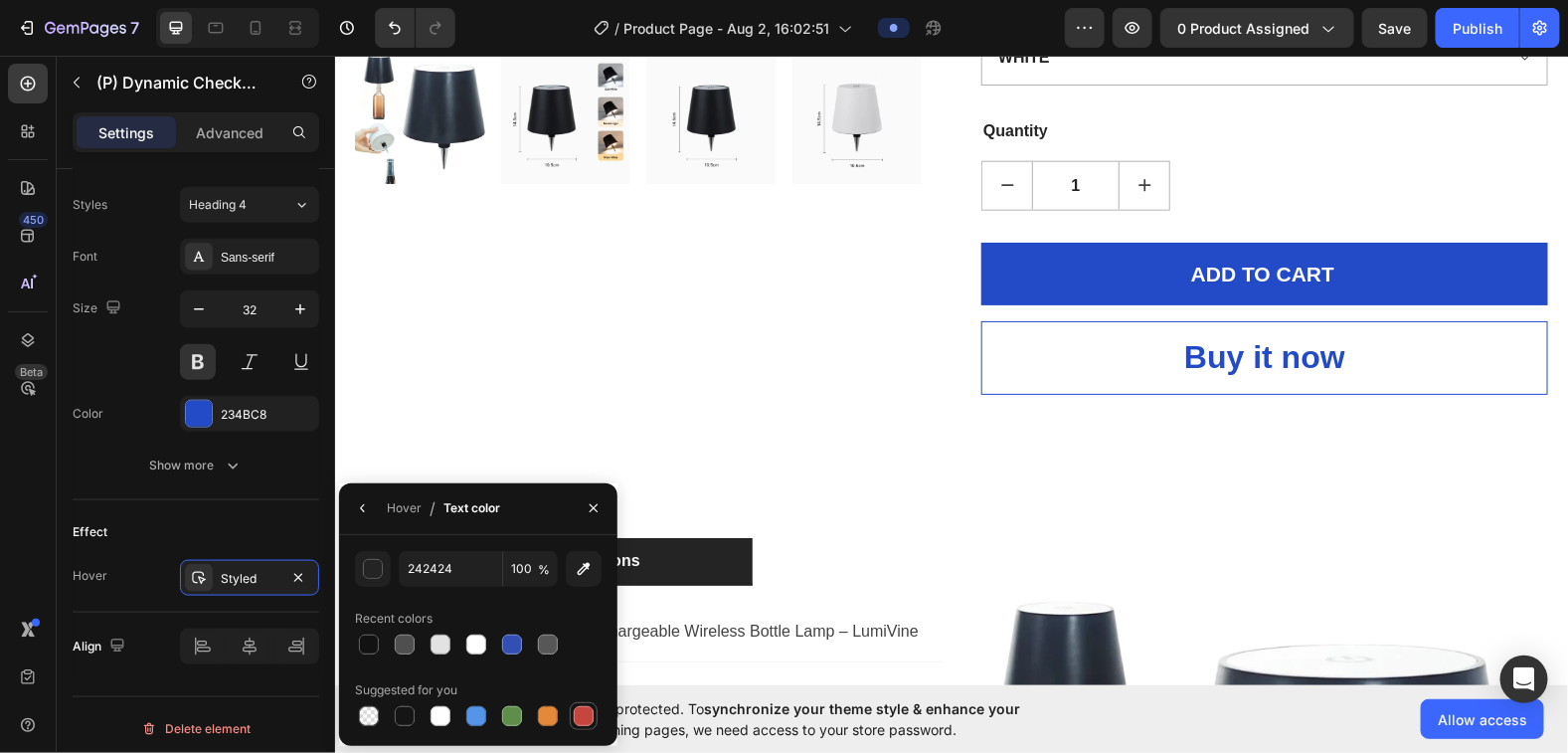drag, startPoint x: 585, startPoint y: 718, endPoint x: 796, endPoint y: 368, distance: 408.682 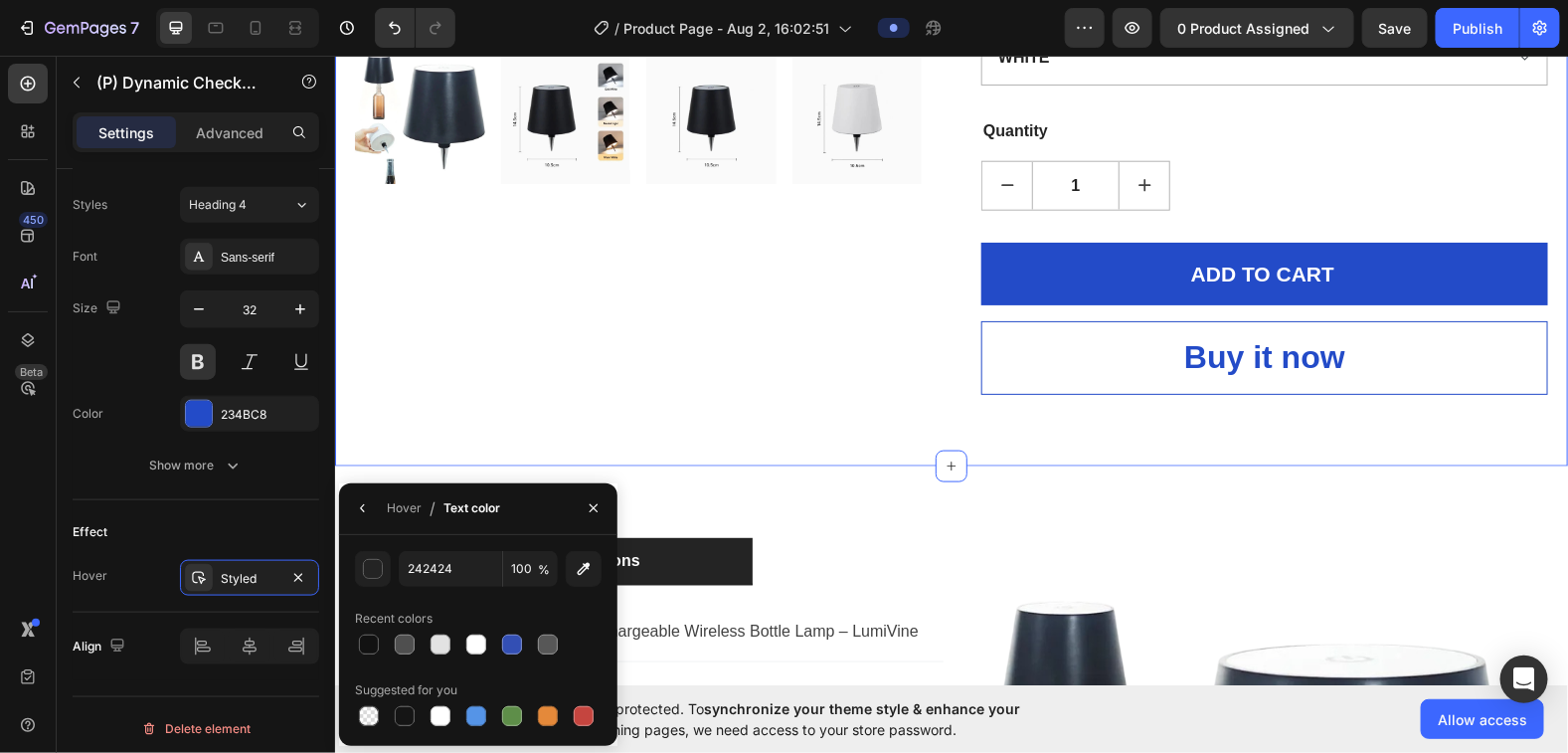 type on "C5453F" 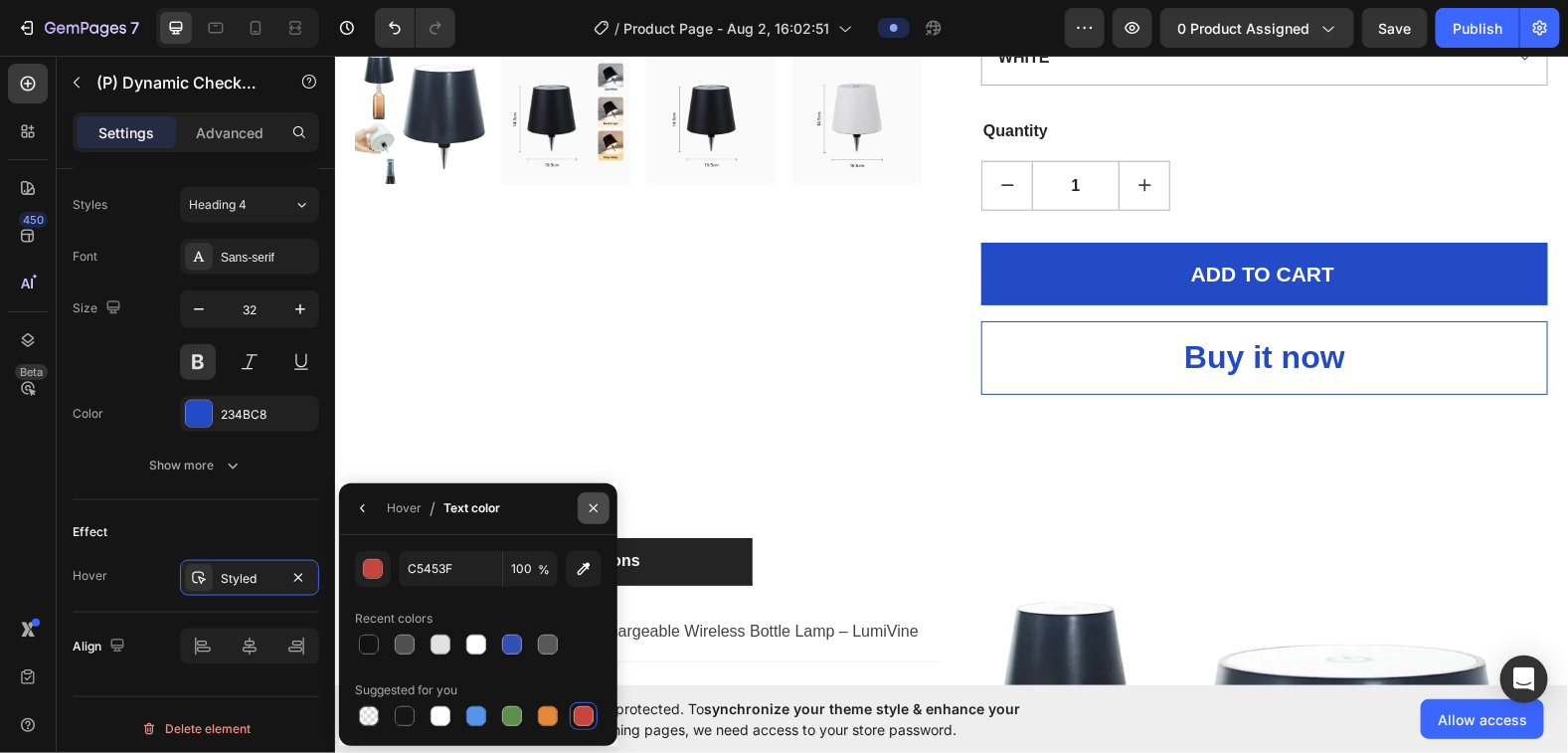 click 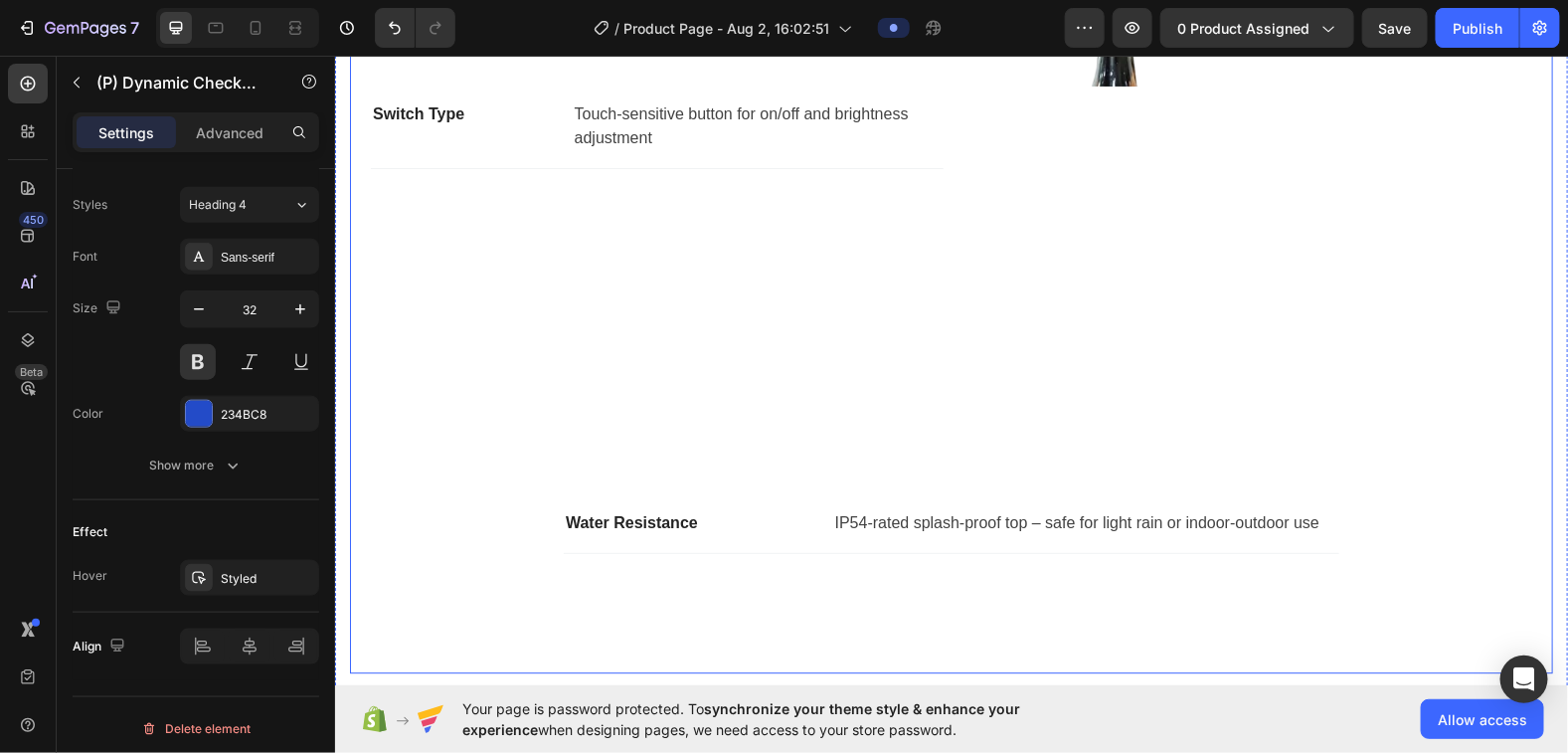 scroll, scrollTop: 1928, scrollLeft: 0, axis: vertical 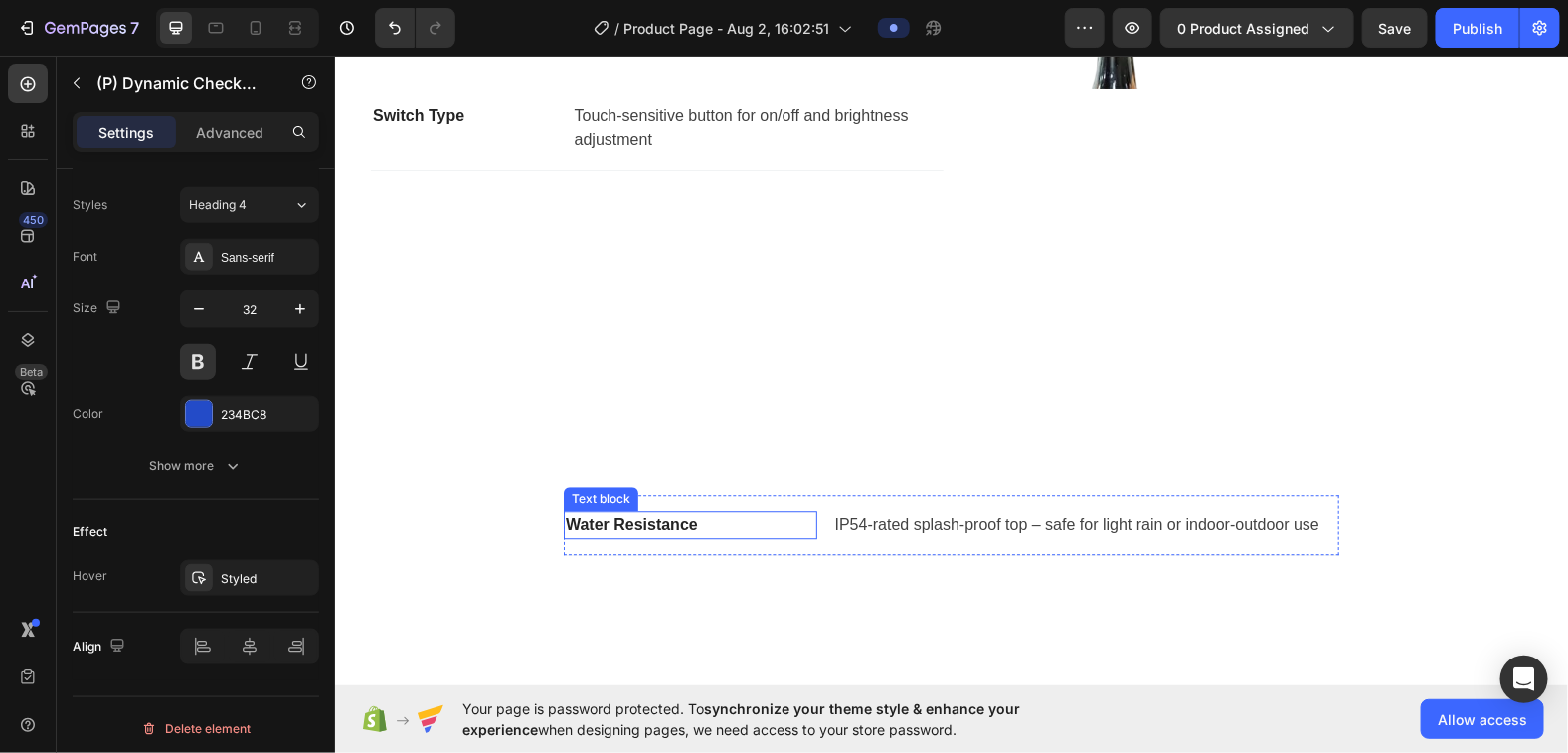 click on "Water Resistance" at bounding box center (689, 524) 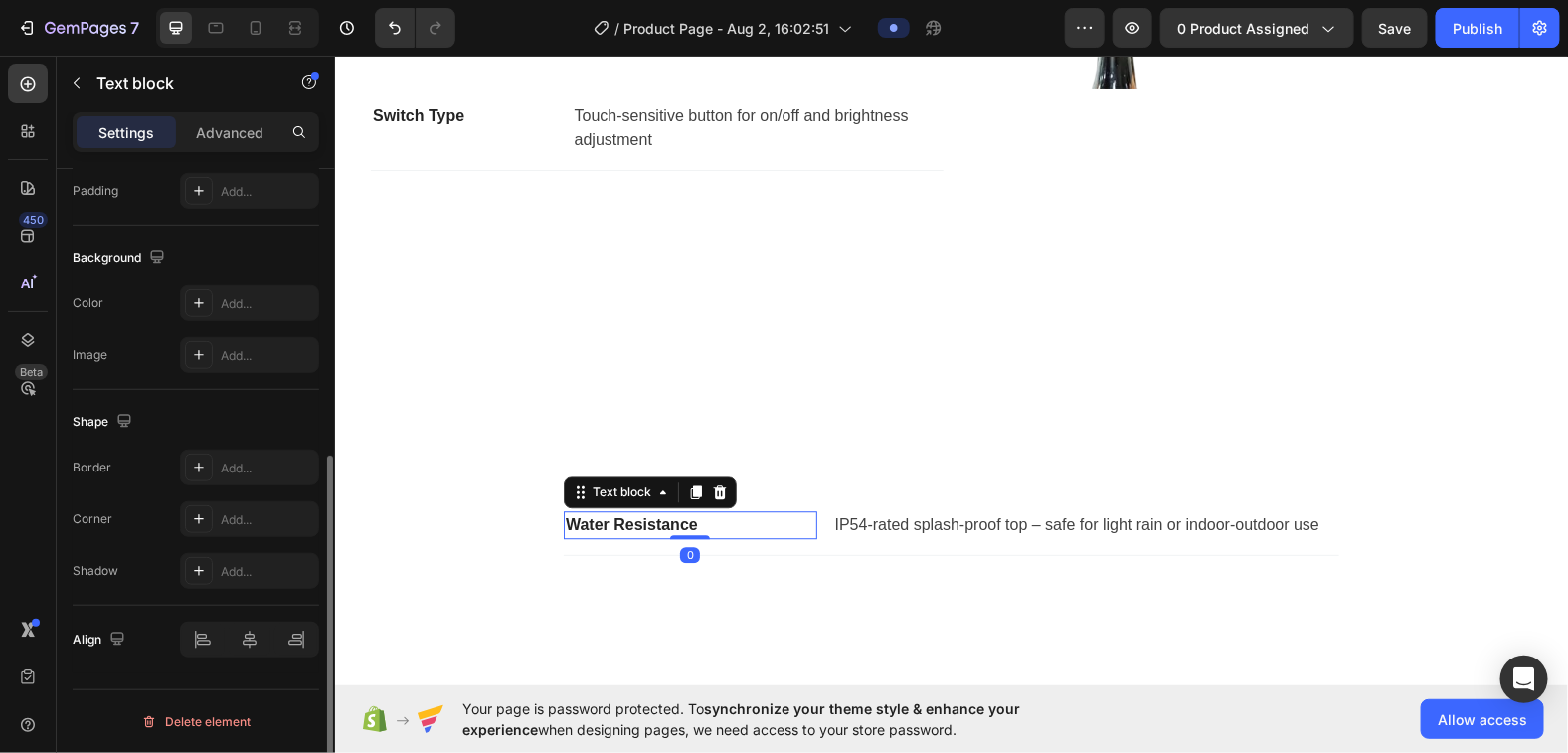 scroll, scrollTop: 0, scrollLeft: 0, axis: both 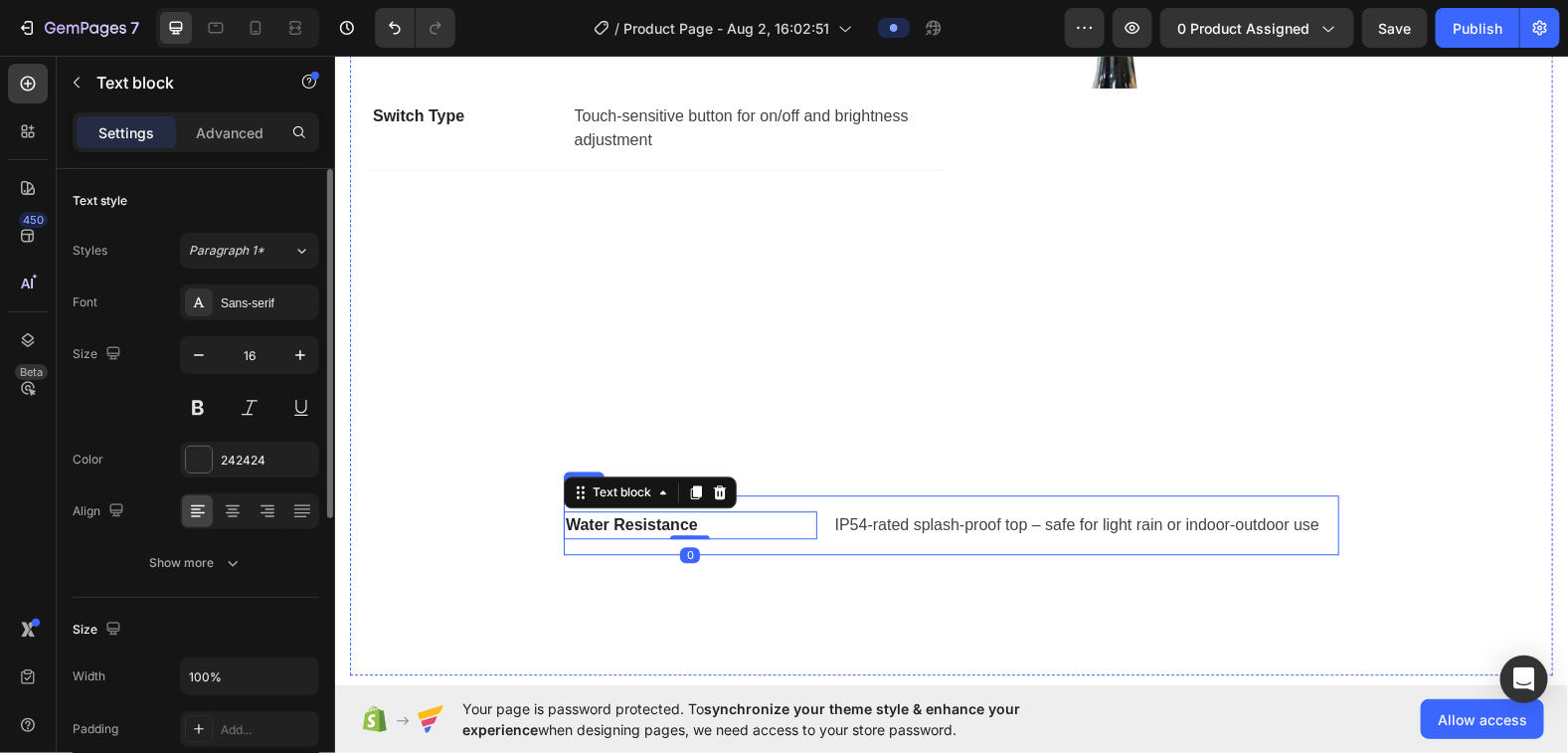click on "Water Resistance Text block   0 IP54-rated splash-proof top – safe for light rain or indoor-outdoor use Text block Row" at bounding box center [951, 524] 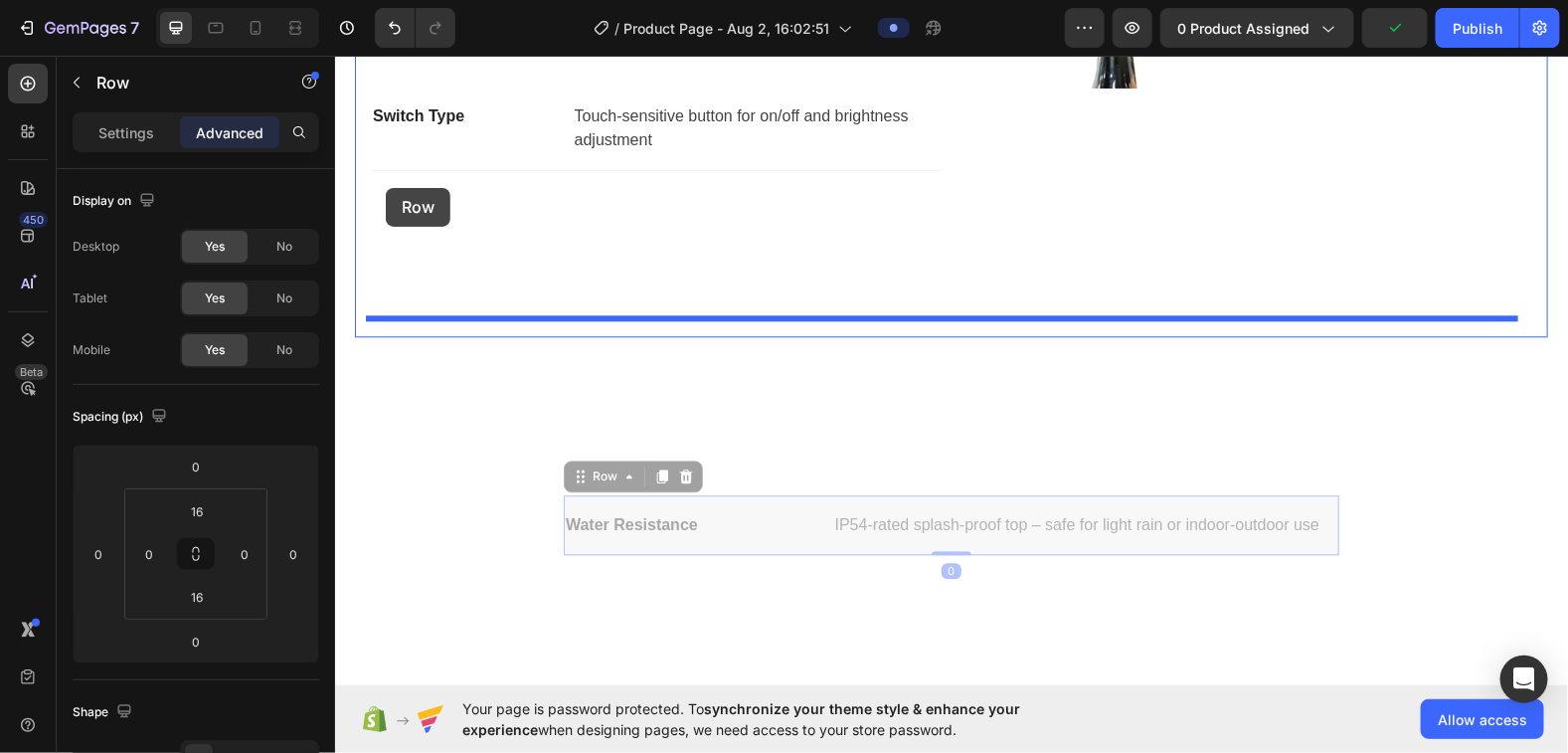 drag, startPoint x: 568, startPoint y: 476, endPoint x: 385, endPoint y: 187, distance: 342.06724 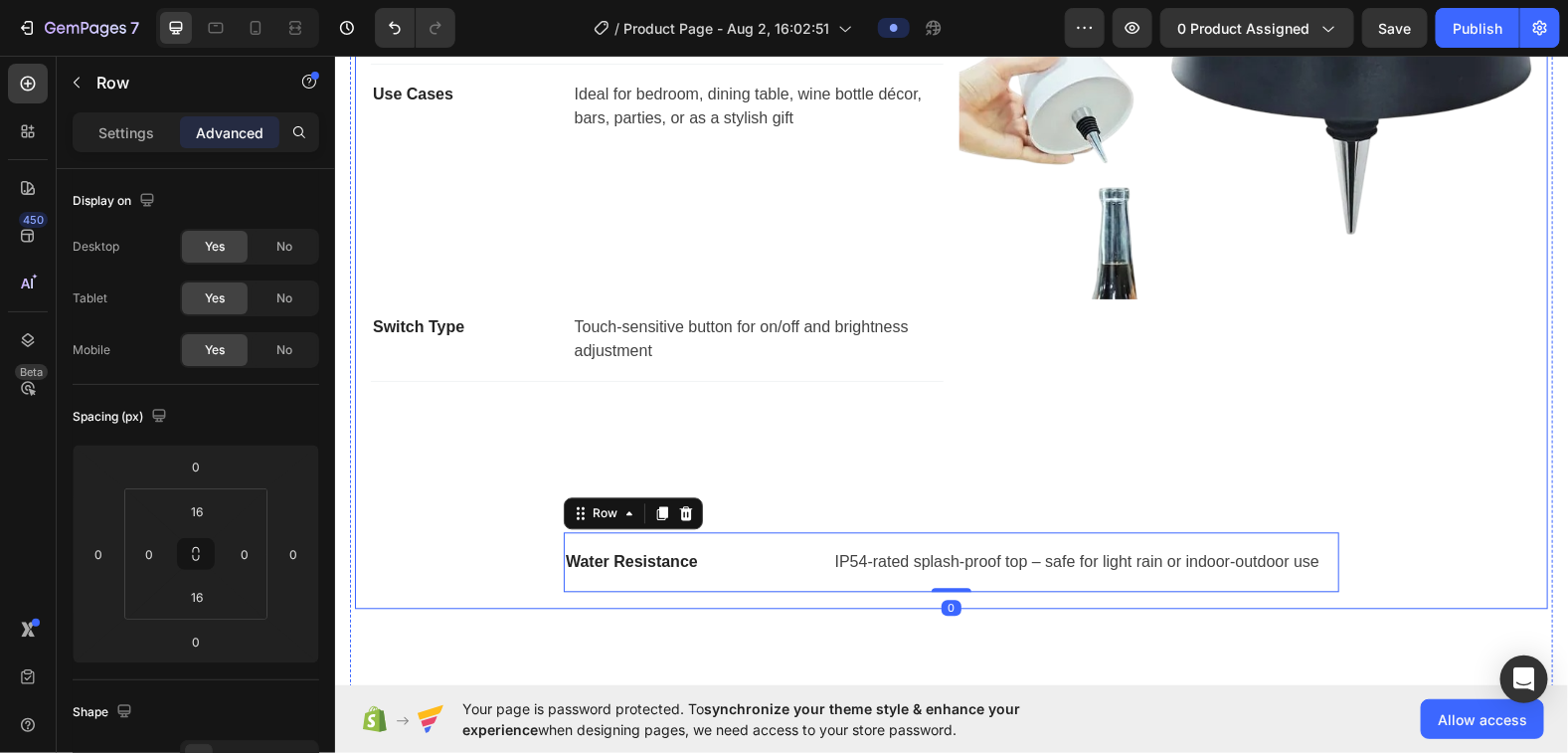 scroll, scrollTop: 1705, scrollLeft: 0, axis: vertical 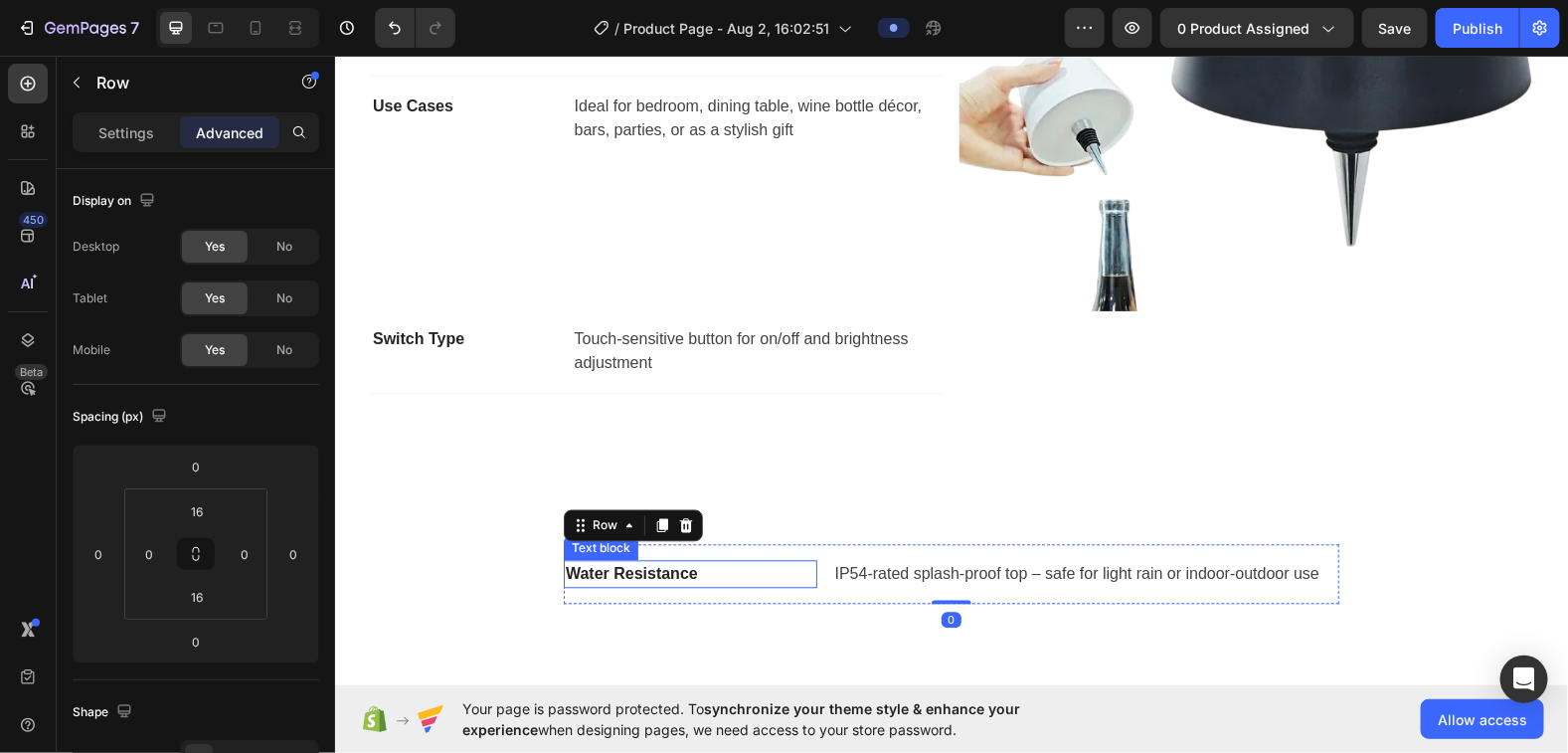 click on "Water Resistance" at bounding box center (689, 573) 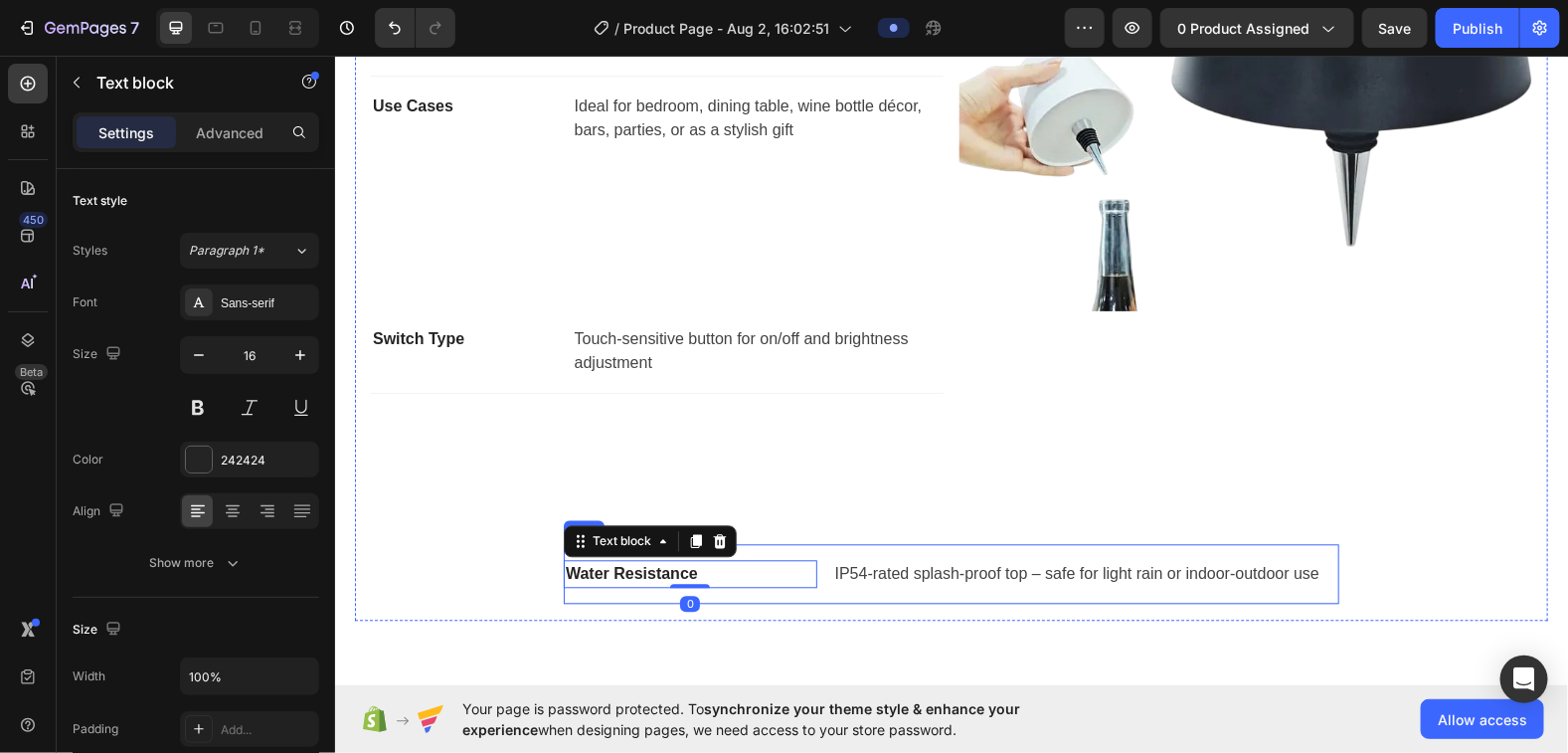 click on "Water Resistance Text block   0 IP54-rated splash-proof top – safe for light rain or indoor-outdoor use Text block Row" at bounding box center [951, 573] 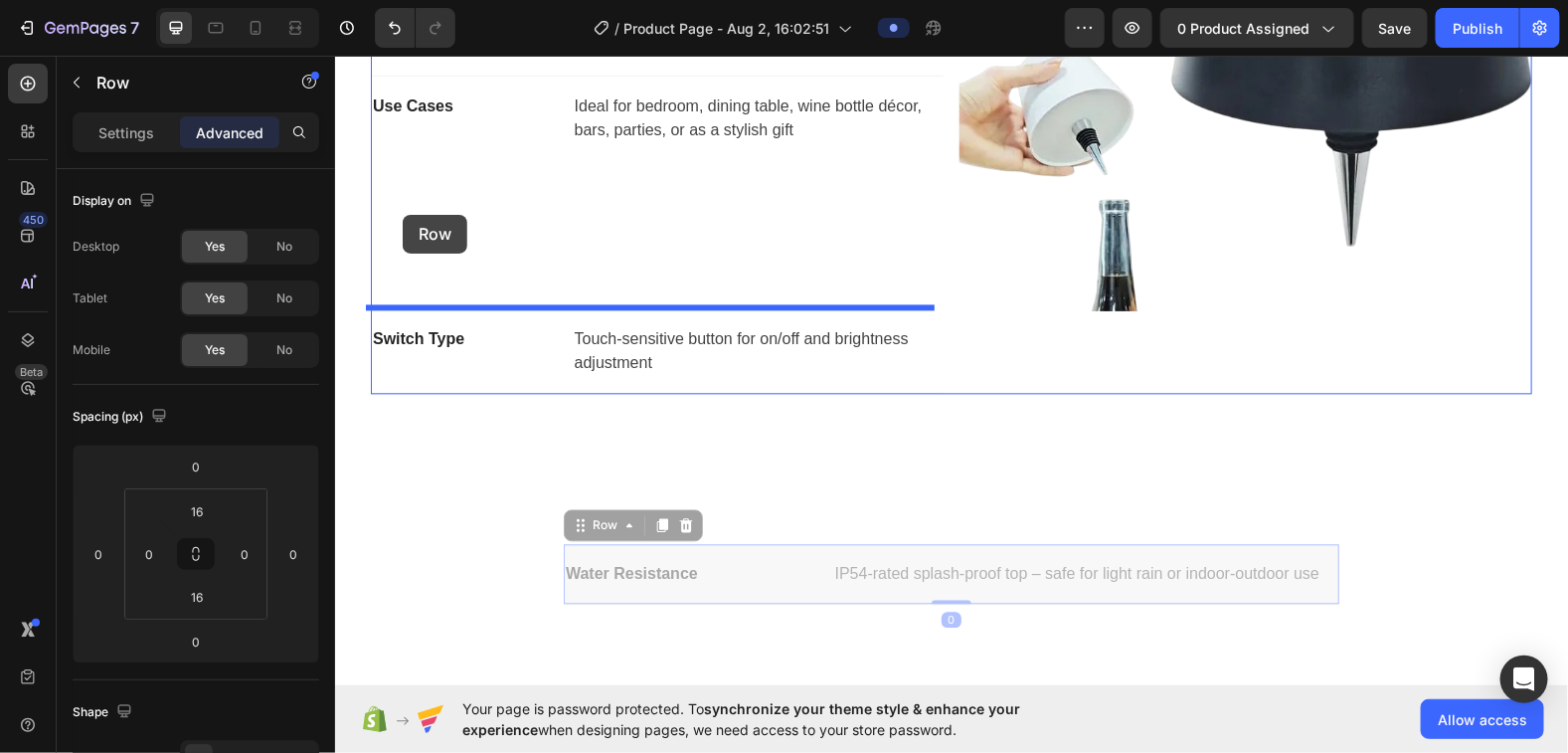 drag, startPoint x: 572, startPoint y: 527, endPoint x: 402, endPoint y: 214, distance: 356.18675 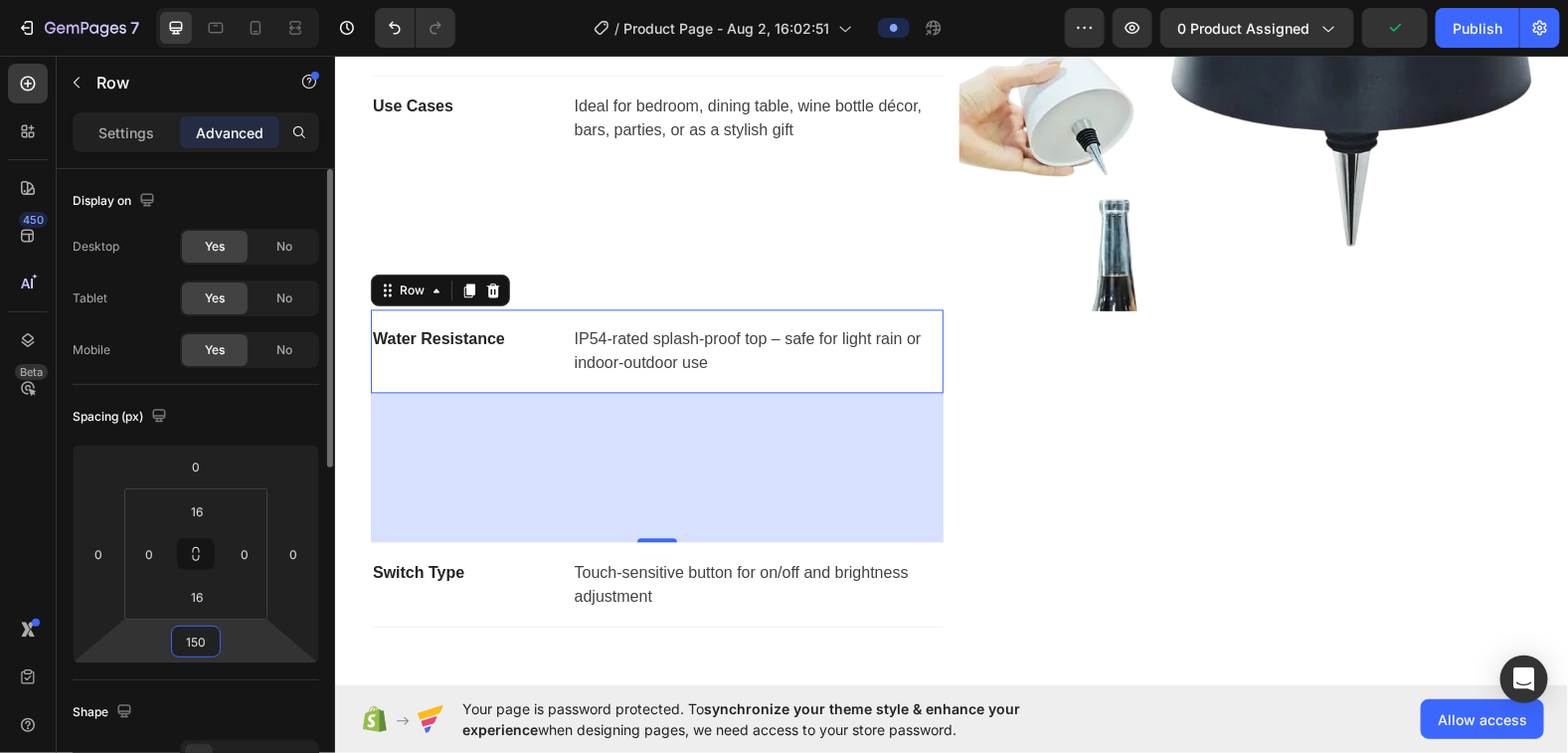 click on "150" at bounding box center [196, 642] 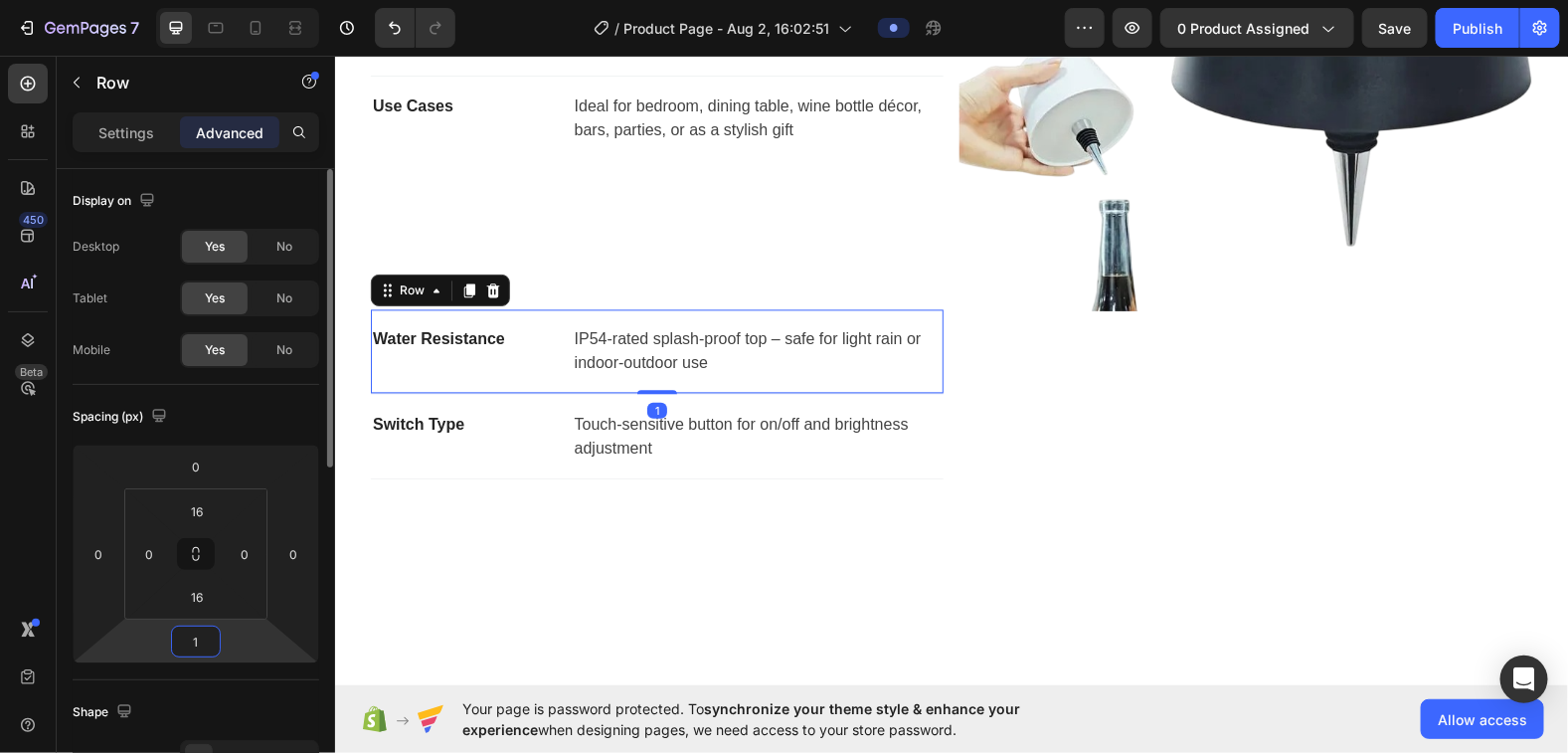 type on "16" 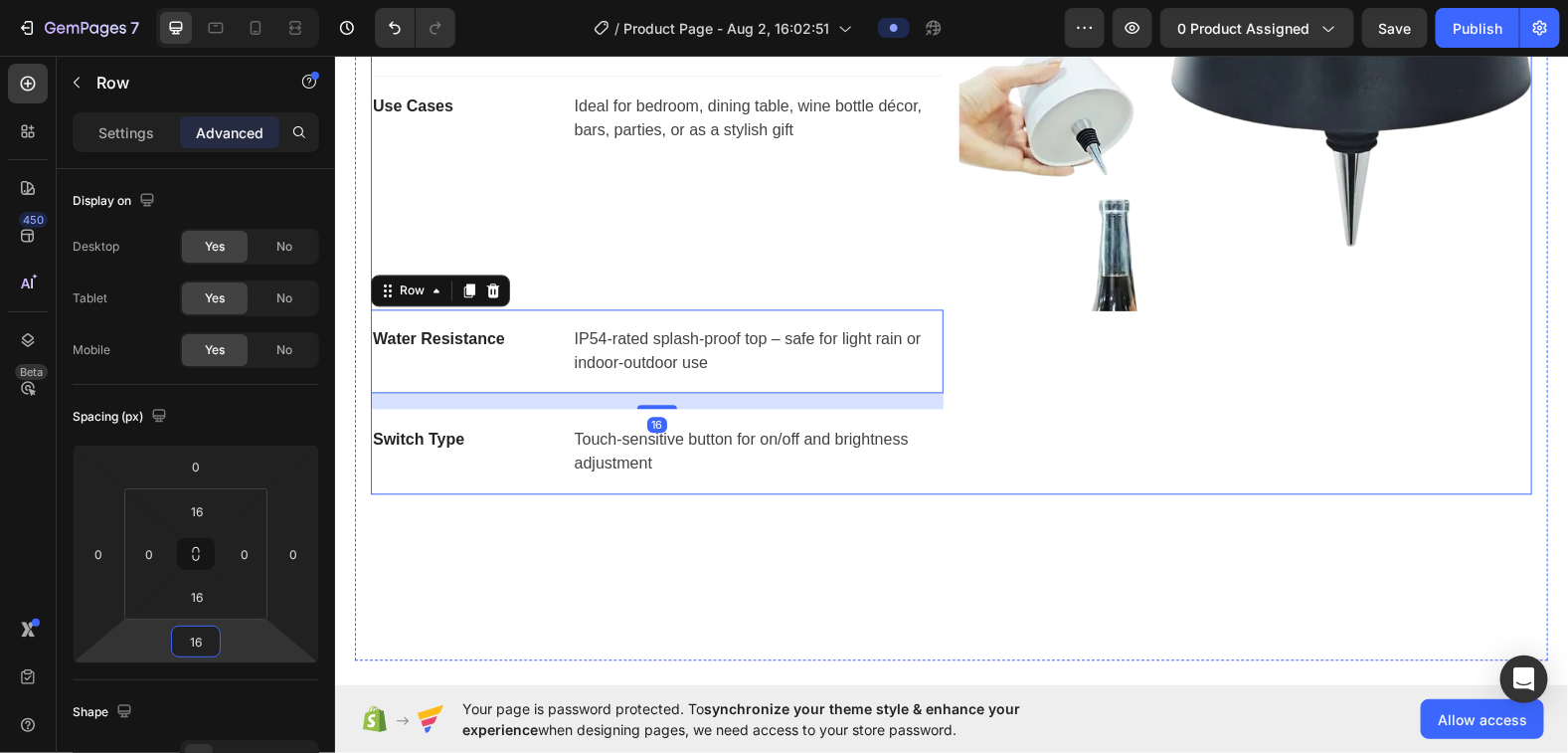 click on "Product Name Text block Rechargeable Wireless Bottle Lamp – LumiVine Text block Row Material & Design Text block High-quality ABS plastic with shadeless, bottle-style minimalist design Text block Row Lighting Features Text block LED light with 3 color modes (Warm White, Natural White, Cool White) & stepless dimming via touch control Text block Row Power & Charging Text block 5W power, DC 5V voltage, built-in 1800mAh rechargeable battery (USB charging) Text block Row Use Cases Text block Ideal for bedroom, dining table, wine bottle décor, bars, parties, or as a stylish gift Text block Row Water Resistance Text block IP54-rated splash-proof top – safe for light rain or indoor-outdoor use Text block Row   16 Switch Type Text block Touch-sensitive button for on/off and brightness adjustment Text block Row" at bounding box center [656, 115] 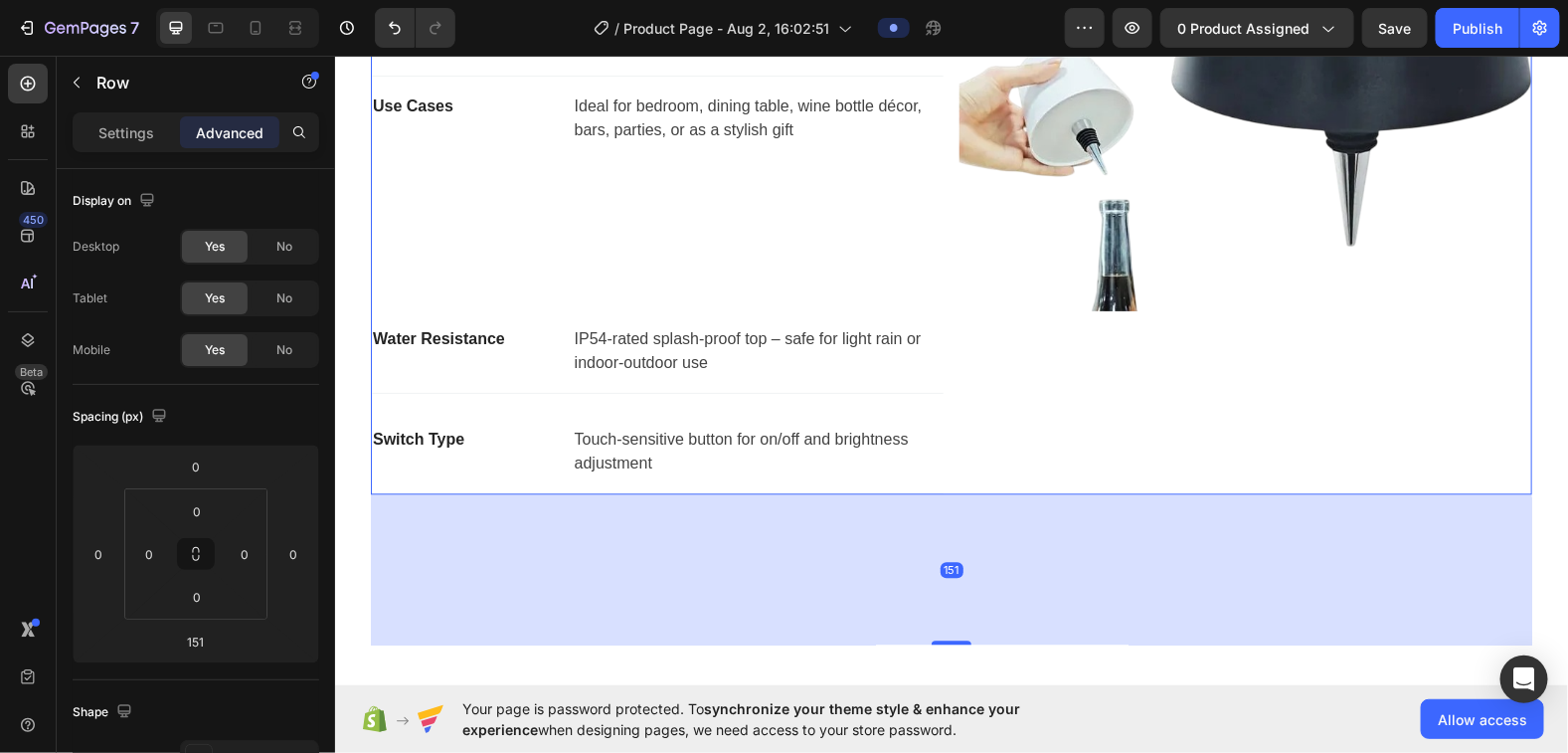 click on "Product Name Text block Rechargeable Wireless Bottle Lamp – LumiVine Text block Row Material & Design Text block High-quality ABS plastic with shadeless, bottle-style minimalist design Text block Row Lighting Features Text block LED light with 3 color modes (Warm White, Natural White, Cool White) & stepless dimming via touch control Text block Row Power & Charging Text block 5W power, DC 5V voltage, built-in 1800mAh rechargeable battery (USB charging) Text block Row Use Cases Text block Ideal for bedroom, dining table, wine bottle décor, bars, parties, or as a stylish gift Text block Row Water Resistance Text block IP54-rated splash-proof top – safe for light rain or indoor-outdoor use Text block Row Switch Type Text block Touch-sensitive button for on/off and brightness adjustment Text block Row" at bounding box center [656, 115] 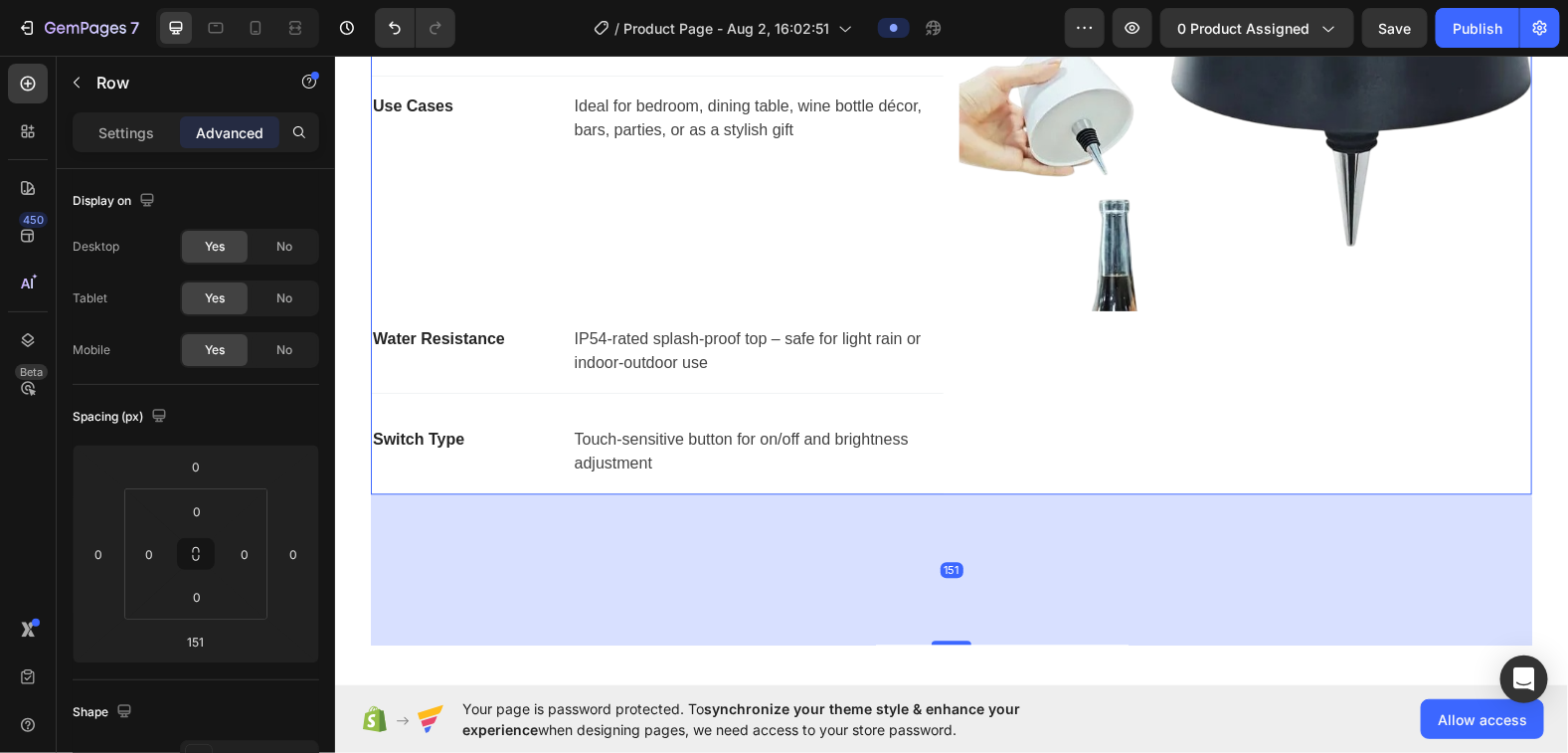 click on "Product Name Text block Rechargeable Wireless Bottle Lamp – LumiVine Text block Row Material & Design Text block High-quality ABS plastic with shadeless, bottle-style minimalist design Text block Row Lighting Features Text block LED light with 3 color modes (Warm White, Natural White, Cool White) & stepless dimming via touch control Text block Row Power & Charging Text block 5W power, DC 5V voltage, built-in 1800mAh rechargeable battery (USB charging) Text block Row Use Cases Text block Ideal for bedroom, dining table, wine bottle décor, bars, parties, or as a stylish gift Text block Row Water Resistance Text block IP54-rated splash-proof top – safe for light rain or indoor-outdoor use Text block Row Switch Type Text block Touch-sensitive button for on/off and brightness adjustment Text block Row" at bounding box center (656, 115) 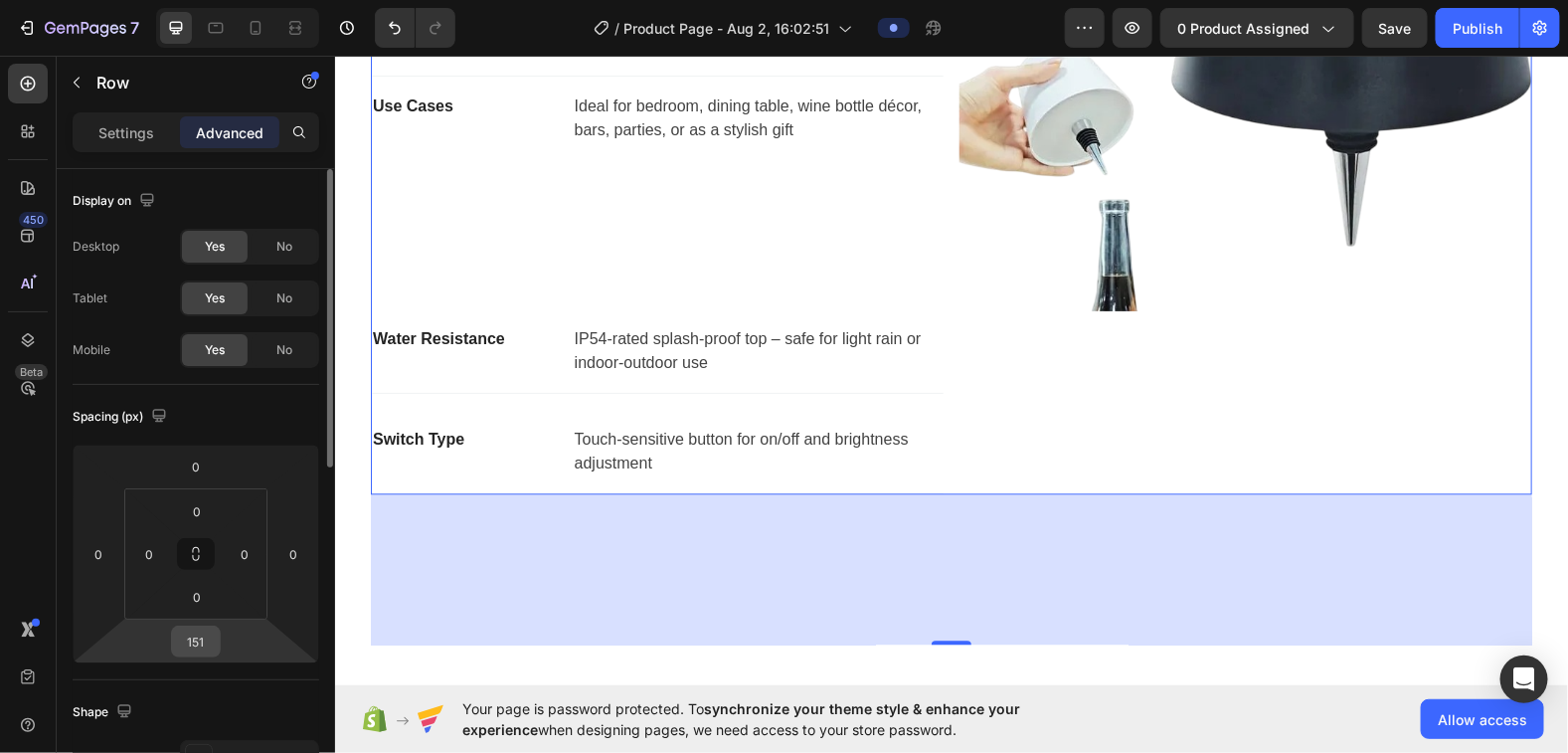 click on "151" at bounding box center [196, 642] 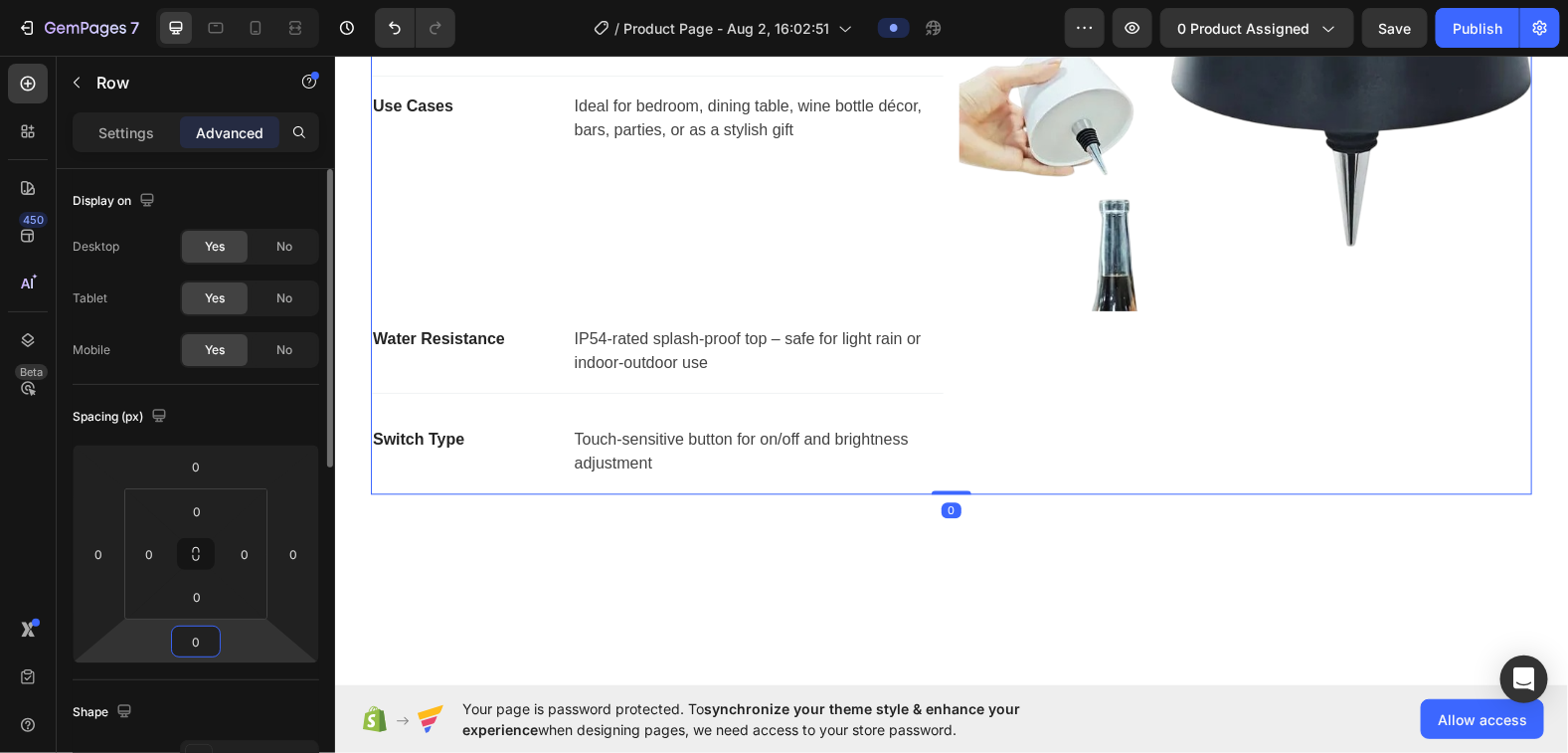 type on "0" 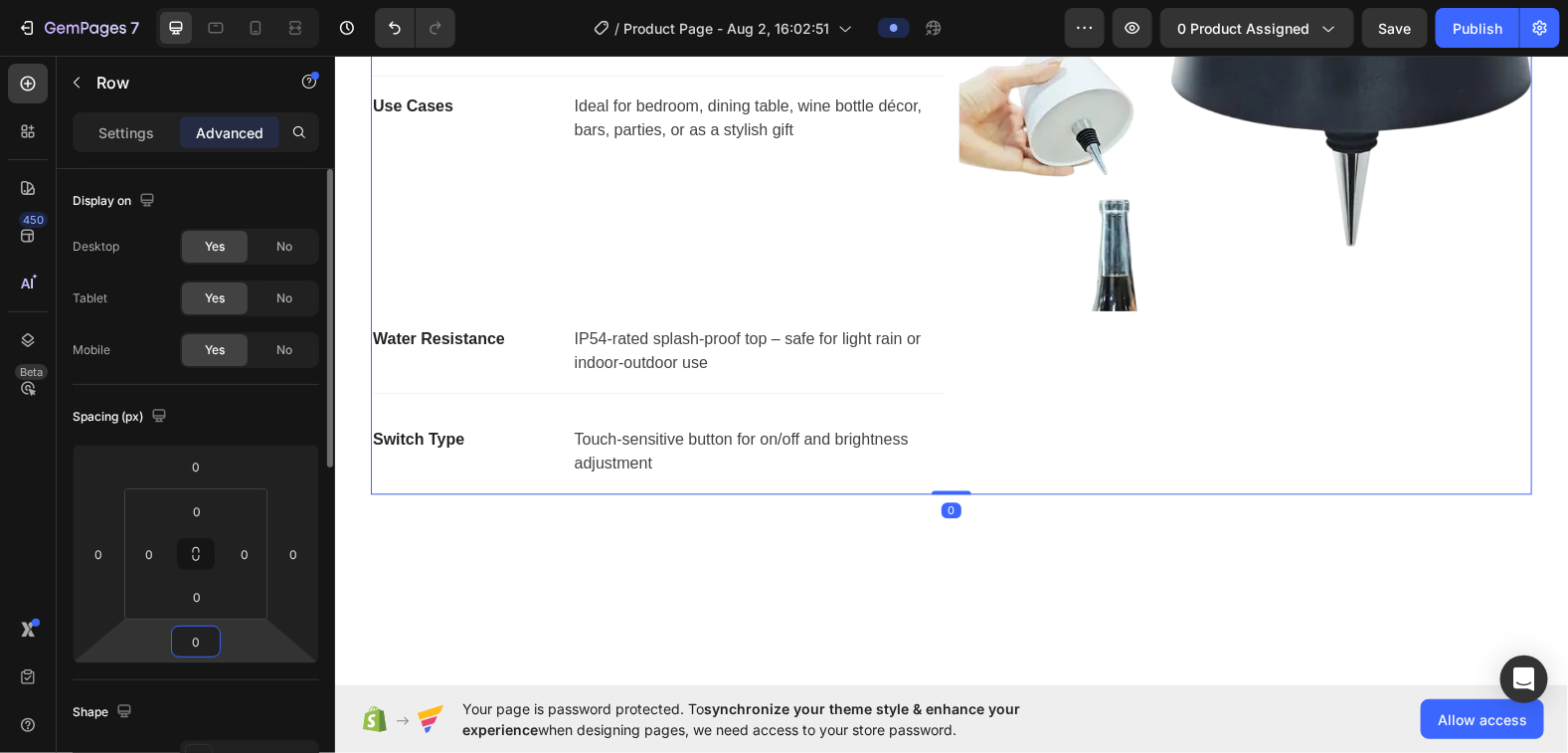 click on "Shape Border Add... Corner Add... Shadow Add..." 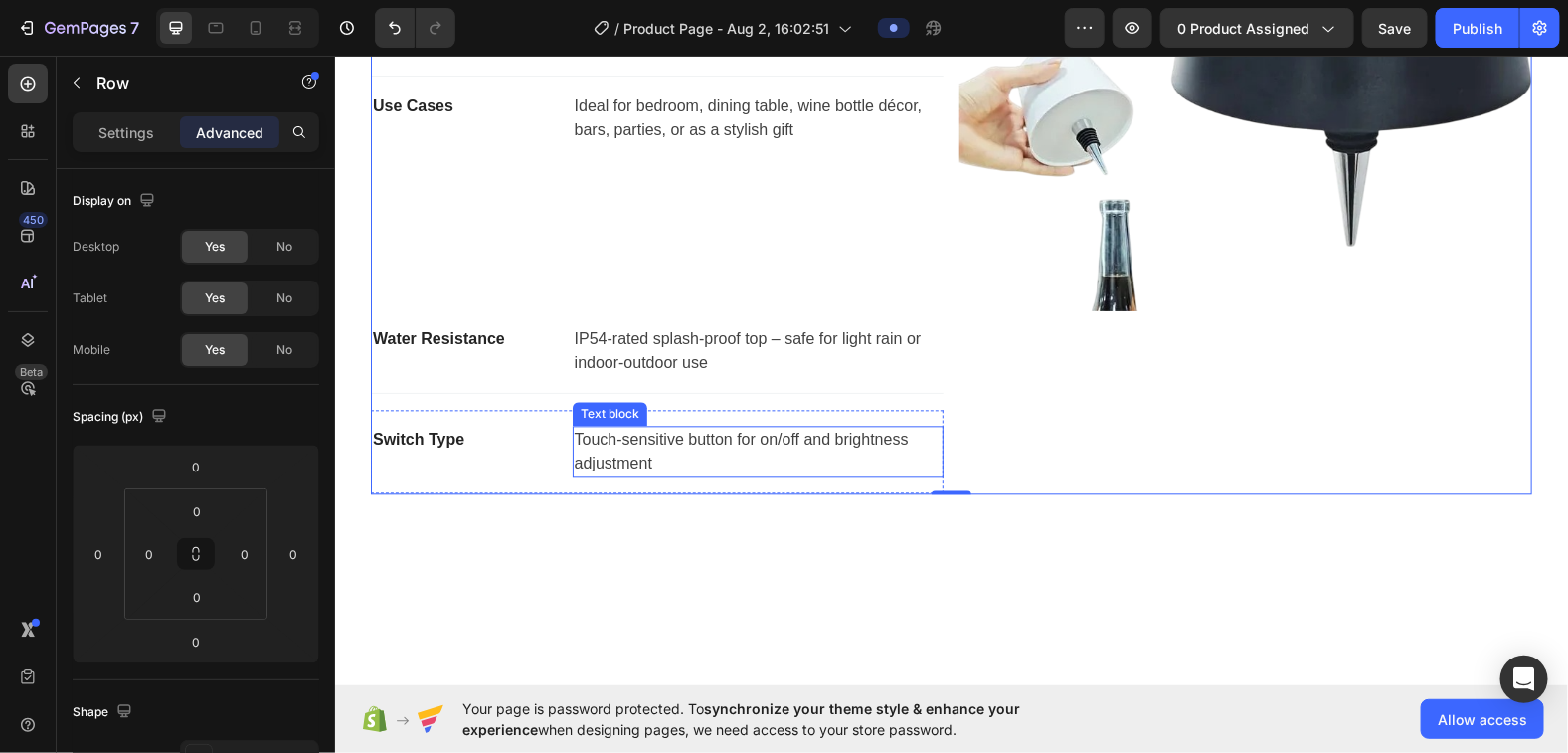 scroll, scrollTop: 1491, scrollLeft: 0, axis: vertical 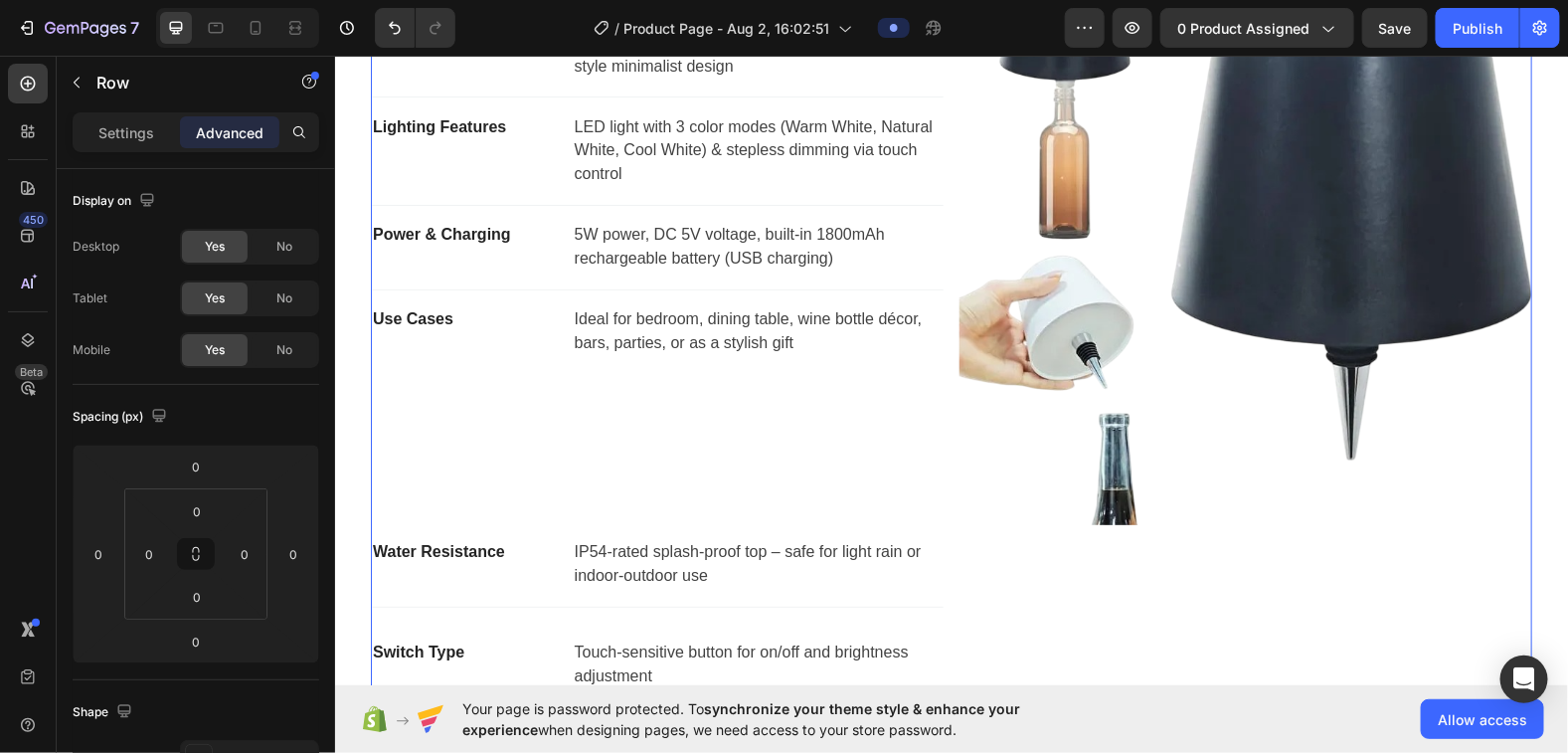 click on "Product Name Text block Rechargeable Wireless Bottle Lamp – LumiVine Text block Row Material & Design Text block High-quality ABS plastic with shadeless, bottle-style minimalist design Text block Row Lighting Features Text block LED light with 3 color modes (Warm White, Natural White, Cool White) & stepless dimming via touch control Text block Row Power & Charging Text block 5W power, DC 5V voltage, built-in 1800mAh rechargeable battery (USB charging) Text block Row Use Cases Text block Ideal for bedroom, dining table, wine bottle décor, bars, parties, or as a stylish gift Text block Row Water Resistance Text block IP54-rated splash-proof top – safe for light rain or indoor-outdoor use Text block Row Switch Type Text block Touch-sensitive button for on/off and brightness adjustment Text block Row" at bounding box center (656, 329) 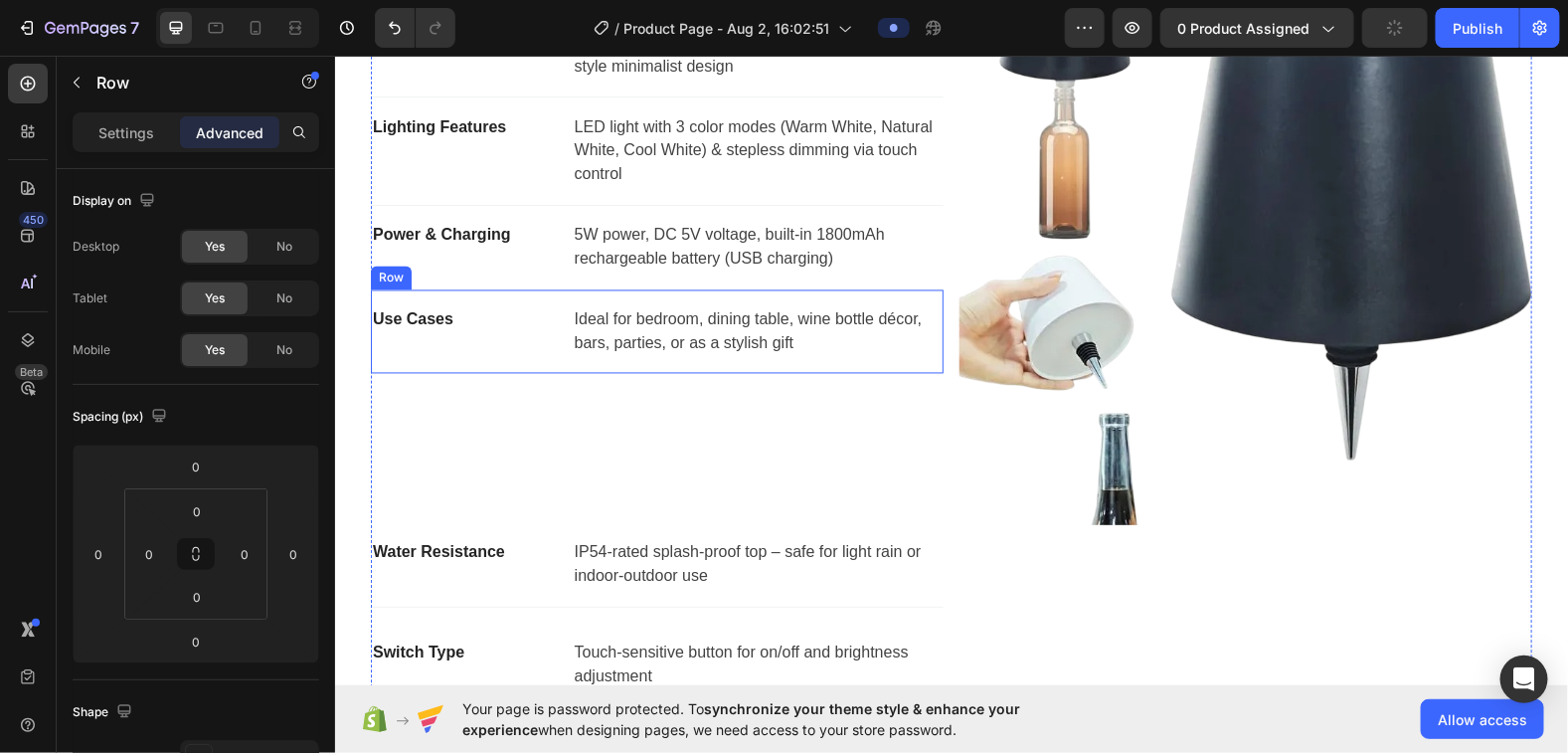 click on "Use Cases Text block Ideal for bedroom, dining table, wine bottle décor, bars, parties, or as a stylish gift Text block Row" at bounding box center (656, 331) 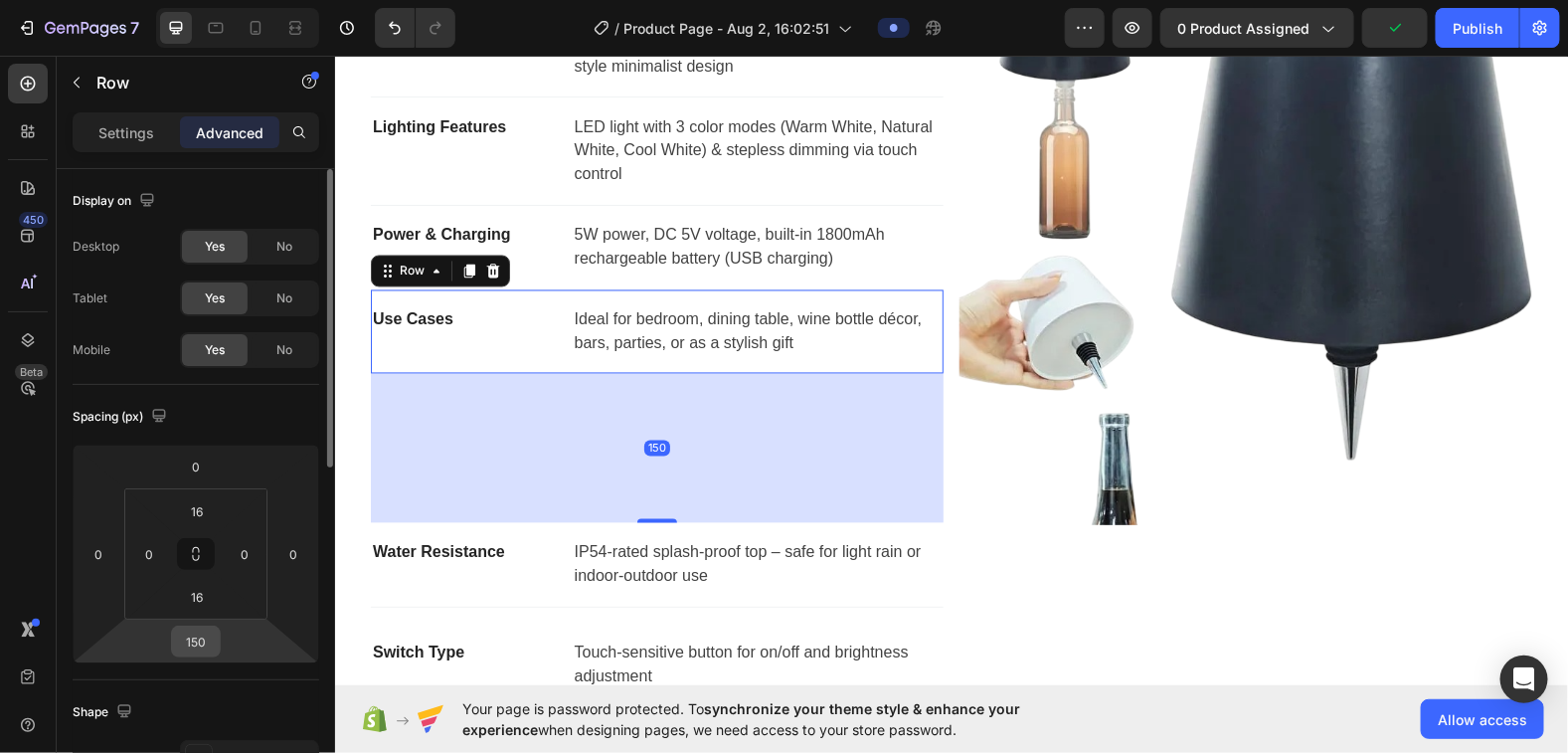 click on "150" at bounding box center (196, 642) 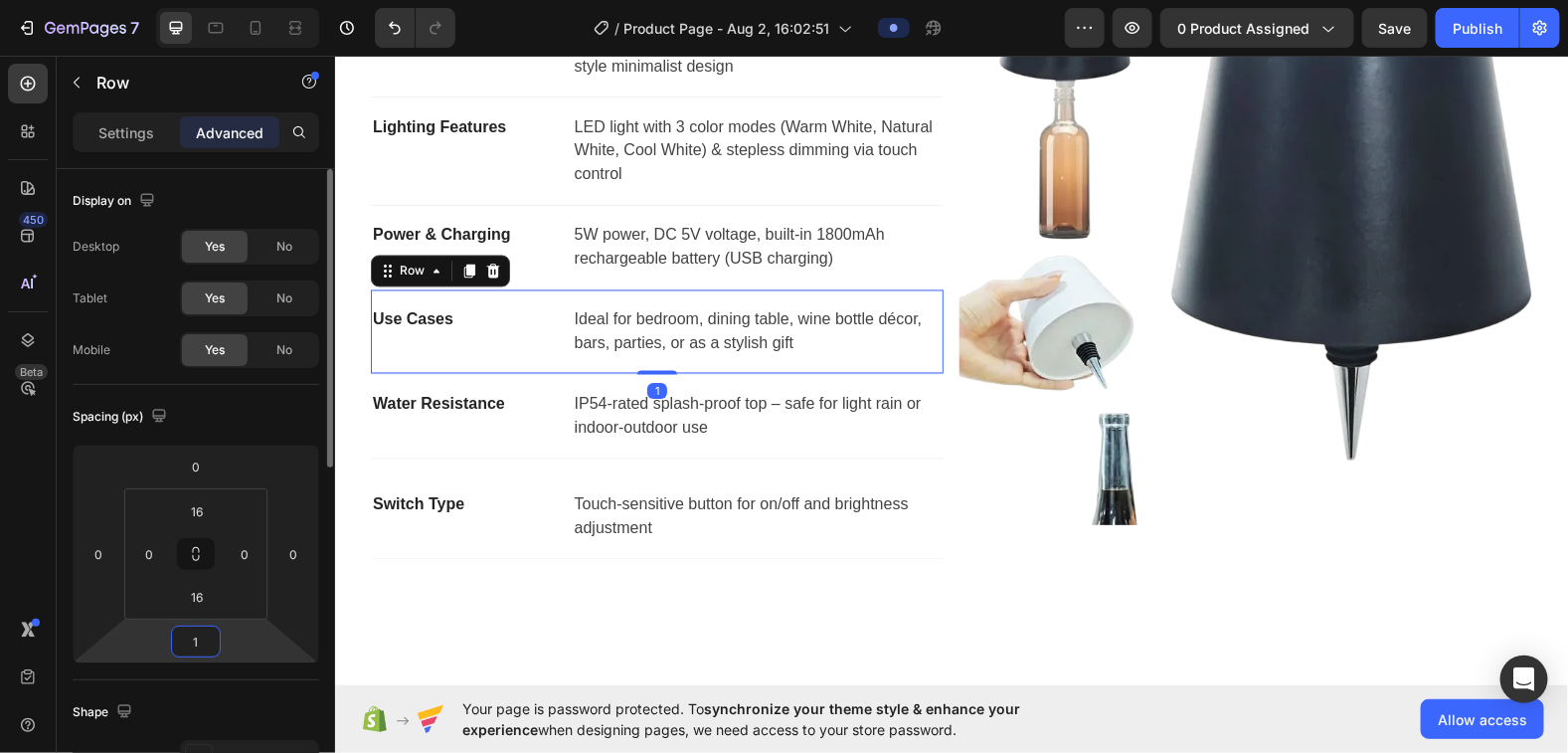type on "16" 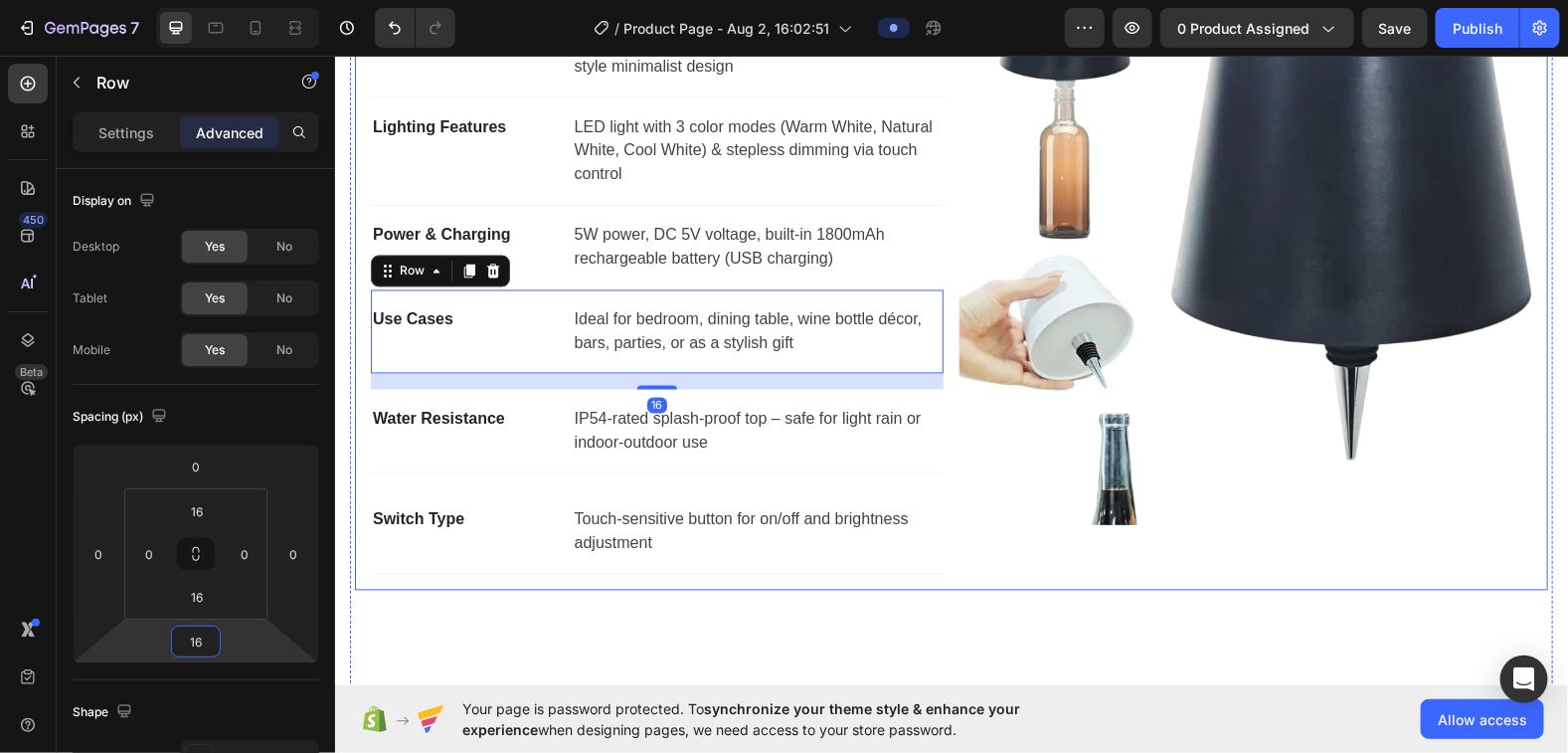 click on "Product Specifications Product Name Text block Rechargeable Wireless Bottle Lamp – LumiVine Text block Row Material & Design Text block High-quality ABS plastic with shadeless, bottle-style minimalist design Text block Row Lighting Features Text block LED light with 3 color modes (Warm White, Natural White, Cool White) & stepless dimming via touch control Text block Row Power & Charging Text block 5W power, DC 5V voltage, built-in 1800mAh rechargeable battery (USB charging) Text block Row Use Cases Text block Ideal for bedroom, dining table, wine bottle décor, bars, parties, or as a stylish gift Text block Row   16 Water Resistance Text block IP54-rated splash-proof top – safe for light rain or indoor-outdoor use Text block Row Switch Type Text block Touch-sensitive button for on/off and brightness adjustment Text block Row Image Row Tab" at bounding box center [951, 317] 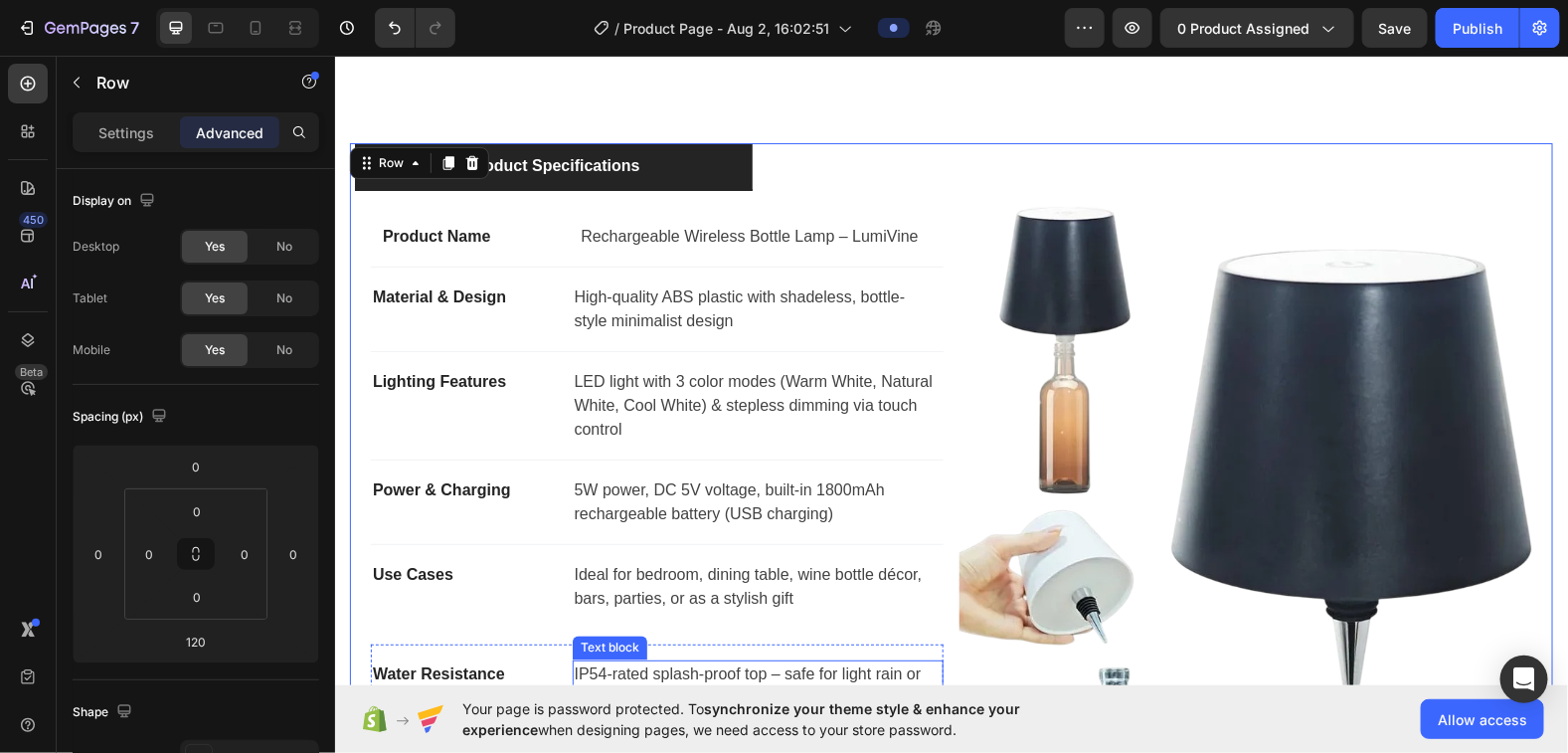 scroll, scrollTop: 1856, scrollLeft: 0, axis: vertical 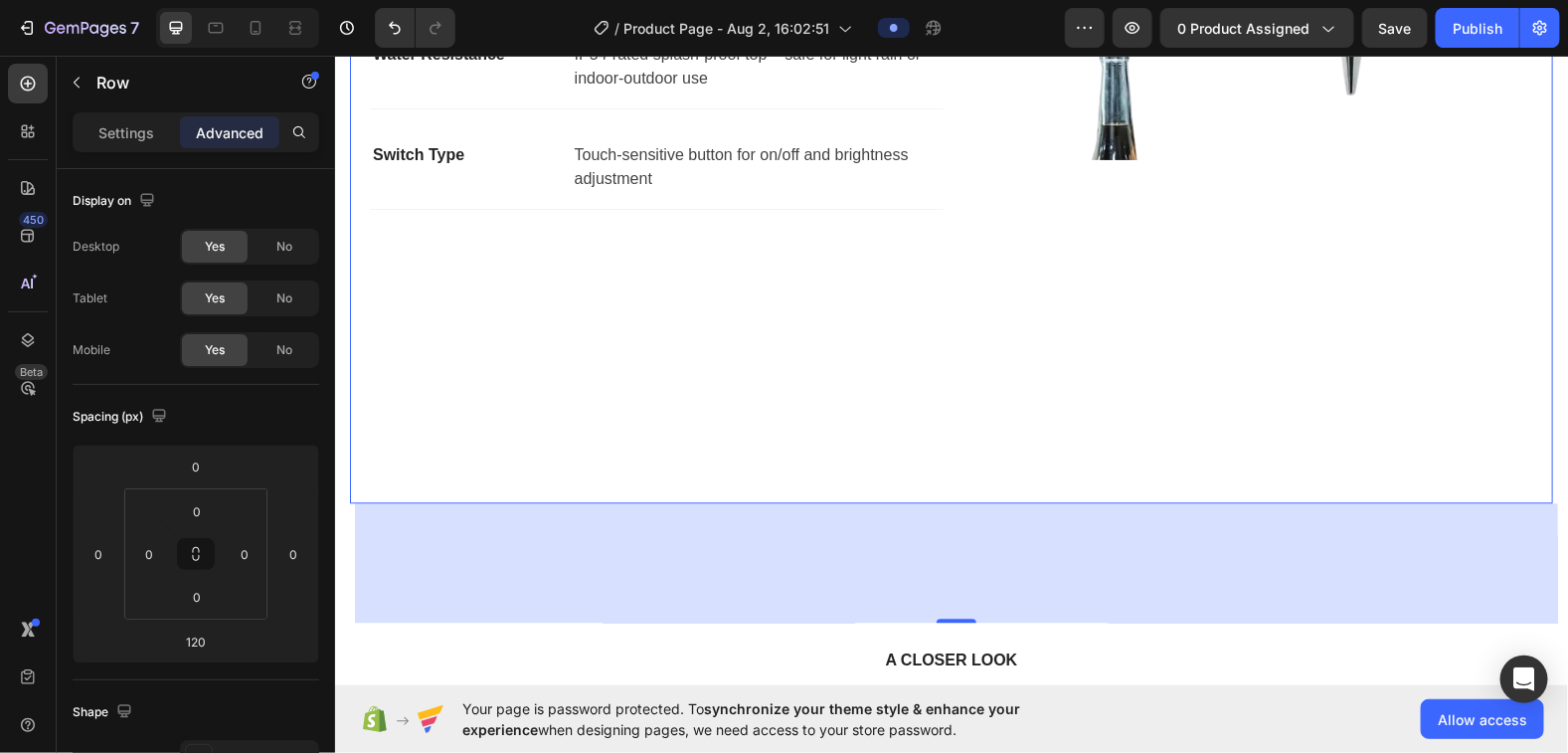 click on "Product Specifications Product Name Text block Rechargeable Wireless Bottle Lamp – LumiVine Text block Row Material & Design Text block High-quality ABS plastic with shadeless, bottle-style minimalist design Text block Row Lighting Features Text block LED light with 3 color modes (Warm White, Natural White, Cool White) & stepless dimming via touch control Text block Row Power & Charging Text block 5W power, DC 5V voltage, built-in 1800mAh rechargeable battery (USB charging) Text block Row Use Cases Text block Ideal for bedroom, dining table, wine bottle décor, bars, parties, or as a stylish gift Text block Row Water Resistance Text block IP54-rated splash-proof top – safe for light rain or indoor-outdoor use Text block Row Switch Type Text block Touch-sensitive button for on/off and brightness adjustment Text block Row Image Row Tab" at bounding box center [951, -48] 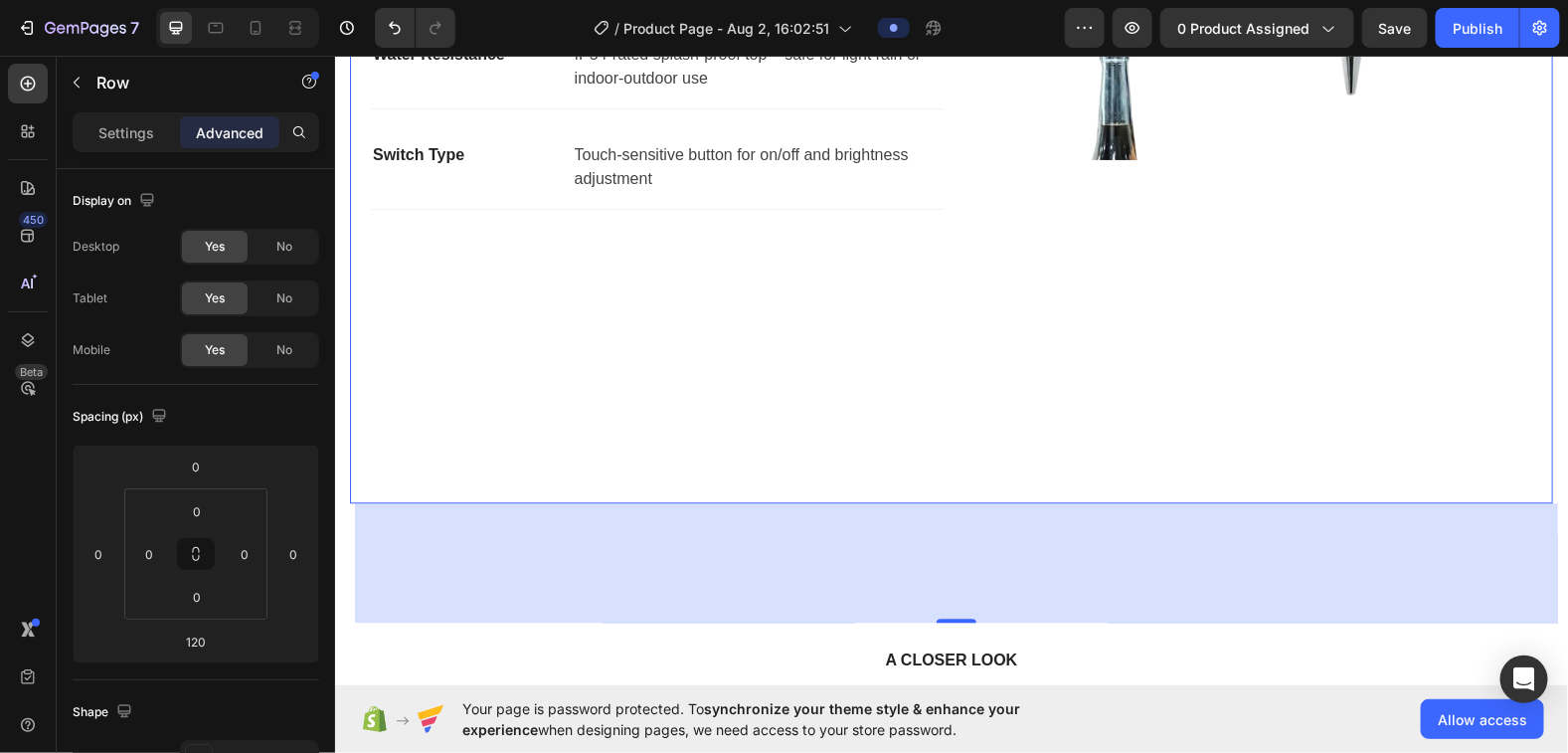 click on "Product Specifications Product Name Text block Rechargeable Wireless Bottle Lamp – LumiVine Text block Row Material & Design Text block High-quality ABS plastic with shadeless, bottle-style minimalist design Text block Row Lighting Features Text block LED light with 3 color modes (Warm White, Natural White, Cool White) & stepless dimming via touch control Text block Row Power & Charging Text block 5W power, DC 5V voltage, built-in 1800mAh rechargeable battery (USB charging) Text block Row Use Cases Text block Ideal for bedroom, dining table, wine bottle décor, bars, parties, or as a stylish gift Text block Row Water Resistance Text block IP54-rated splash-proof top – safe for light rain or indoor-outdoor use Text block Row Switch Type Text block Touch-sensitive button for on/off and brightness adjustment Text block Row Image Row Tab" at bounding box center (951, -48) 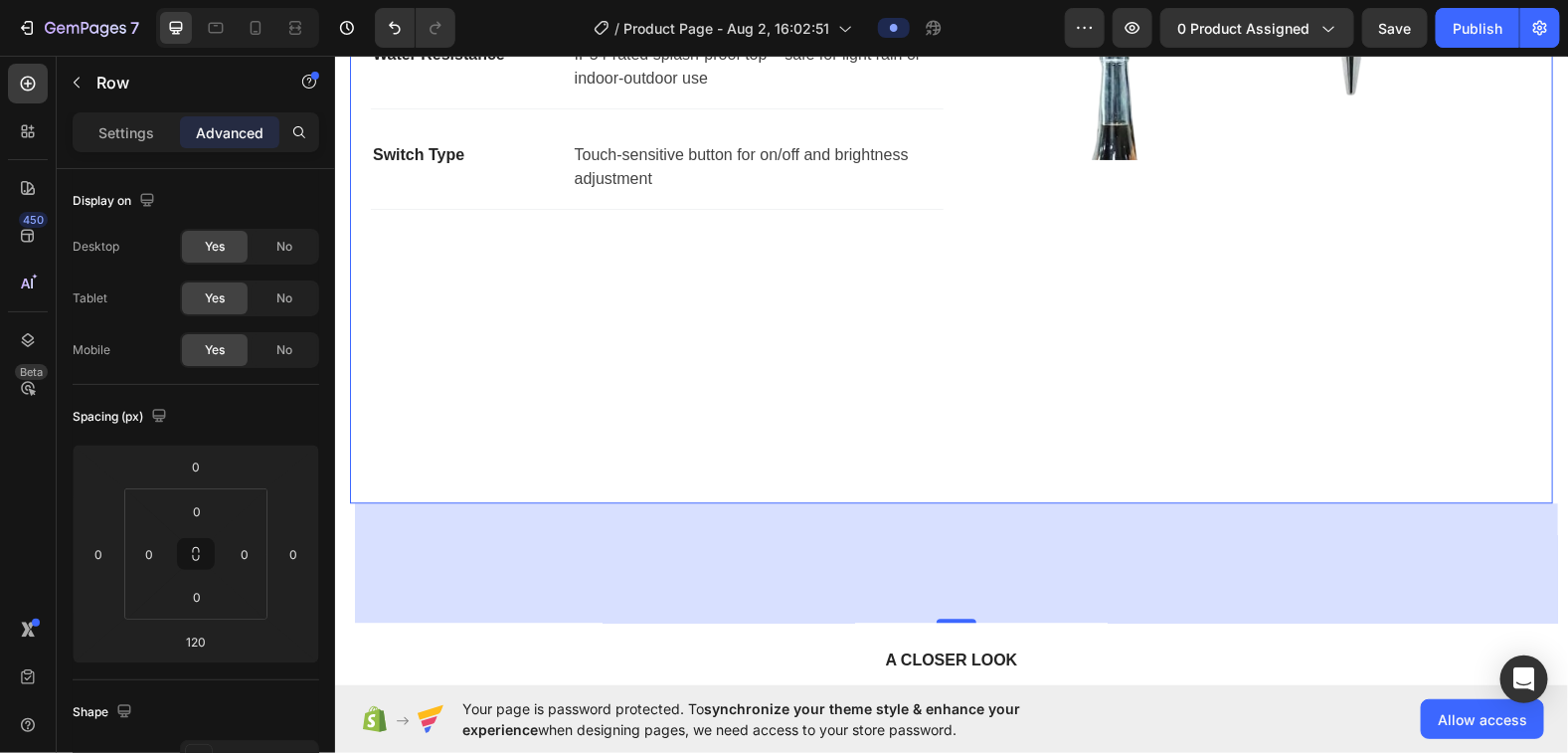 click on "120" at bounding box center (956, 562) 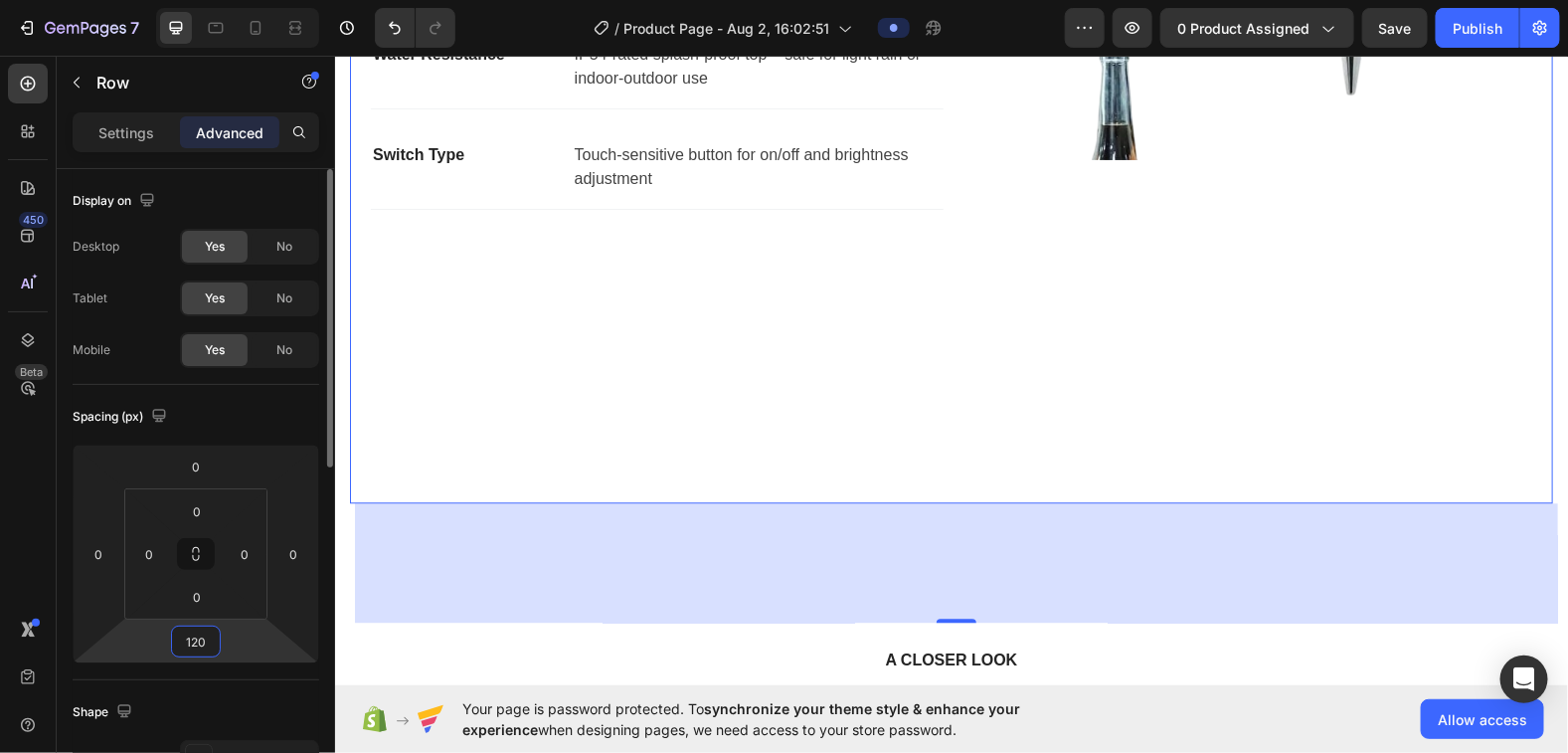 click on "120" at bounding box center (196, 642) 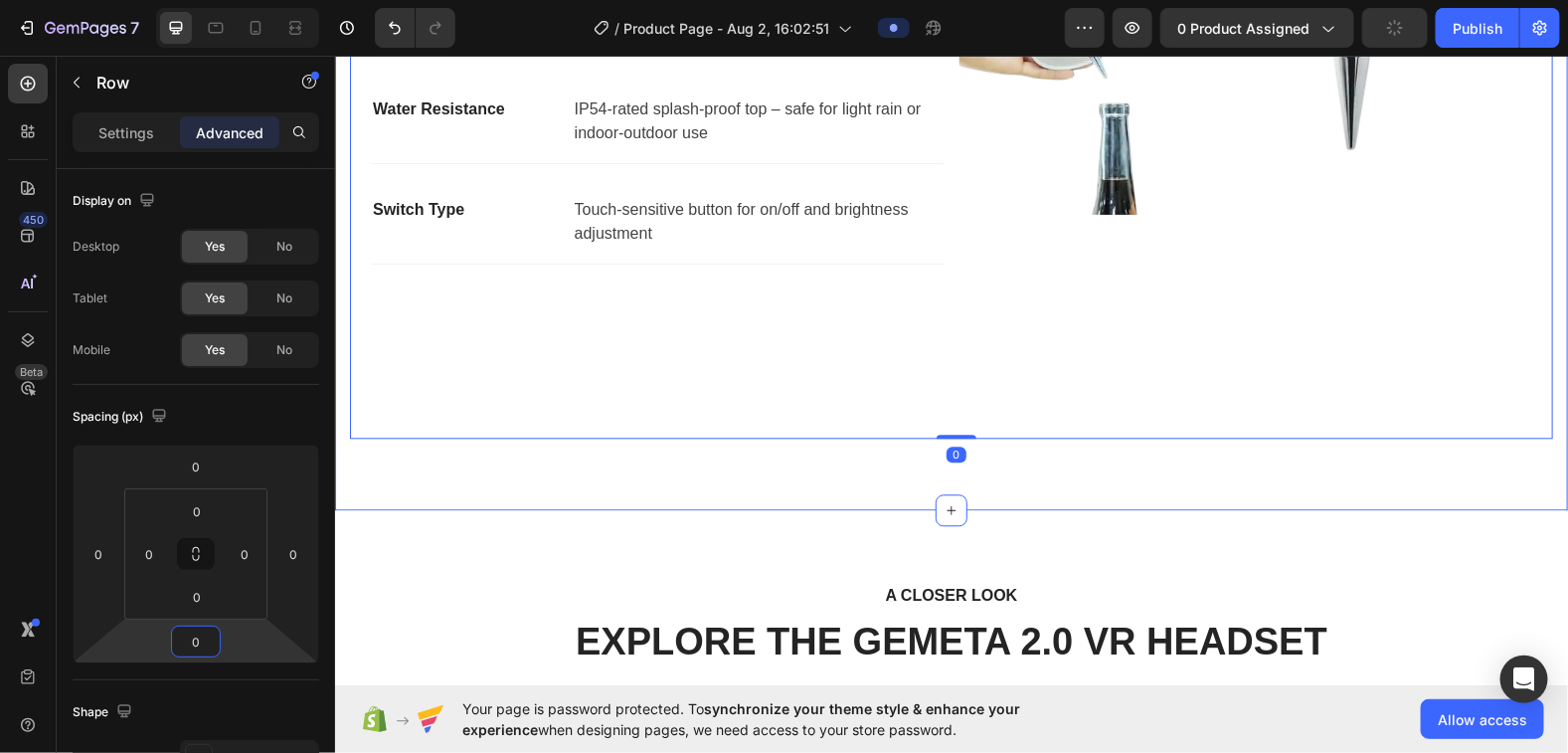 scroll, scrollTop: 1796, scrollLeft: 0, axis: vertical 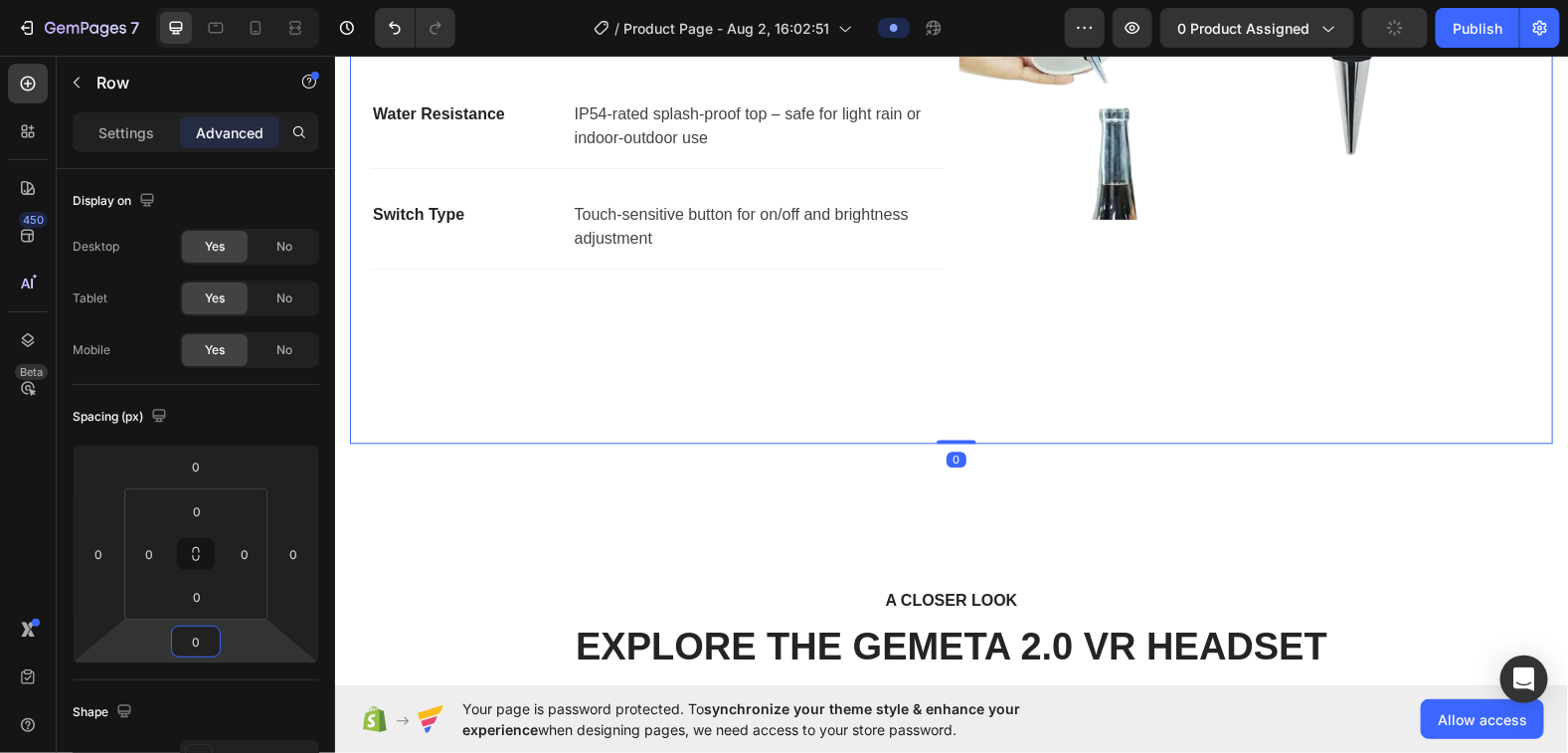 type on "0" 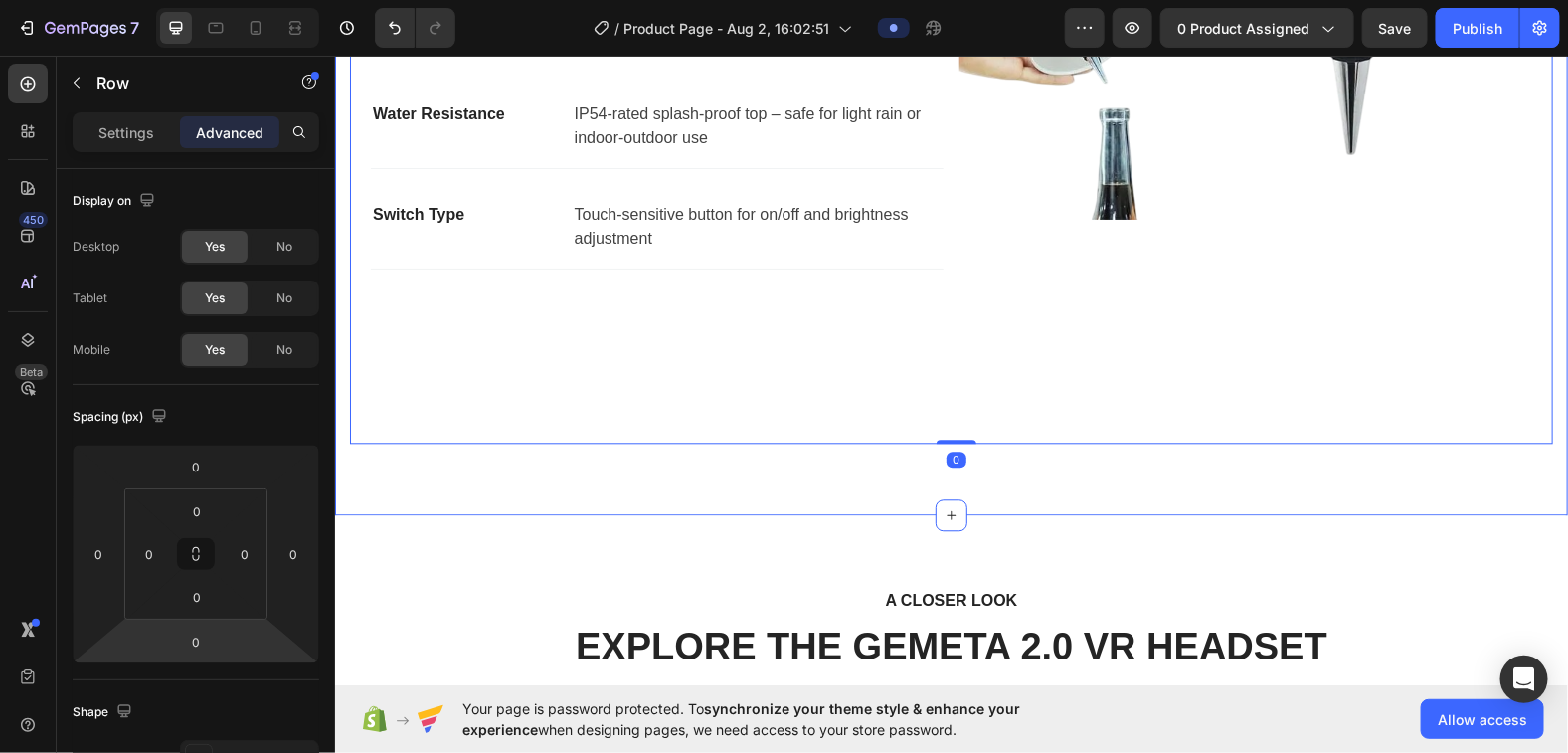 click on "Product Specifications Product Name Text block Rechargeable Wireless Bottle Lamp – LumiVine Text block Row Material & Design Text block High-quality ABS plastic with shadeless, bottle-style minimalist design Text block Row Lighting Features Text block LED light with 3 color modes (Warm White, Natural White, Cool White) & stepless dimming via touch control Text block Row Power & Charging Text block 5W power, DC 5V voltage, built-in 1800mAh rechargeable battery (USB charging) Text block Row Use Cases Text block Ideal for bedroom, dining table, wine bottle décor, bars, parties, or as a stylish gift Text block Row Water Resistance Text block IP54-rated splash-proof top – safe for light rain or indoor-outdoor use Text block Row Switch Type Text block Touch-sensitive button for on/off and brightness adjustment Text block Row Image Row Tab Row   0 Section 2" at bounding box center [951, 12] 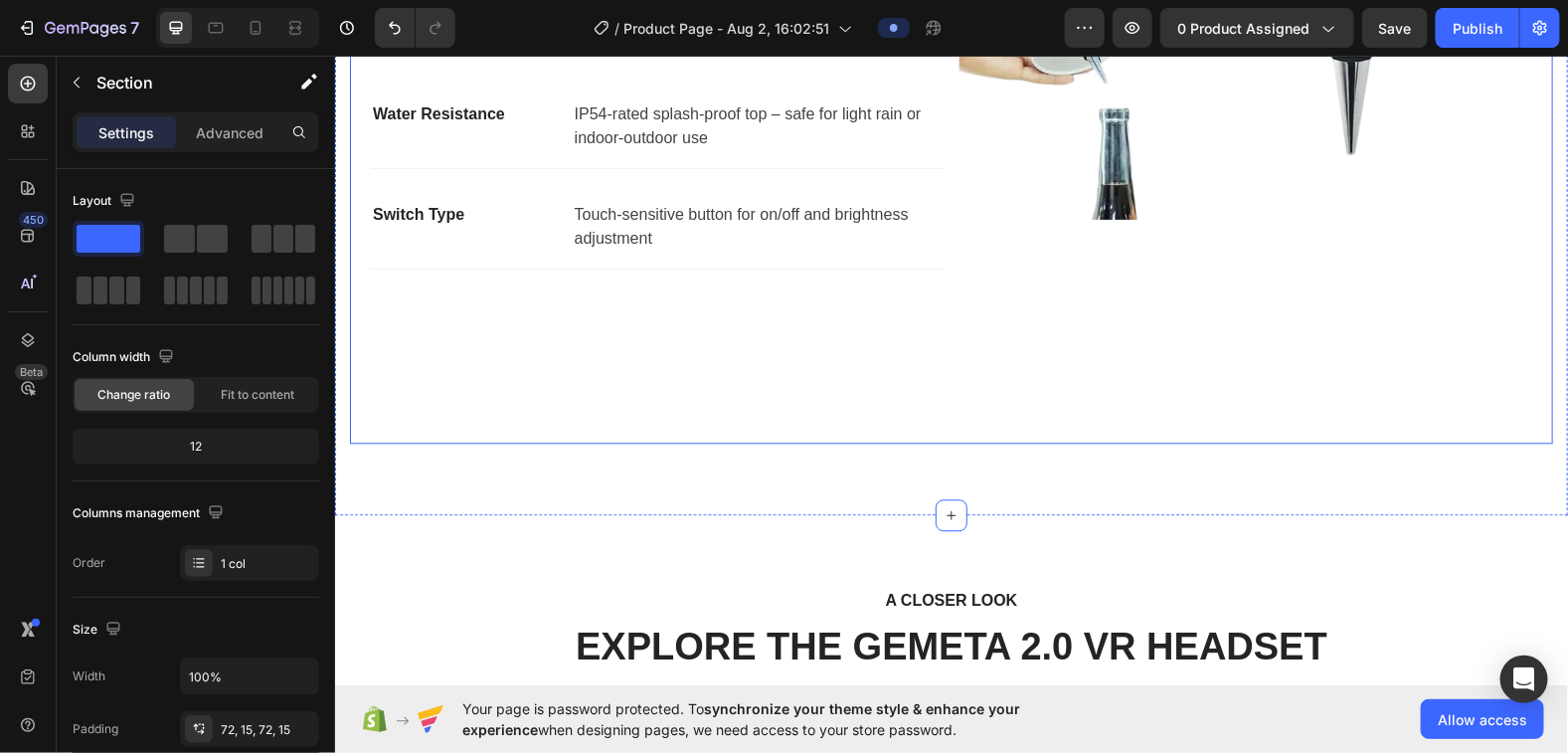 click on "Product Specifications Product Name Text block Rechargeable Wireless Bottle Lamp – LumiVine Text block Row Material & Design Text block High-quality ABS plastic with shadeless, bottle-style minimalist design Text block Row Lighting Features Text block LED light with 3 color modes (Warm White, Natural White, Cool White) & stepless dimming via touch control Text block Row Power & Charging Text block 5W power, DC 5V voltage, built-in 1800mAh rechargeable battery (USB charging) Text block Row Use Cases Text block Ideal for bedroom, dining table, wine bottle décor, bars, parties, or as a stylish gift Text block Row Water Resistance Text block IP54-rated splash-proof top – safe for light rain or indoor-outdoor use Text block Row Switch Type Text block Touch-sensitive button for on/off and brightness adjustment Text block Row Image Row Tab" at bounding box center (951, 12) 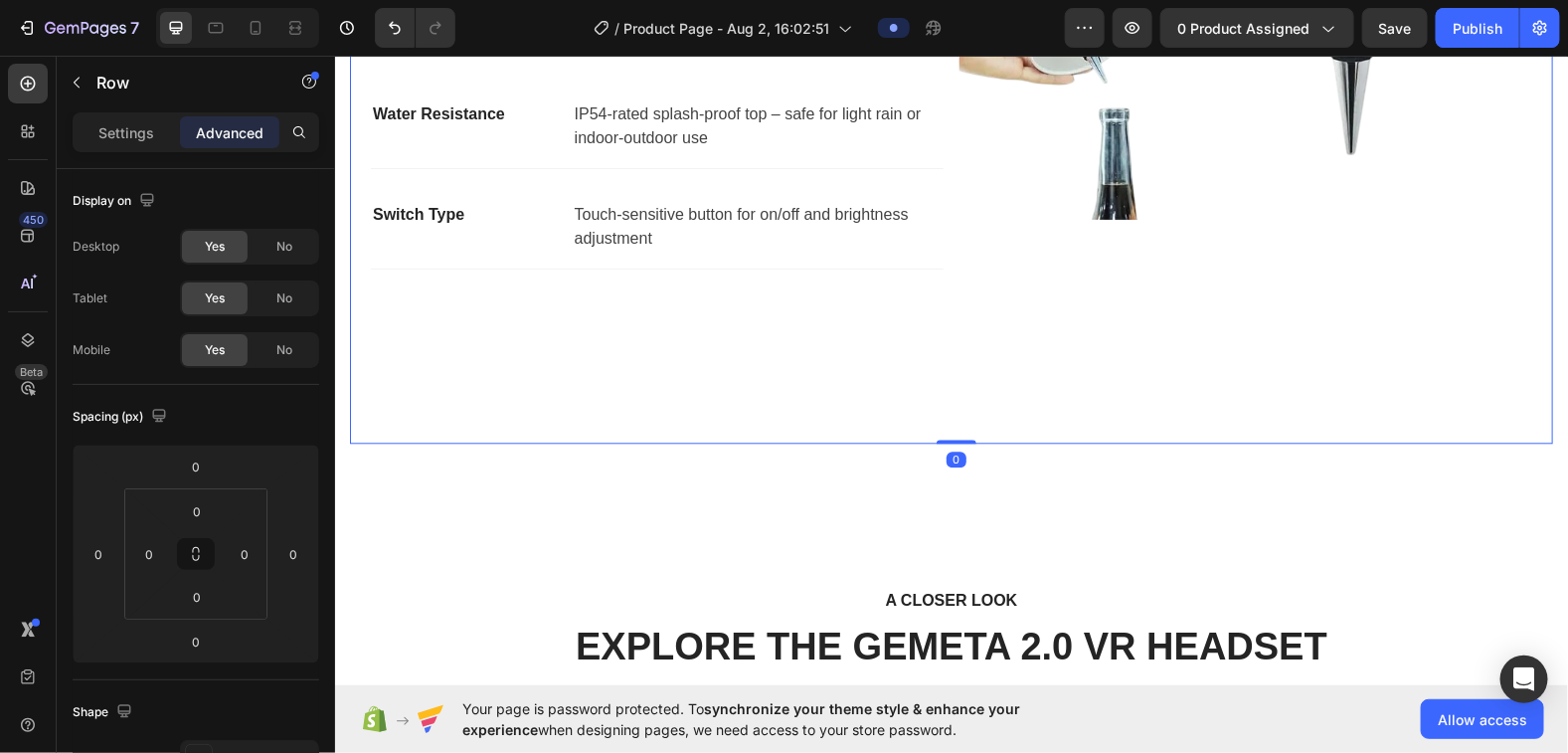 click on "Product Specifications Product Name Text block Rechargeable Wireless Bottle Lamp – LumiVine Text block Row Material & Design Text block High-quality ABS plastic with shadeless, bottle-style minimalist design Text block Row Lighting Features Text block LED light with 3 color modes (Warm White, Natural White, Cool White) & stepless dimming via touch control Text block Row Power & Charging Text block 5W power, DC 5V voltage, built-in 1800mAh rechargeable battery (USB charging) Text block Row Use Cases Text block Ideal for bedroom, dining table, wine bottle décor, bars, parties, or as a stylish gift Text block Row Water Resistance Text block IP54-rated splash-proof top – safe for light rain or indoor-outdoor use Text block Row Switch Type Text block Touch-sensitive button for on/off and brightness adjustment Text block Row Image Row Tab" at bounding box center [951, 12] 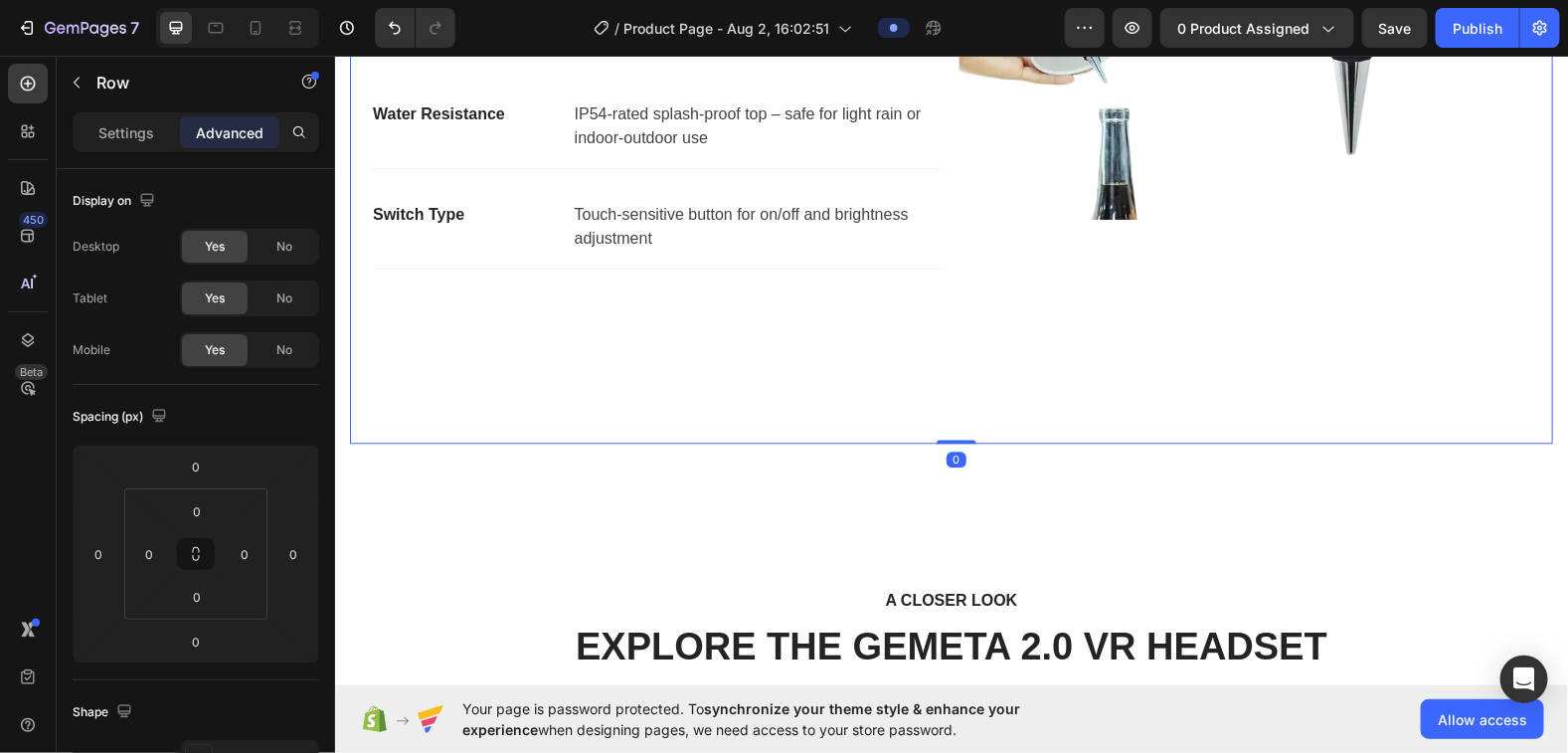 drag, startPoint x: 939, startPoint y: 437, endPoint x: 935, endPoint y: 411, distance: 26.305893 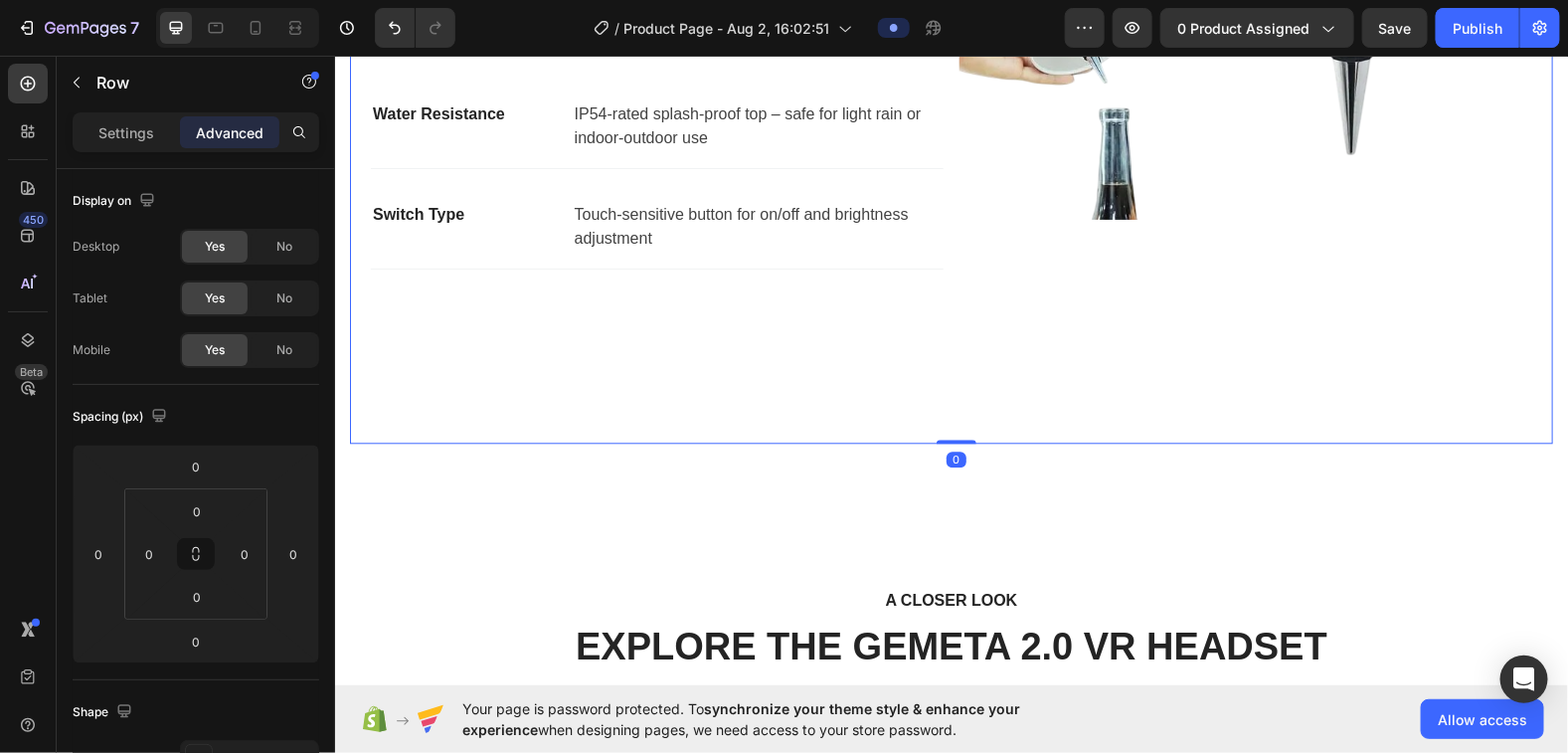 click on "Product Specifications Product Name Text block Rechargeable Wireless Bottle Lamp – LumiVine Text block Row Material & Design Text block High-quality ABS plastic with shadeless, bottle-style minimalist design Text block Row Lighting Features Text block LED light with 3 color modes (Warm White, Natural White, Cool White) & stepless dimming via touch control Text block Row Power & Charging Text block 5W power, DC 5V voltage, built-in 1800mAh rechargeable battery (USB charging) Text block Row Use Cases Text block Ideal for bedroom, dining table, wine bottle décor, bars, parties, or as a stylish gift Text block Row Water Resistance Text block IP54-rated splash-proof top – safe for light rain or indoor-outdoor use Text block Row Switch Type Text block Touch-sensitive button for on/off and brightness adjustment Text block Row Image Row Tab Row   0" at bounding box center (951, 12) 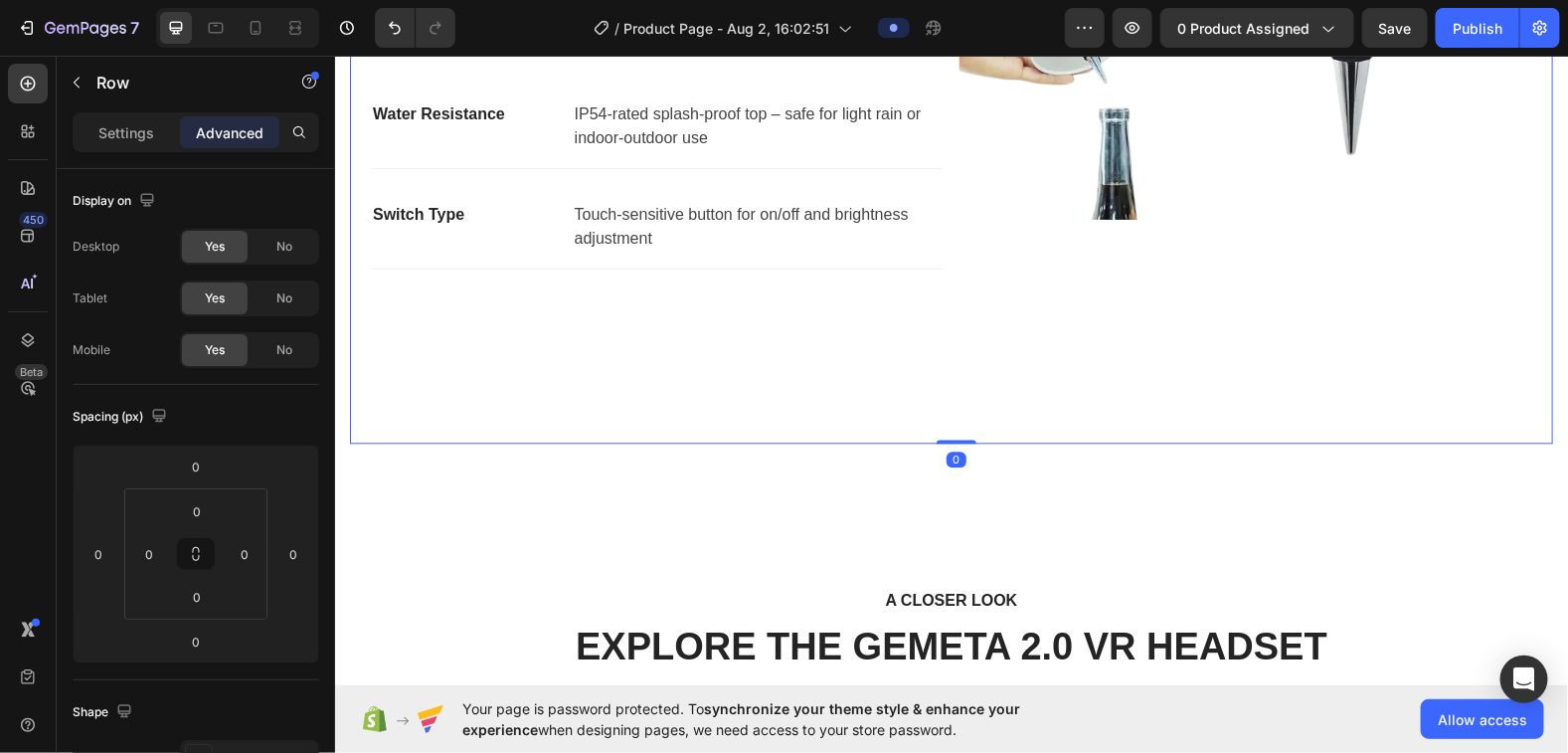 drag, startPoint x: 949, startPoint y: 436, endPoint x: 786, endPoint y: 315, distance: 203.00246 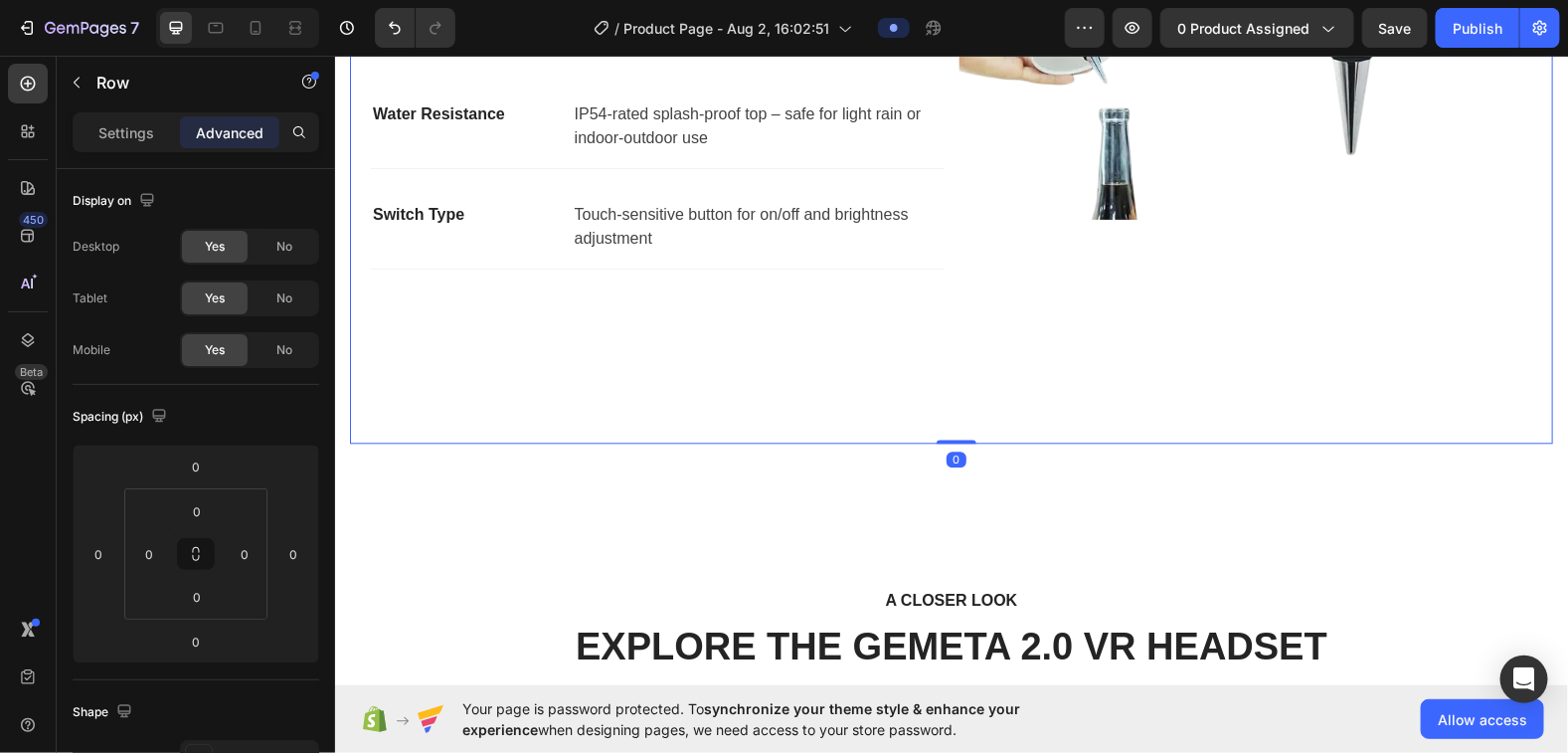 click on "Product Specifications Product Name Text block Rechargeable Wireless Bottle Lamp – LumiVine Text block Row Material & Design Text block High-quality ABS plastic with shadeless, bottle-style minimalist design Text block Row Lighting Features Text block LED light with 3 color modes (Warm White, Natural White, Cool White) & stepless dimming via touch control Text block Row Power & Charging Text block 5W power, DC 5V voltage, built-in 1800mAh rechargeable battery (USB charging) Text block Row Use Cases Text block Ideal for bedroom, dining table, wine bottle décor, bars, parties, or as a stylish gift Text block Row Water Resistance Text block IP54-rated splash-proof top – safe for light rain or indoor-outdoor use Text block Row Switch Type Text block Touch-sensitive button for on/off and brightness adjustment Text block Row Image Row Tab Row   0" at bounding box center [951, 12] 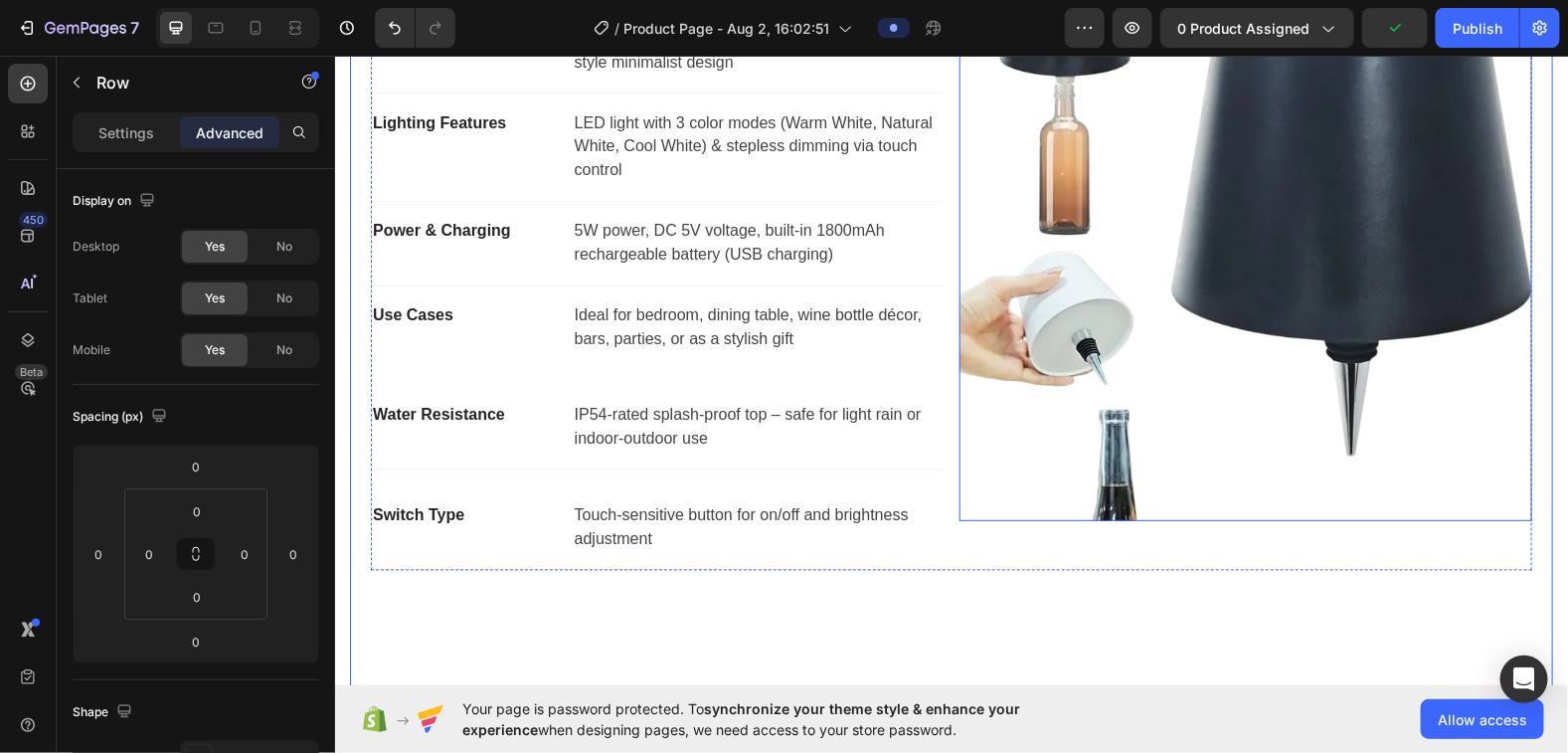 scroll, scrollTop: 1897, scrollLeft: 0, axis: vertical 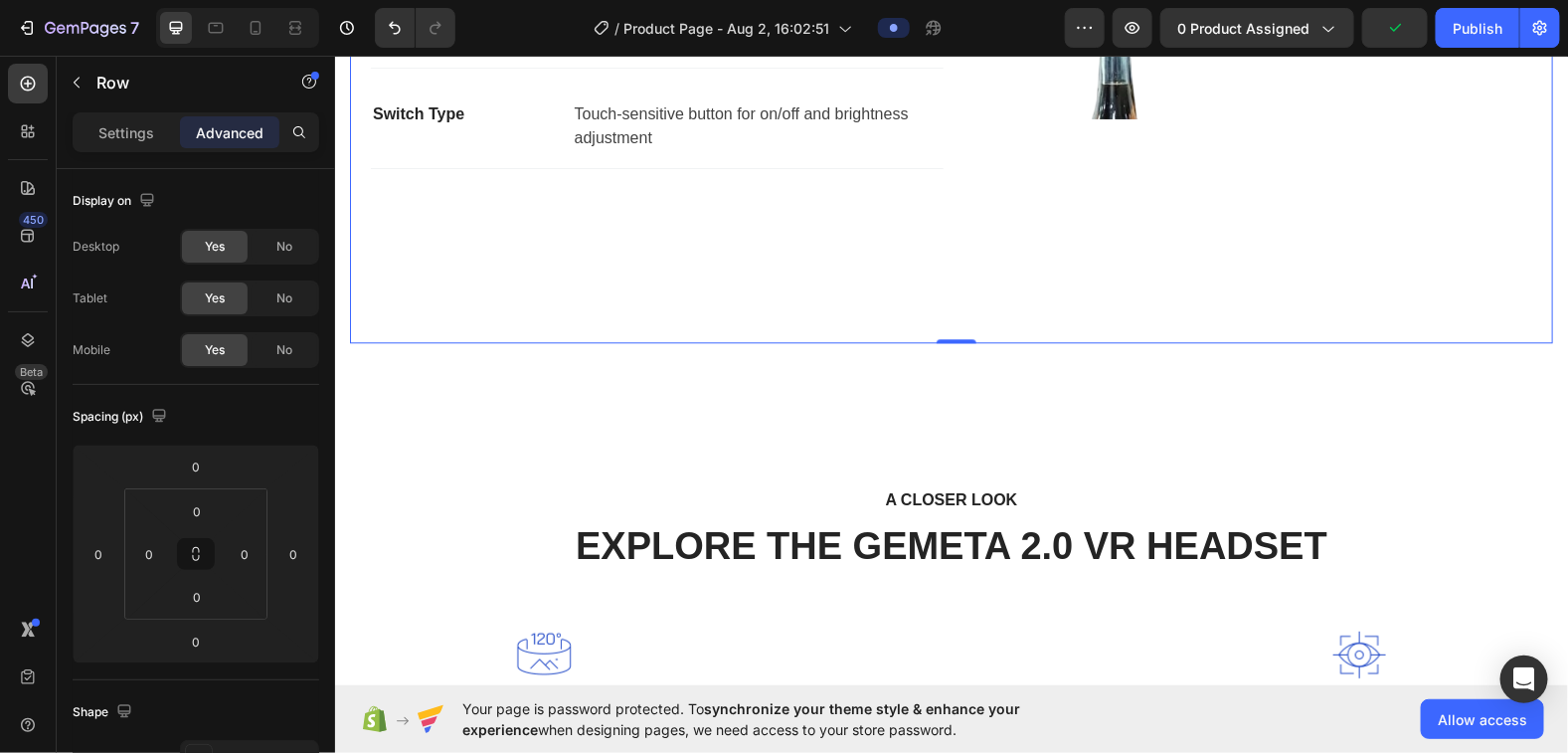click on "Product Specifications Product Name Text block Rechargeable Wireless Bottle Lamp – LumiVine Text block Row Material & Design Text block High-quality ABS plastic with shadeless, bottle-style minimalist design Text block Row Lighting Features Text block LED light with 3 color modes (Warm White, Natural White, Cool White) & stepless dimming via touch control Text block Row Power & Charging Text block 5W power, DC 5V voltage, built-in 1800mAh rechargeable battery (USB charging) Text block Row Use Cases Text block Ideal for bedroom, dining table, wine bottle décor, bars, parties, or as a stylish gift Text block Row Water Resistance Text block IP54-rated splash-proof top – safe for light rain or indoor-outdoor use Text block Row Switch Type Text block Touch-sensitive button for on/off and brightness adjustment Text block Row Image Row Tab" at bounding box center (951, -89) 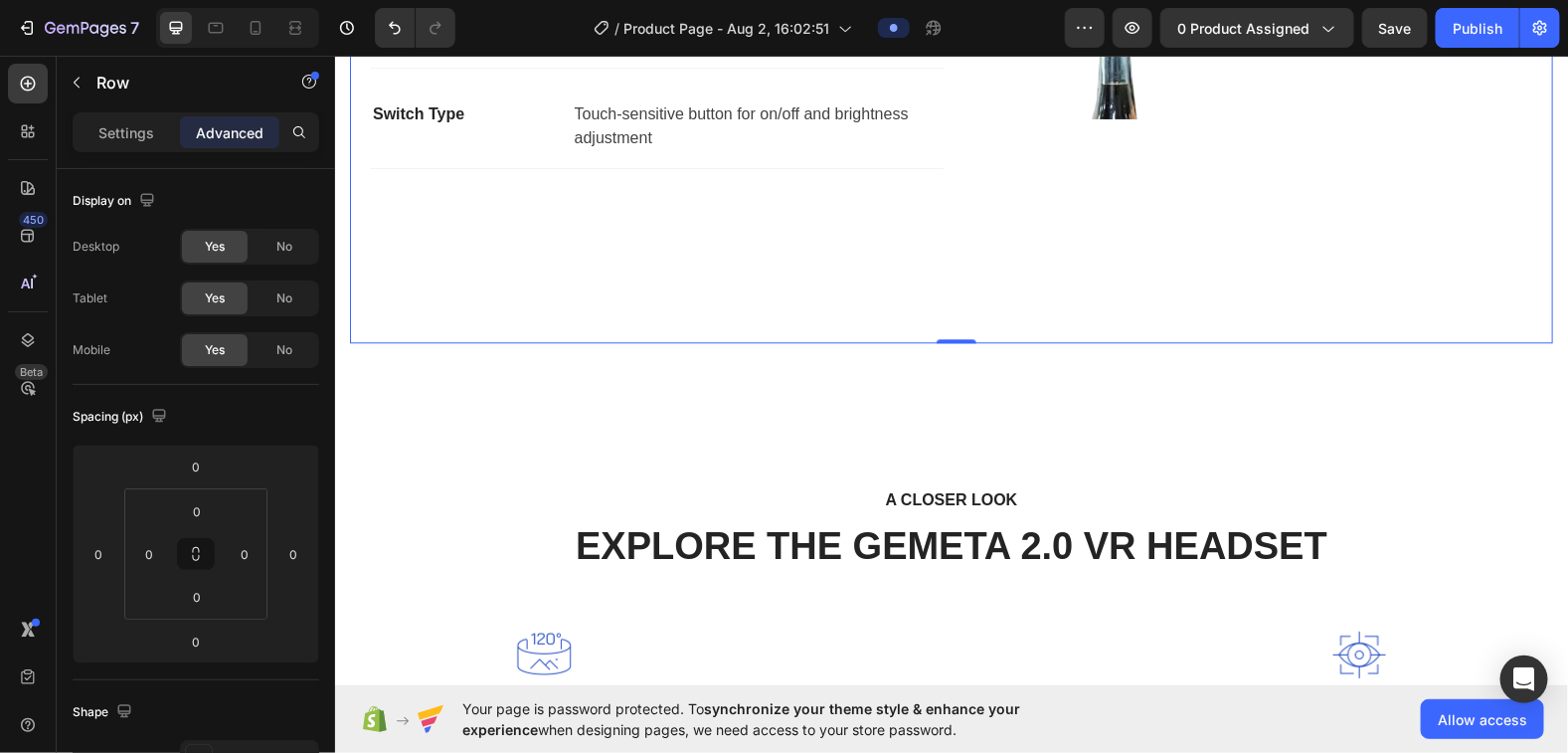 click on "Product Specifications Product Name Text block Rechargeable Wireless Bottle Lamp – LumiVine Text block Row Material & Design Text block High-quality ABS plastic with shadeless, bottle-style minimalist design Text block Row Lighting Features Text block LED light with 3 color modes (Warm White, Natural White, Cool White) & stepless dimming via touch control Text block Row Power & Charging Text block 5W power, DC 5V voltage, built-in 1800mAh rechargeable battery (USB charging) Text block Row Use Cases Text block Ideal for bedroom, dining table, wine bottle décor, bars, parties, or as a stylish gift Text block Row Water Resistance Text block IP54-rated splash-proof top – safe for light rain or indoor-outdoor use Text block Row Switch Type Text block Touch-sensitive button for on/off and brightness adjustment Text block Row Image Row Tab" at bounding box center (951, -89) 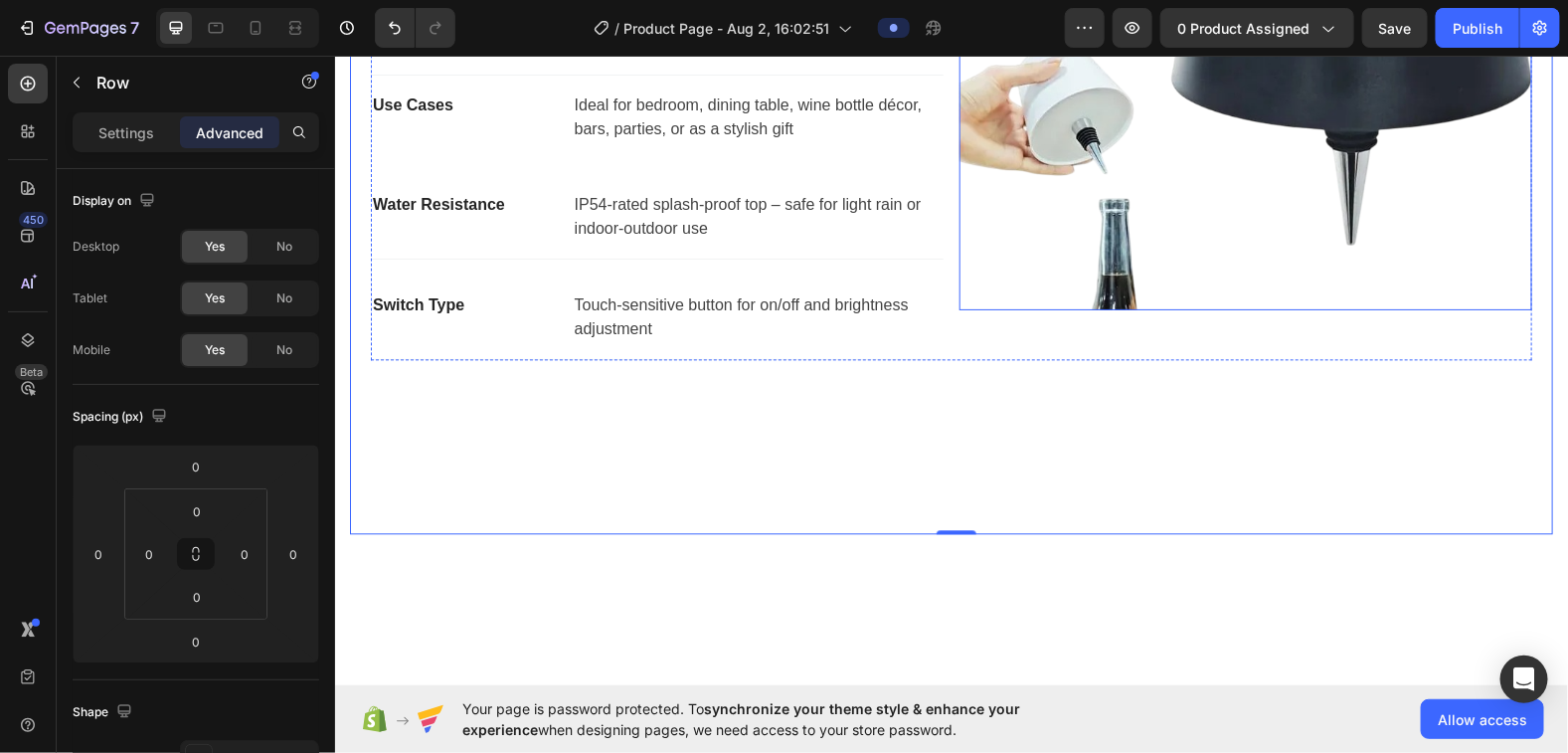 scroll, scrollTop: 1587, scrollLeft: 0, axis: vertical 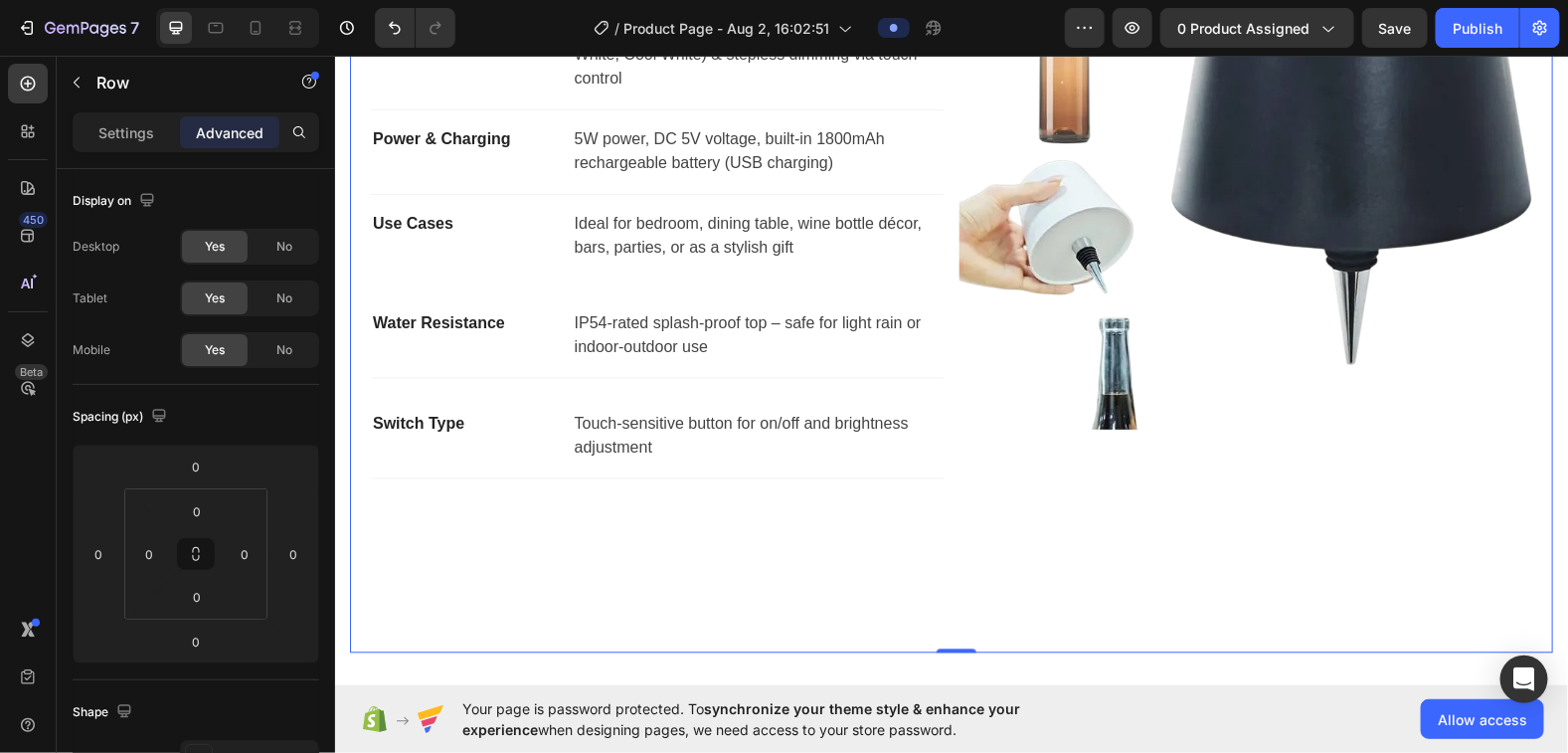 click on "Product Specifications Product Name Text block Rechargeable Wireless Bottle Lamp – LumiVine Text block Row Material & Design Text block High-quality ABS plastic with shadeless, bottle-style minimalist design Text block Row Lighting Features Text block LED light with 3 color modes (Warm White, Natural White, Cool White) & stepless dimming via touch control Text block Row Power & Charging Text block 5W power, DC 5V voltage, built-in 1800mAh rechargeable battery (USB charging) Text block Row Use Cases Text block Ideal for bedroom, dining table, wine bottle décor, bars, parties, or as a stylish gift Text block Row Water Resistance Text block IP54-rated splash-proof top – safe for light rain or indoor-outdoor use Text block Row Switch Type Text block Touch-sensitive button for on/off and brightness adjustment Text block Row Image Row Tab" at bounding box center (951, 222) 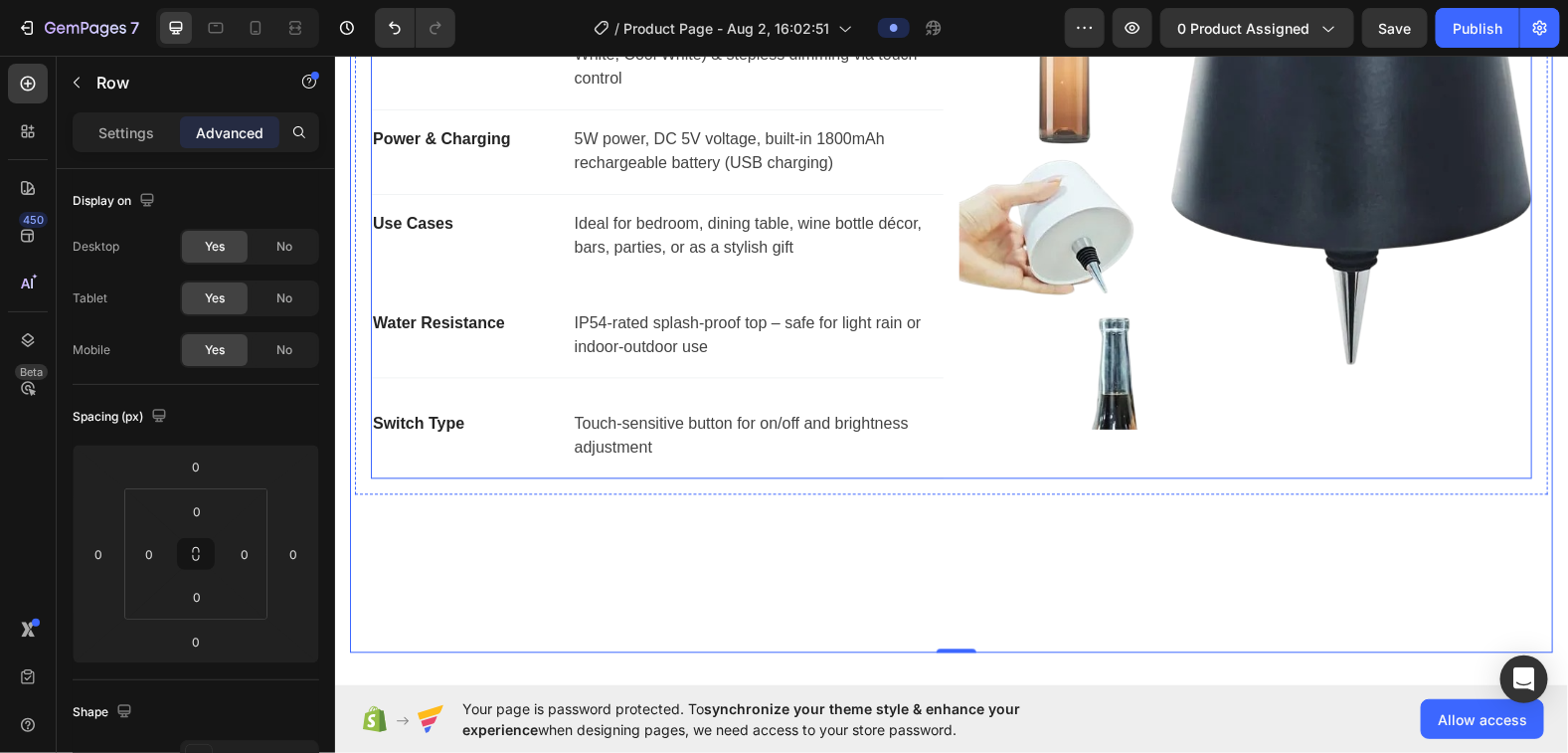 click on "Image" at bounding box center (1245, 167) 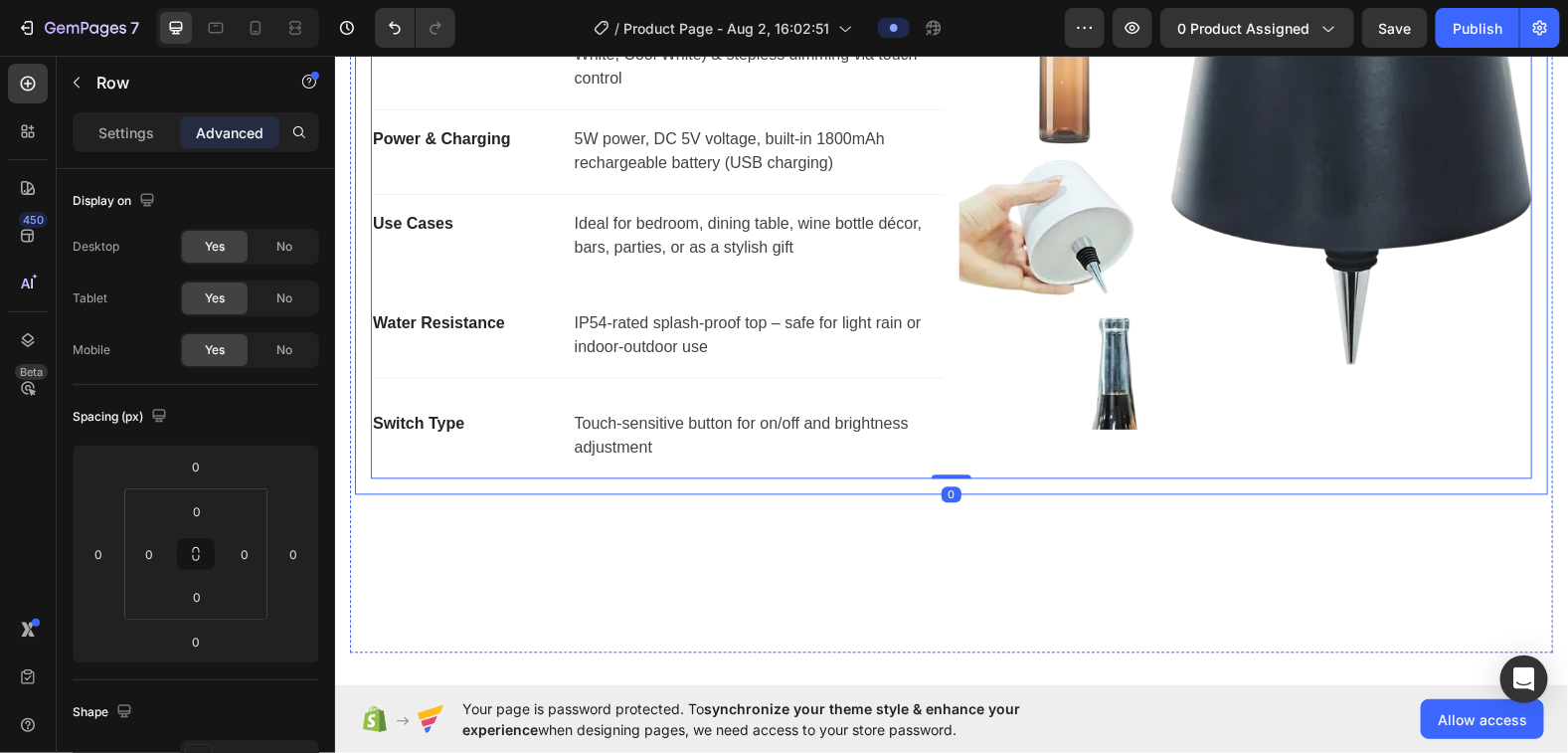 click on "Product Name Text block Rechargeable Wireless Bottle Lamp – LumiVine Text block Row Material & Design Text block High-quality ABS plastic with shadeless, bottle-style minimalist design Text block Row Lighting Features Text block LED light with 3 color modes (Warm White, Natural White, Cool White) & stepless dimming via touch control Text block Row Power & Charging Text block 5W power, DC 5V voltage, built-in 1800mAh rechargeable battery (USB charging) Text block Row Use Cases Text block Ideal for bedroom, dining table, wine bottle décor, bars, parties, or as a stylish gift Text block Row Water Resistance Text block IP54-rated splash-proof top – safe for light rain or indoor-outdoor use Text block Row Switch Type Text block Touch-sensitive button for on/off and brightness adjustment Text block Row Image Row   0" at bounding box center [951, 167] 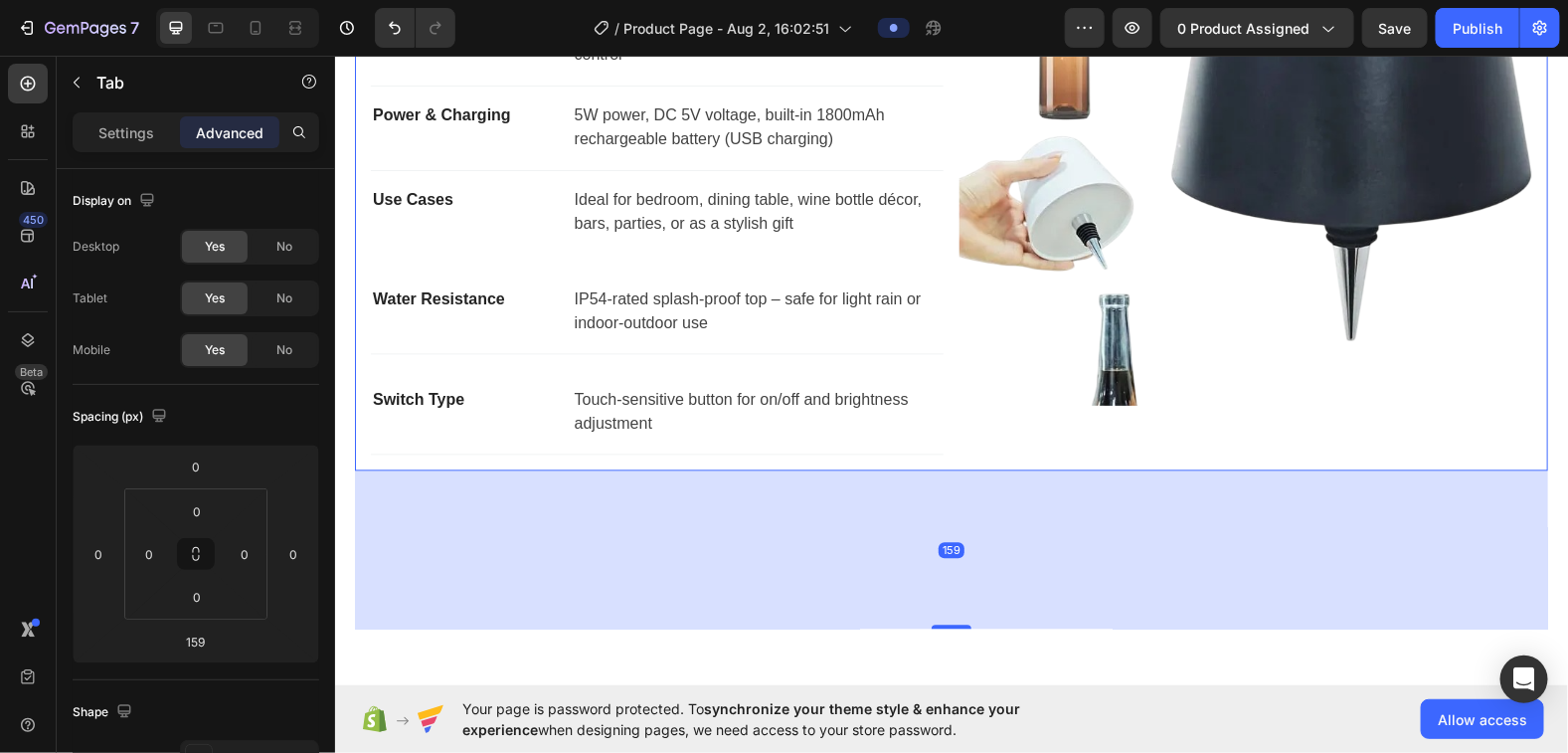 scroll, scrollTop: 1624, scrollLeft: 0, axis: vertical 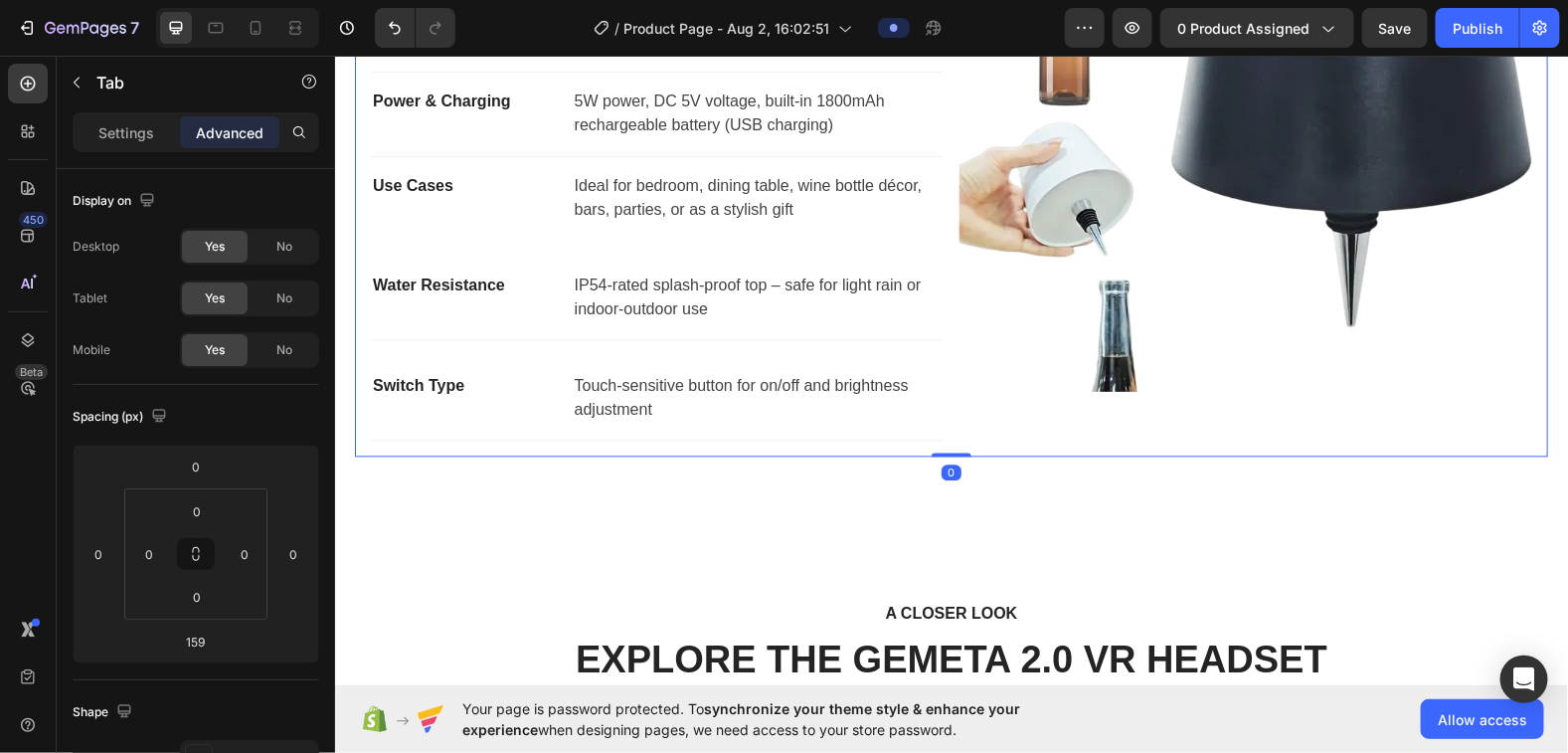 drag, startPoint x: 941, startPoint y: 608, endPoint x: 954, endPoint y: 434, distance: 174.485 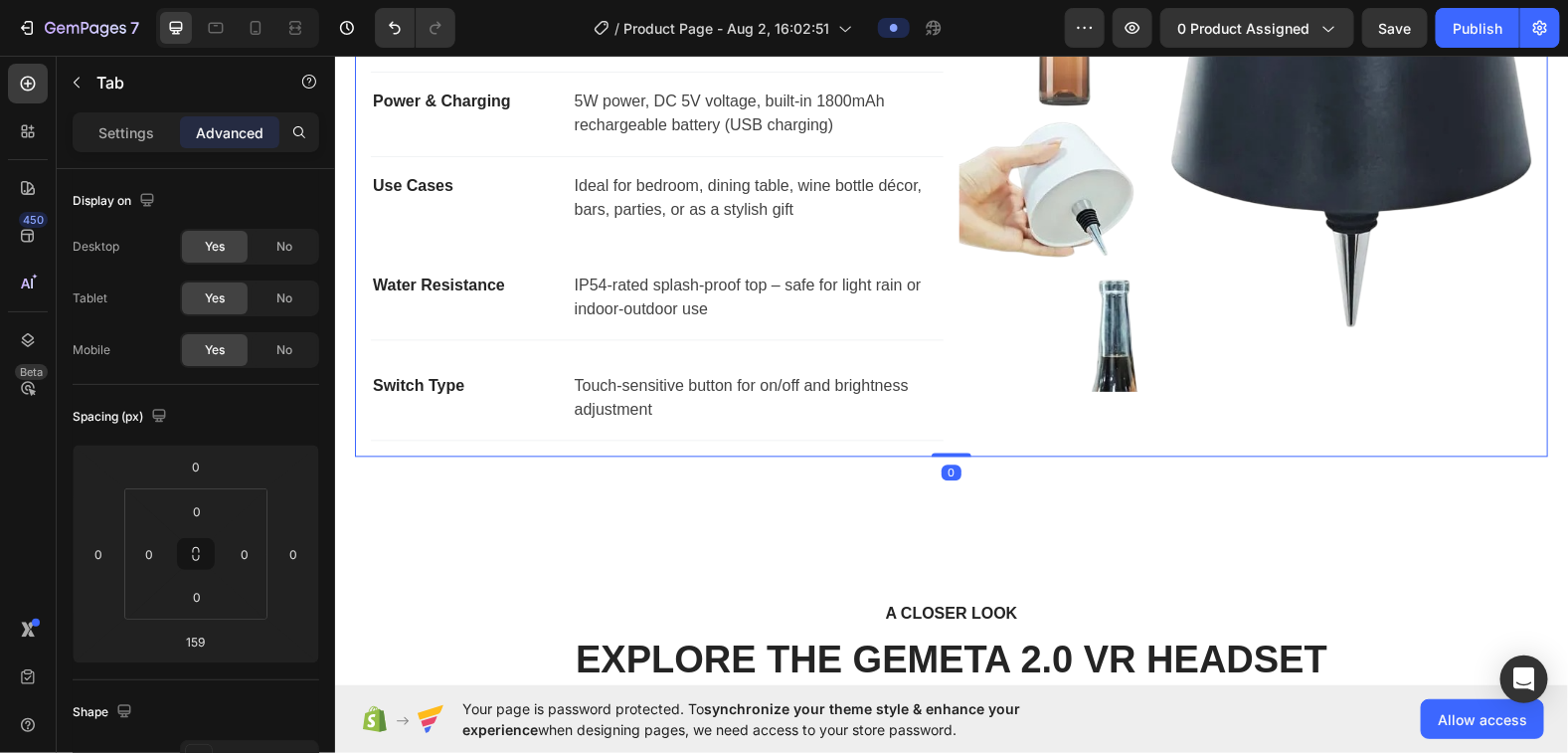 click on "Product Specifications Product Name Text block Rechargeable Wireless Bottle Lamp – LumiVine Text block Row Material & Design Text block High-quality ABS plastic with shadeless, bottle-style minimalist design Text block Row Lighting Features Text block LED light with 3 color modes (Warm White, Natural White, Cool White) & stepless dimming via touch control Text block Row Power & Charging Text block 5W power, DC 5V voltage, built-in 1800mAh rechargeable battery (USB charging) Text block Row Use Cases Text block Ideal for bedroom, dining table, wine bottle décor, bars, parties, or as a stylish gift Text block Row Water Resistance Text block IP54-rated splash-proof top – safe for light rain or indoor-outdoor use Text block Row Switch Type Text block Touch-sensitive button for on/off and brightness adjustment Text block Row Image Row Tab   0" at bounding box center (951, 105) 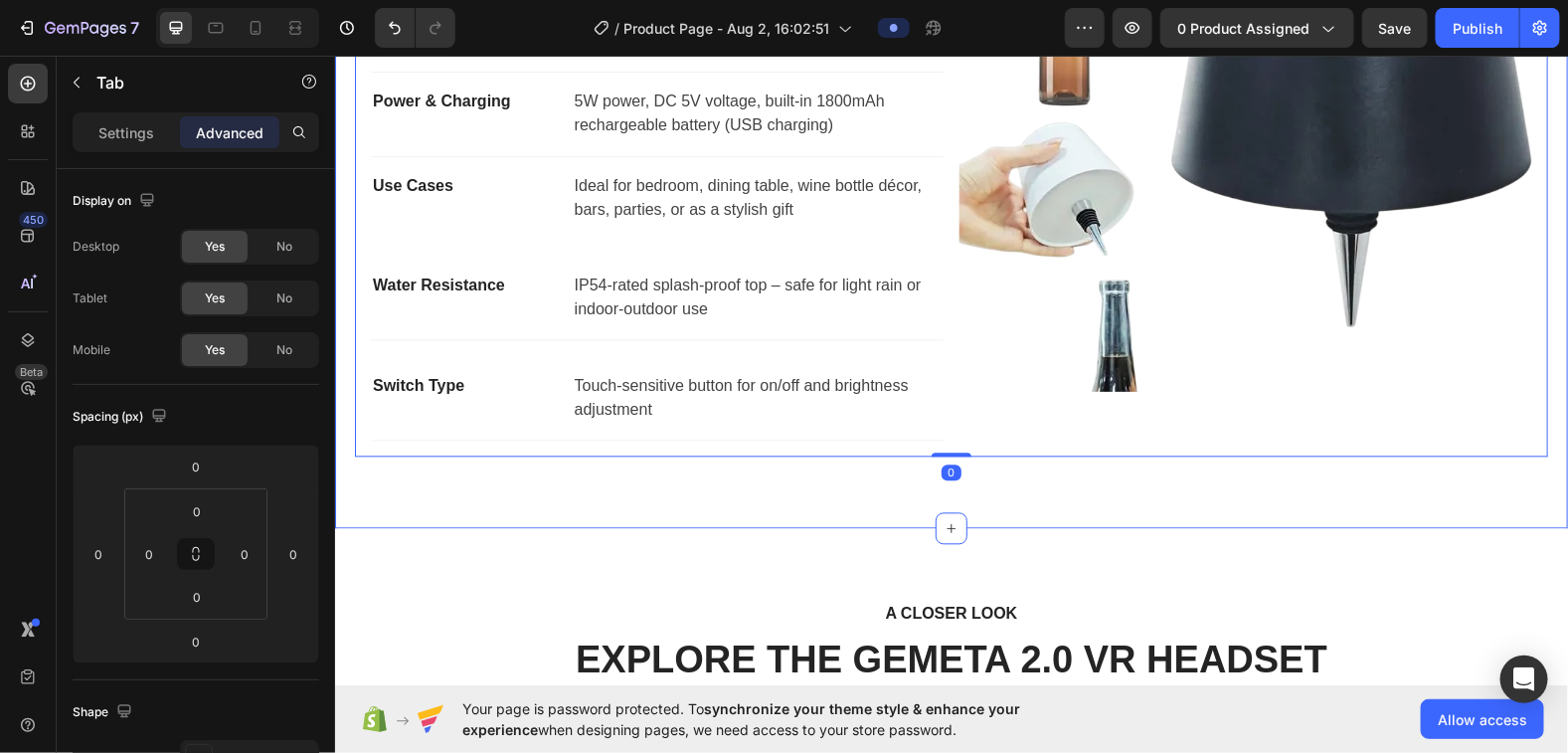 click on "Product Specifications Product Name Text block Rechargeable Wireless Bottle Lamp – LumiVine Text block Row Material & Design Text block High-quality ABS plastic with shadeless, bottle-style minimalist design Text block Row Lighting Features Text block LED light with 3 color modes (Warm White, Natural White, Cool White) & stepless dimming via touch control Text block Row Power & Charging Text block 5W power, DC 5V voltage, built-in 1800mAh rechargeable battery (USB charging) Text block Row Use Cases Text block Ideal for bedroom, dining table, wine bottle décor, bars, parties, or as a stylish gift Text block Row Water Resistance Text block IP54-rated splash-proof top – safe for light rain or indoor-outdoor use Text block Row Switch Type Text block Touch-sensitive button for on/off and brightness adjustment Text block Row Image Row Tab   0 Row Section 2" at bounding box center [951, 105] 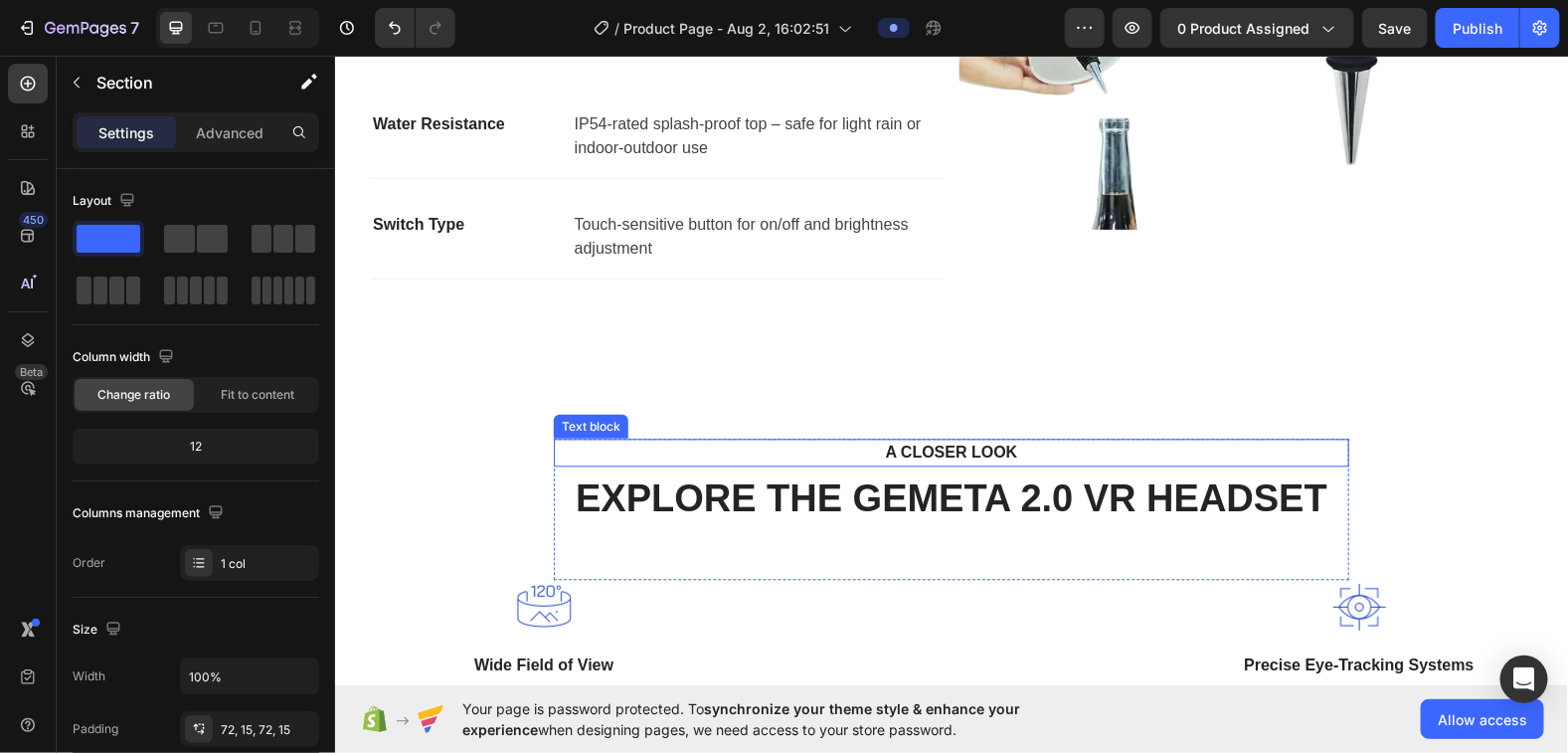 scroll, scrollTop: 1965, scrollLeft: 0, axis: vertical 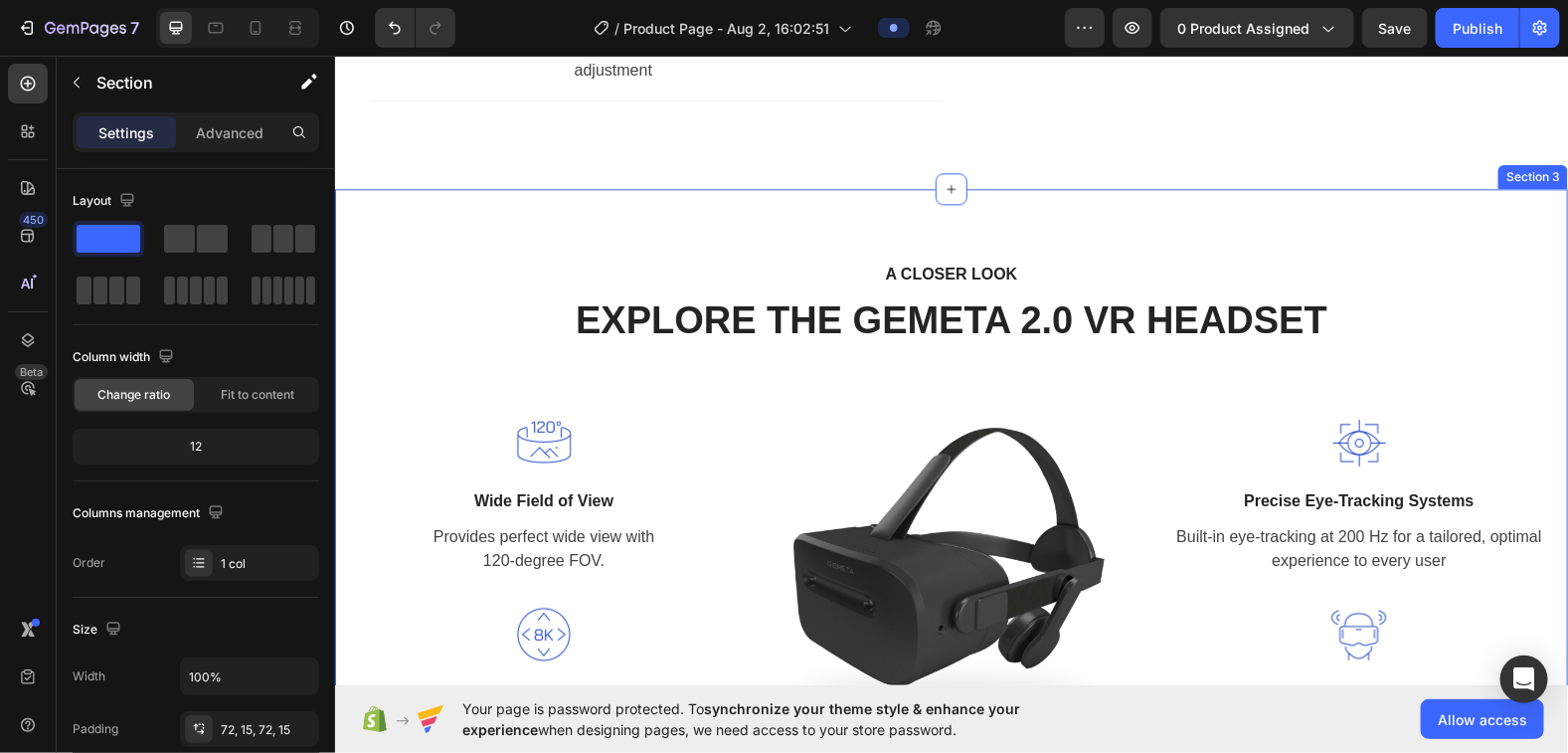 click on "A CLOSER LOOK Text block EXPLORE THE GEMETA 2.0 VR HEADSET Heading Row Image Wide Field of View Text block Provides perfect wide view with  120-degree FOV. Text block Row Image Highest 8K Resolution Text block Get a crystal clear view with two 4K  high-density LCD displays. Text block Row Image Image Precise Eye-Tracking Systems Text block Built-in eye-tracking at 200 Hz for a tailored, optimal experience to every user Text block Row Image Supreme Comfort  Text block Wear it with ease because the GEMETA VR headset is engineered to feel lighter. Text block Row Row Section 3" at bounding box center [951, 519] 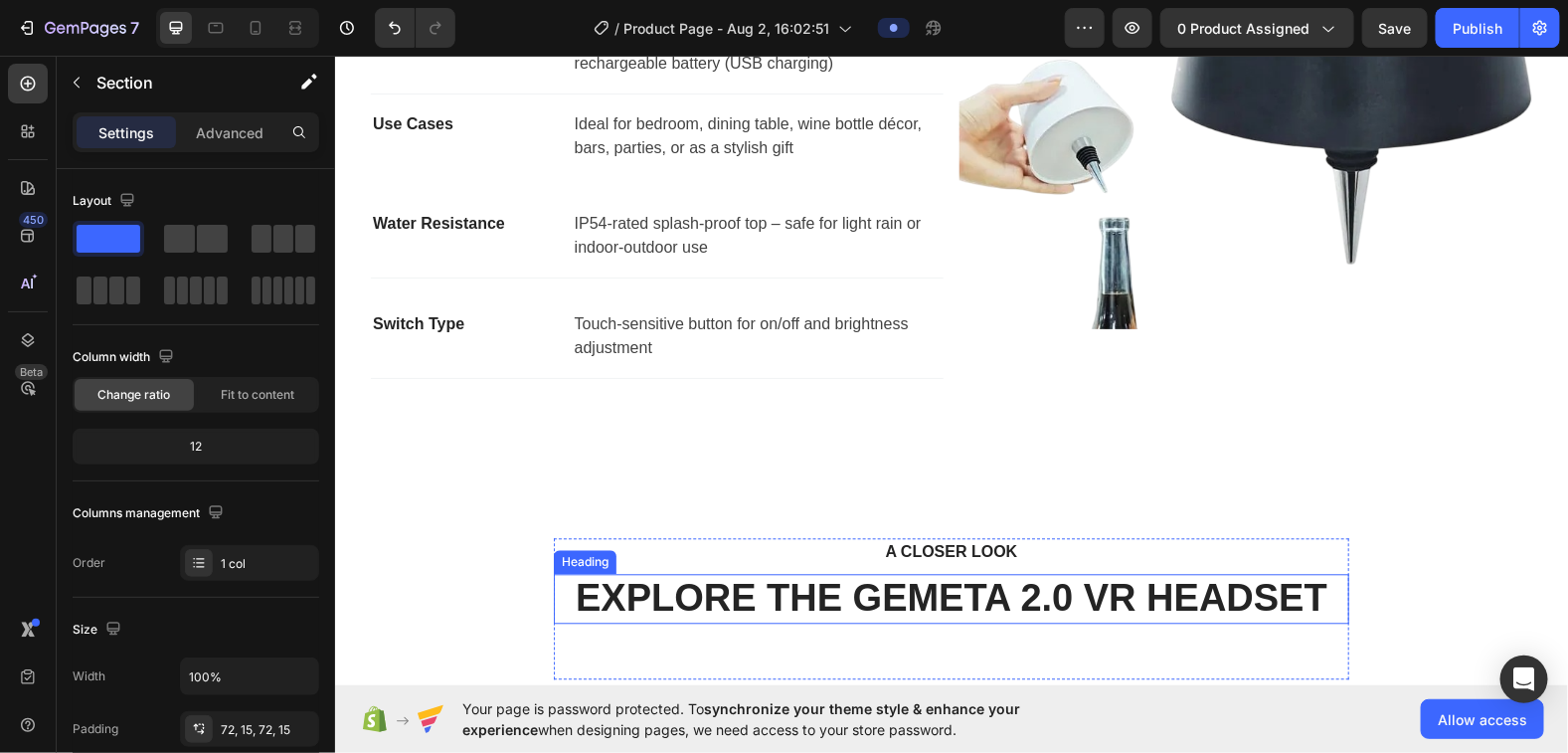 scroll, scrollTop: 1901, scrollLeft: 0, axis: vertical 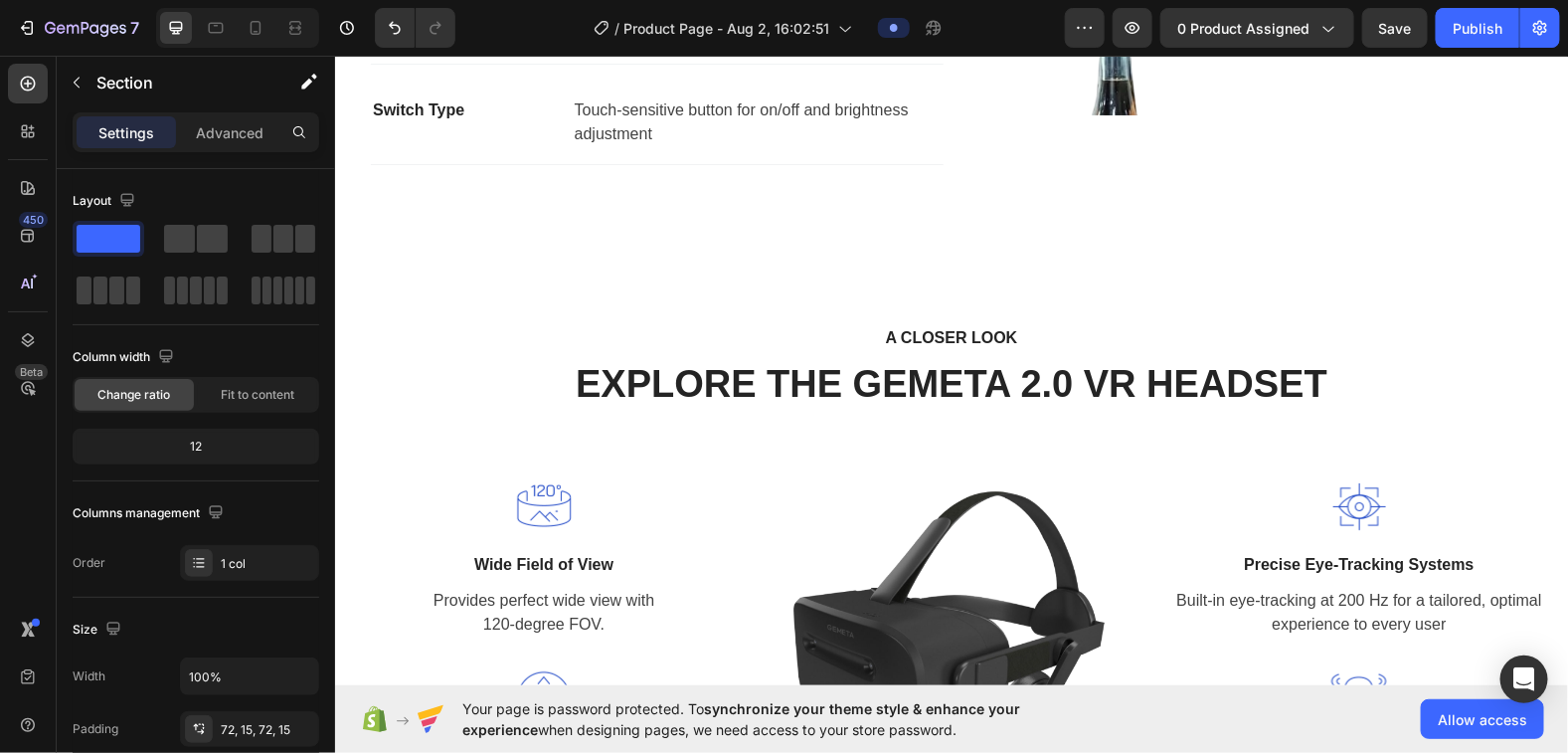 click on "A CLOSER LOOK Text block EXPLORE THE GEMETA 2.0 VR HEADSET Heading Row Image Wide Field of View Text block Provides perfect wide view with  120-degree FOV. Text block Row Image Highest 8K Resolution Text block Get a crystal clear view with two 4K  high-density LCD displays. Text block Row Image Image Precise Eye-Tracking Systems Text block Built-in eye-tracking at 200 Hz for a tailored, optimal experience to every user Text block Row Image Supreme Comfort  Text block Wear it with ease because the GEMETA VR headset is engineered to feel lighter. Text block Row Row Section 3" at bounding box center [951, 583] 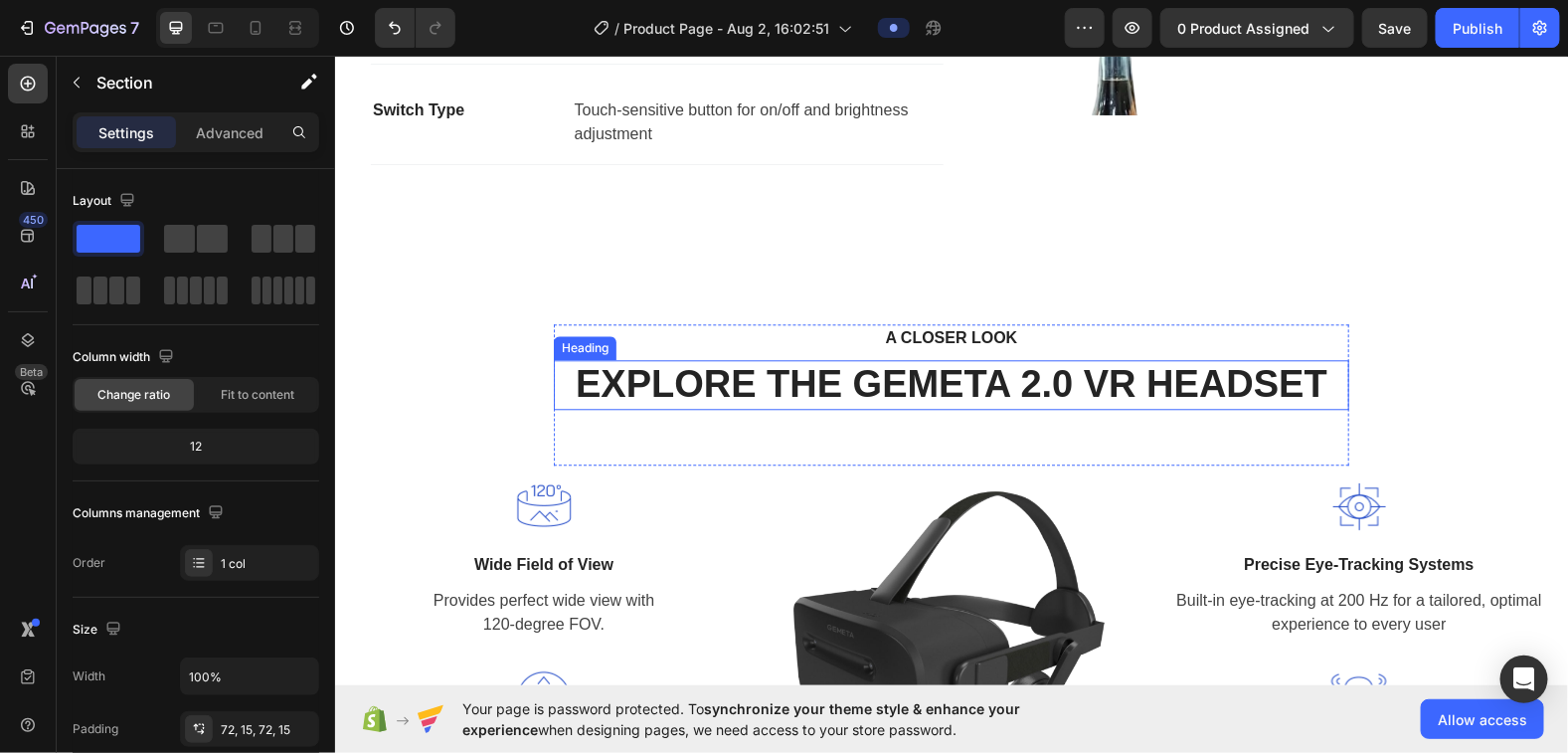 click on "A CLOSER LOOK Text block EXPLORE THE GEMETA 2.0 VR HEADSET Heading Row Image Wide Field of View Text block Provides perfect wide view with  120-degree FOV. Text block Row Image Highest 8K Resolution Text block Get a crystal clear view with two 4K  high-density LCD displays. Text block Row Image Image Precise Eye-Tracking Systems Text block Built-in eye-tracking at 200 Hz for a tailored, optimal experience to every user Text block Row Image Supreme Comfort  Text block Wear it with ease because the GEMETA VR headset is engineered to feel lighter. Text block Row Row" at bounding box center (951, 583) 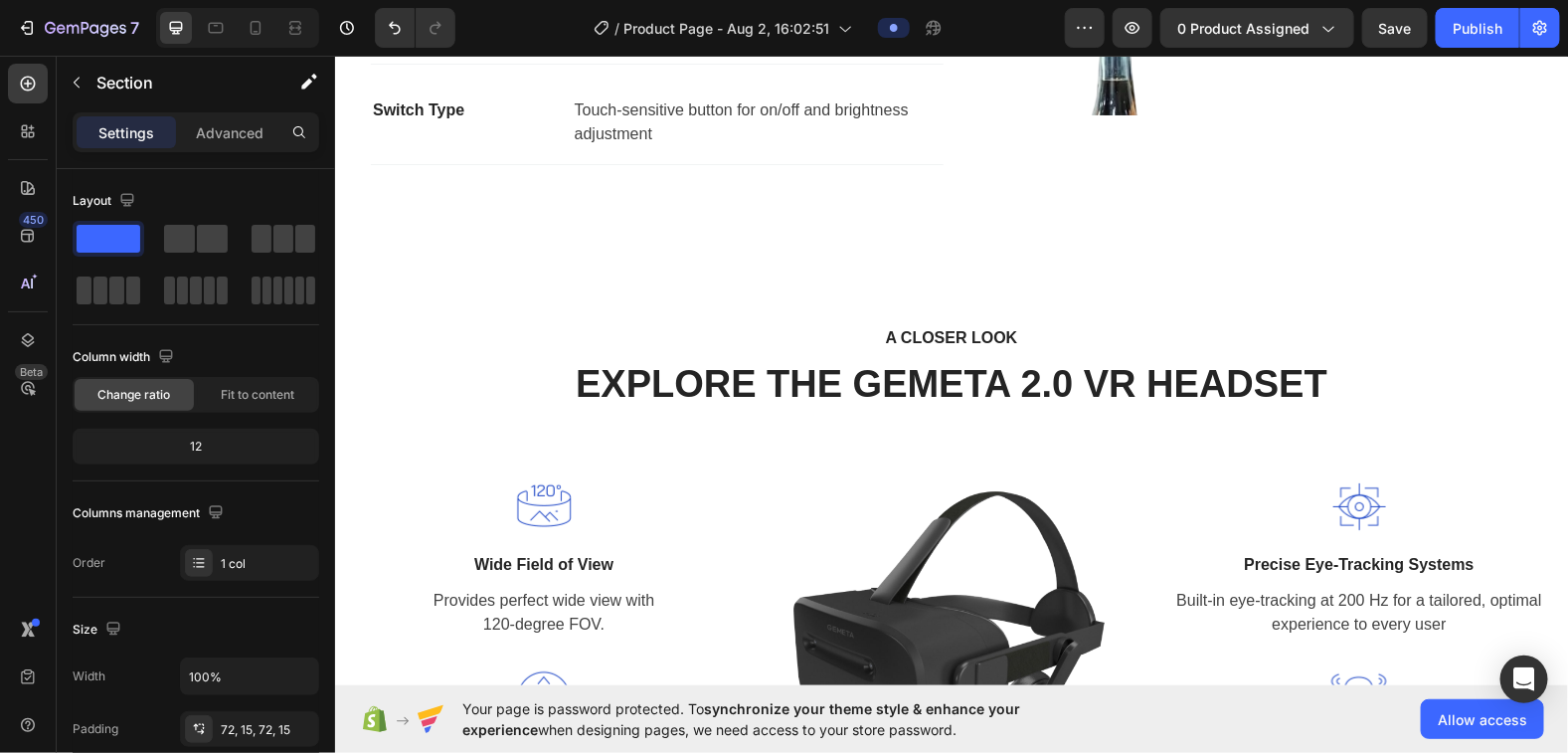 click on "A CLOSER LOOK Text block EXPLORE THE GEMETA 2.0 VR HEADSET Heading Row Image Wide Field of View Text block Provides perfect wide view with  120-degree FOV. Text block Row Image Highest 8K Resolution Text block Get a crystal clear view with two 4K  high-density LCD displays. Text block Row Image Image Precise Eye-Tracking Systems Text block Built-in eye-tracking at 200 Hz for a tailored, optimal experience to every user Text block Row Image Supreme Comfort  Text block Wear it with ease because the GEMETA VR headset is engineered to feel lighter. Text block Row Row" at bounding box center (951, 583) 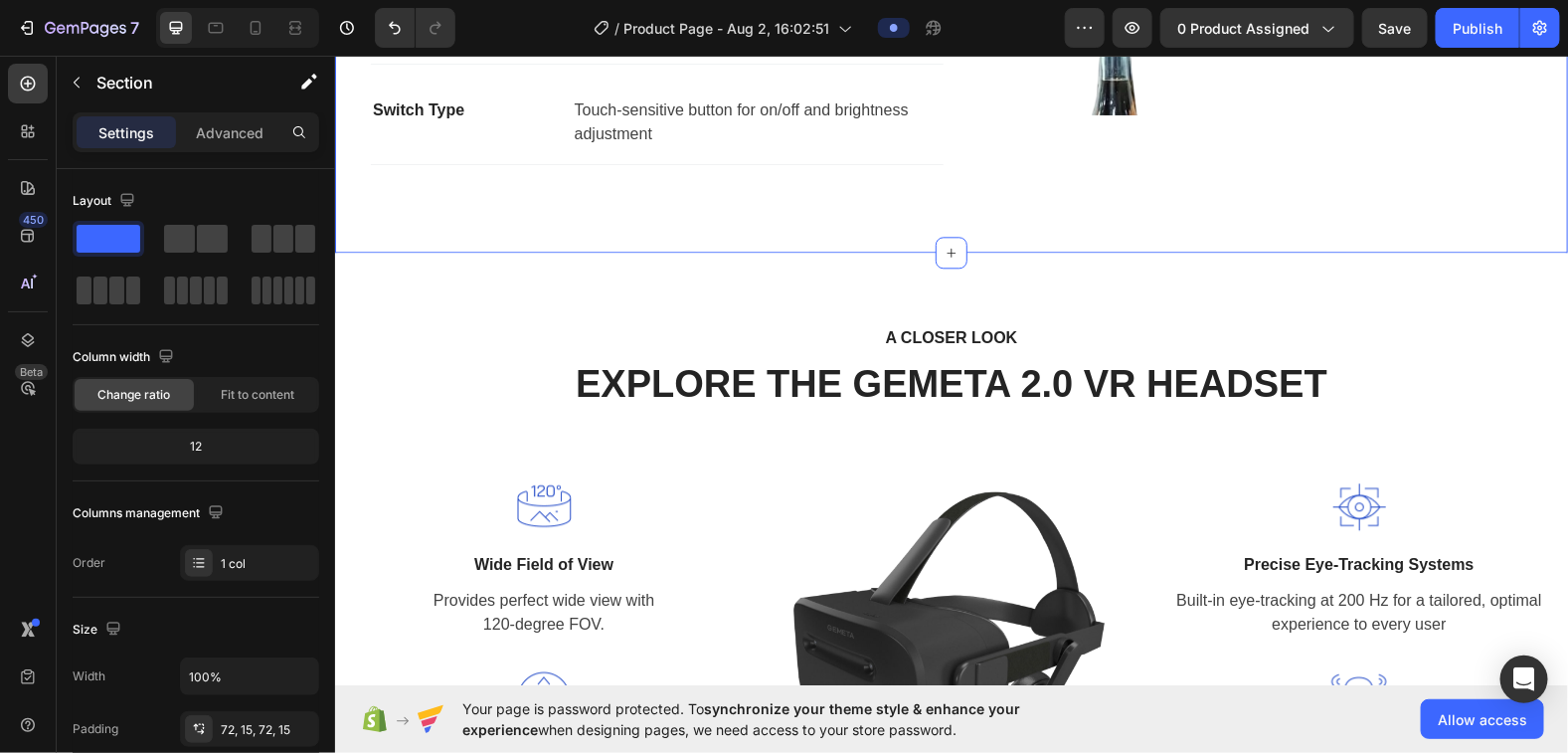 click on "Product Specifications Product Name Text block Rechargeable Wireless Bottle Lamp – LumiVine Text block Row Material & Design Text block High-quality ABS plastic with shadeless, bottle-style minimalist design Text block Row Lighting Features Text block LED light with 3 color modes (Warm White, Natural White, Cool White) & stepless dimming via touch control Text block Row Power & Charging Text block 5W power, DC 5V voltage, built-in 1800mAh rechargeable battery (USB charging) Text block Row Use Cases Text block Ideal for bedroom, dining table, wine bottle décor, bars, parties, or as a stylish gift Text block Row Water Resistance Text block IP54-rated splash-proof top – safe for light rain or indoor-outdoor use Text block Row Switch Type Text block Touch-sensitive button for on/off and brightness adjustment Text block Row Image Row Tab Row Section 2" at bounding box center [951, -171] 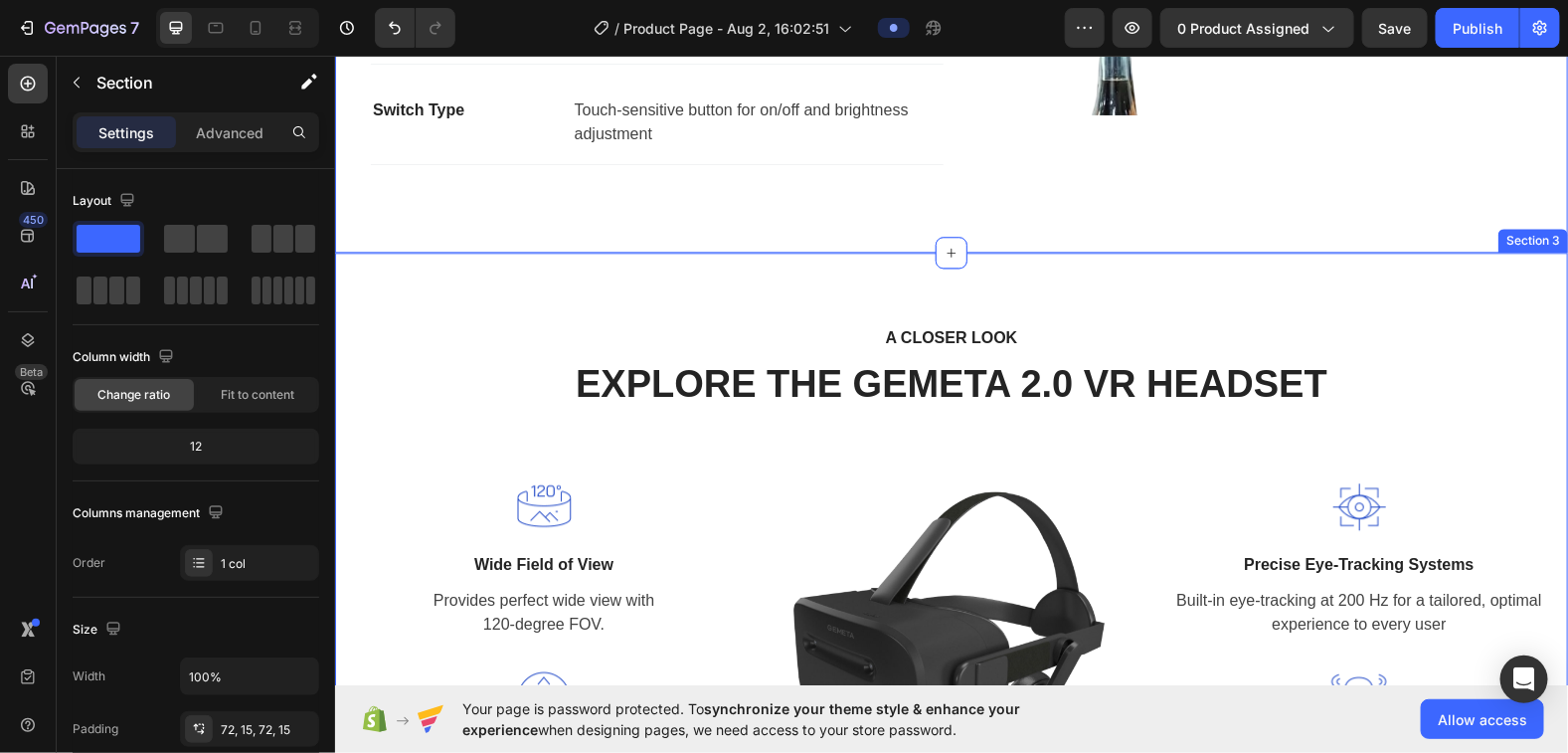 click on "A CLOSER LOOK Text block EXPLORE THE GEMETA 2.0 VR HEADSET Heading Row Image Wide Field of View Text block Provides perfect wide view with  120-degree FOV. Text block Row Image Highest 8K Resolution Text block Get a crystal clear view with two 4K  high-density LCD displays. Text block Row Image Image Precise Eye-Tracking Systems Text block Built-in eye-tracking at 200 Hz for a tailored, optimal experience to every user Text block Row Image Supreme Comfort  Text block Wear it with ease because the GEMETA VR headset is engineered to feel lighter. Text block Row Row Section 3" at bounding box center (951, 583) 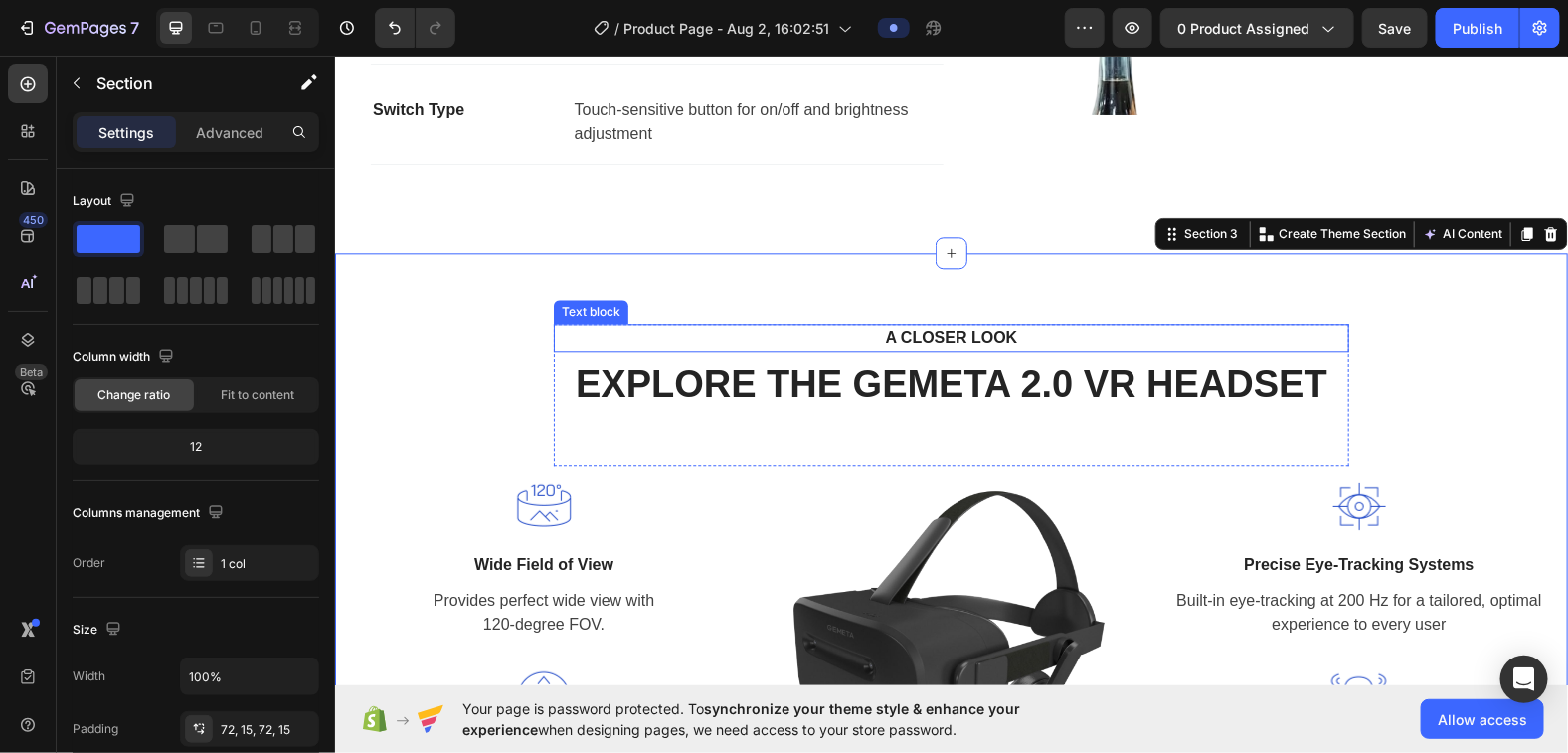 click on "A CLOSER LOOK" at bounding box center (951, 337) 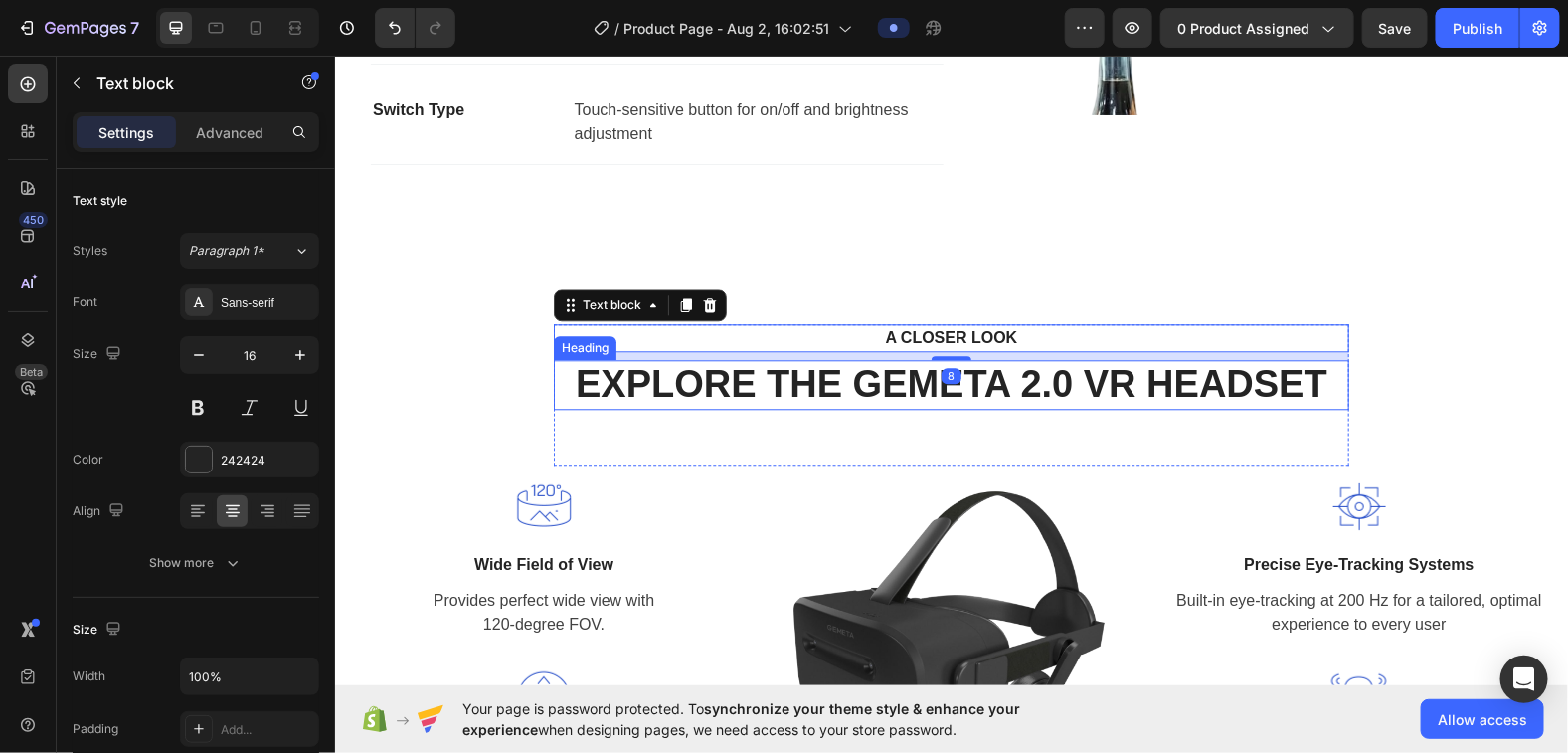click on "A CLOSER LOOK Text block   8 EXPLORE THE GEMETA 2.0 VR HEADSET Heading" at bounding box center (951, 394) 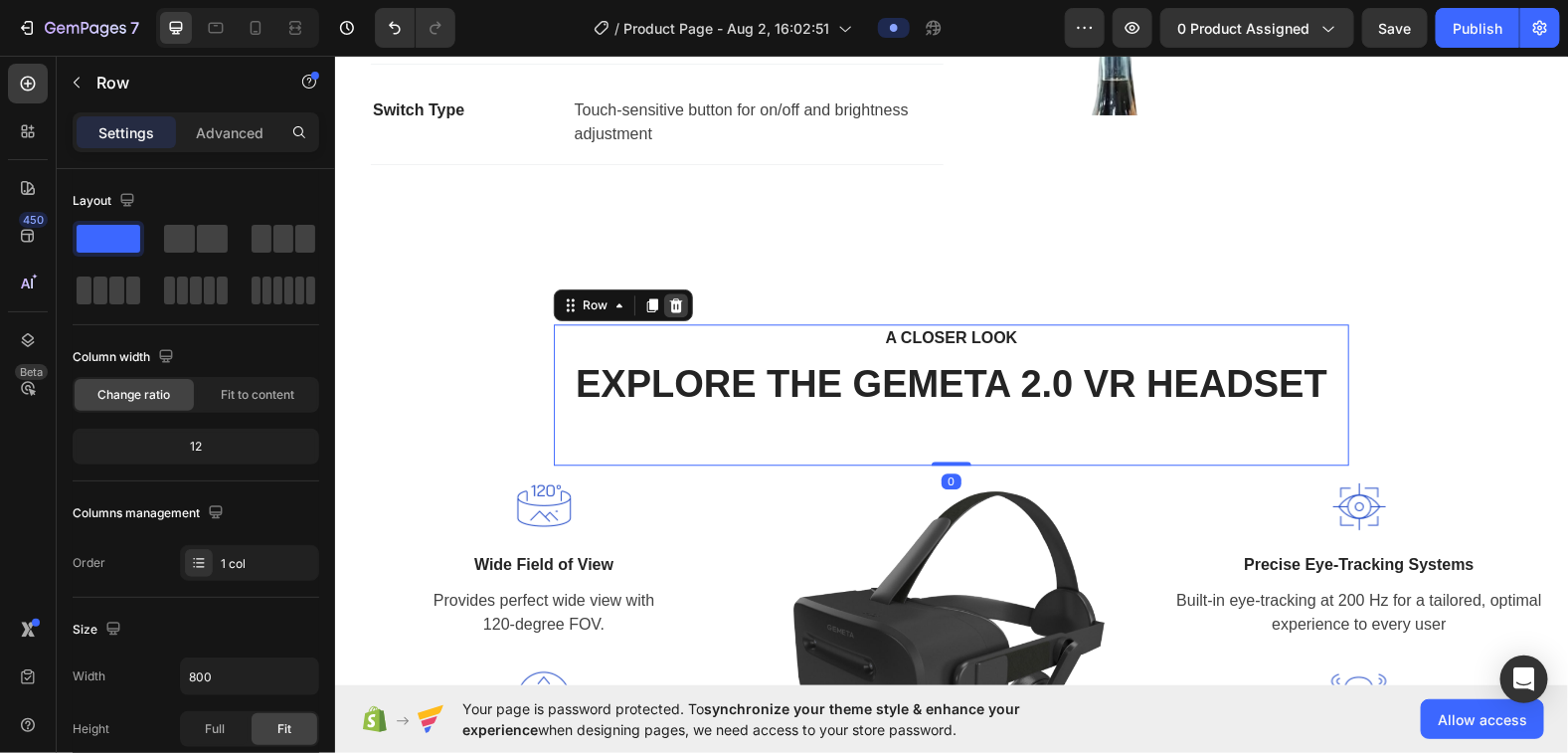 click 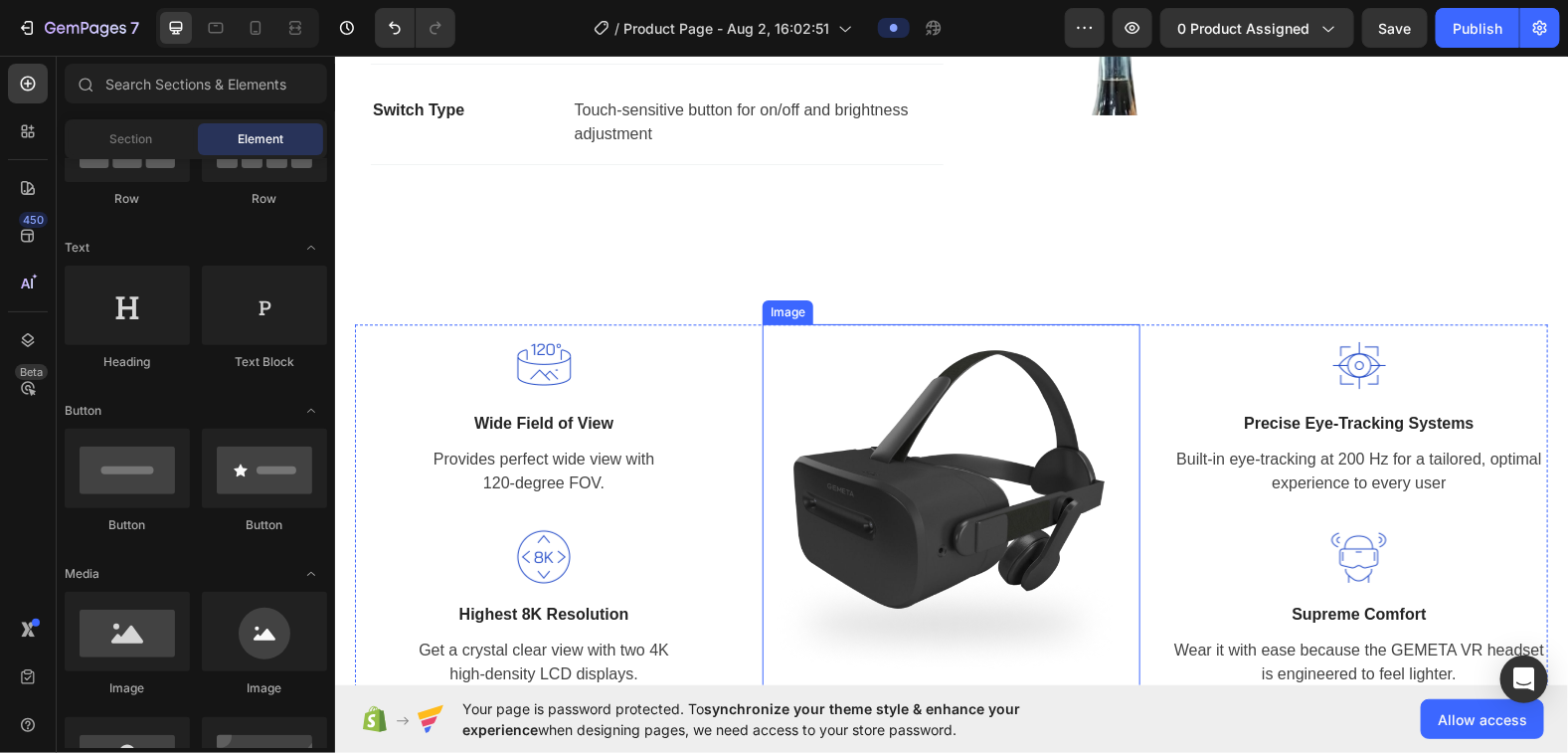 click at bounding box center (951, 512) 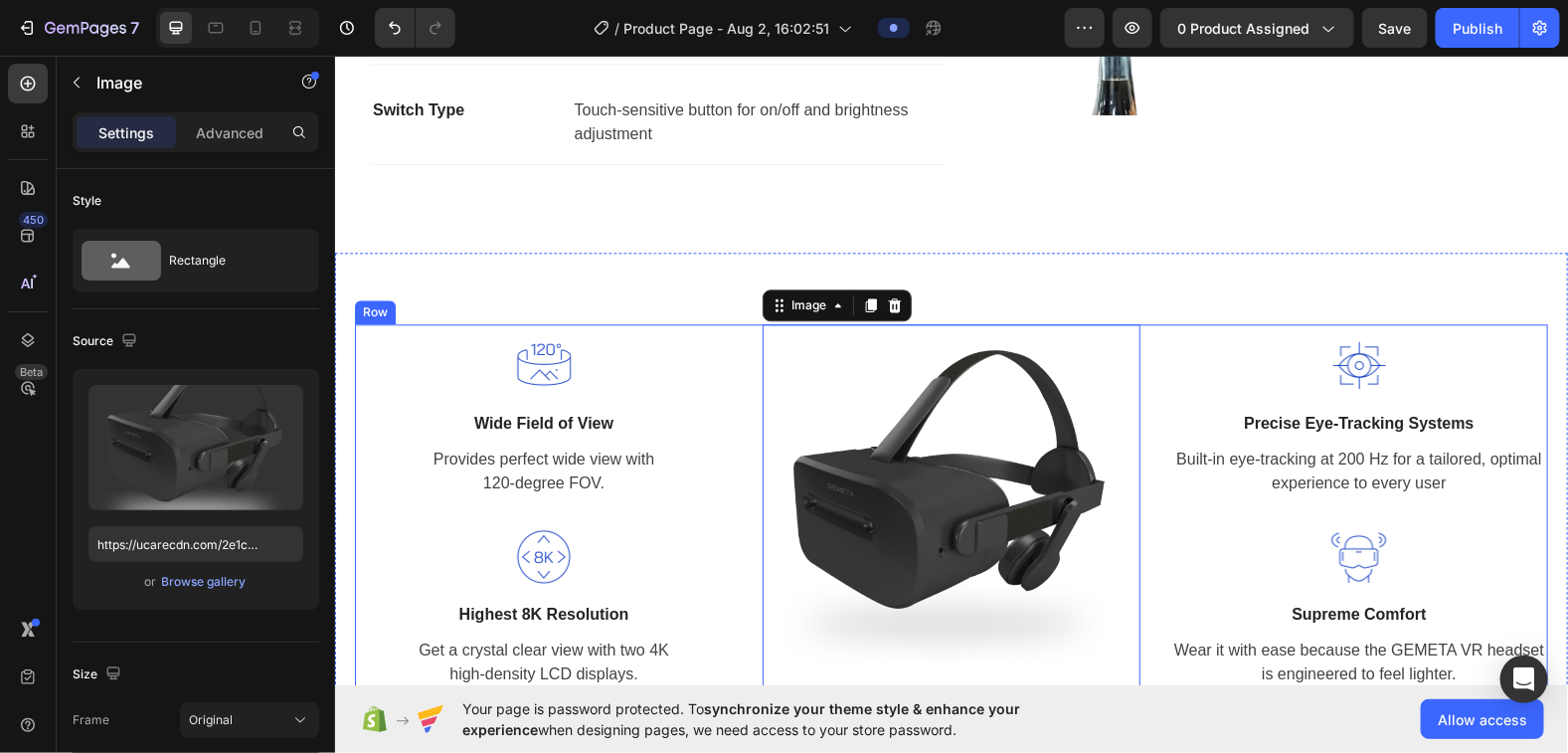 click on "Image Wide Field of View Text block Provides perfect wide view with  120-degree FOV. Text block Row Image Highest 8K Resolution Text block Get a crystal clear view with two 4K  high-density LCD displays. Text block Row" at bounding box center (543, 512) 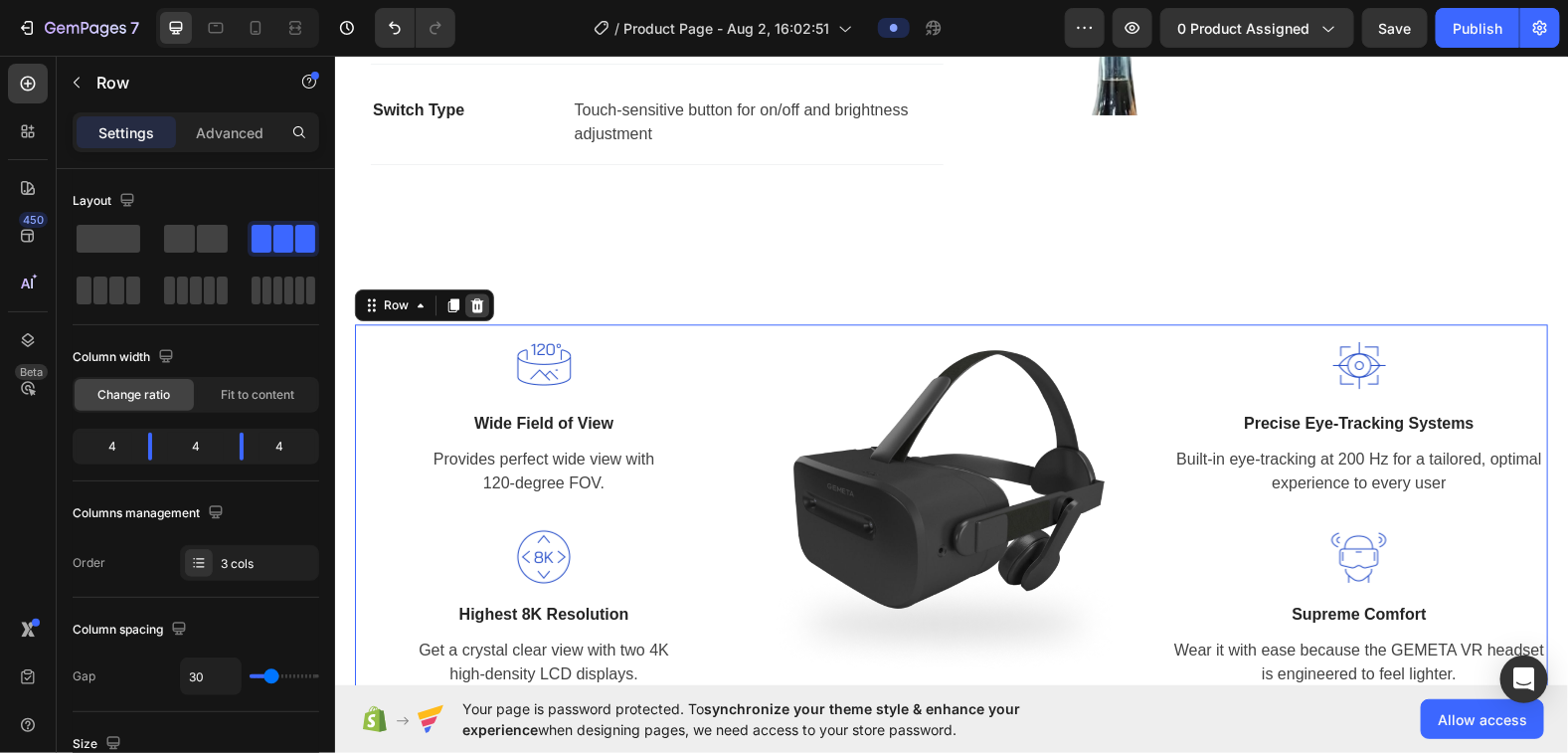 click at bounding box center (476, 304) 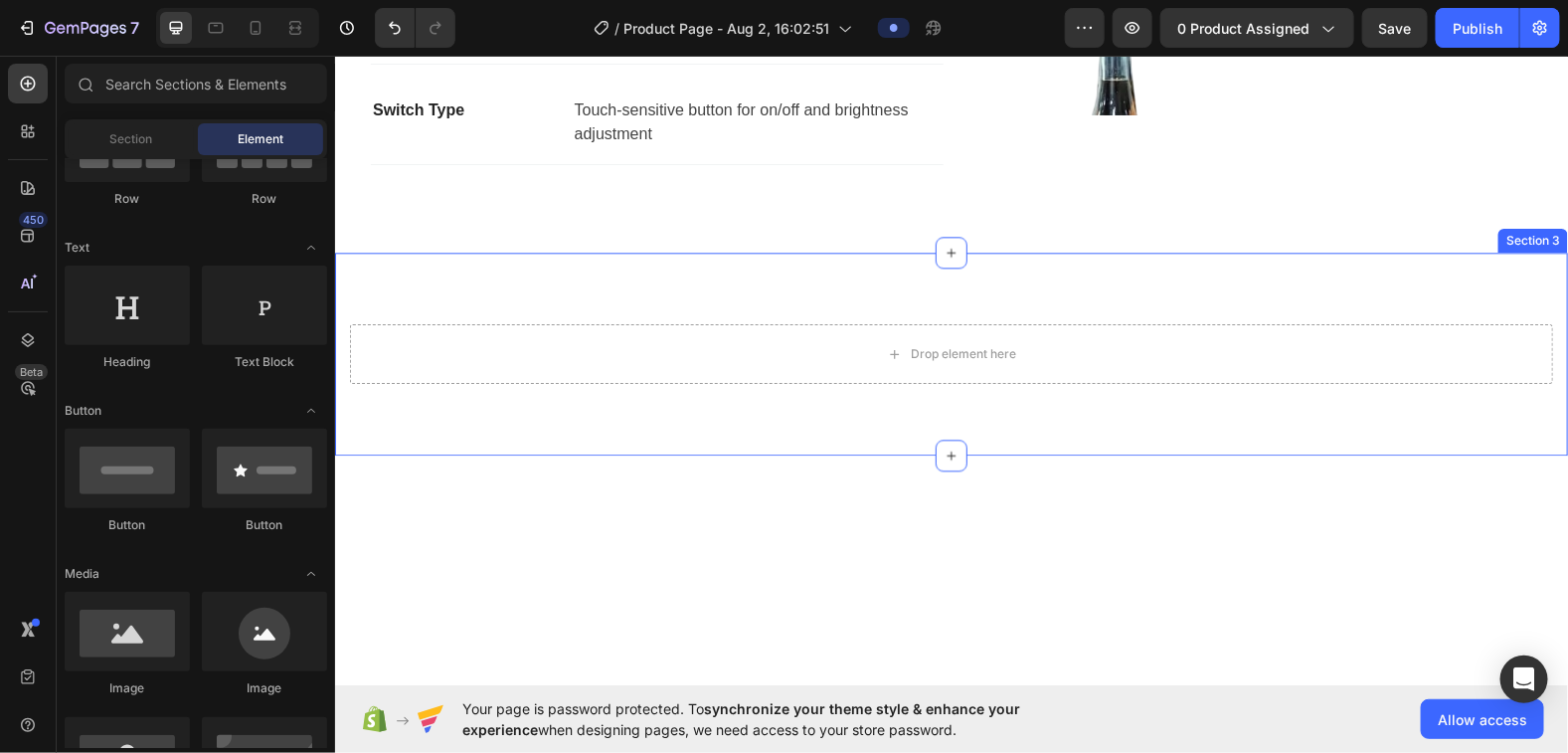 click on "Drop element here Section 3" at bounding box center (951, 353) 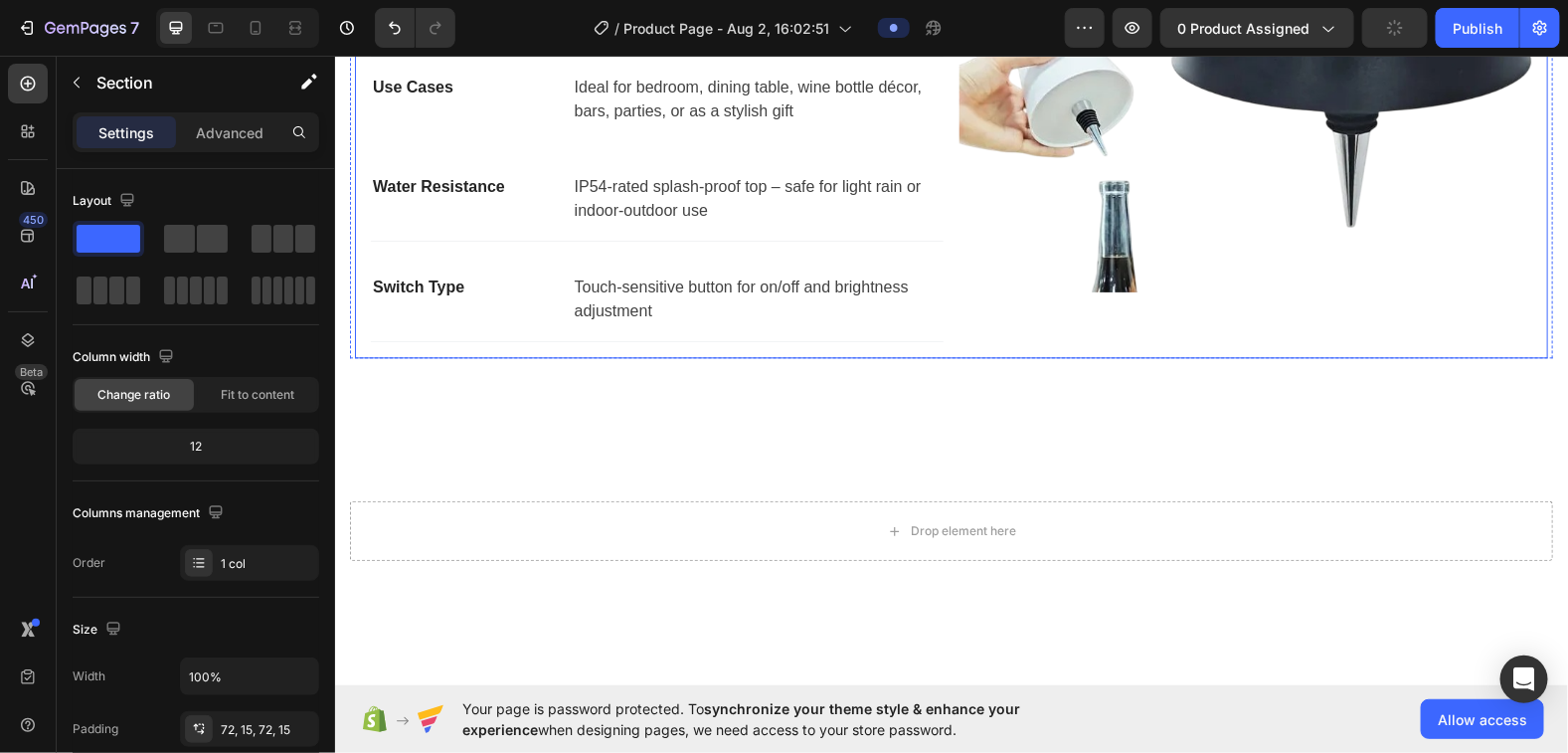 scroll, scrollTop: 1933, scrollLeft: 0, axis: vertical 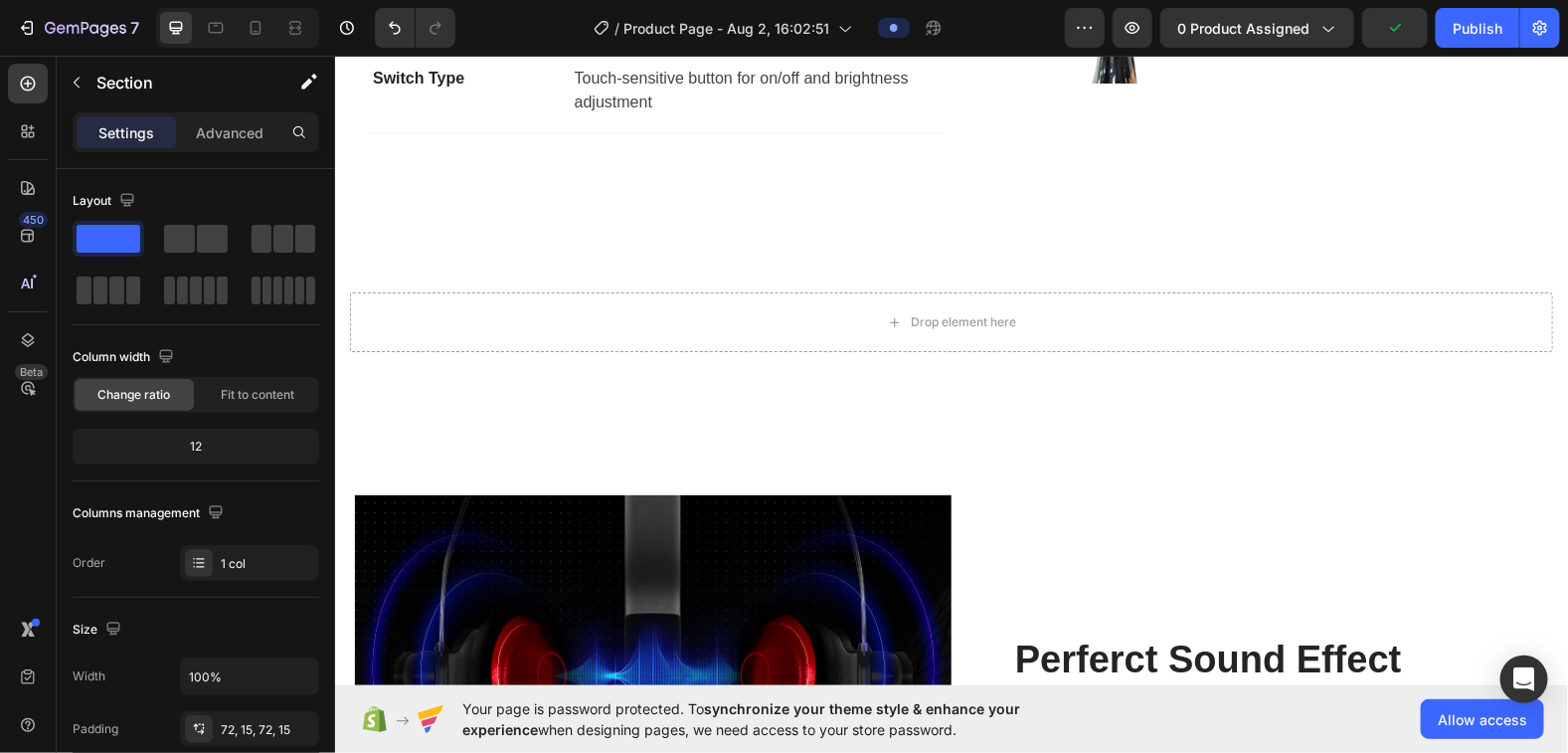click on "Drop element here Section 3" at bounding box center [951, 321] 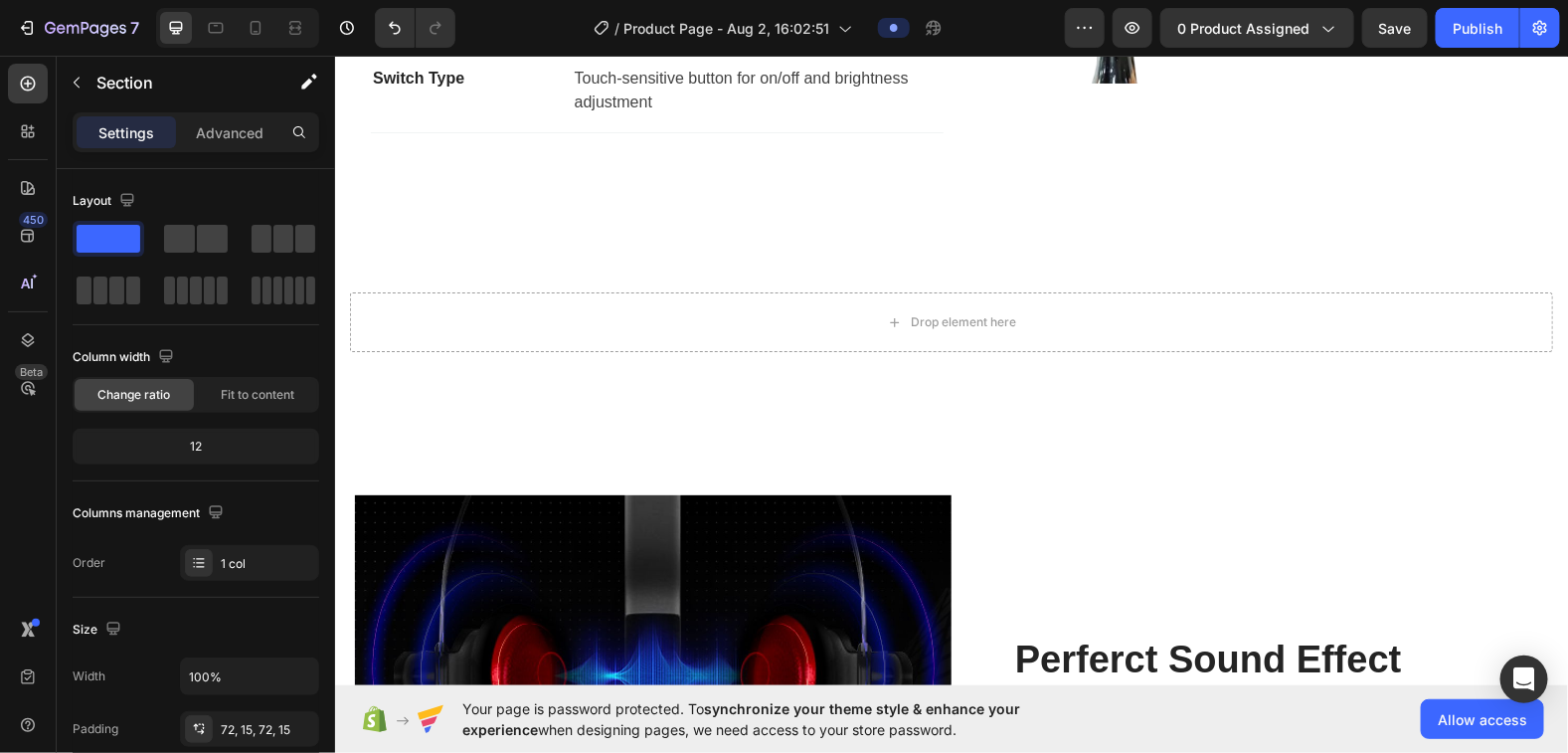 click on "Drop element here Section 3" at bounding box center (951, 321) 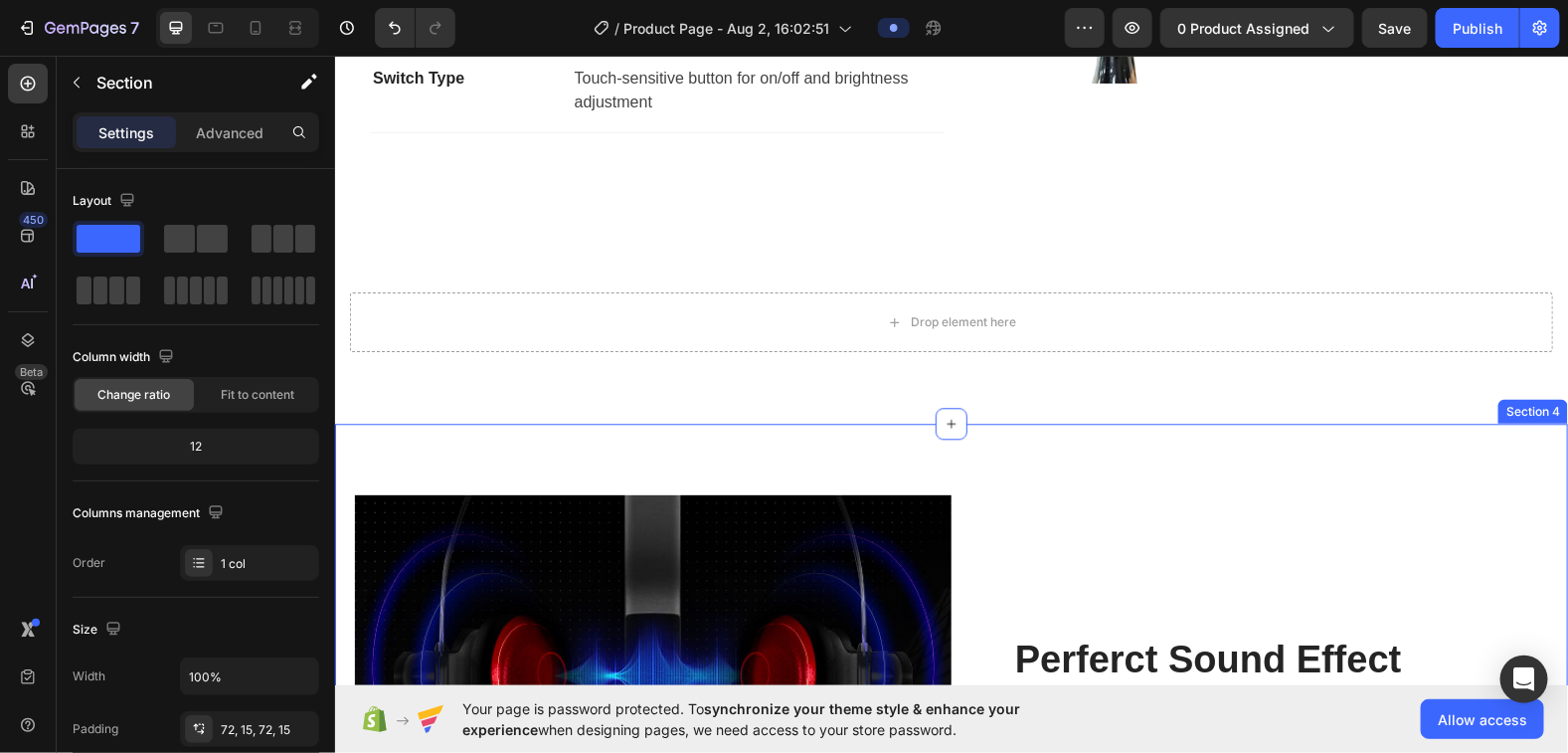 click on "Image Perferct Sound Effect Heading The maximum acoustic insulation and stereo sound make the VR listening experience more individual, lively, and tangible. Text block Row Row Stay Focused Heading Adjustable diopter lenses offer personalized focusing power - so you can find your viewing sweet spot. Text block Row Image Row Image A Fitting Design Heading Easy to put on and take off. The proprietary dual-hinge fit design ensures both comfort and stability for different head shapes and sizes. Text block Row Row Section 4" at bounding box center [951, 865] 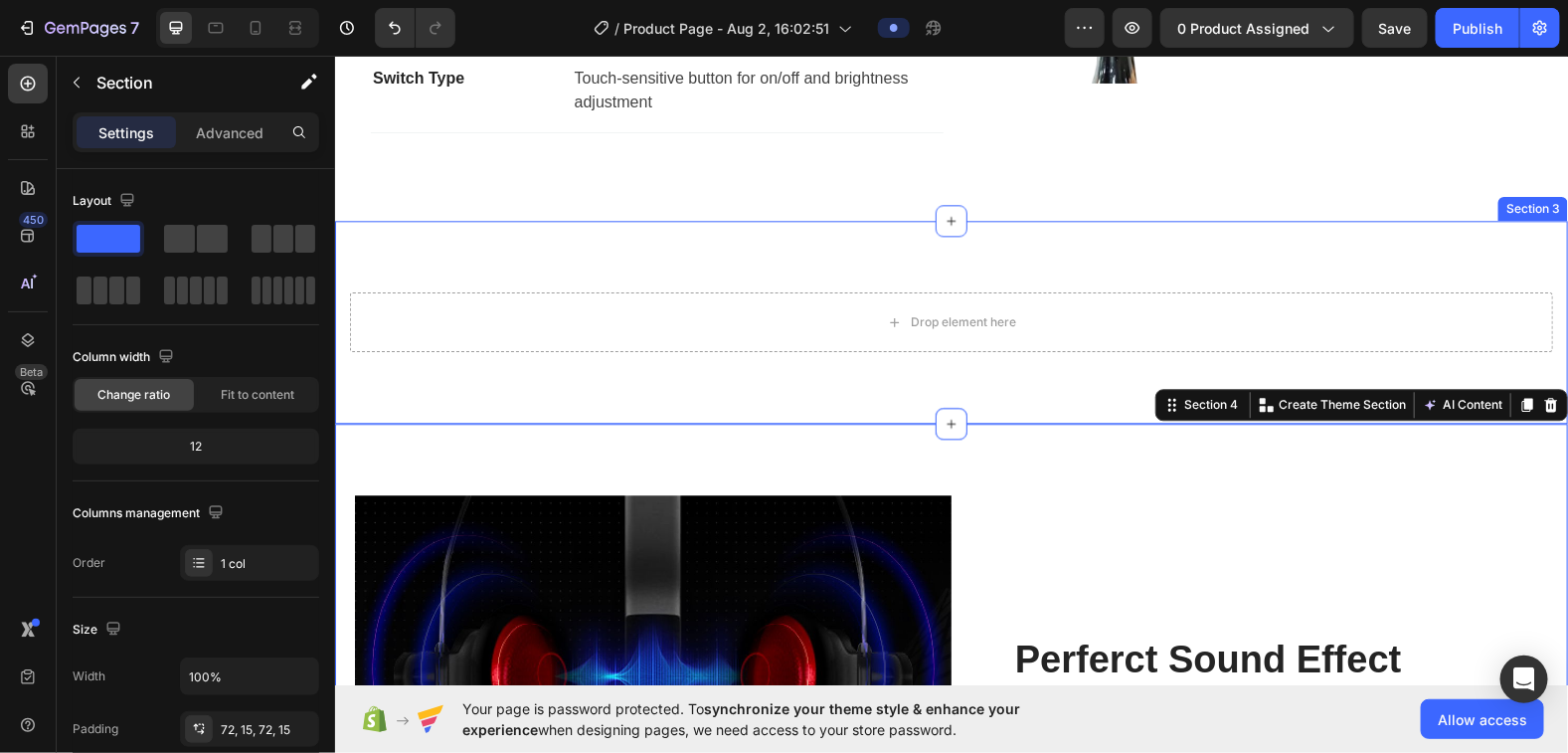 click on "Drop element here Section 3" at bounding box center [951, 321] 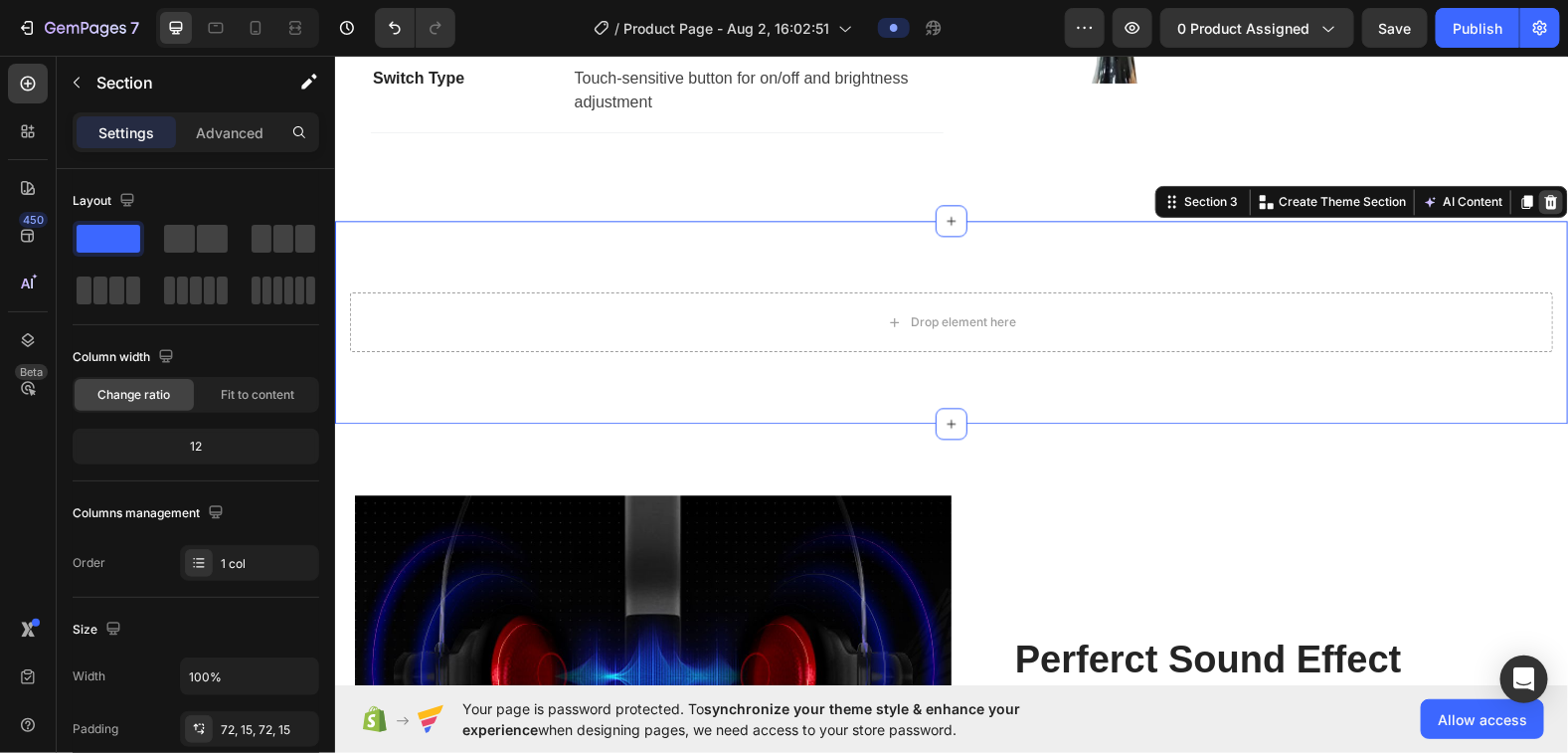 click 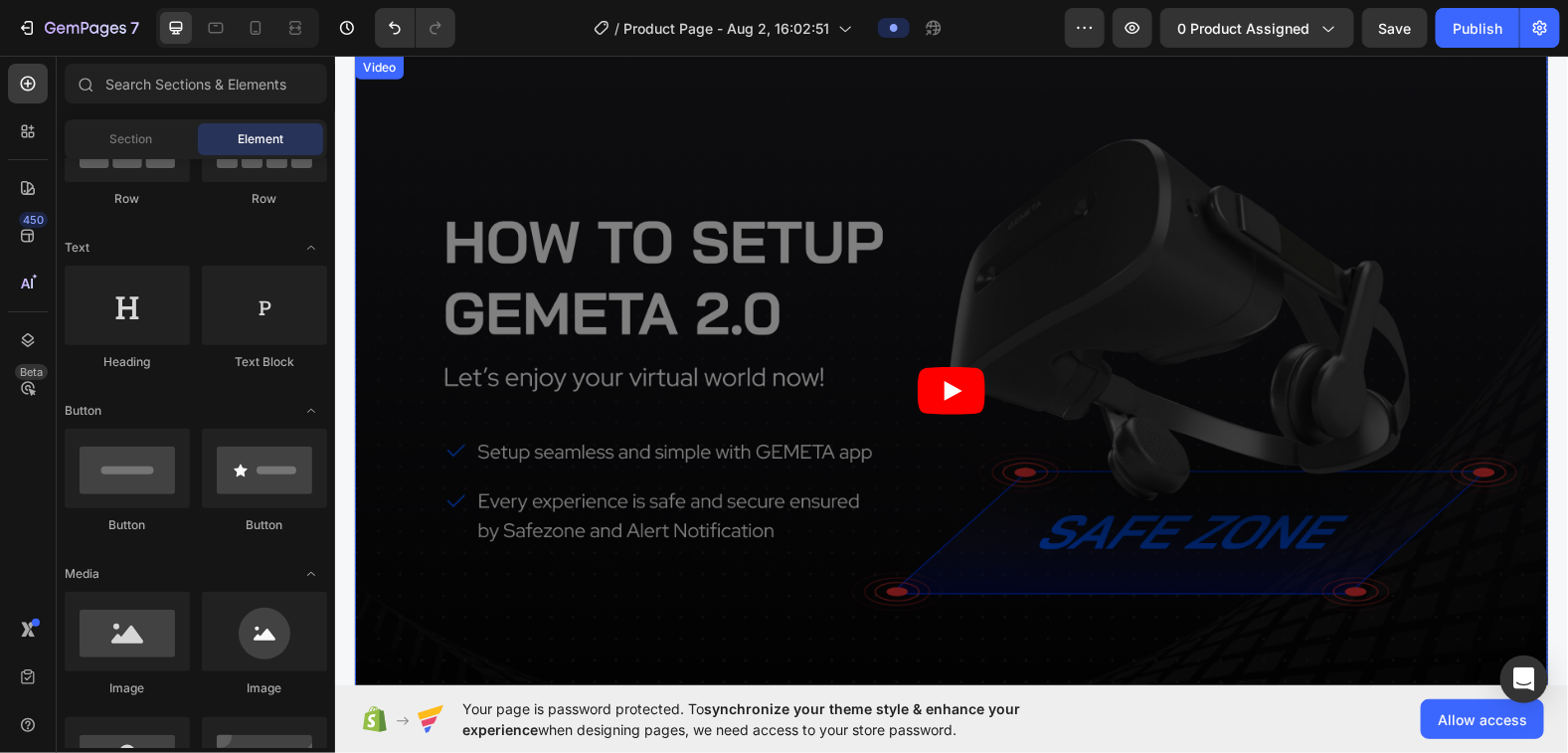 scroll, scrollTop: 3750, scrollLeft: 0, axis: vertical 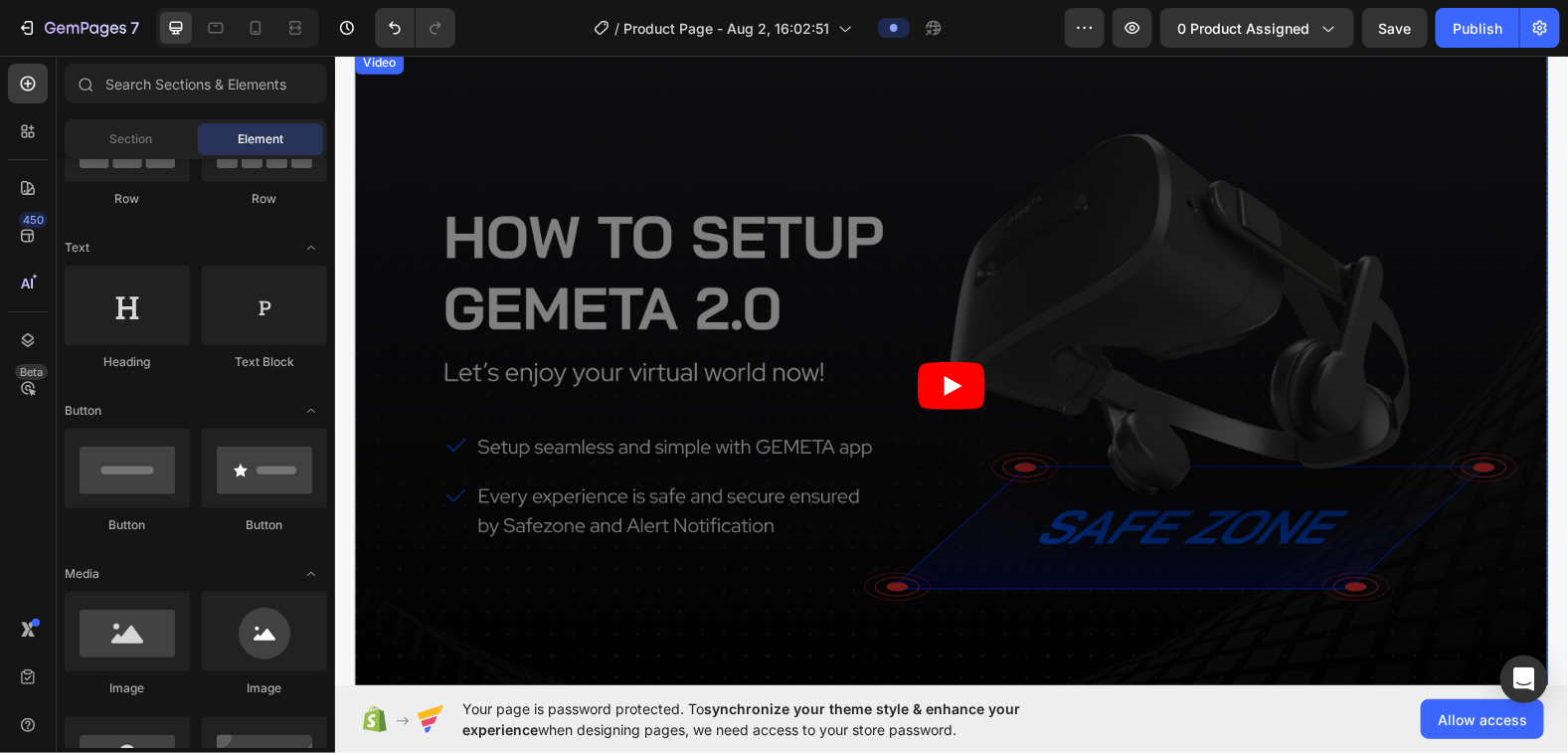 click at bounding box center (951, 385) 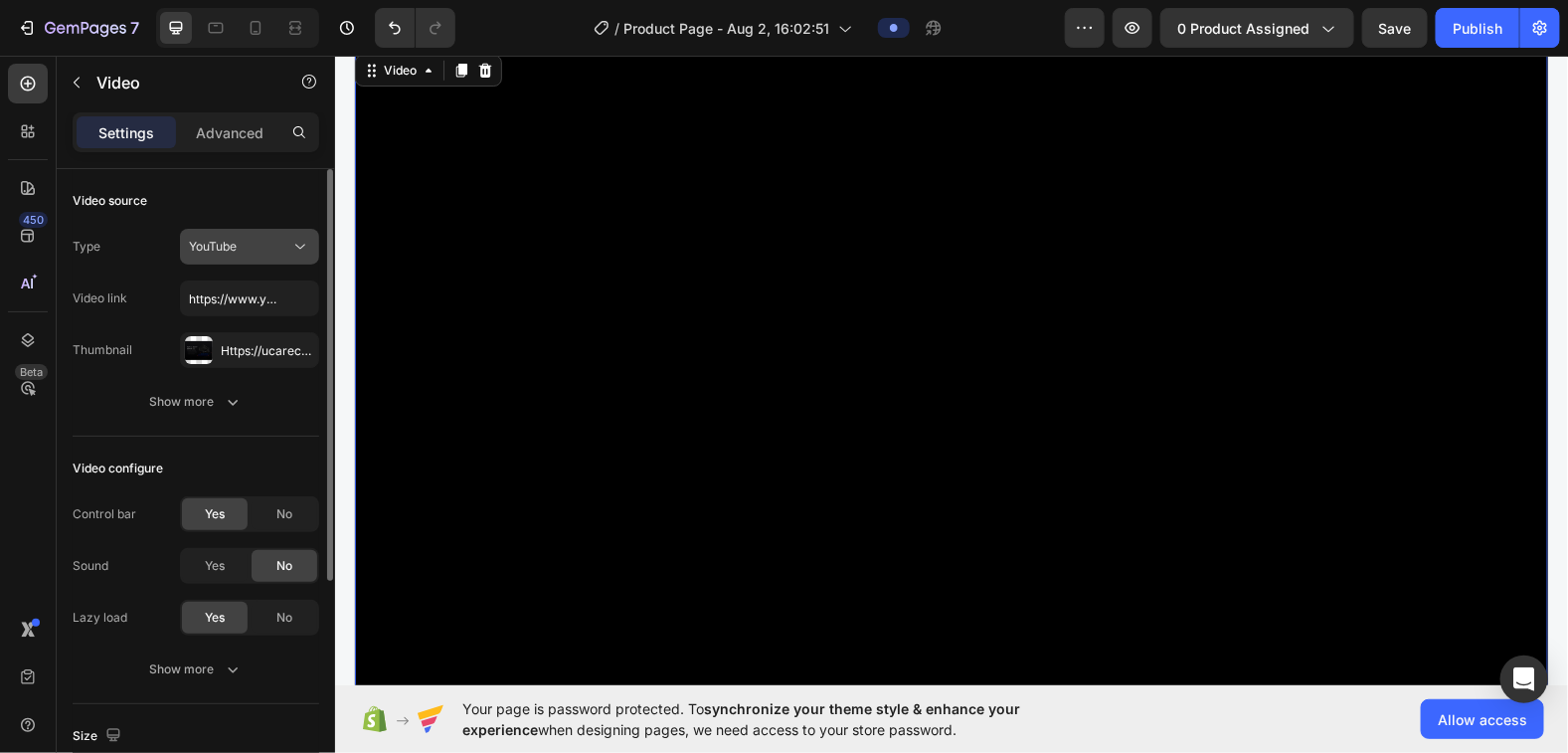 click on "YouTube" at bounding box center (240, 247) 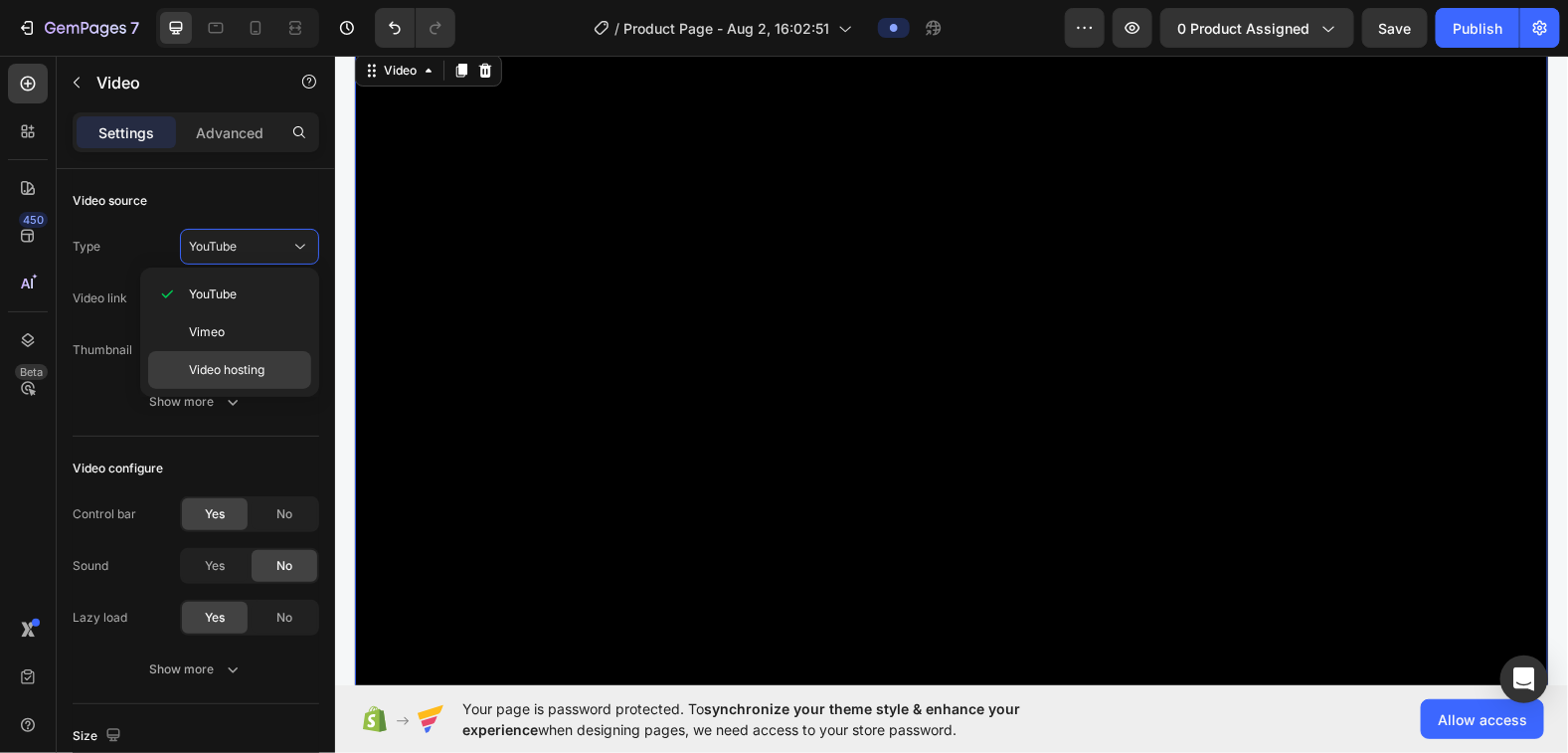 click on "Video hosting" at bounding box center [227, 370] 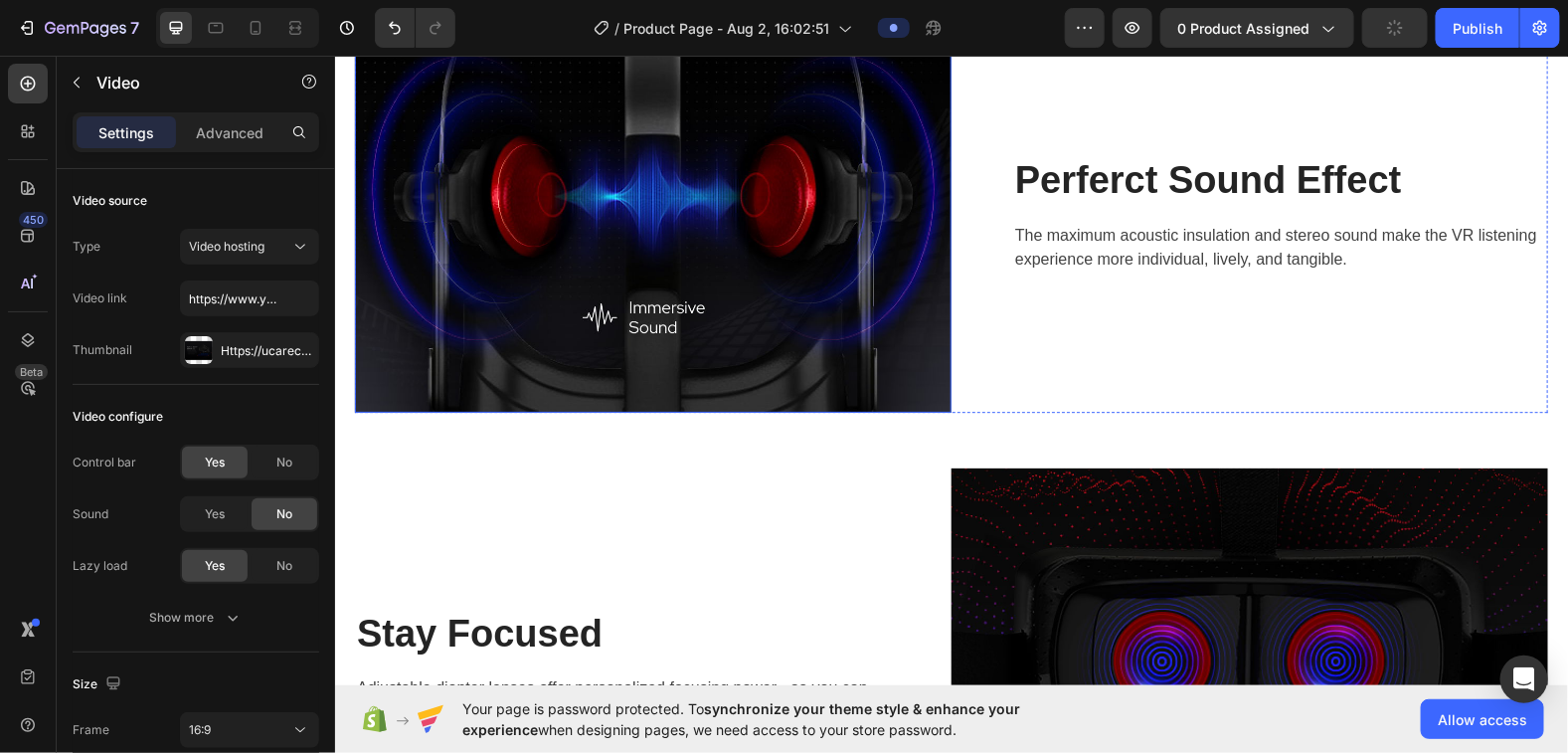 scroll, scrollTop: 1960, scrollLeft: 0, axis: vertical 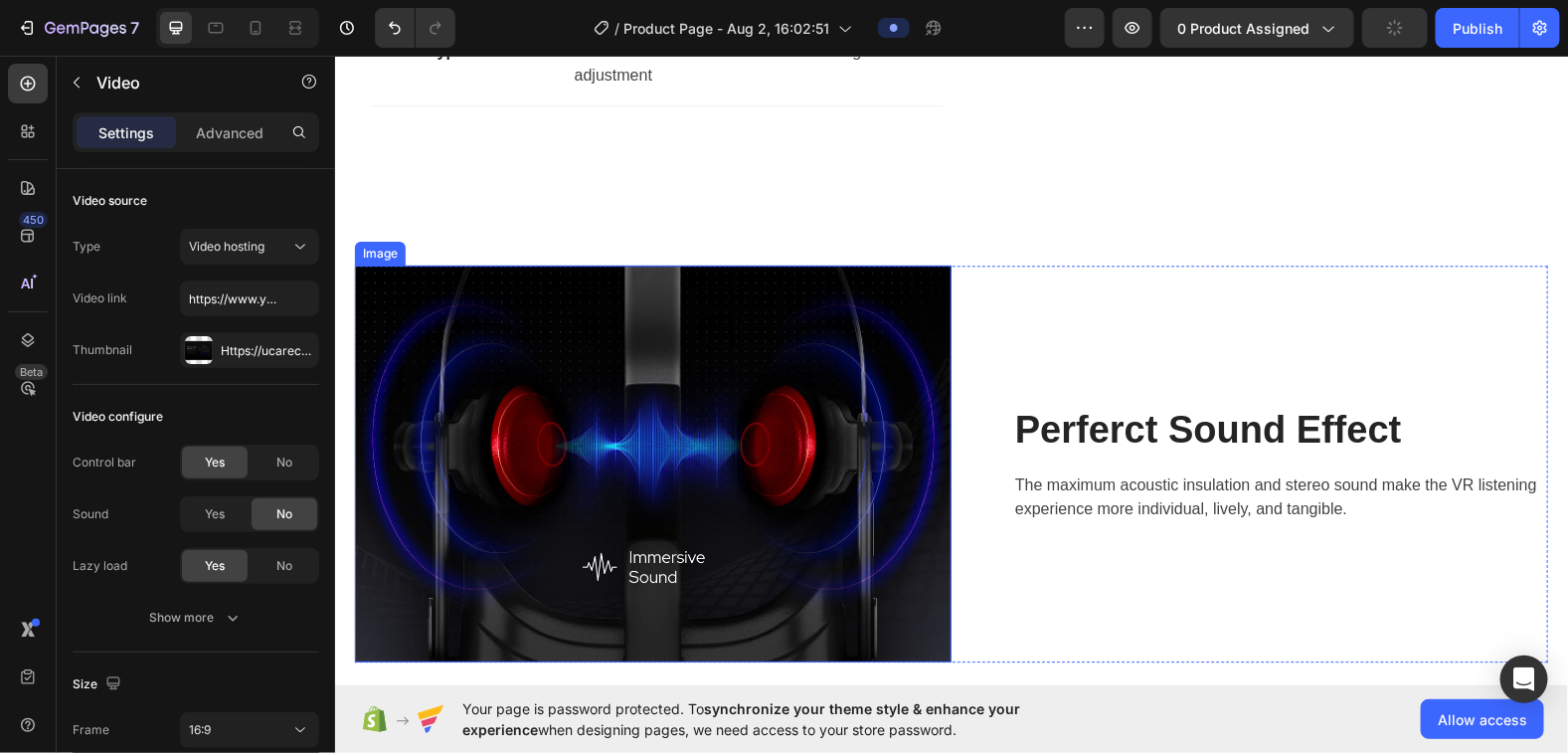 click at bounding box center [652, 463] 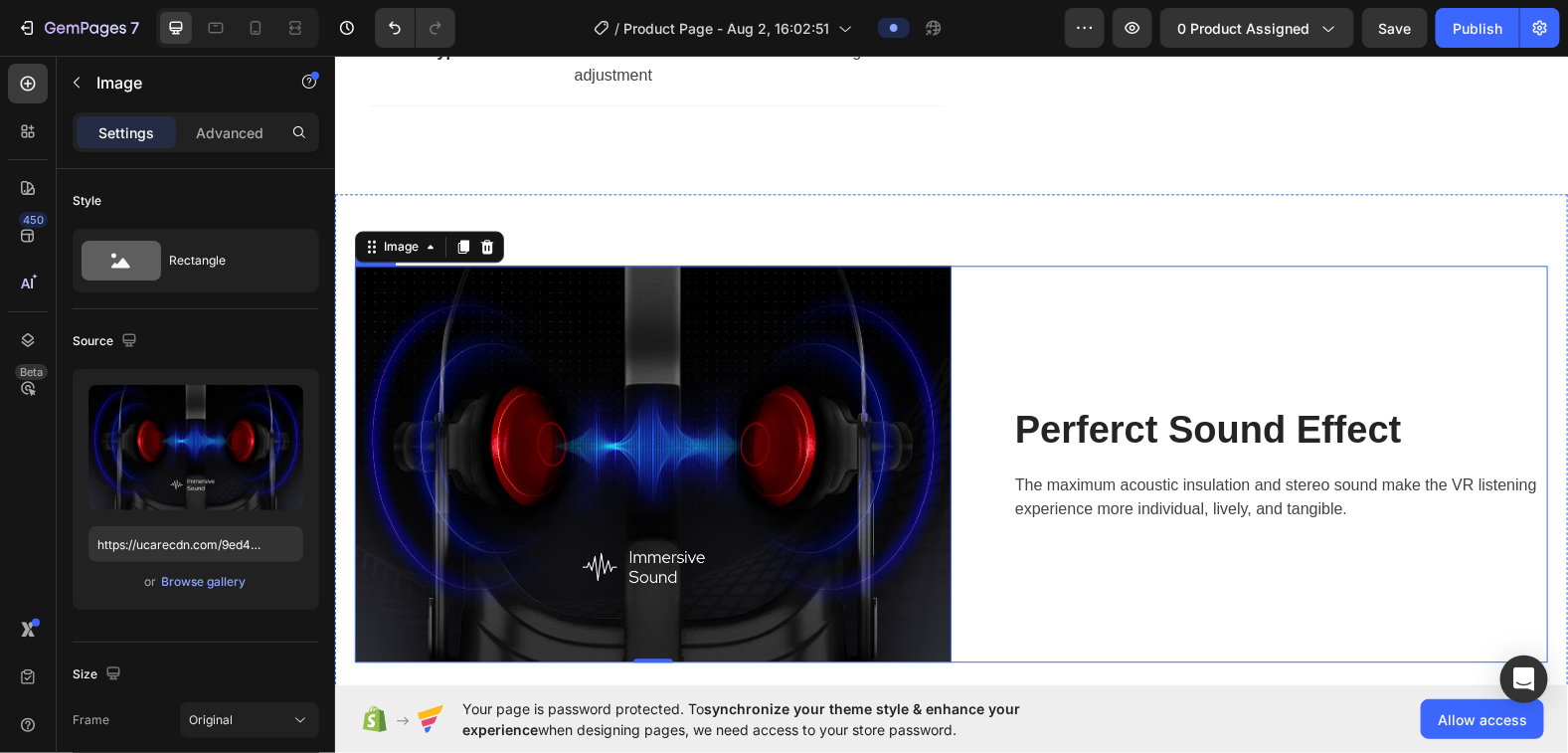 scroll, scrollTop: 2115, scrollLeft: 0, axis: vertical 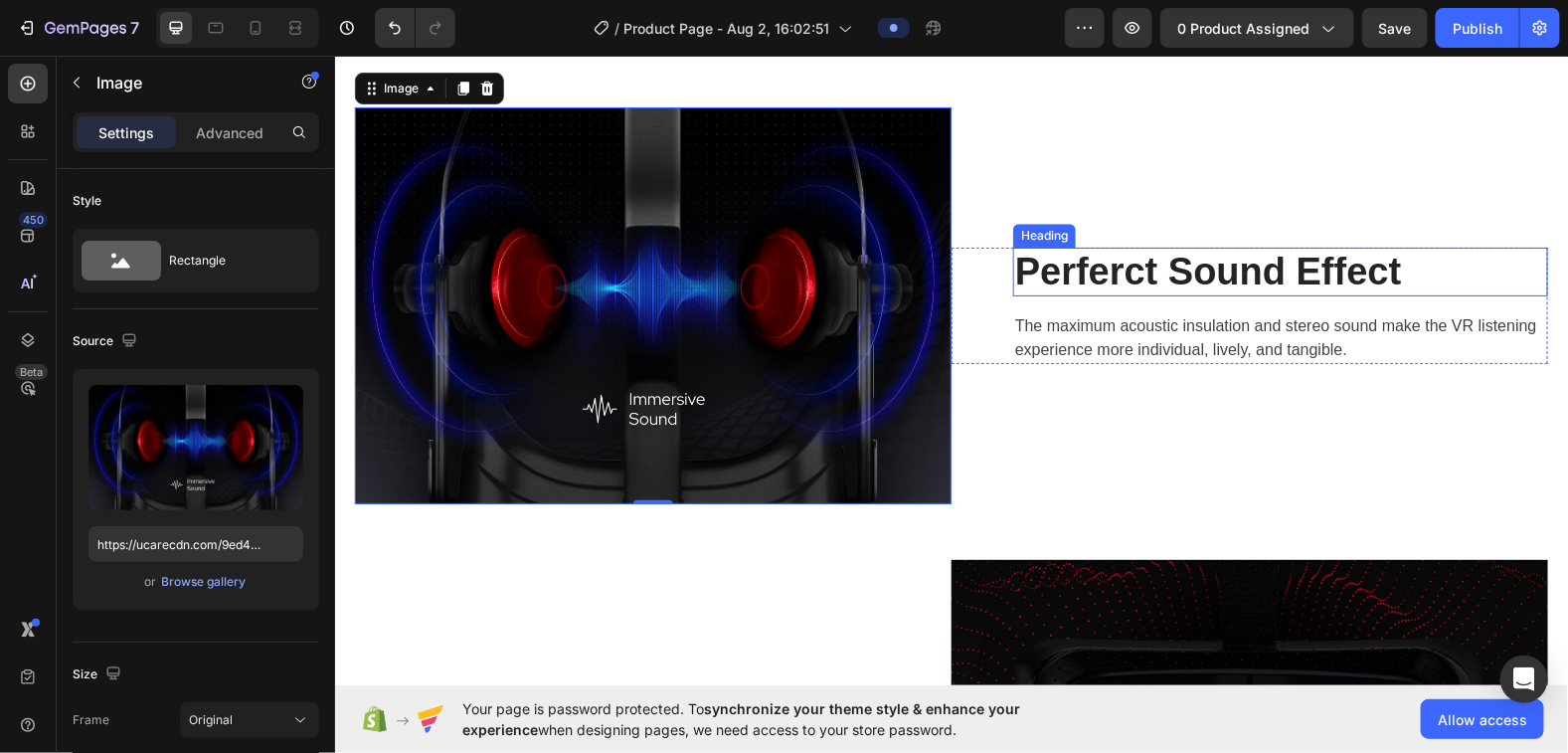 click on "Perferct Sound Effect" at bounding box center (1280, 272) 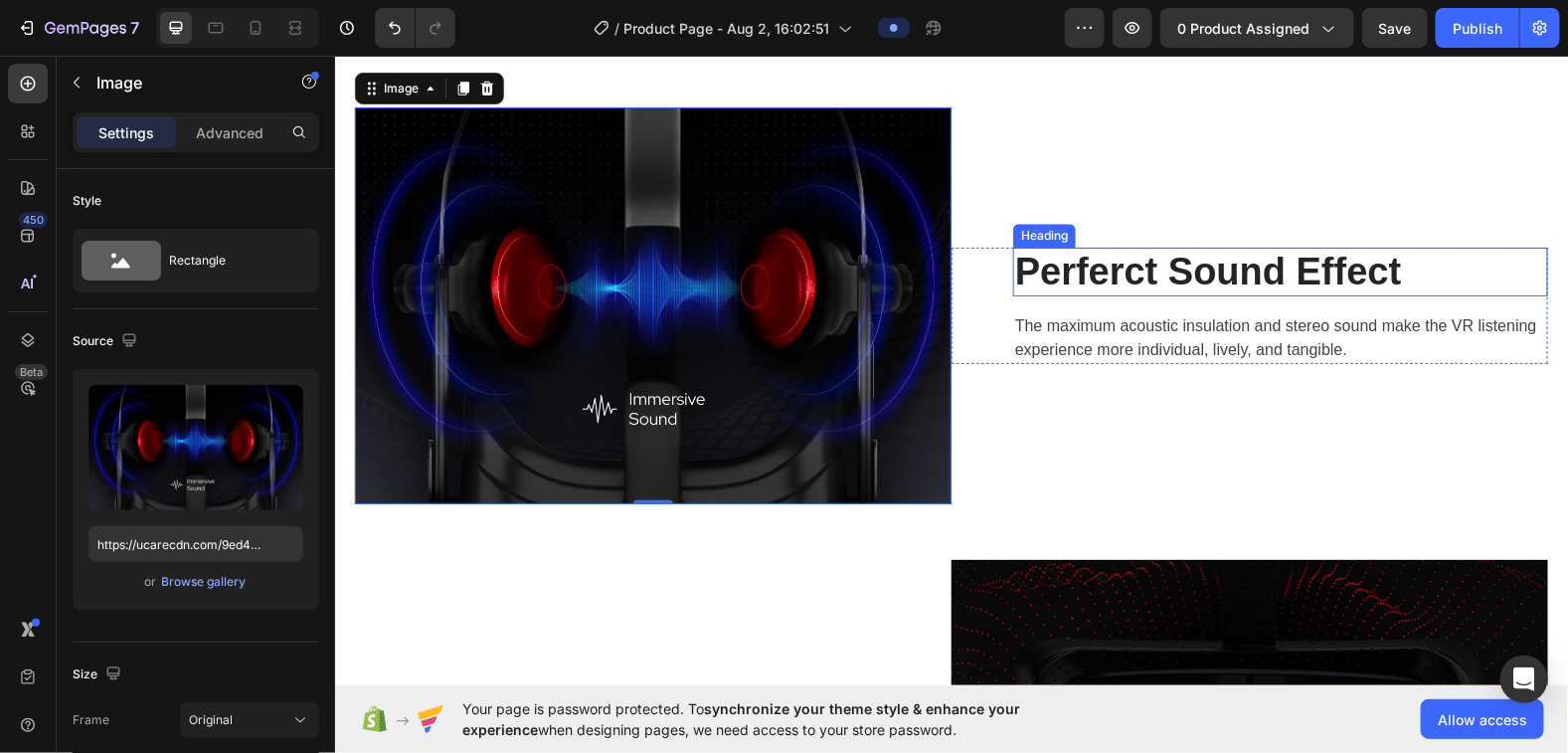 click on "Perferct Sound Effect" at bounding box center [1280, 272] 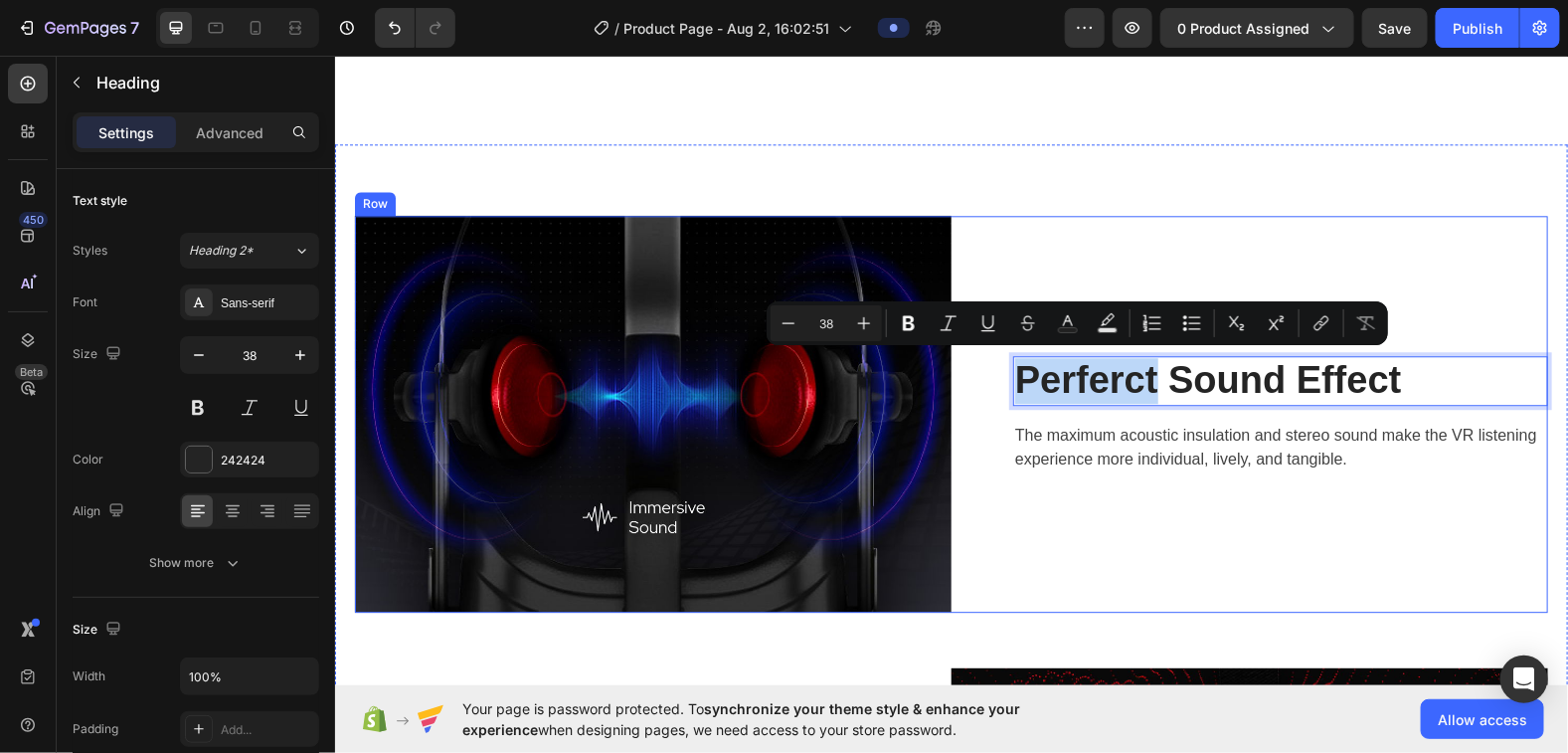 scroll, scrollTop: 2014, scrollLeft: 0, axis: vertical 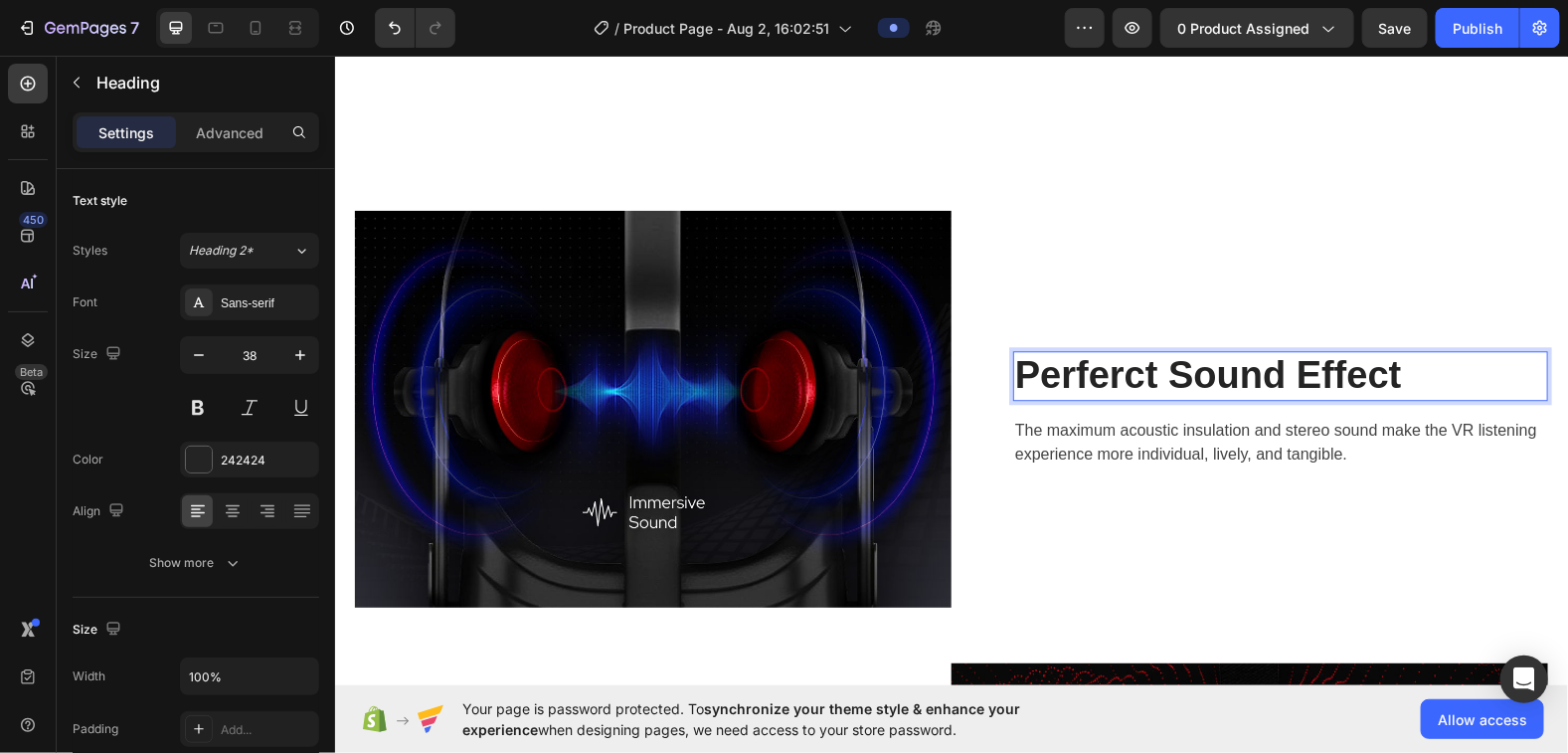 click on "Perferct Sound Effect" at bounding box center [1280, 375] 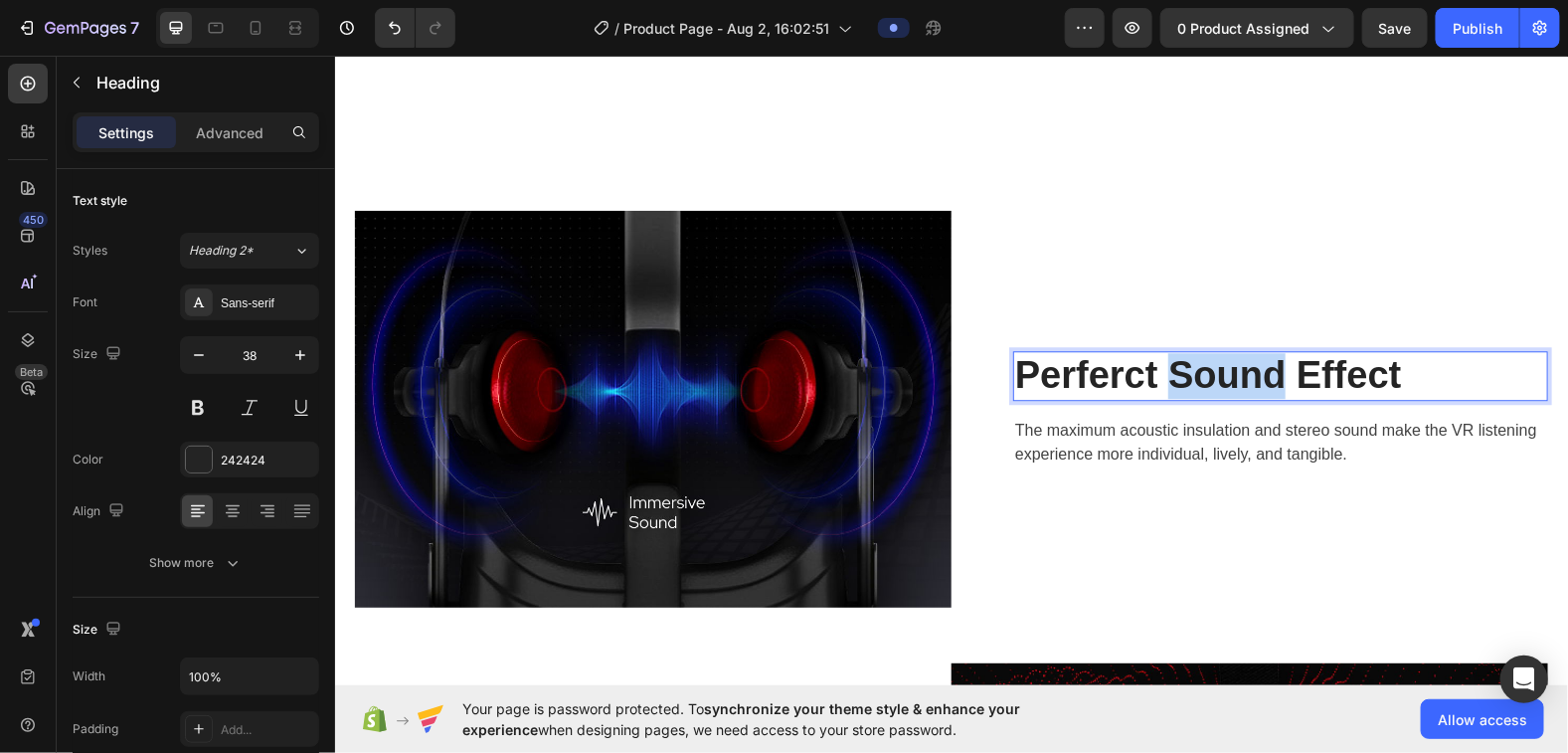click on "Perferct Sound Effect" at bounding box center (1280, 375) 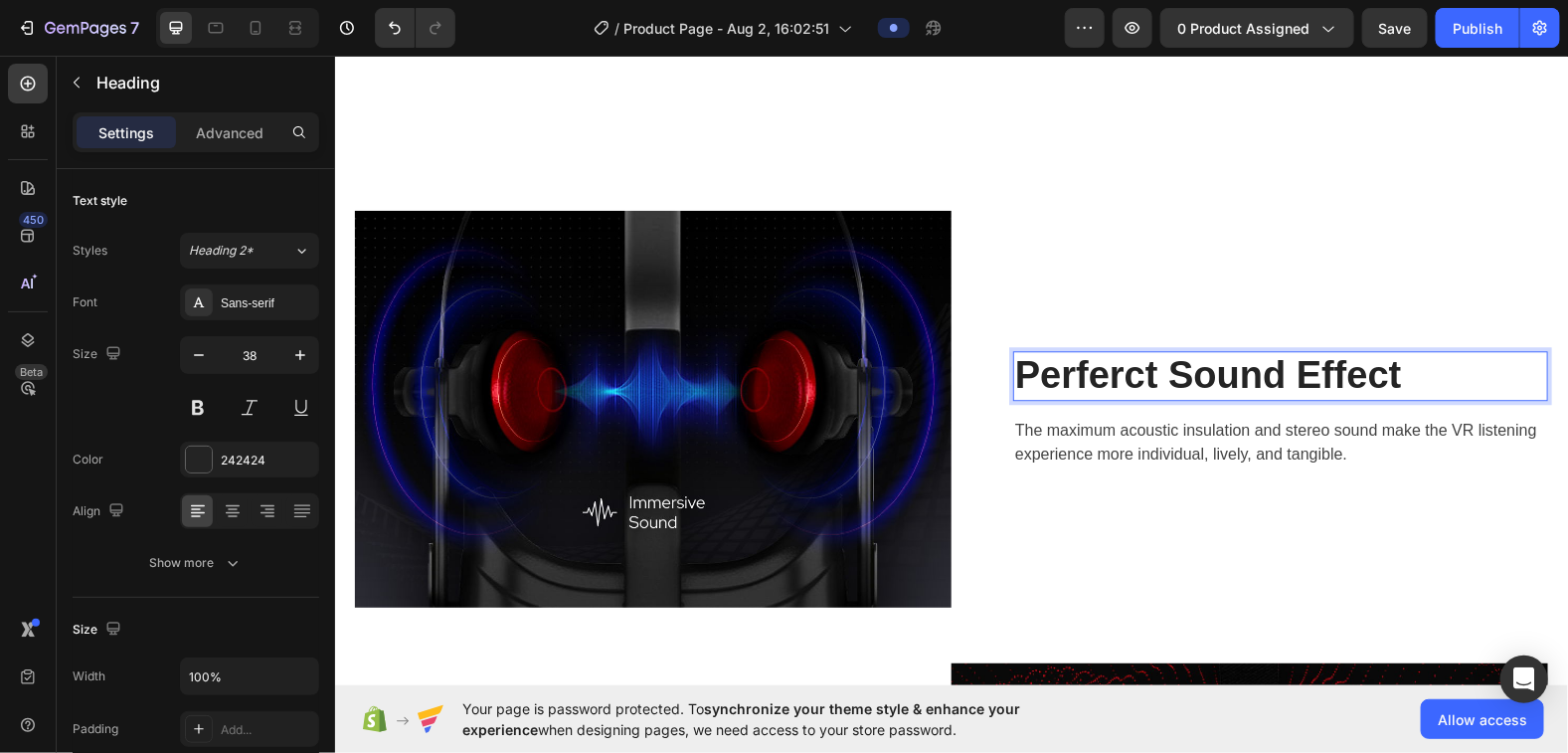 scroll, scrollTop: 1992, scrollLeft: 0, axis: vertical 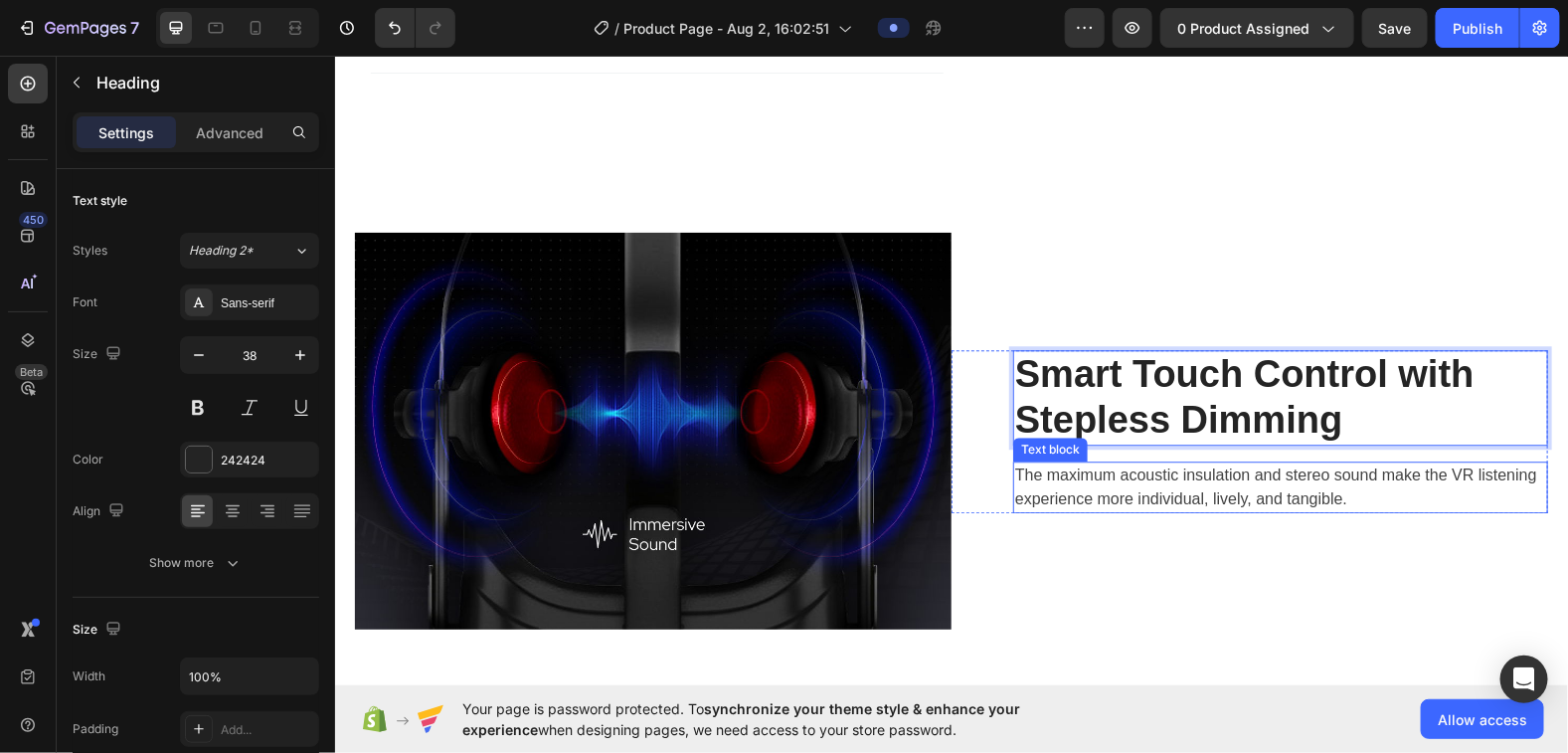 click on "The maximum acoustic insulation and stereo sound make the VR listening experience more individual, lively, and tangible." at bounding box center [1280, 486] 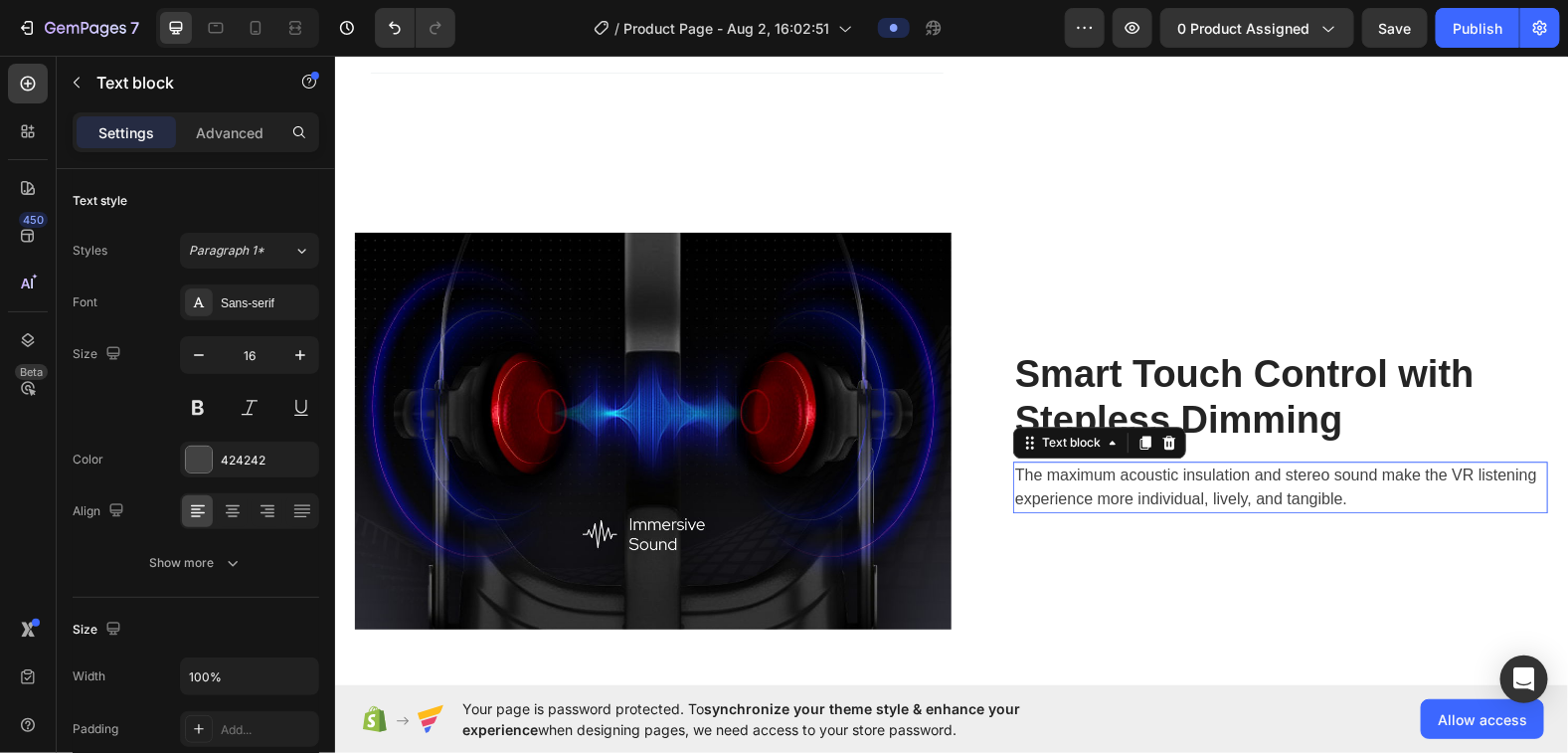 click on "The maximum acoustic insulation and stereo sound make the VR listening experience more individual, lively, and tangible." at bounding box center [1280, 486] 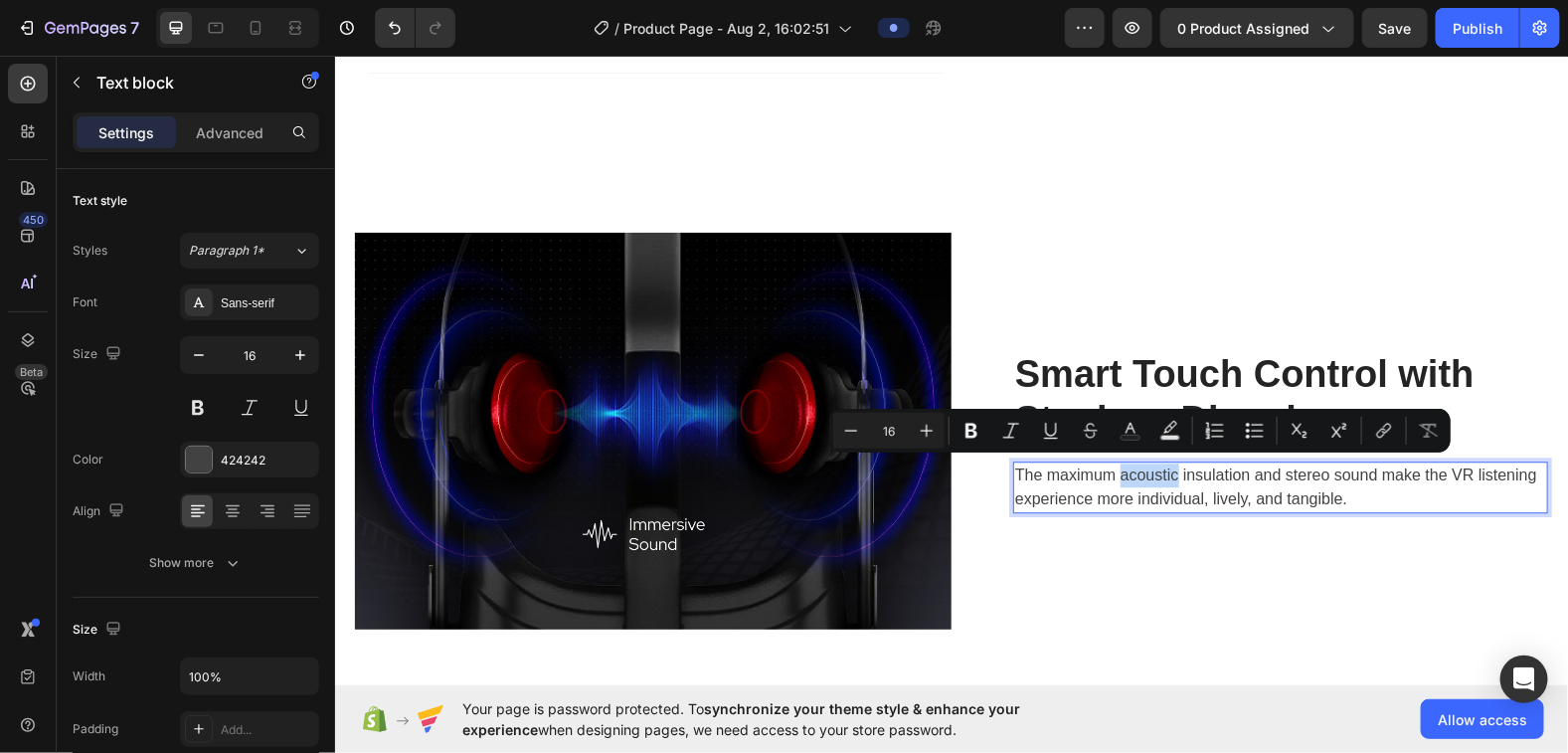 click on "The maximum acoustic insulation and stereo sound make the VR listening experience more individual, lively, and tangible." at bounding box center [1280, 486] 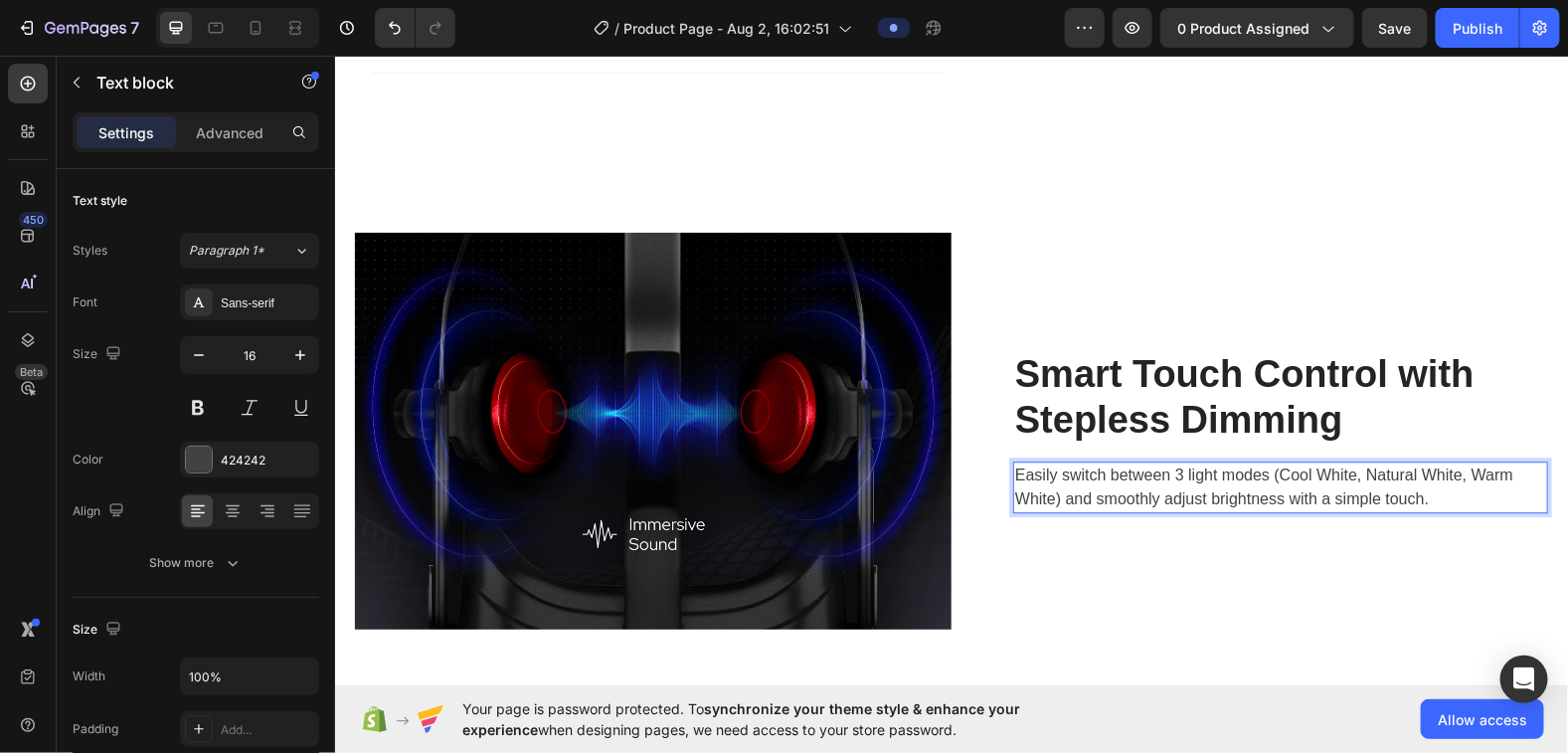 click on "Easily switch between 3 light modes (Cool White, Natural White, Warm White) and smoothly adjust brightness with a simple touch." at bounding box center [1280, 486] 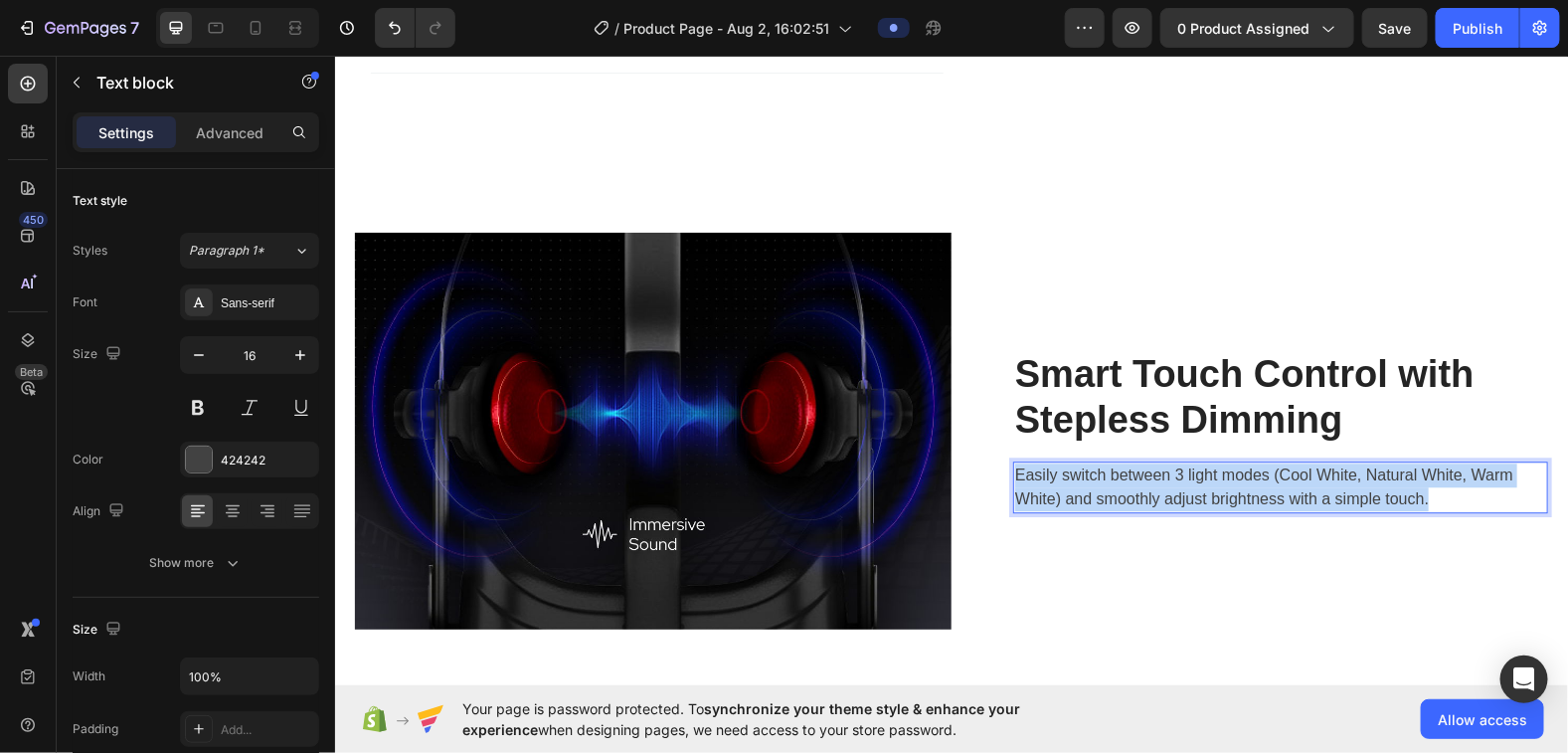 click on "Easily switch between 3 light modes (Cool White, Natural White, Warm White) and smoothly adjust brightness with a simple touch." at bounding box center (1280, 486) 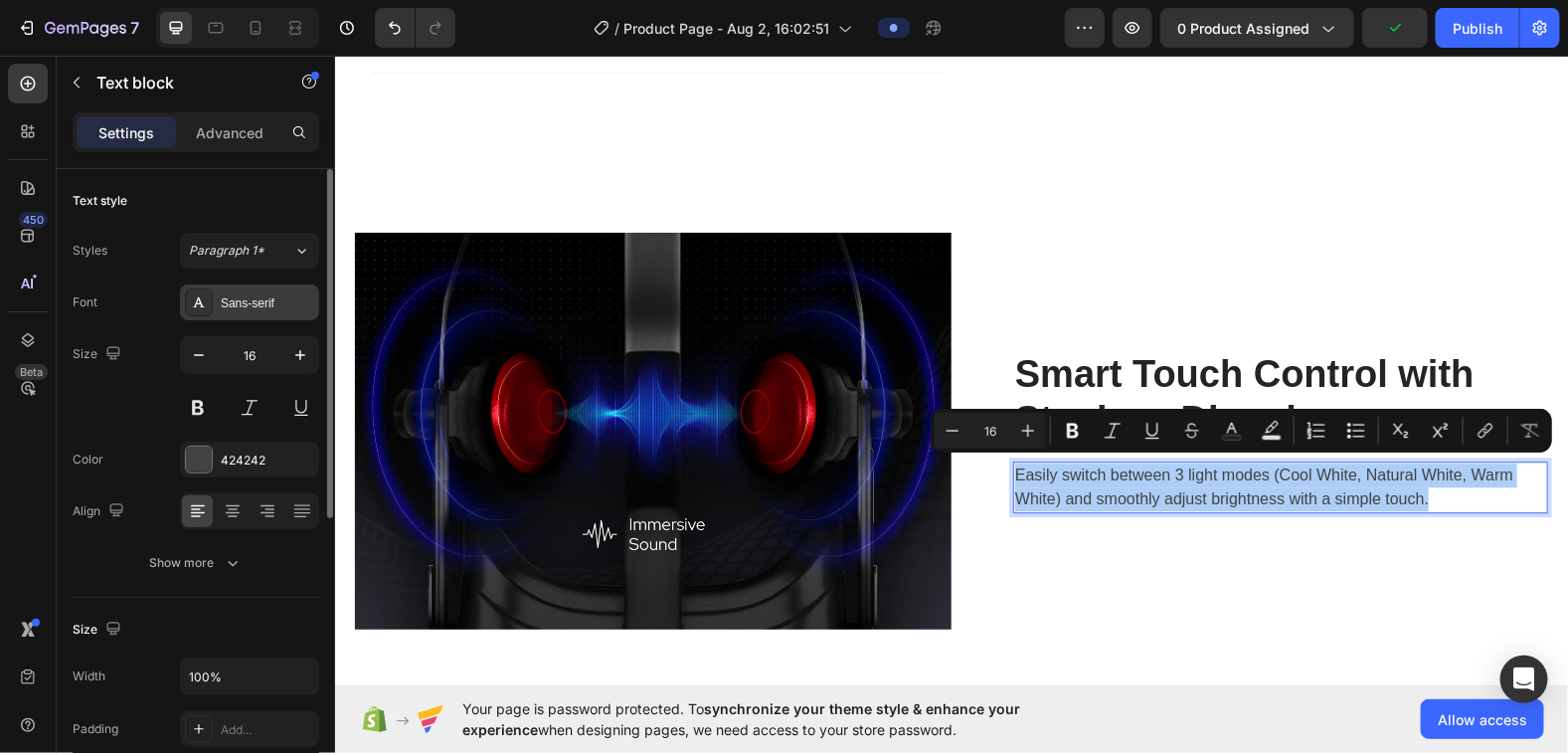 click on "Sans-serif" at bounding box center [267, 303] 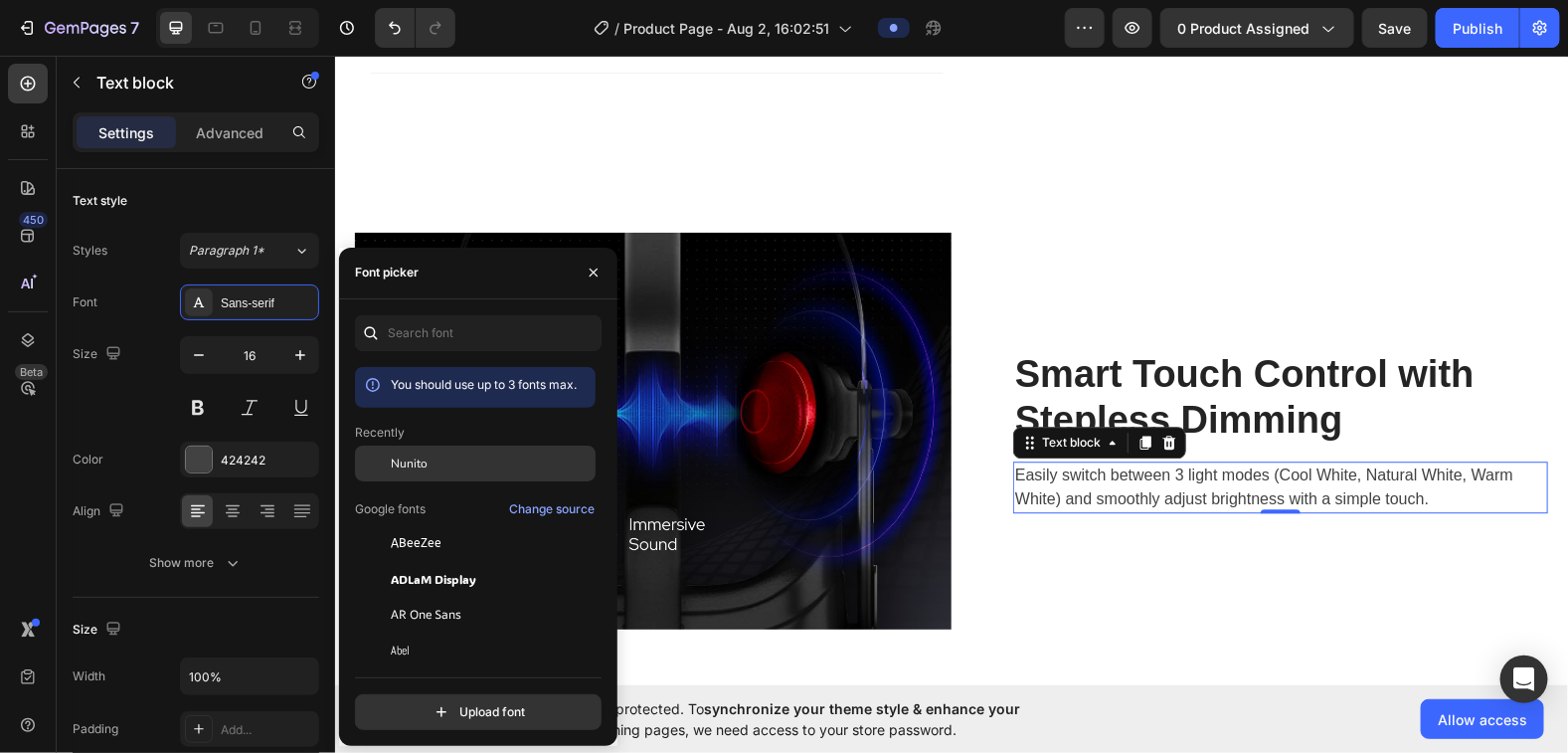 click on "Nunito" at bounding box center (491, 464) 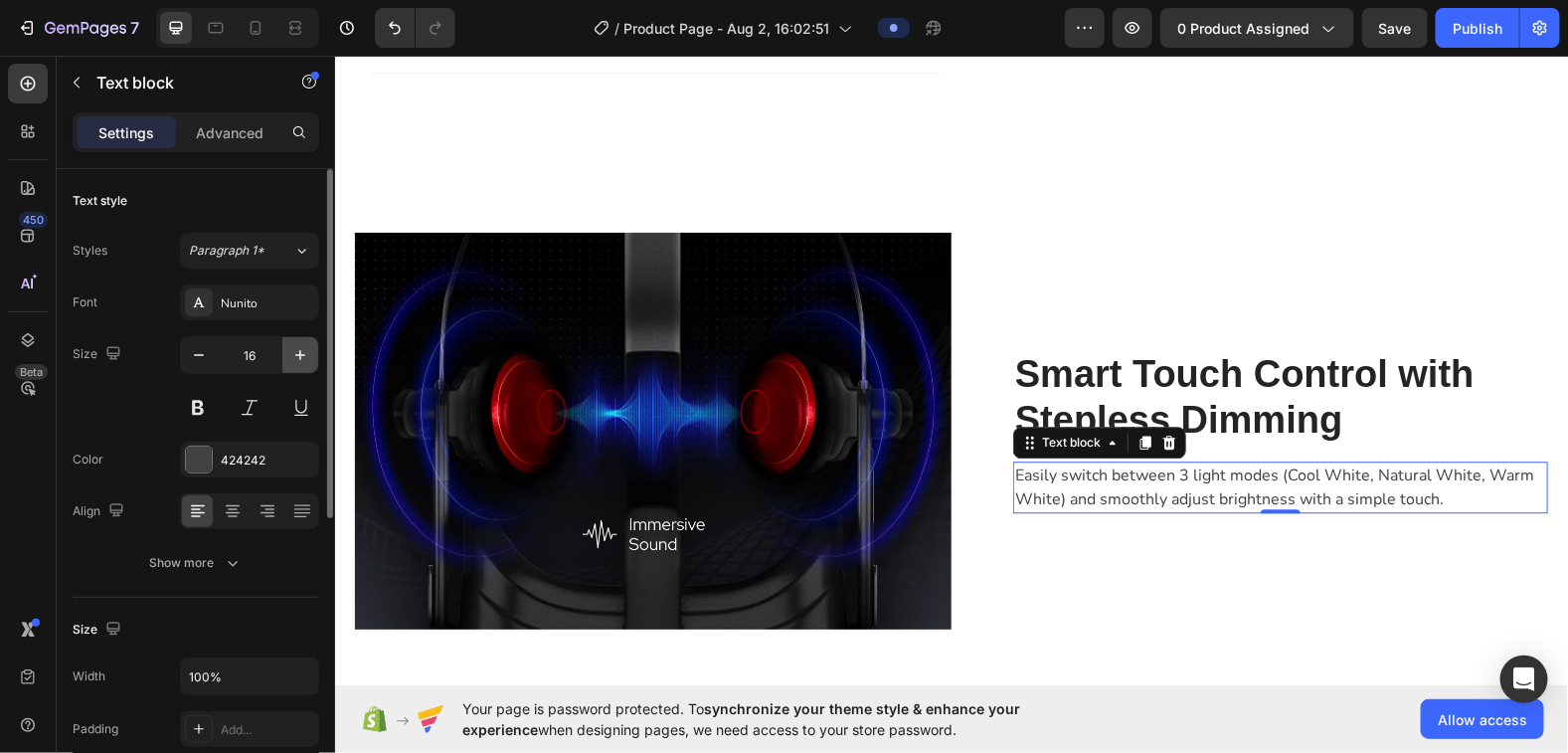 click 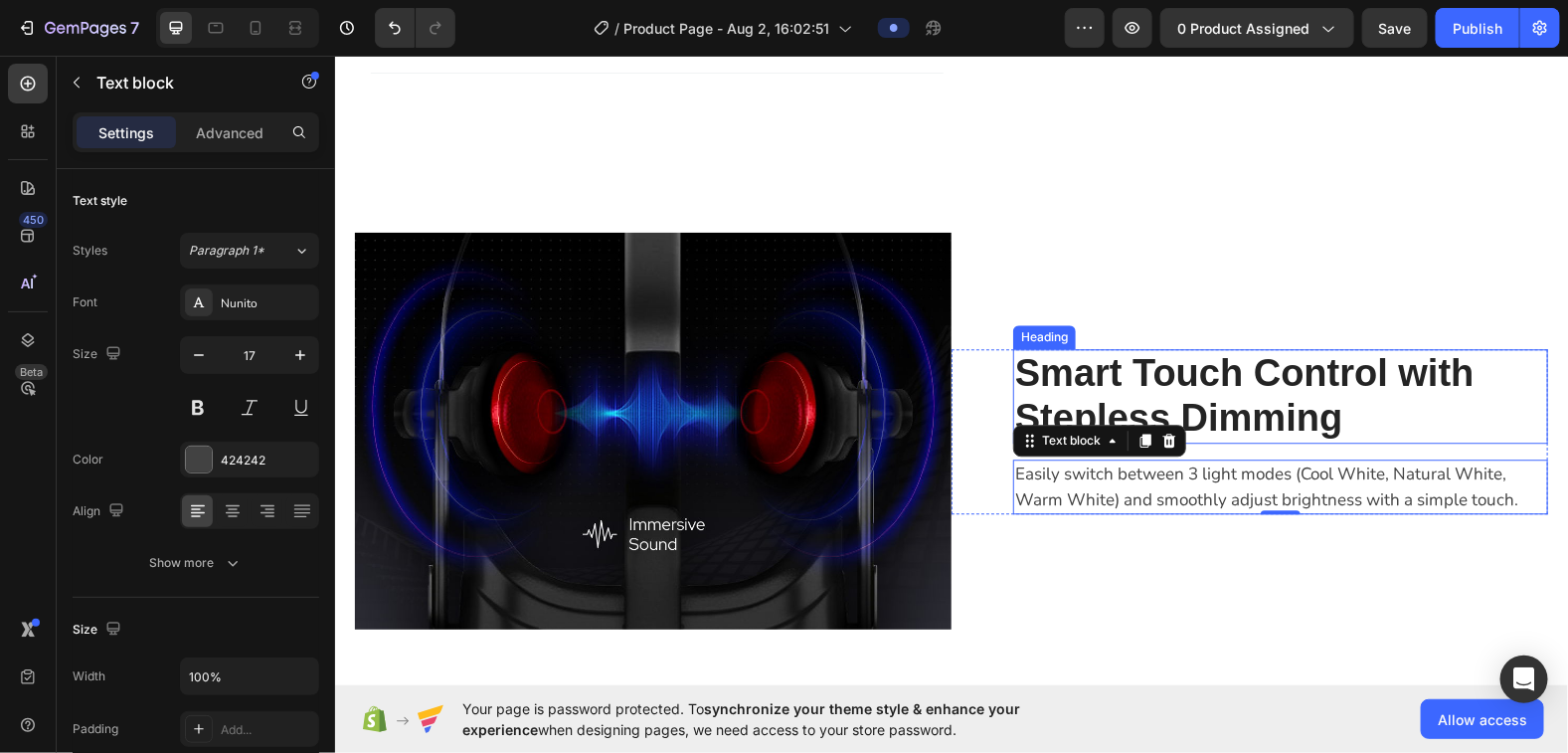 click on "Smart Touch Control with Stepless Dimming" at bounding box center [1280, 395] 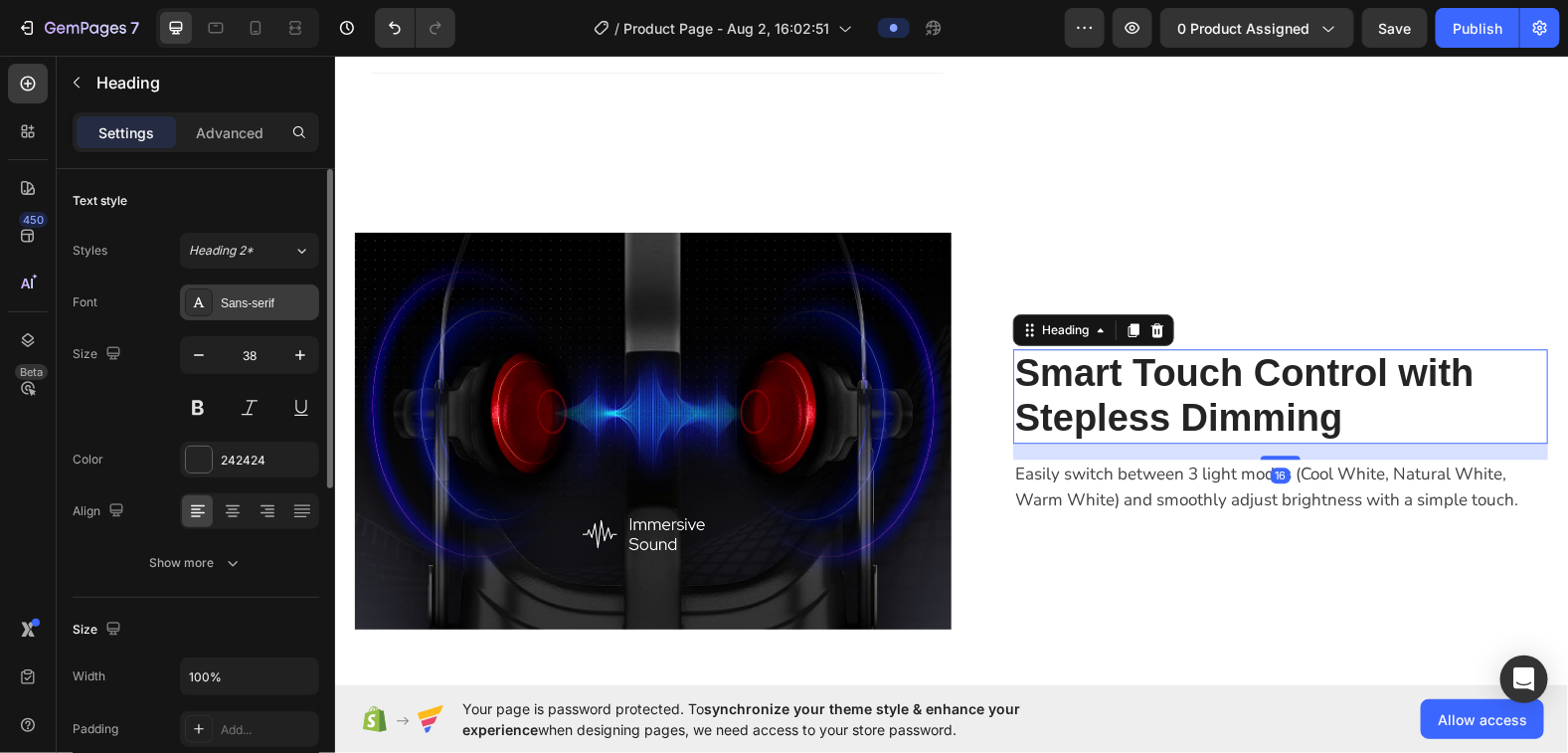 click on "Sans-serif" at bounding box center [267, 303] 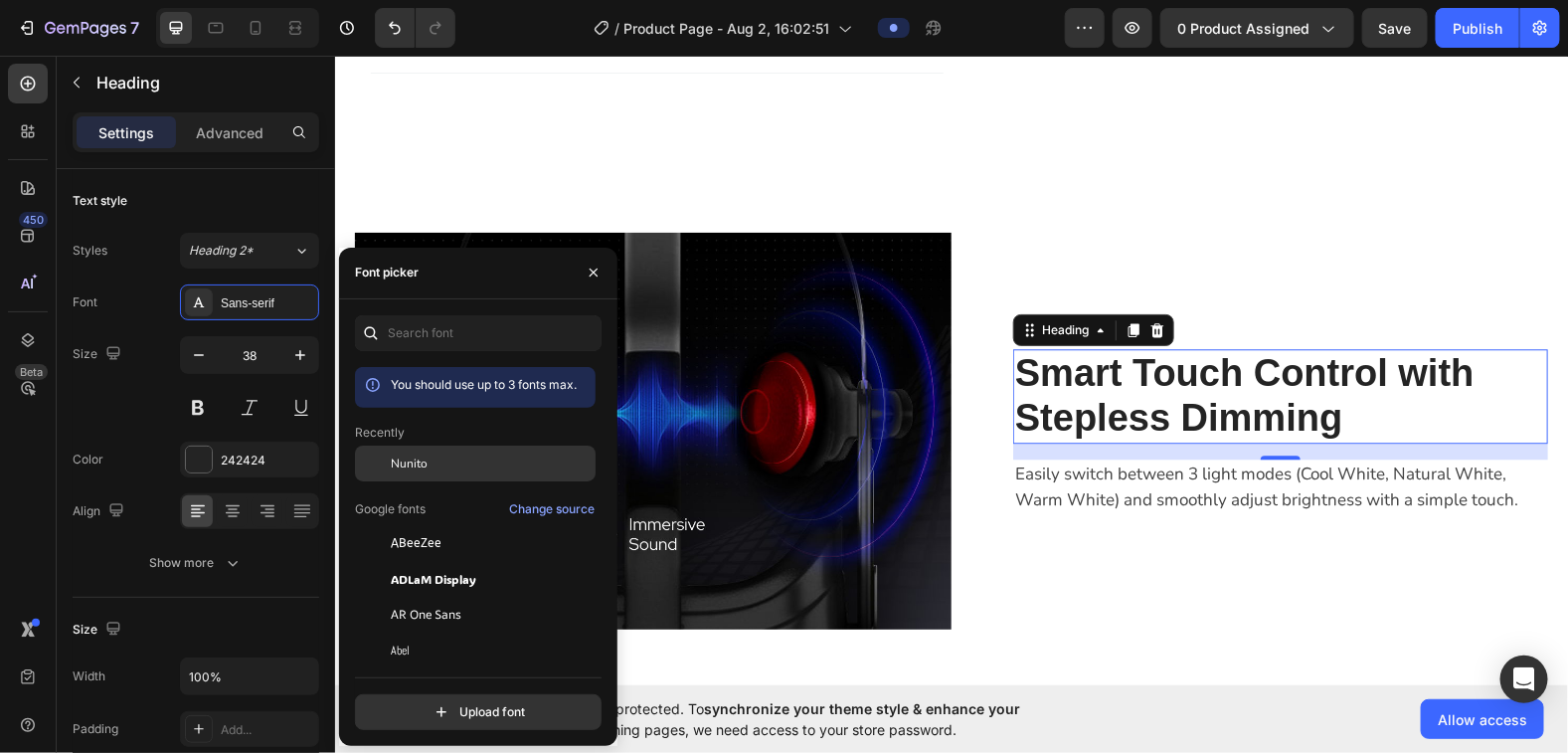 click on "Nunito" at bounding box center (491, 464) 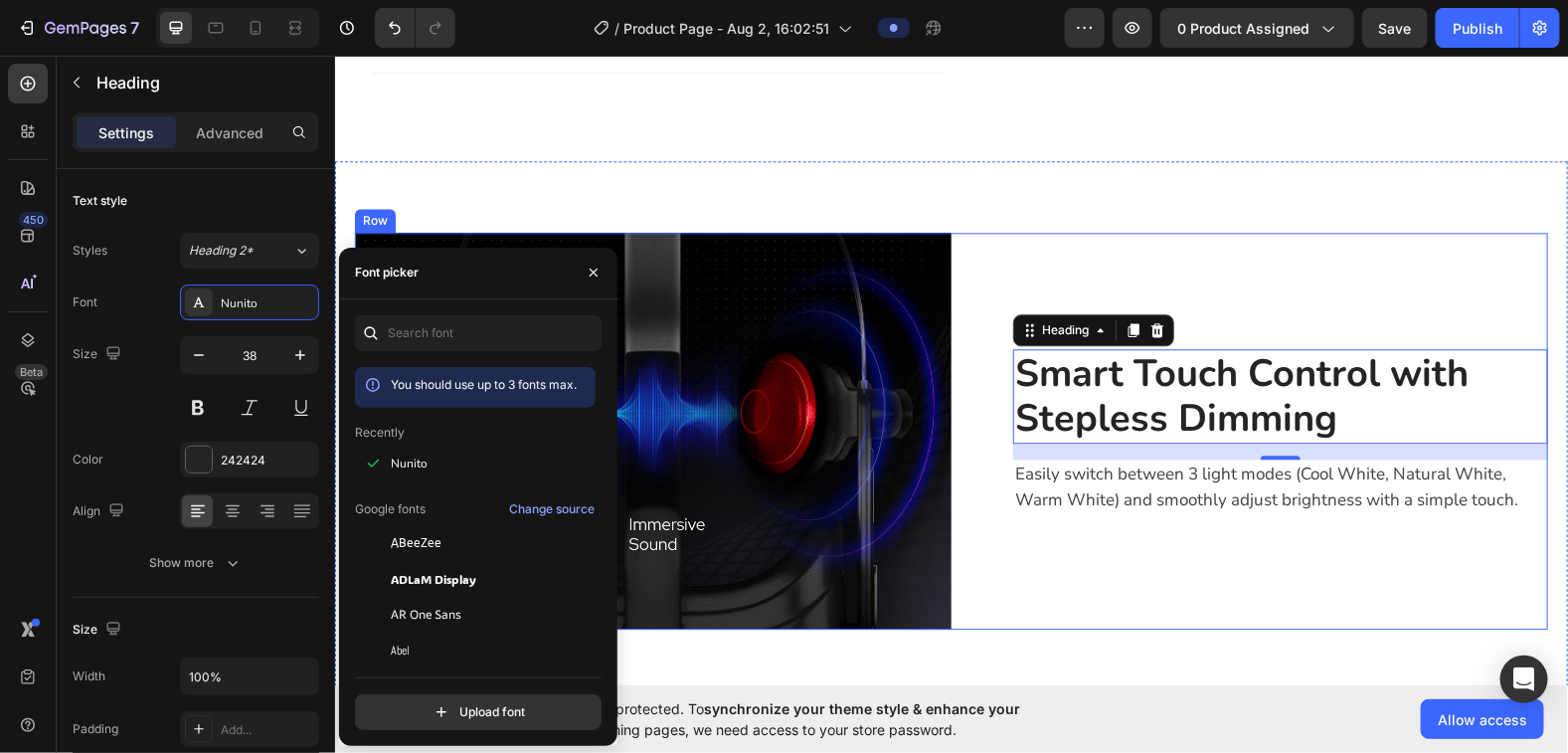 click on "Smart Touch Control with Stepless Dimming Heading   16 Easily switch between 3 light modes (Cool White, Natural White, Warm White) and smoothly adjust brightness with a simple touch. Text block Row" at bounding box center (1249, 430) 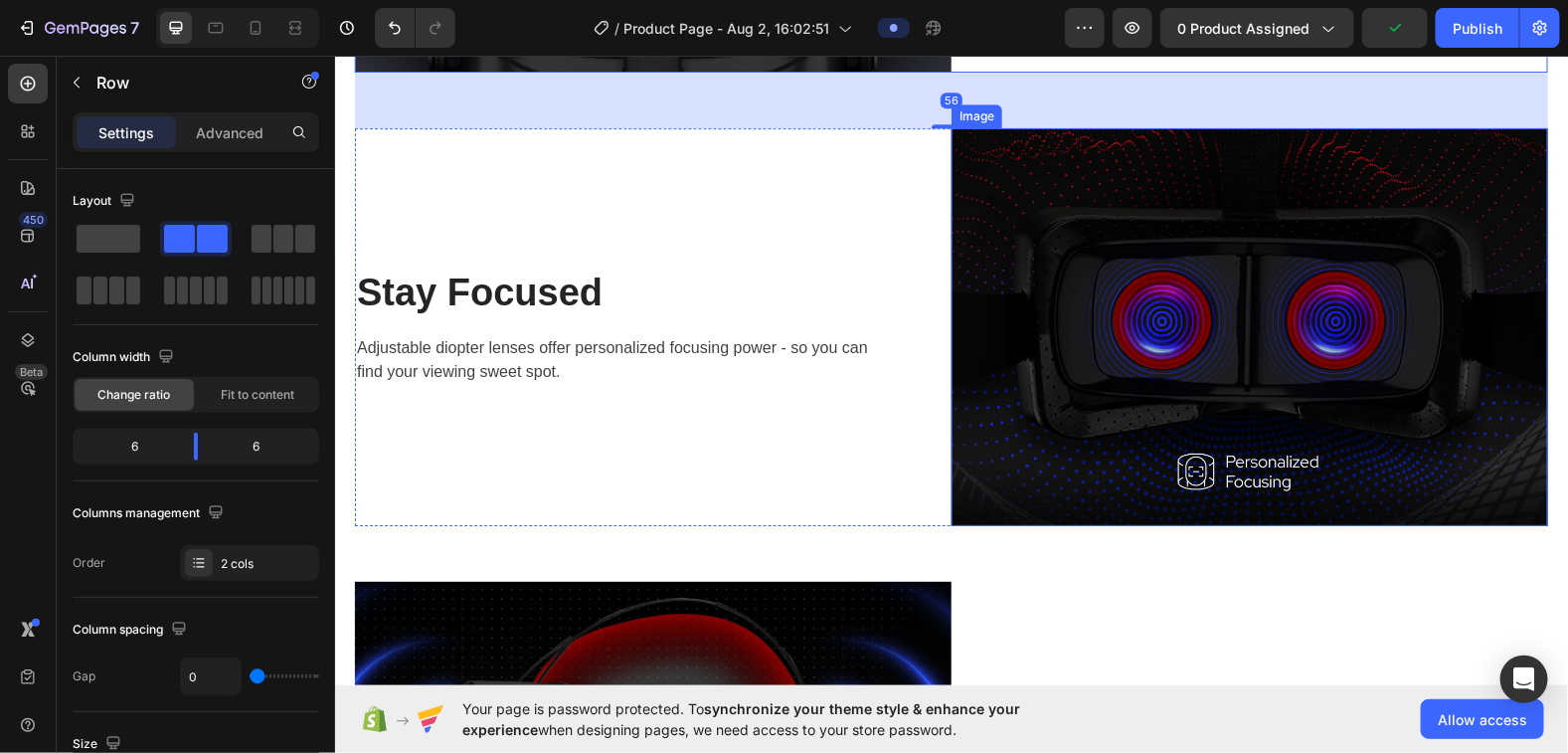 scroll, scrollTop: 2554, scrollLeft: 0, axis: vertical 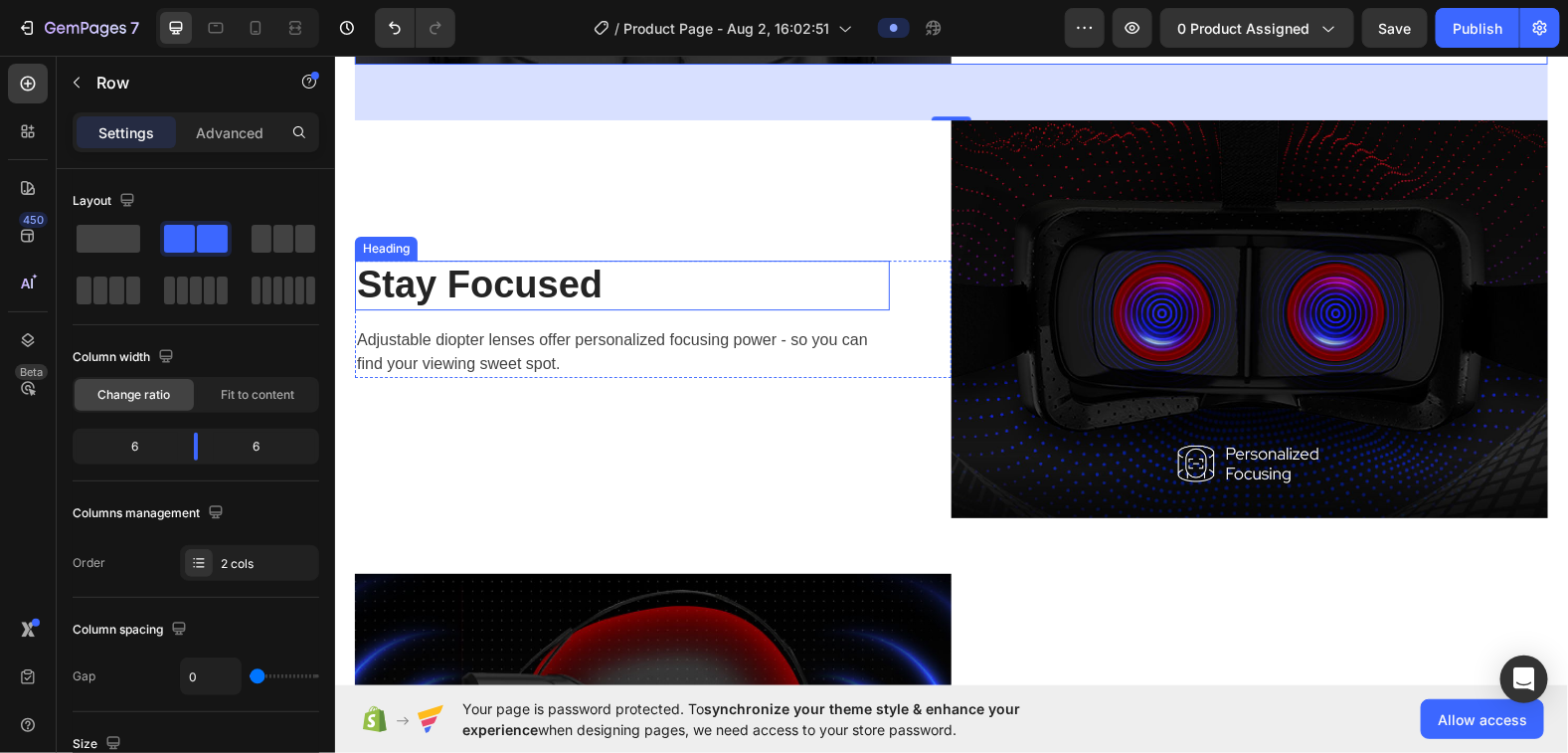 click on "Stay Focused" at bounding box center [621, 284] 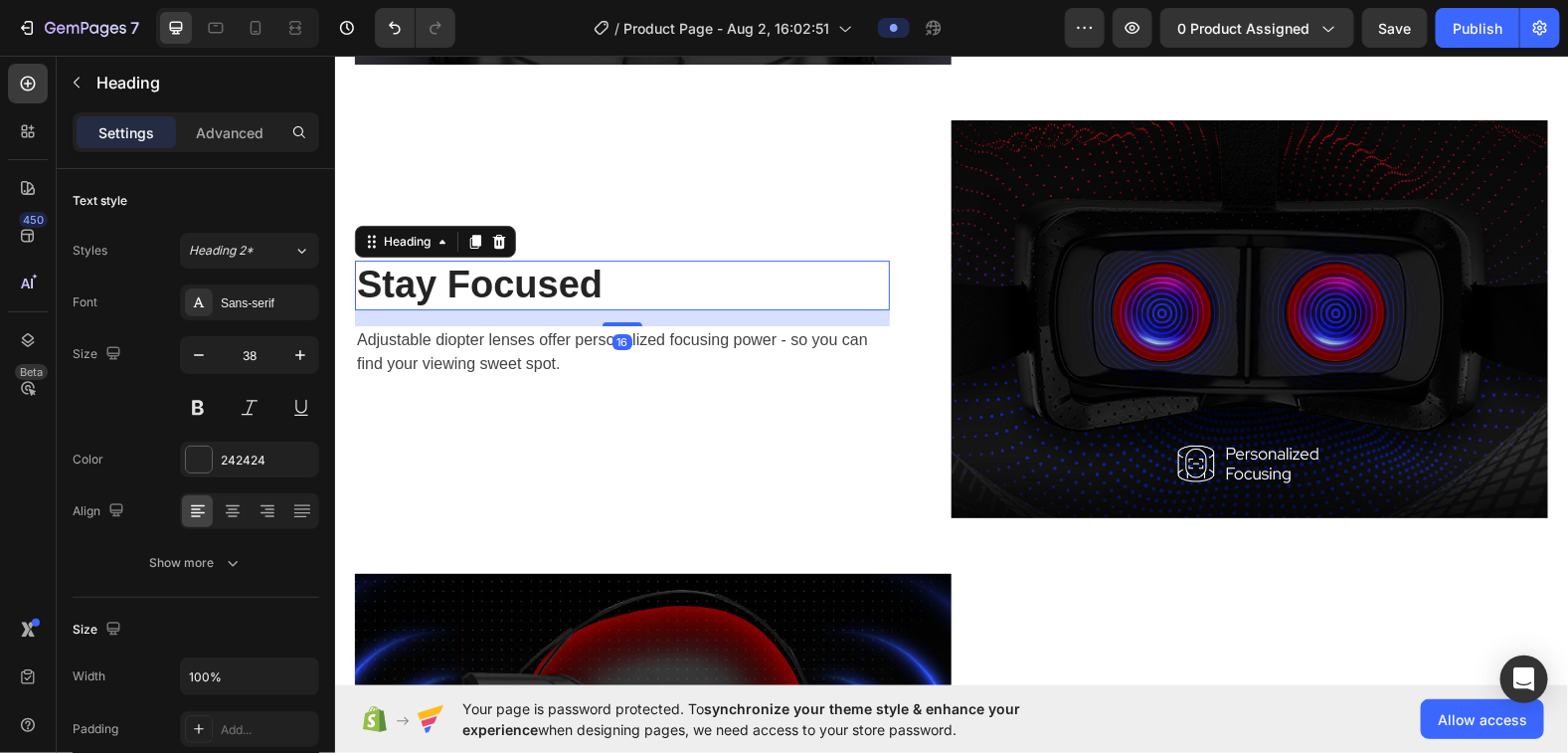 click on "Stay Focused" at bounding box center [621, 284] 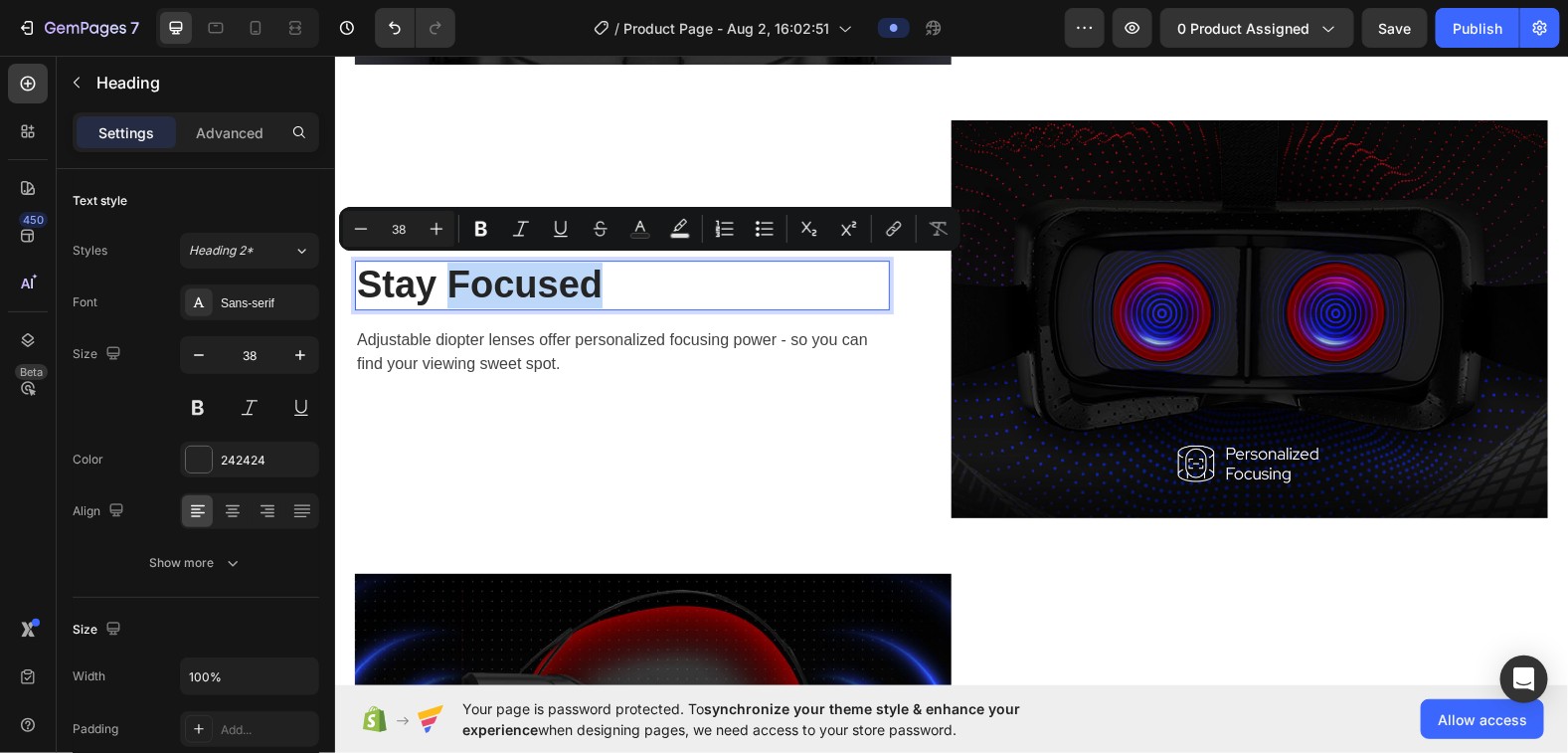 click on "Stay Focused" at bounding box center [621, 284] 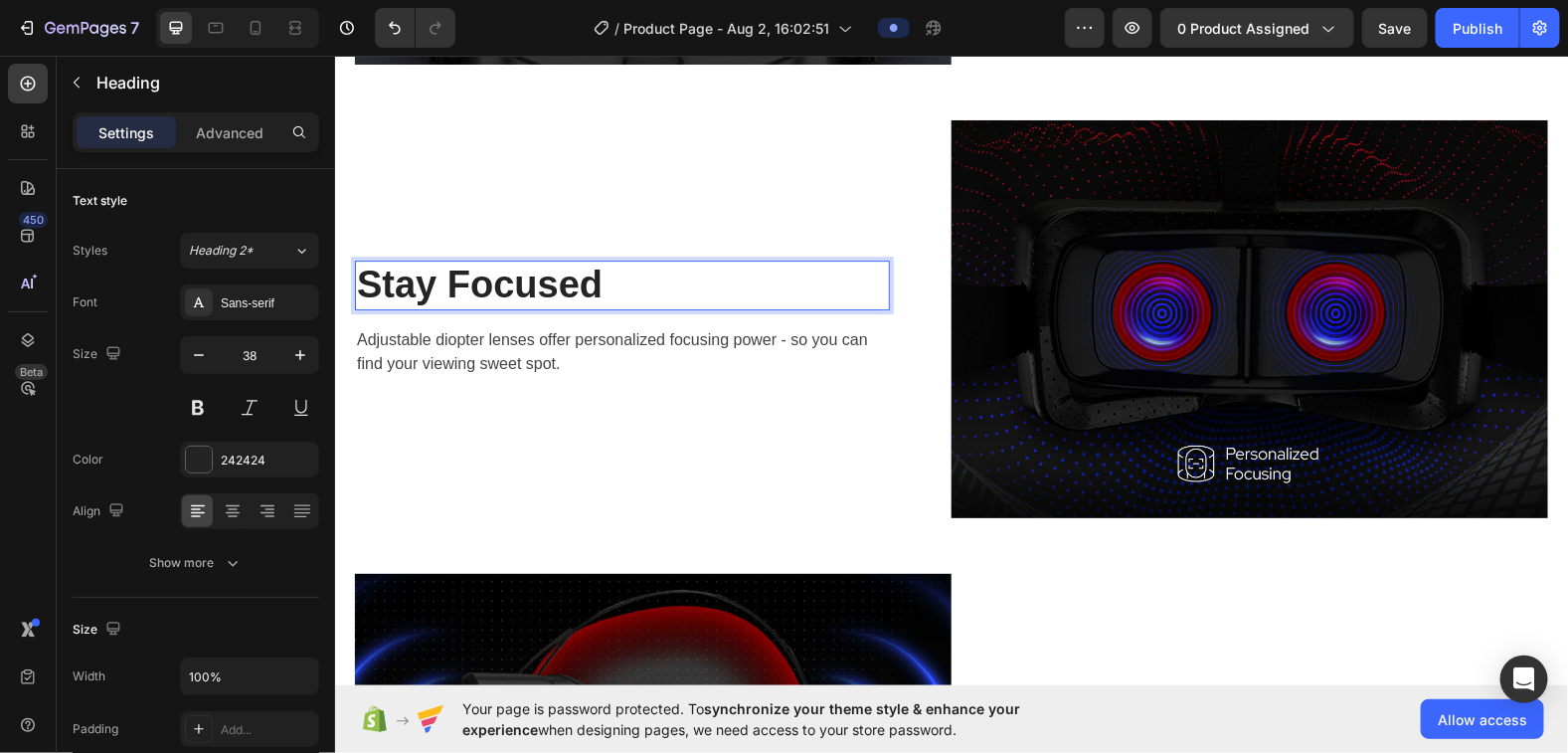 scroll, scrollTop: 2532, scrollLeft: 0, axis: vertical 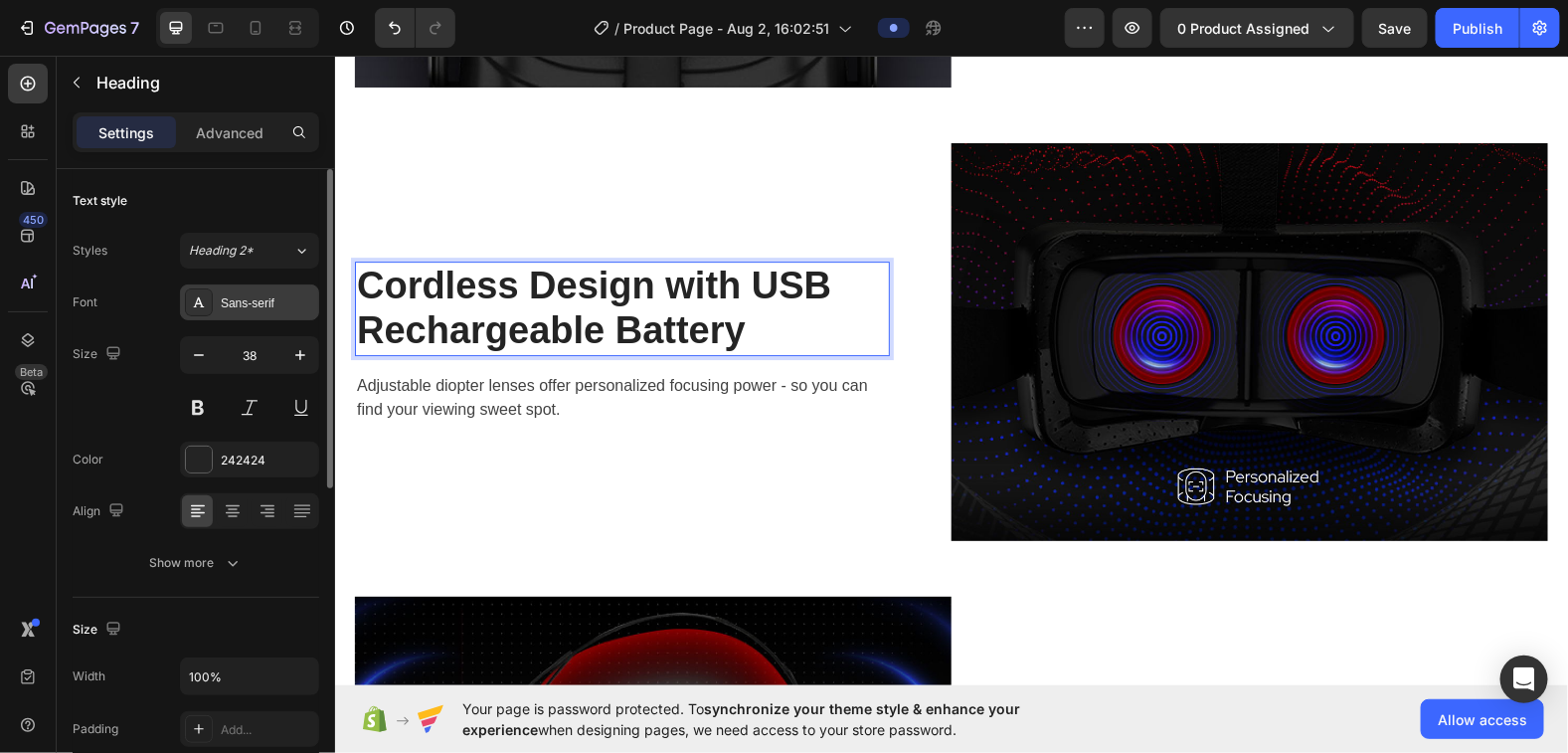 click on "Sans-serif" at bounding box center [267, 303] 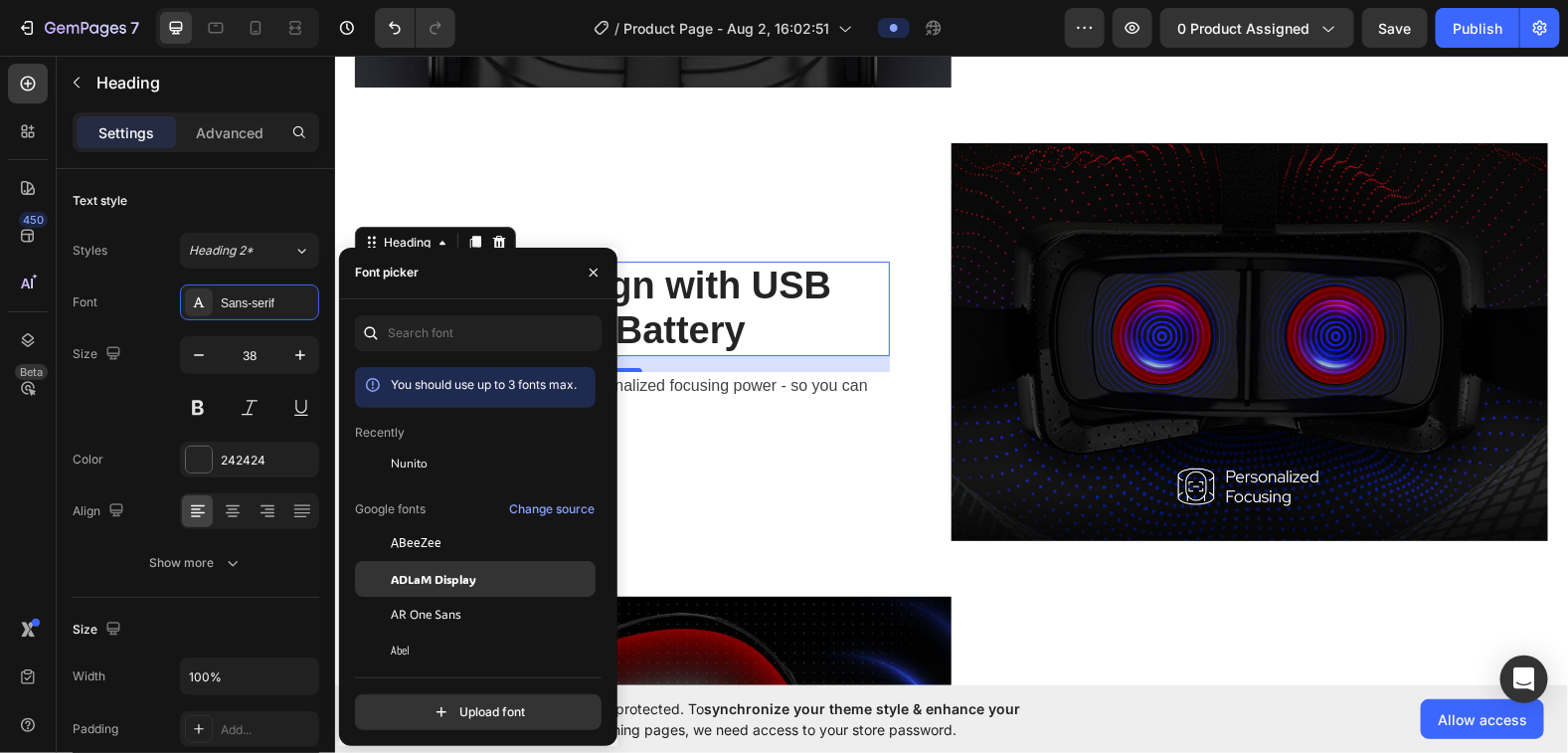click on "ADLaM Display" at bounding box center [491, 579] 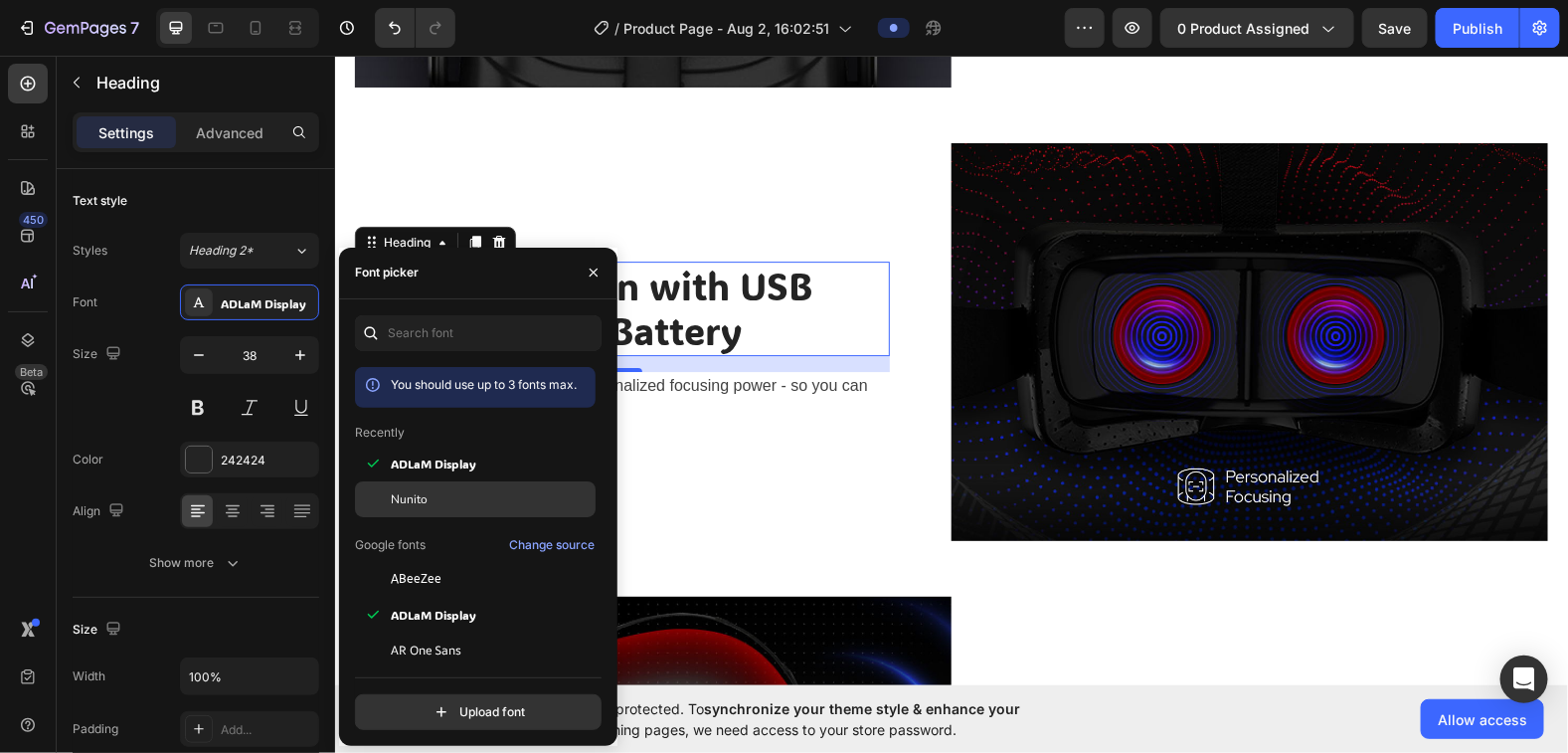 click on "Nunito" at bounding box center [491, 499] 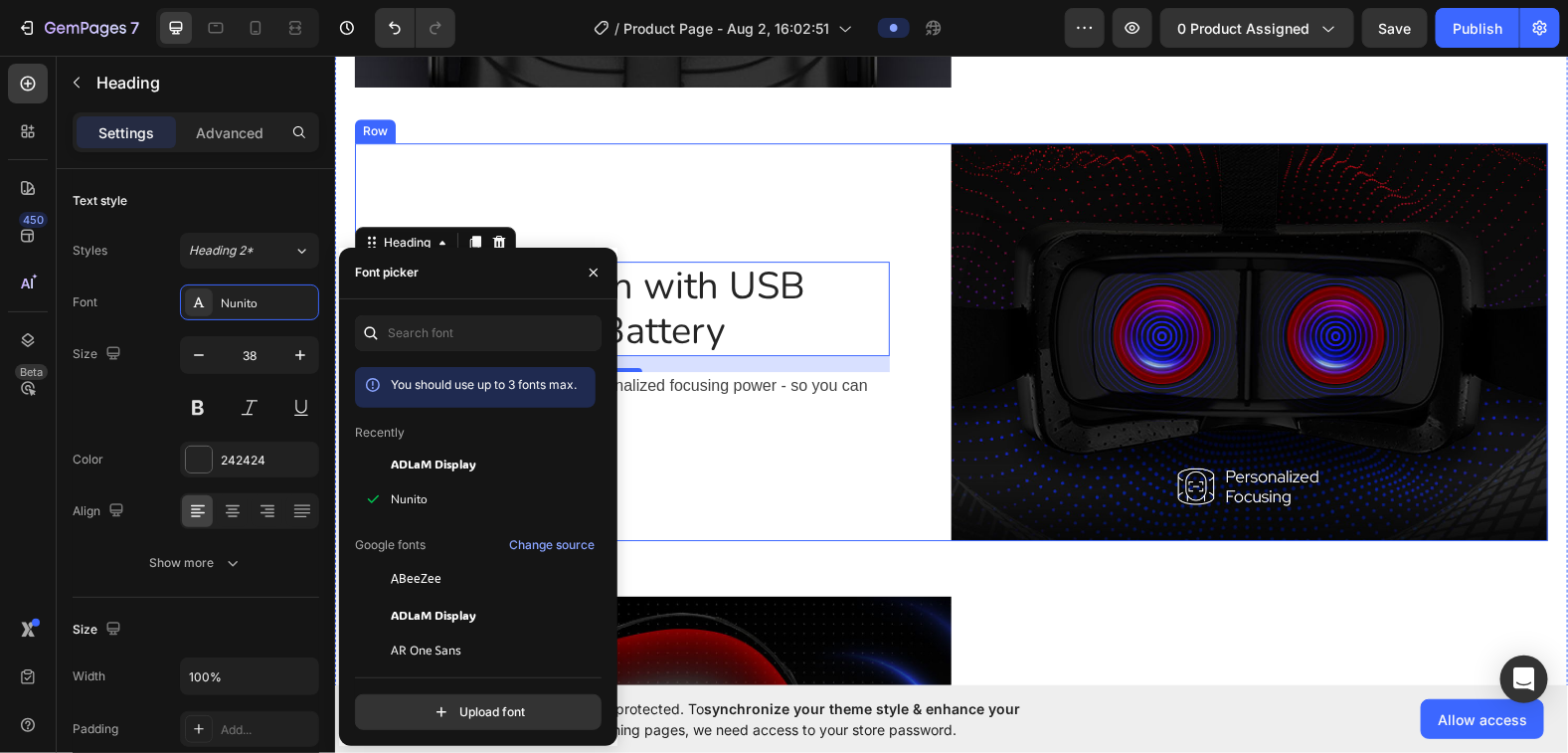 click on "Cordless Design with USB Rechargeable Battery Heading   16 Adjustable diopter lenses offer personalized focusing power - so you can find your viewing sweet spot. Text block Row" at bounding box center (652, 341) 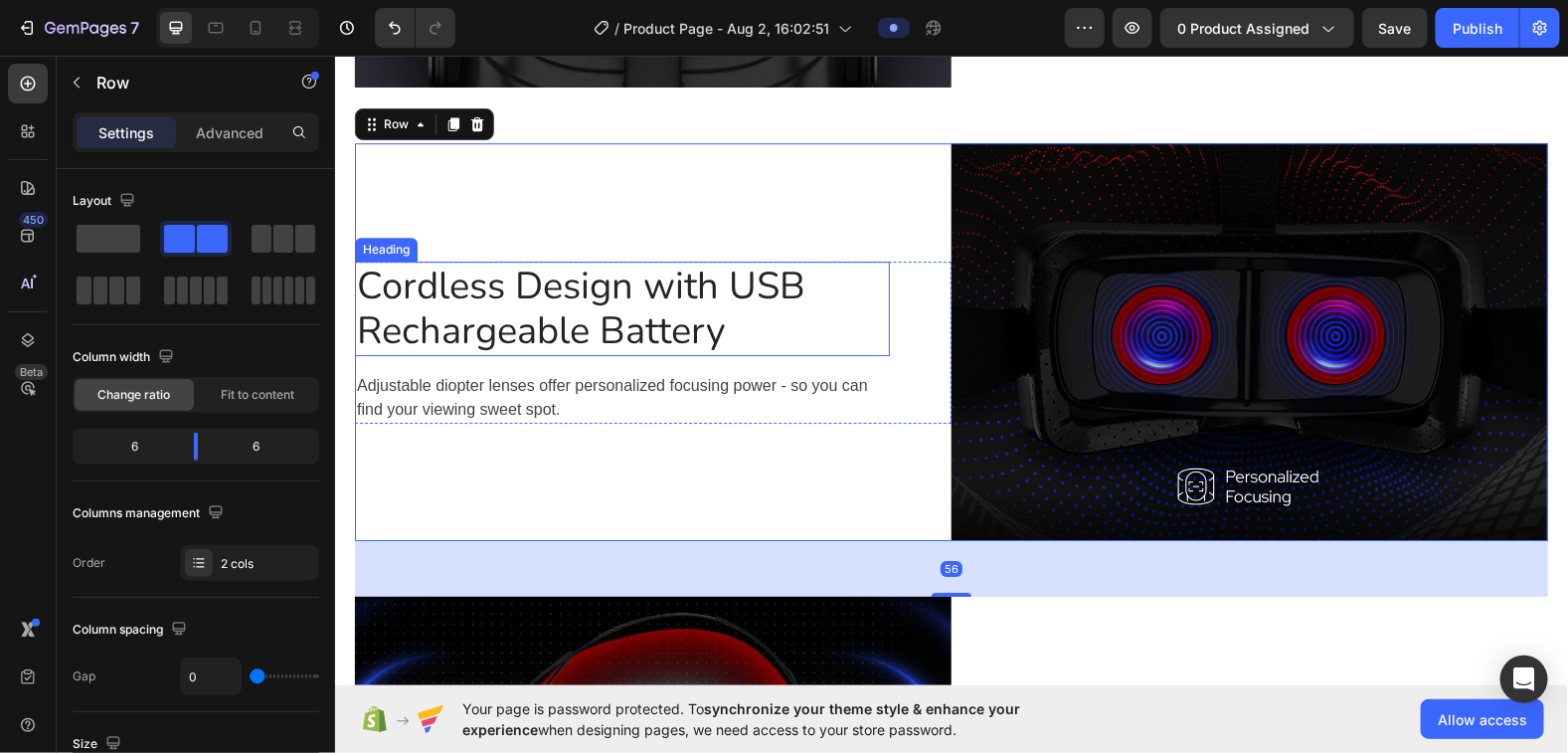 click on "Cordless Design with USB Rechargeable Battery" at bounding box center (621, 307) 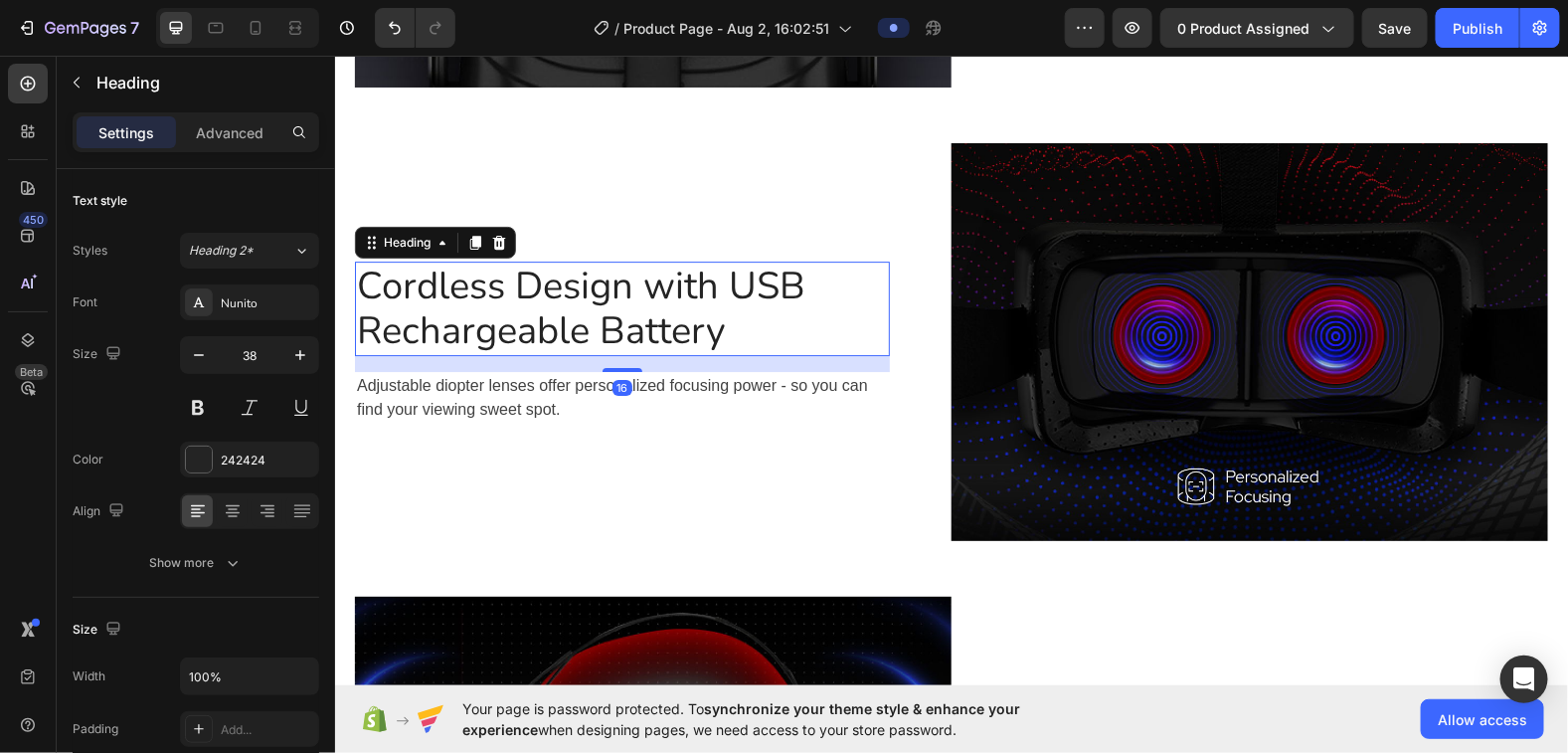 click on "Cordless Design with USB Rechargeable Battery" at bounding box center [621, 307] 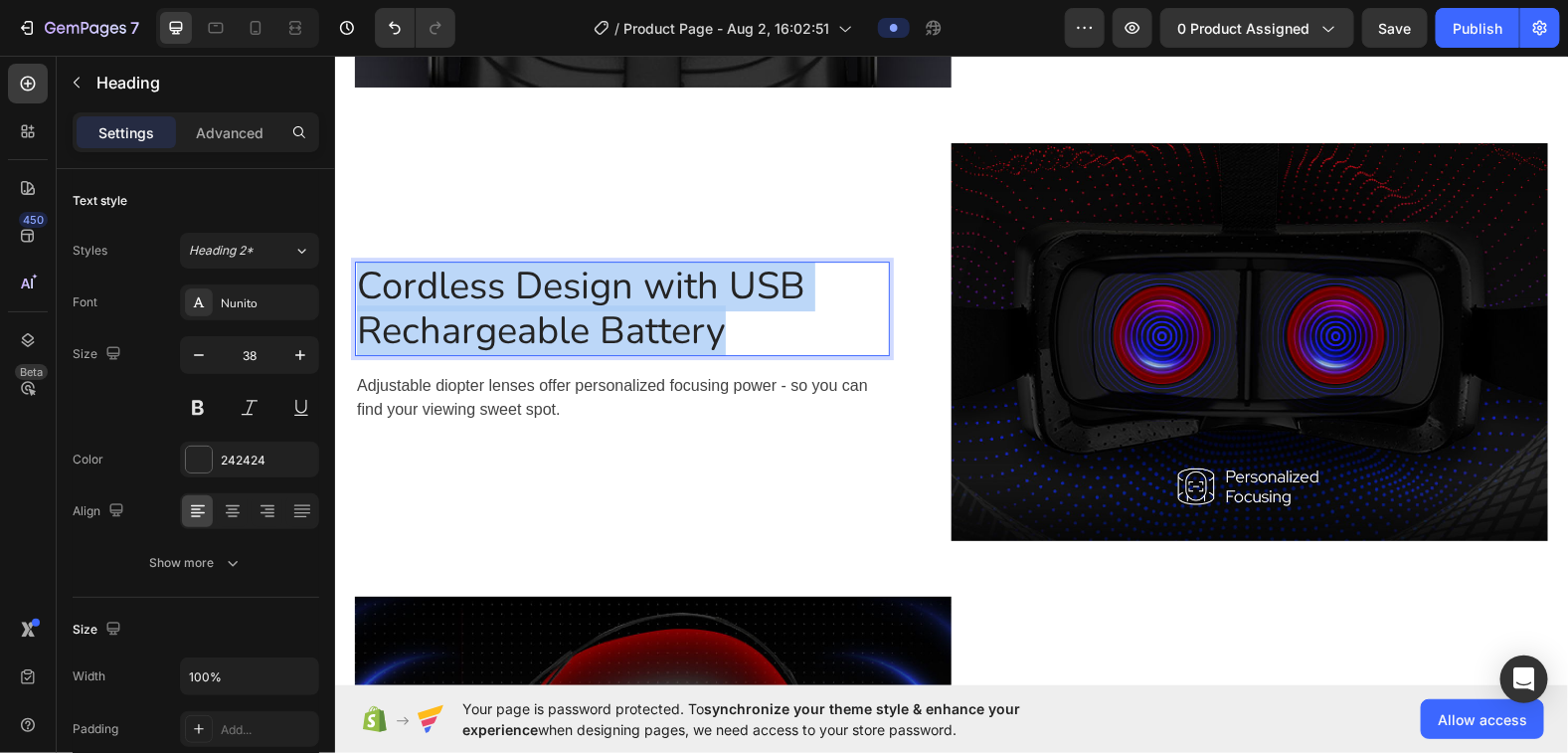 click on "Cordless Design with USB Rechargeable Battery" at bounding box center [621, 307] 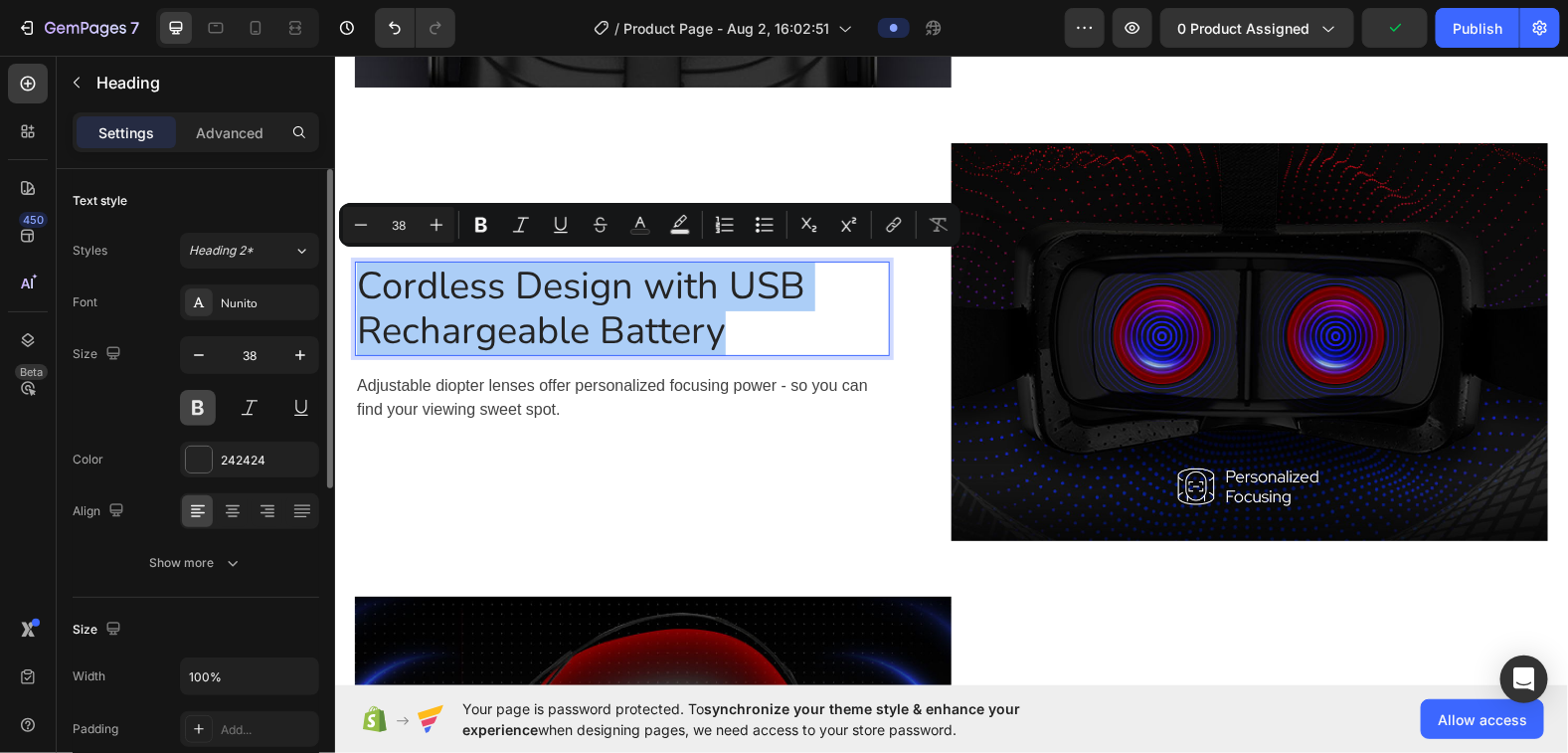 drag, startPoint x: 199, startPoint y: 404, endPoint x: 267, endPoint y: 307, distance: 118.46096 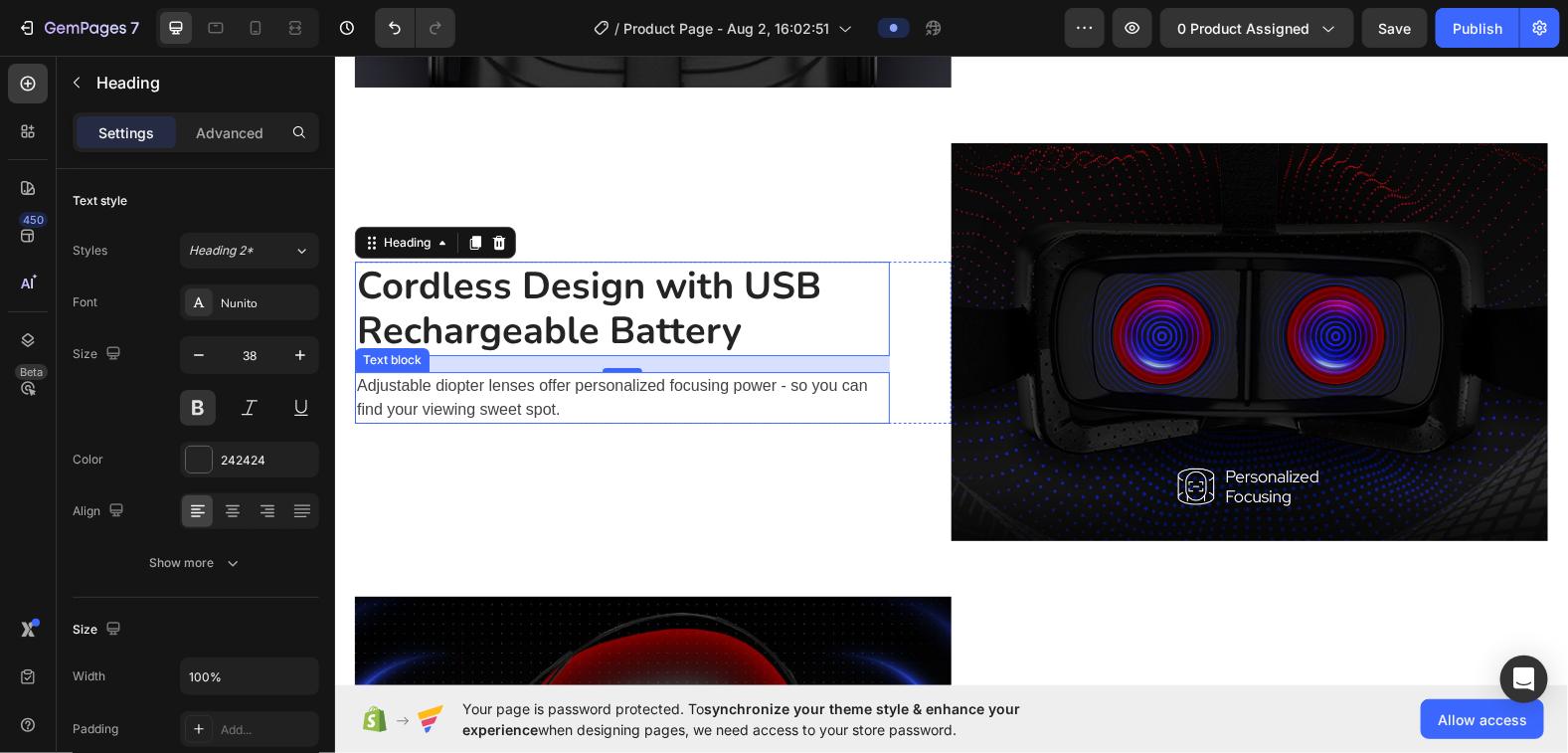 click on "Adjustable diopter lenses offer personalized focusing power - so you can find your viewing sweet spot." at bounding box center (621, 397) 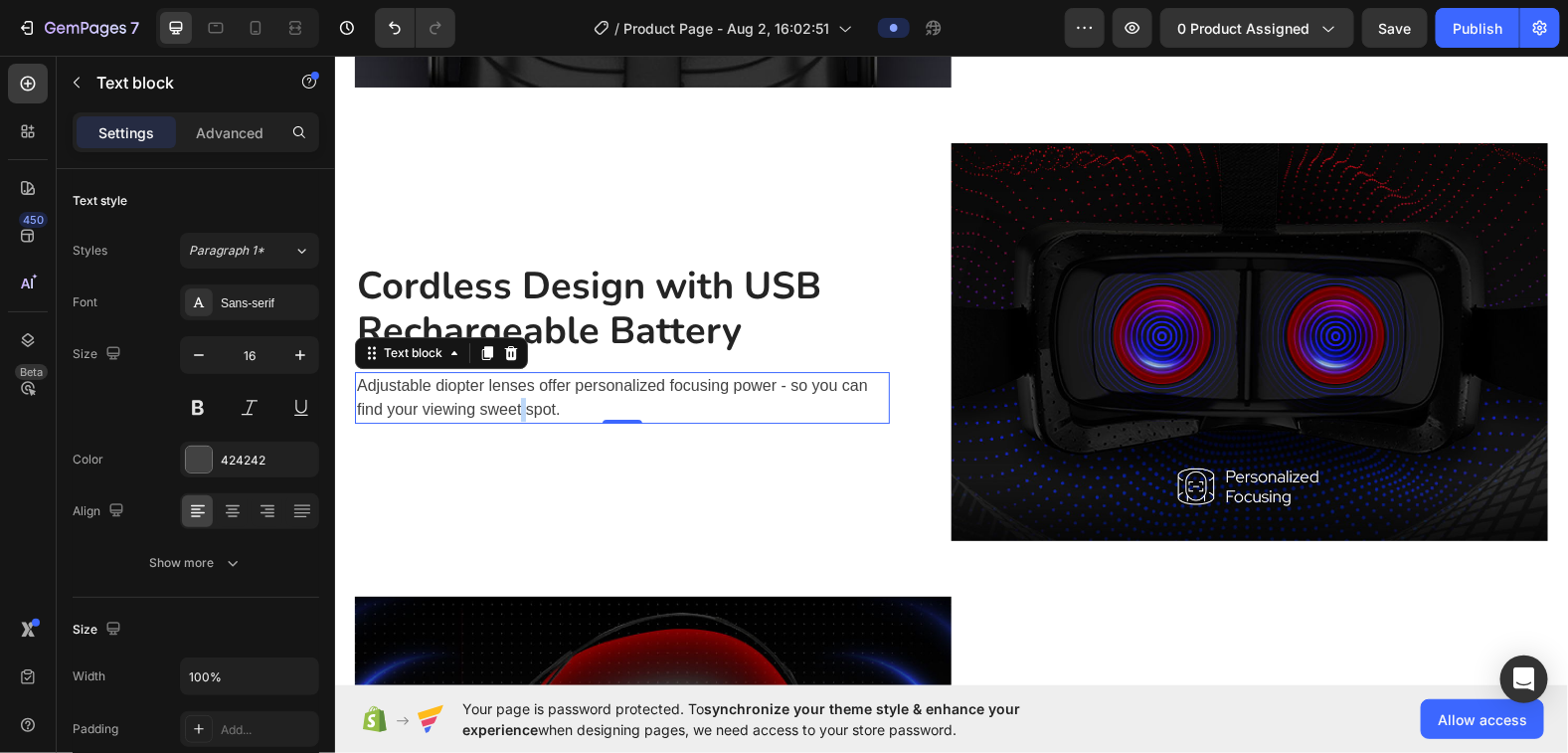 click on "Adjustable diopter lenses offer personalized focusing power - so you can find your viewing sweet spot." at bounding box center [621, 397] 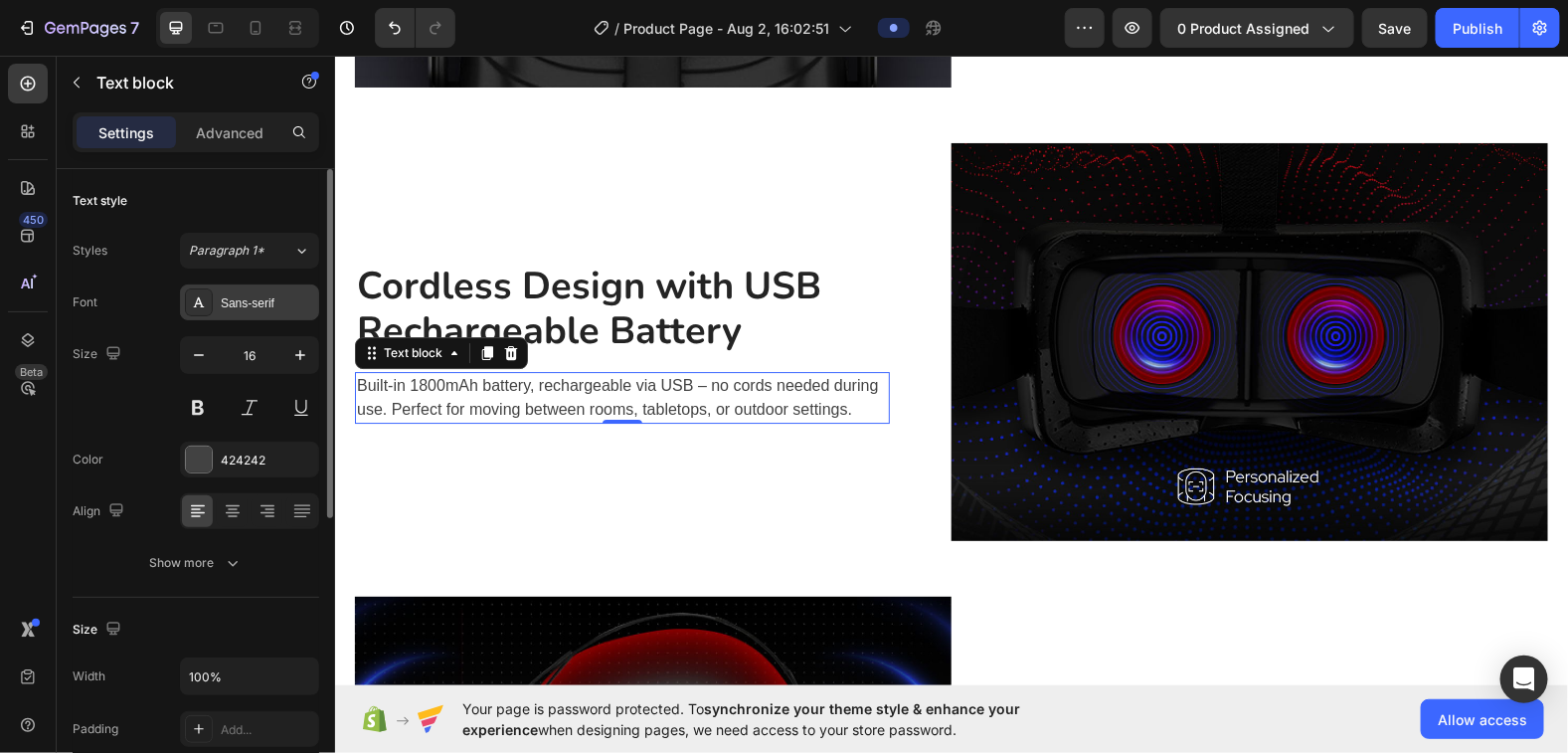click on "Sans-serif" at bounding box center [267, 303] 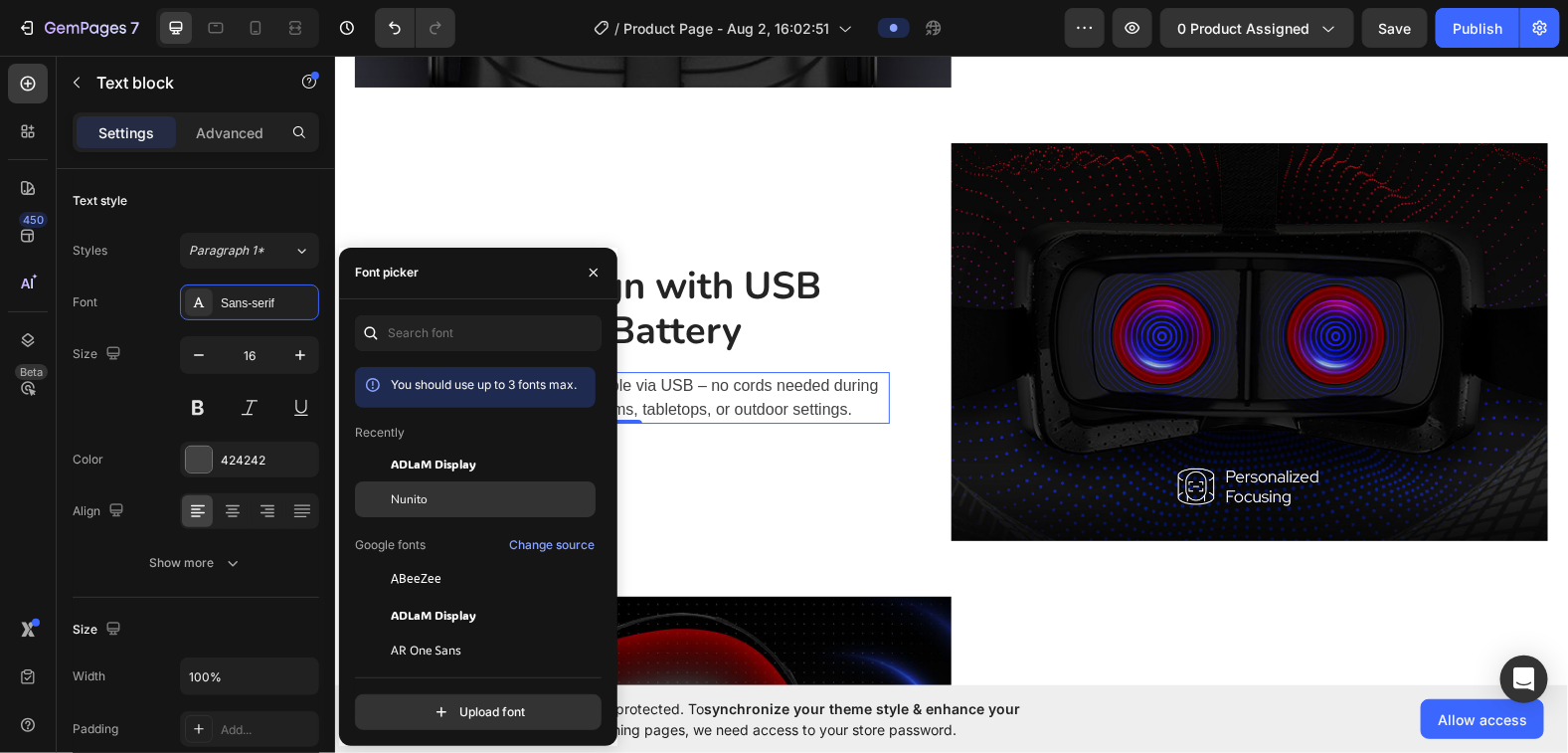 click on "Nunito" at bounding box center (491, 499) 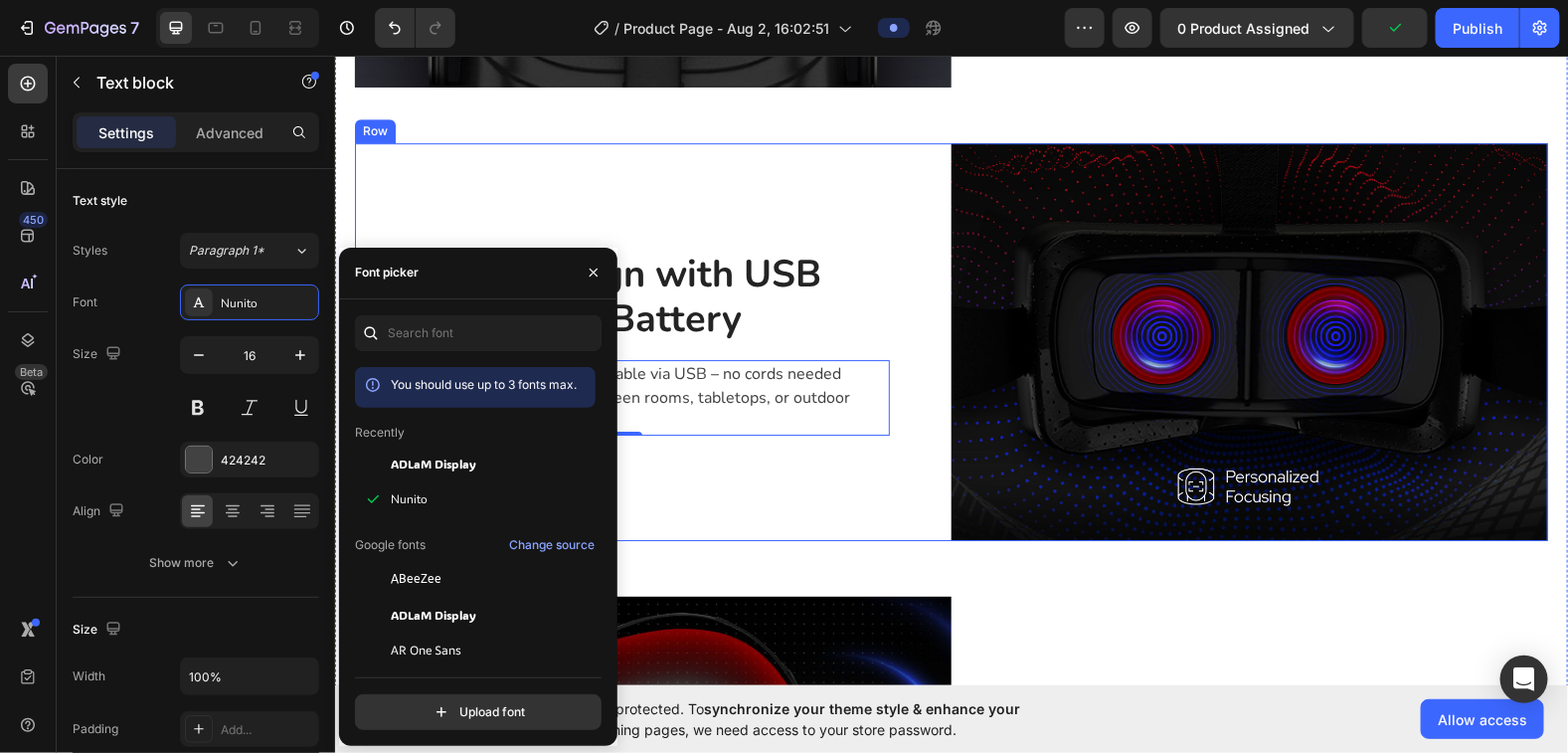 click on "Cordless Design with USB Rechargeable Battery Heading Built-in 1800mAh battery, rechargeable via USB – no cords needed during use. Perfect for moving between rooms, tabletops, or outdoor settings. Text block   0 Row" at bounding box center [652, 341] 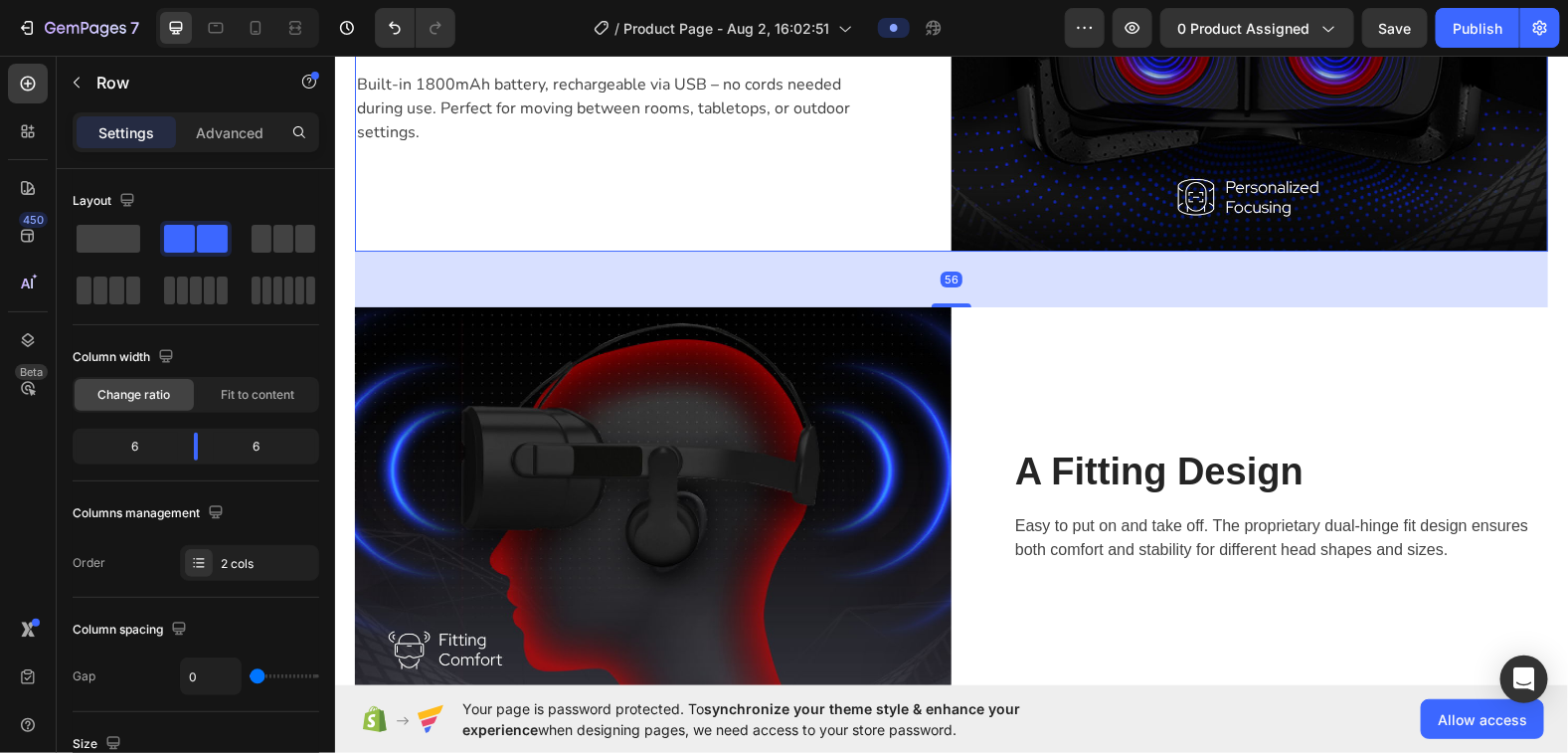 scroll, scrollTop: 3010, scrollLeft: 0, axis: vertical 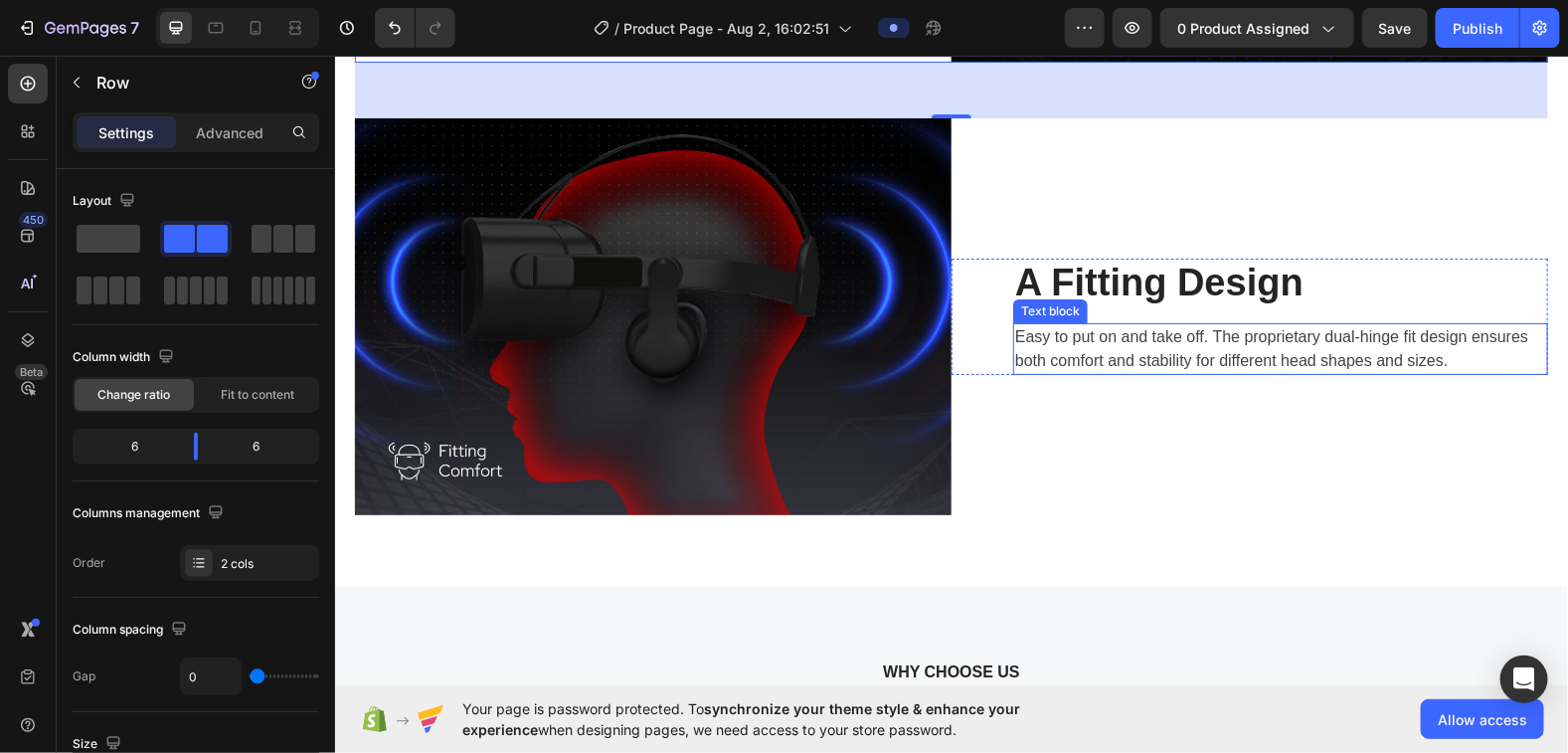 click on "A Fitting Design" at bounding box center (1280, 282) 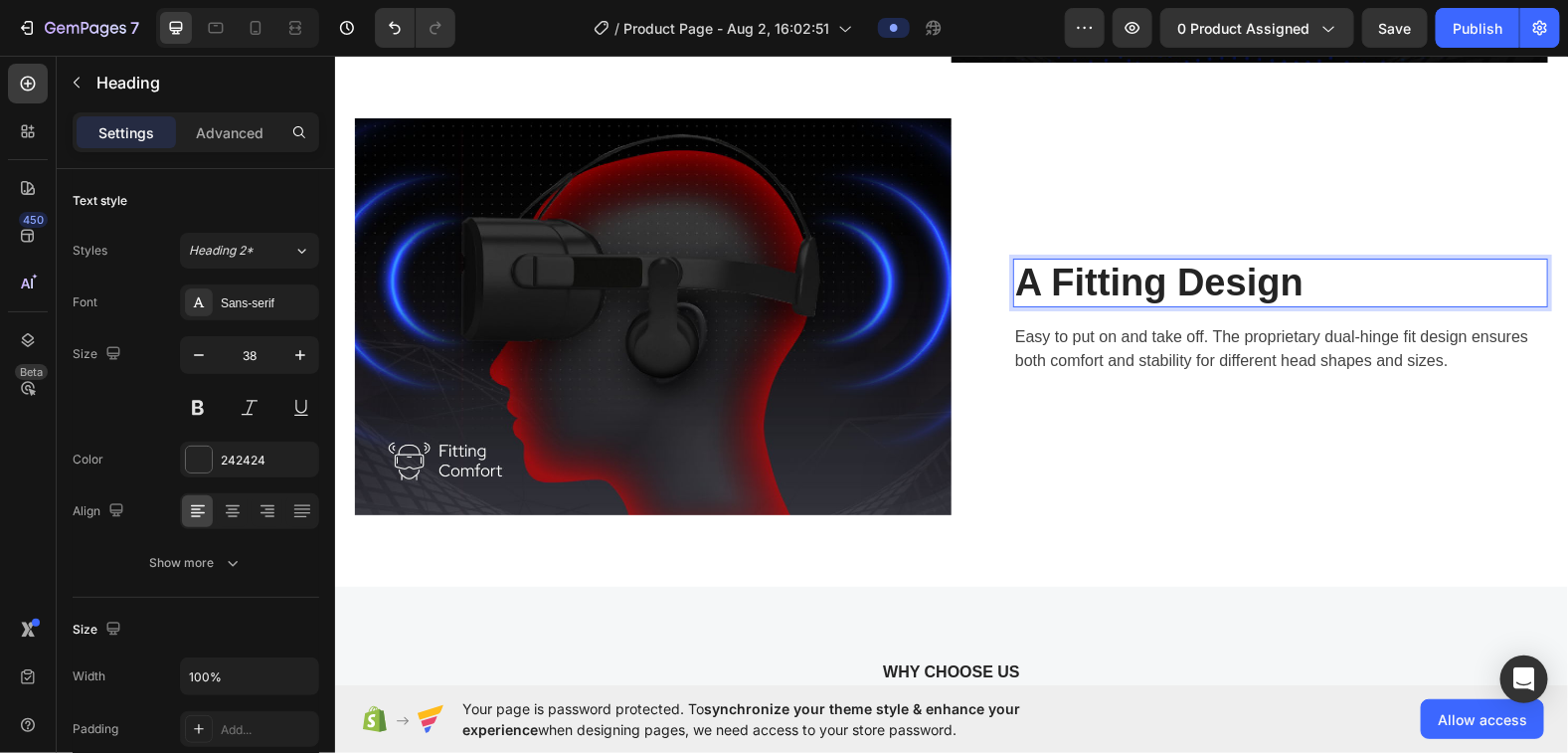 click on "A Fitting Design" at bounding box center (1280, 282) 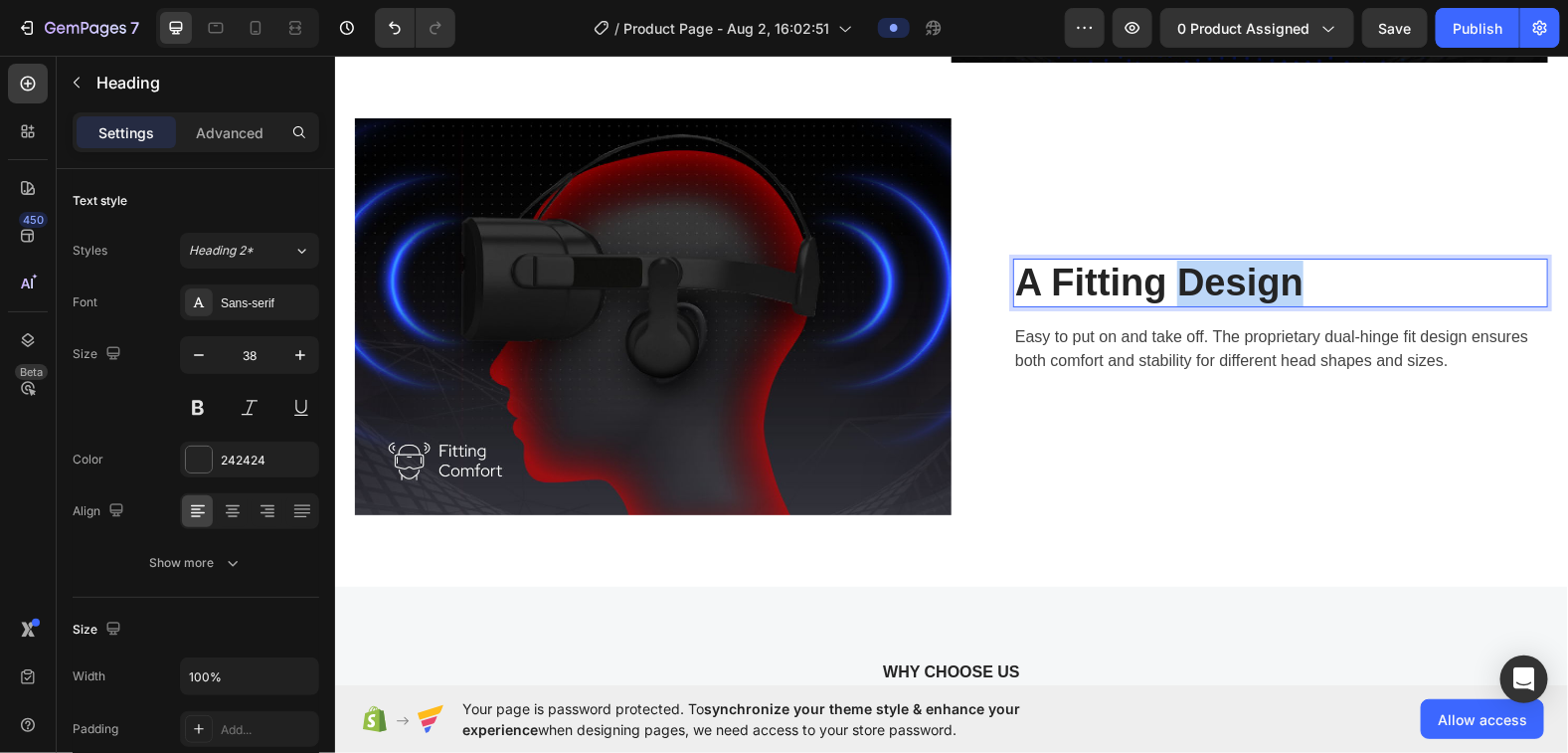 click on "A Fitting Design" at bounding box center (1280, 282) 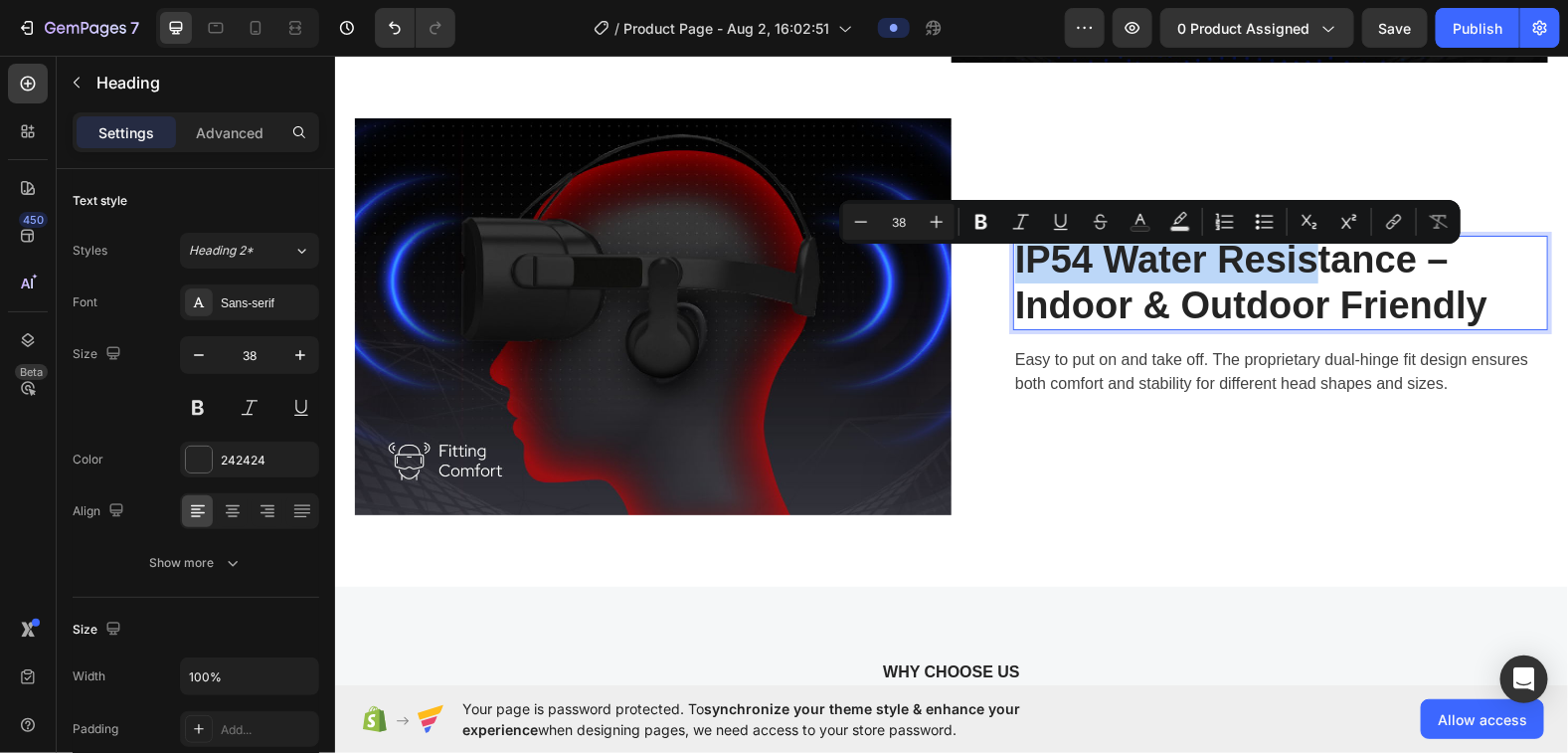 scroll, scrollTop: 2988, scrollLeft: 0, axis: vertical 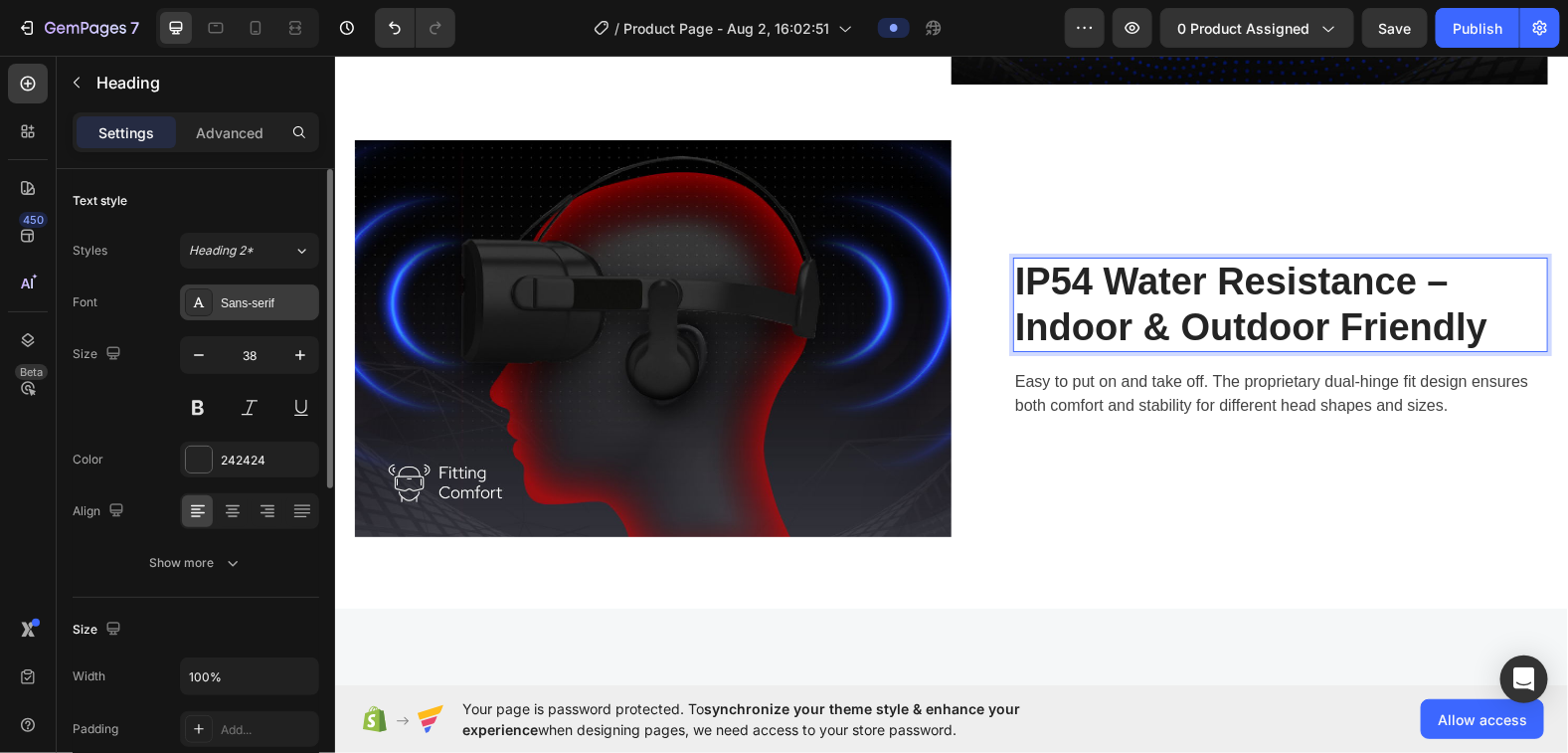click on "Sans-serif" at bounding box center (250, 302) 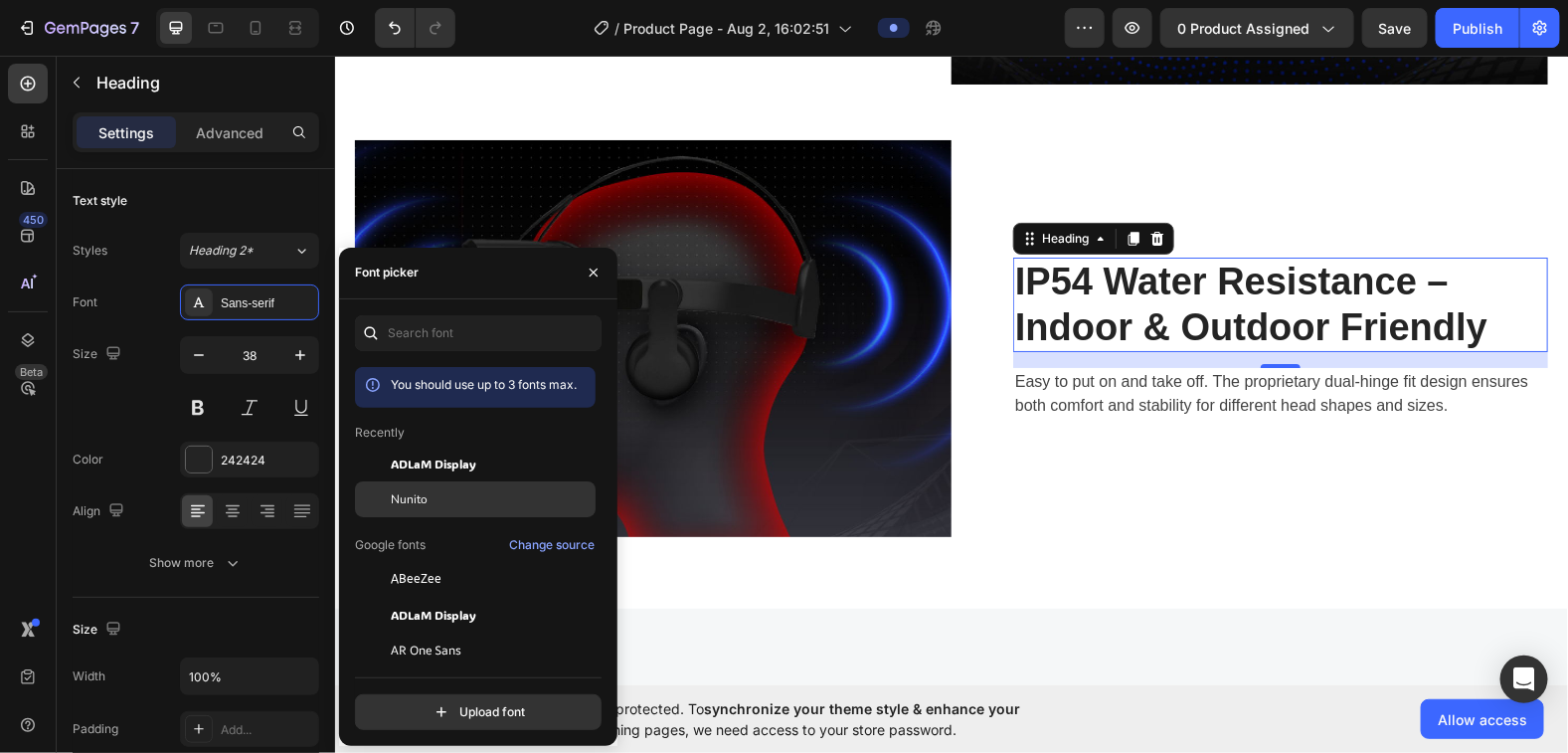 click on "Nunito" at bounding box center (491, 499) 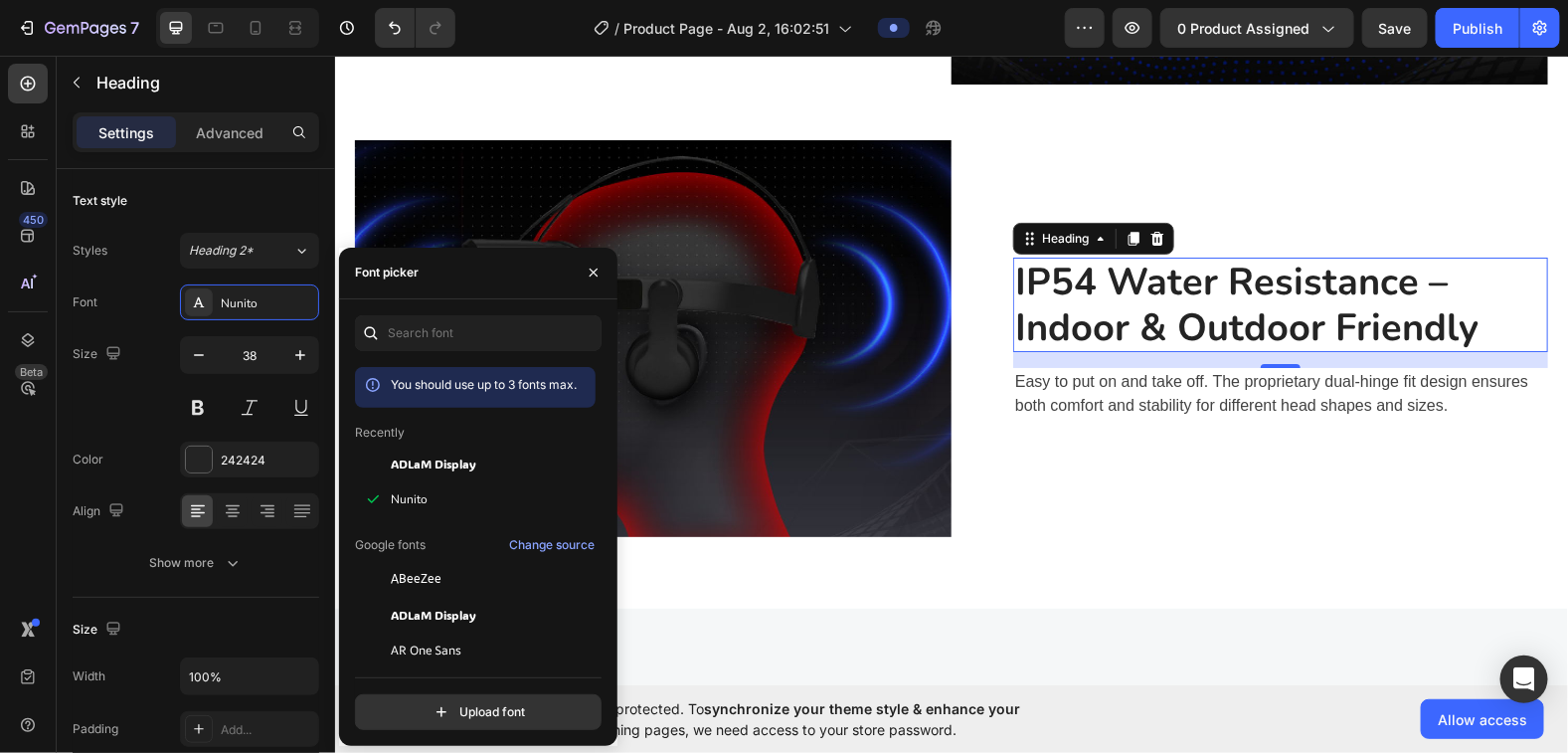 click on "Easy to put on and take off. The proprietary dual-hinge fit design ensures both comfort and stability for different head shapes and sizes." at bounding box center (1280, 393) 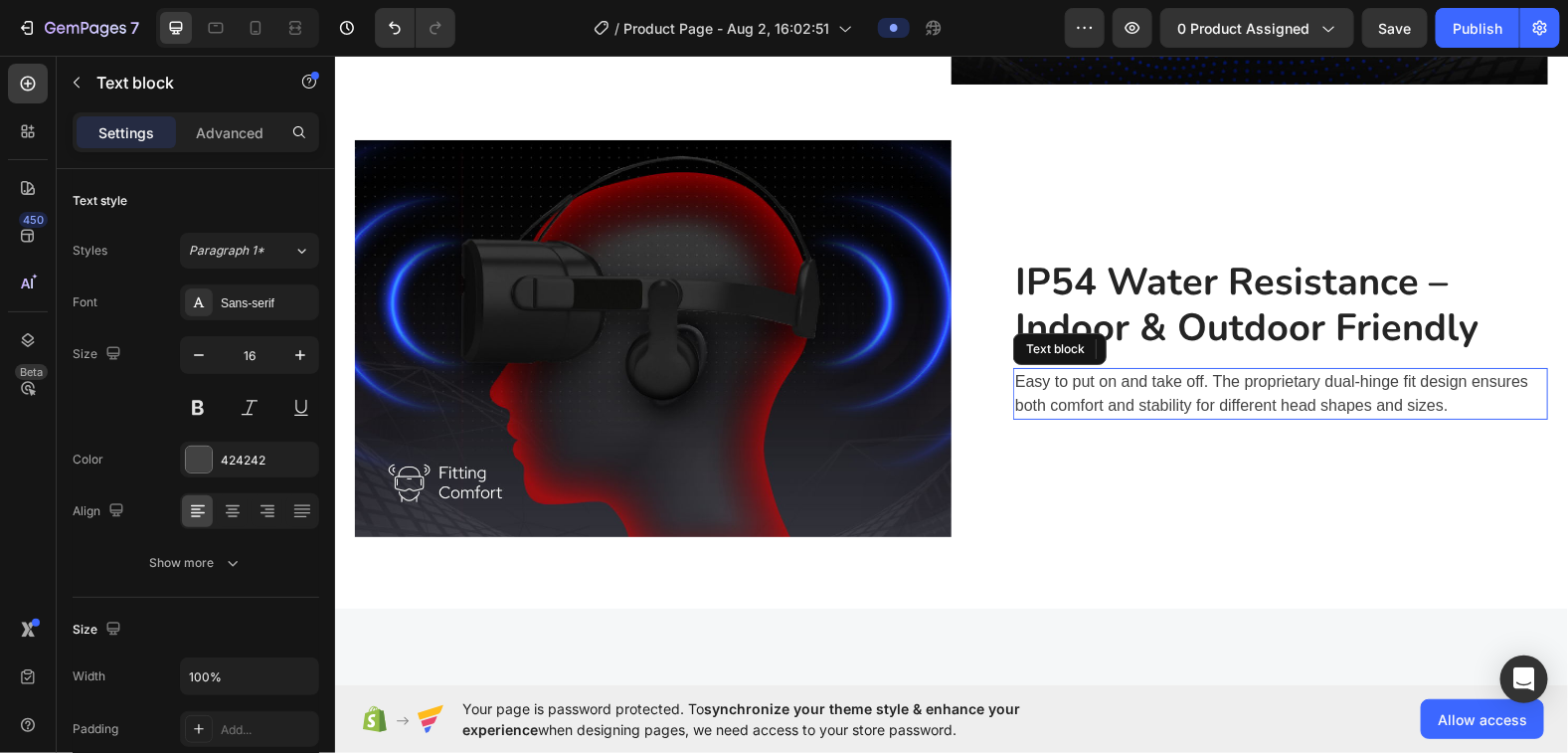 click on "Easy to put on and take off. The proprietary dual-hinge fit design ensures both comfort and stability for different head shapes and sizes." at bounding box center [1280, 393] 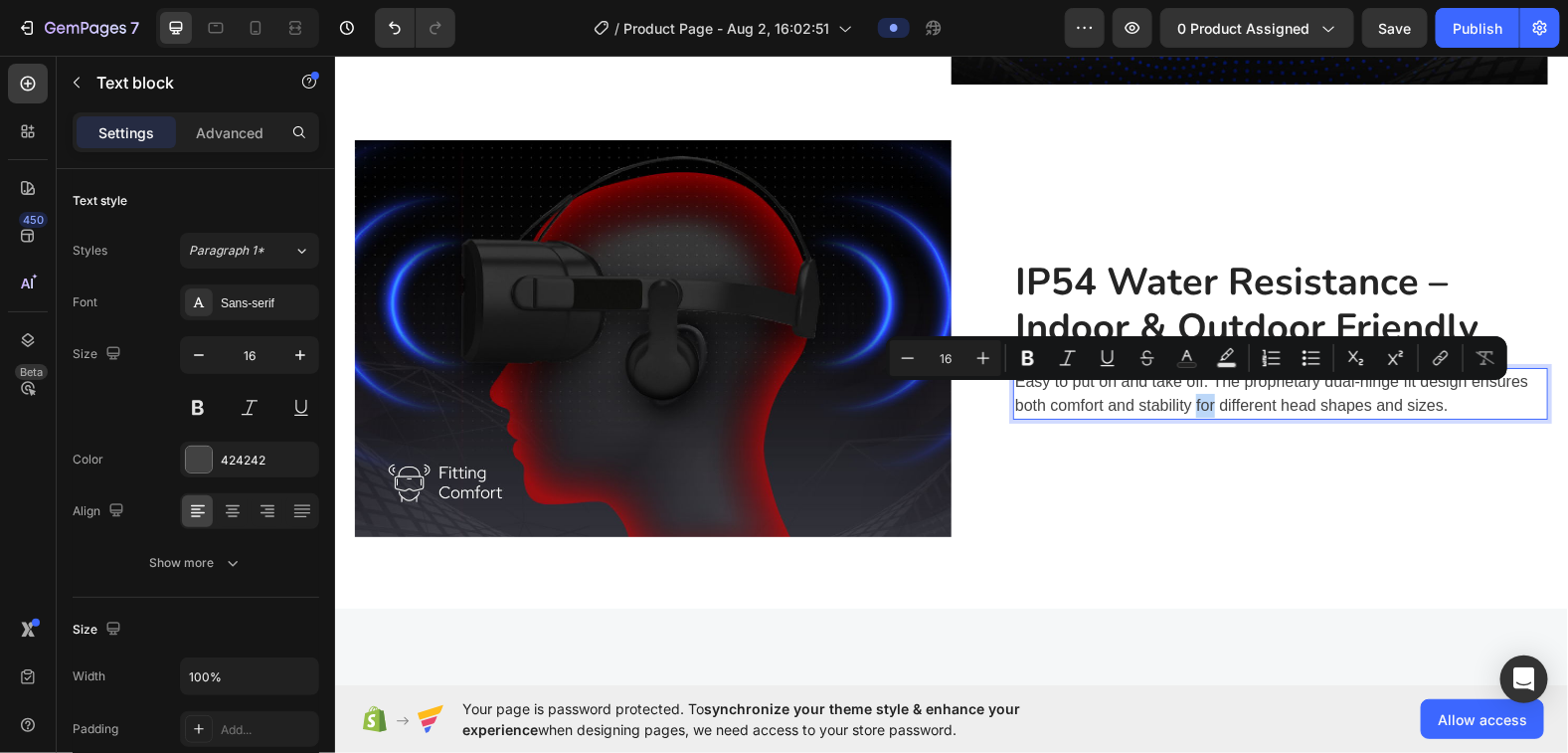 click on "Easy to put on and take off. The proprietary dual-hinge fit design ensures both comfort and stability for different head shapes and sizes." at bounding box center (1280, 393) 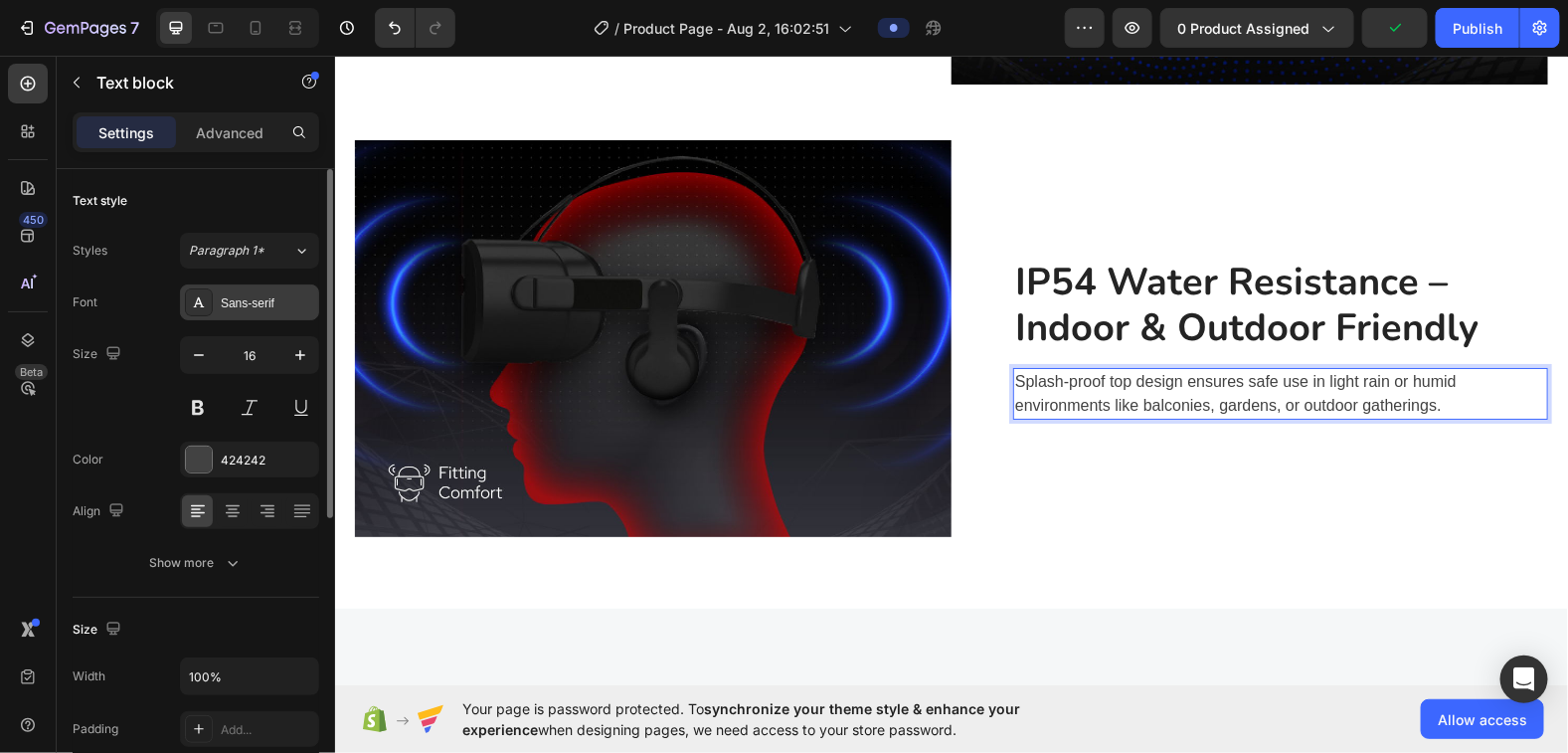 click on "Sans-serif" at bounding box center [267, 303] 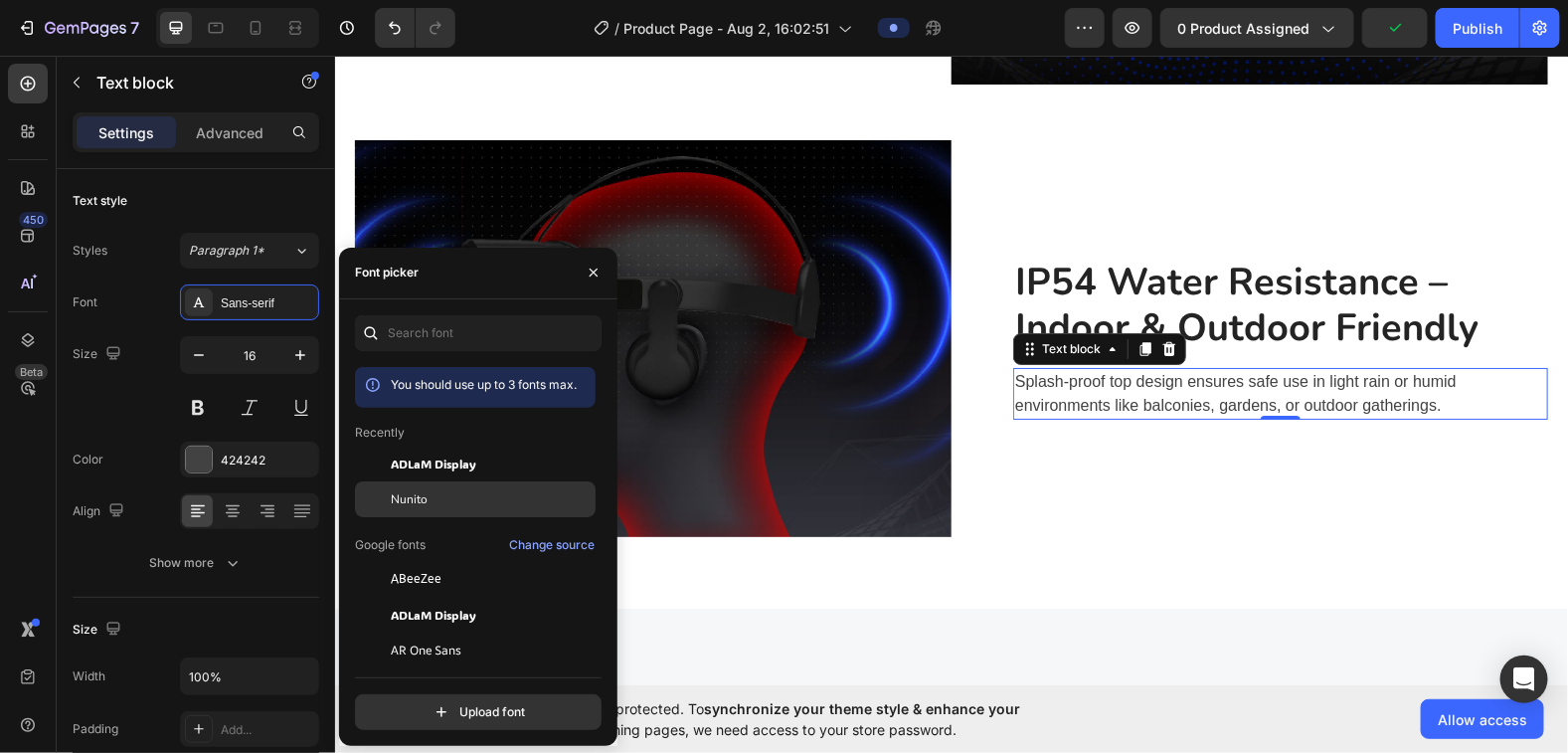 click on "Nunito" at bounding box center [491, 499] 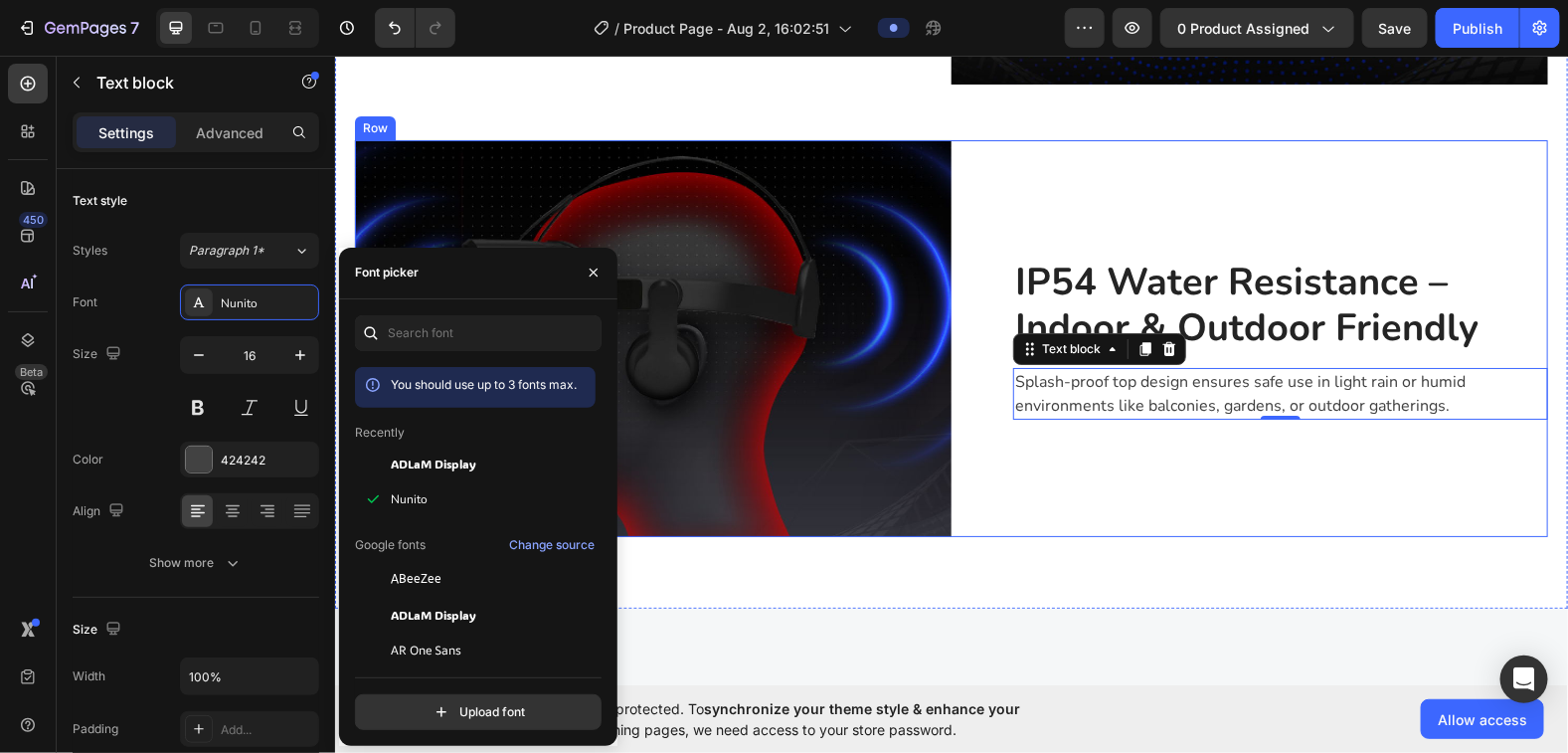 click on "IP54 Water Resistance – Indoor & Outdoor Friendly Heading Splash-proof top design ensures safe use in light rain or humid environments like balconies, gardens, or outdoor gatherings. Text block   0 Row" at bounding box center [1249, 337] 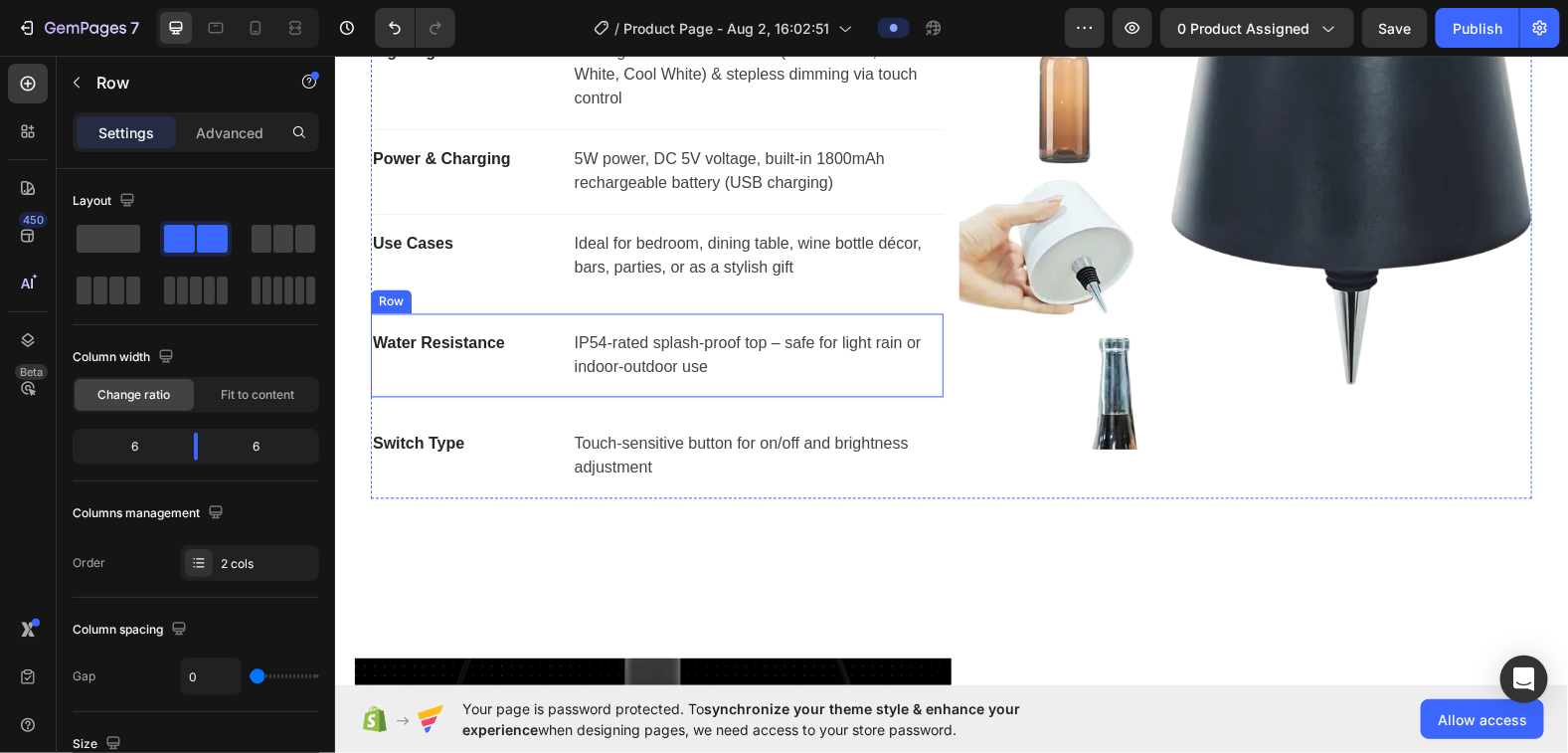 scroll, scrollTop: 1869, scrollLeft: 0, axis: vertical 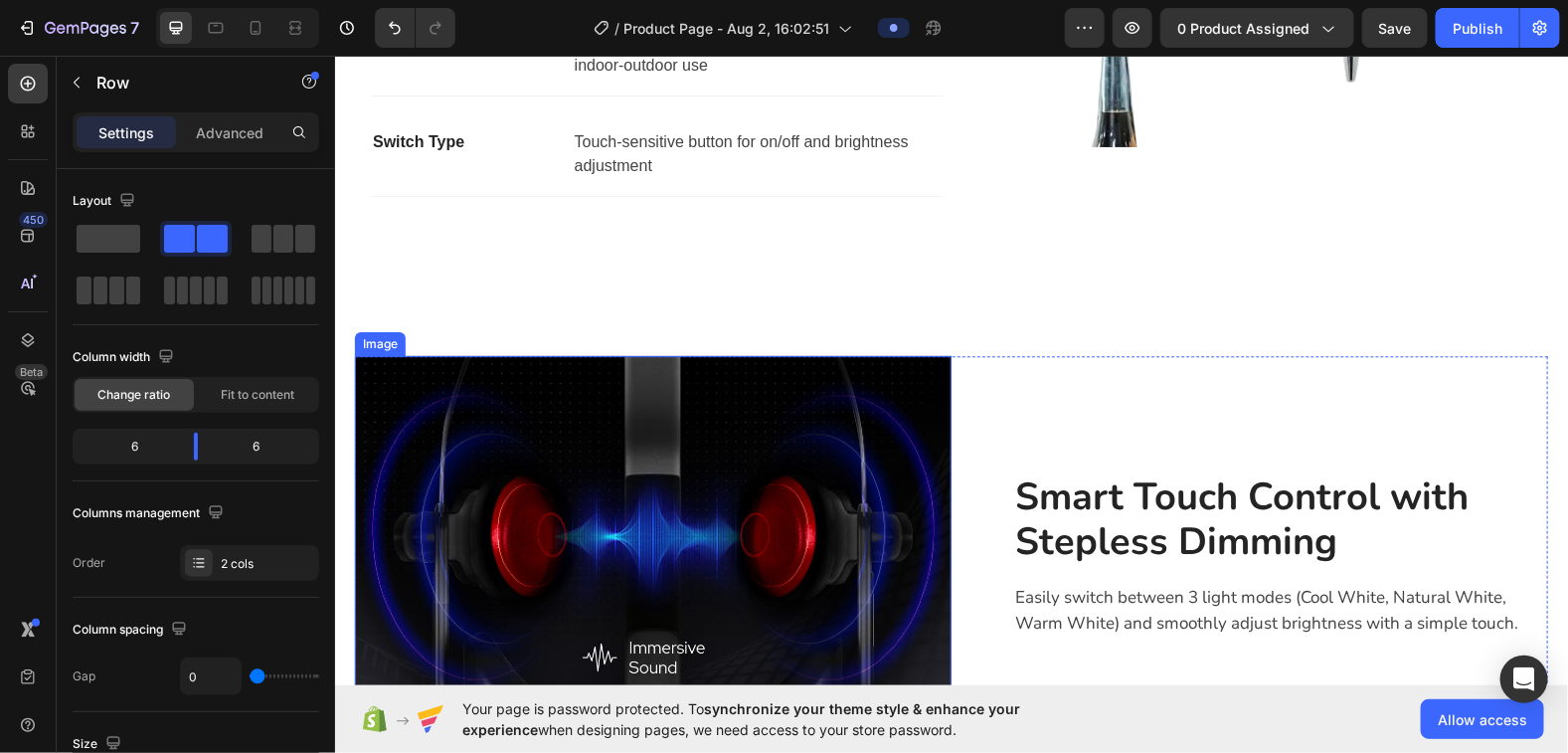 click at bounding box center [652, 553] 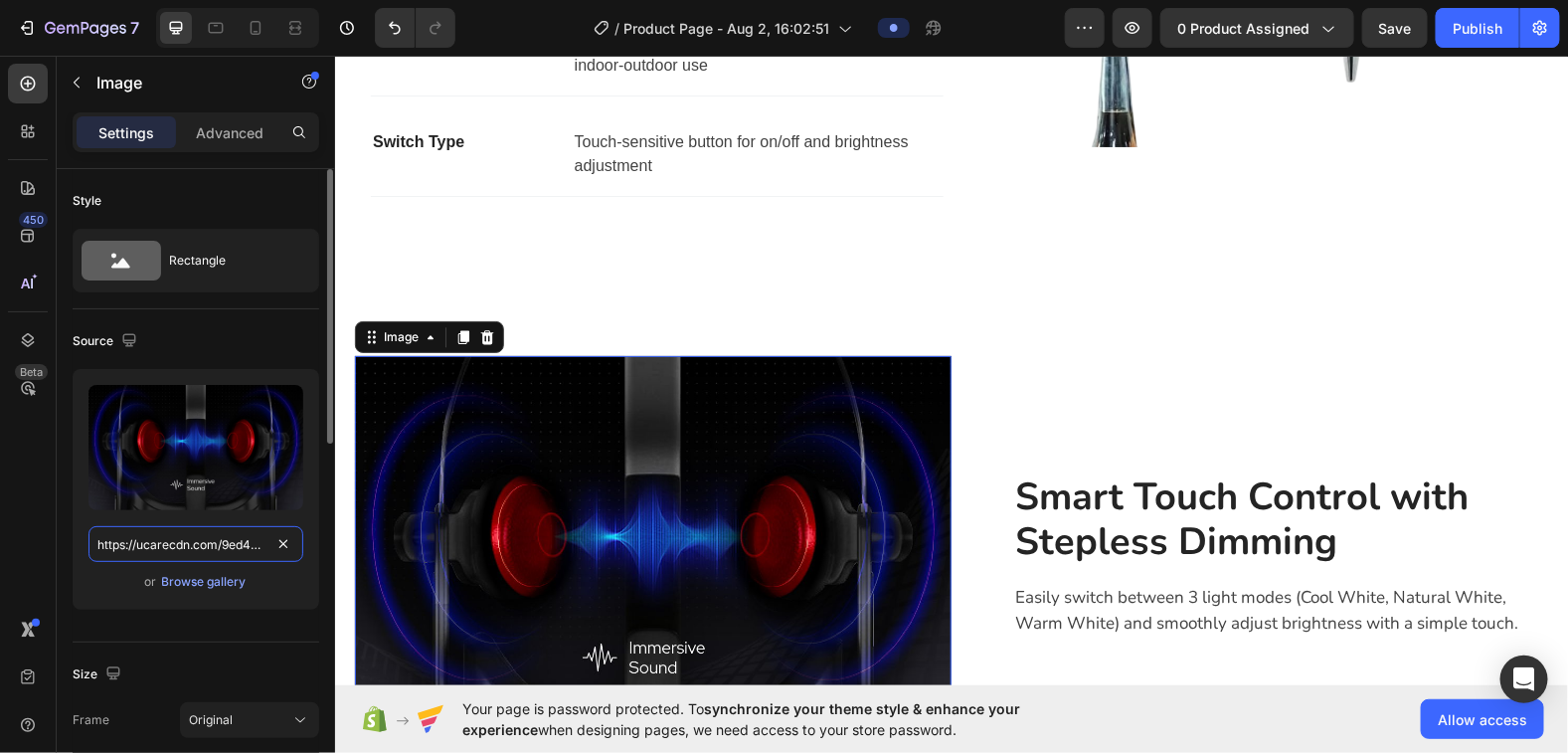 click on "https://ucarecdn.com/9ed4fd2f-f26a-412d-8778-797ee3240d27/-/format/auto/" at bounding box center [196, 544] 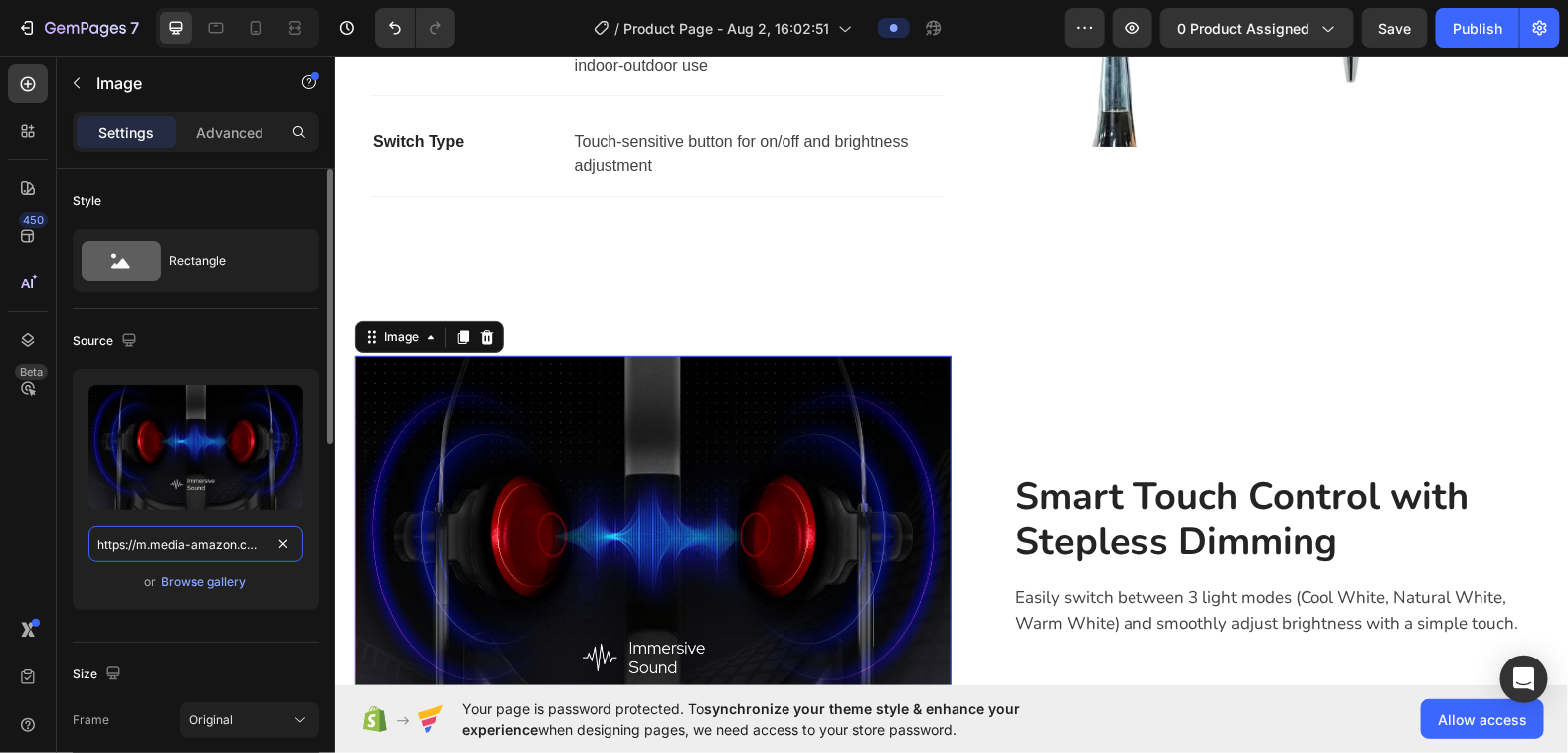 scroll, scrollTop: 0, scrollLeft: 203, axis: horizontal 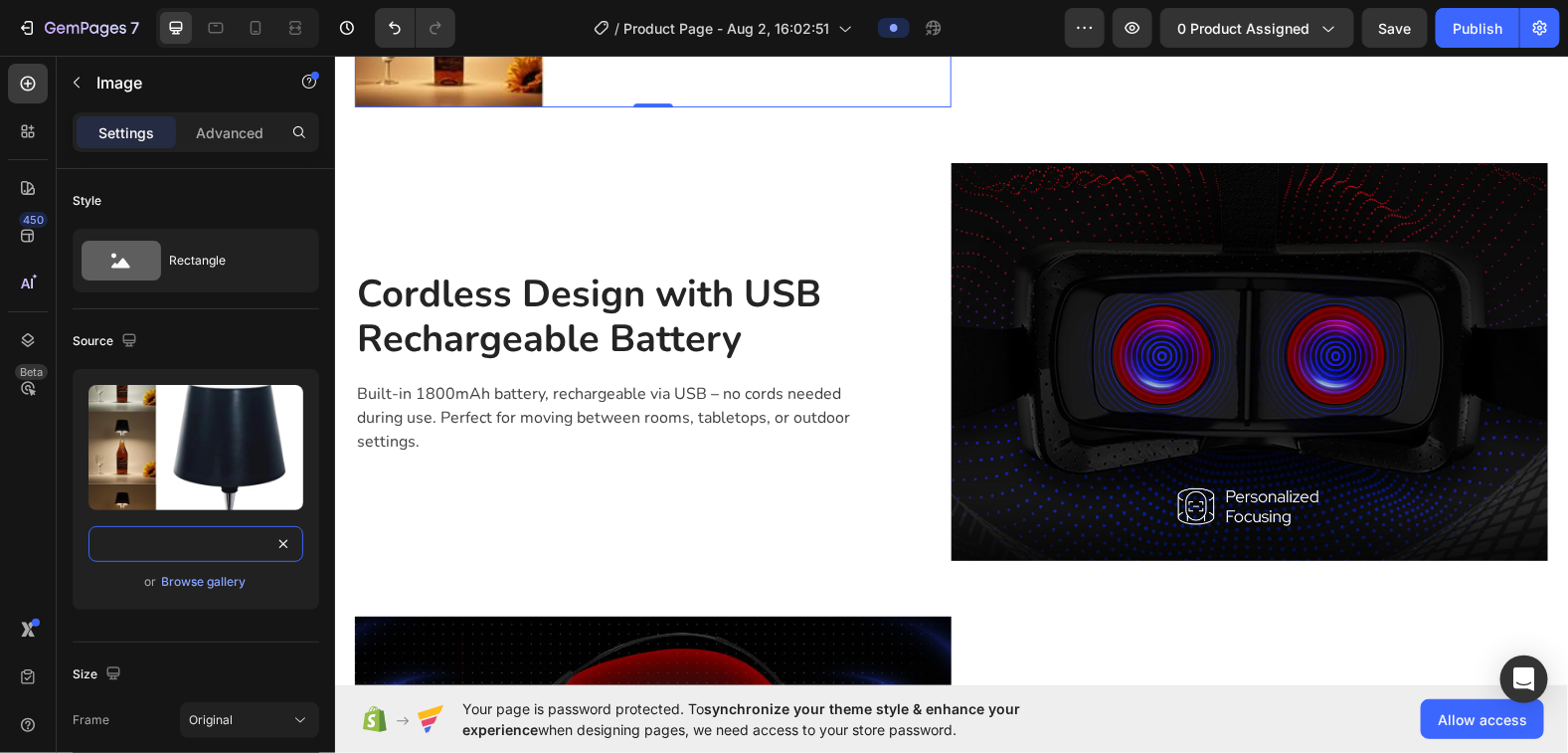 type on "https://m.media-amazon.com/images/I/31uE-f1mCJL._SY780_.jpg" 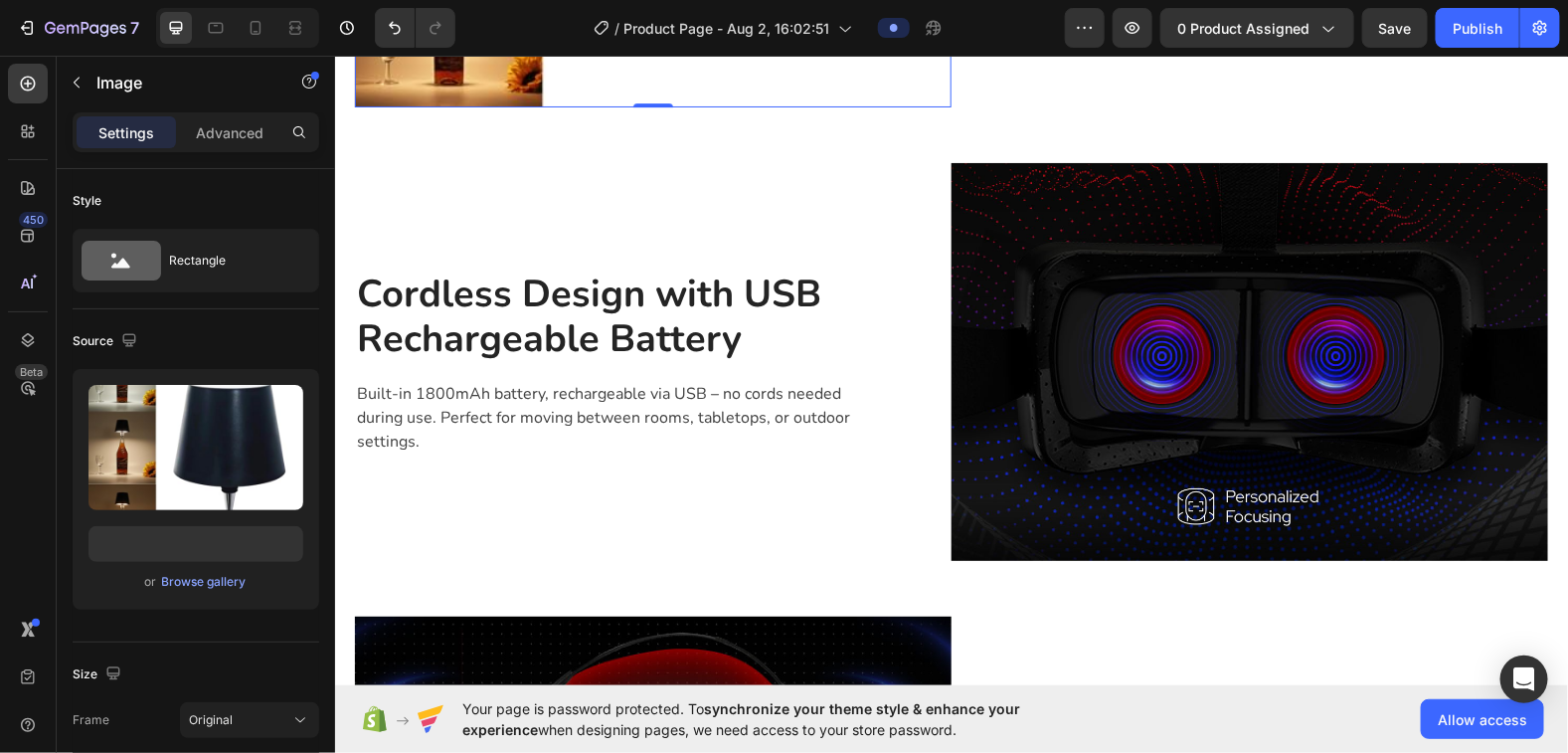 scroll, scrollTop: 0, scrollLeft: 0, axis: both 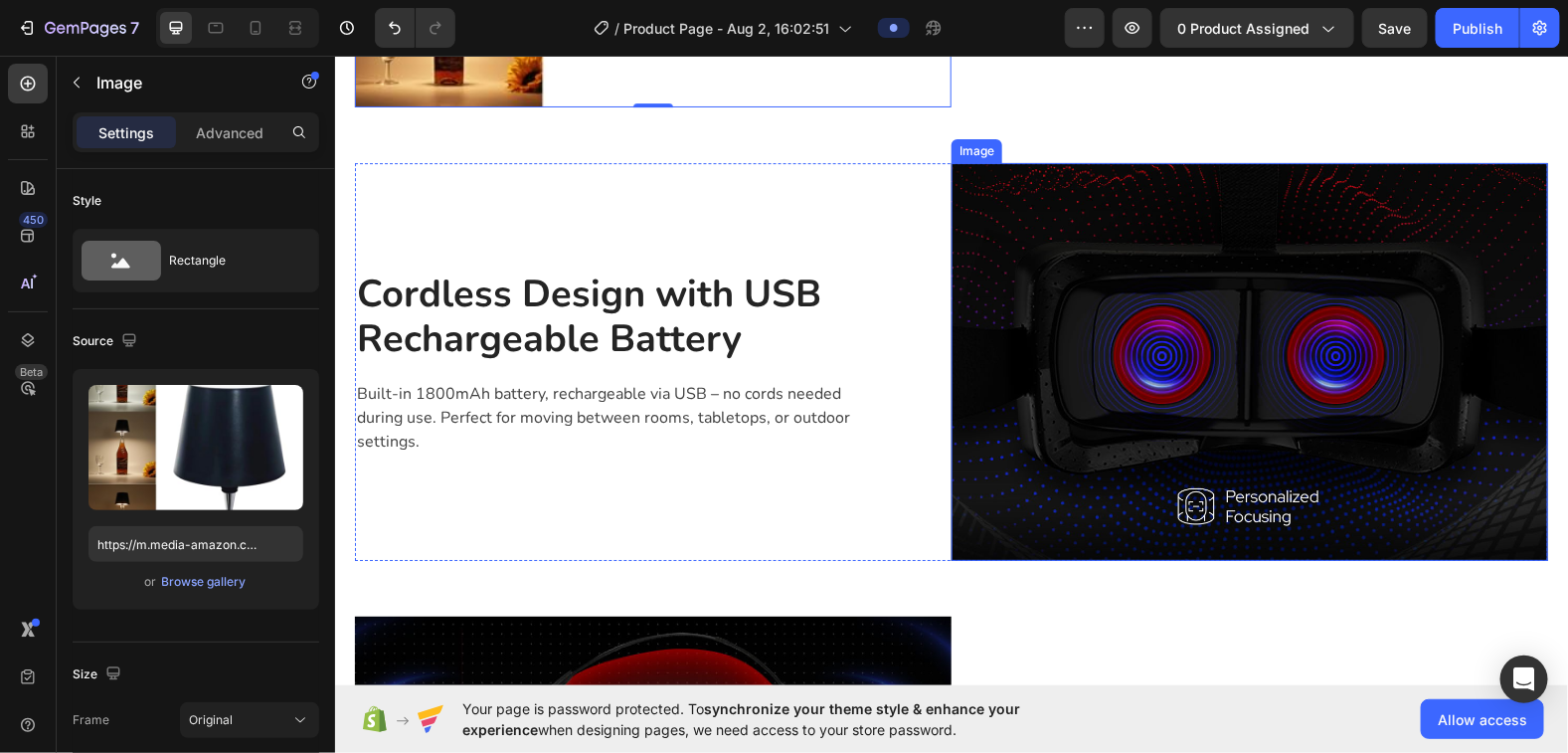 click at bounding box center (1249, 361) 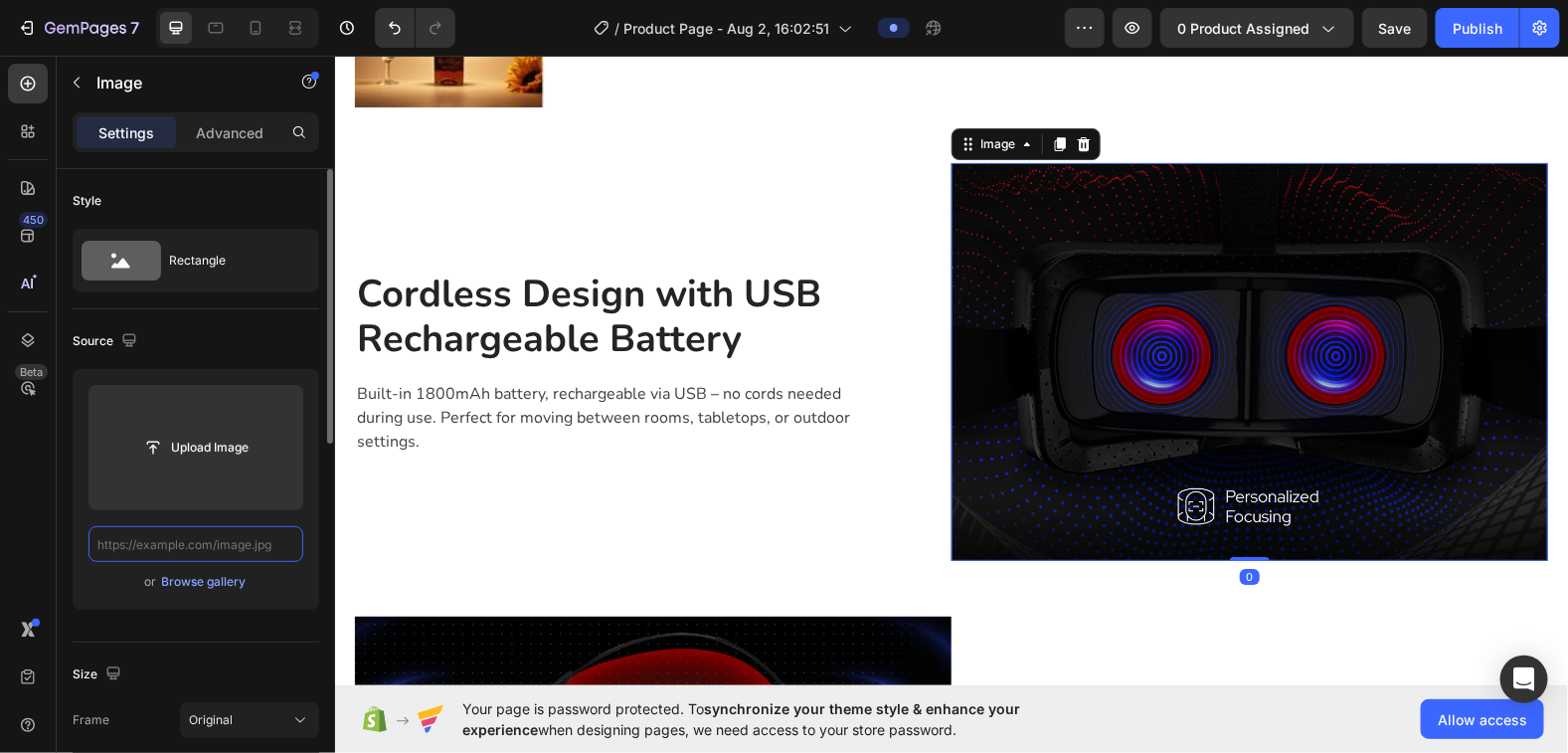 click at bounding box center [196, 544] 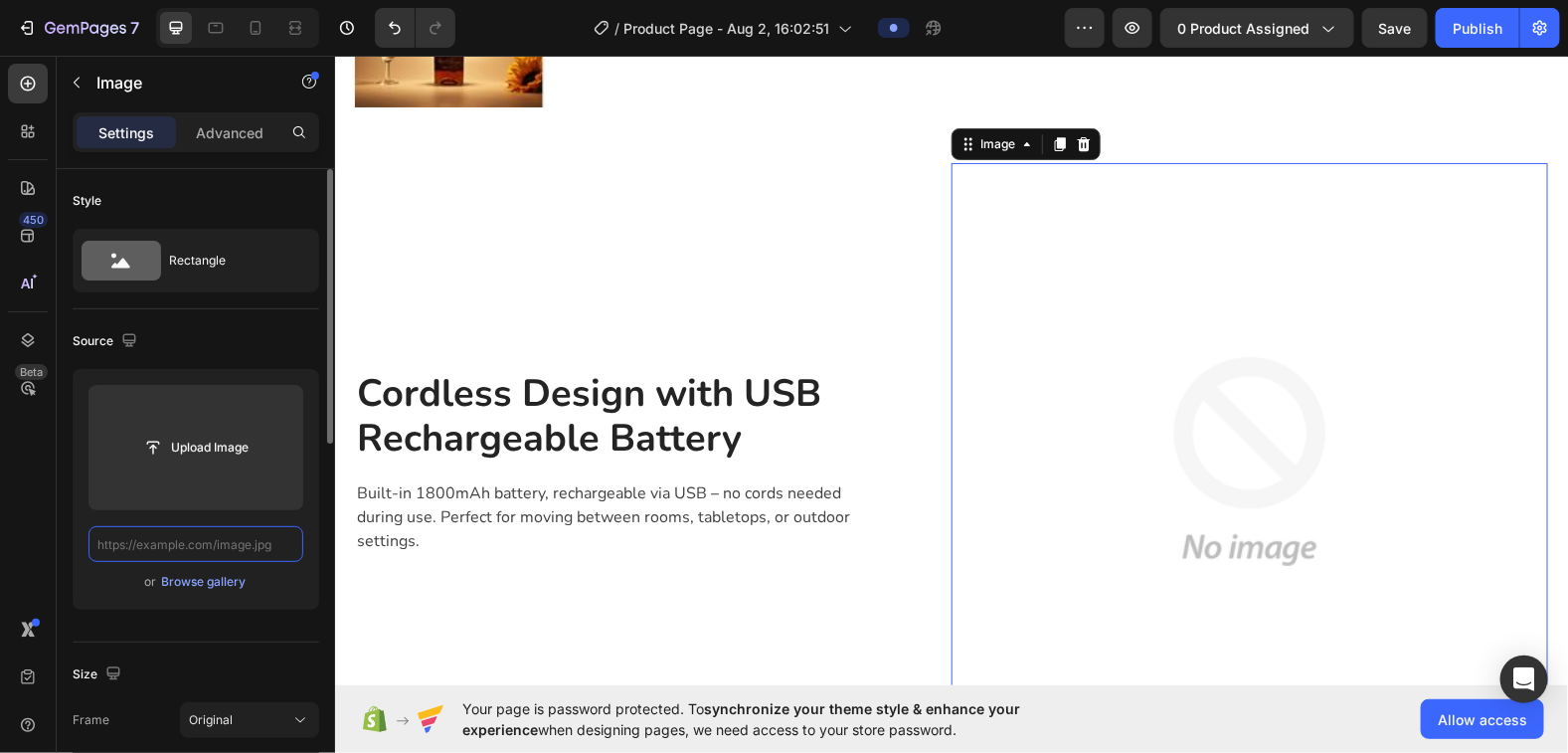 scroll, scrollTop: 0, scrollLeft: 0, axis: both 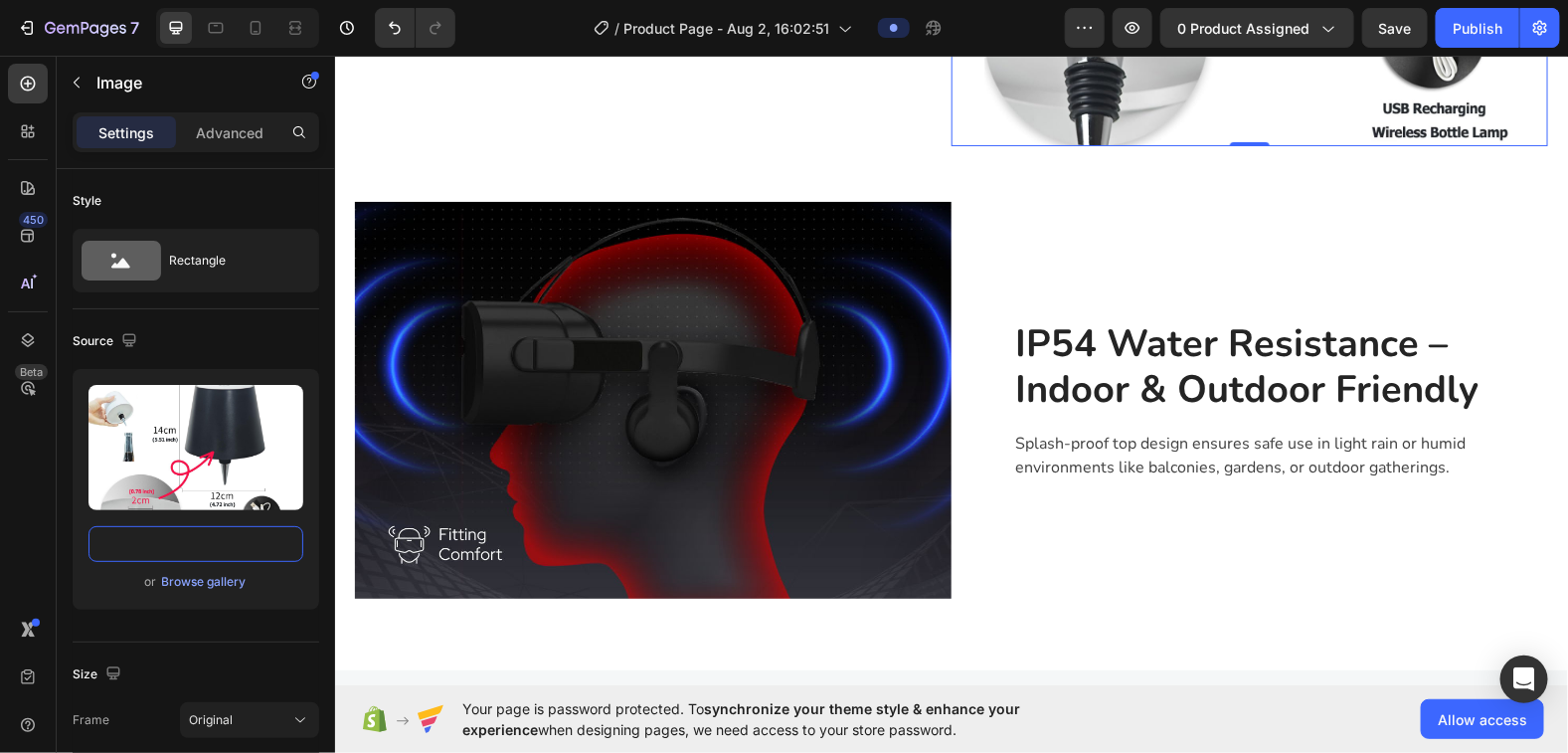 type on "https://m.media-amazon.com/images/I/61N6PfW1VtL._AC_SL1500_.jpg" 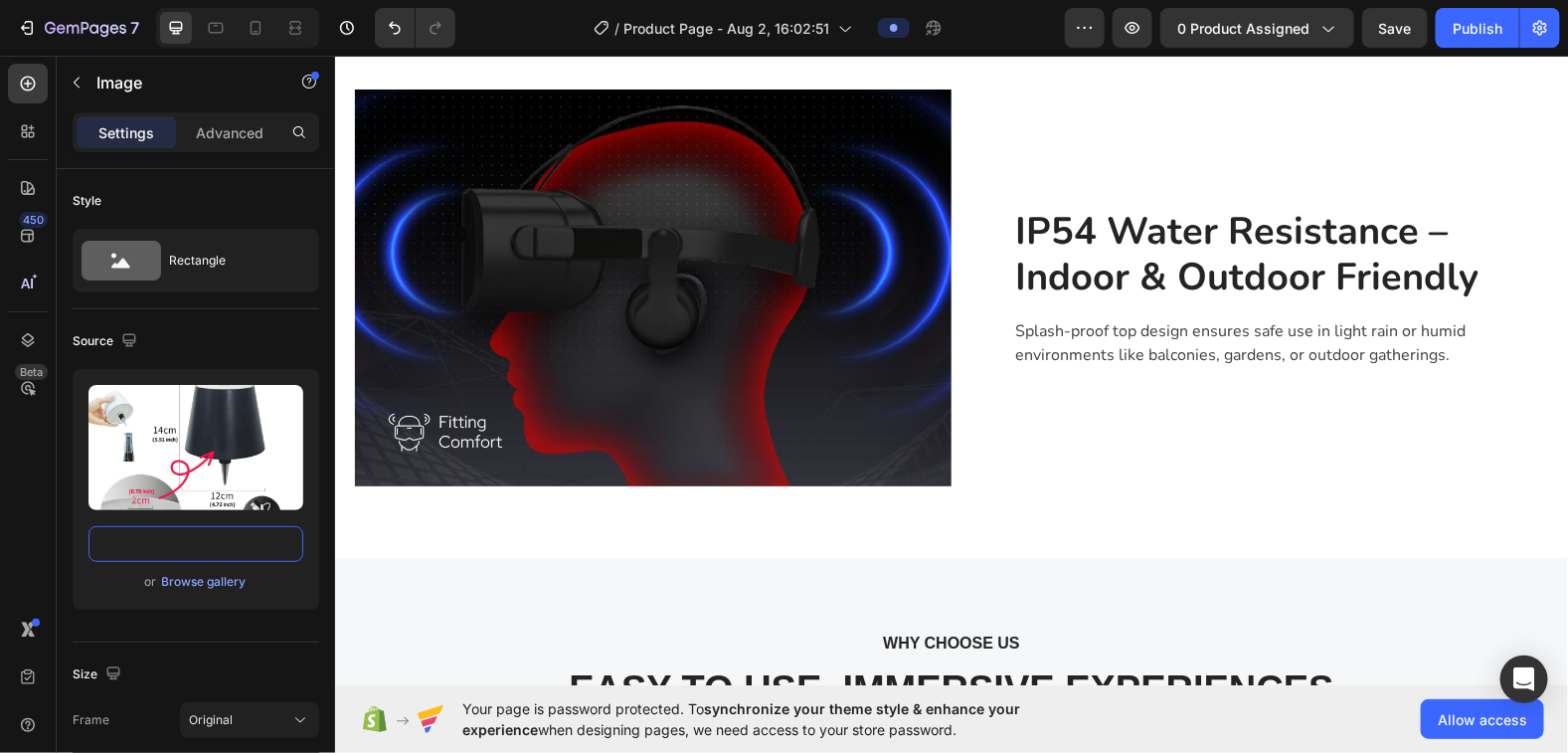 scroll, scrollTop: 0, scrollLeft: 0, axis: both 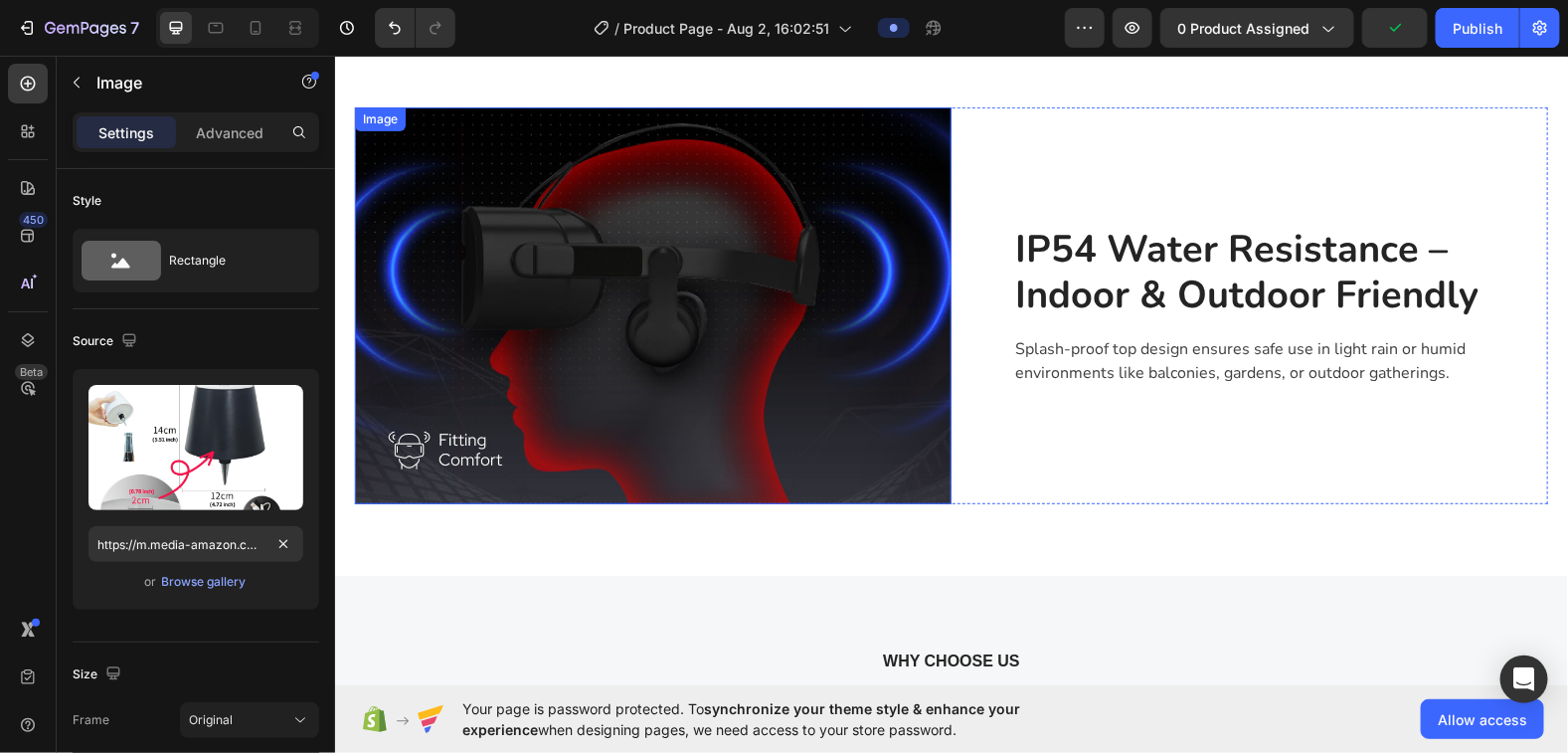 click at bounding box center [652, 304] 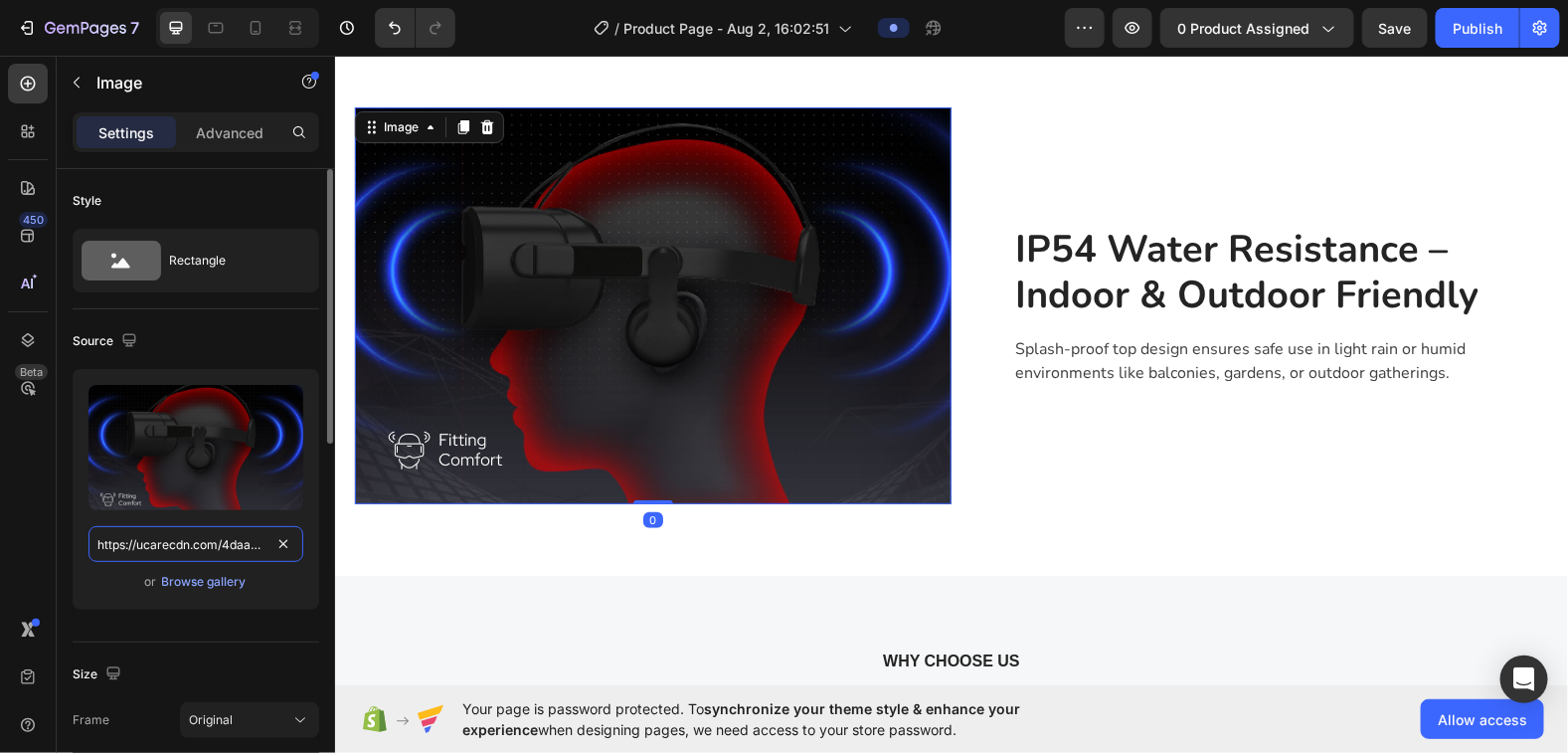 click on "https://ucarecdn.com/4daa3cae-0b62-4087-a0e8-bef5334fcc93/-/format/auto/" at bounding box center (196, 544) 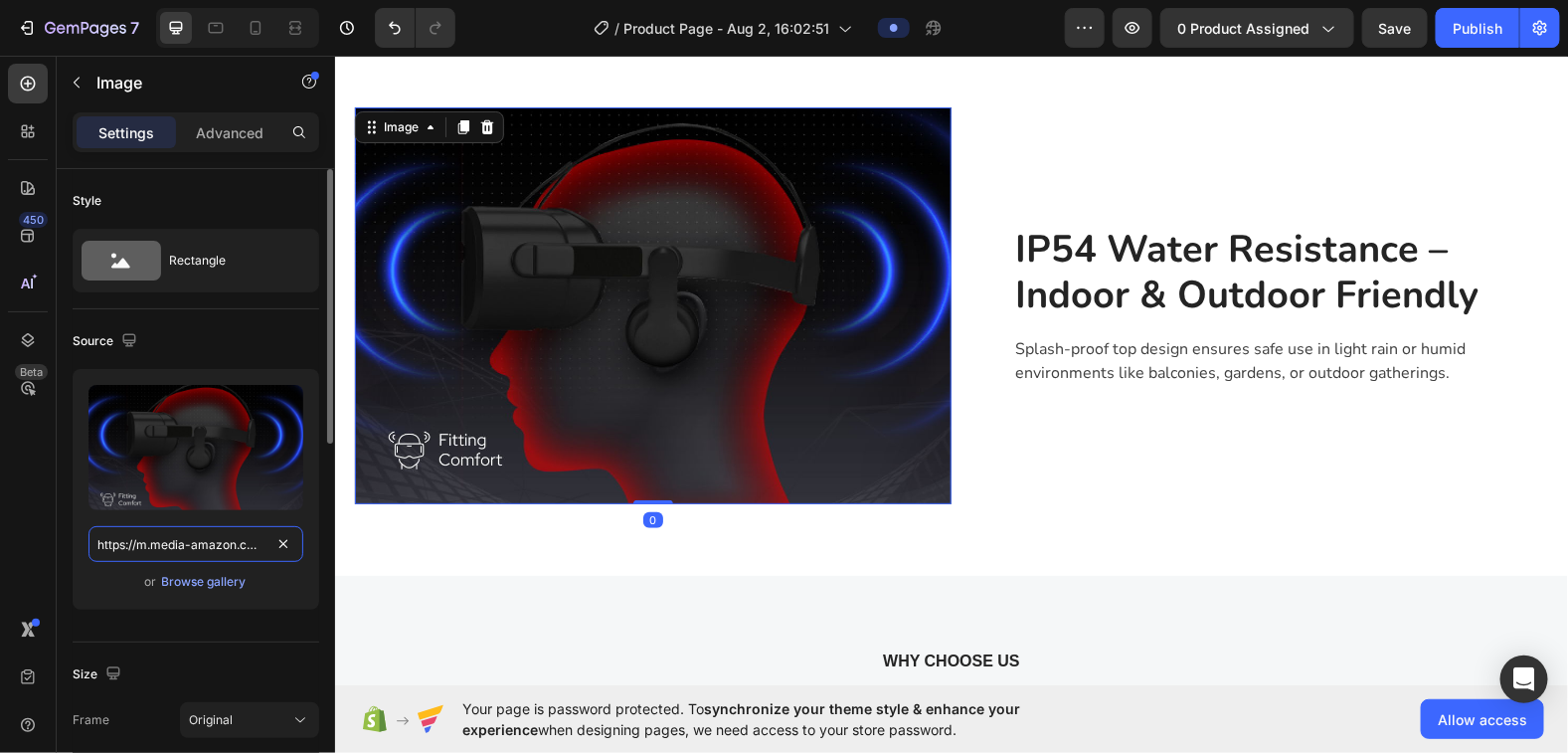 scroll, scrollTop: 0, scrollLeft: 239, axis: horizontal 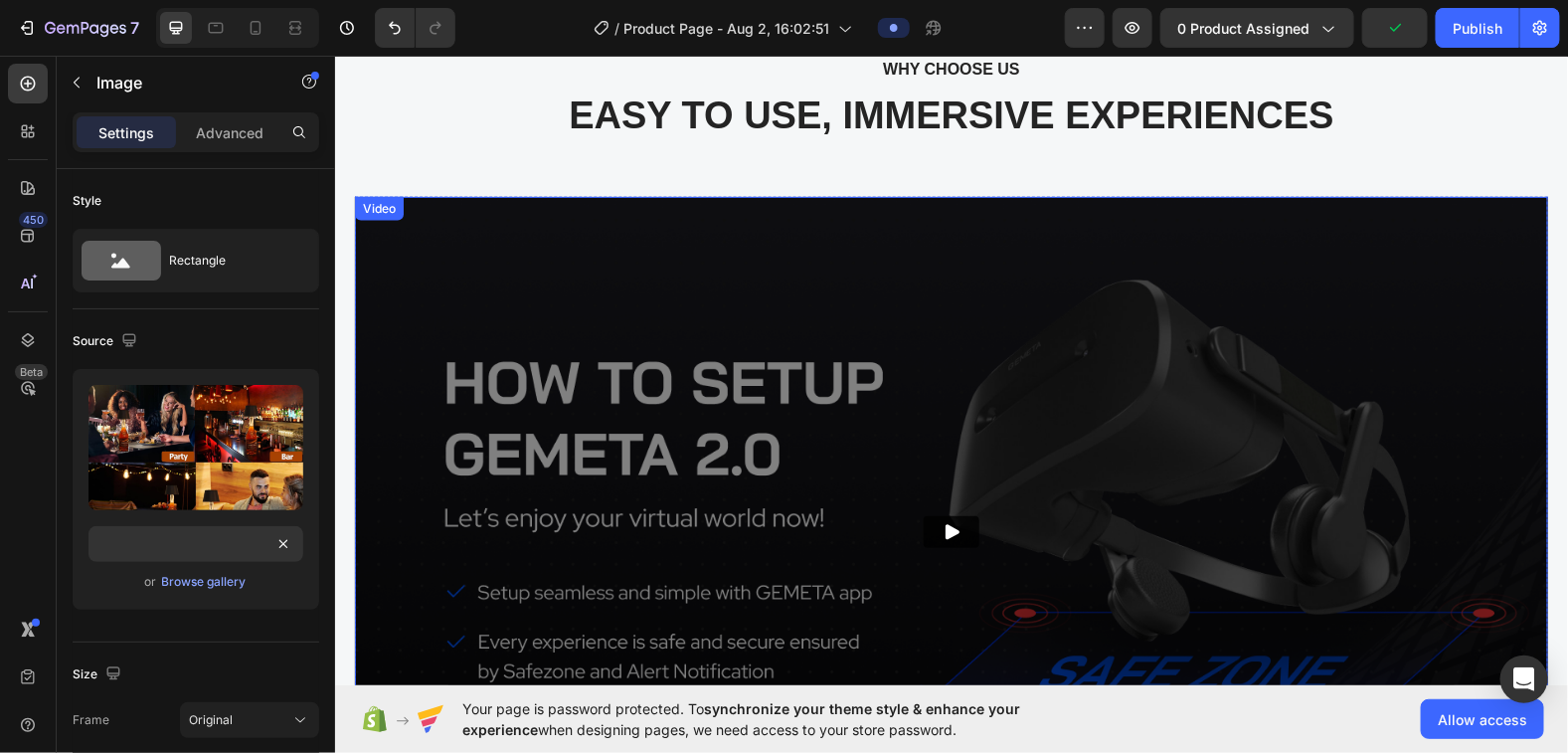click at bounding box center [951, 531] 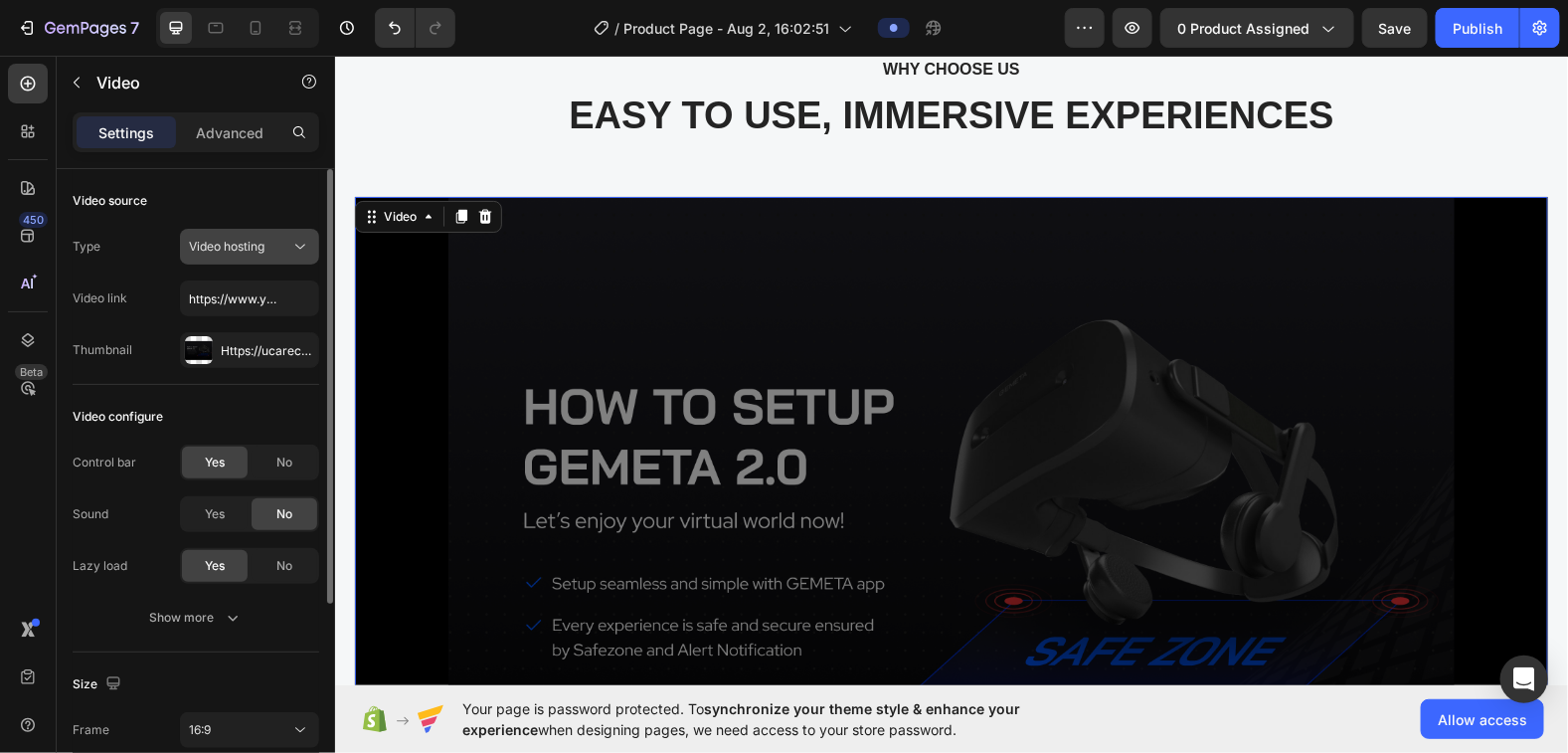 click on "Video hosting" at bounding box center (227, 246) 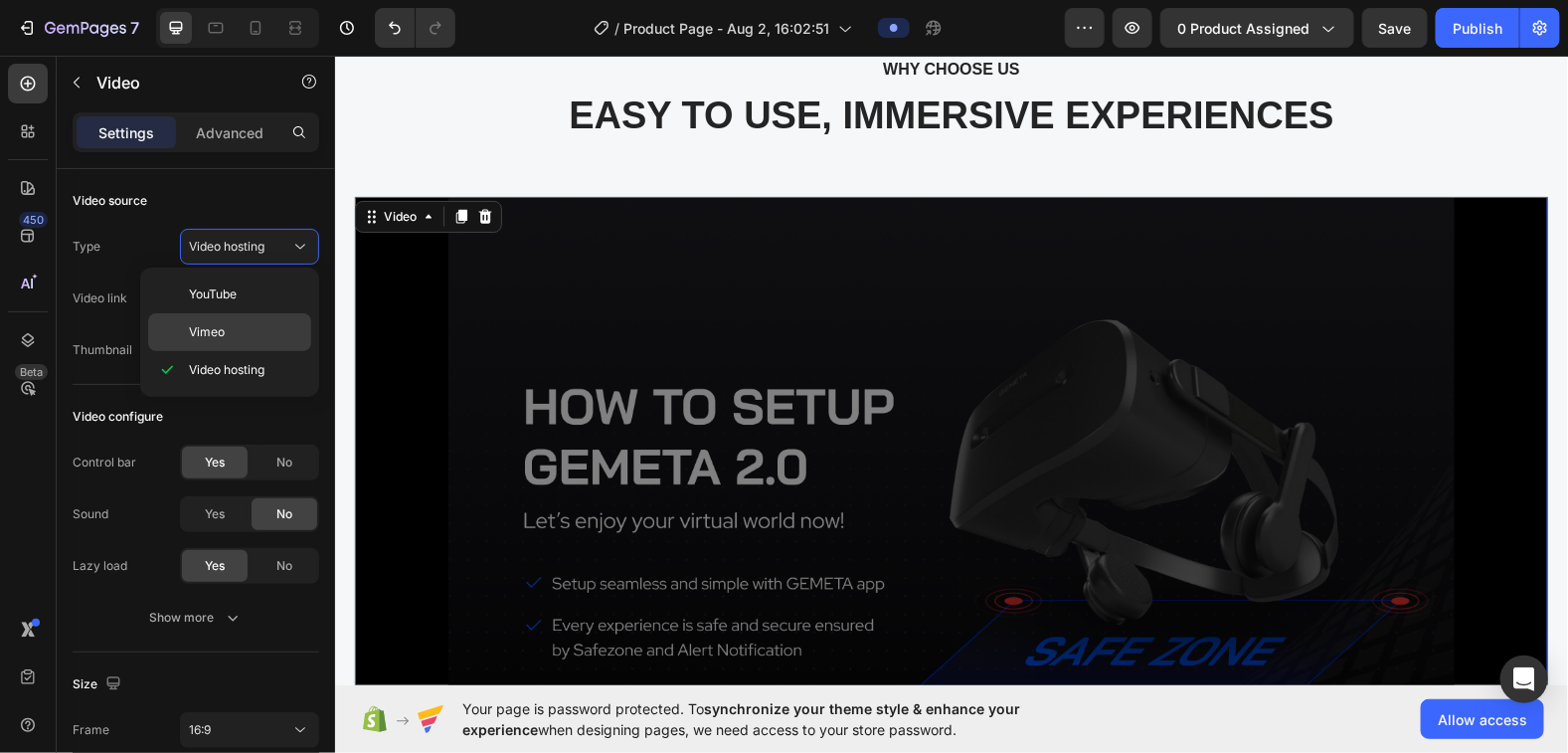 click on "Vimeo" at bounding box center [207, 332] 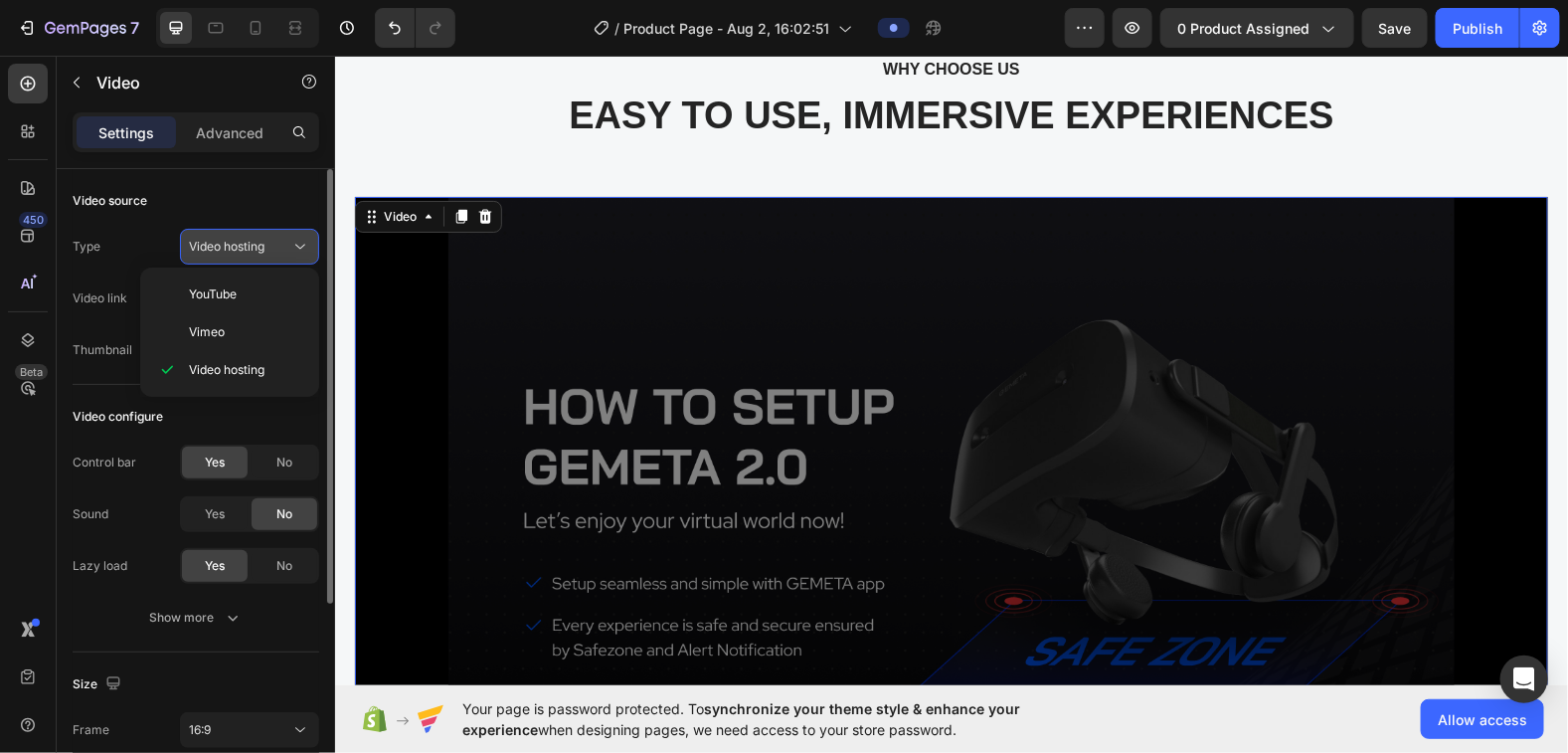 type on "https://vimeo.com/347119375" 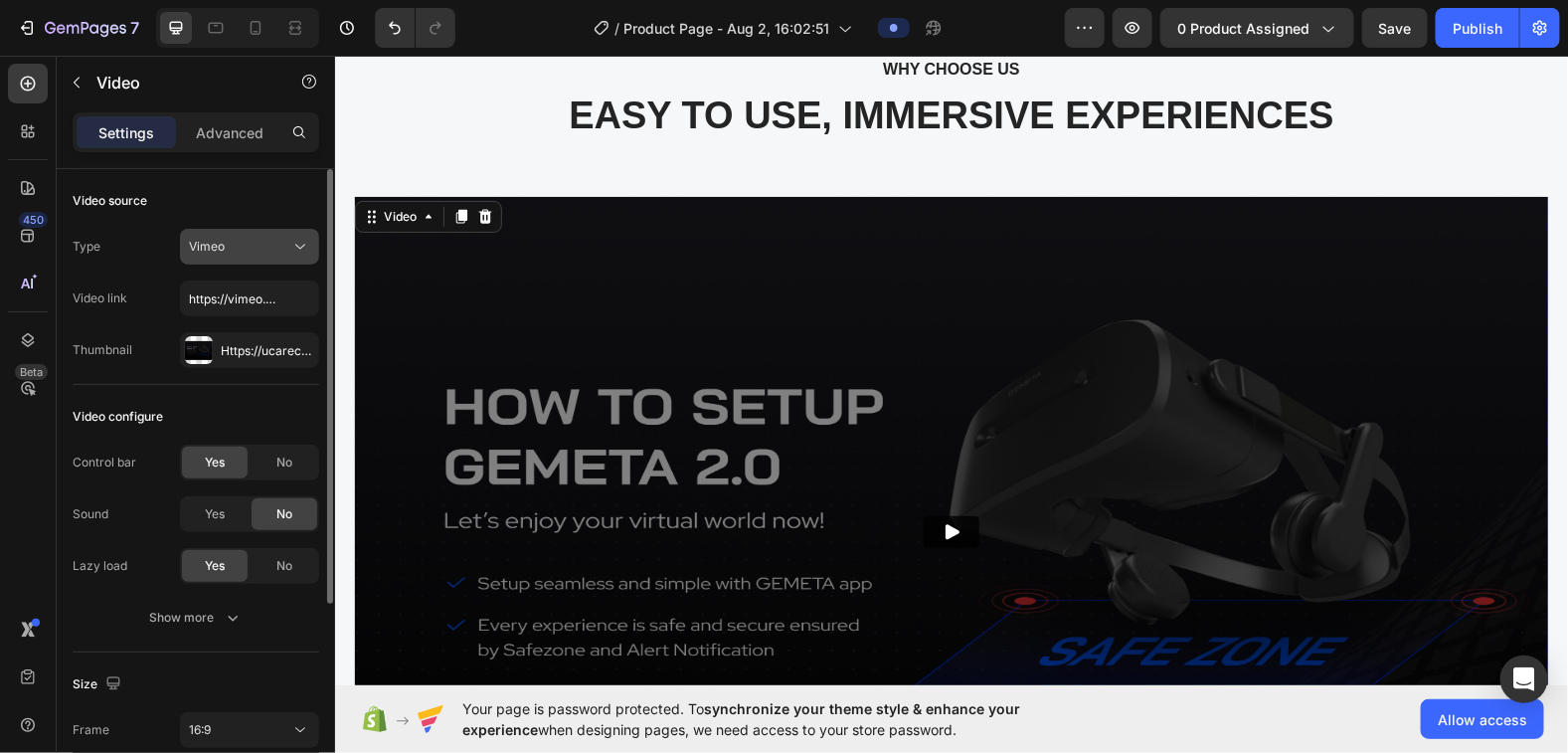 click on "Vimeo" at bounding box center [240, 247] 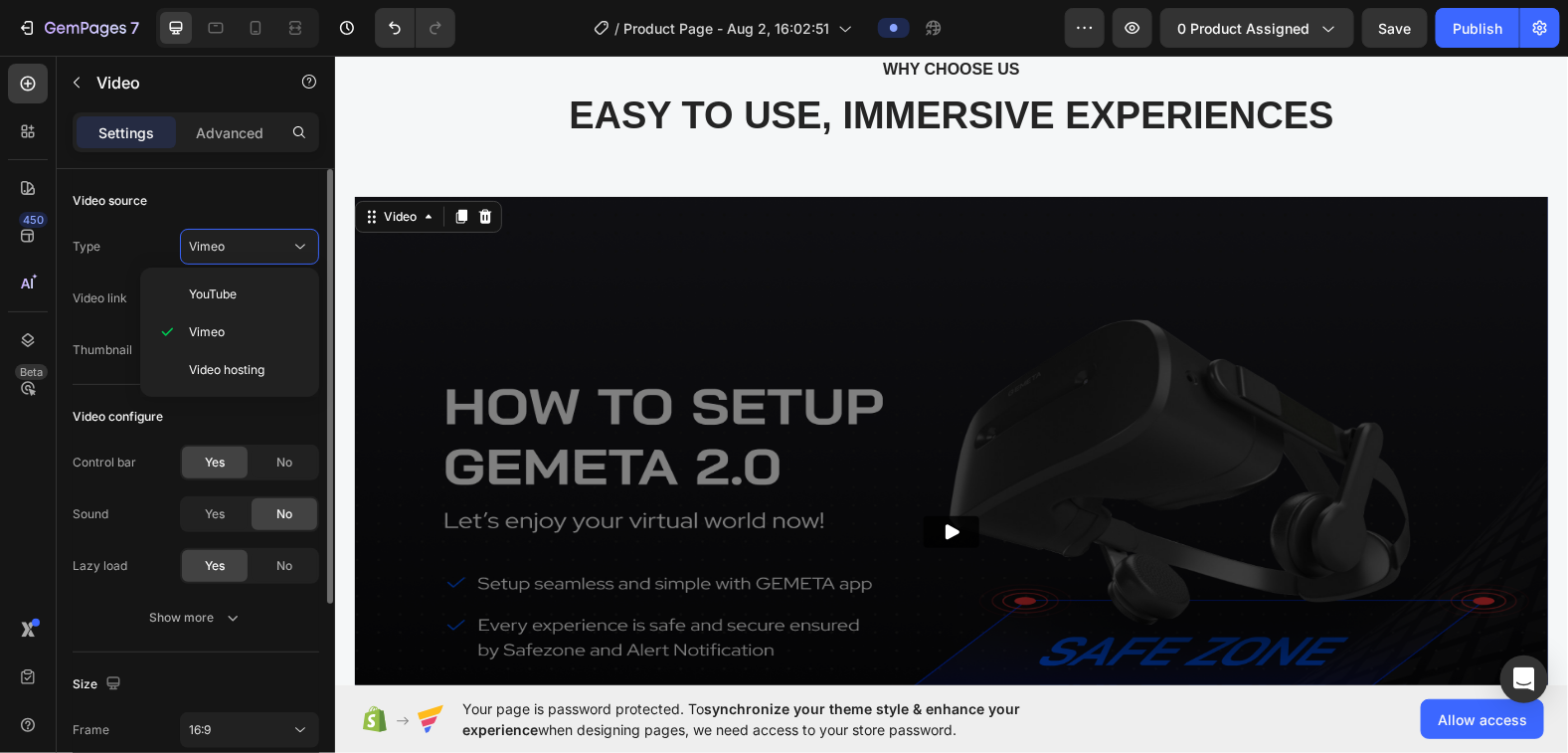 click on "Type Vimeo" at bounding box center (196, 247) 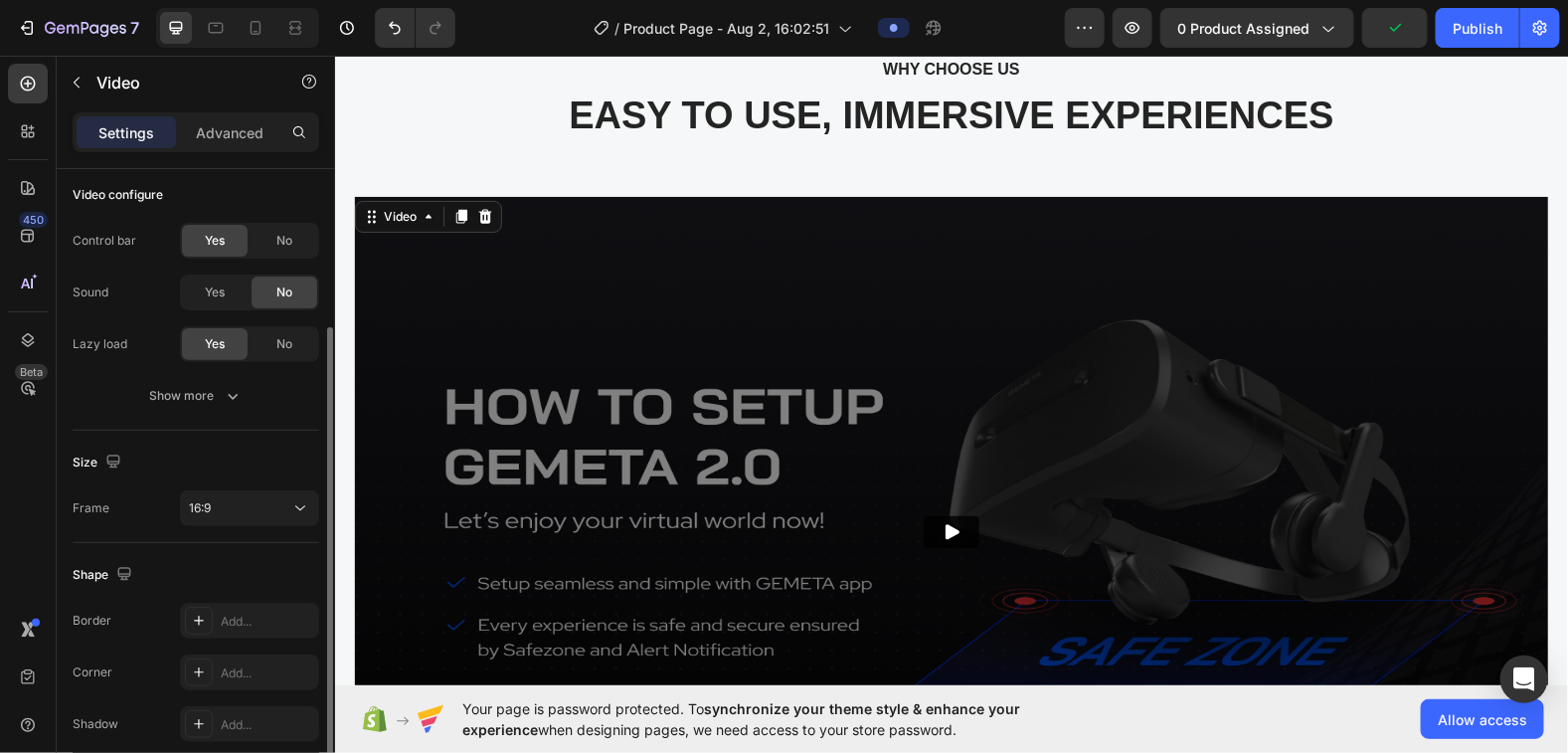scroll, scrollTop: 267, scrollLeft: 0, axis: vertical 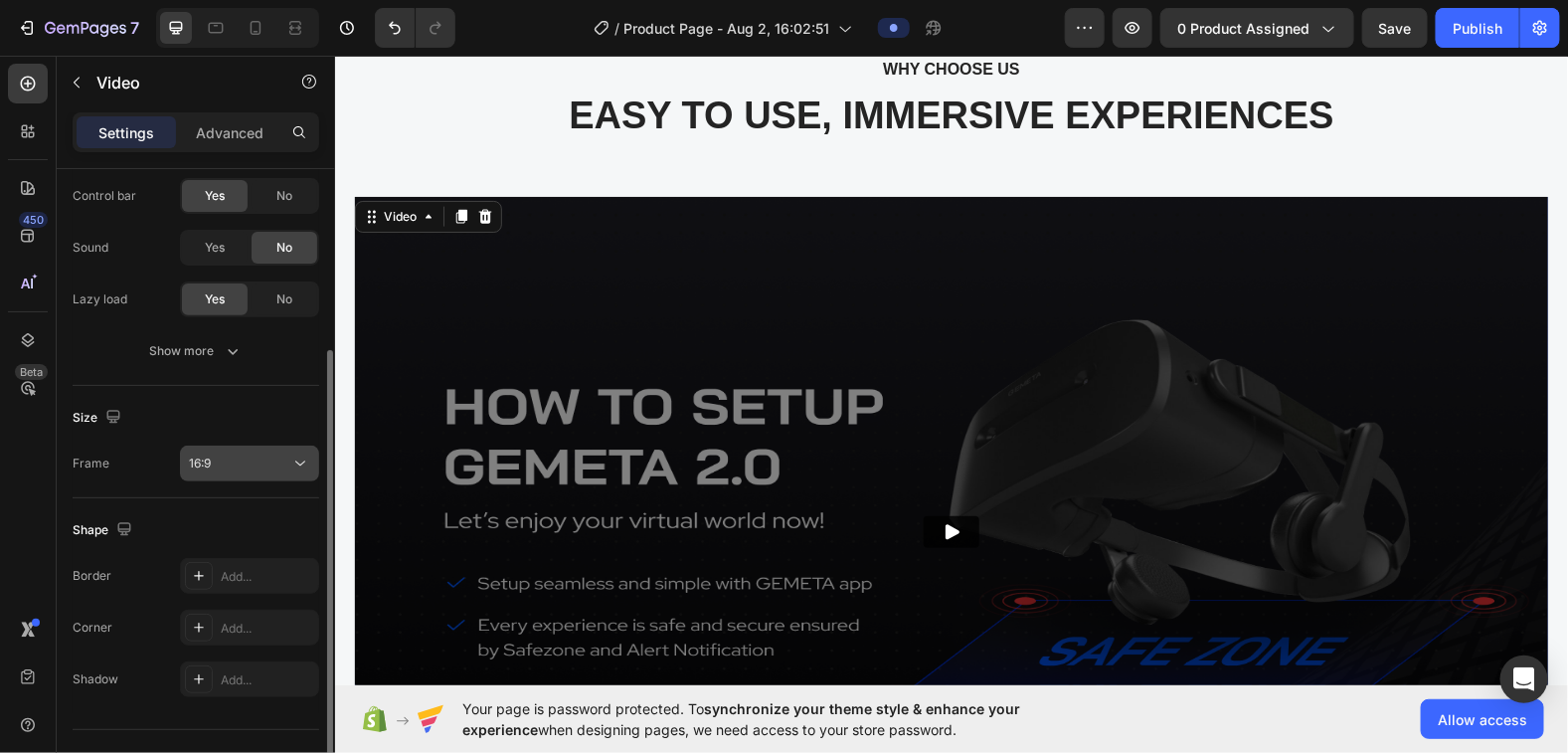 click on "16:9" at bounding box center (240, 464) 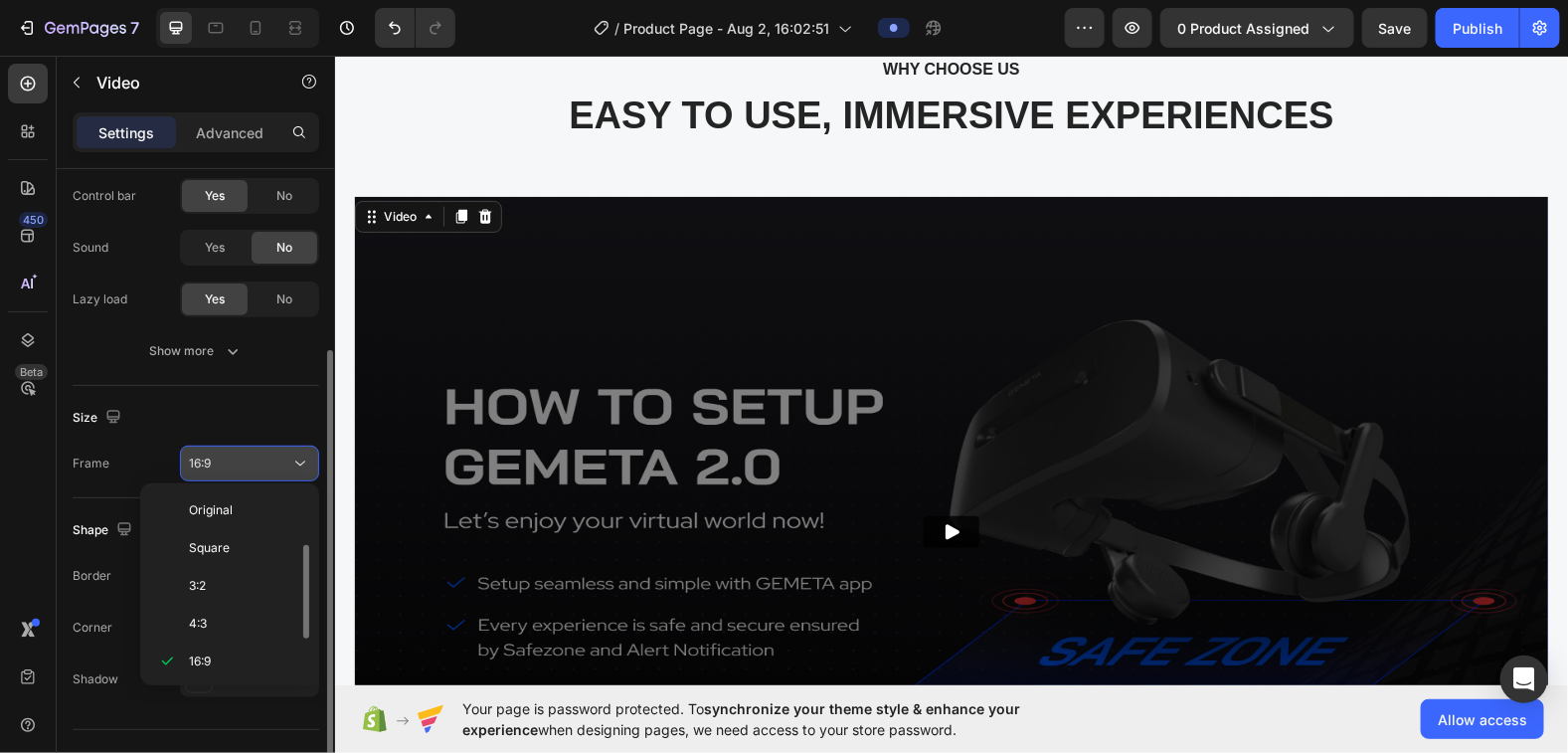 scroll, scrollTop: 36, scrollLeft: 0, axis: vertical 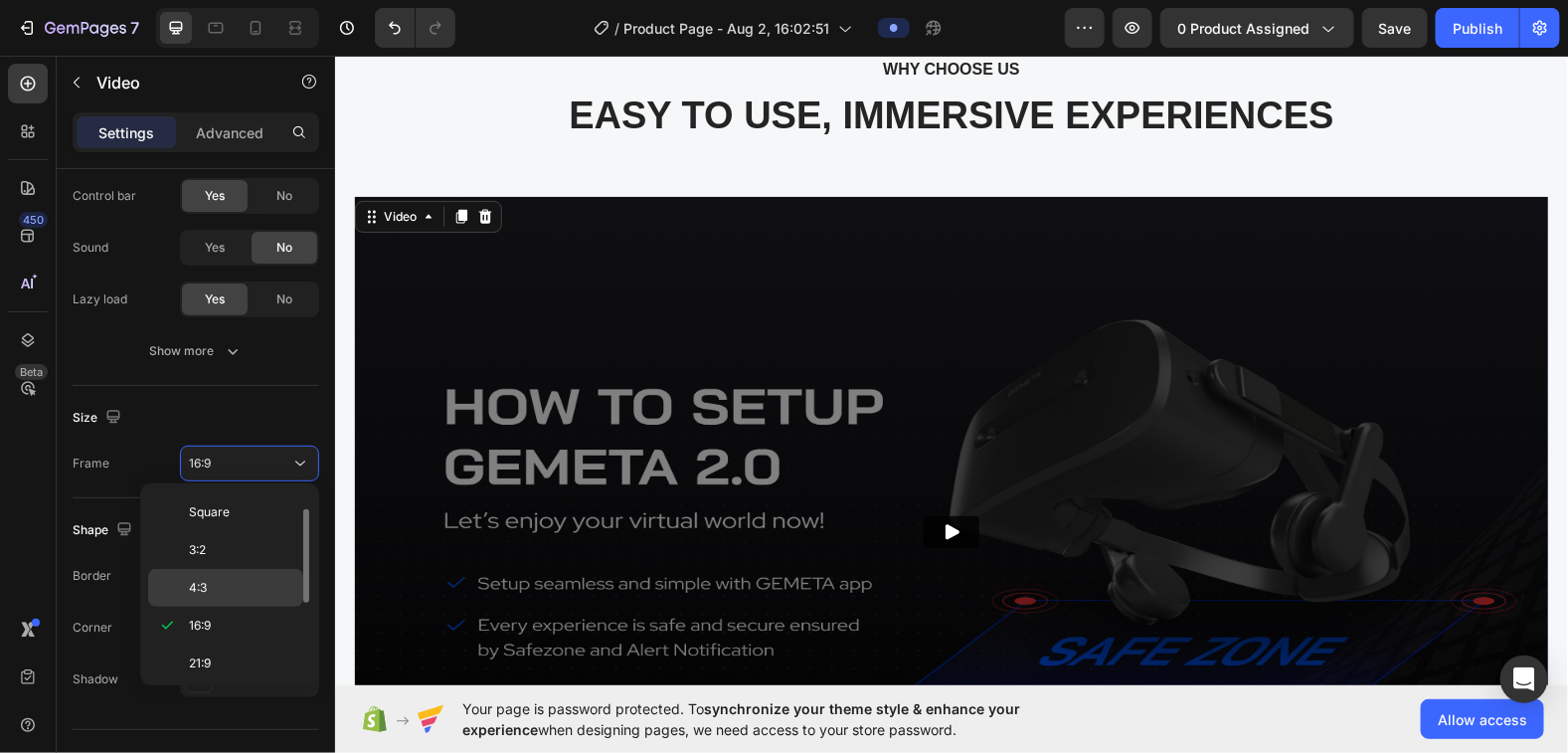 click on "4:3" at bounding box center [242, 588] 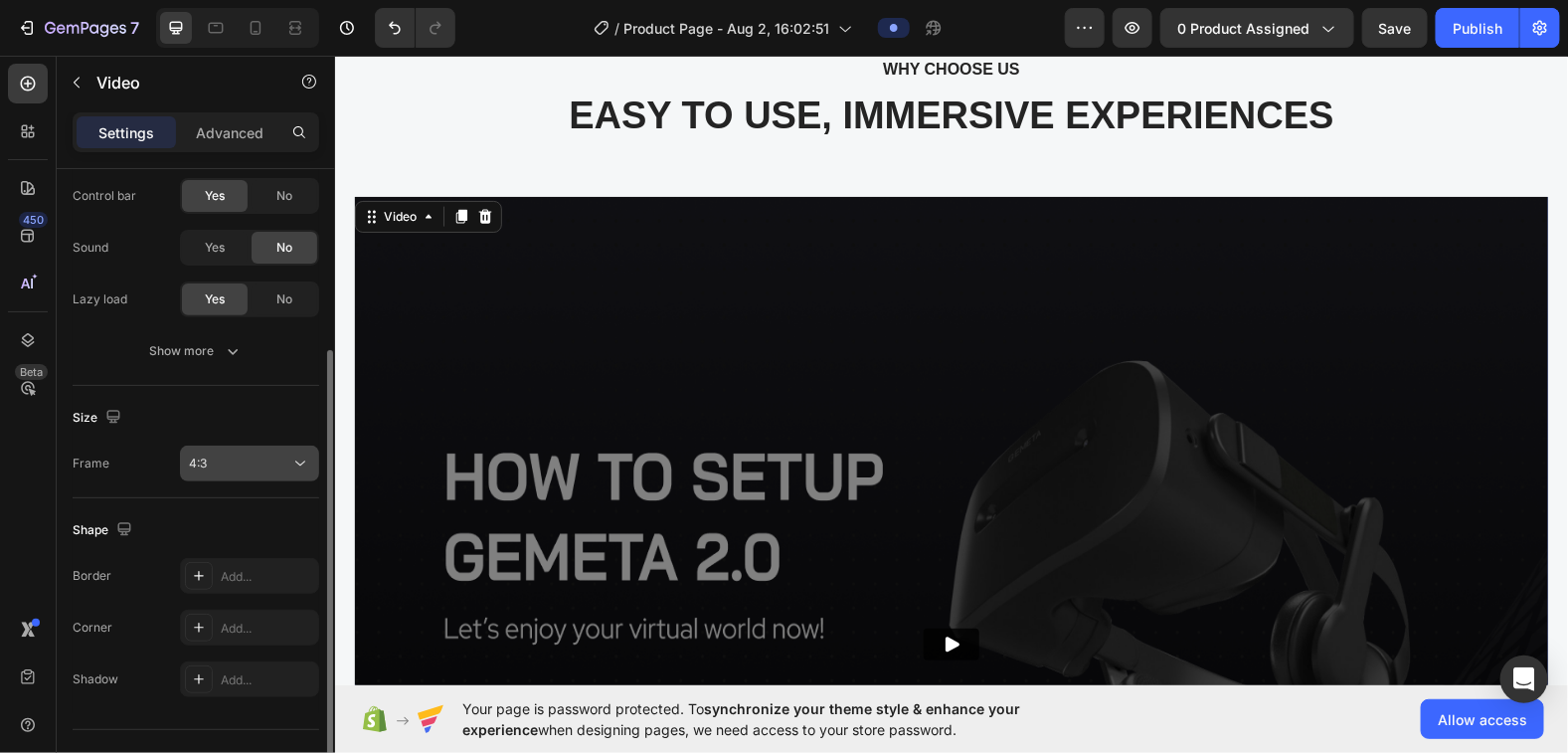 click on "4:3" at bounding box center (240, 464) 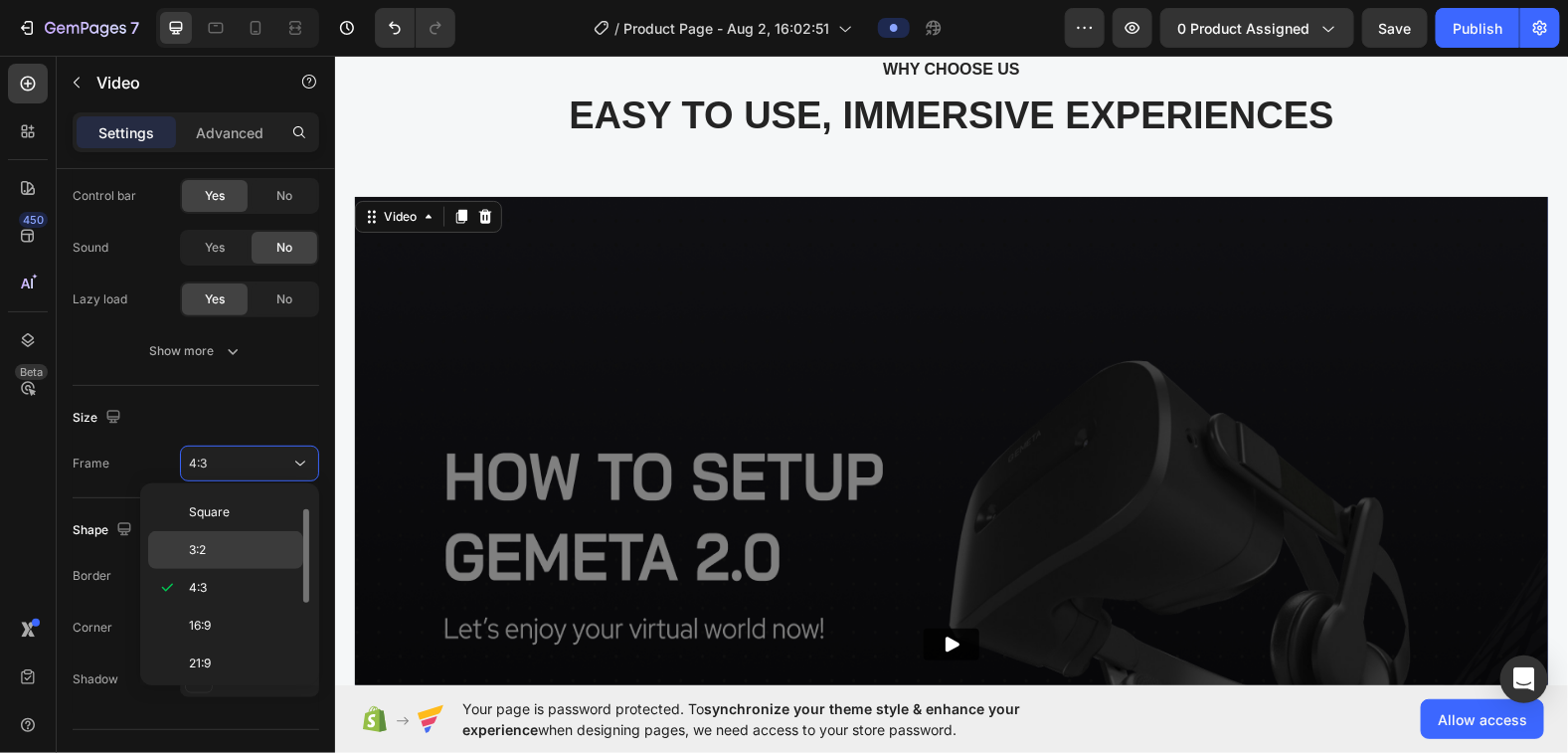 click on "3:2" at bounding box center [242, 550] 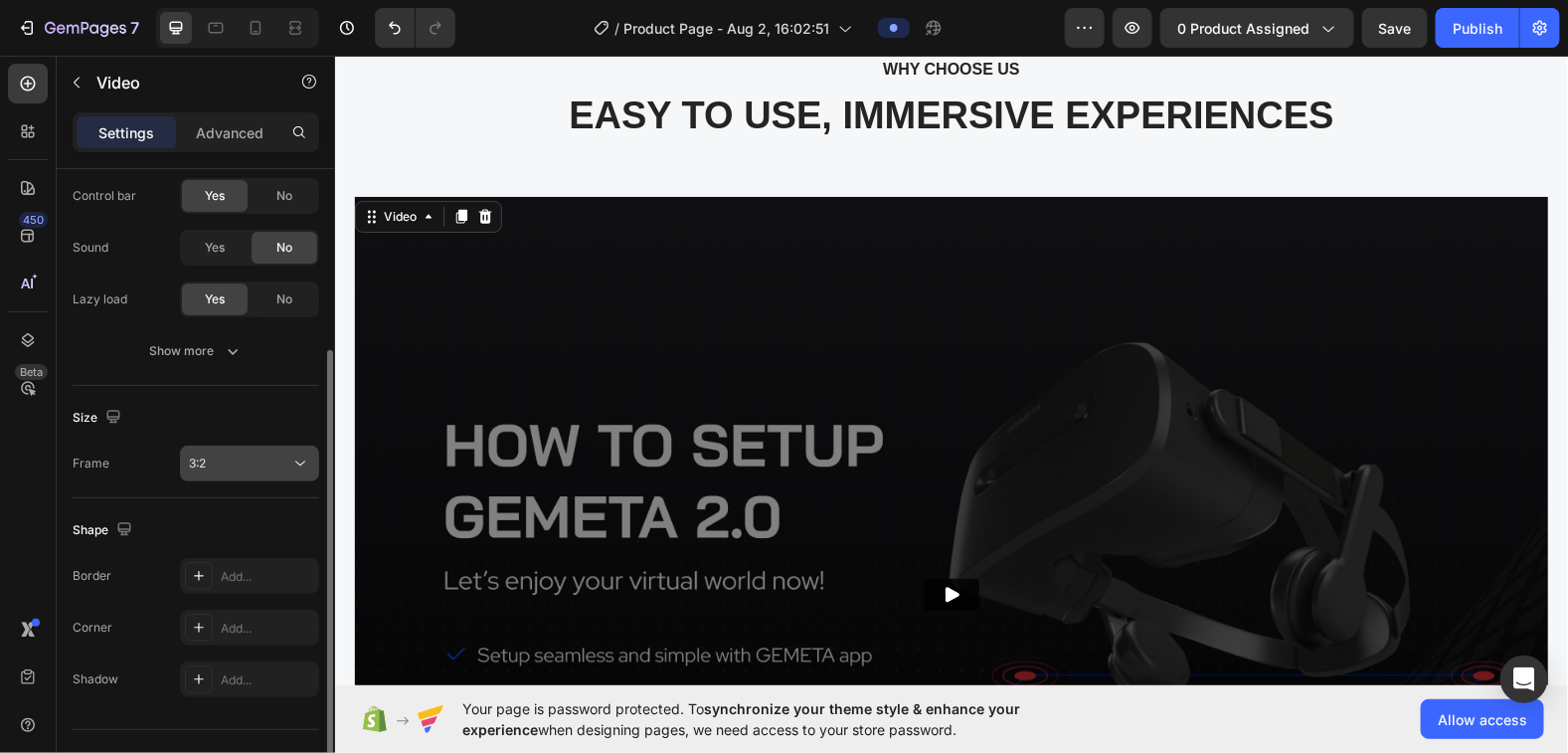 click on "3:2" at bounding box center [240, 464] 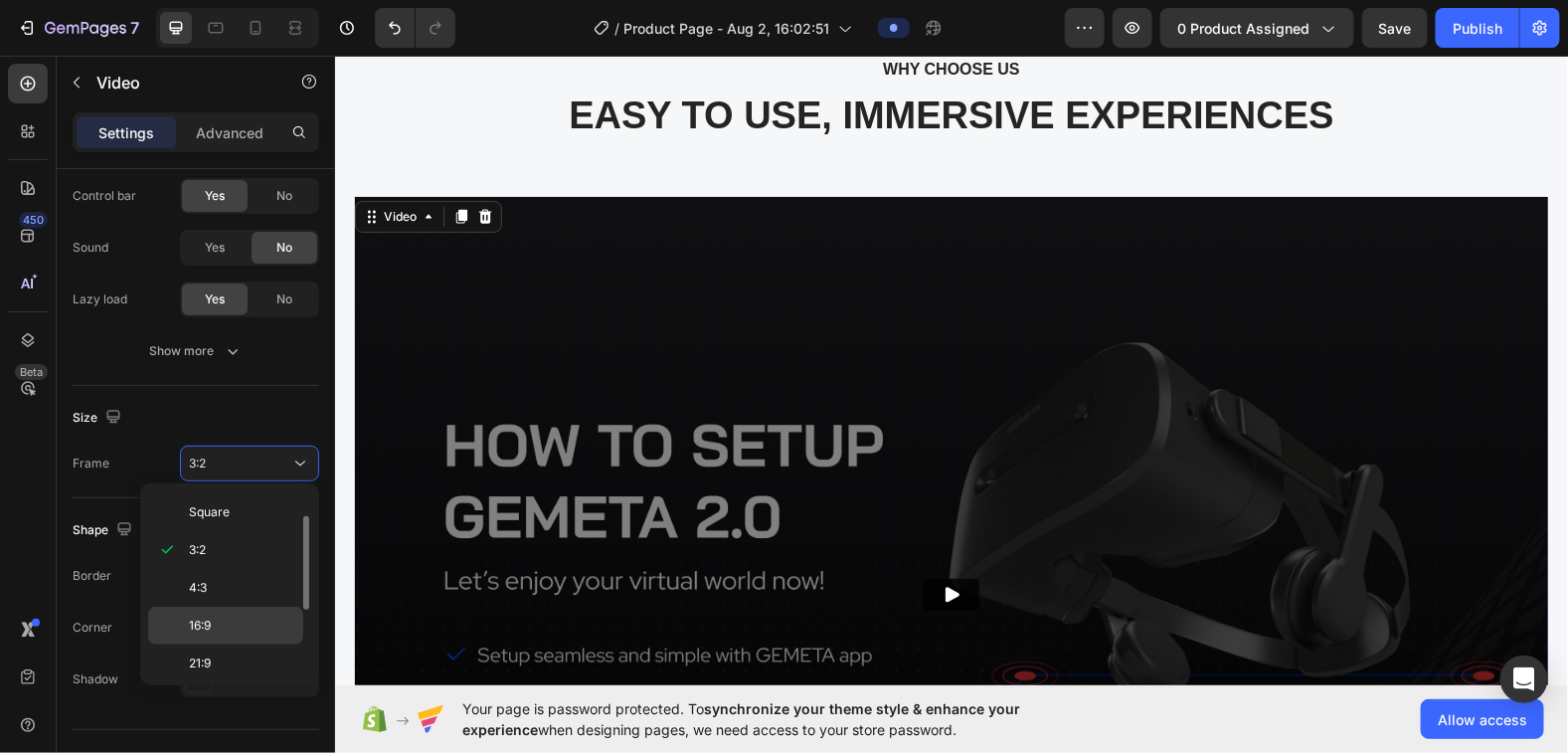 scroll, scrollTop: 101, scrollLeft: 0, axis: vertical 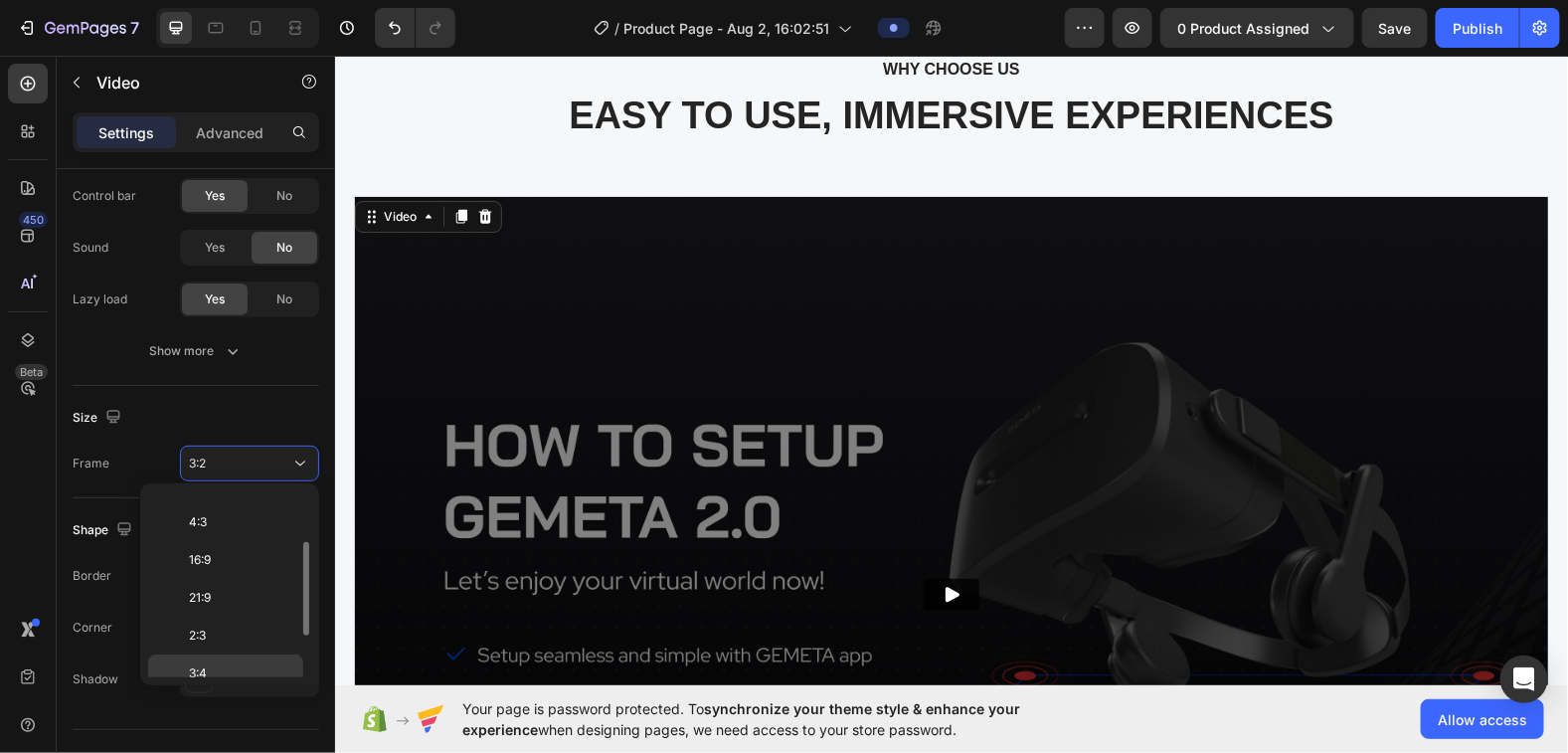 click on "3:4" at bounding box center [242, 673] 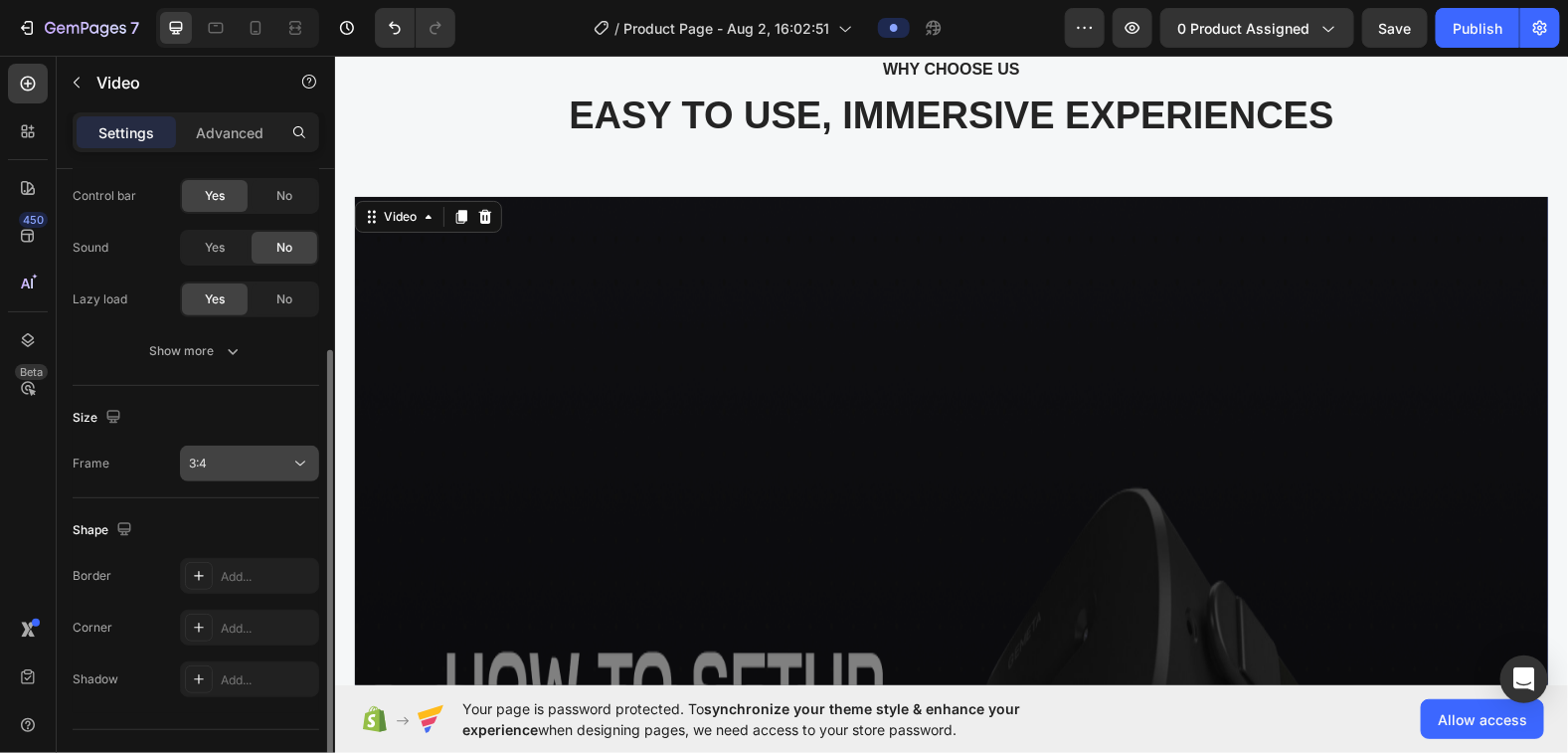 click on "3:4" at bounding box center (240, 464) 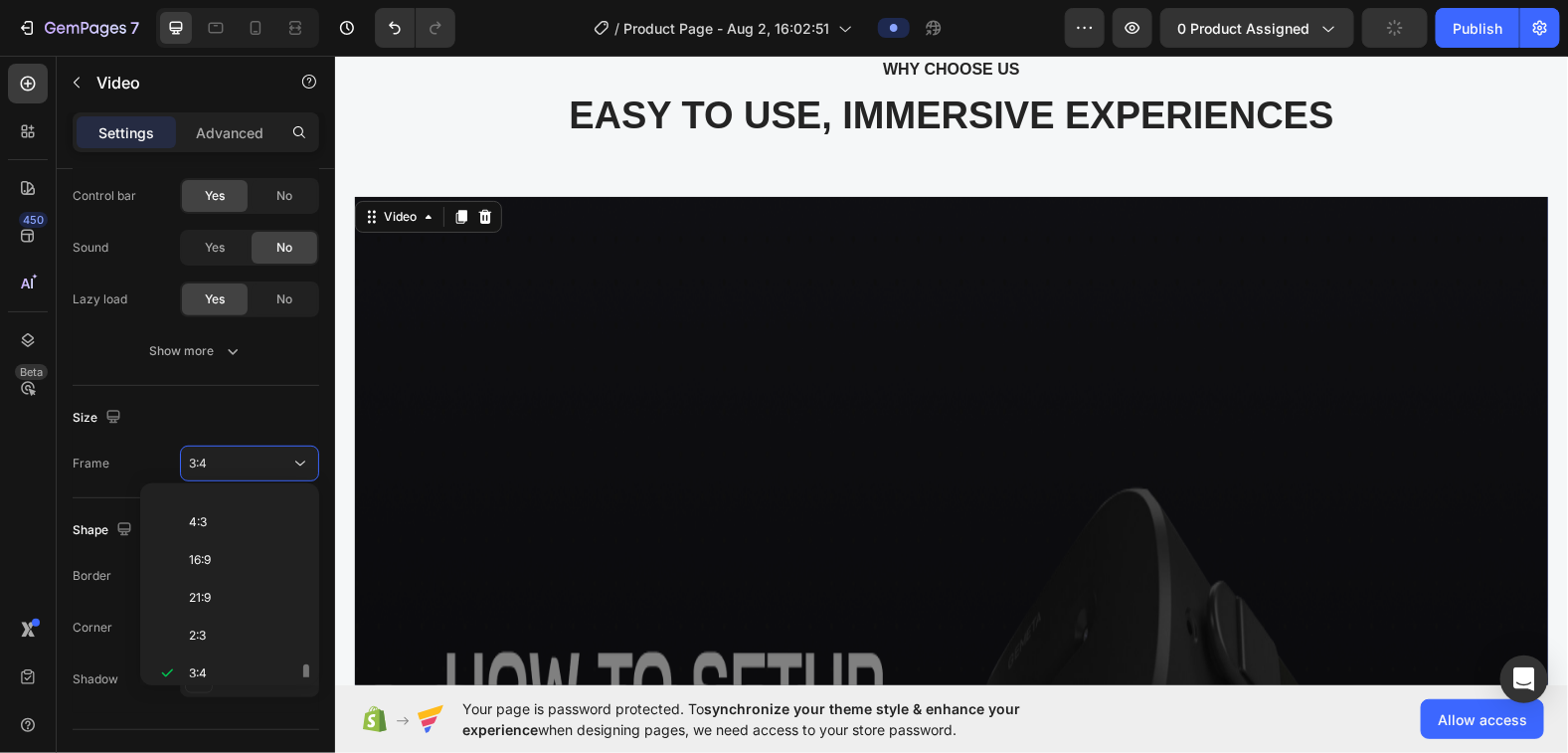 scroll, scrollTop: 184, scrollLeft: 0, axis: vertical 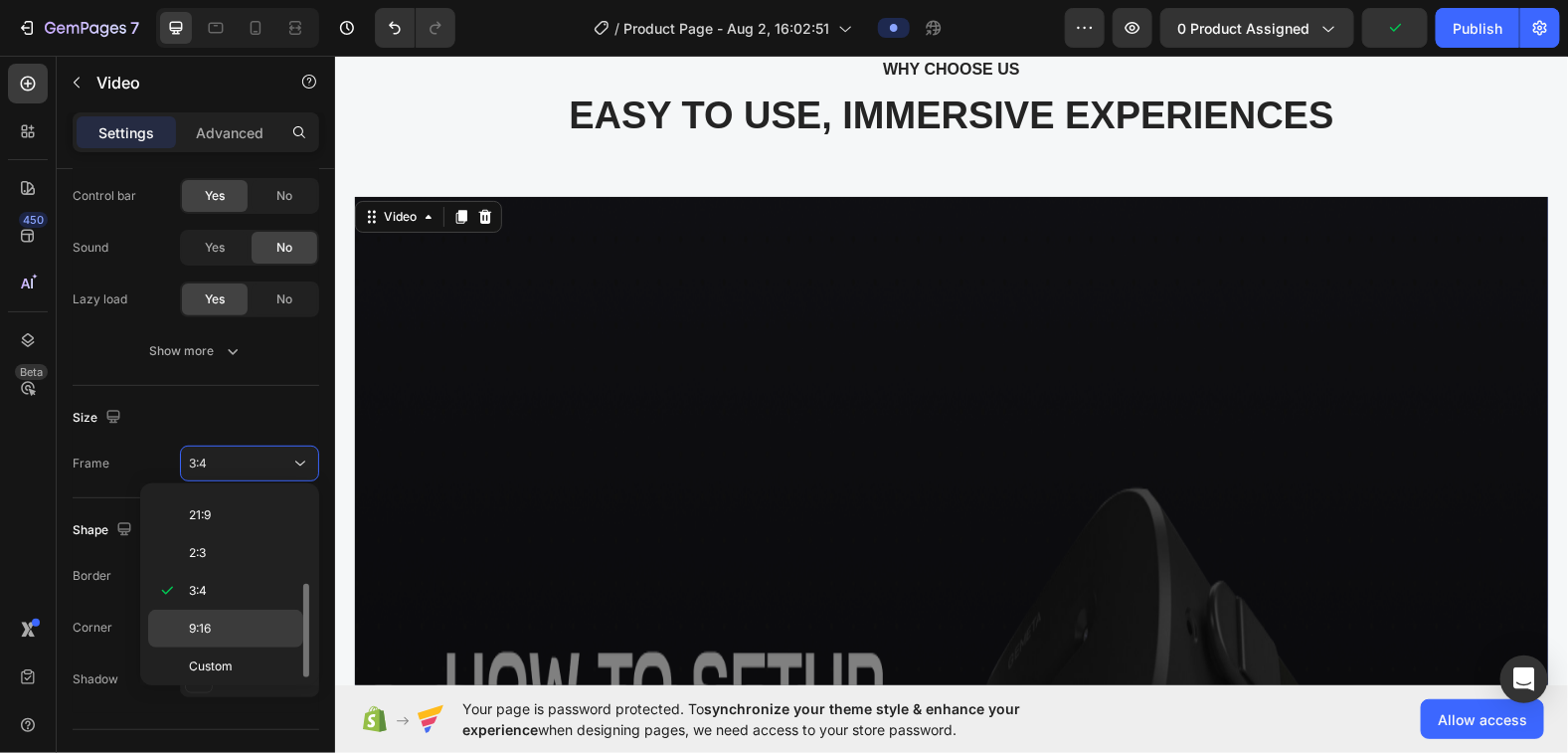 click on "9:16" at bounding box center [242, 629] 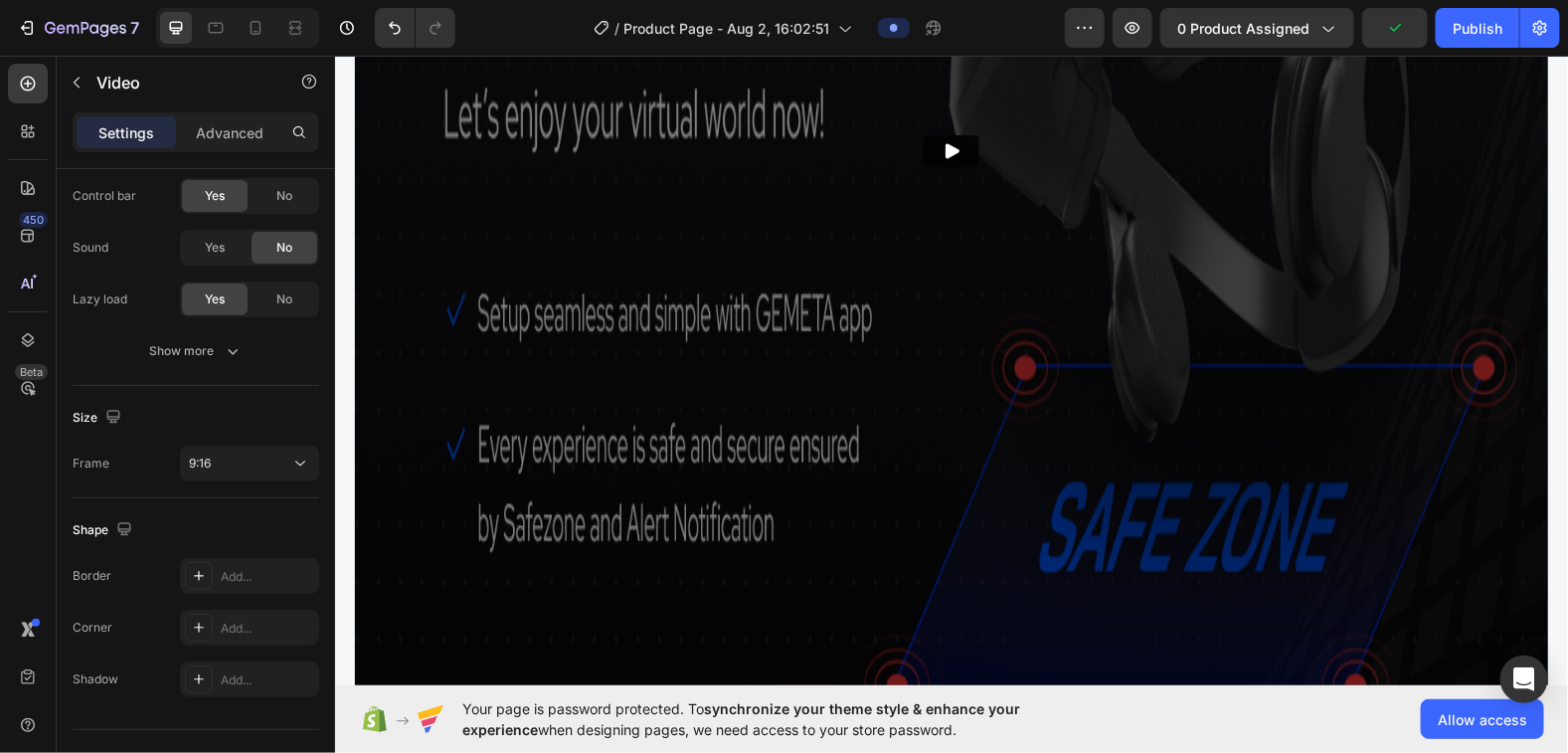 scroll, scrollTop: 5433, scrollLeft: 0, axis: vertical 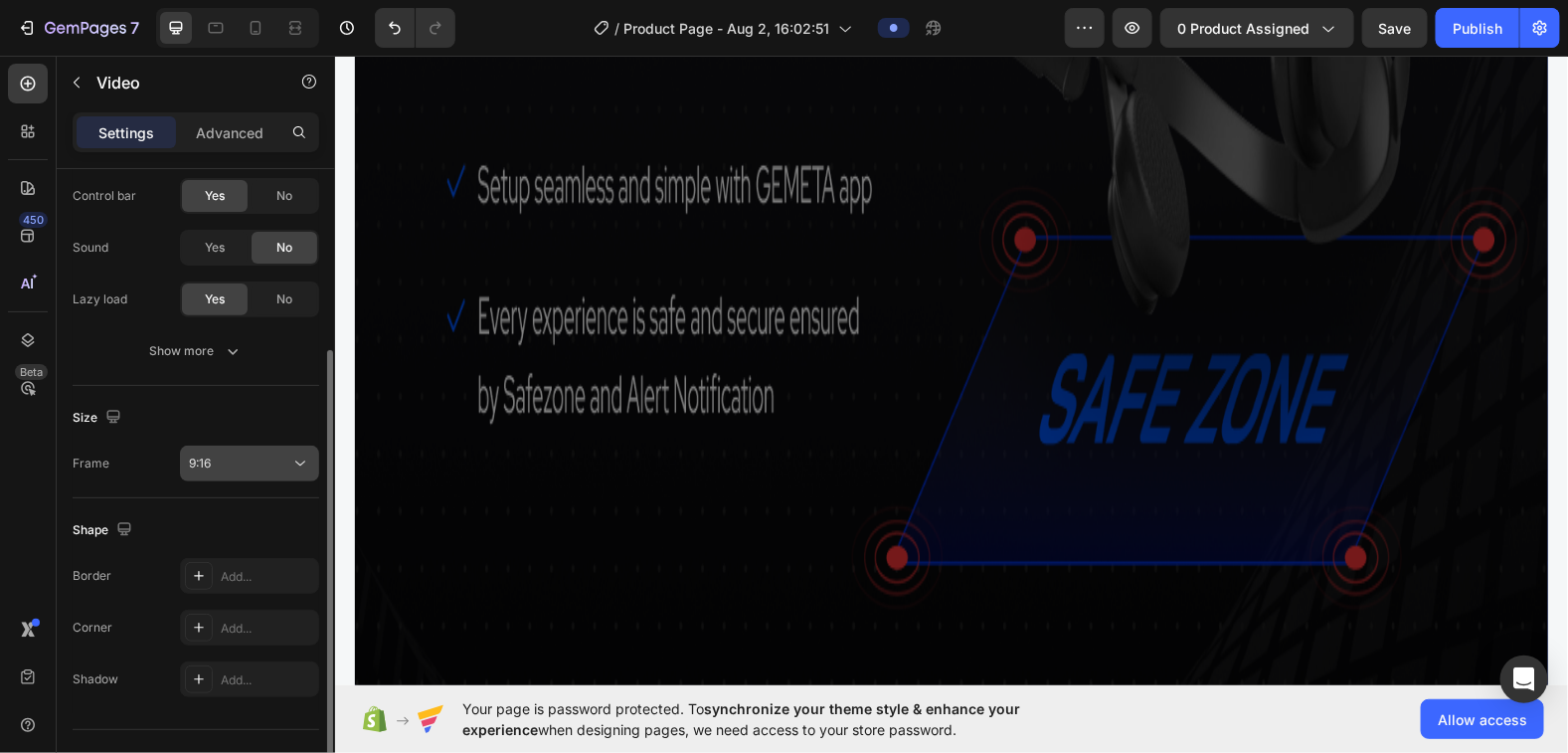 click on "9:16" at bounding box center [240, 464] 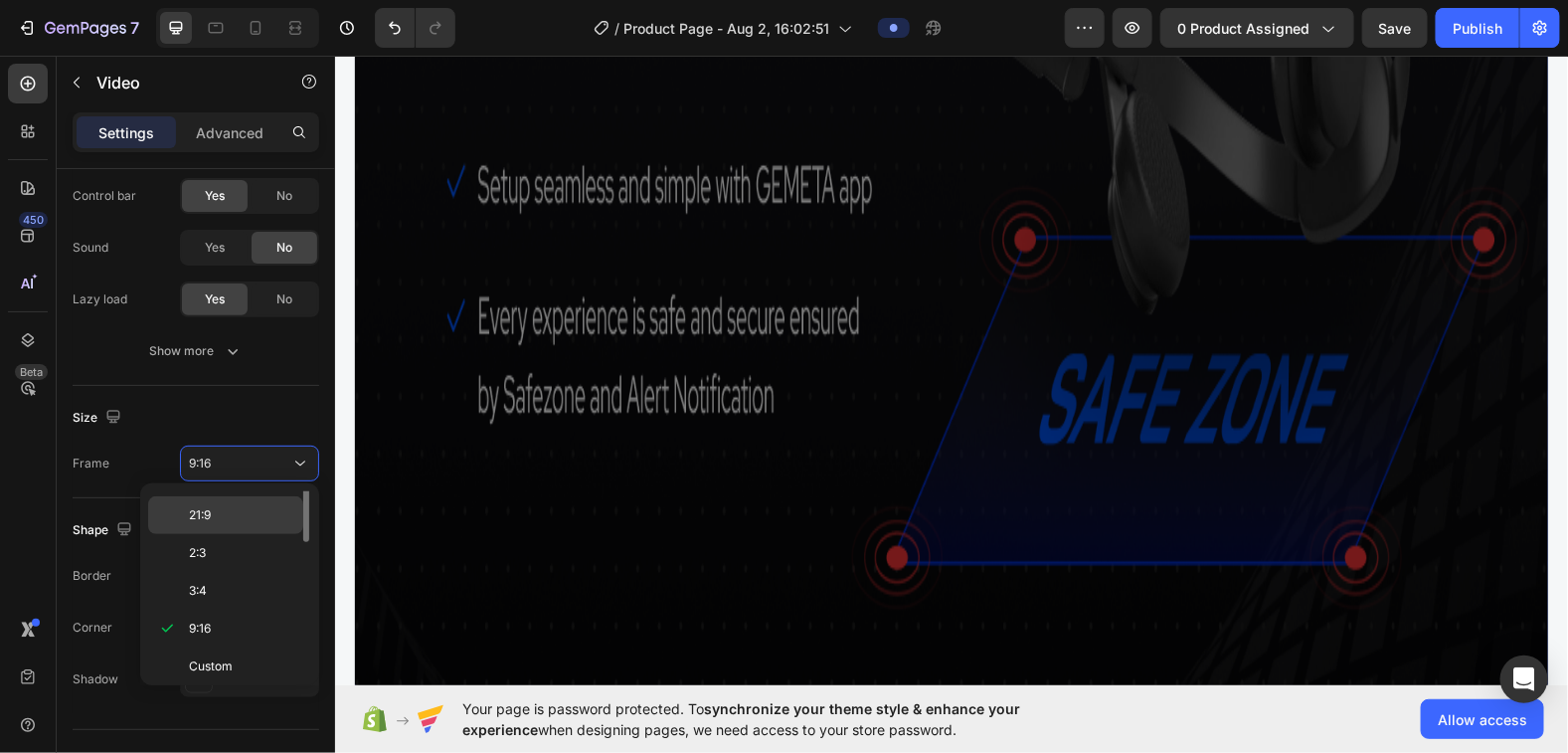 scroll, scrollTop: 0, scrollLeft: 0, axis: both 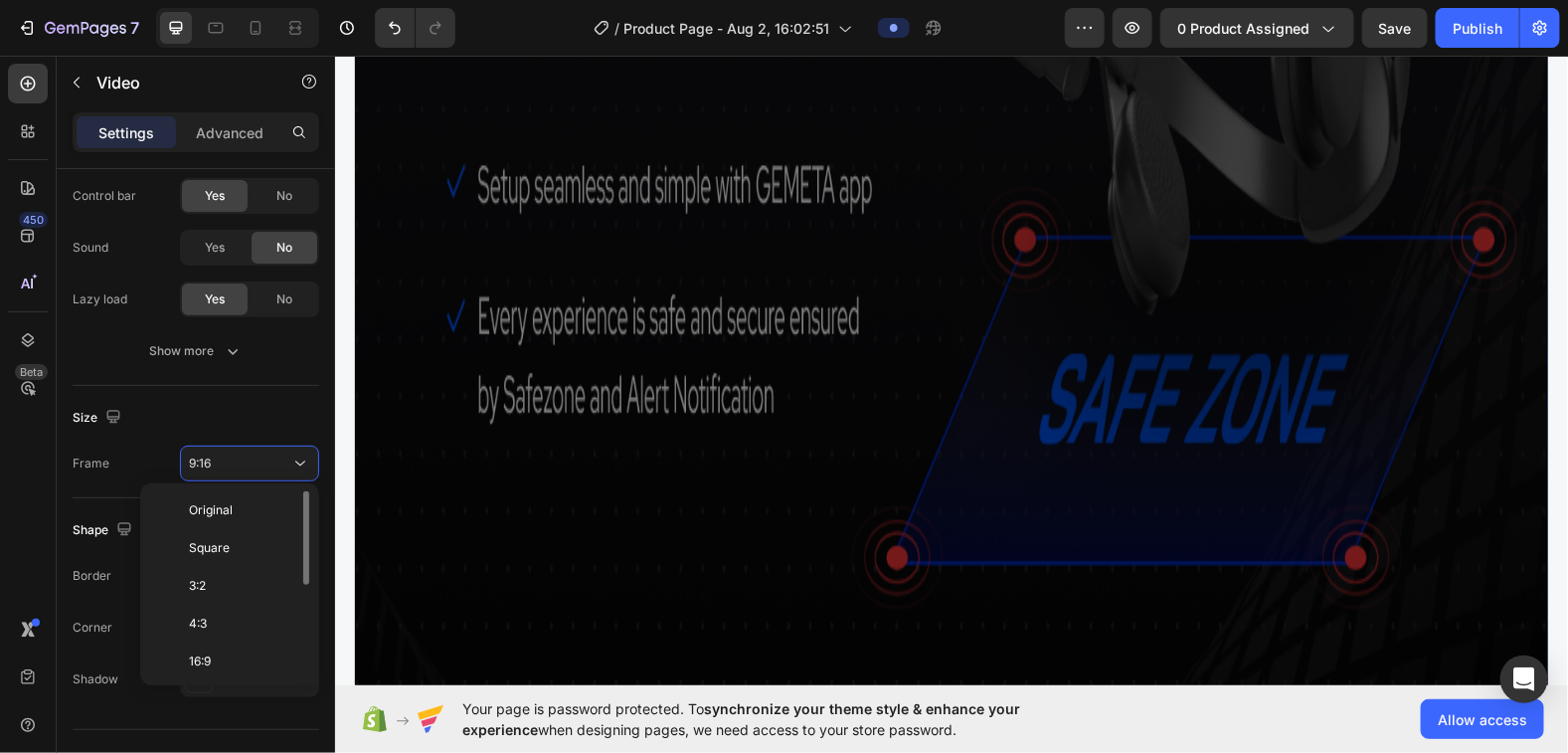click on "Original" at bounding box center [242, 510] 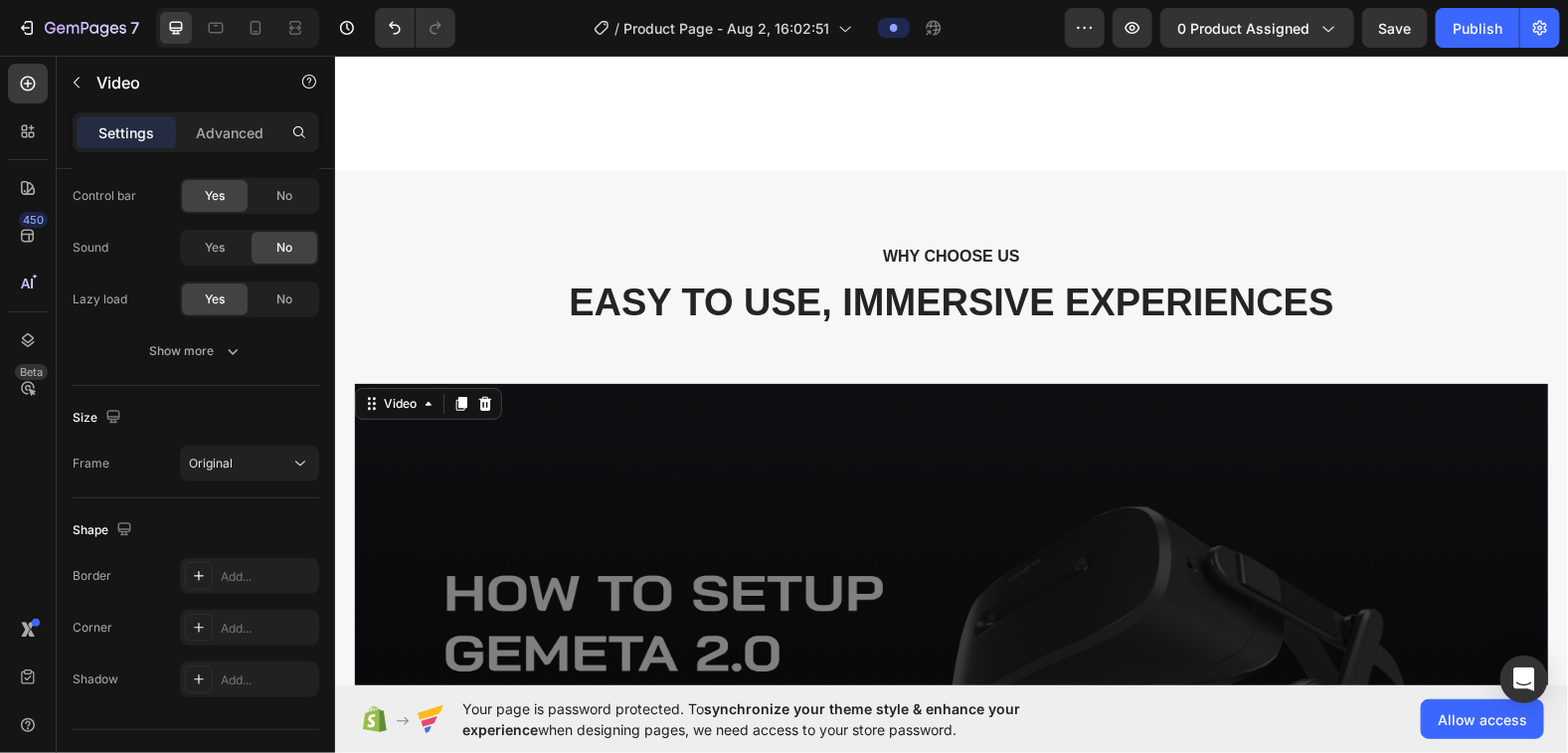 scroll, scrollTop: 4246, scrollLeft: 0, axis: vertical 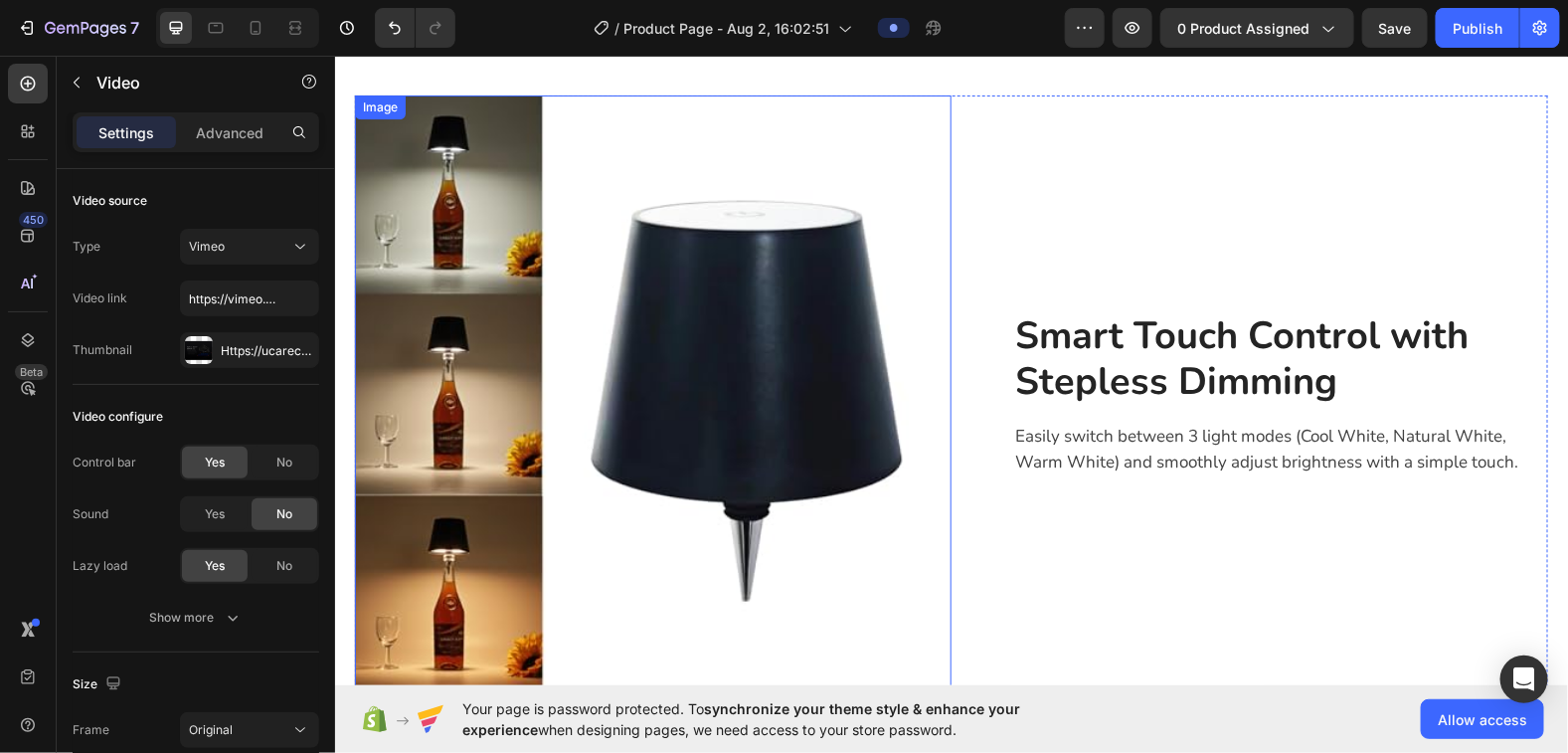 click at bounding box center [652, 393] 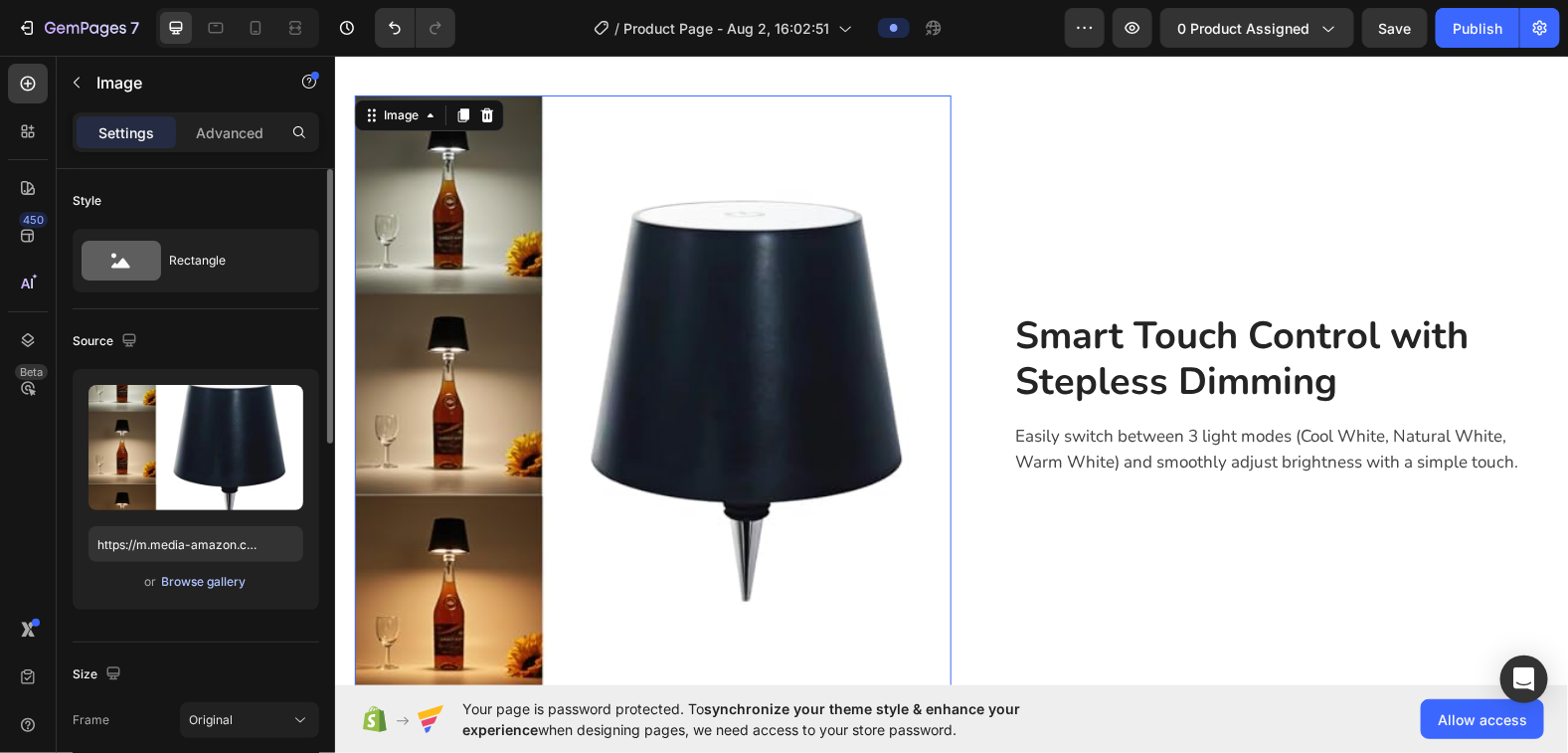 click on "Browse gallery" at bounding box center [204, 582] 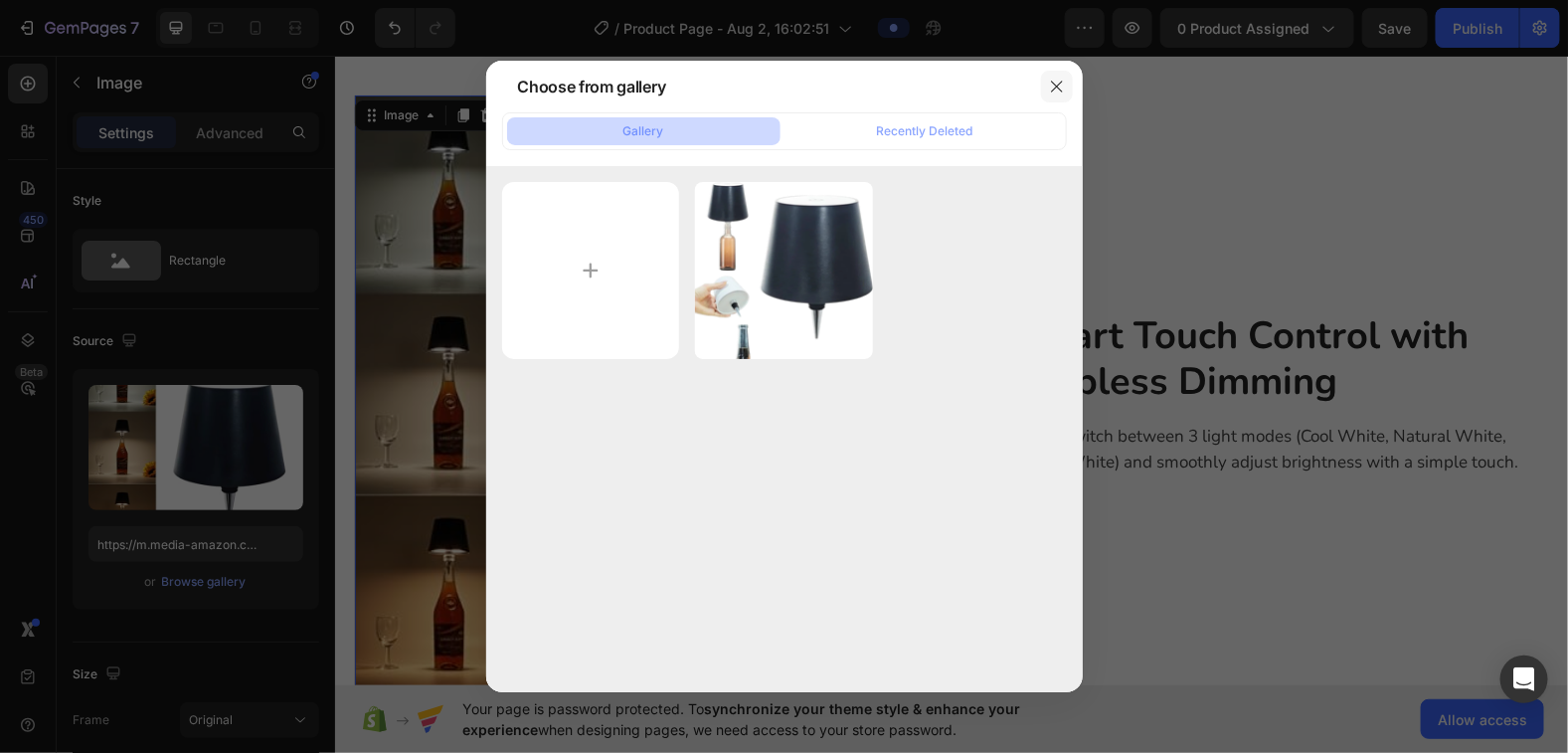 click 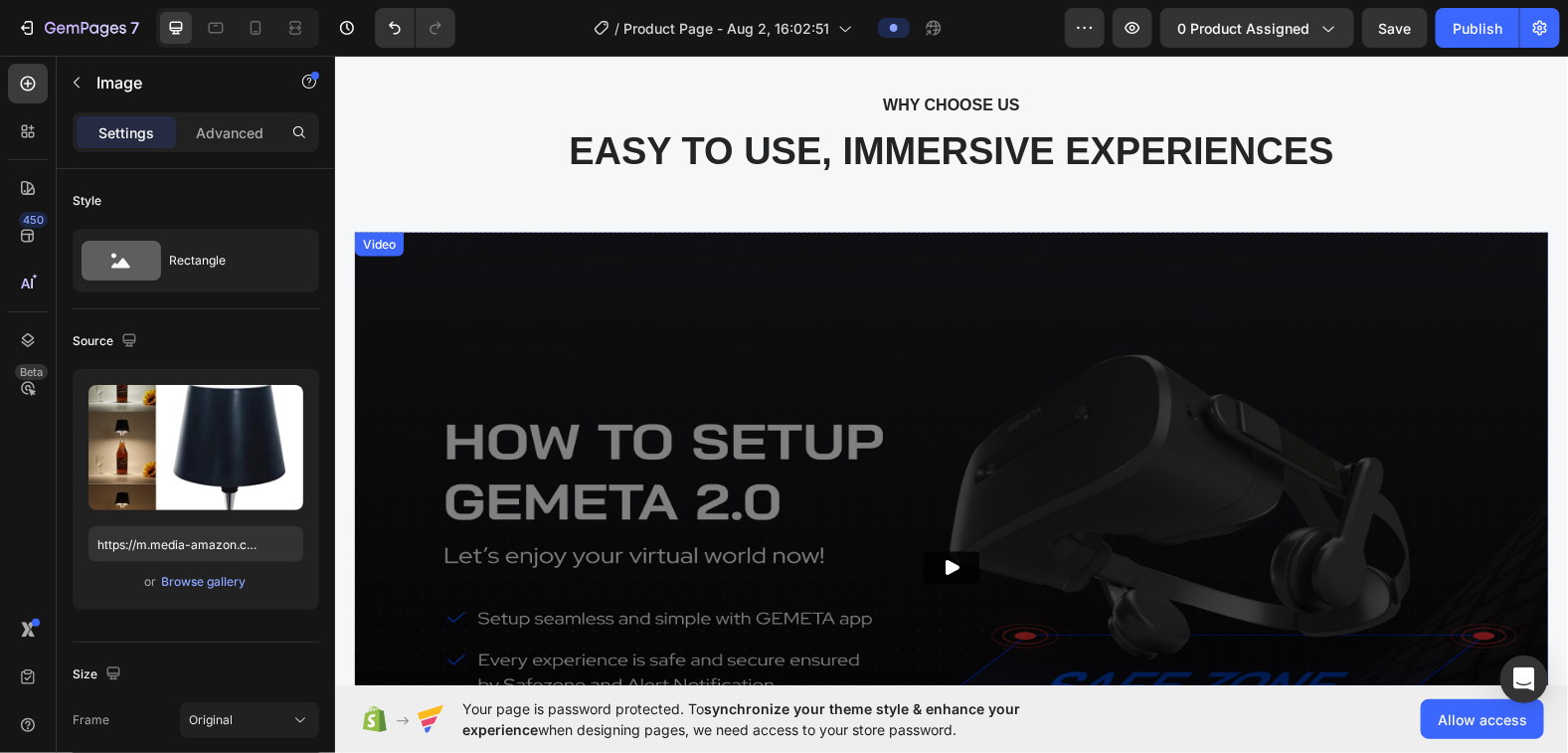scroll, scrollTop: 4534, scrollLeft: 0, axis: vertical 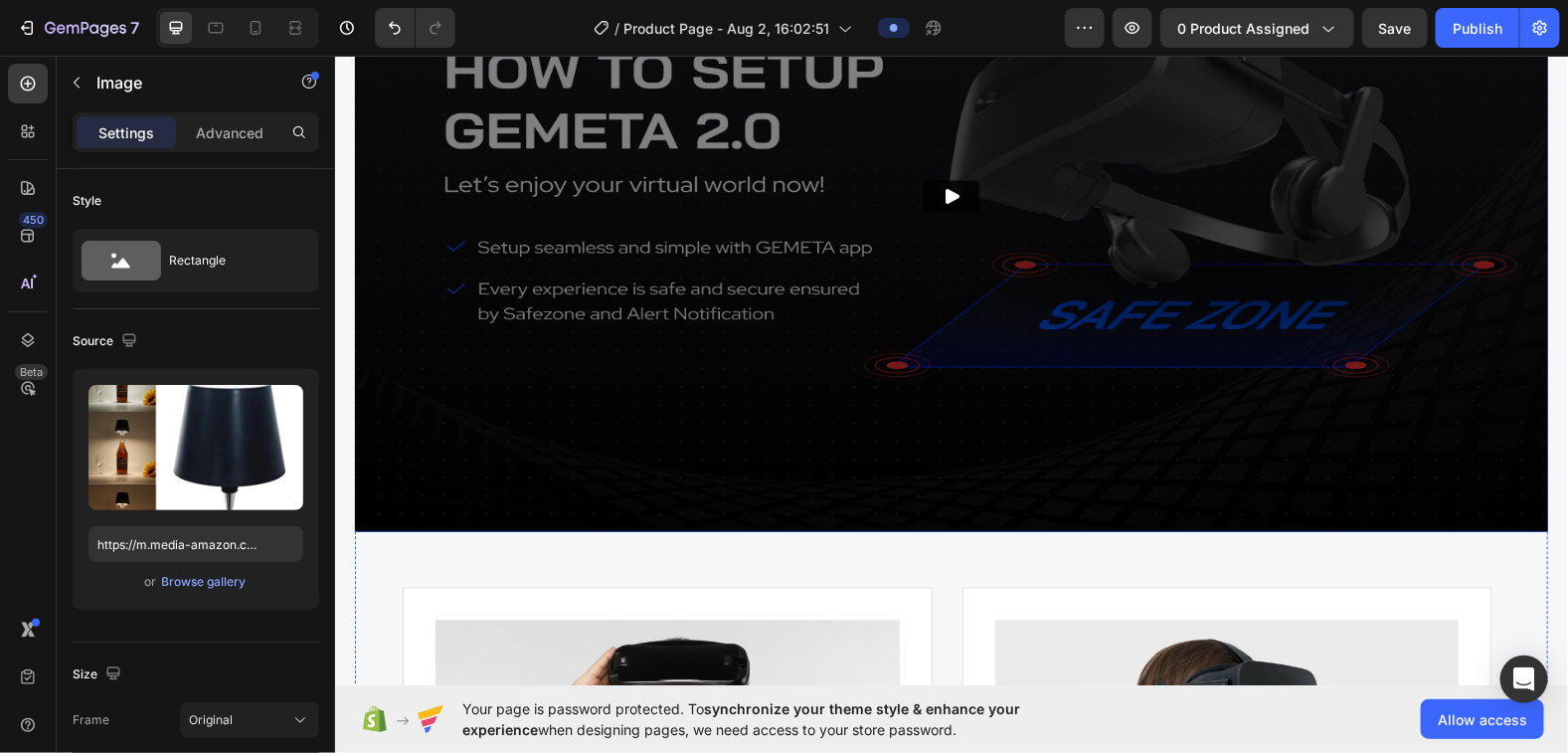 click at bounding box center (951, 196) 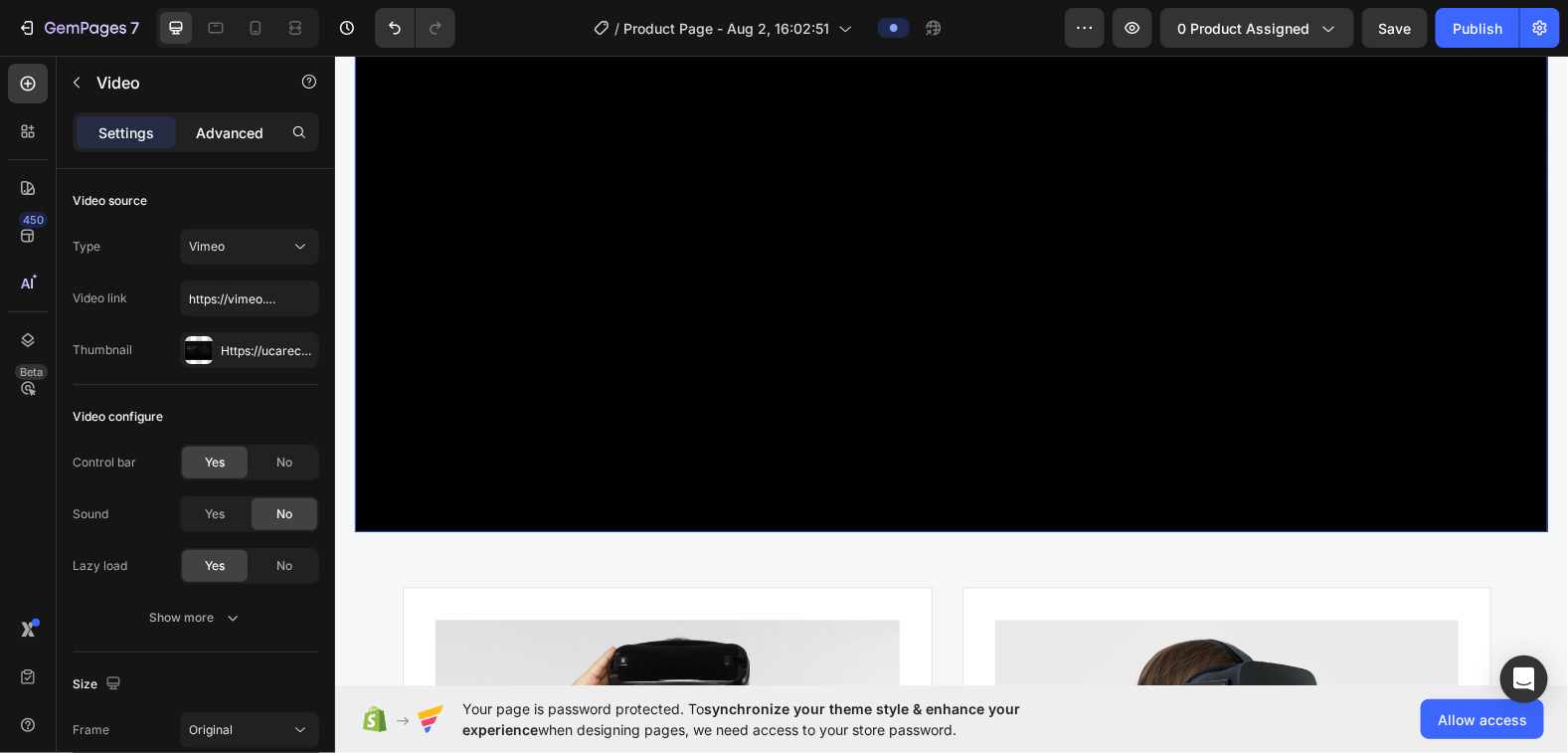 click on "Advanced" at bounding box center (230, 132) 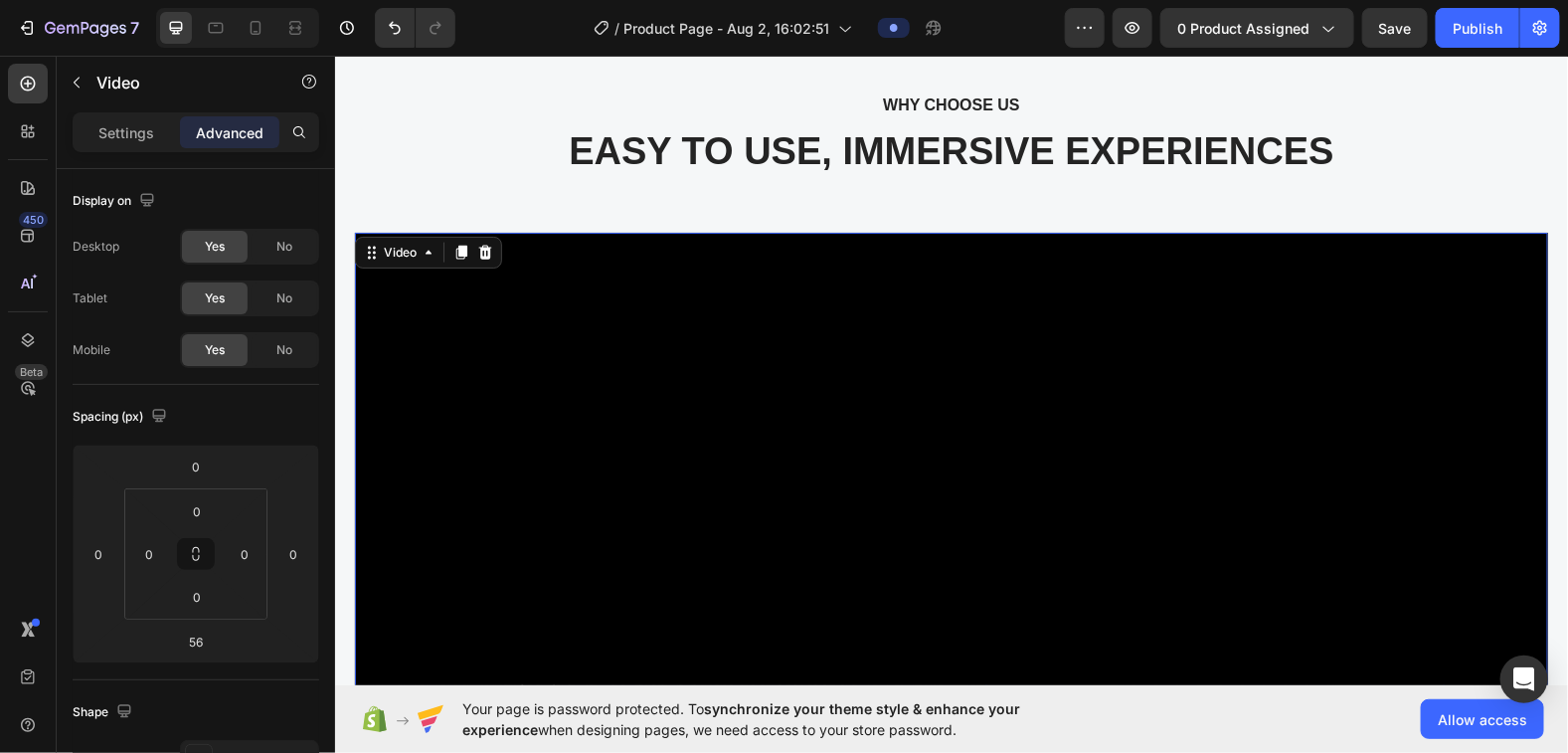 scroll, scrollTop: 4474, scrollLeft: 0, axis: vertical 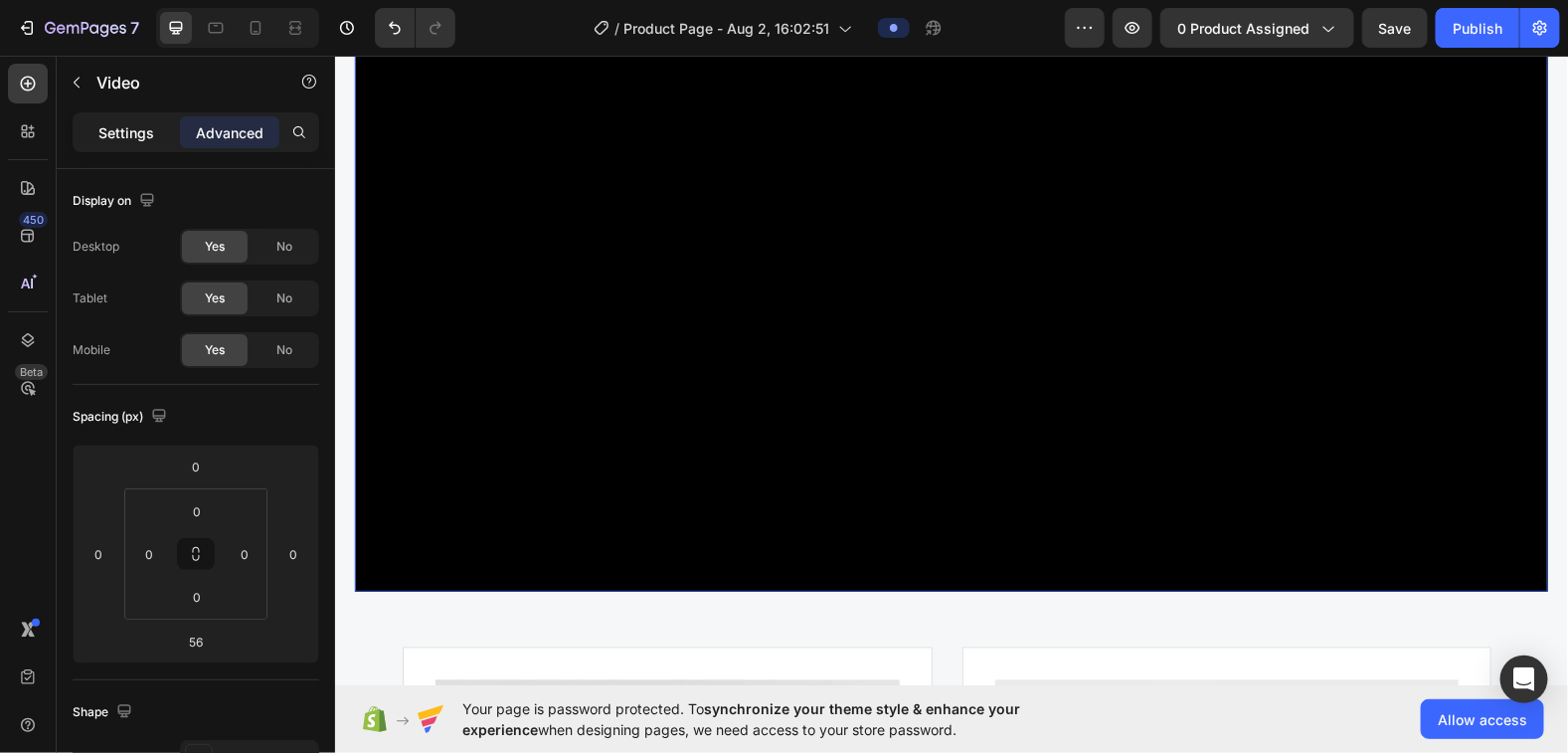 click on "Settings Advanced" at bounding box center (196, 132) 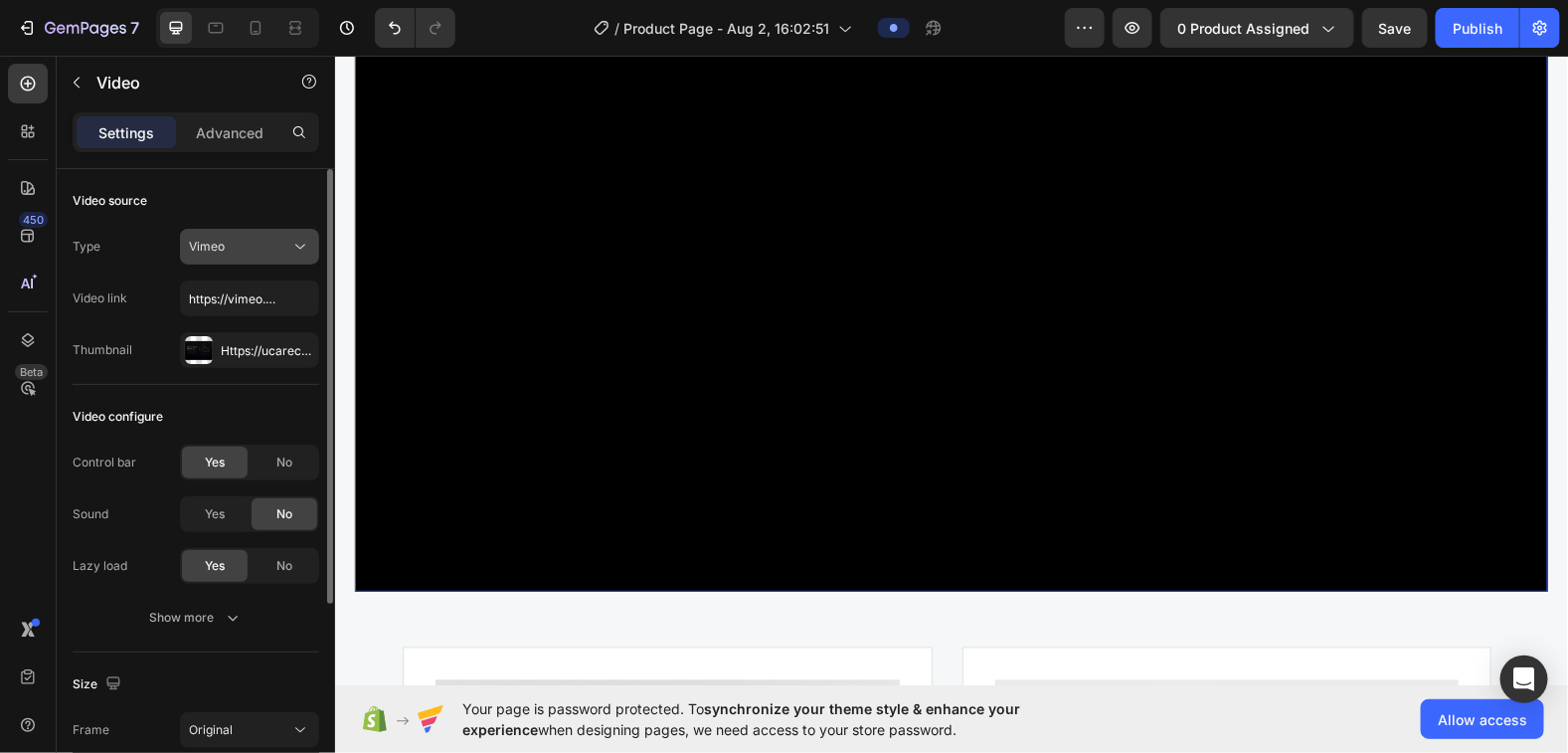 click on "Vimeo" at bounding box center [240, 247] 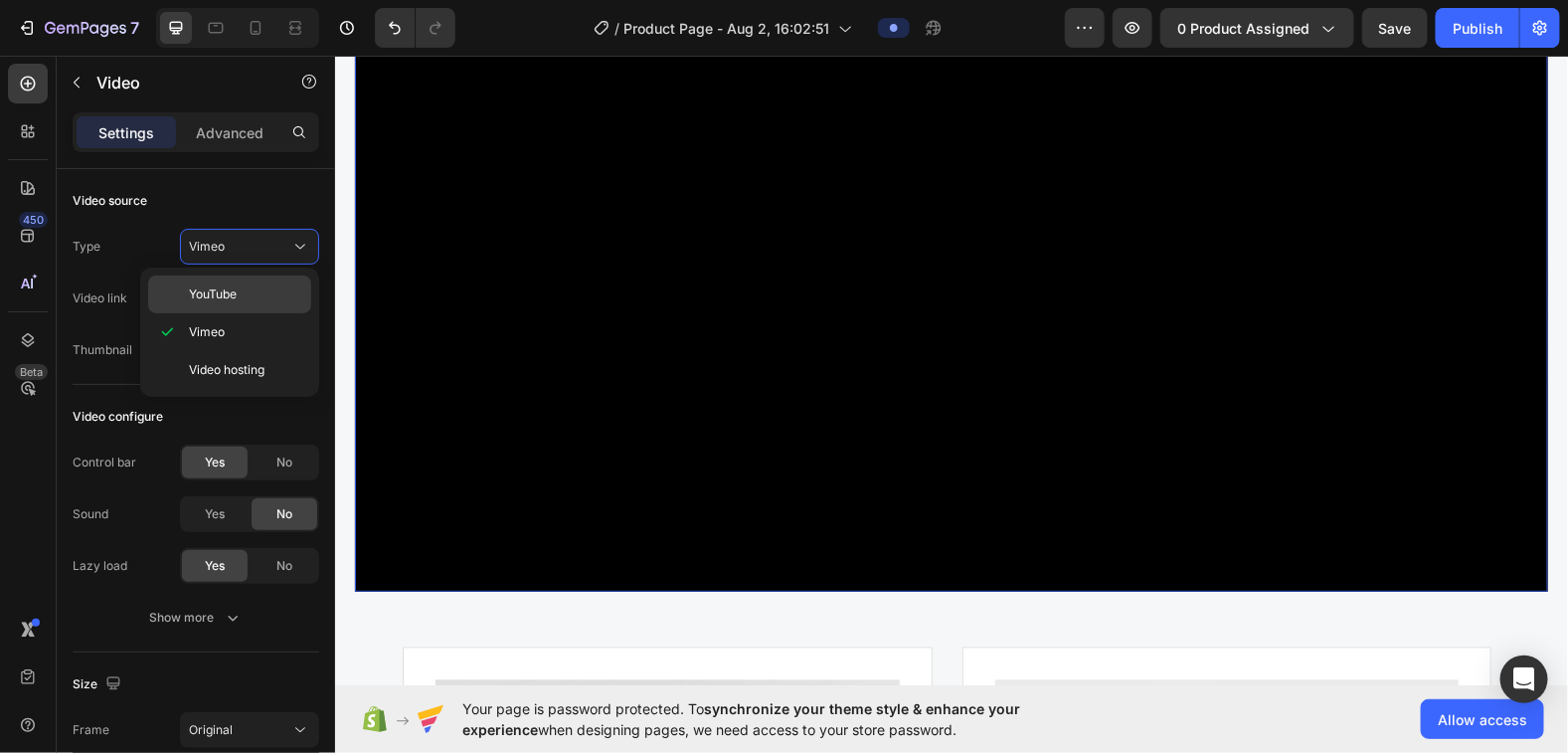 click on "YouTube" at bounding box center (246, 294) 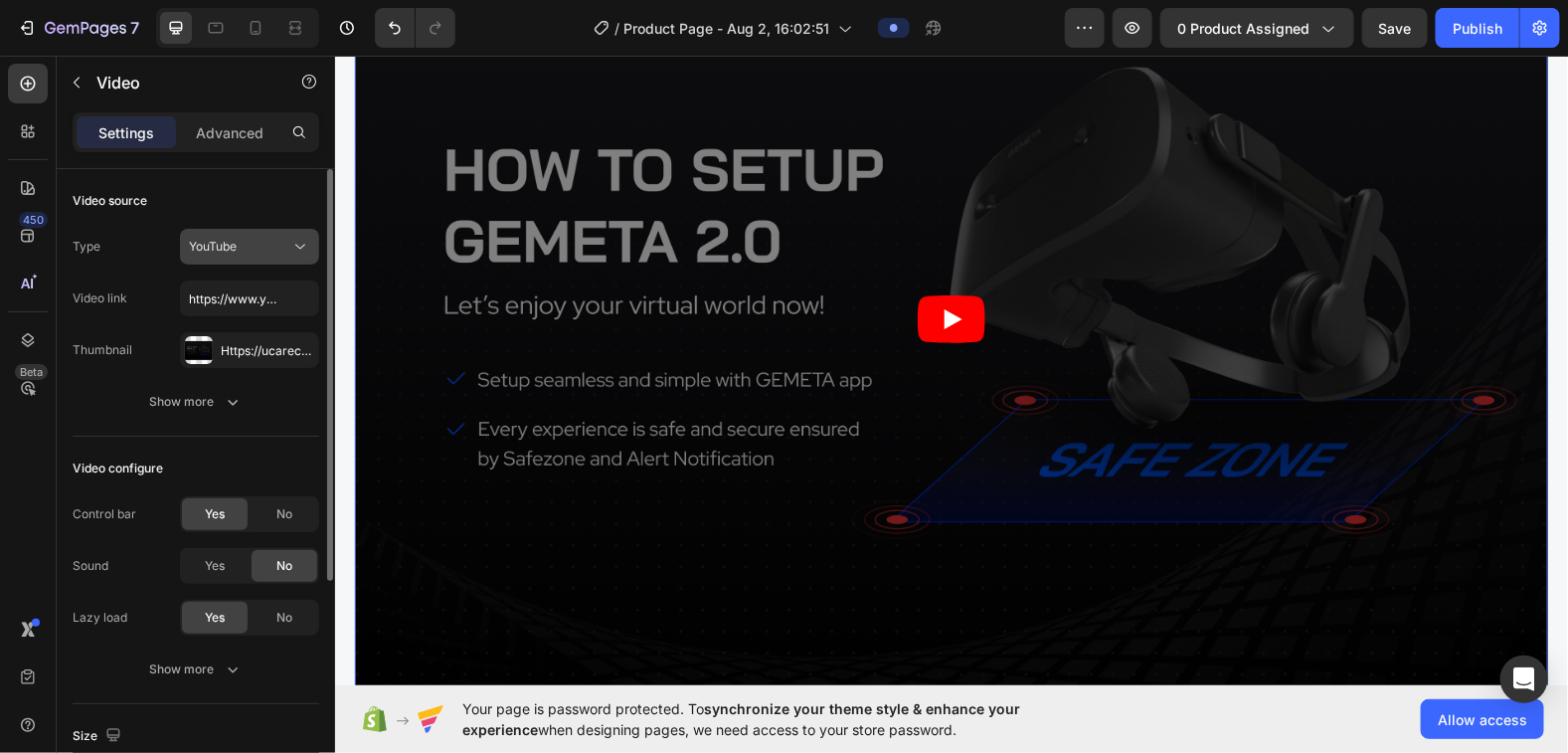 click on "YouTube" at bounding box center [250, 247] 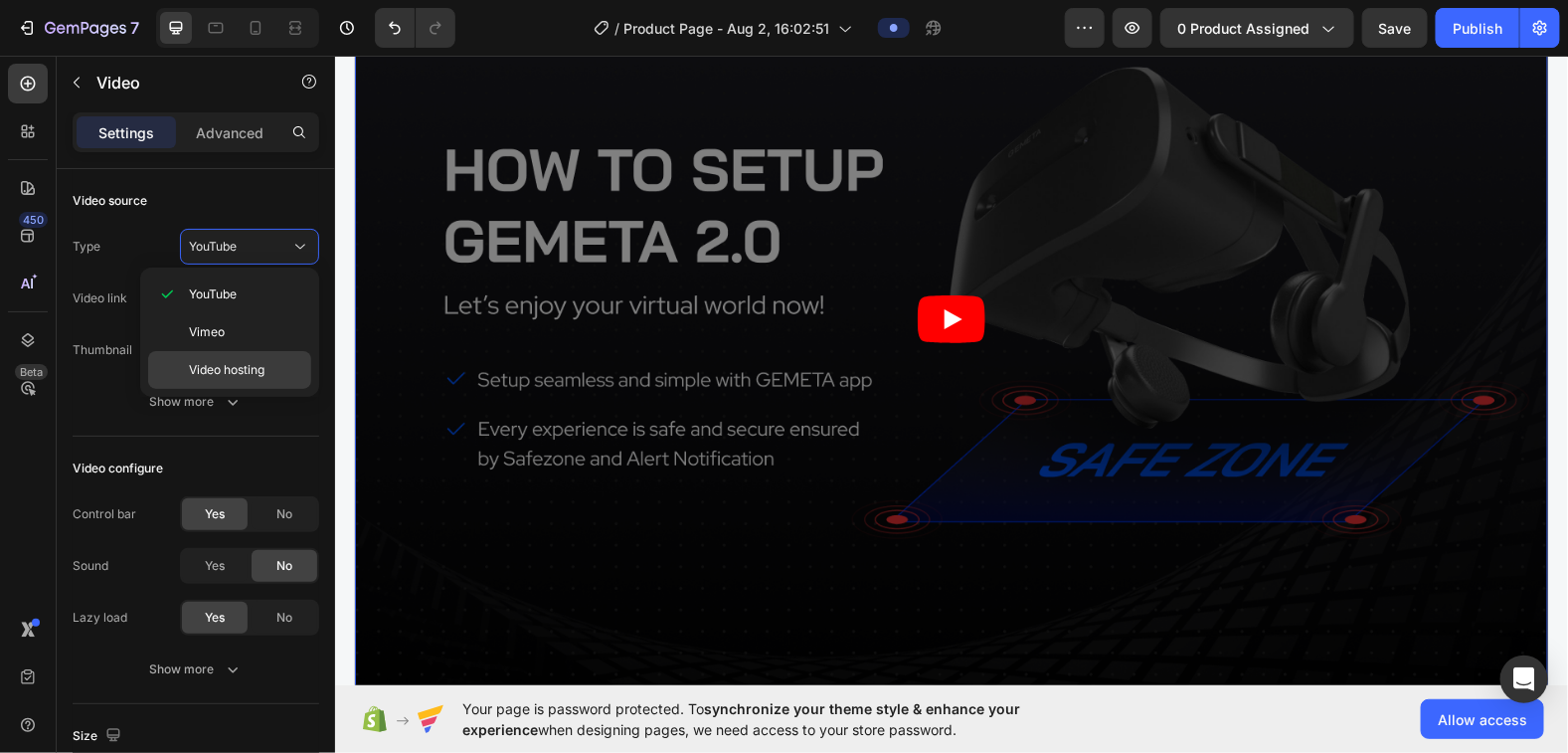 click on "Video hosting" at bounding box center (227, 370) 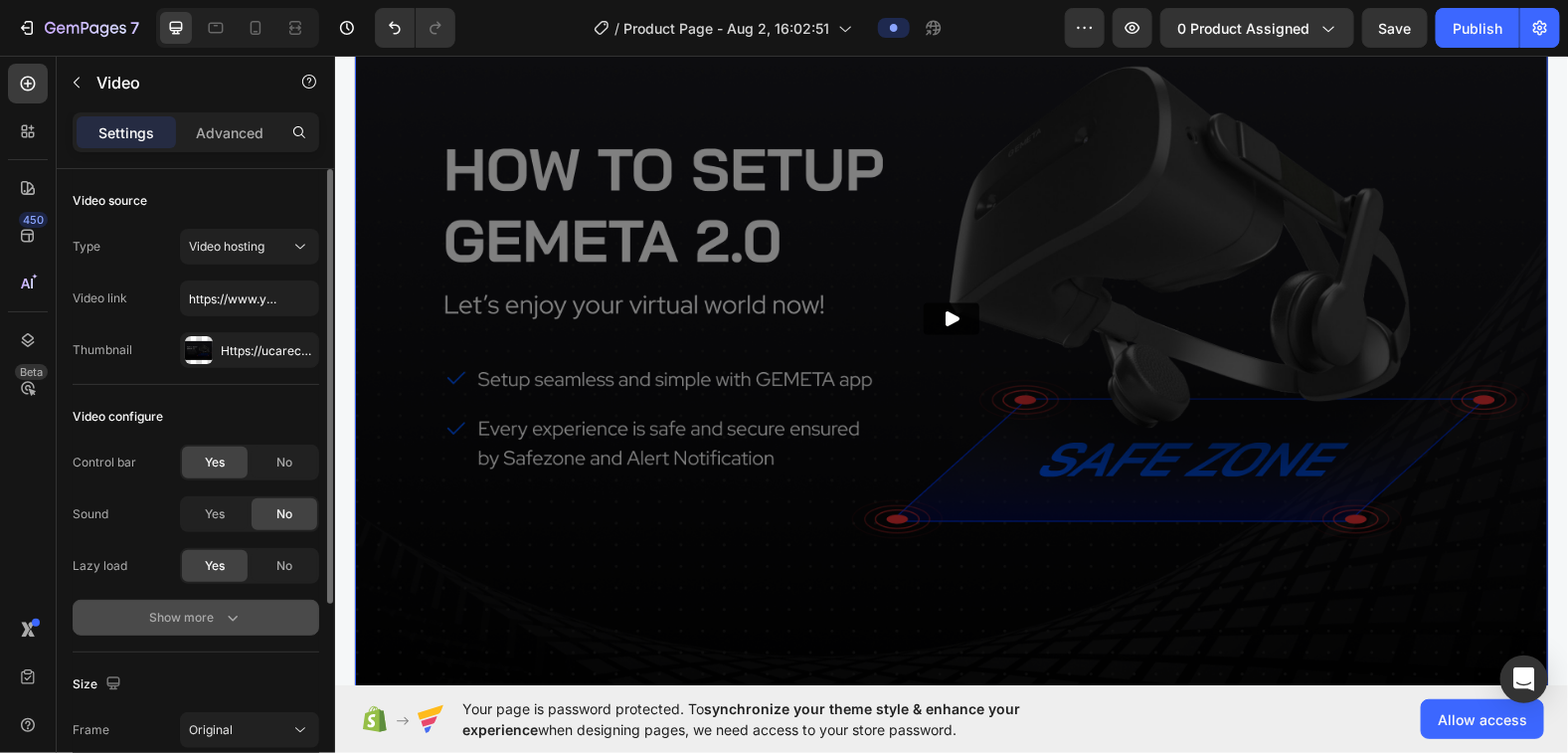 click on "Show more" at bounding box center [196, 618] 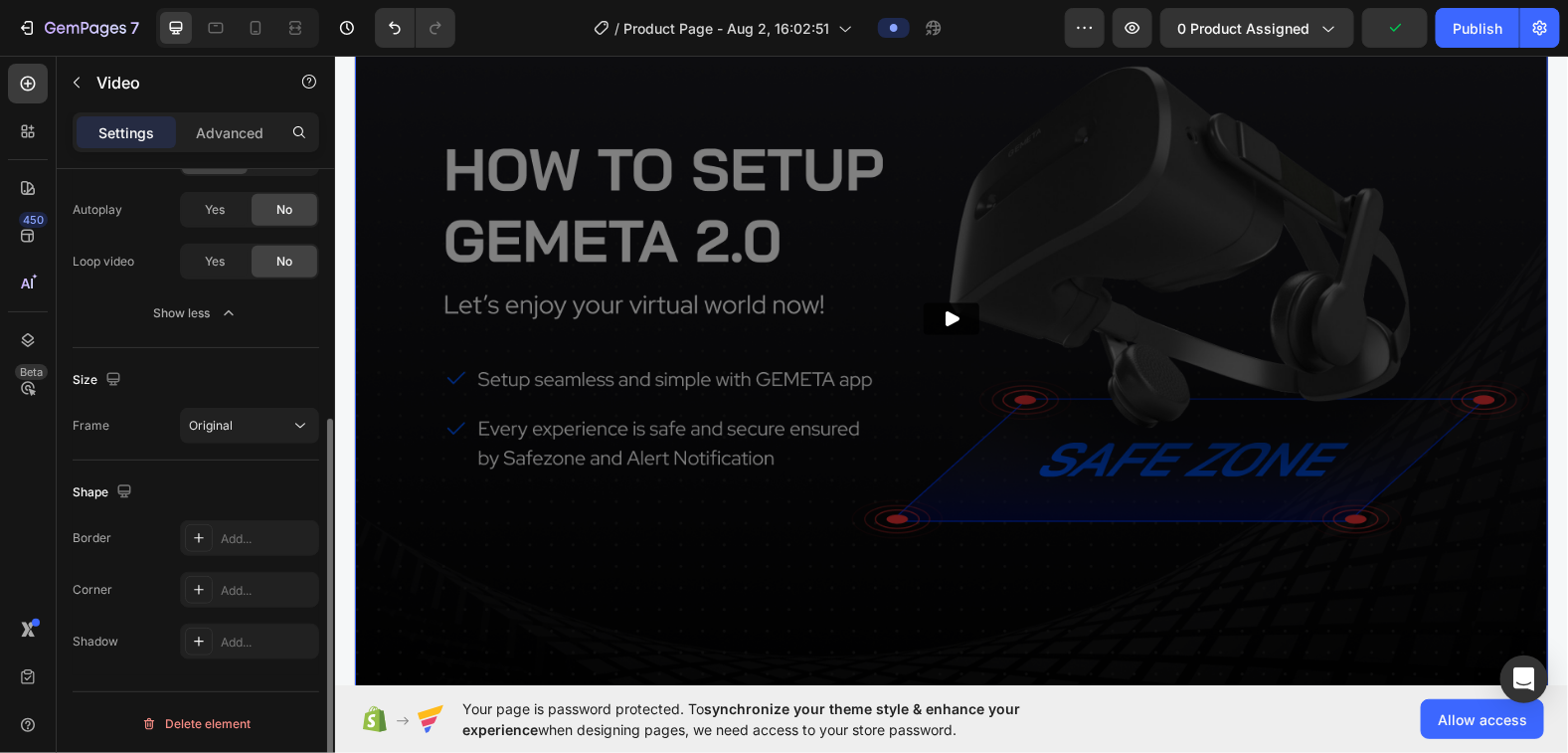 scroll, scrollTop: 0, scrollLeft: 0, axis: both 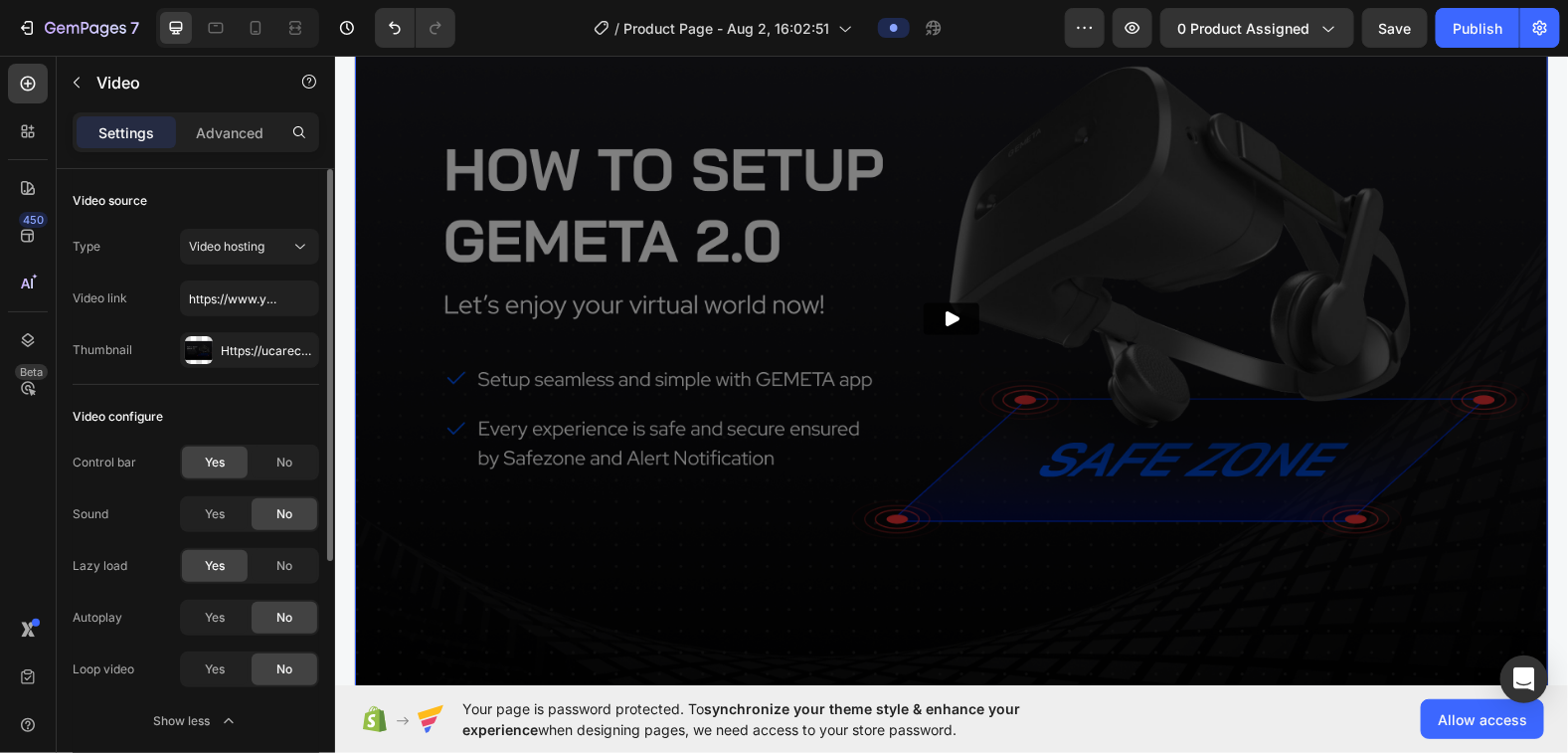 click on "Video link https://www.youtube.com/watch?v=ktsFdCND3wM" at bounding box center (196, 298) 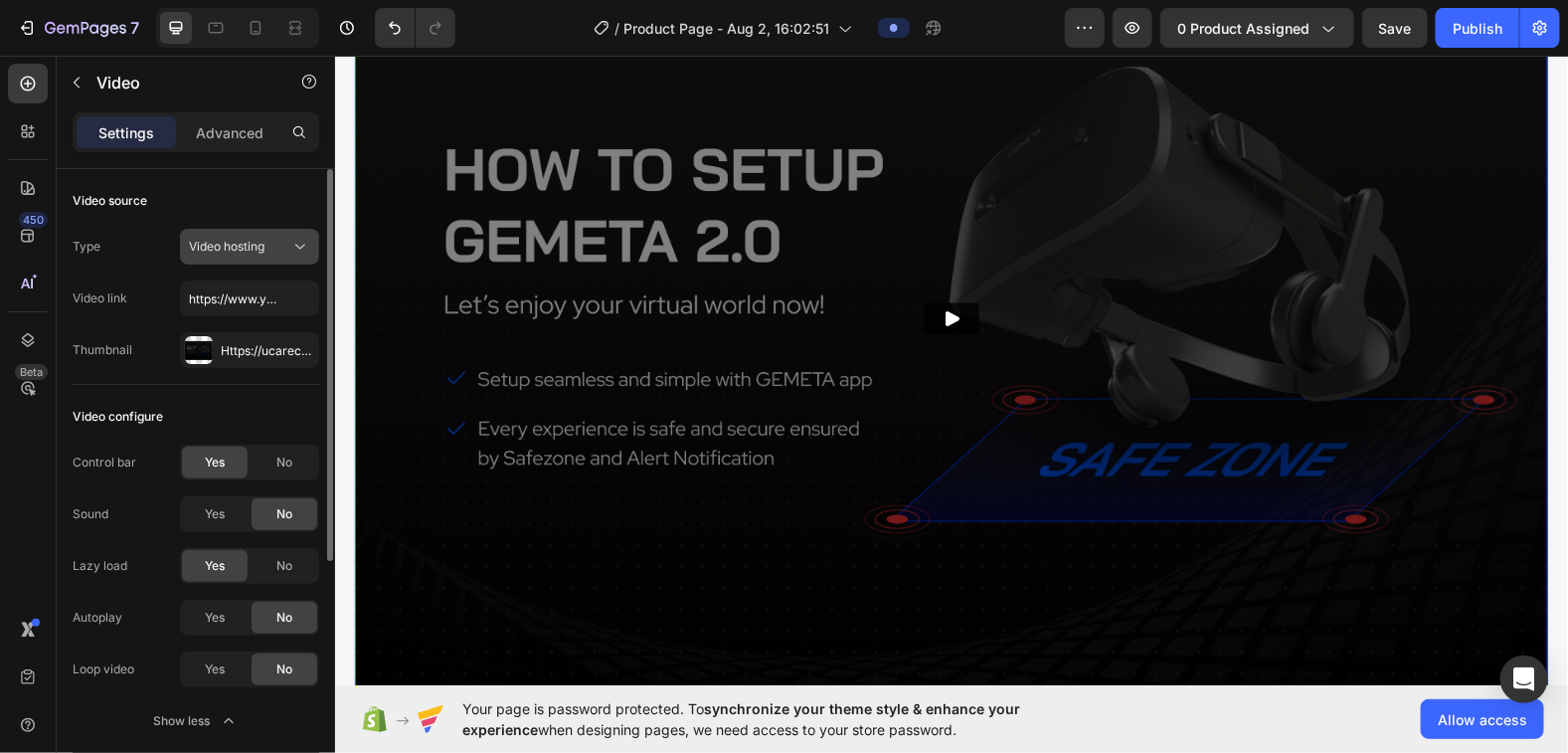 click on "Video hosting" 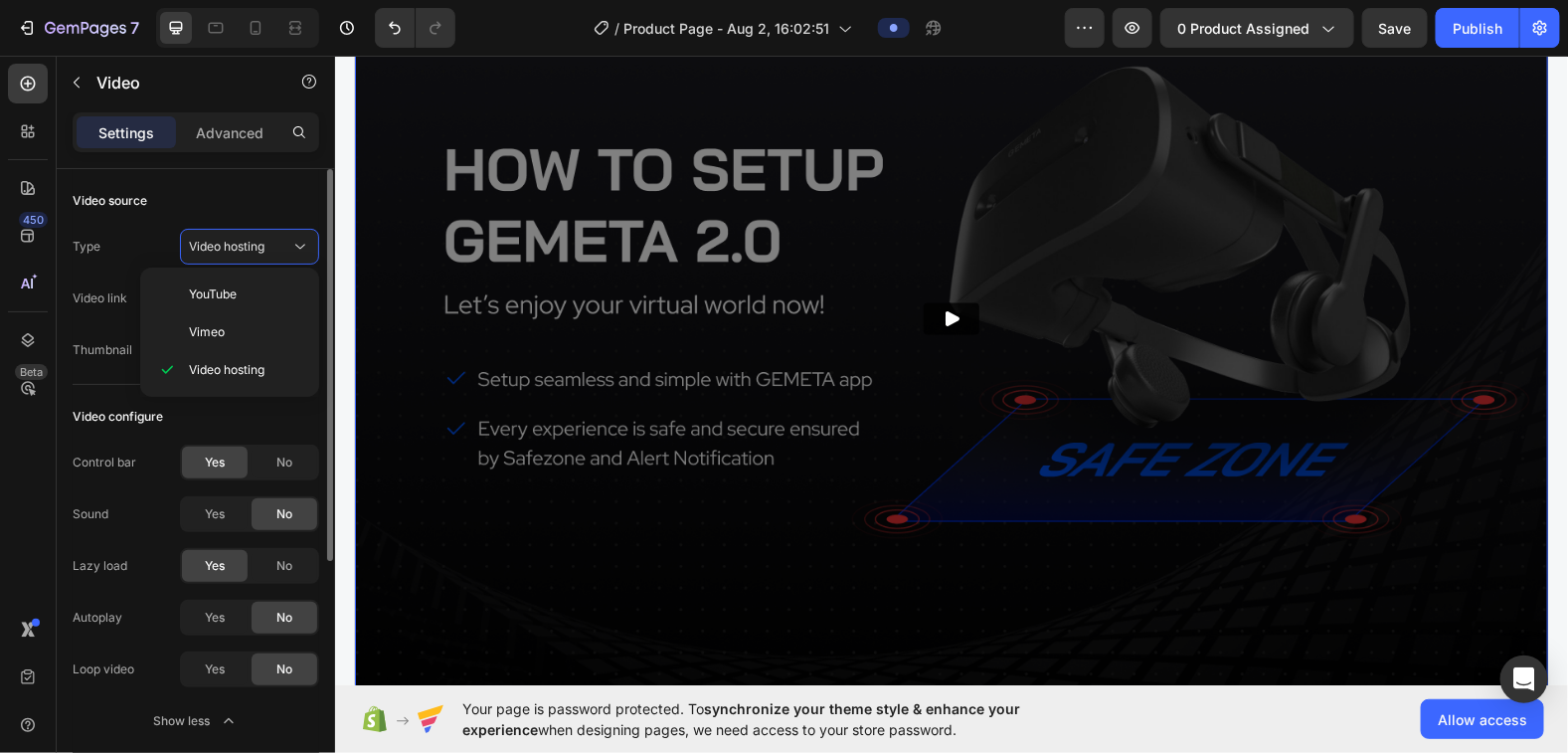 click on "Type Video hosting" at bounding box center [196, 247] 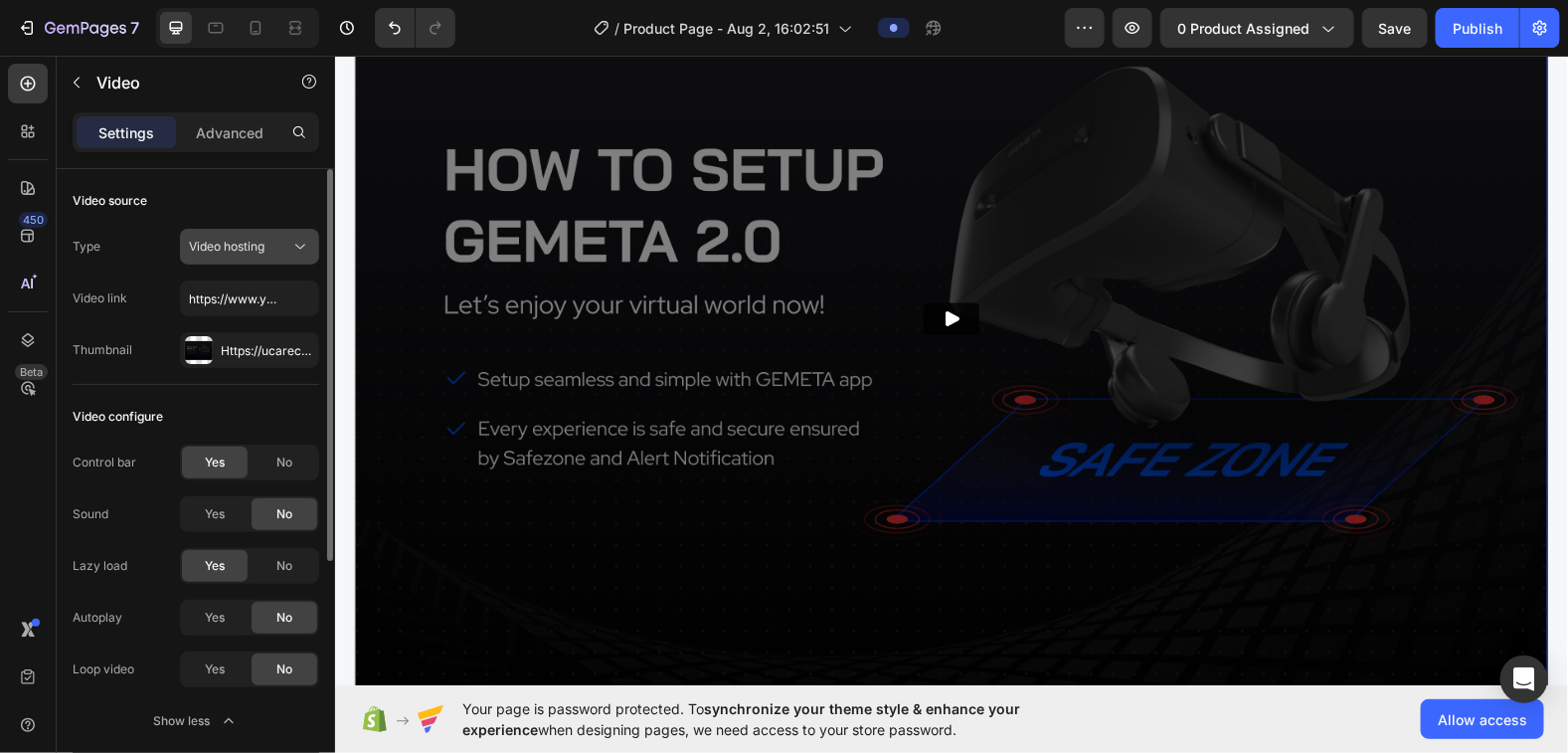 click on "Video hosting" at bounding box center (227, 246) 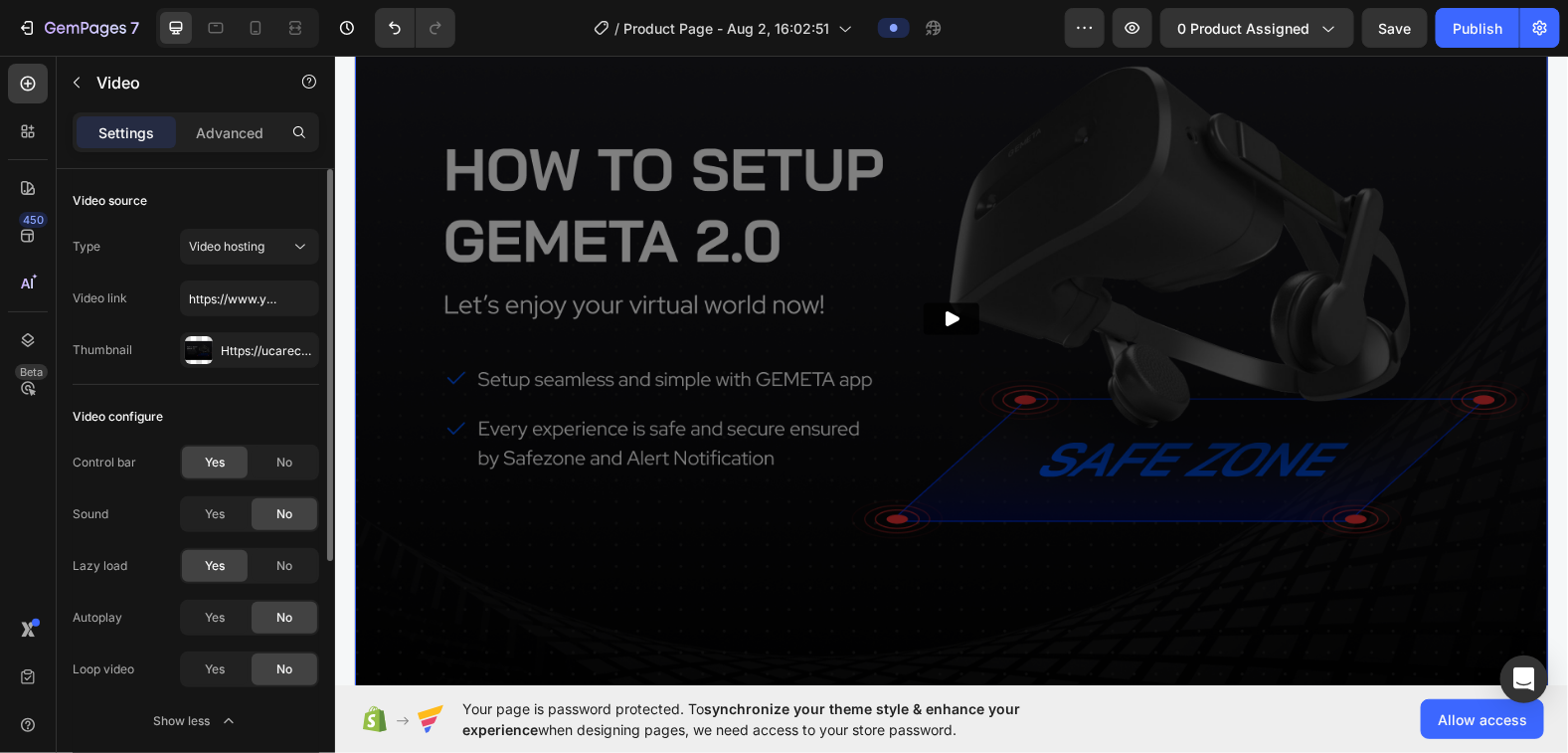 click on "Type Video hosting" at bounding box center [196, 247] 